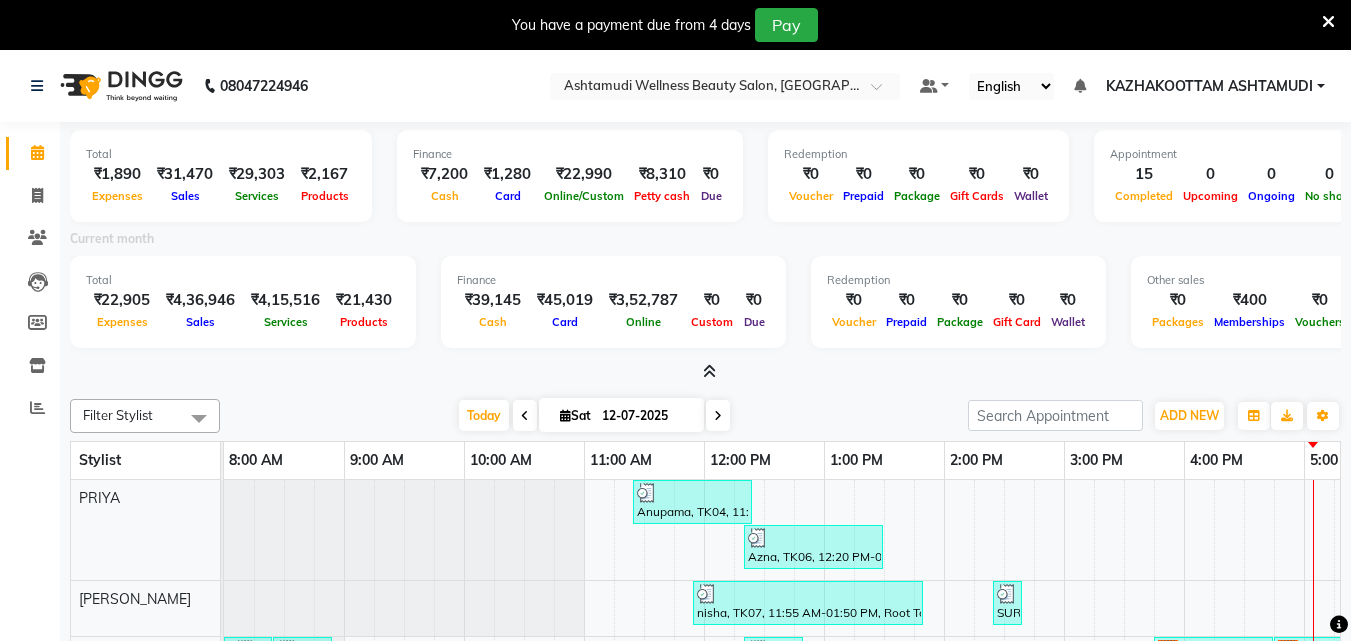 scroll, scrollTop: 0, scrollLeft: 0, axis: both 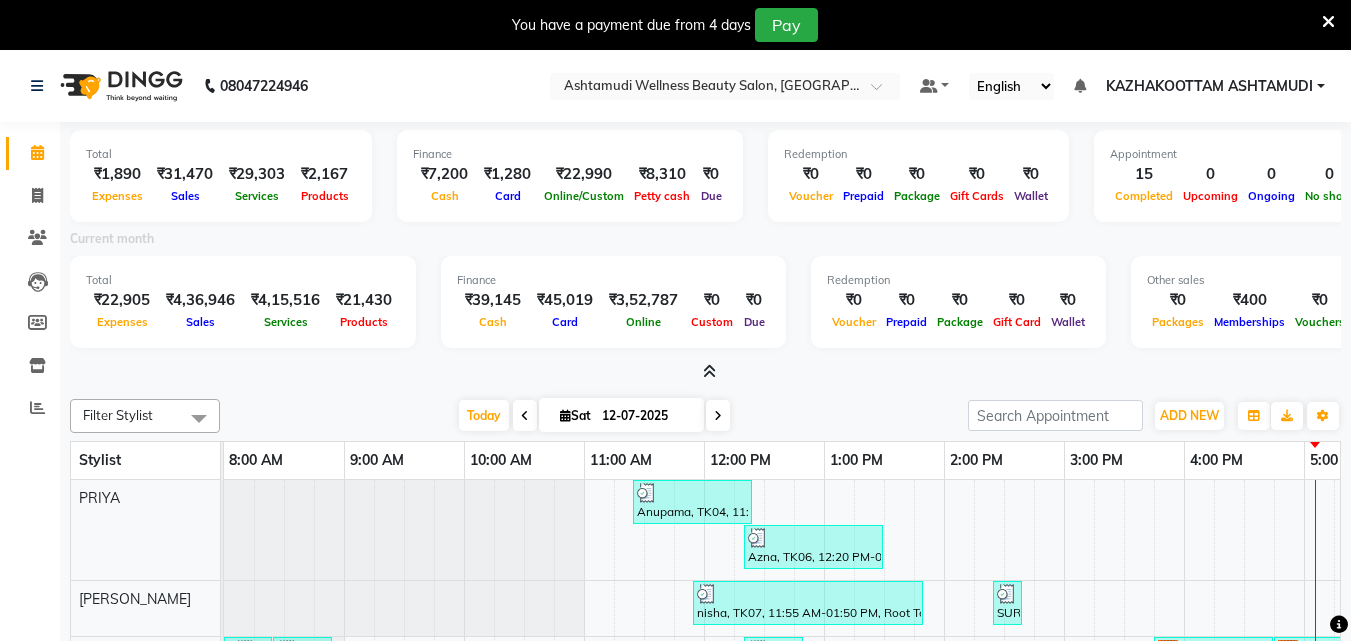 click at bounding box center [709, 371] 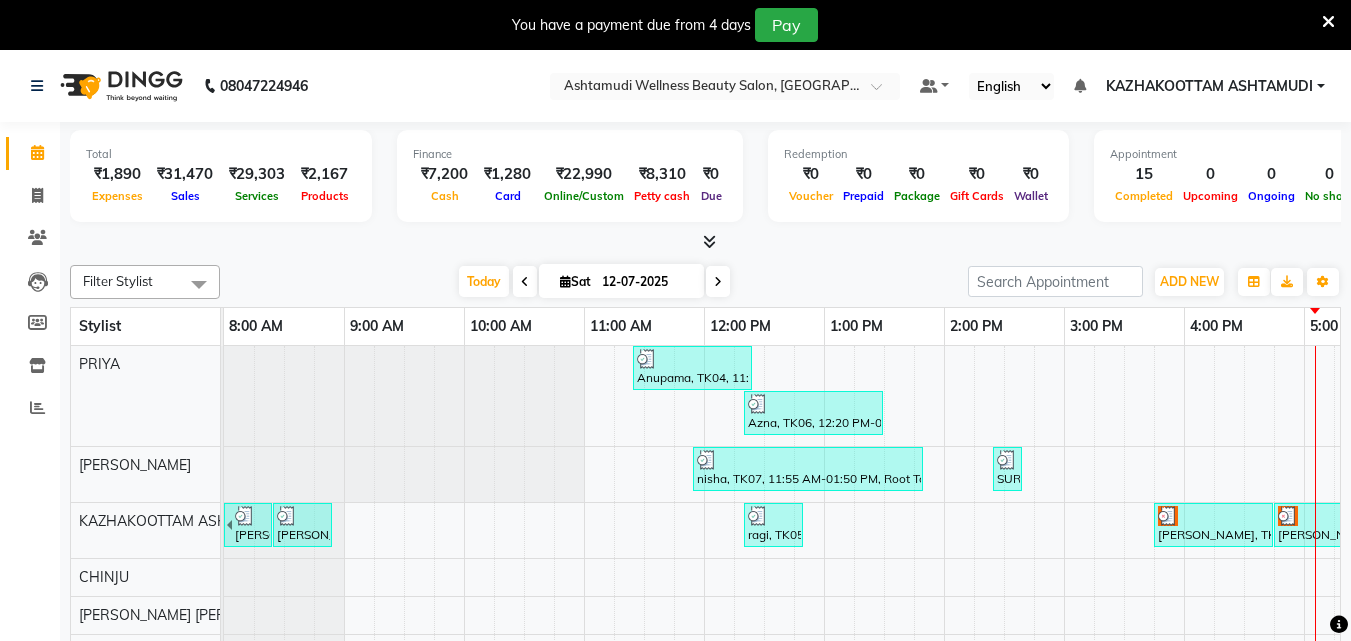 click at bounding box center (709, 241) 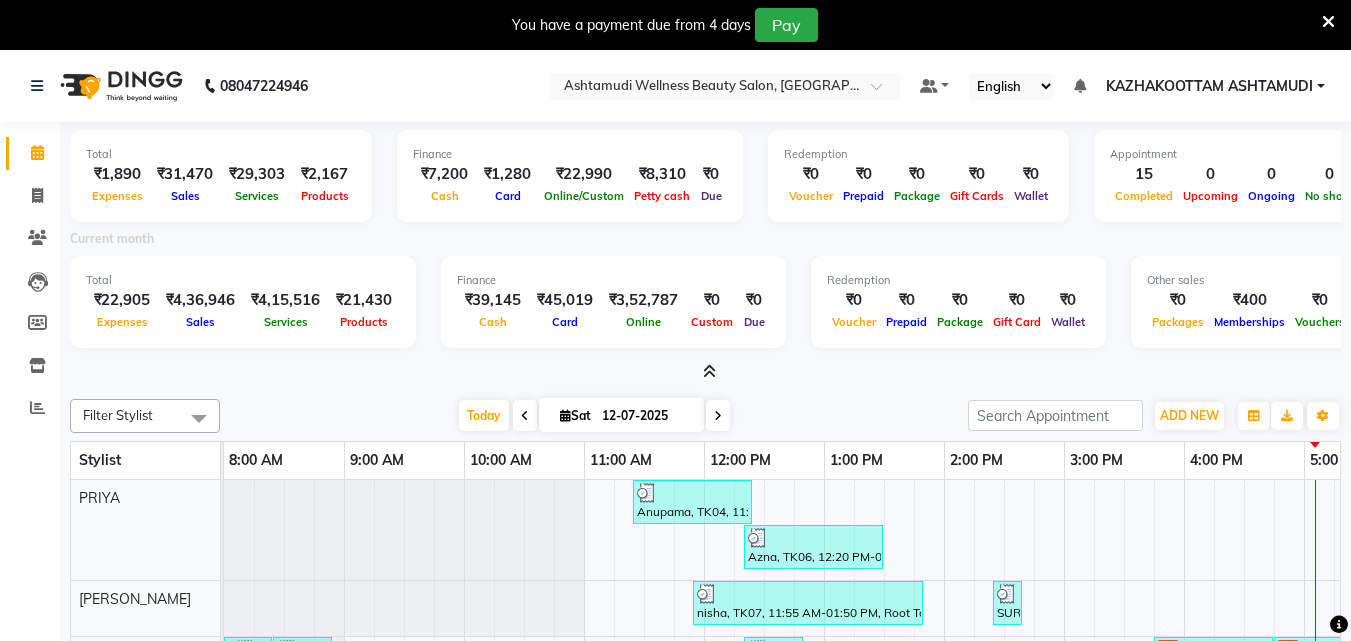 click at bounding box center (709, 371) 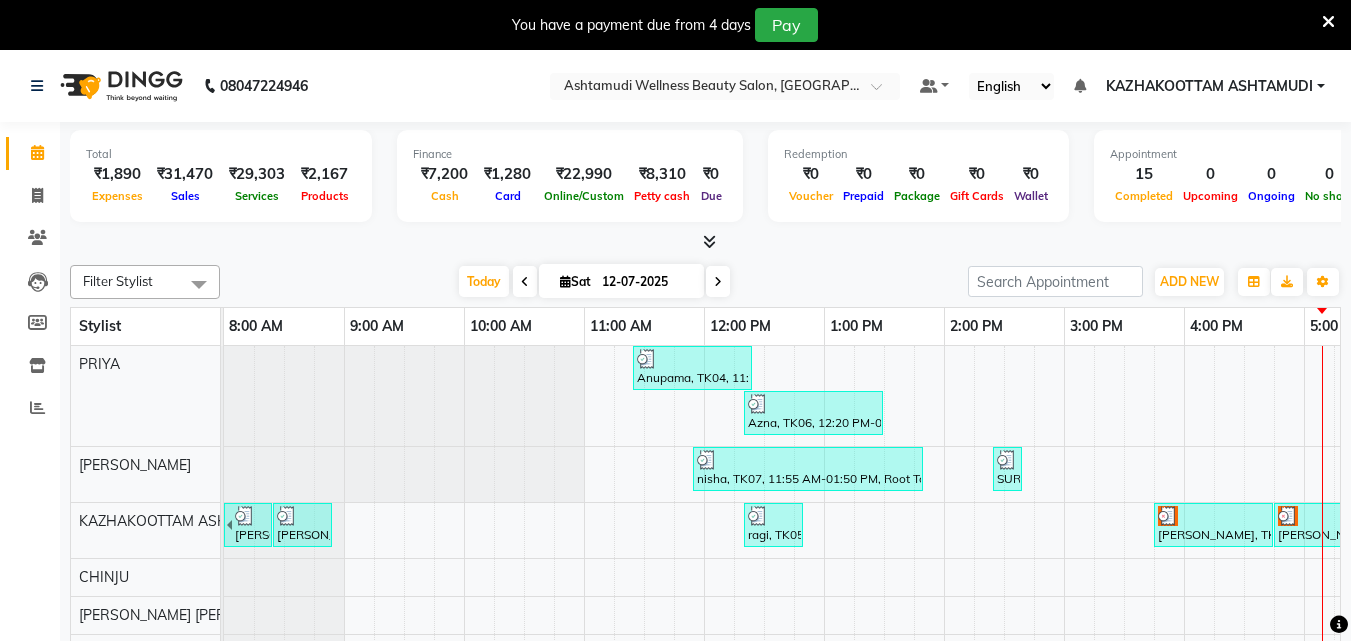 click at bounding box center [1328, 22] 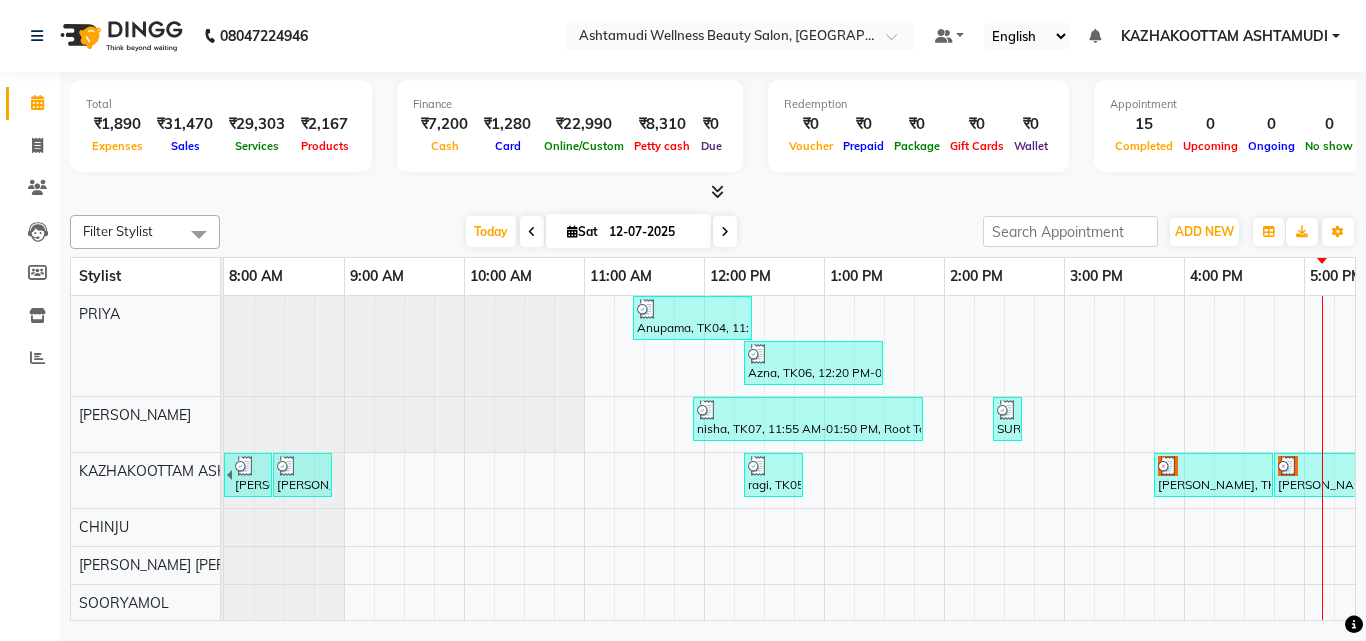 scroll, scrollTop: 0, scrollLeft: 120, axis: horizontal 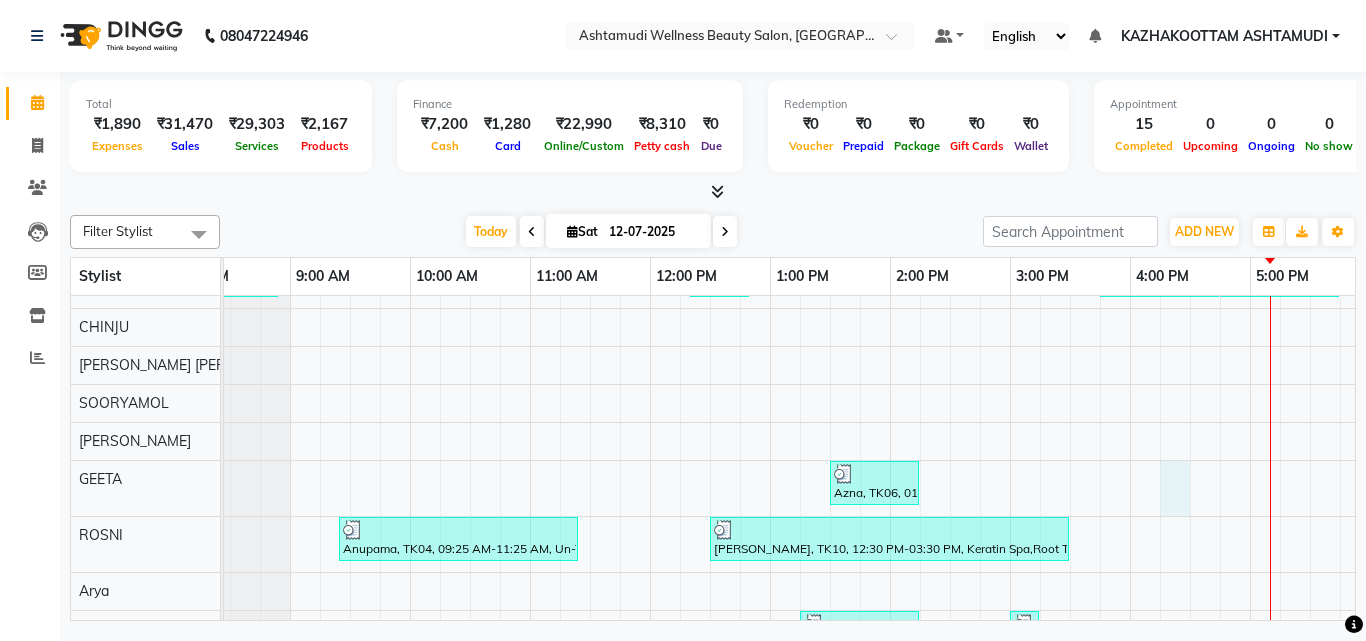 click on "Anupama, TK04, 11:25 AM-12:25 PM, Stemcell  Facial     Azna, TK06, 12:20 PM-01:30 PM, Root Touch-Up (Ammonia Free),Under Arm Waxing     nisha, TK07, 11:55 AM-01:50 PM, Root Touch-Up (Ammonia Free),Keratin Spa,Eyebrows Threading     SURYA UST, TK09, 02:25 PM-02:40 PM, Eyebrows Threading     AISWARYA UST, TK01, 07:55 AM-08:25 AM, Make up     Akshaya, TK02, 08:25 AM-08:55 AM, Make up     ragi, TK05, 12:20 PM-12:50 PM, Make up     CHINNU, TK11, 03:45 PM-04:45 PM, Hair Spa     CHINNU, TK11, 04:45 PM-05:45 PM, Fruit Facial     Azna, TK06, 01:30 PM-02:15 PM, Hair Setting With Tongs     Anupama, TK04, 09:25 AM-11:25 AM, Un-Tan Facial ,Anti-Dandruff Treatment With Spa     Gopika, TK10, 12:30 PM-03:30 PM, Keratin Spa,Root Touch-Up (Base),Ear to Ear Colour     GAYATHRI INFO, TK08, 01:15 PM-02:15 PM, Full Leg Waxing,Full Arm Waxing     gayathri INFOSYS, TK12, 03:00 PM-03:15 PM, Eyebrows Threading     Anju David, TK03, 10:45 AM-11:15 AM, Half Leg Waxing" at bounding box center [950, 409] 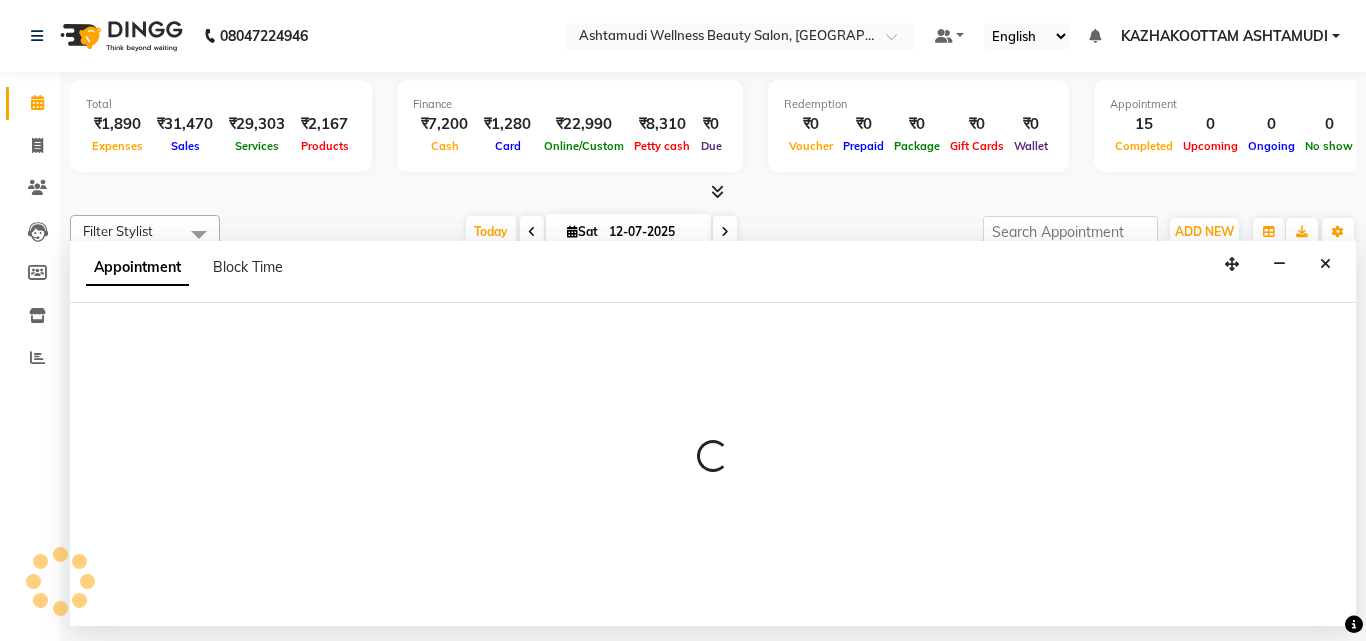 select on "49717" 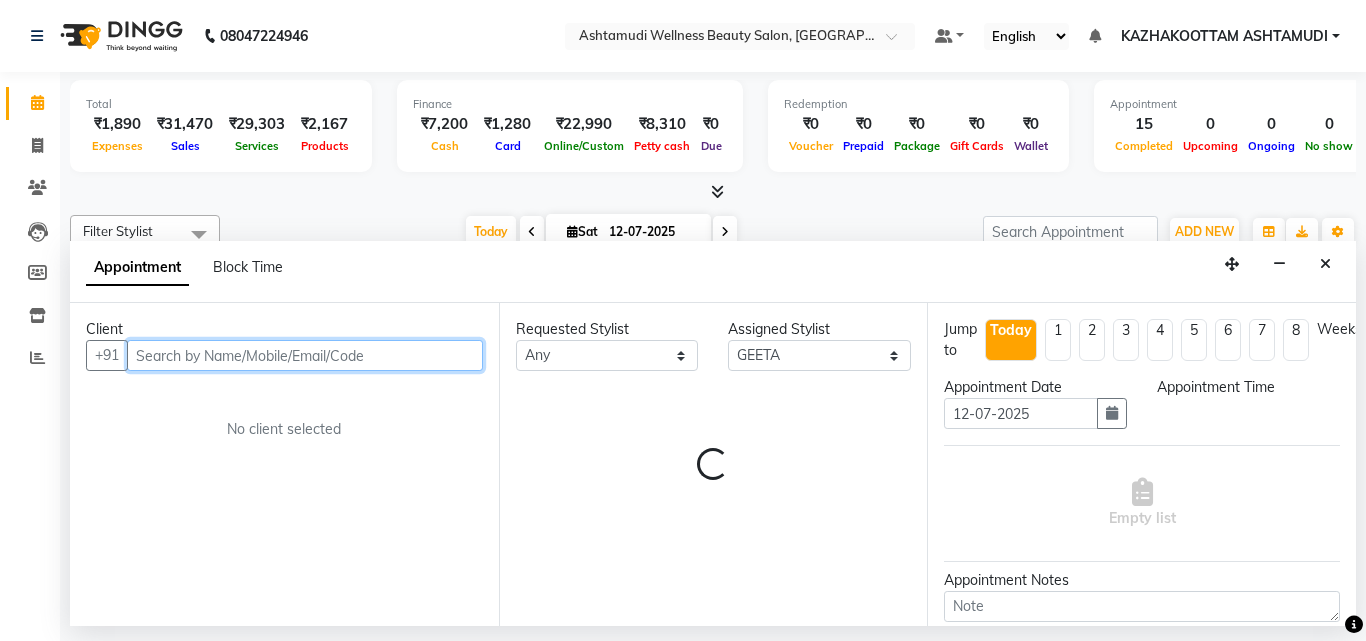 select on "975" 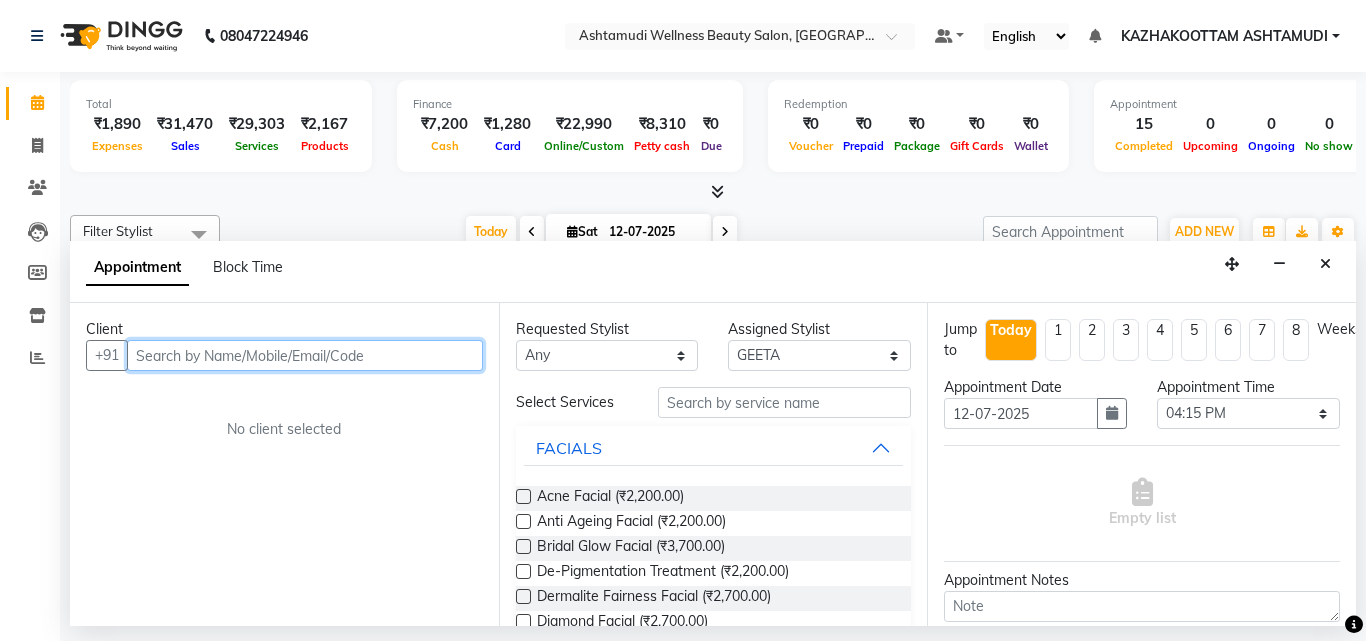 click at bounding box center (305, 355) 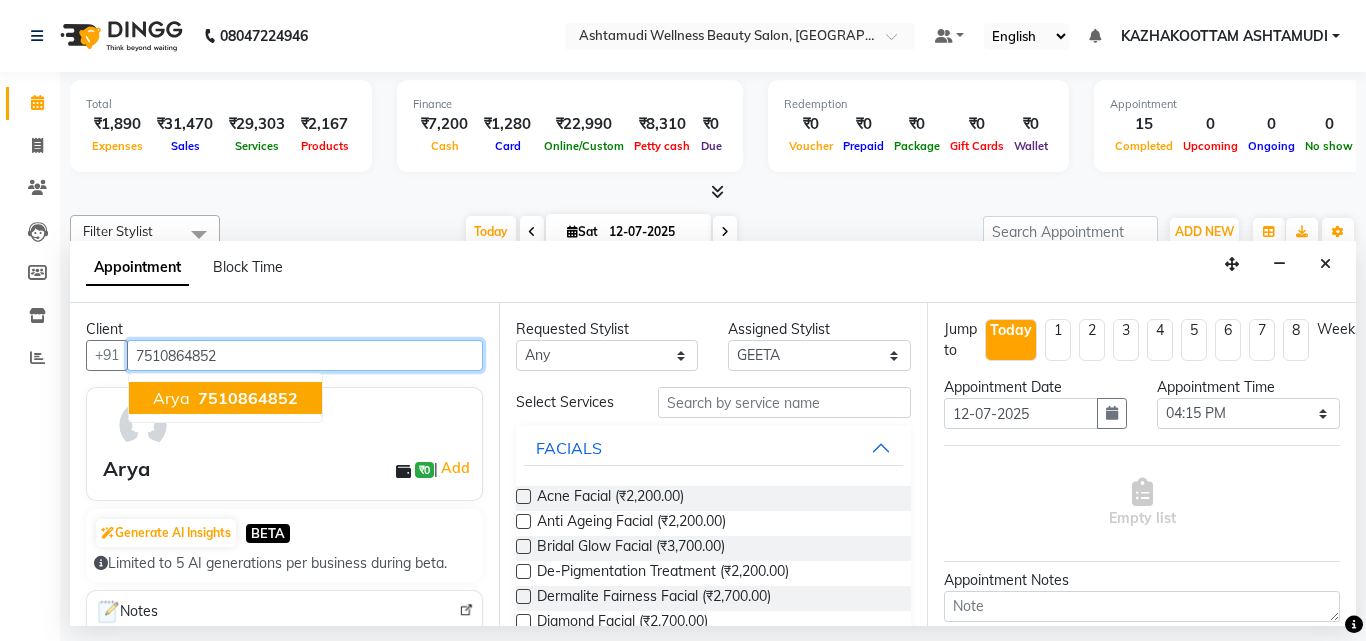 click on "7510864852" at bounding box center (248, 398) 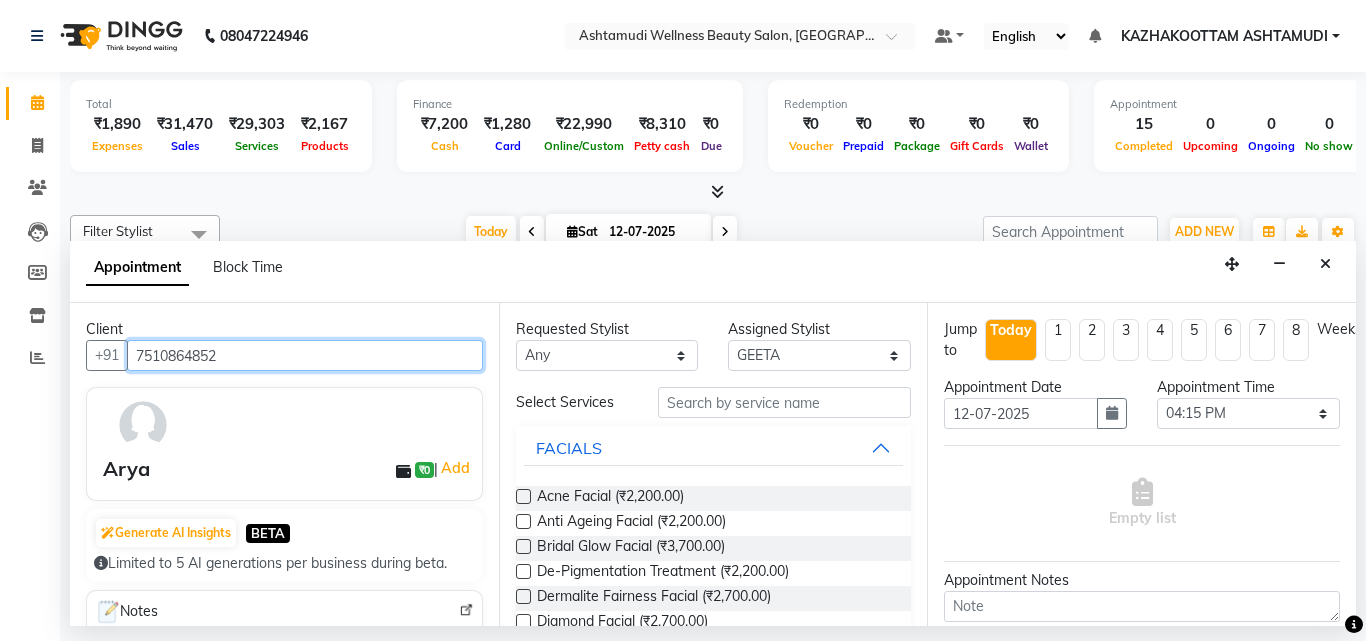 type on "7510864852" 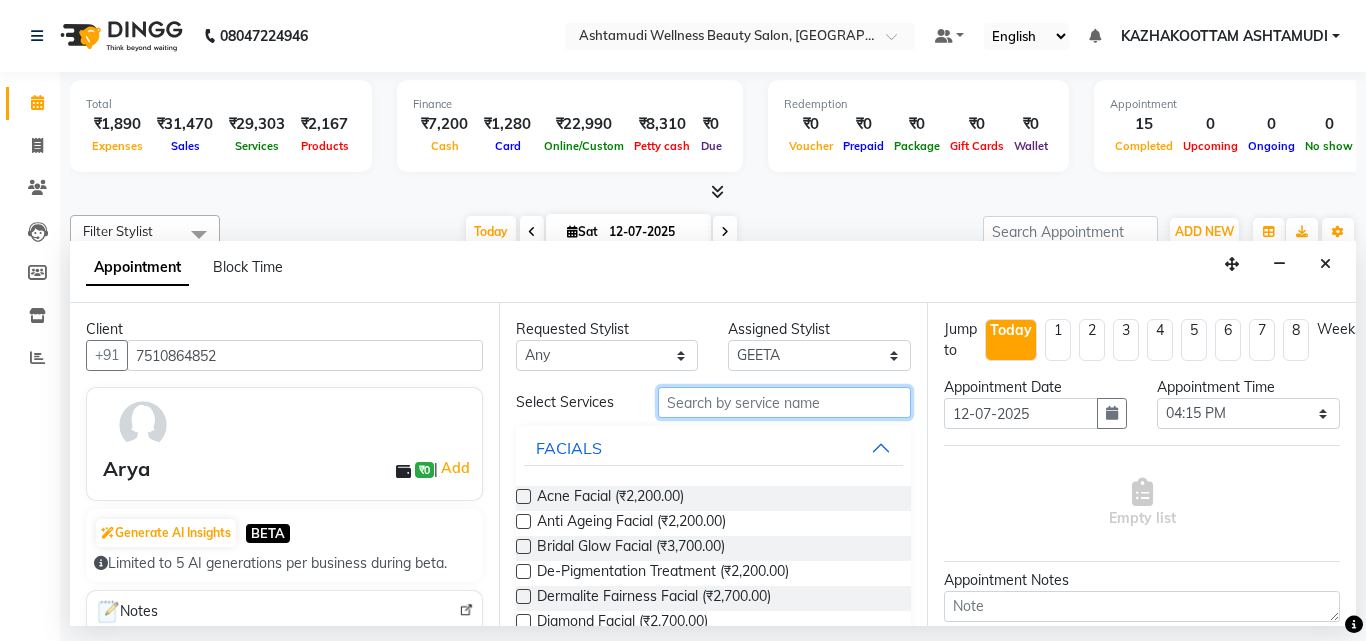 click at bounding box center [785, 402] 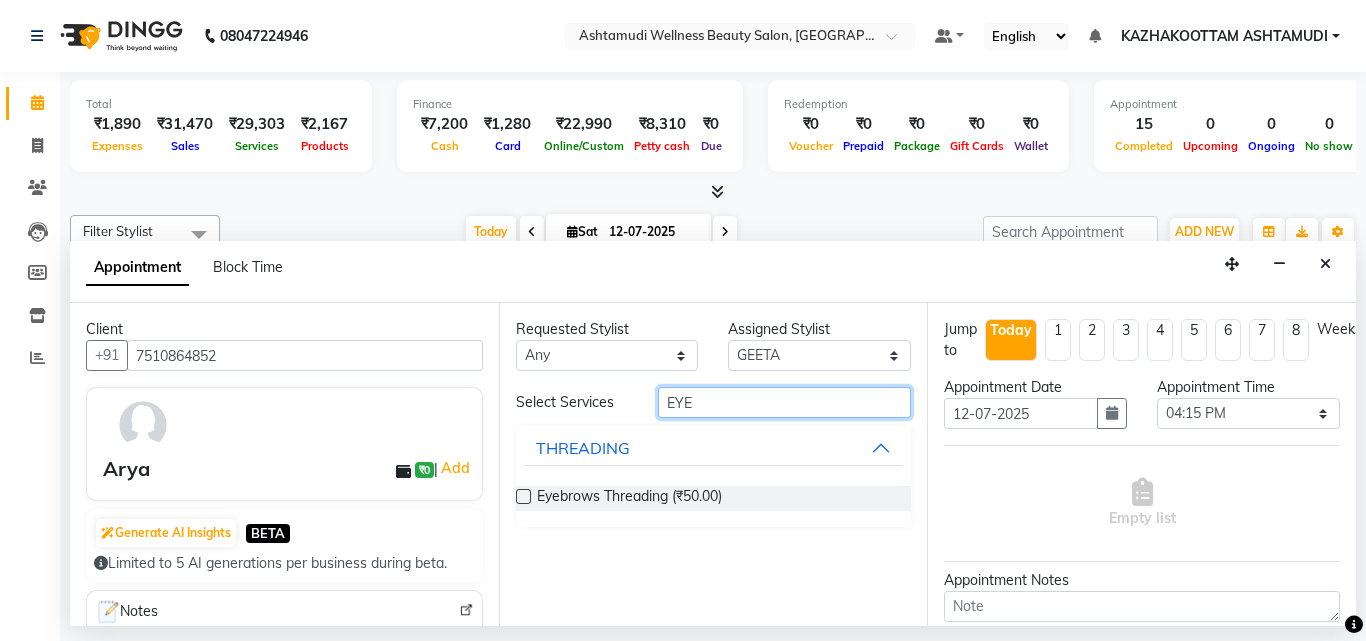 type on "EYE" 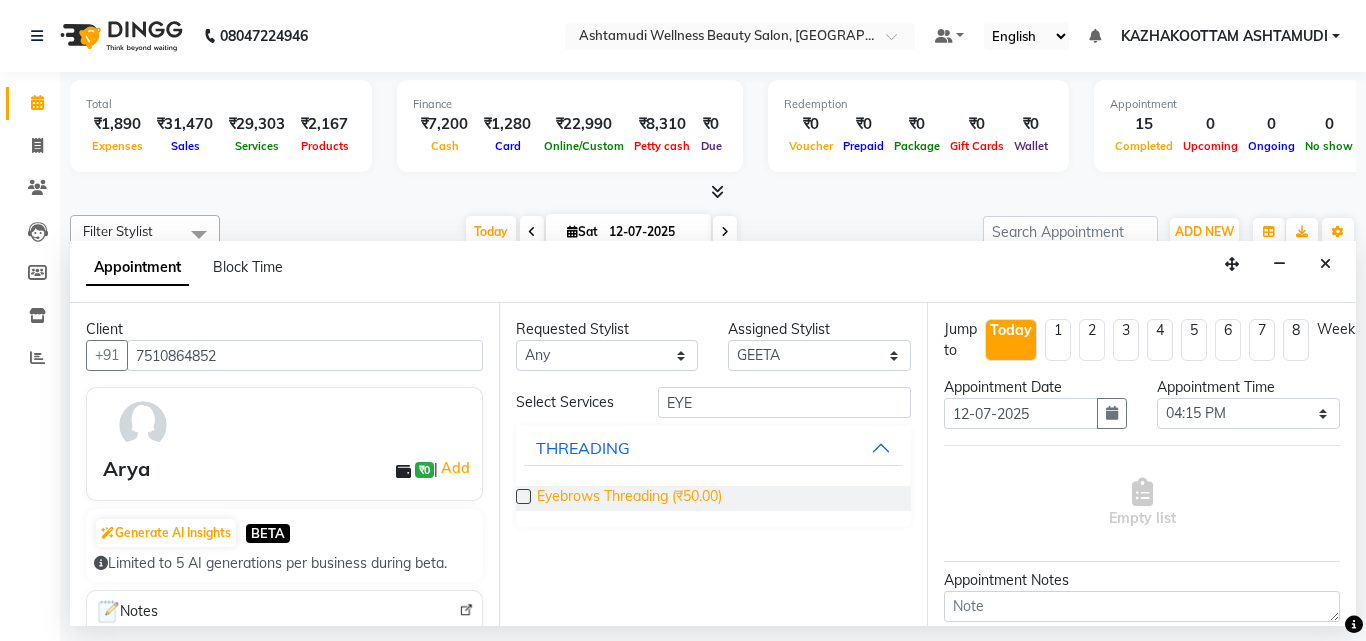 drag, startPoint x: 521, startPoint y: 493, endPoint x: 566, endPoint y: 490, distance: 45.099888 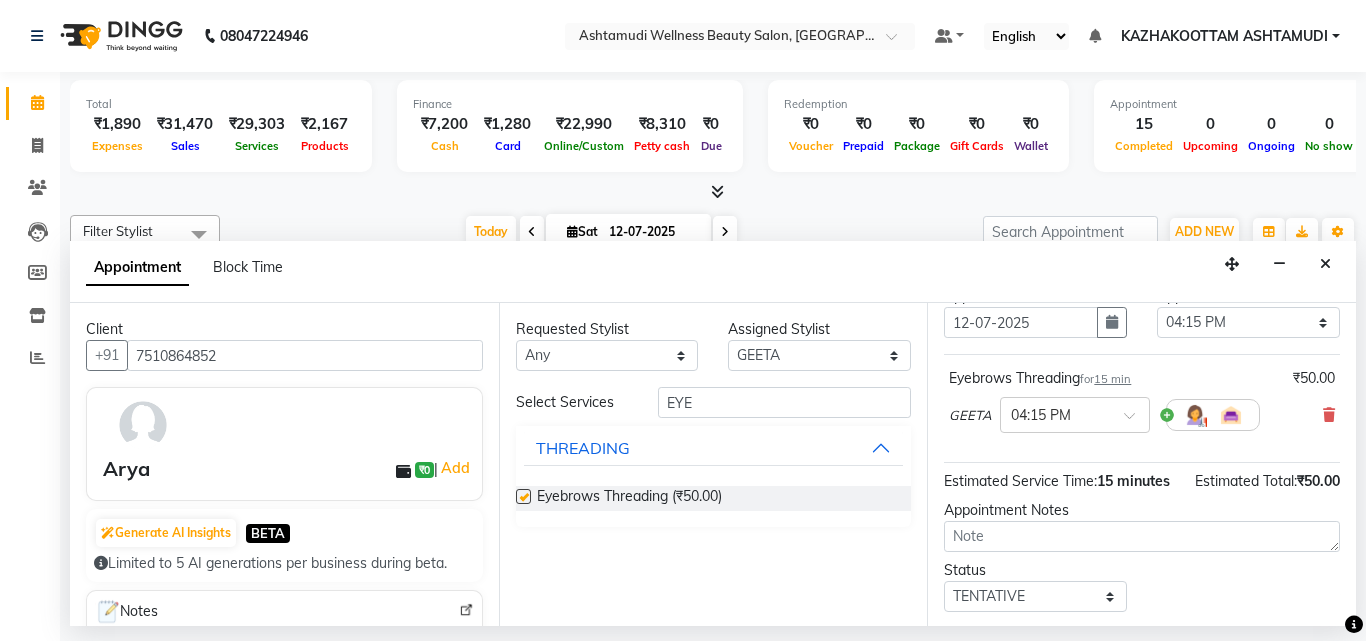 checkbox on "false" 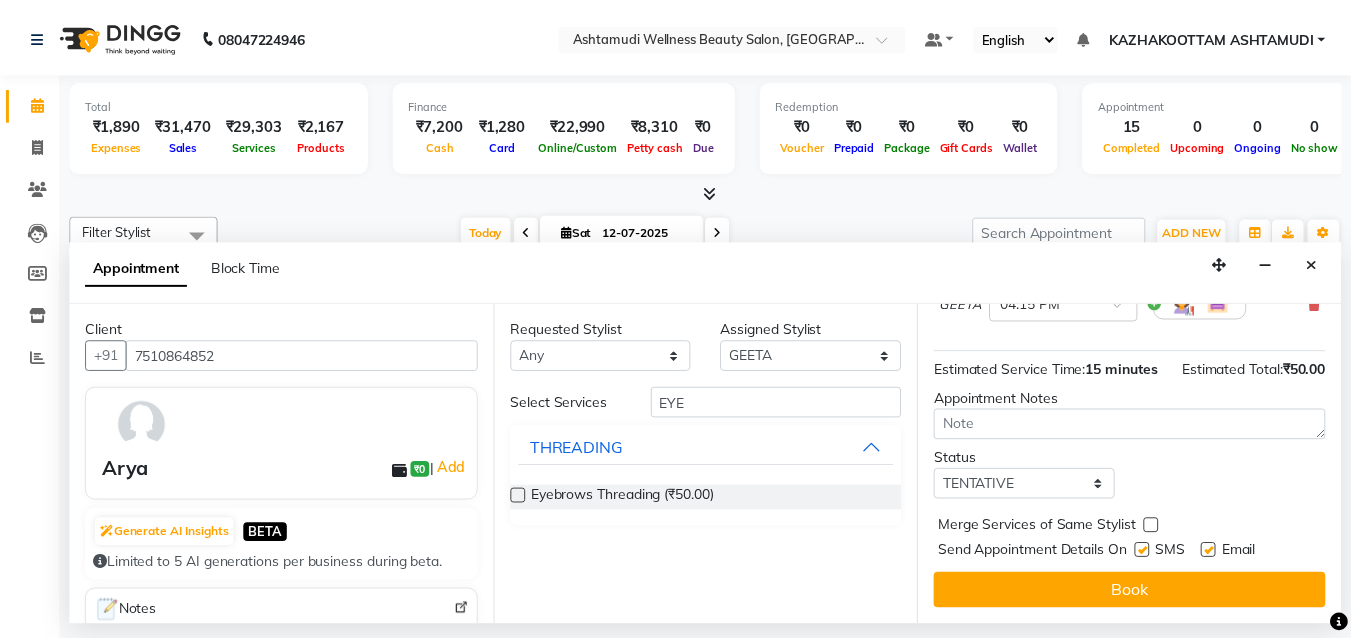 scroll, scrollTop: 239, scrollLeft: 0, axis: vertical 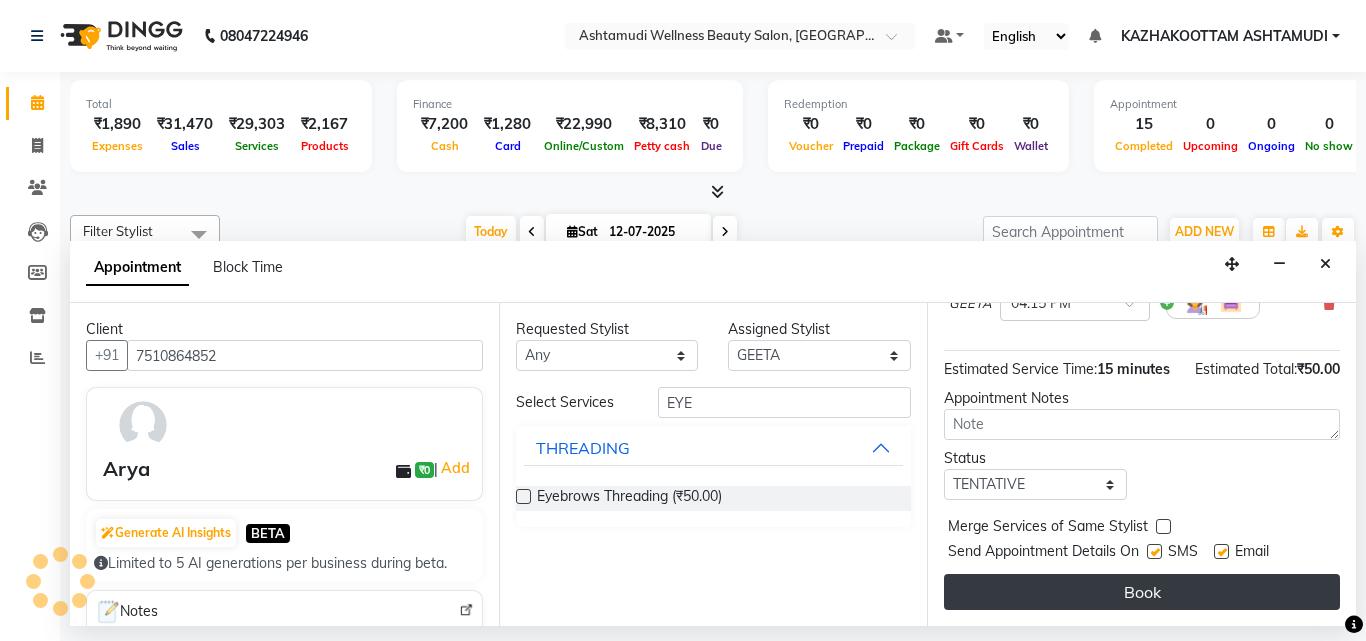 click on "Book" at bounding box center [1142, 592] 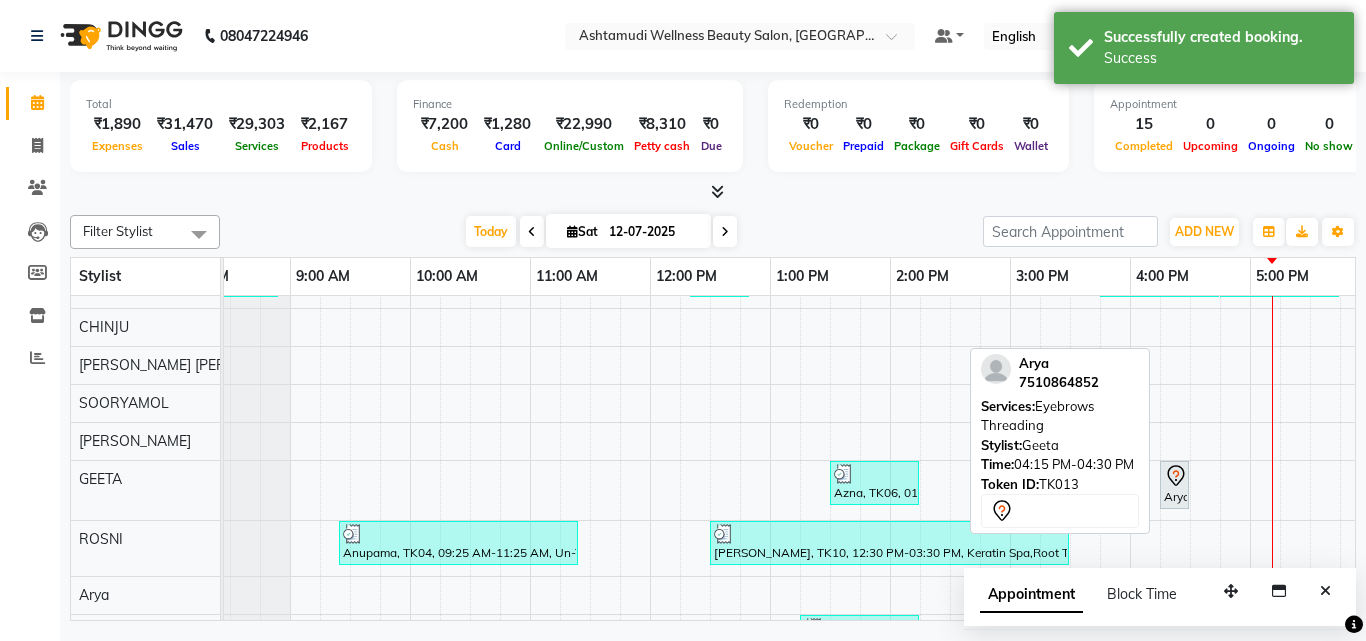 click 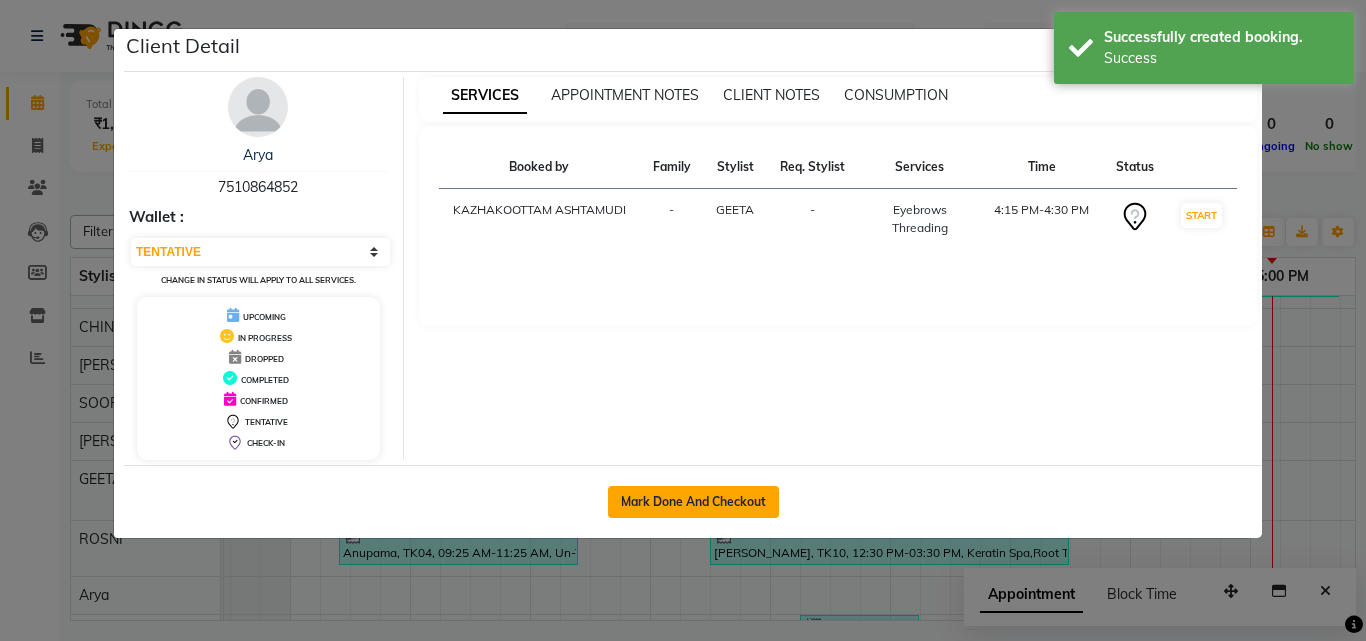 click on "Mark Done And Checkout" 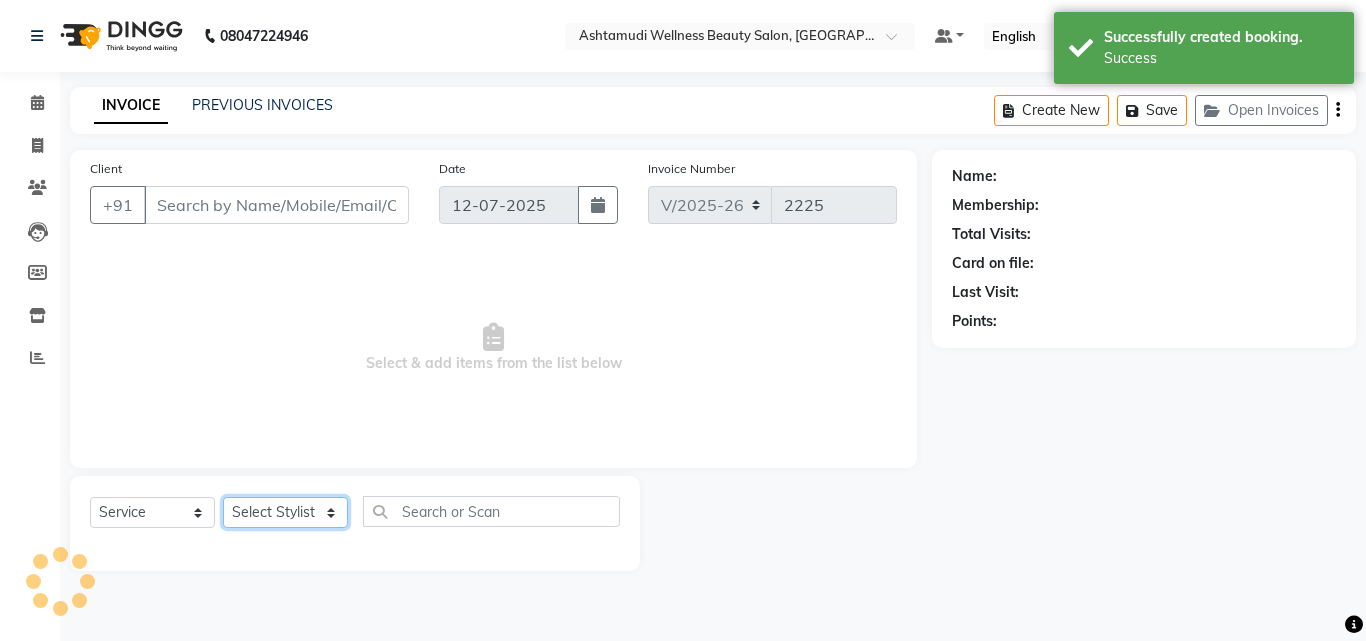 click on "Select Stylist" 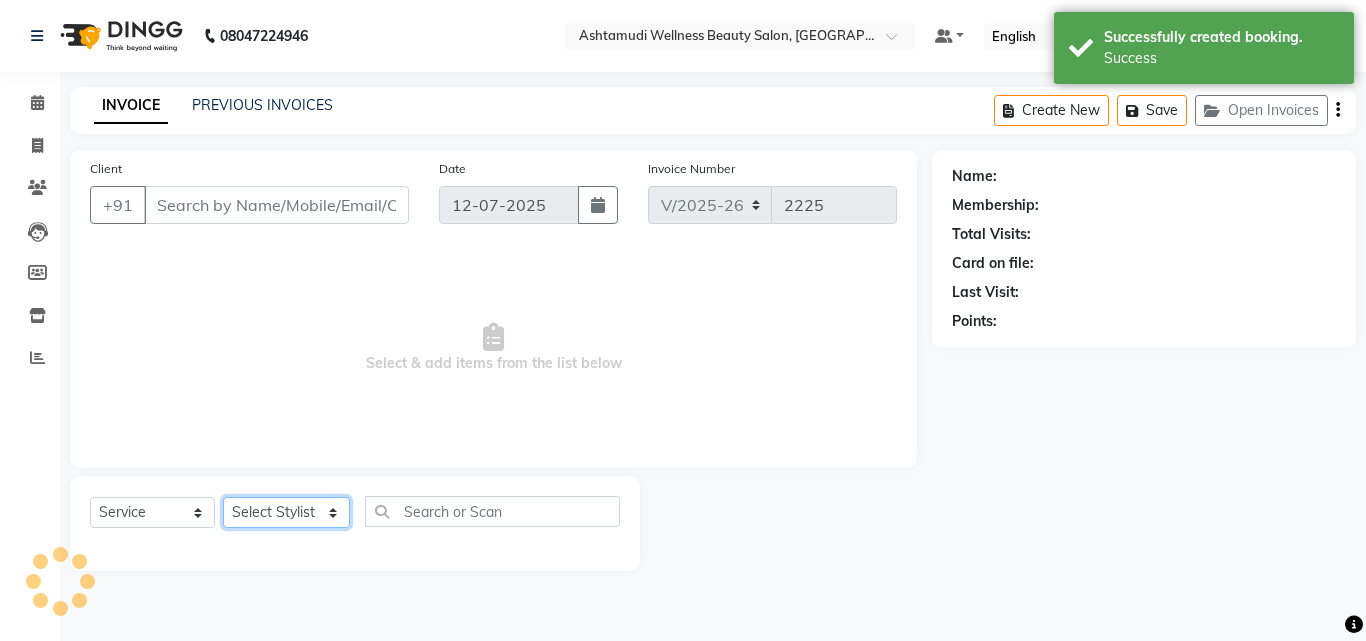 type on "7510864852" 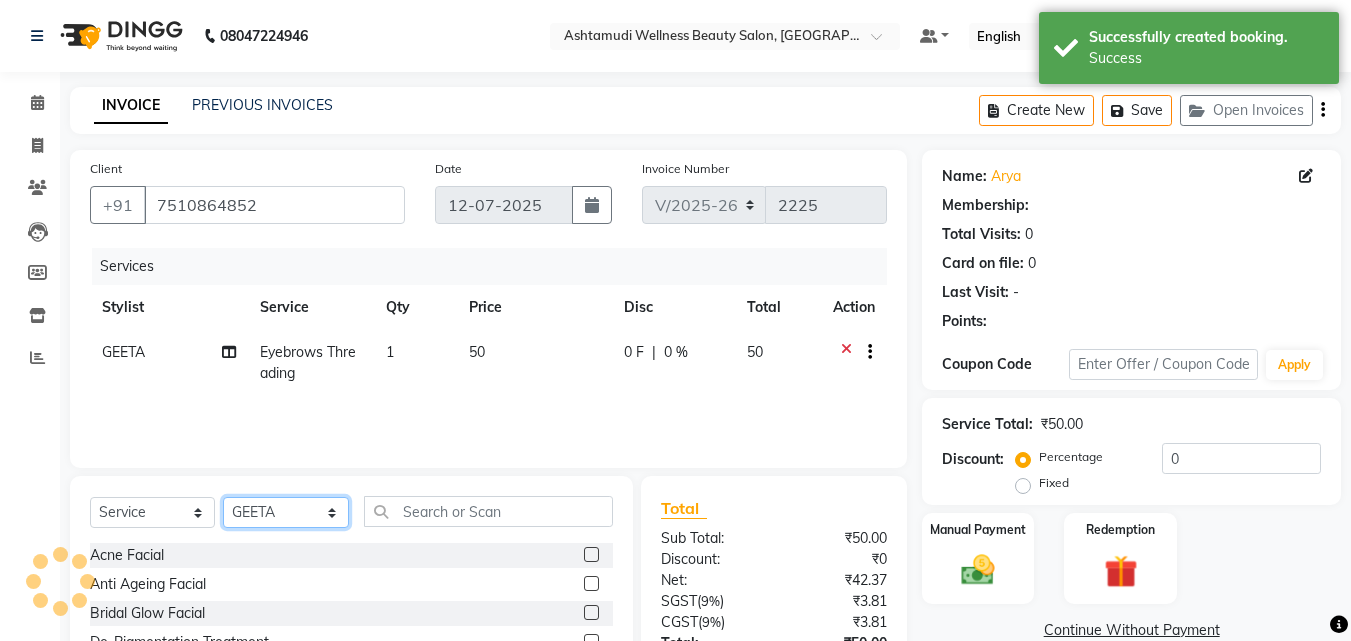 select on "1: Object" 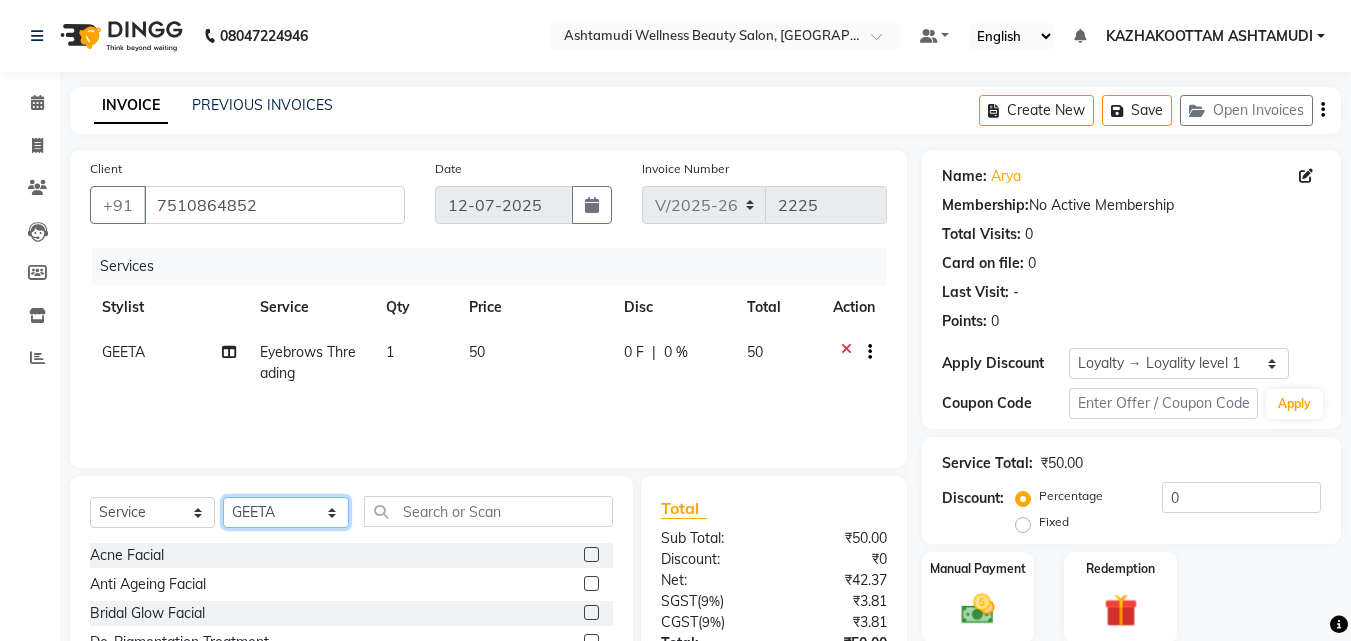 select on "52755" 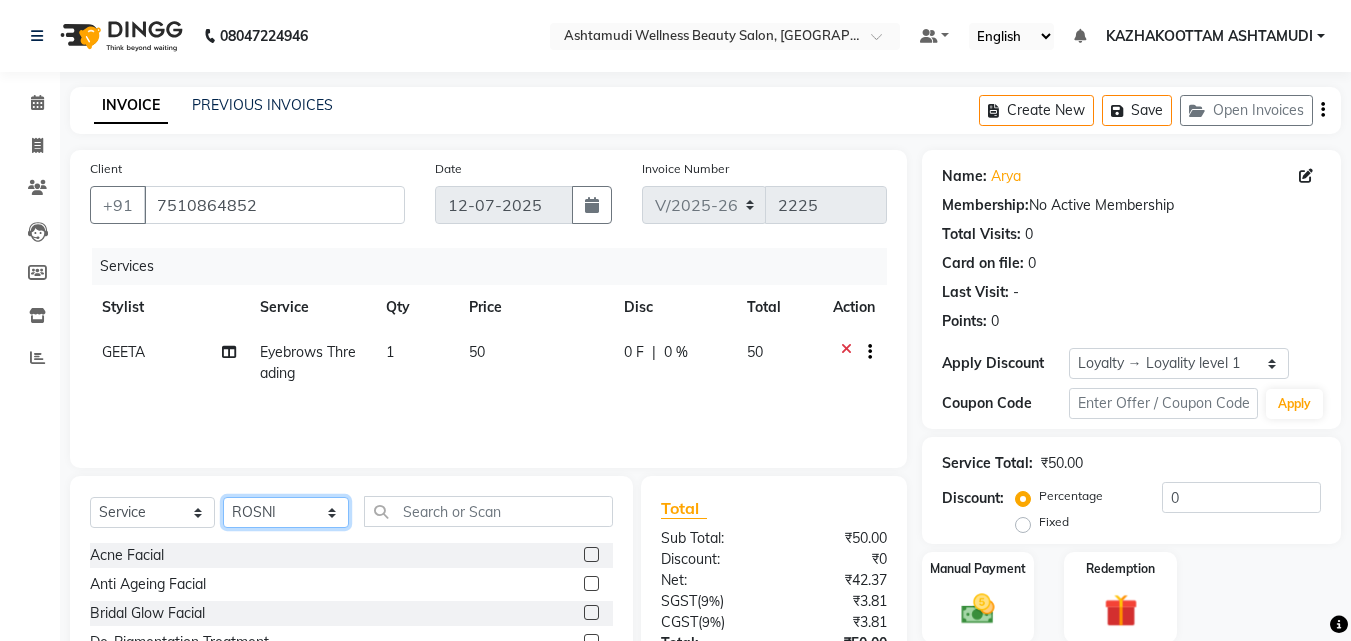 click on "Select Stylist Arya  CHINJU GEETA KAZHAKOOTTAM ASHTAMUDI [PERSON_NAME] [PERSON_NAME] [PERSON_NAME] [PERSON_NAME] SOORYAMOL" 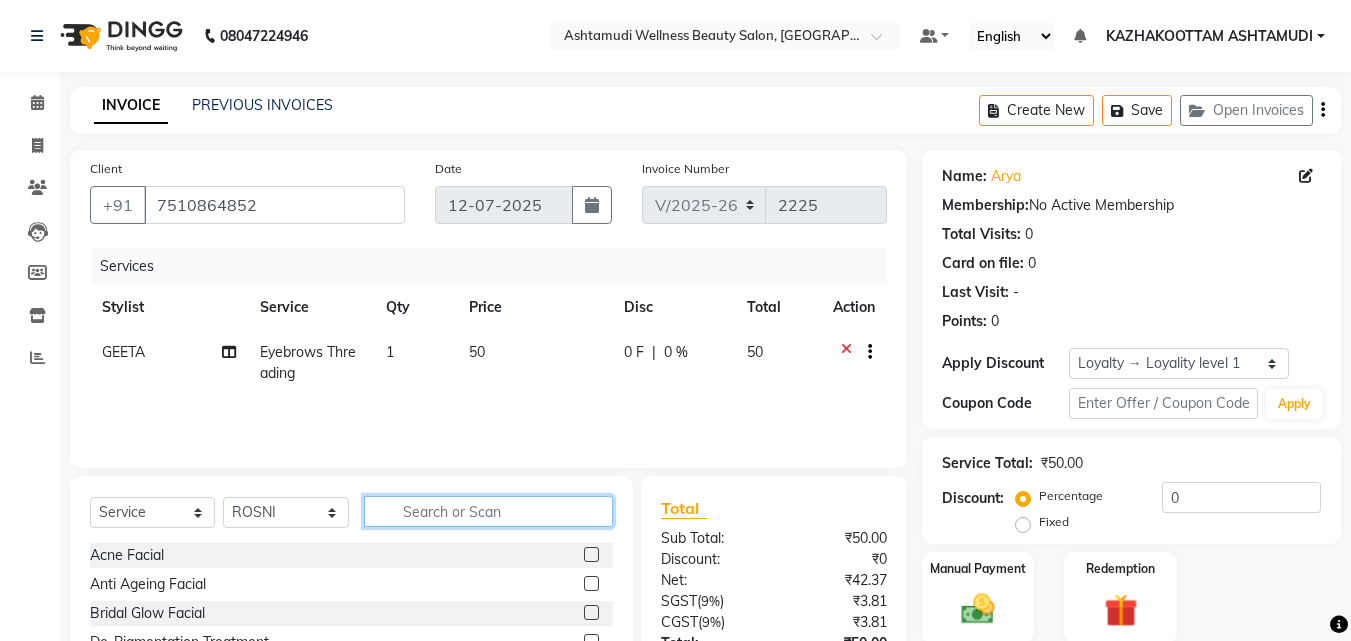 click 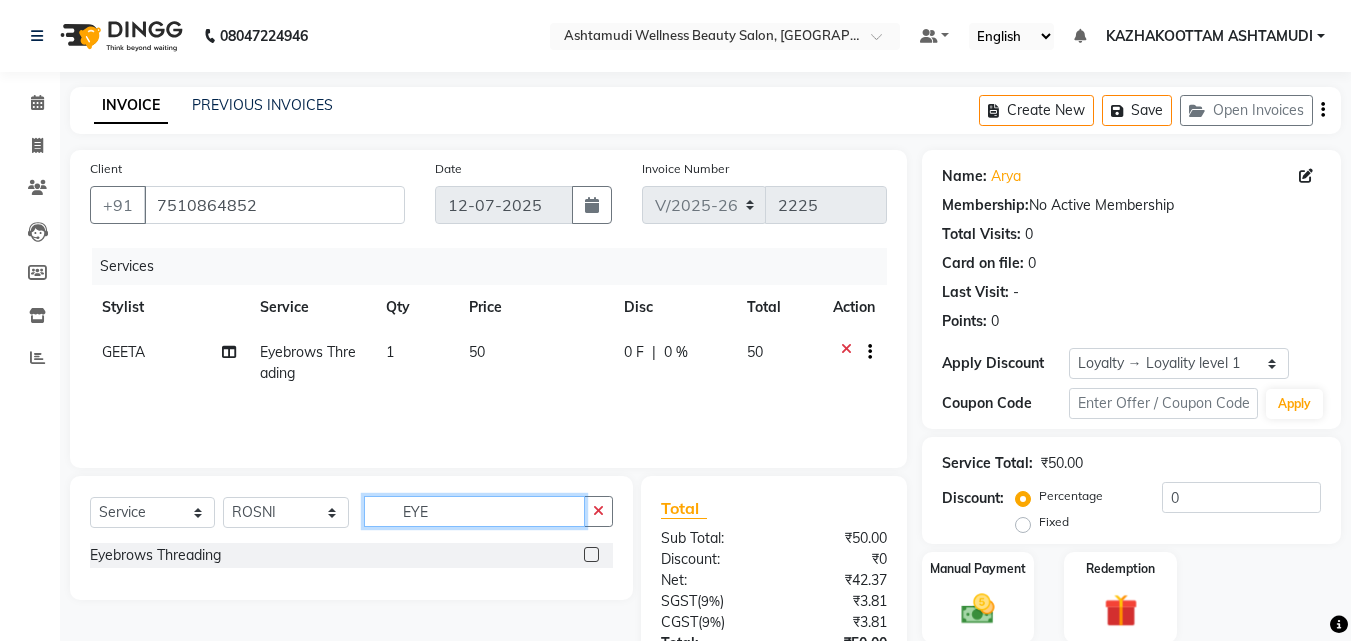 type on "EYE" 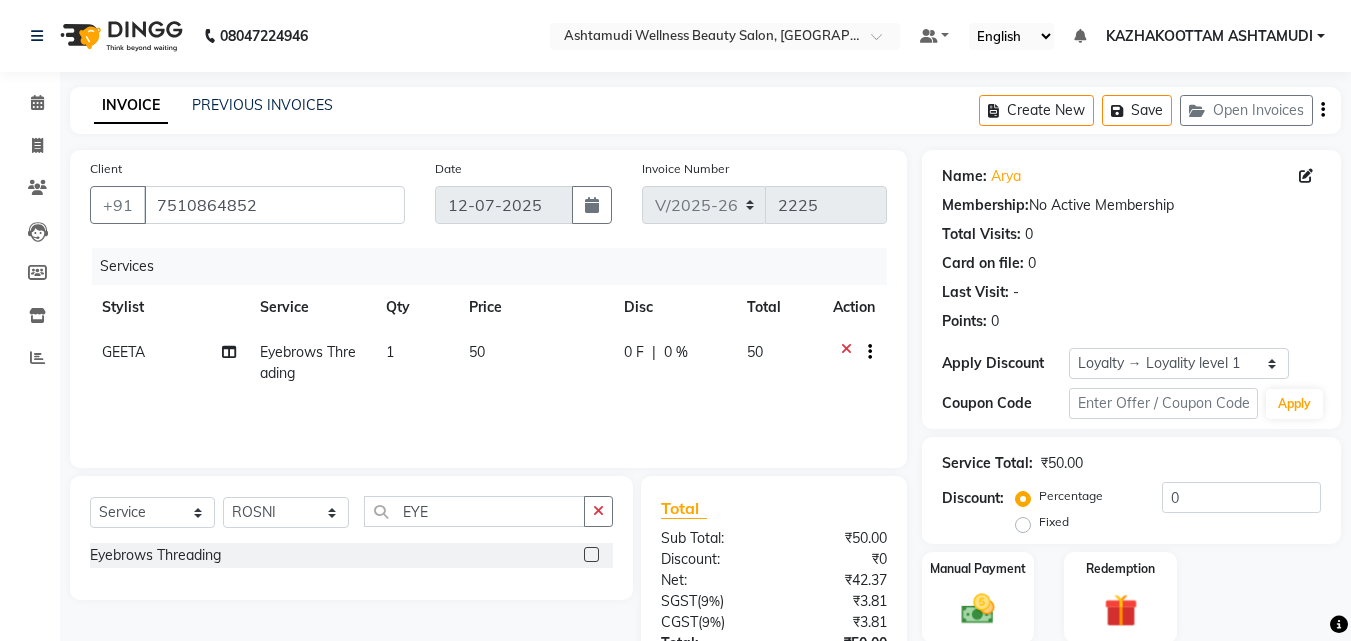 click 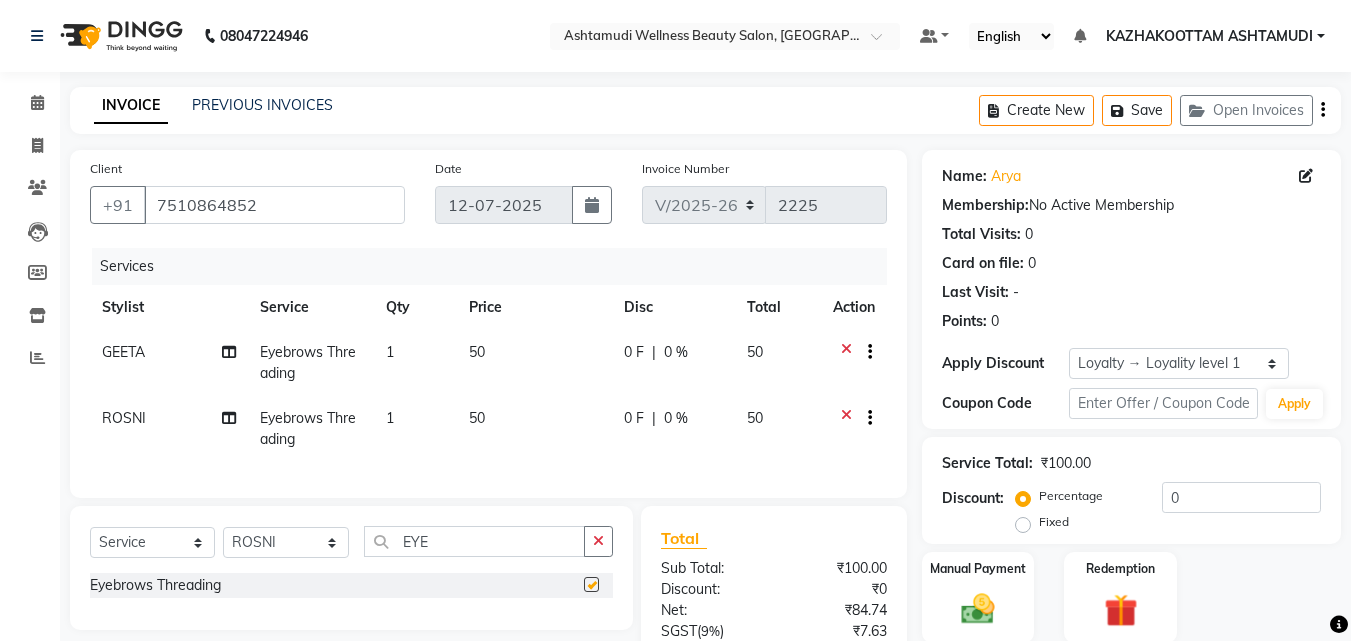 checkbox on "false" 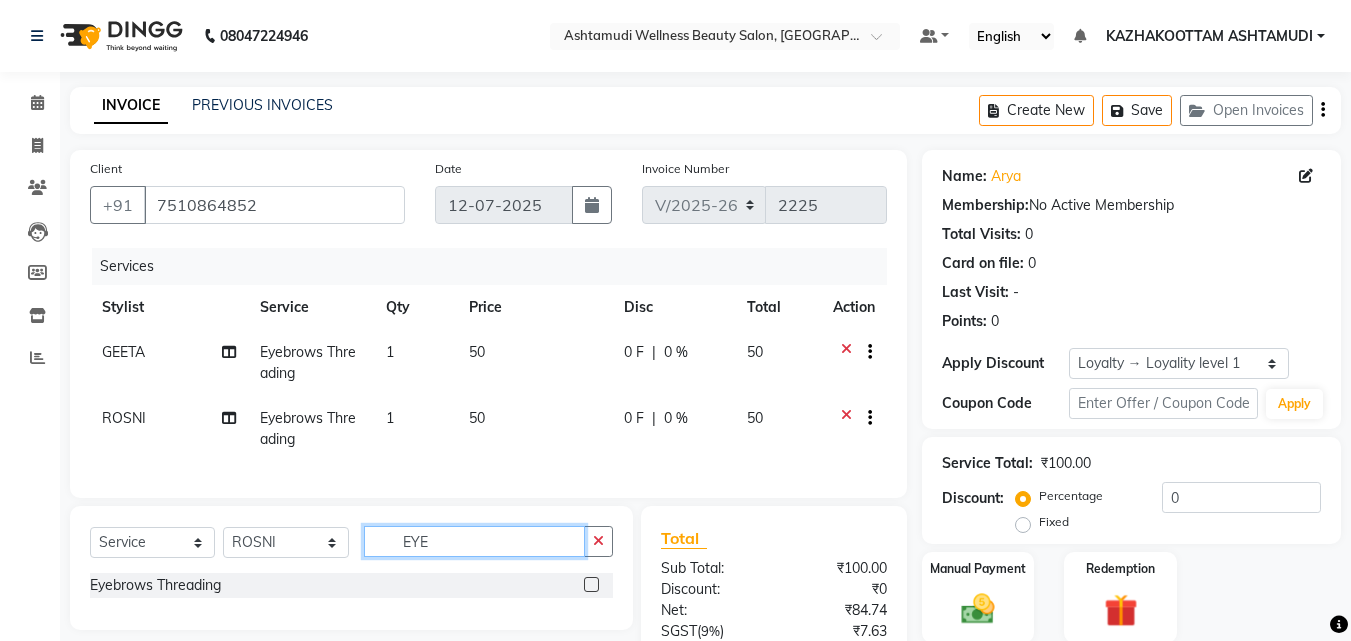 click on "EYE" 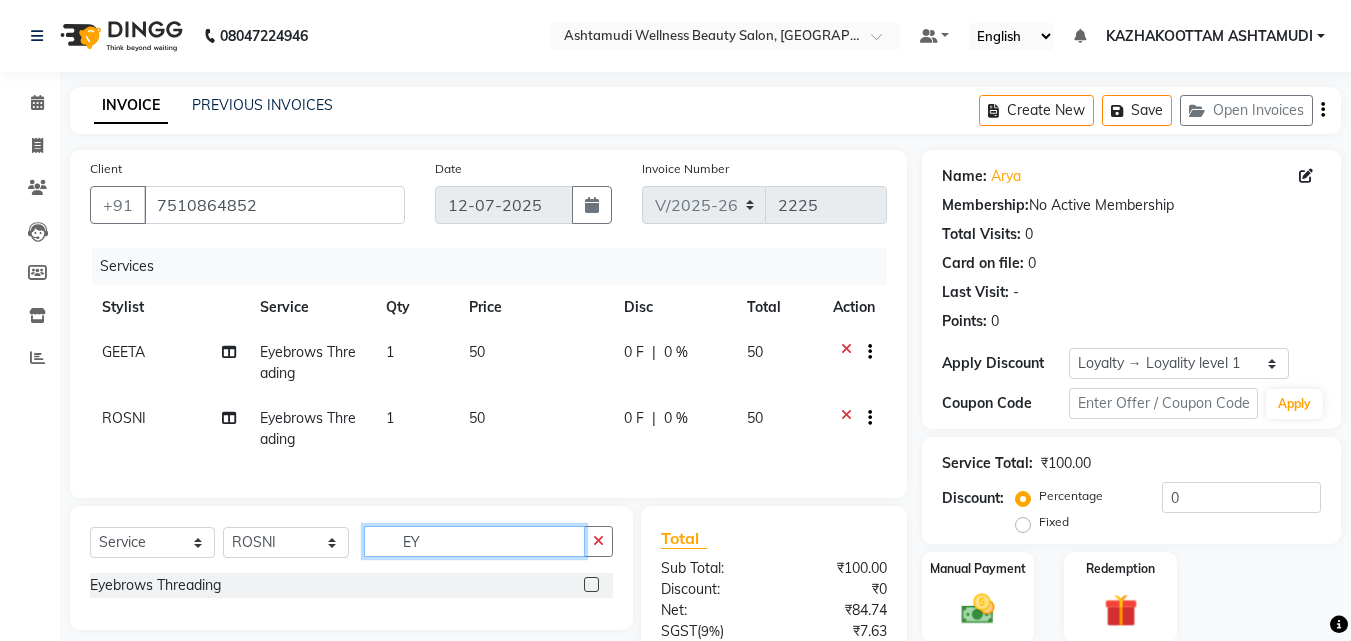 type on "E" 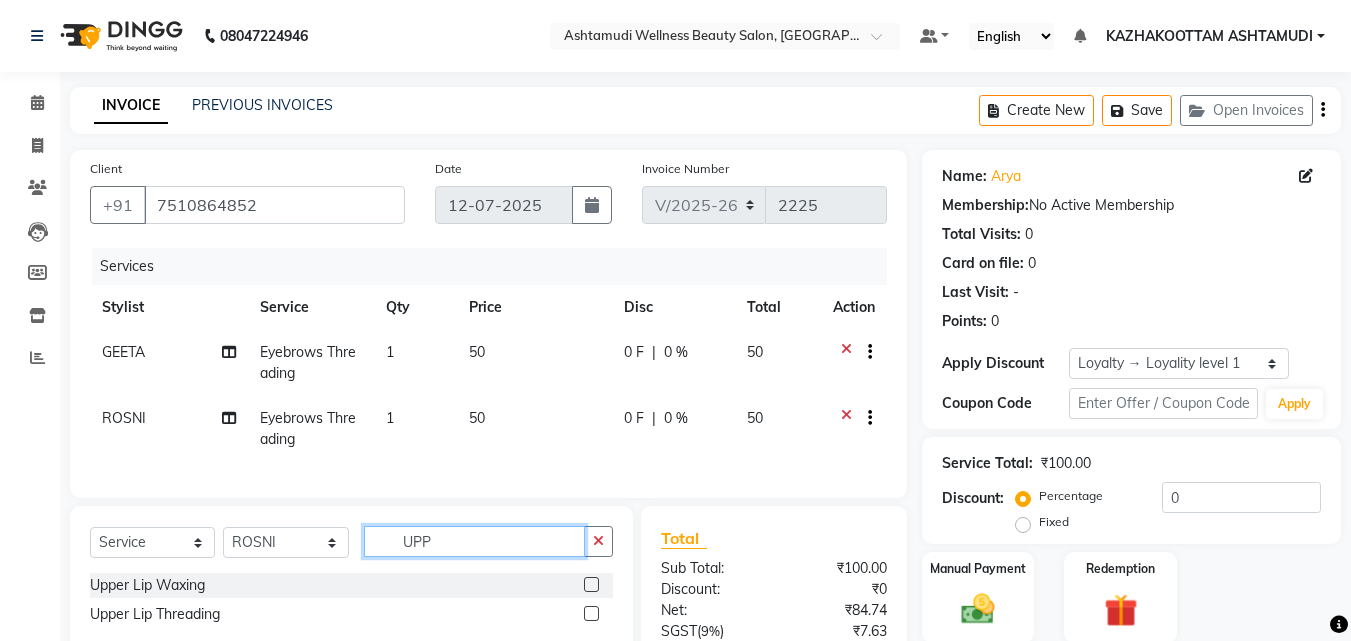 scroll, scrollTop: 100, scrollLeft: 0, axis: vertical 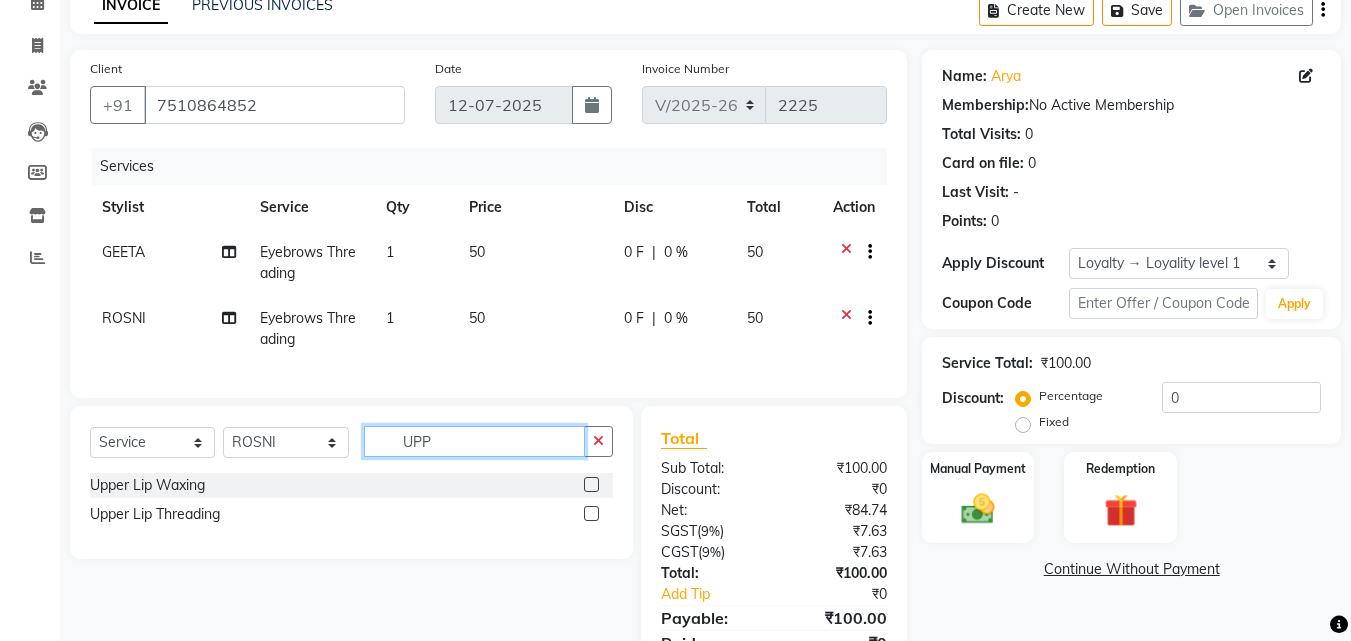 type on "UPP" 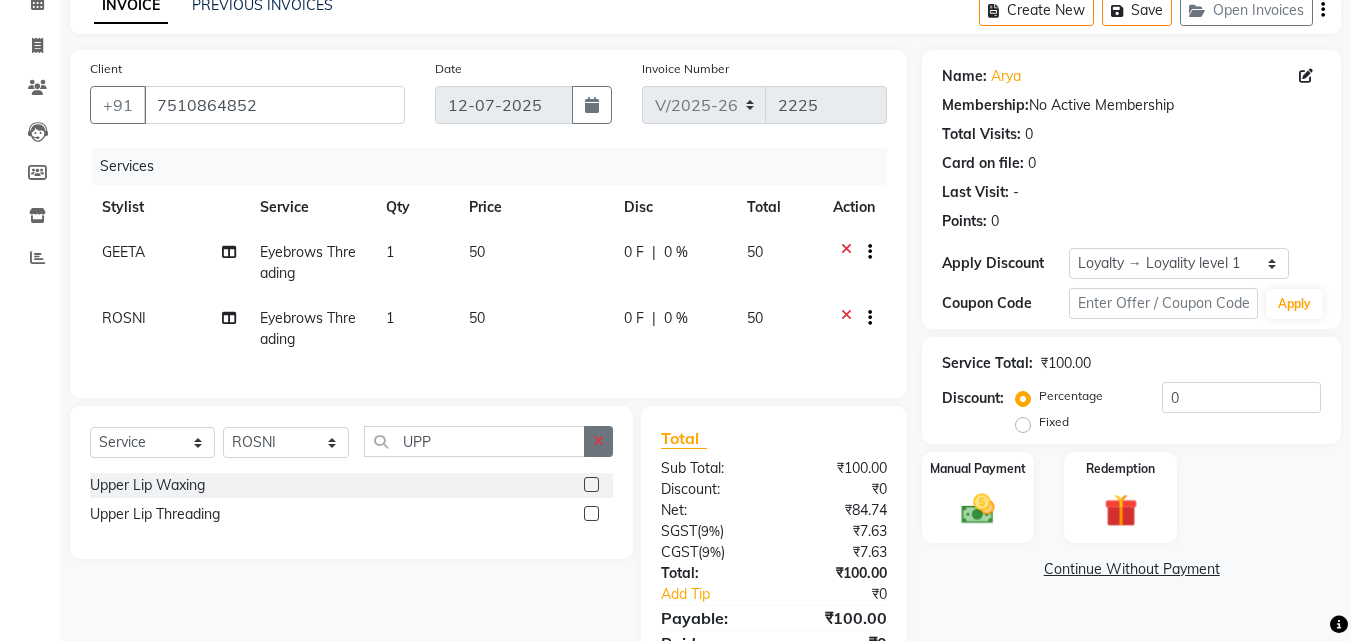 click 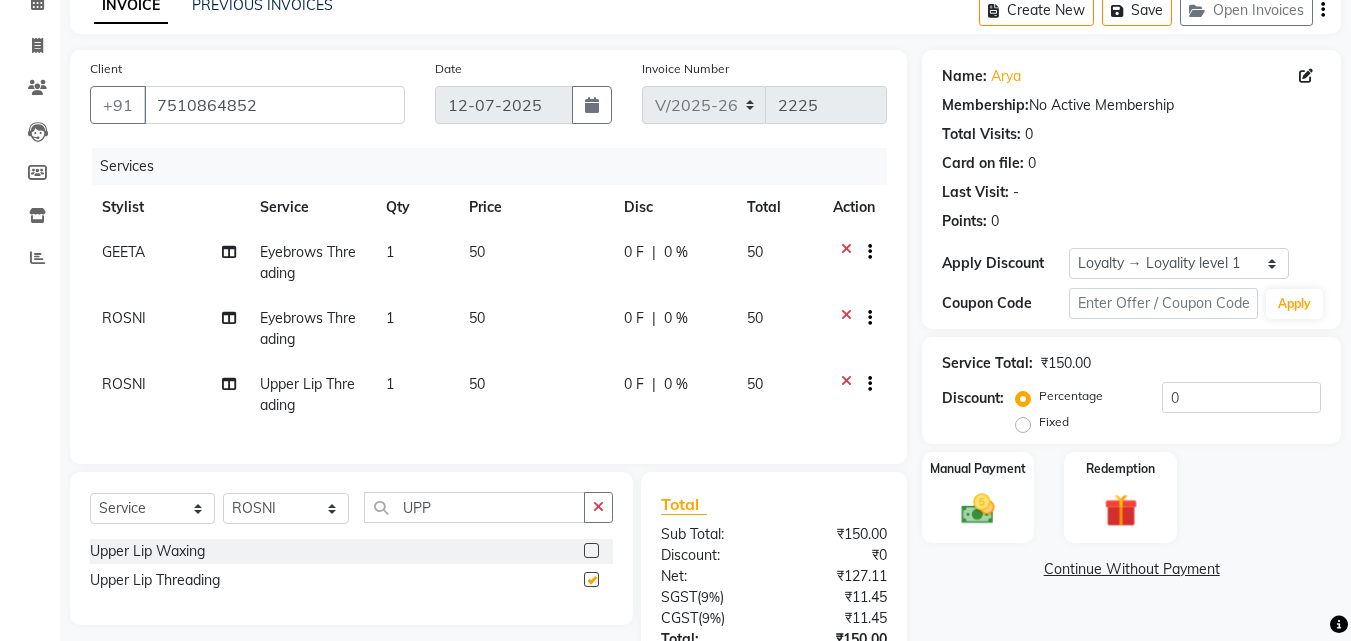 checkbox on "false" 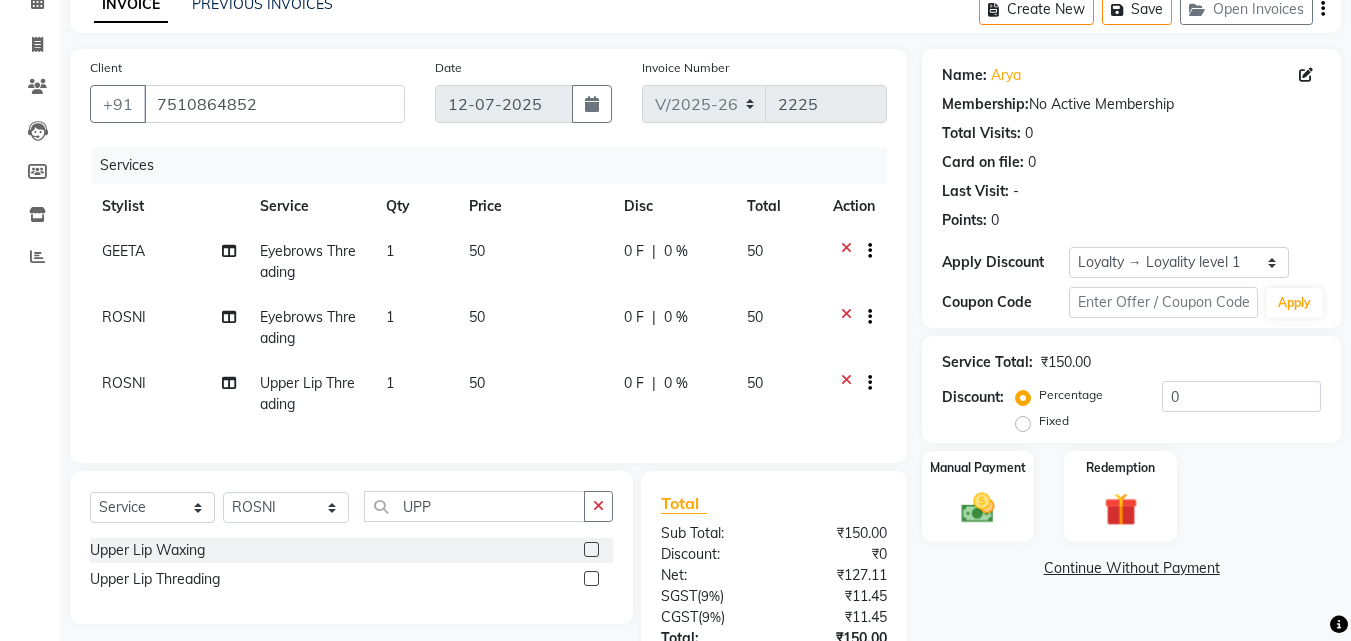 scroll, scrollTop: 270, scrollLeft: 0, axis: vertical 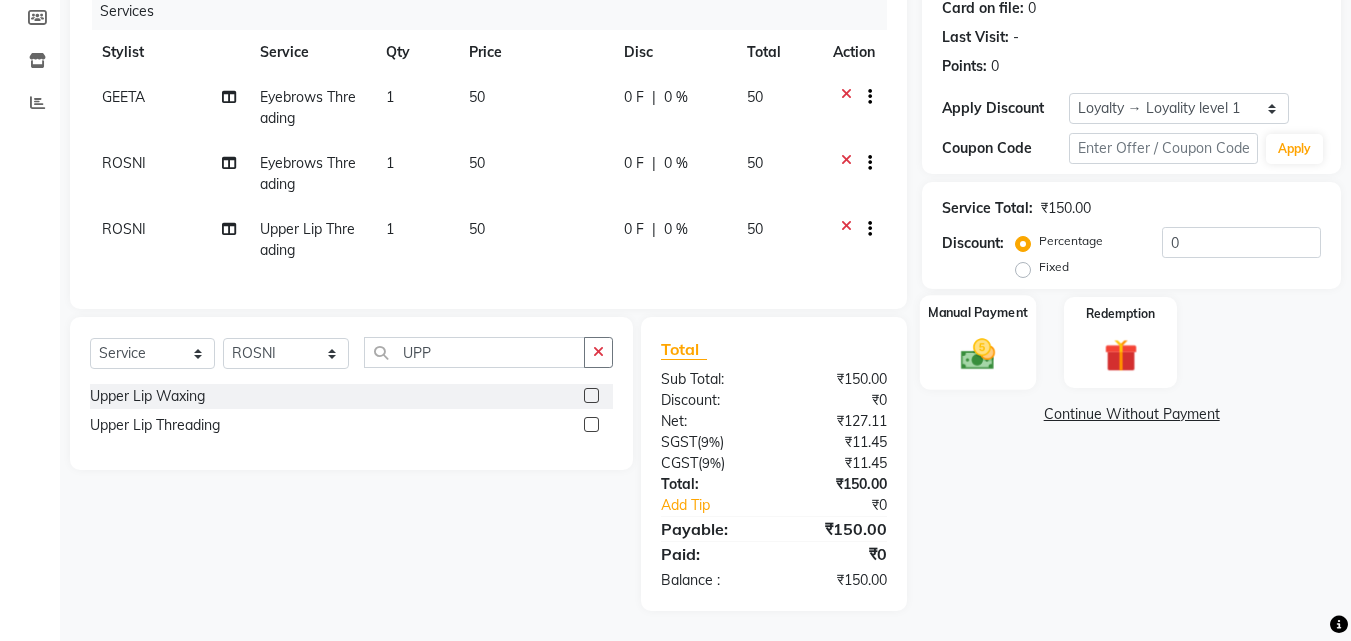 click 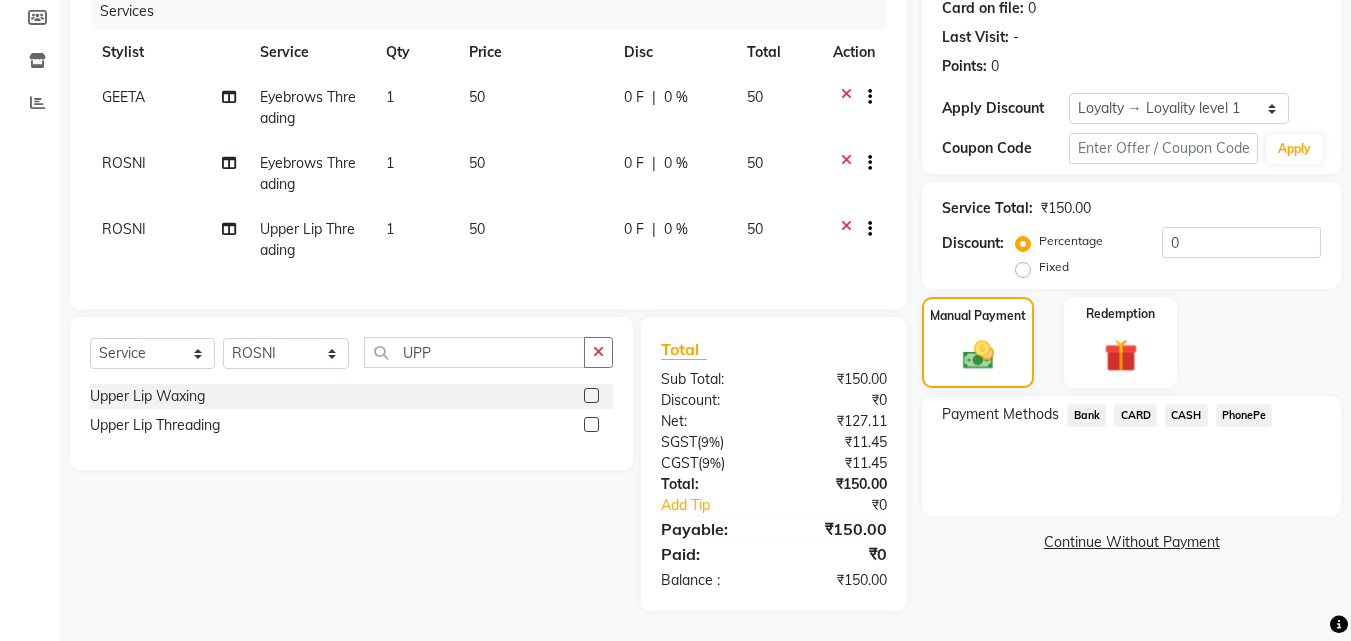 click on "PhonePe" 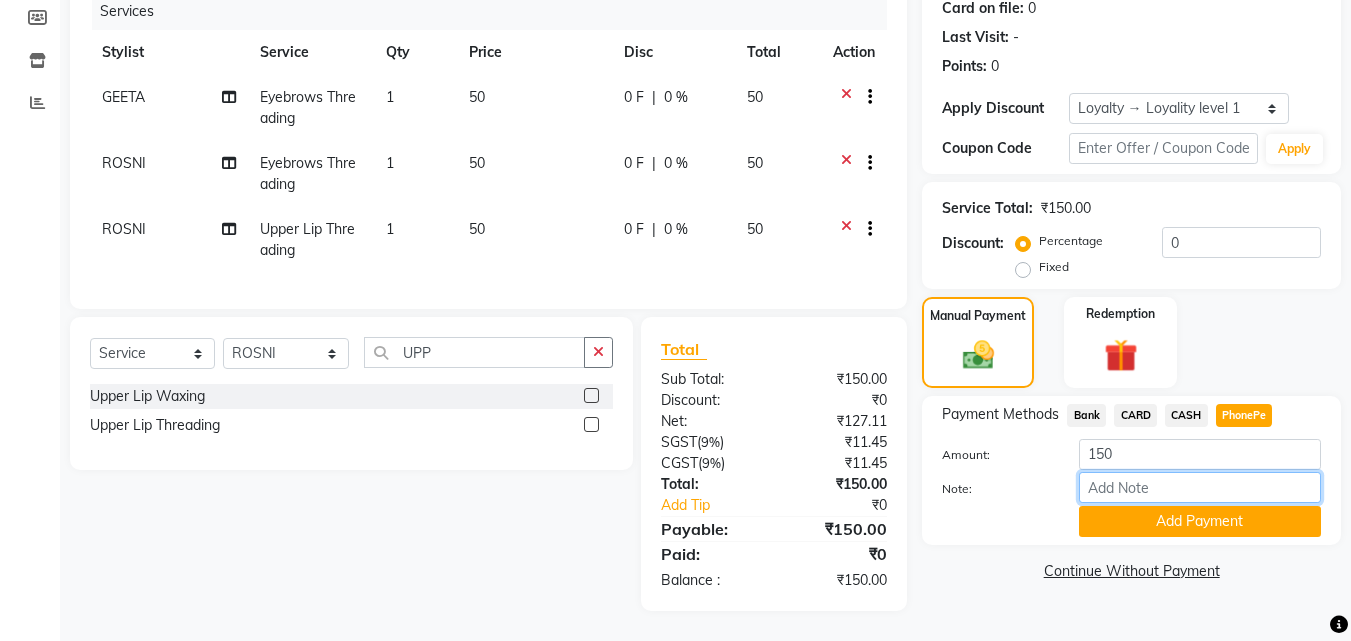 click on "Note:" at bounding box center (1200, 487) 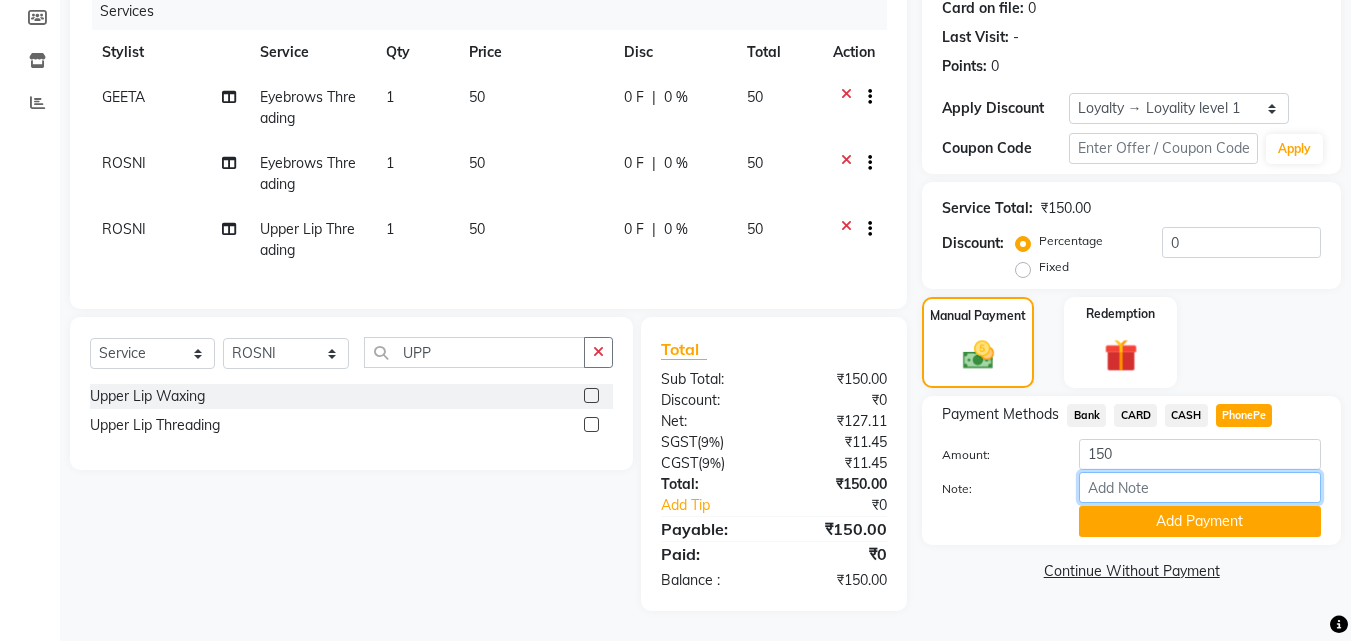 type on "soorya" 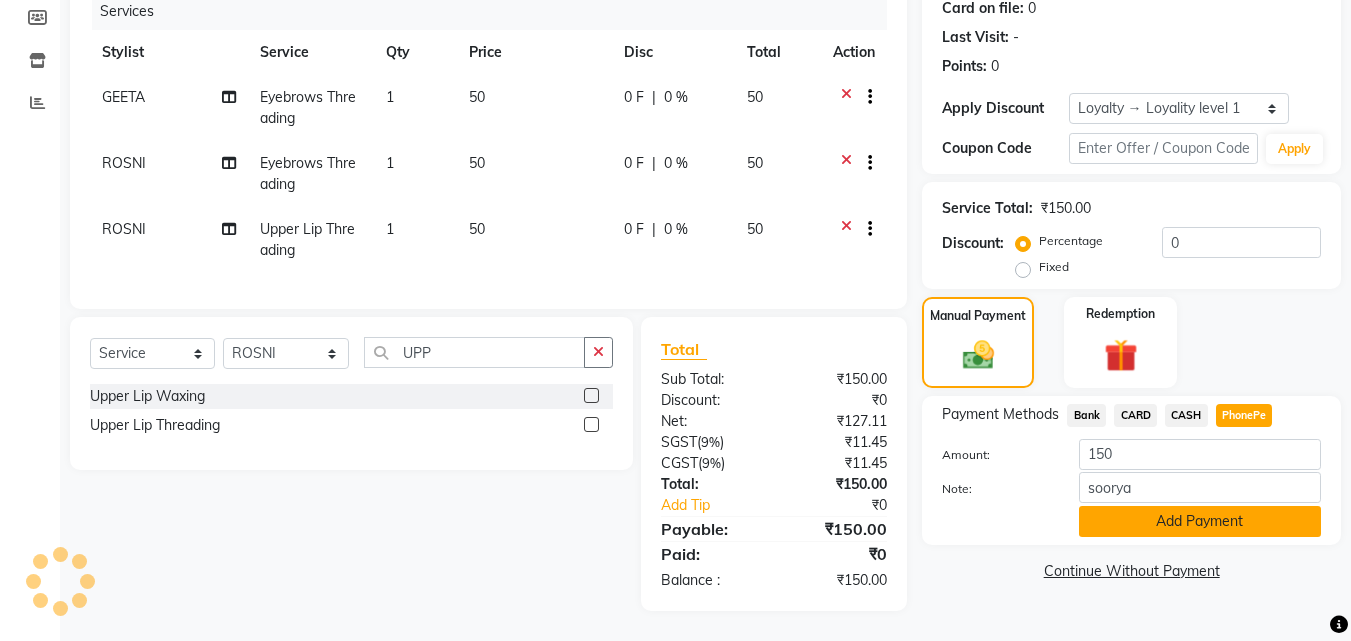 click on "Add Payment" 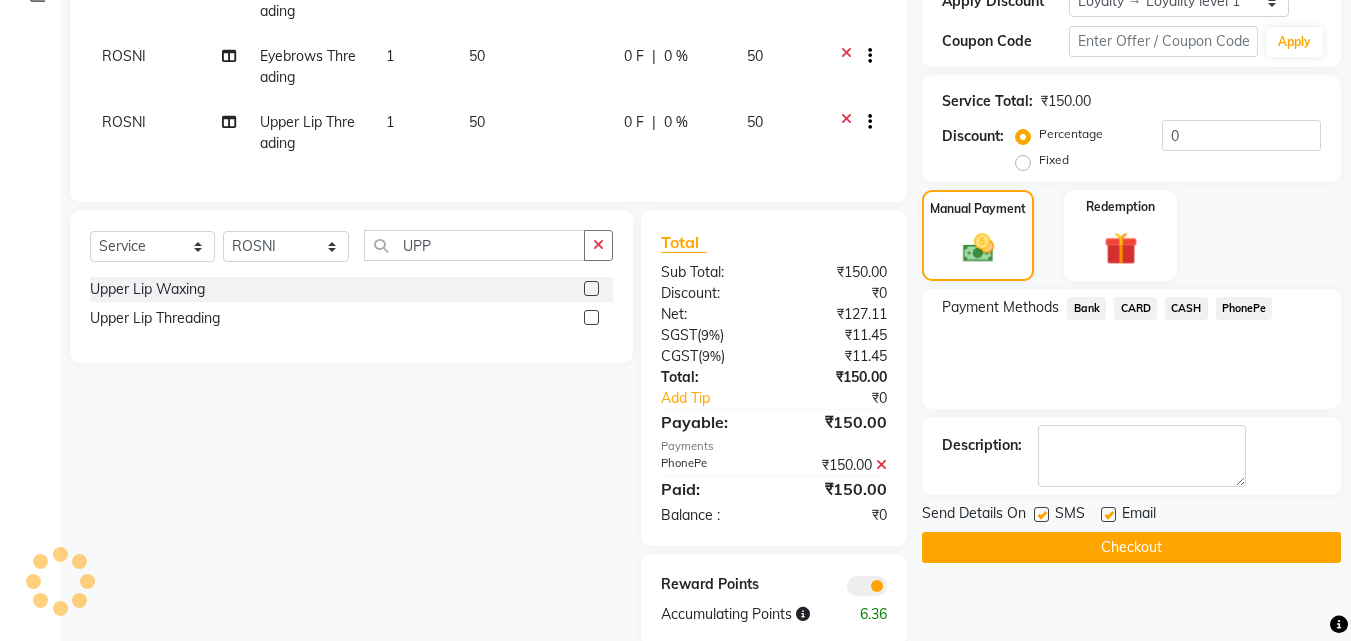 scroll, scrollTop: 411, scrollLeft: 0, axis: vertical 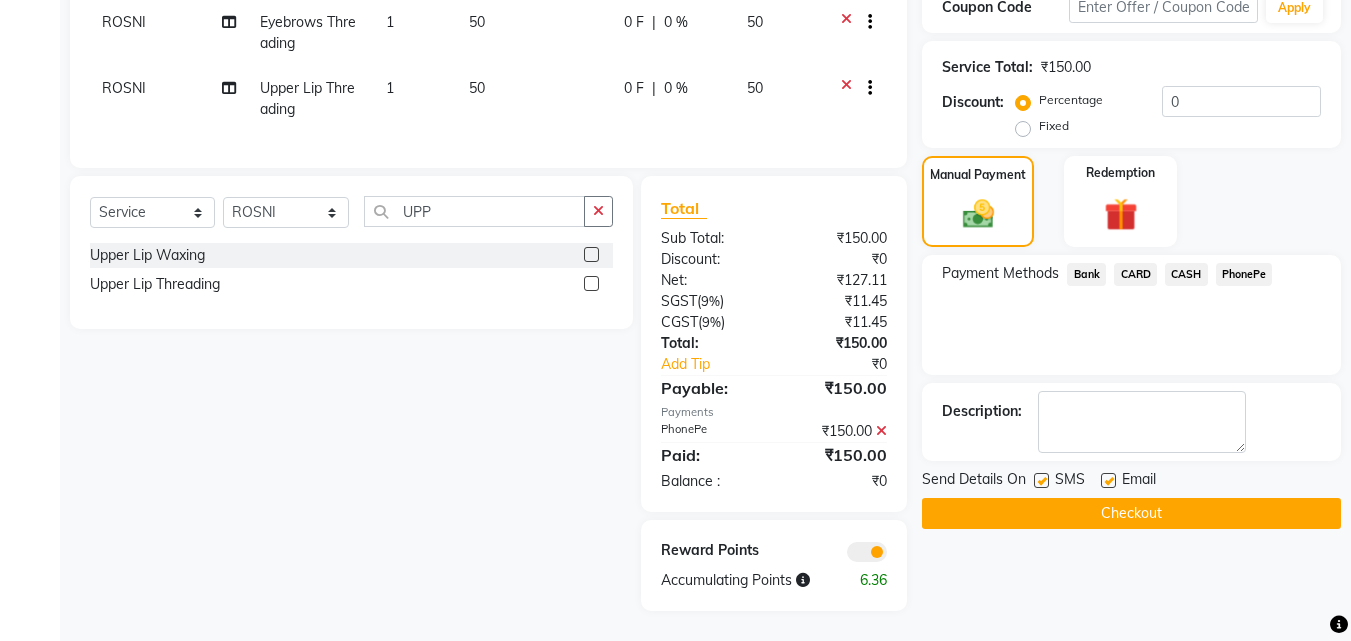 drag, startPoint x: 1040, startPoint y: 466, endPoint x: 1097, endPoint y: 471, distance: 57.21888 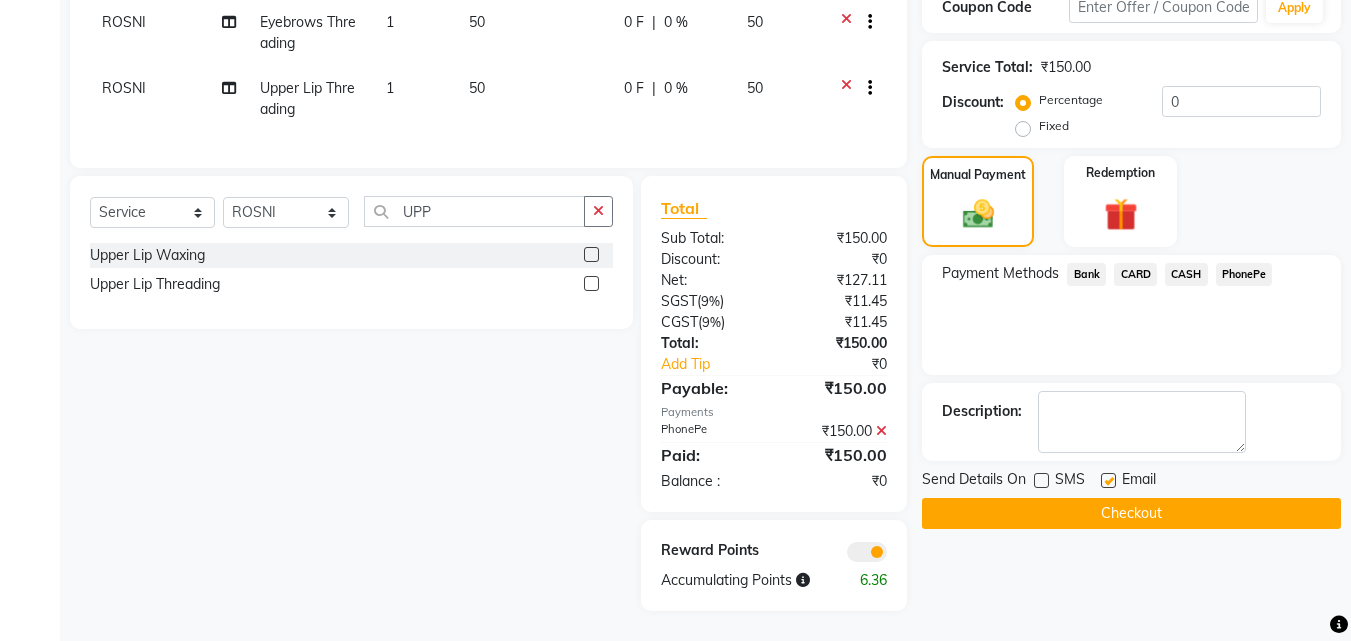 click 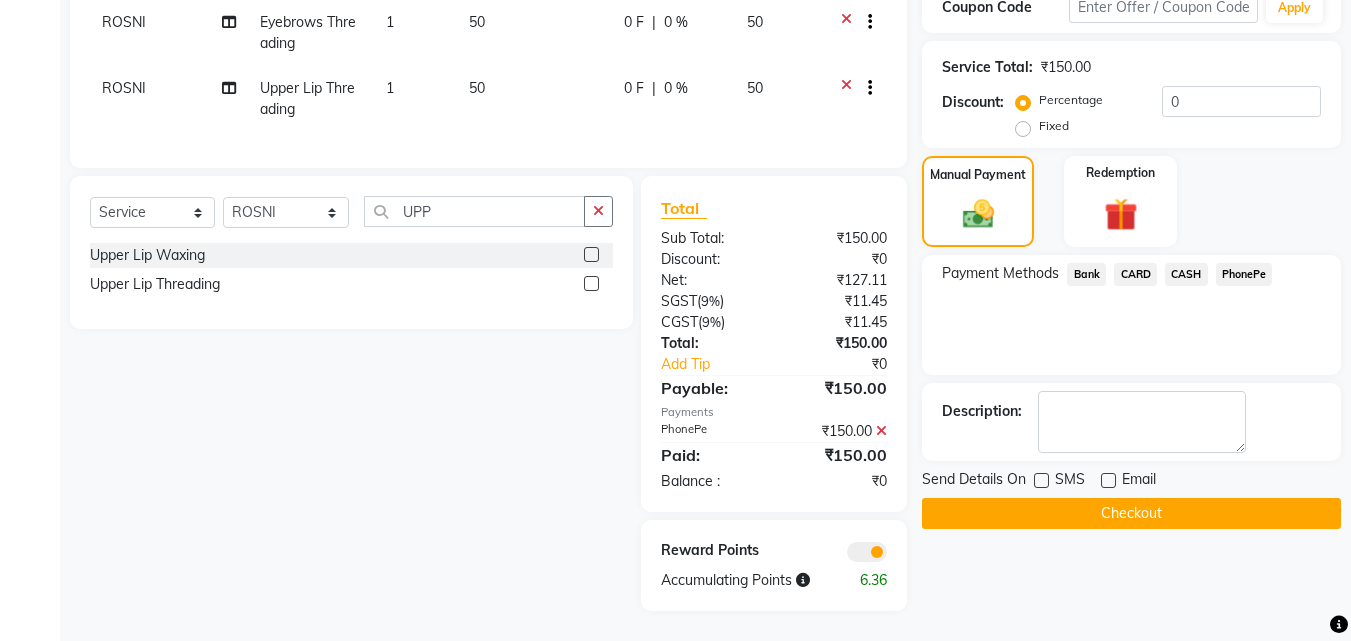 click on "Checkout" 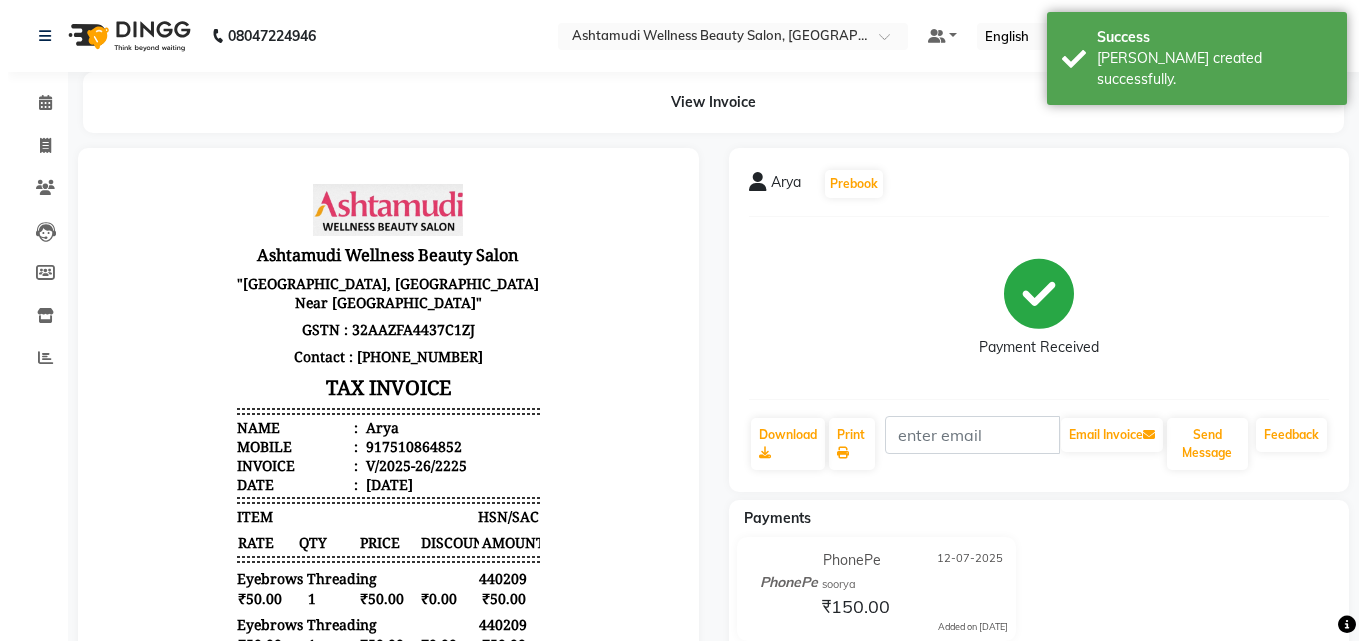 scroll, scrollTop: 0, scrollLeft: 0, axis: both 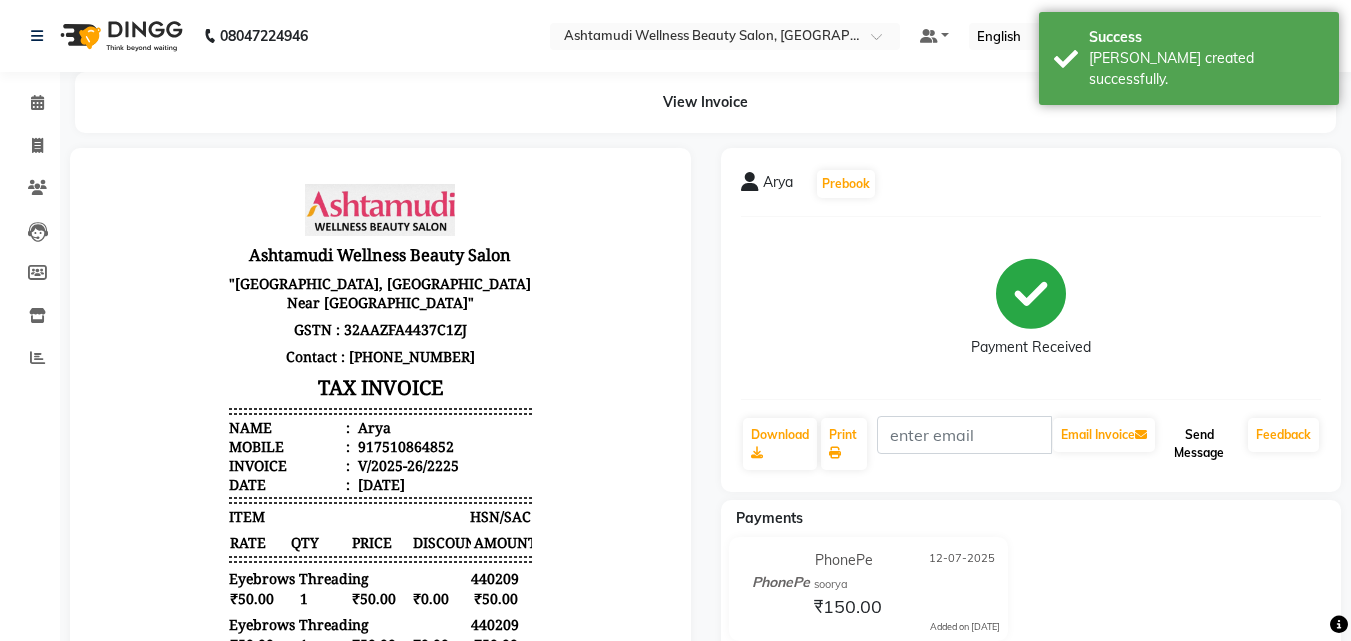 click on "Send Message" 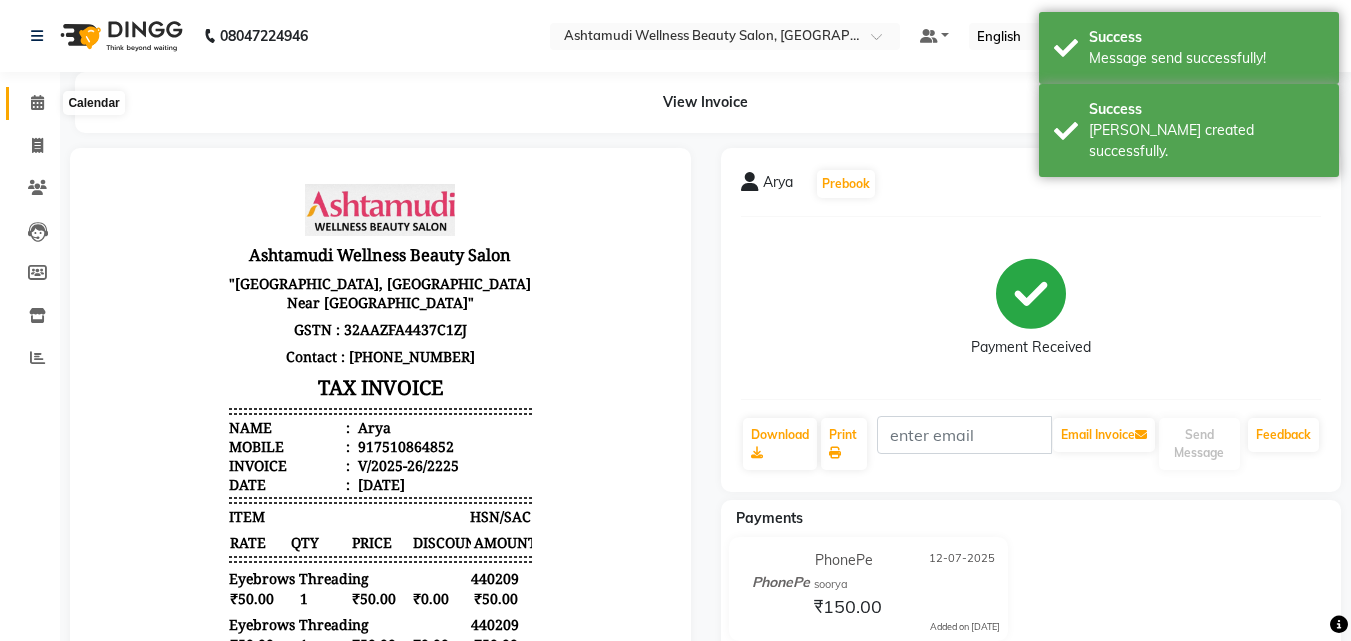 click 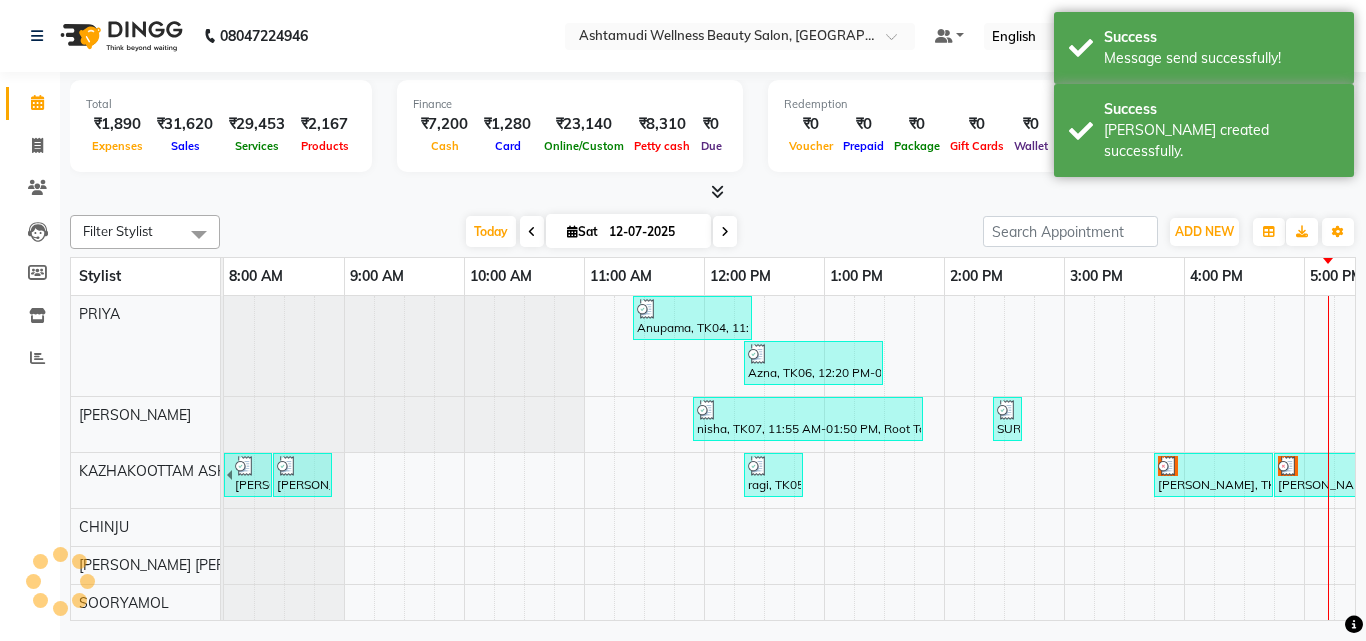 scroll, scrollTop: 0, scrollLeft: 0, axis: both 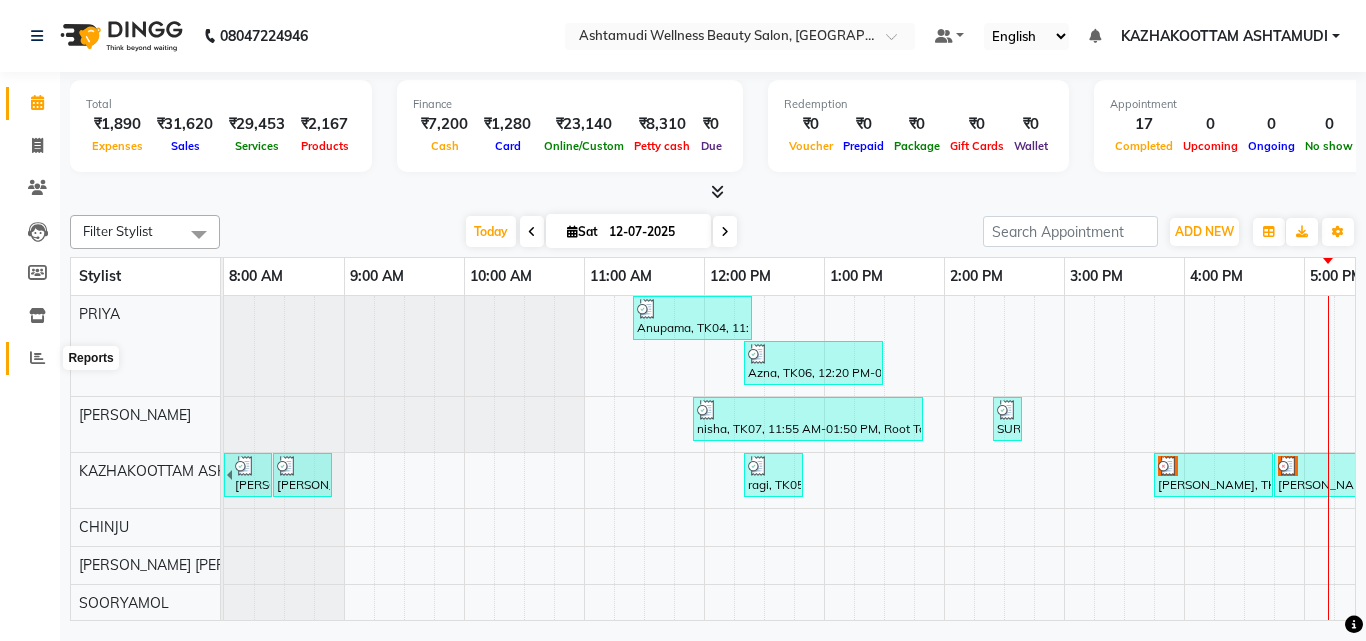click 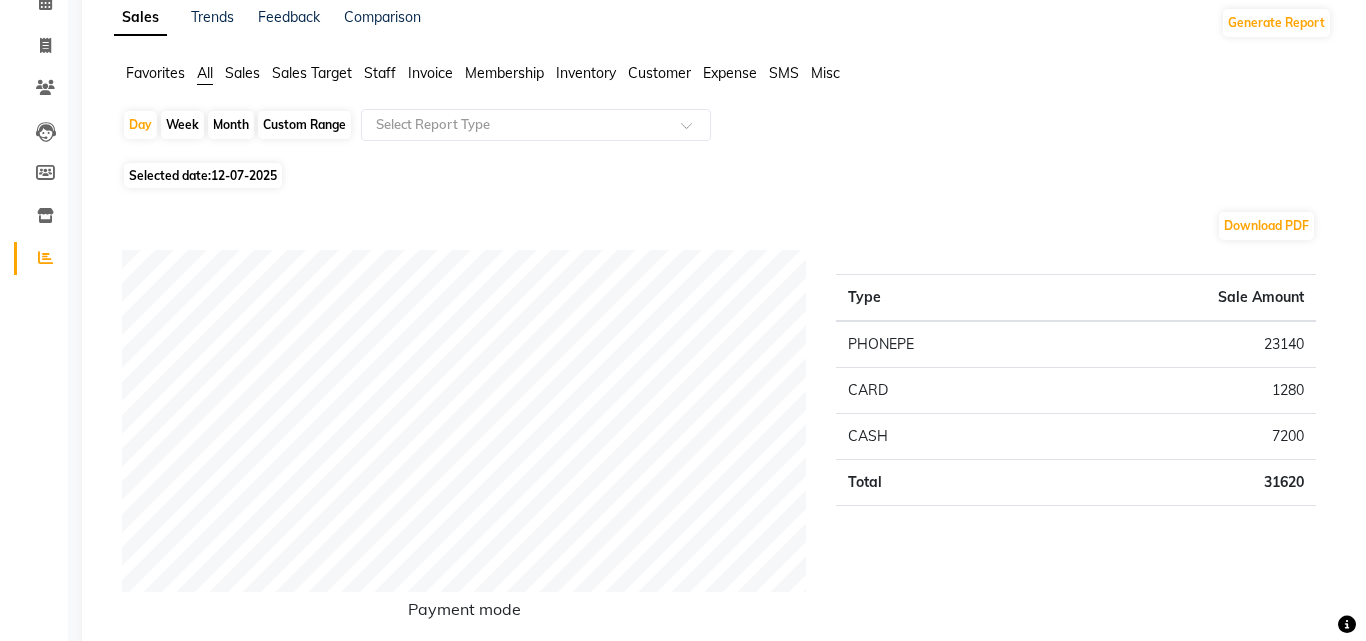 scroll, scrollTop: 0, scrollLeft: 0, axis: both 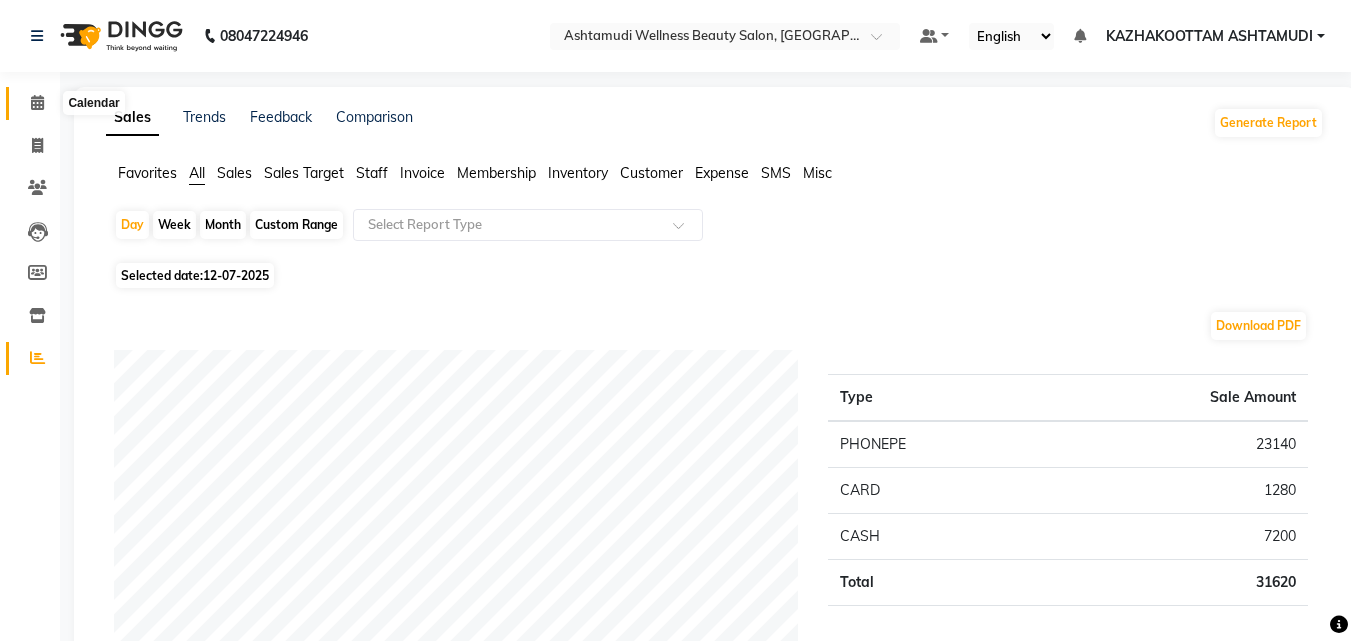 click 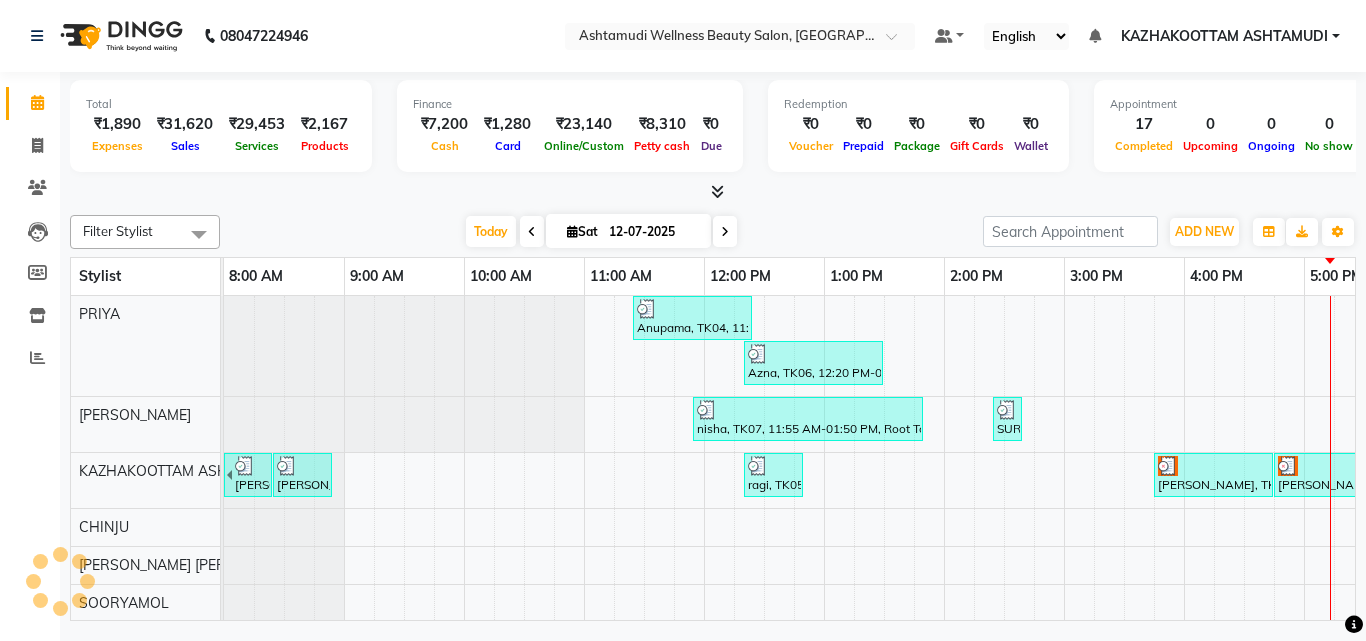 scroll, scrollTop: 0, scrollLeft: 429, axis: horizontal 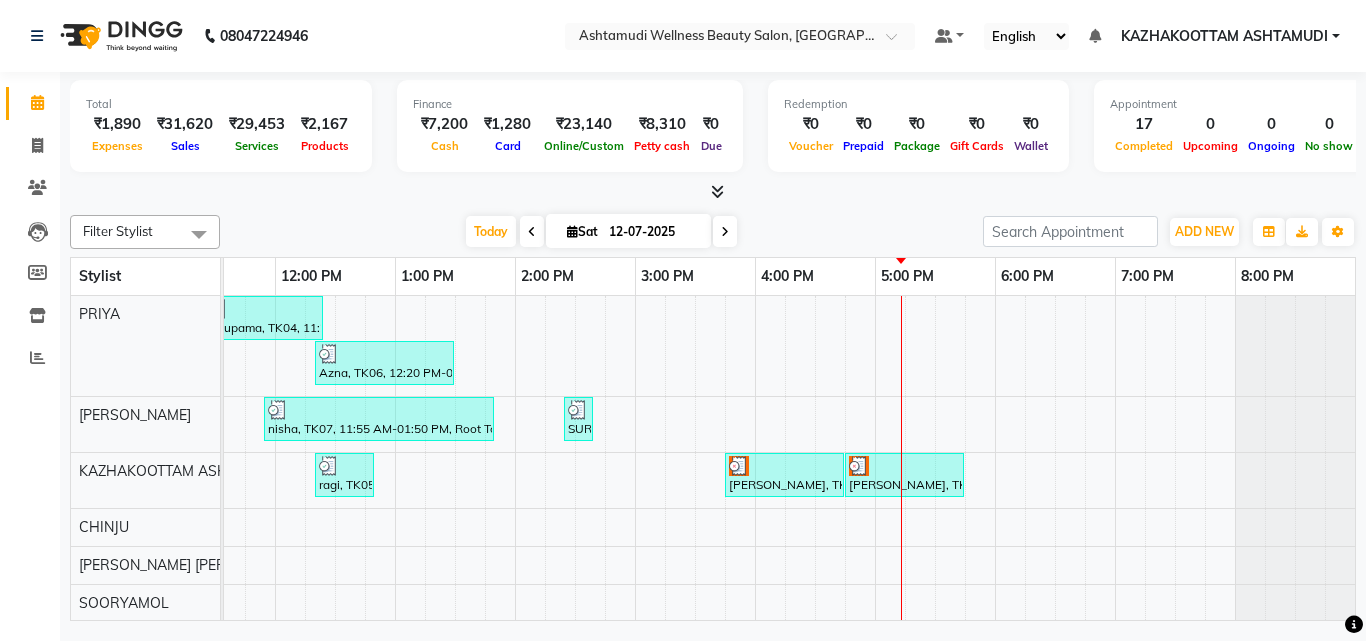 click at bounding box center (717, 191) 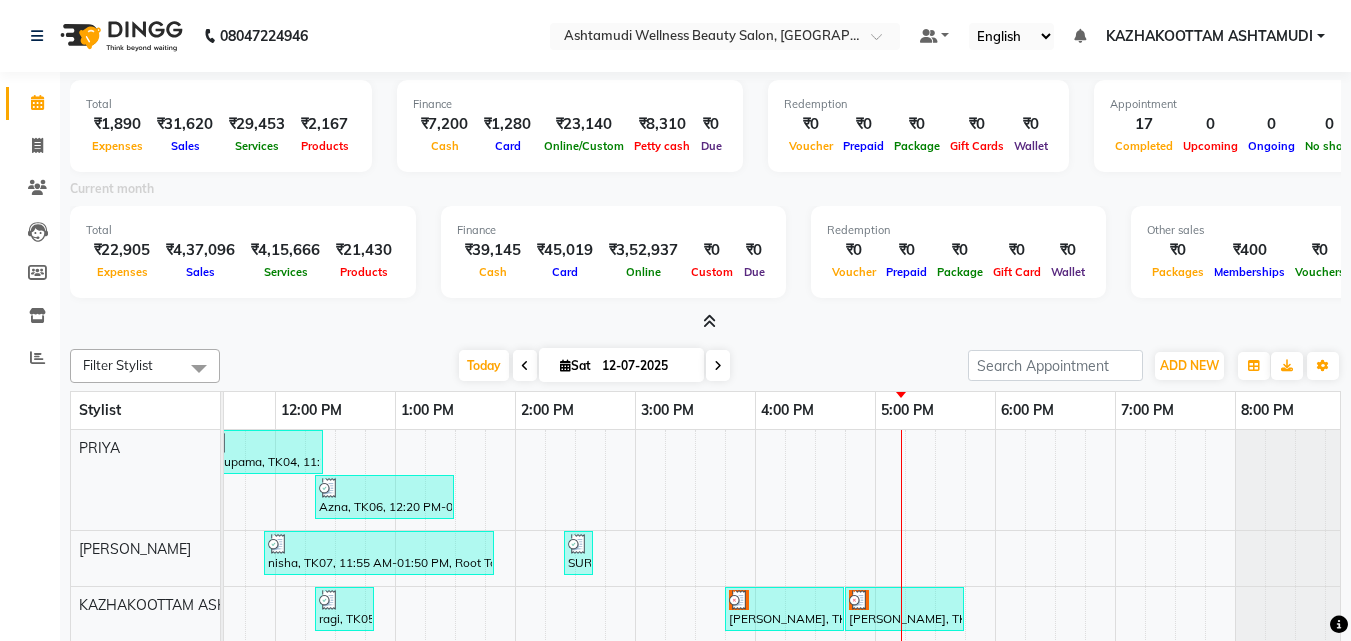 click at bounding box center [709, 321] 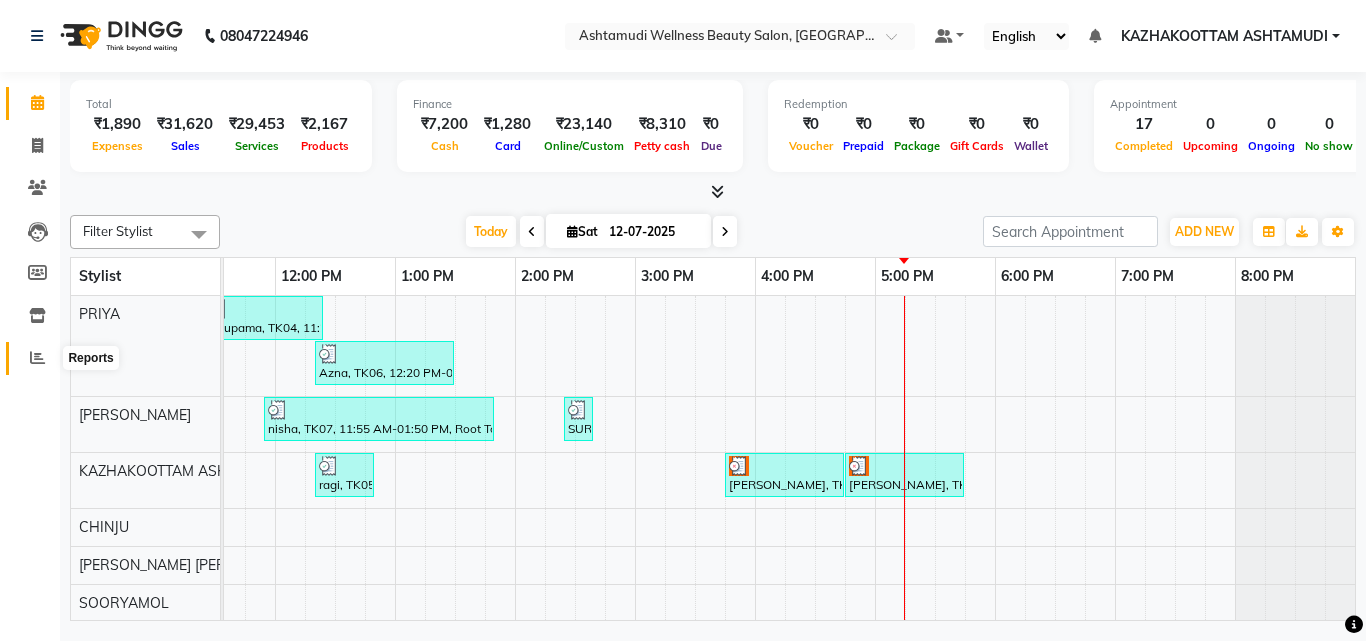 click 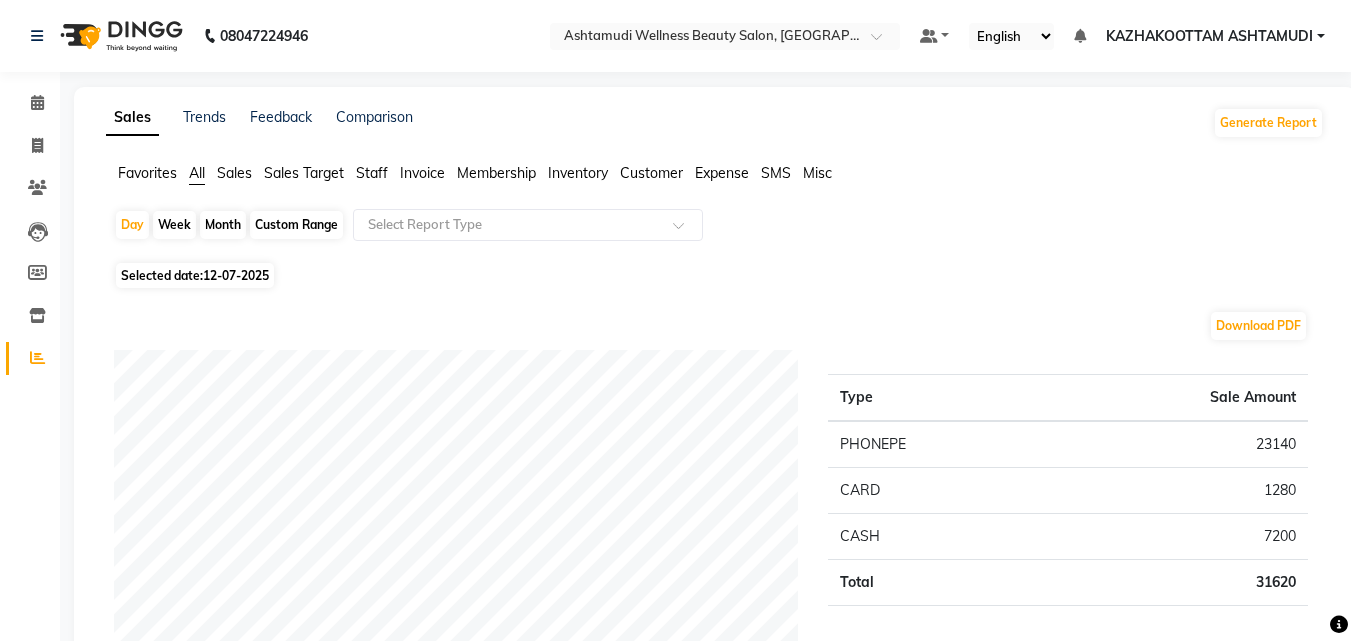 click on "Custom Range" 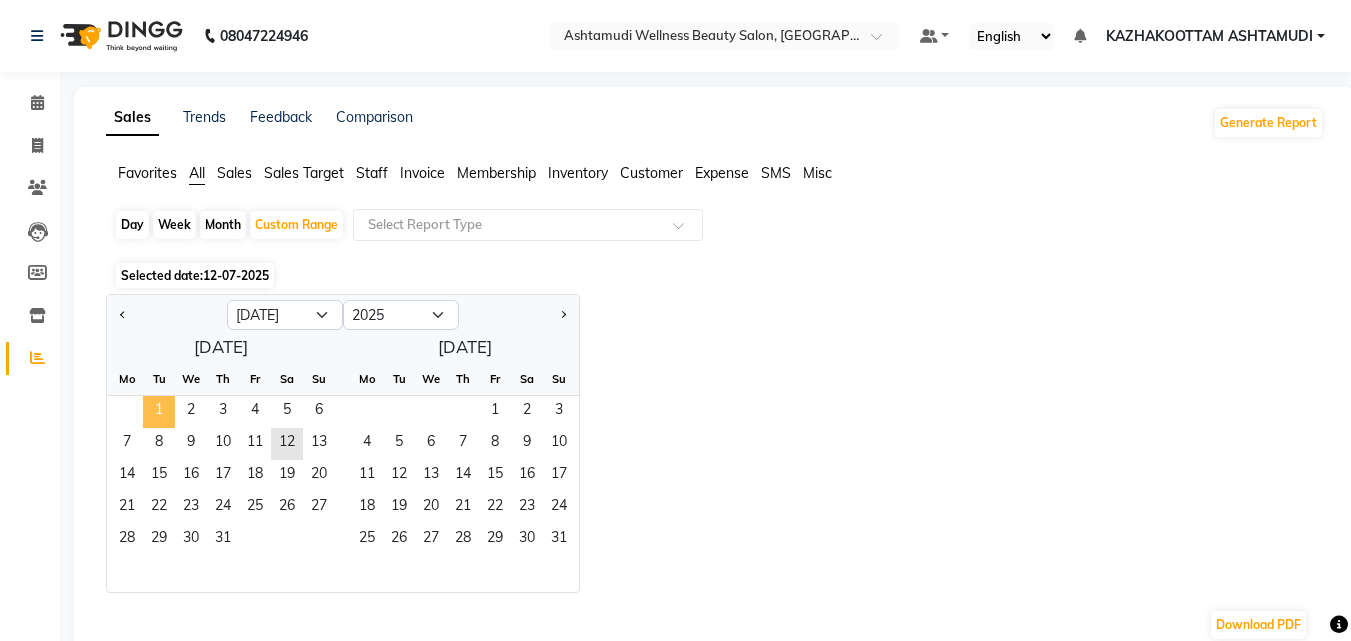 click on "1" 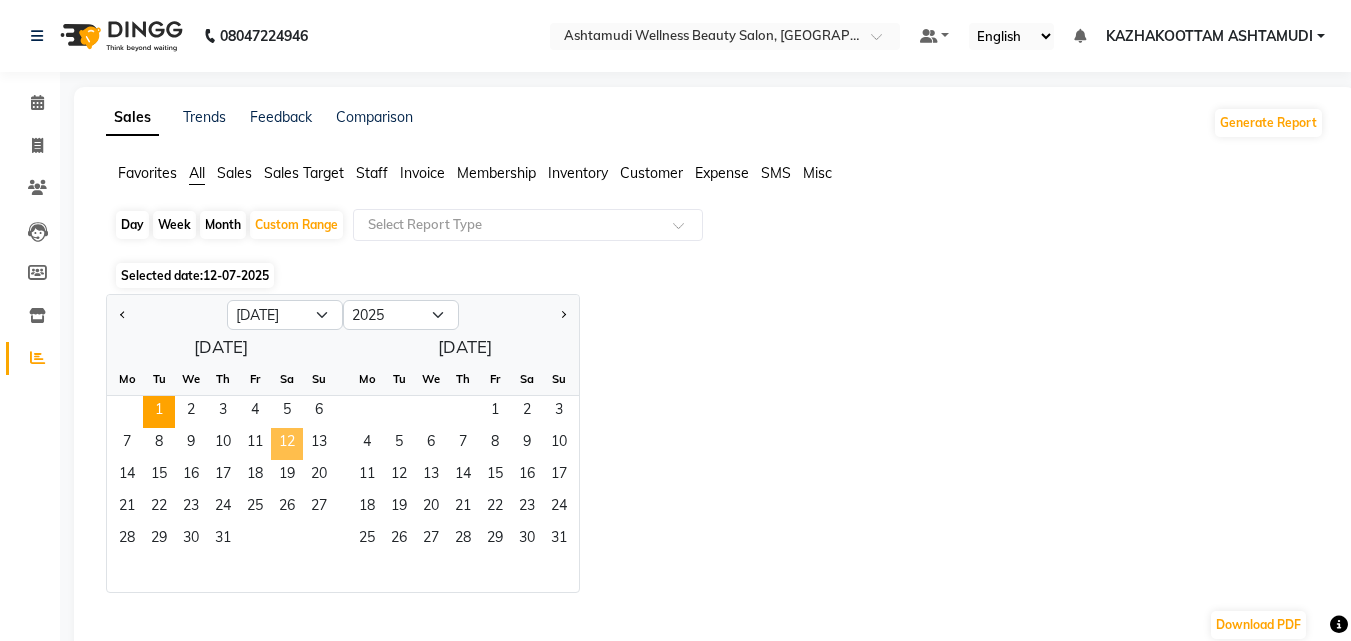click on "12" 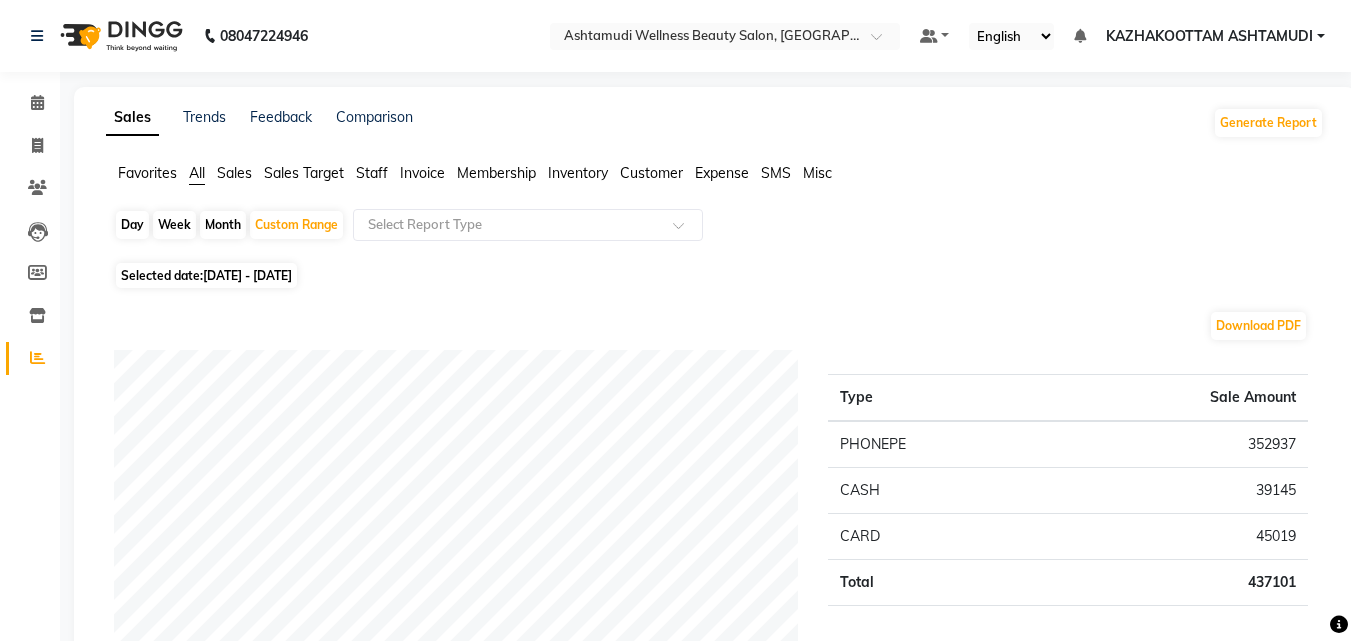 click on "Staff" 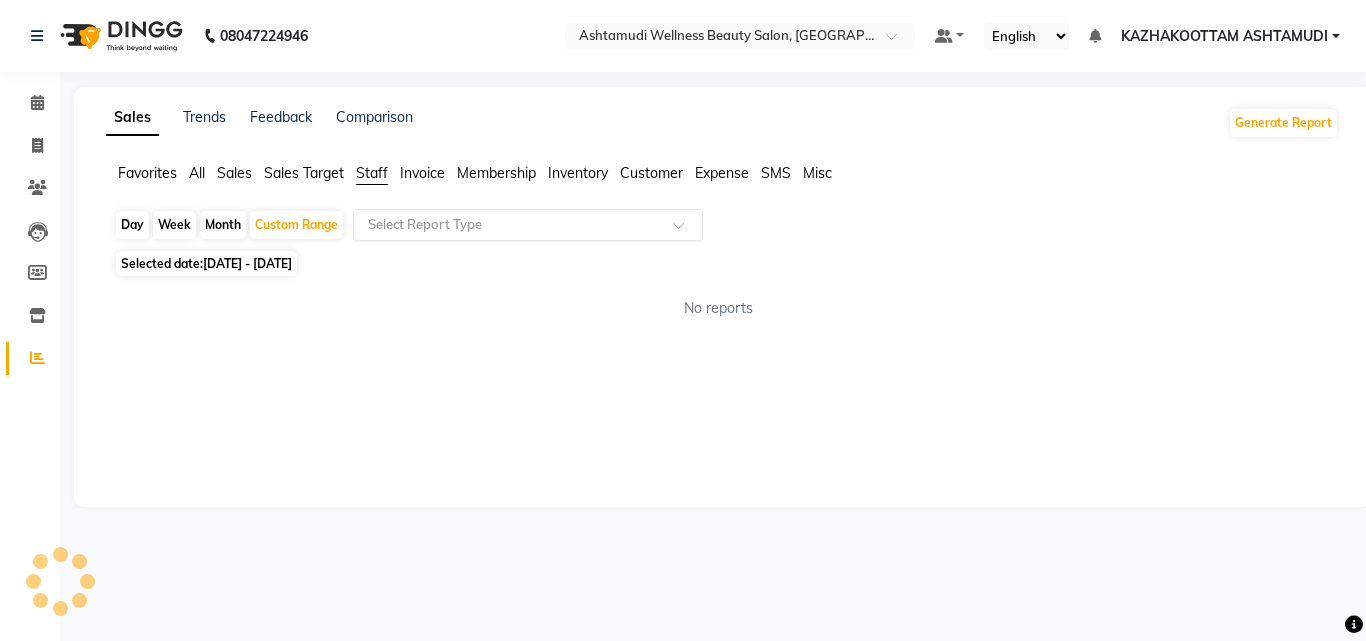 click 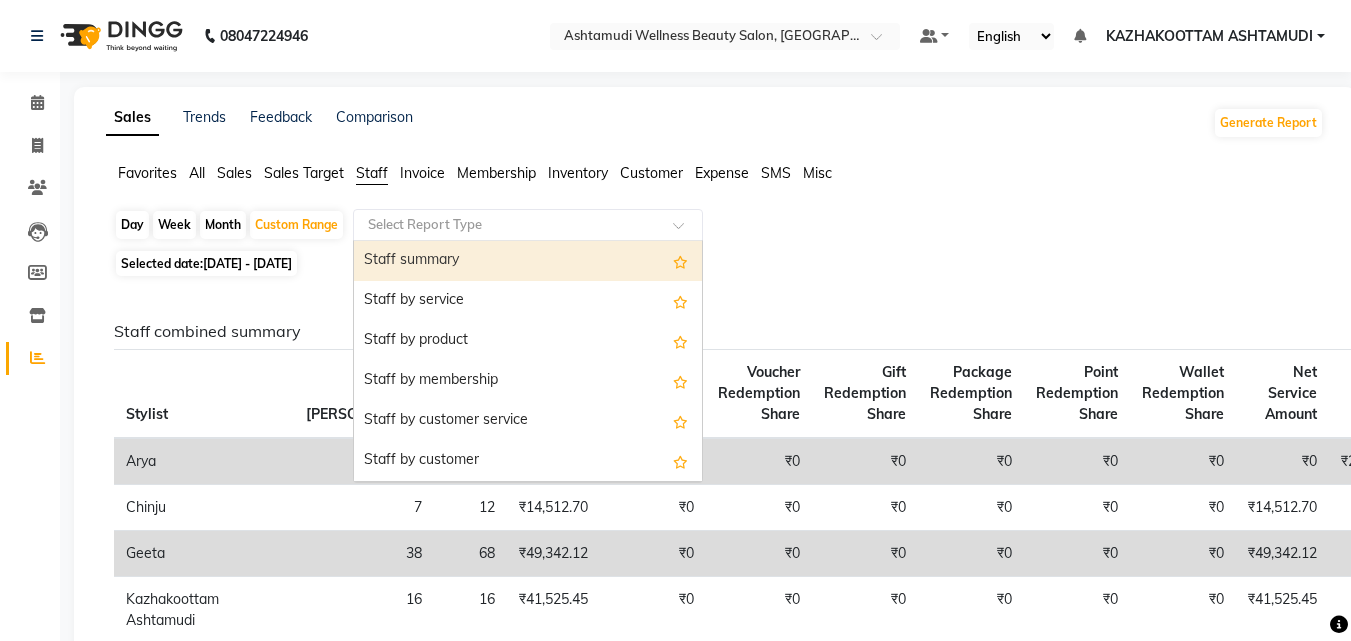 click on "Staff summary" at bounding box center [528, 261] 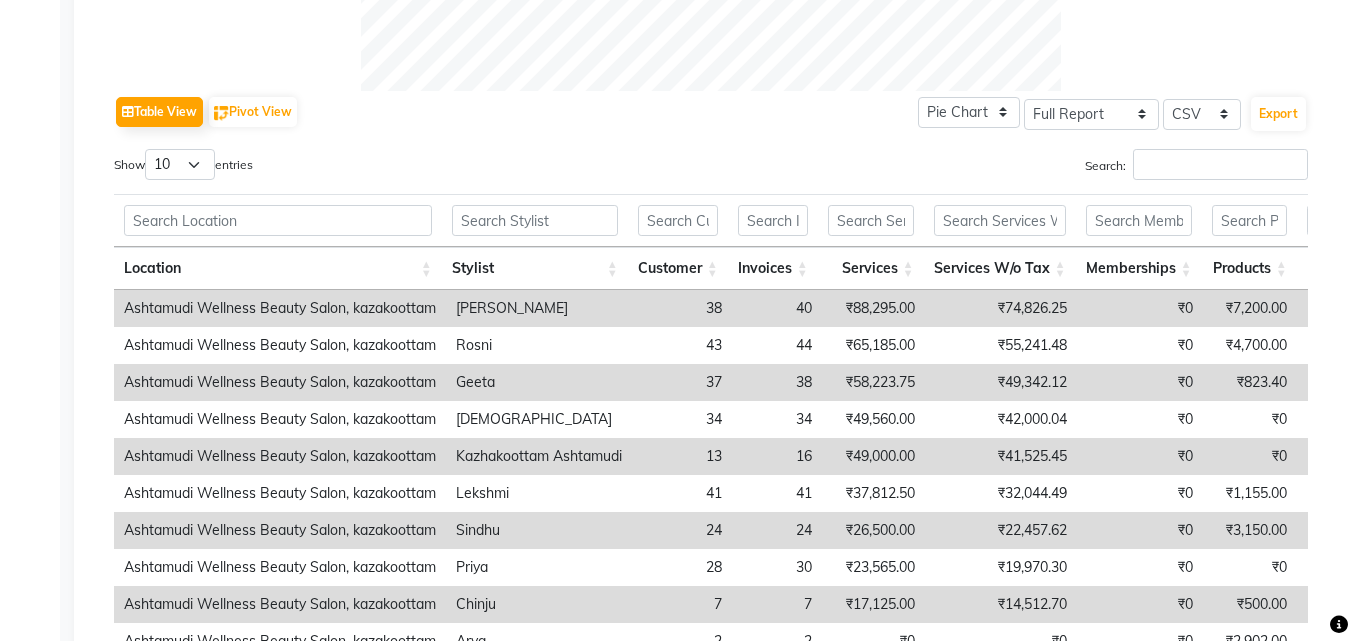 scroll, scrollTop: 1031, scrollLeft: 0, axis: vertical 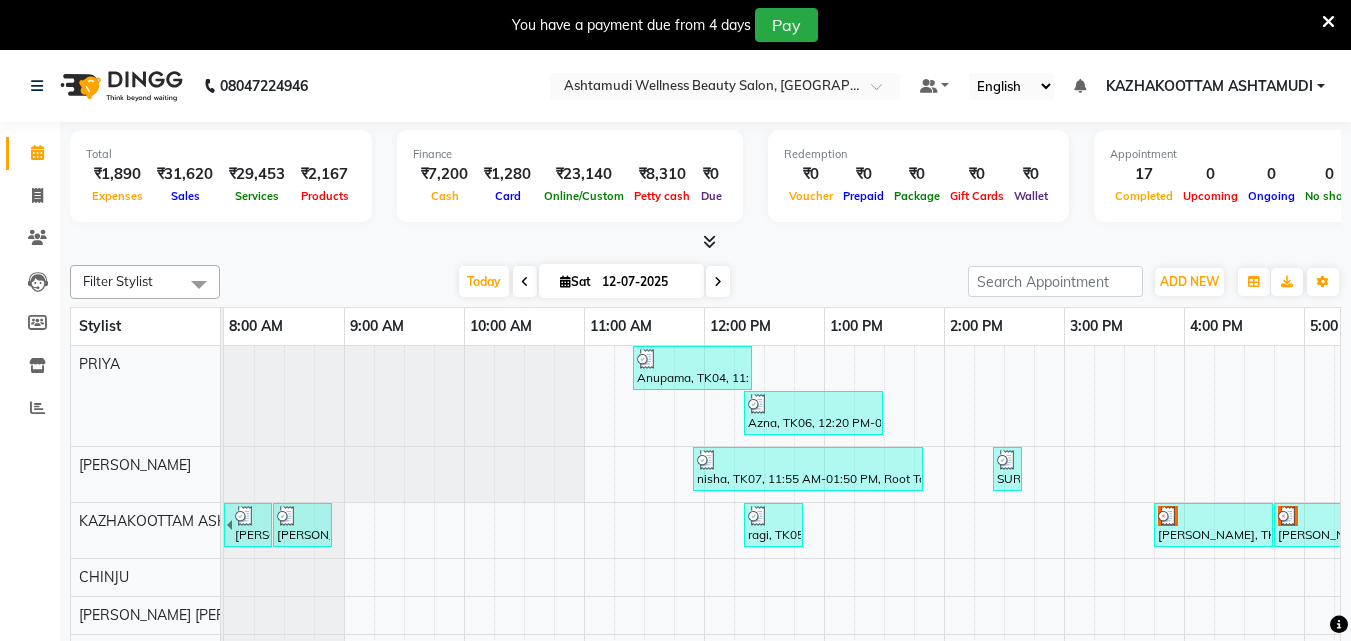 click at bounding box center (709, 241) 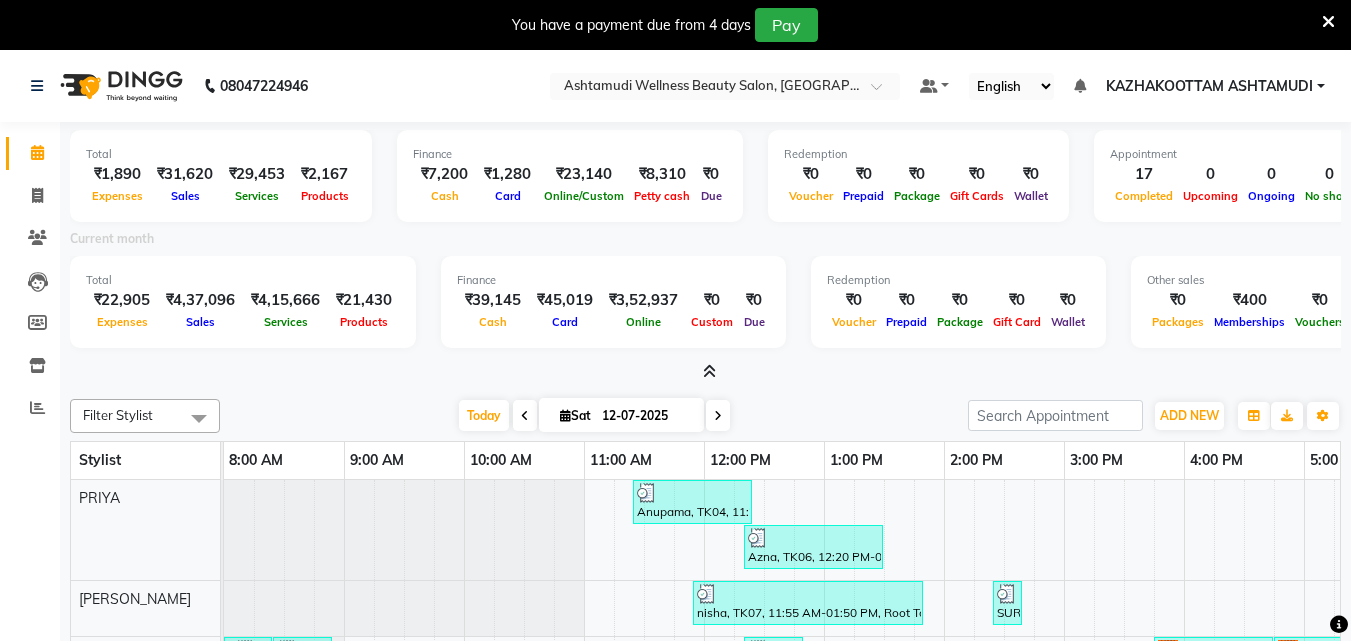 click at bounding box center (709, 371) 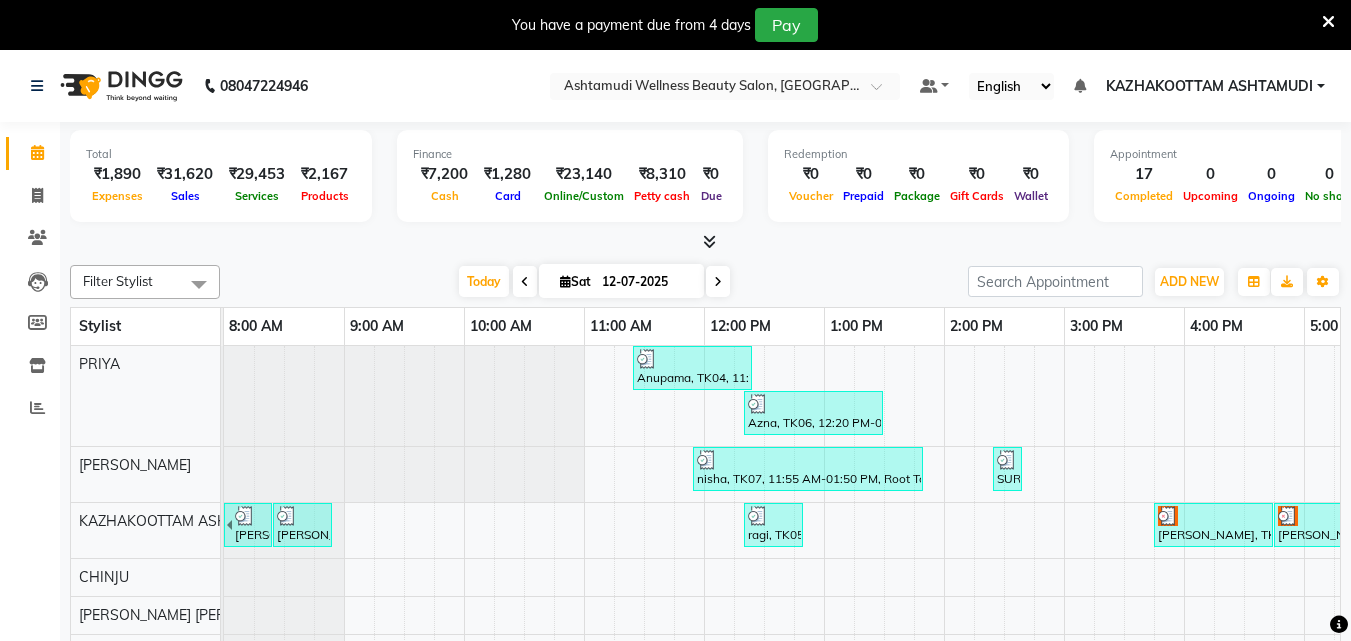 scroll, scrollTop: 304, scrollLeft: 0, axis: vertical 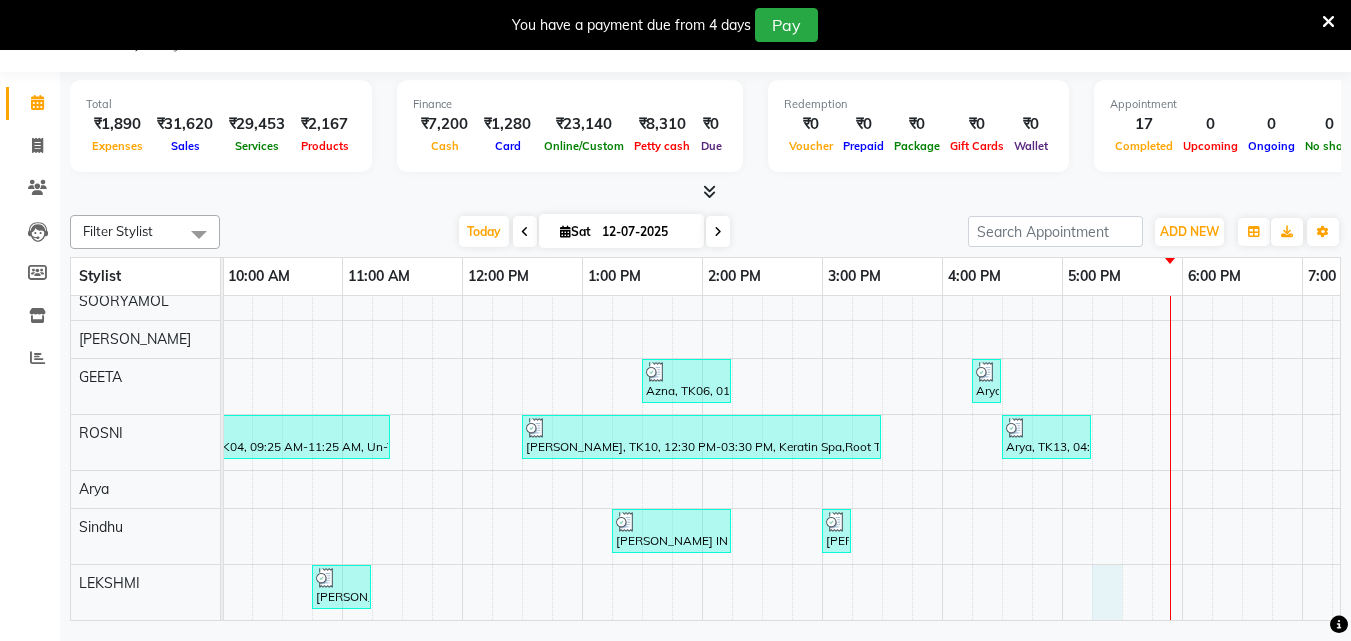 click on "Anupama, TK04, 11:25 AM-12:25 PM, Stemcell  Facial     Azna, TK06, 12:20 PM-01:30 PM, Root Touch-Up ([MEDICAL_DATA] Free),Under Arm Waxing     nisha, TK07, 11:55 AM-01:50 PM, Root Touch-Up ([MEDICAL_DATA] Free),Keratin Spa,Eyebrows Threading     SURYA UST, TK09, 02:25 PM-02:40 PM, Eyebrows Threading     [PERSON_NAME] UST, TK01, 07:55 AM-08:25 AM, Make up     [PERSON_NAME], TK02, 08:25 AM-08:55 AM, Make up     ragi, TK05, 12:20 PM-12:50 PM, Make up     [PERSON_NAME], TK11, 03:45 PM-04:45 PM, Hair Spa     [PERSON_NAME], TK11, 04:45 PM-05:45 PM, Fruit Facial     Azna, TK06, 01:30 PM-02:15 PM, Hair Setting With Tongs     Arya, TK13, 04:15 PM-04:30 PM, Eyebrows Threading     Anupama, TK04, 09:25 AM-11:25 AM, Un-Tan Facial ,Anti-[MEDICAL_DATA] Treatment With Spa     [PERSON_NAME], TK10, 12:30 PM-03:30 PM, Keratin Spa,Root Touch-Up (Base),Ear to Ear Colour     Arya, TK13, 04:30 PM-05:15 PM, Eyebrows Threading,Upper Lip Threading     [PERSON_NAME] INFO, TK08, 01:15 PM-02:15 PM, Full Leg Waxing,Full Arm Waxing         [PERSON_NAME], TK03, 10:45 AM-11:15 AM, Half Leg Waxing" at bounding box center [762, 307] 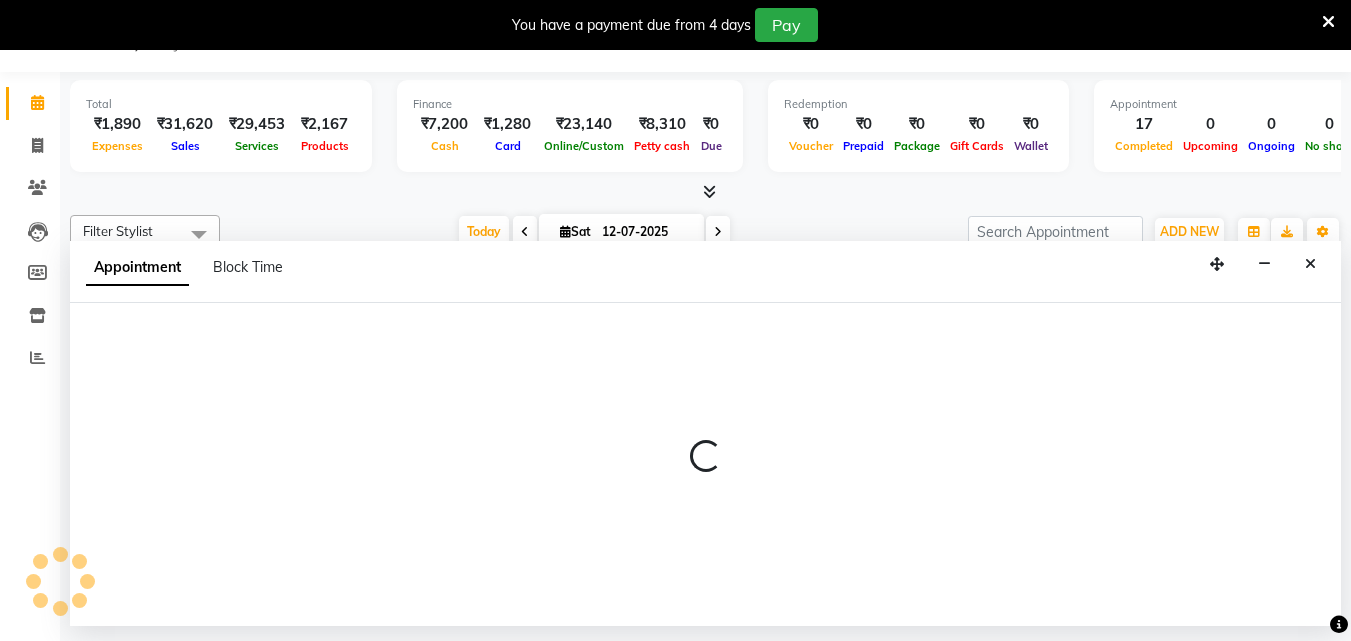 select on "85074" 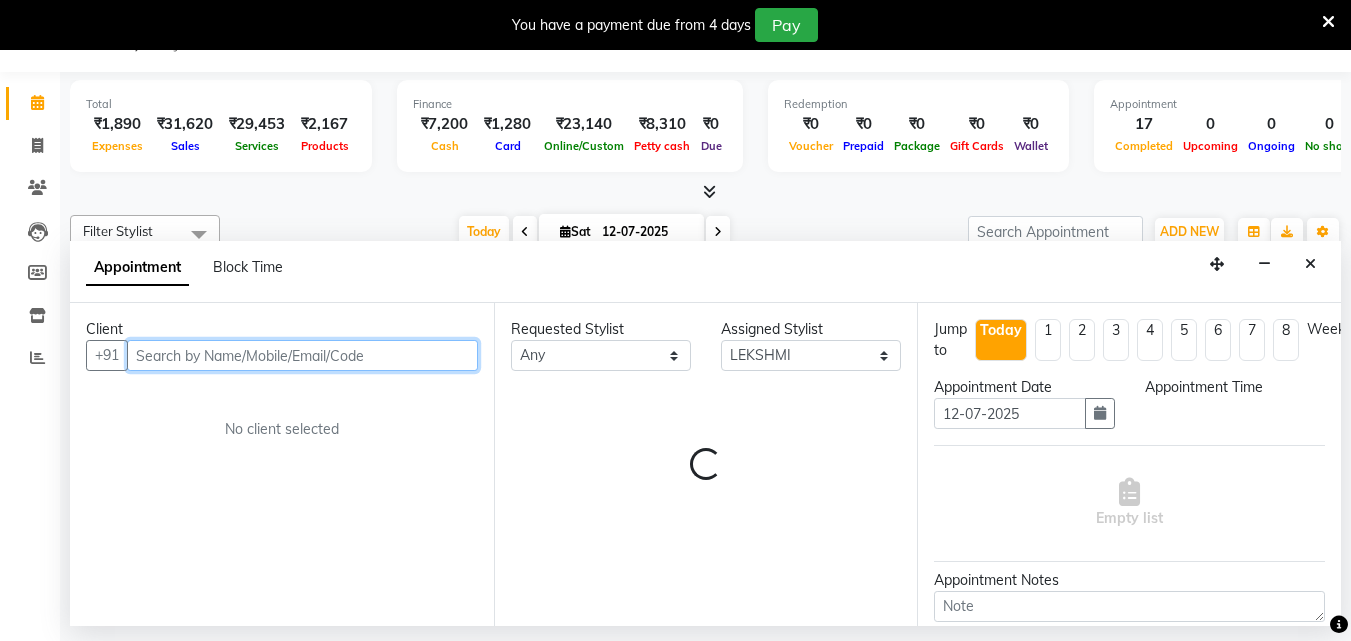 select on "1035" 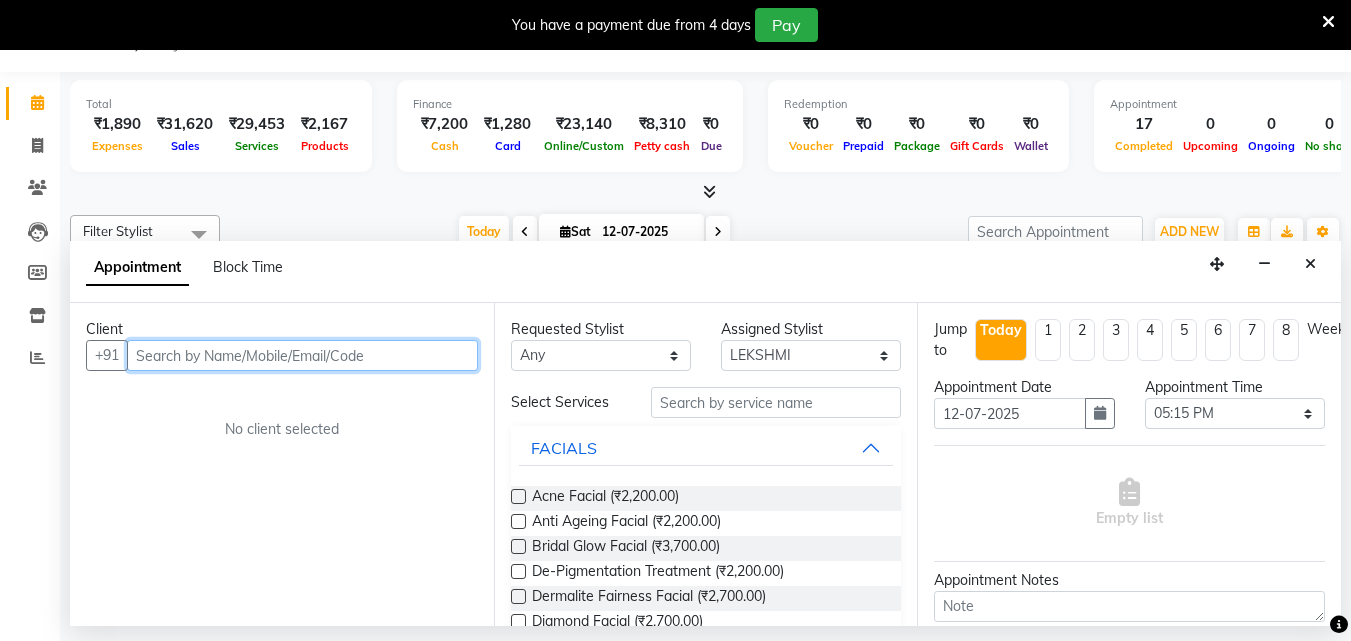 click at bounding box center [302, 355] 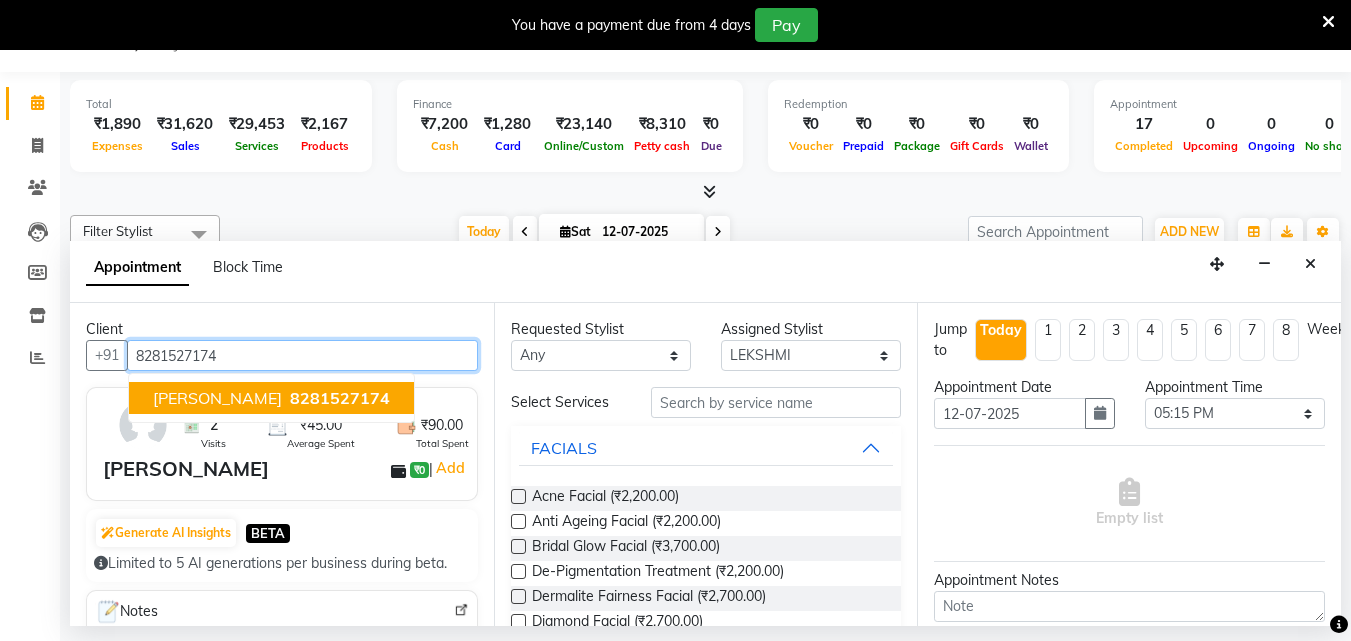 click on "8281527174" at bounding box center [340, 398] 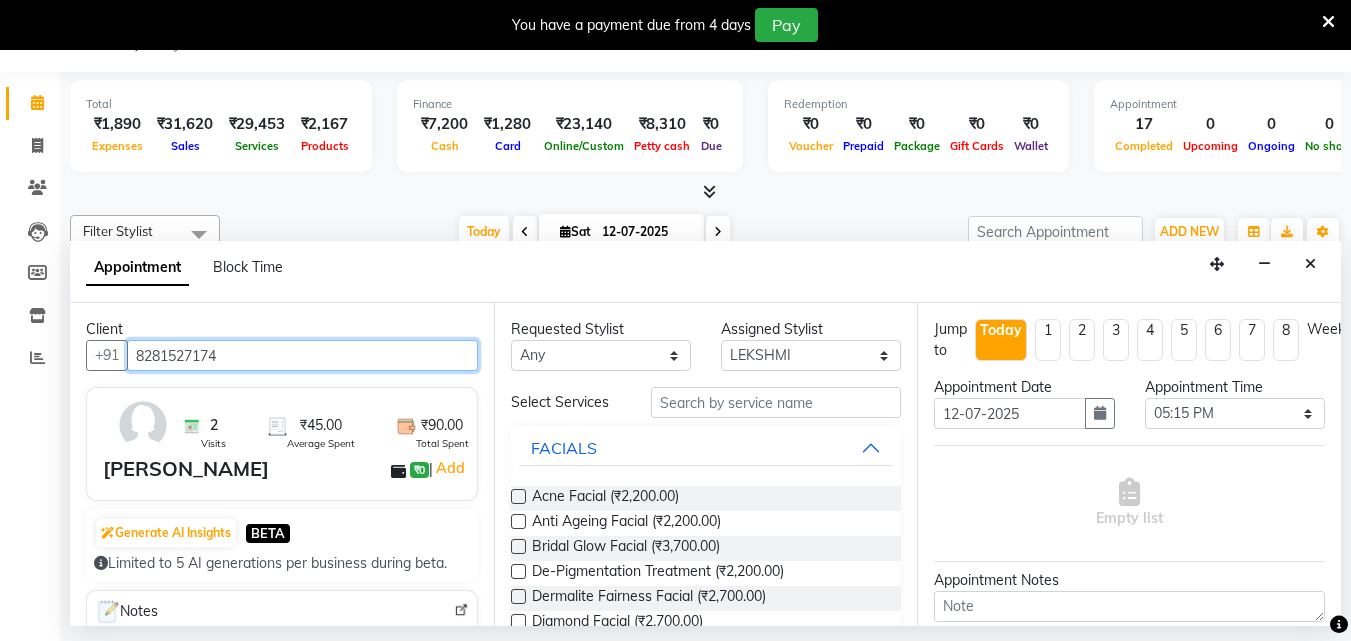 type on "8281527174" 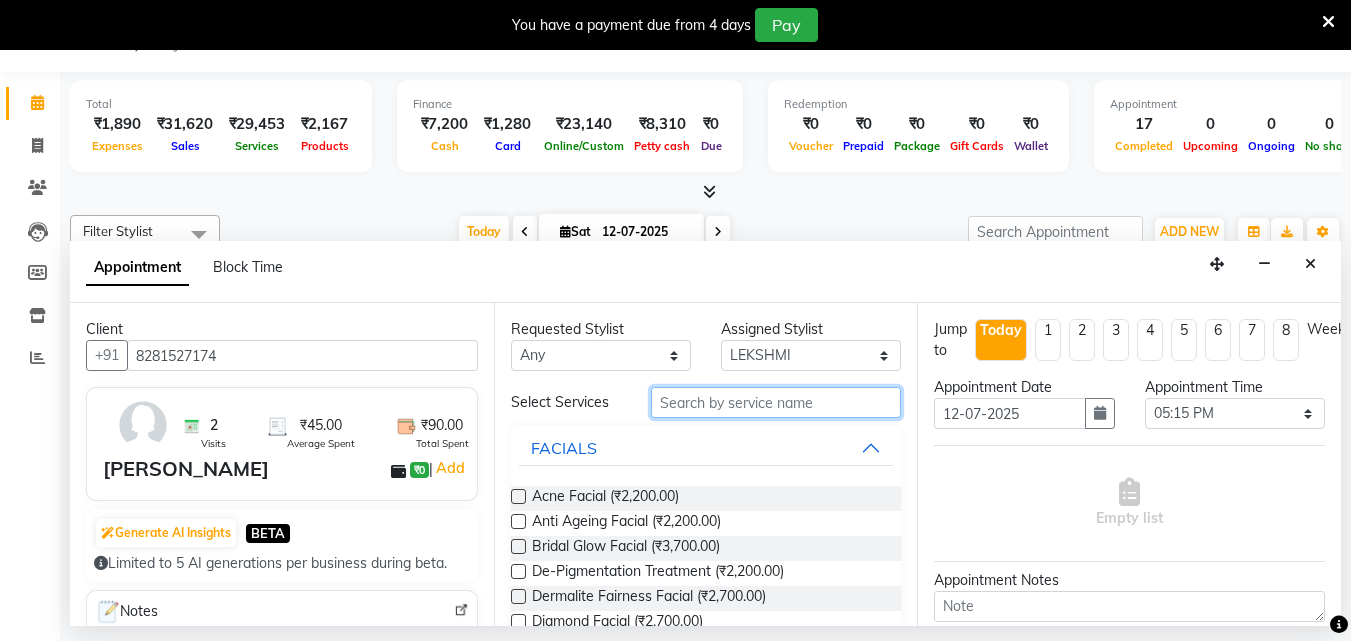 click at bounding box center [776, 402] 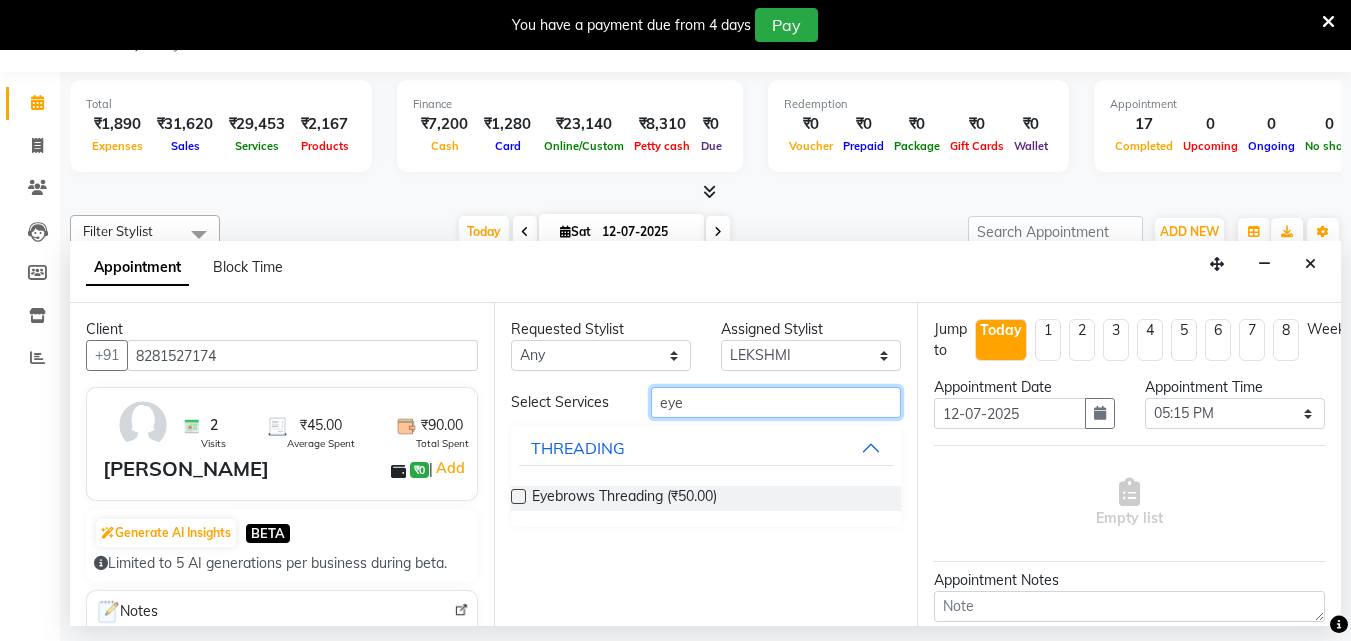 type on "eye" 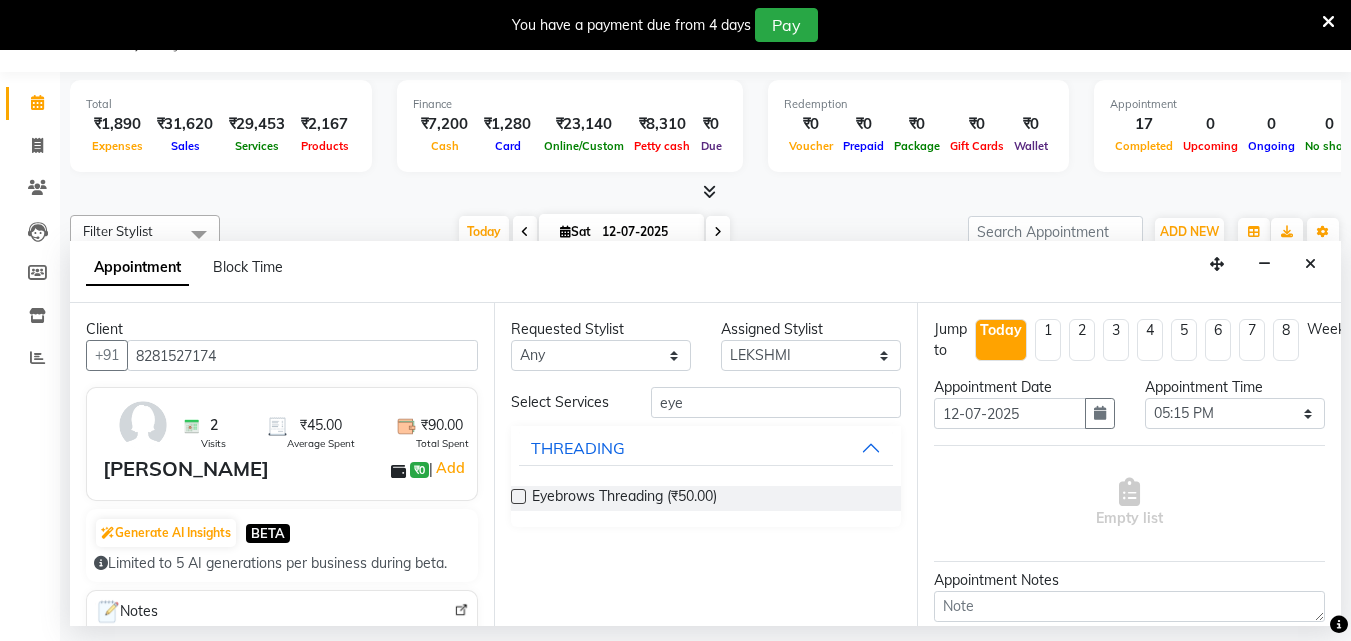 click at bounding box center [518, 496] 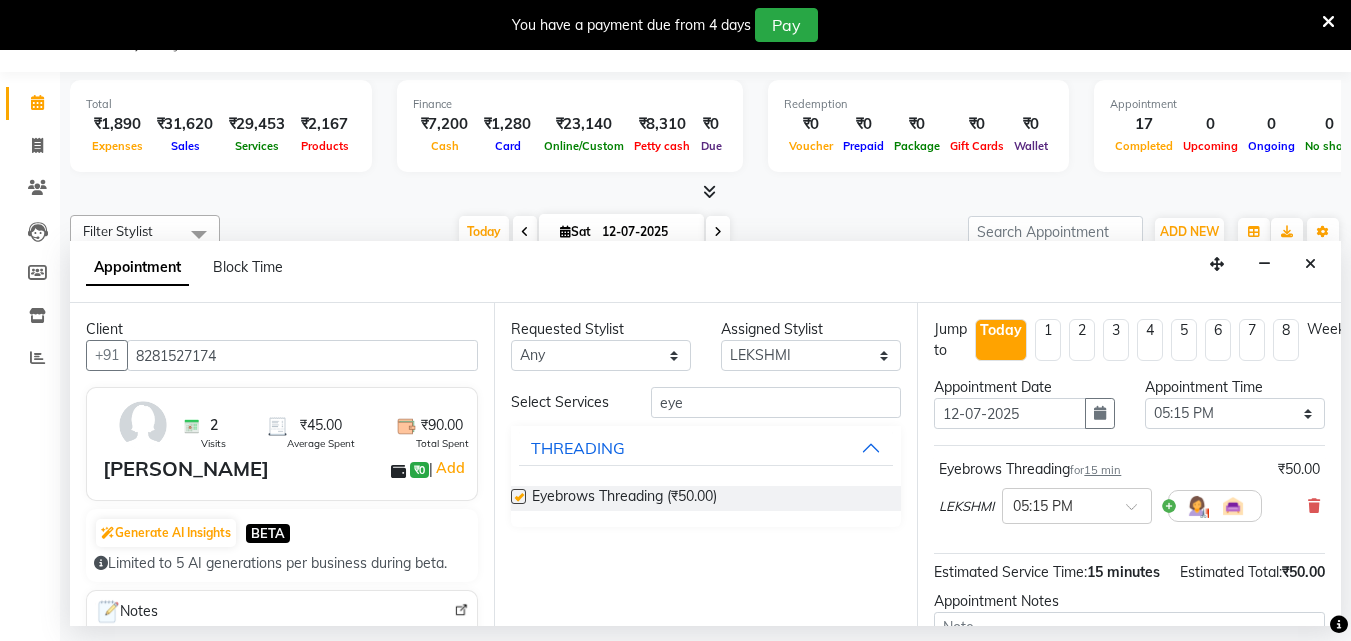 checkbox on "false" 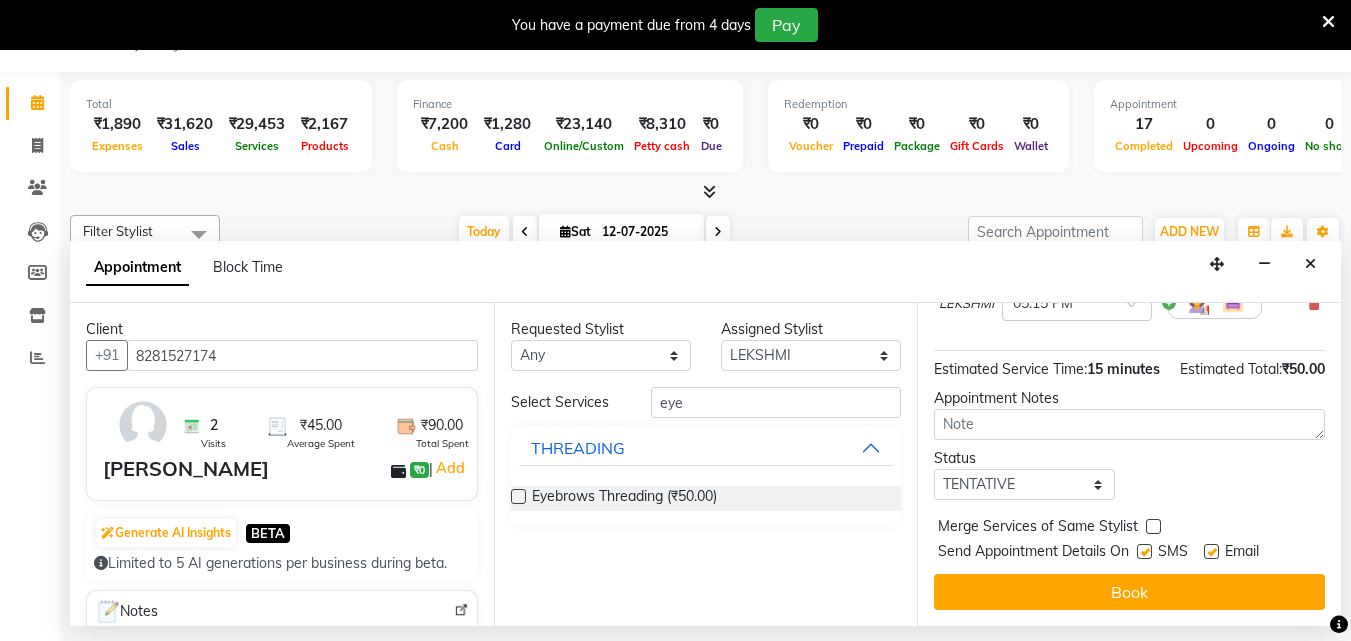 scroll, scrollTop: 239, scrollLeft: 0, axis: vertical 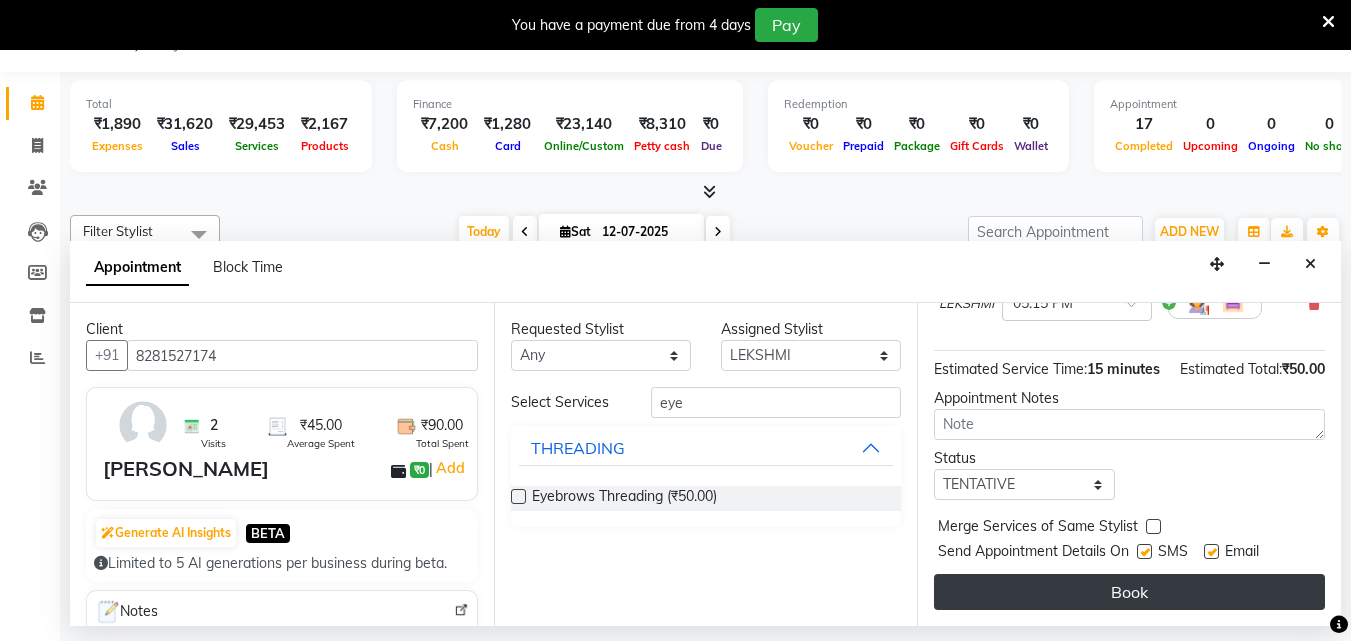 click on "Book" at bounding box center (1129, 592) 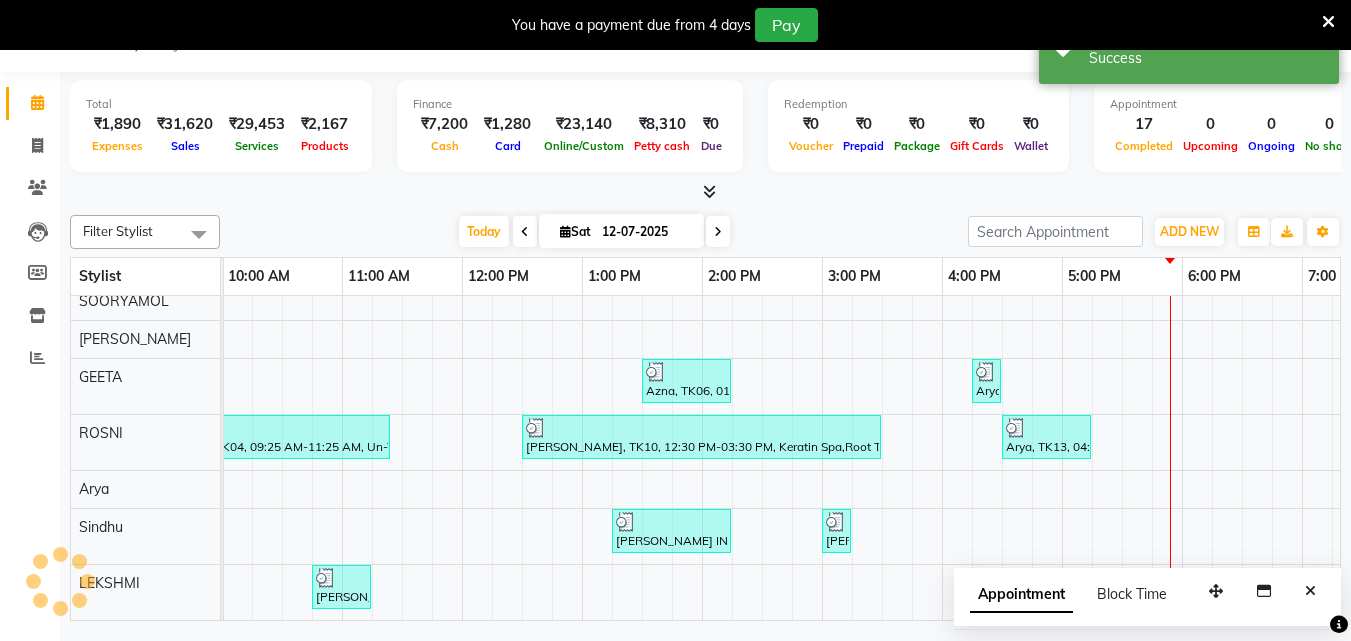 scroll, scrollTop: 0, scrollLeft: 0, axis: both 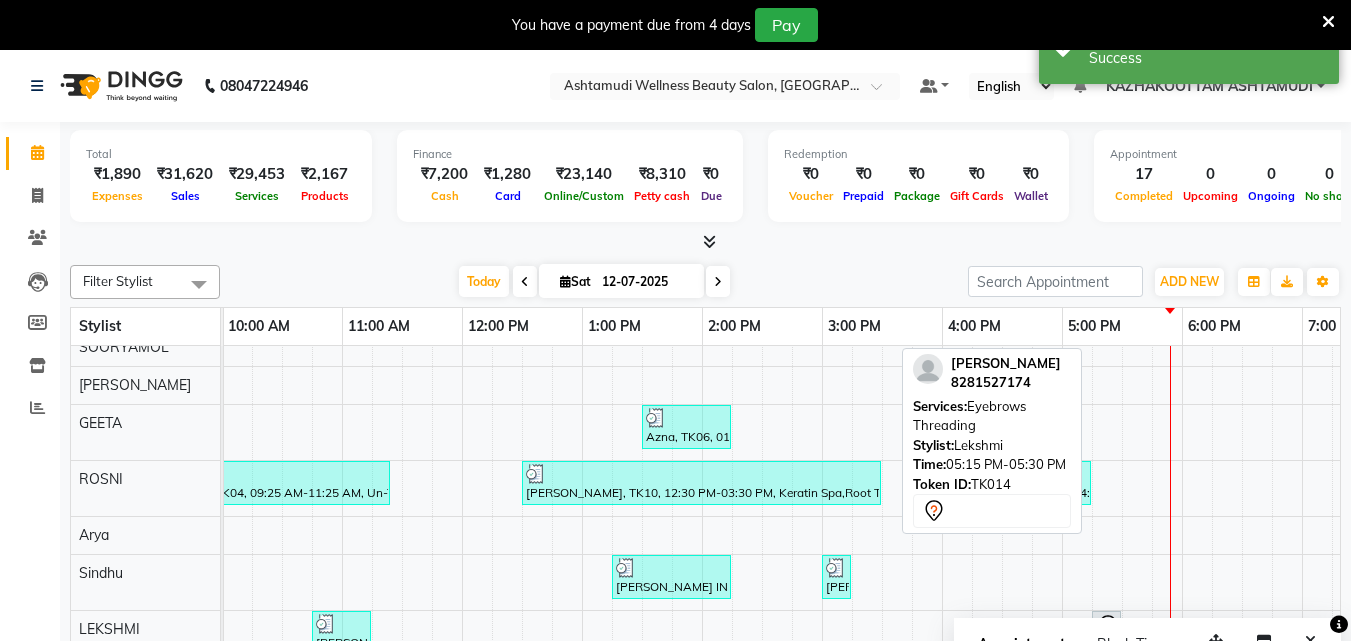 click 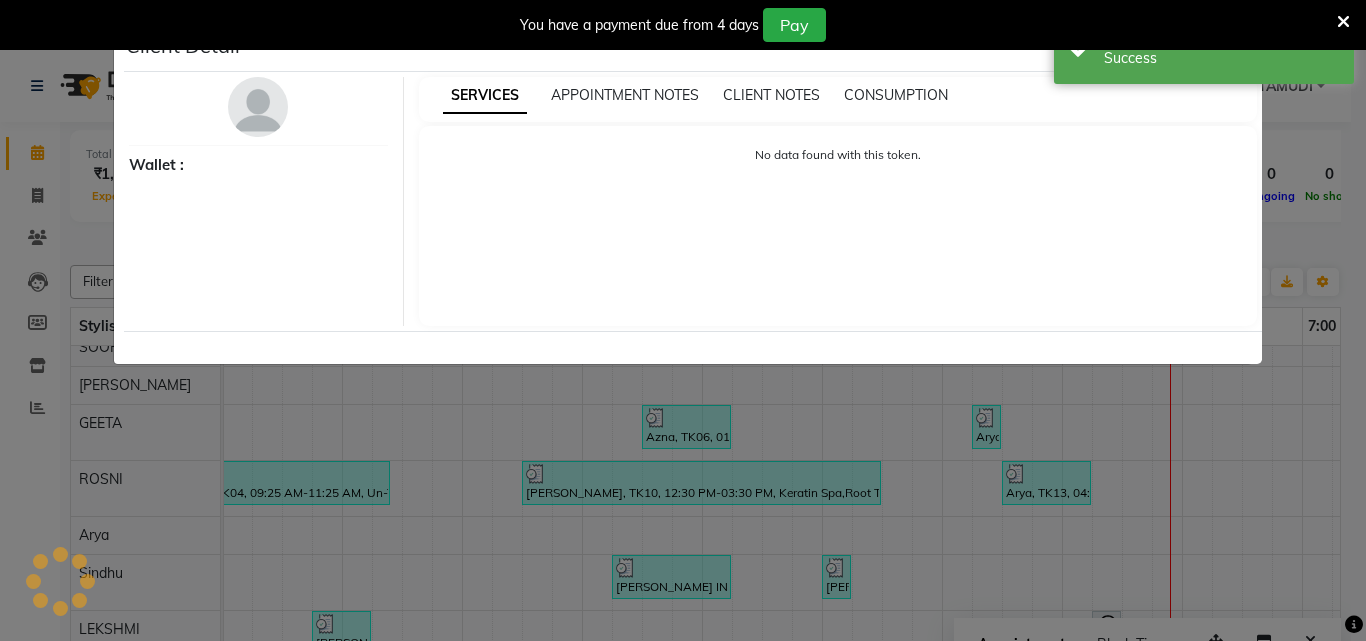 select on "7" 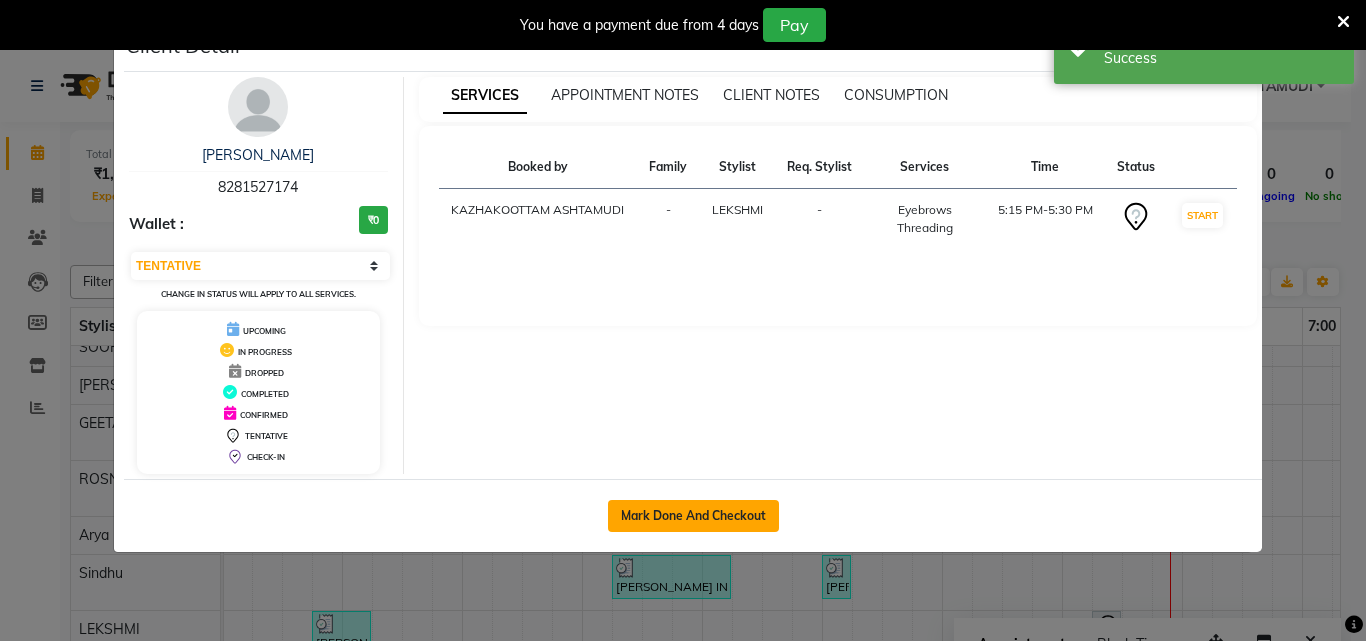 click on "Mark Done And Checkout" 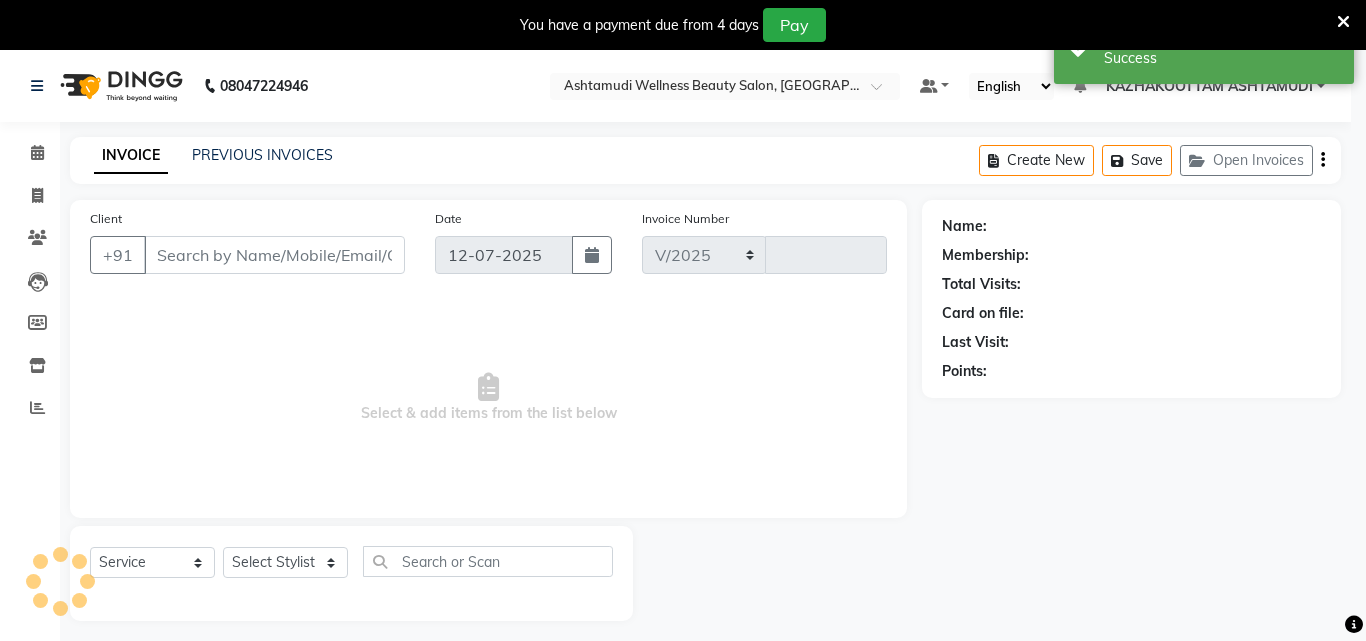 select on "3" 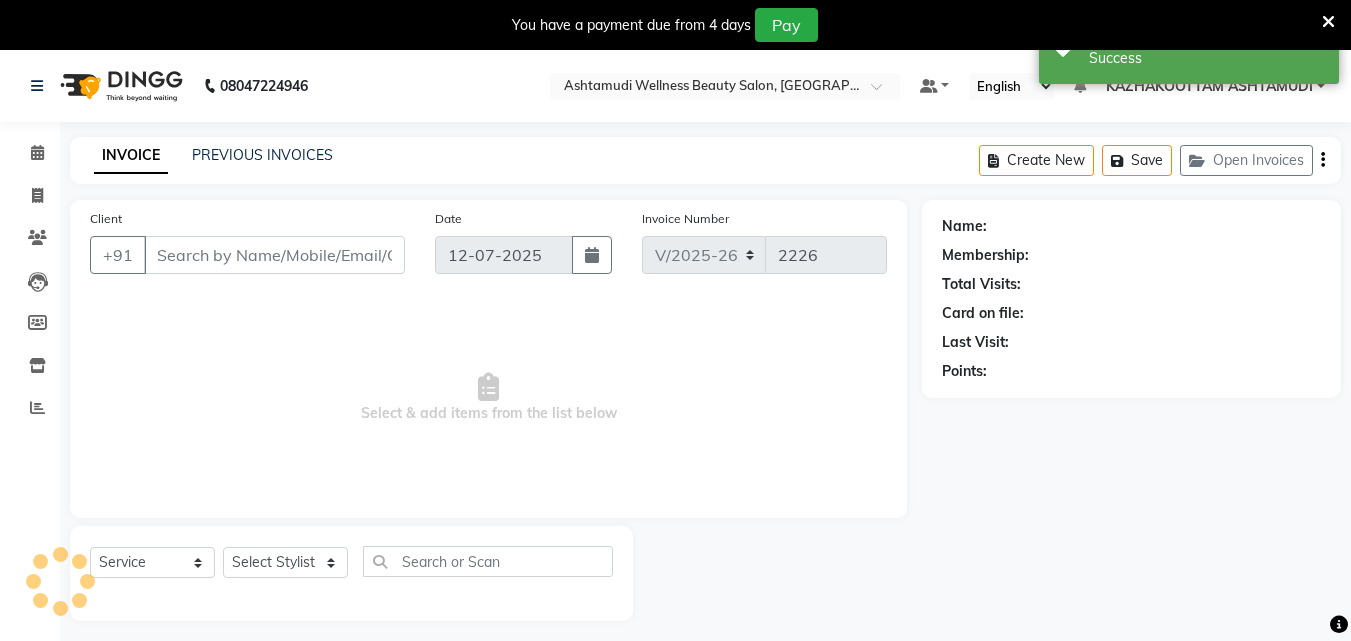 type on "8281527174" 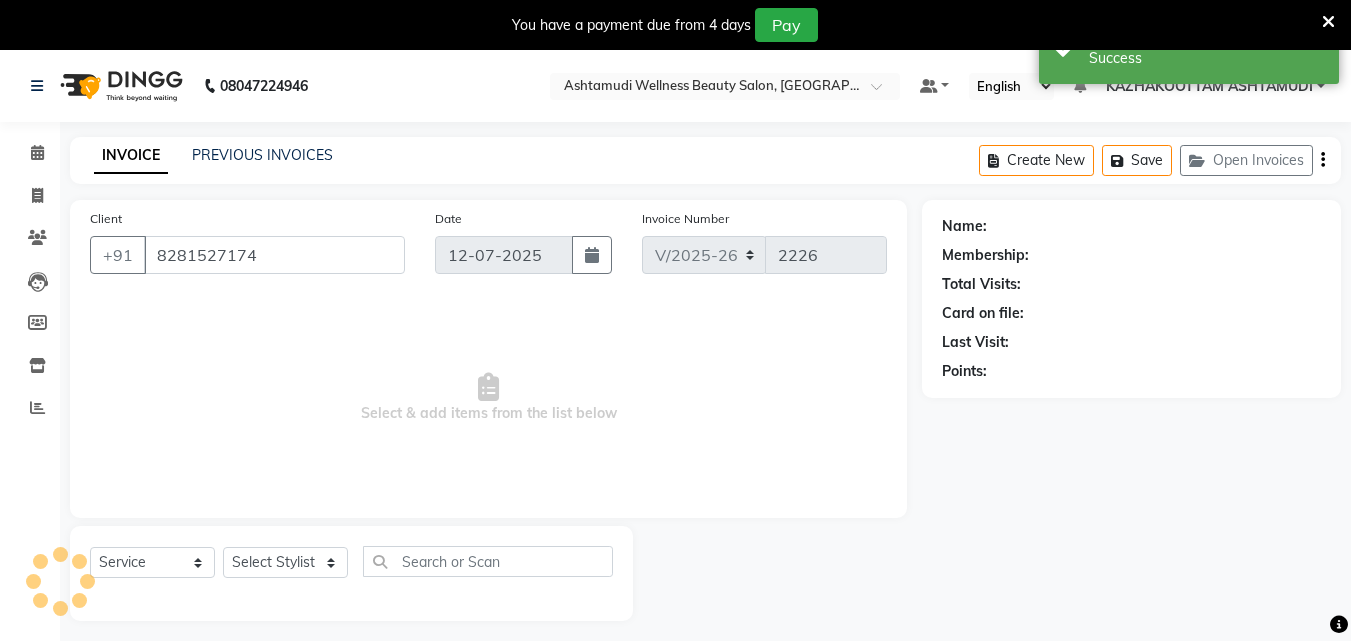 select on "85074" 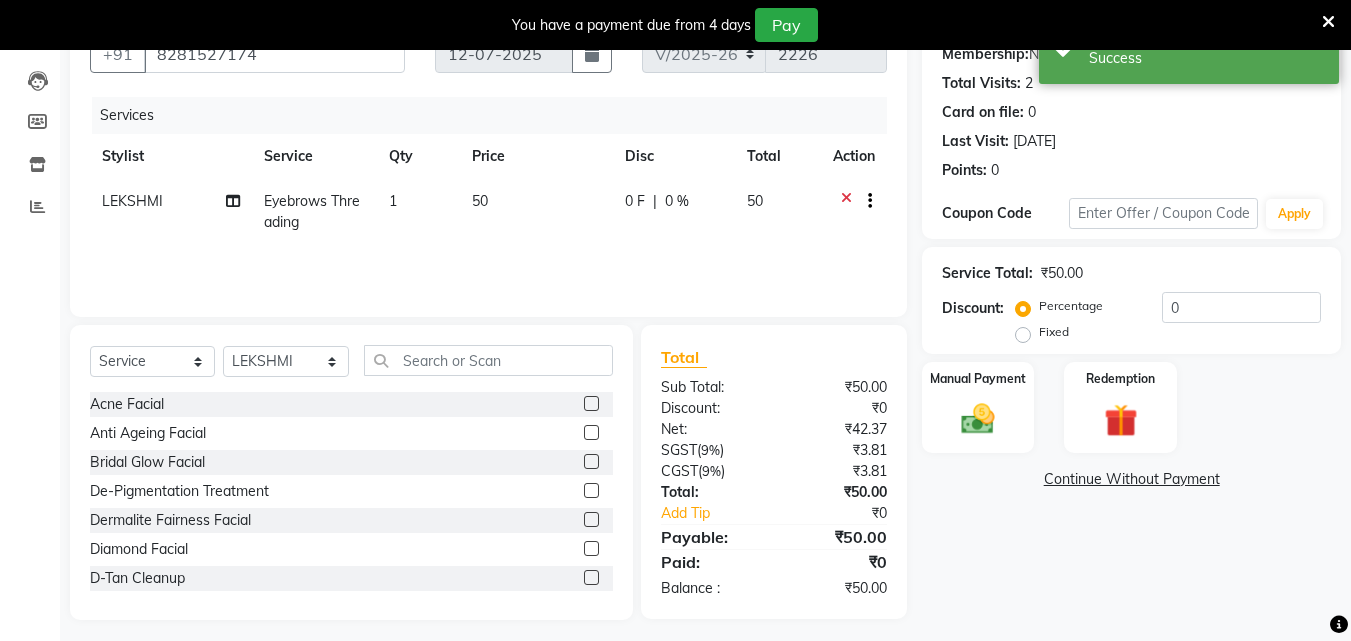 scroll, scrollTop: 210, scrollLeft: 0, axis: vertical 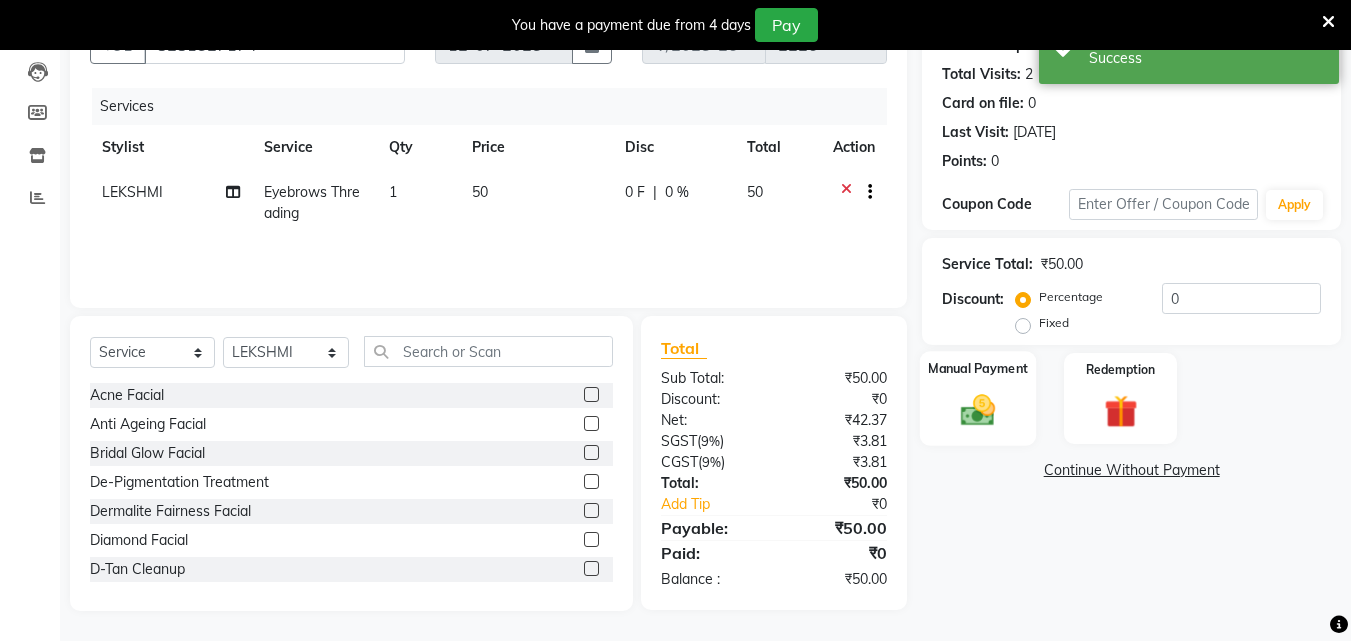 click 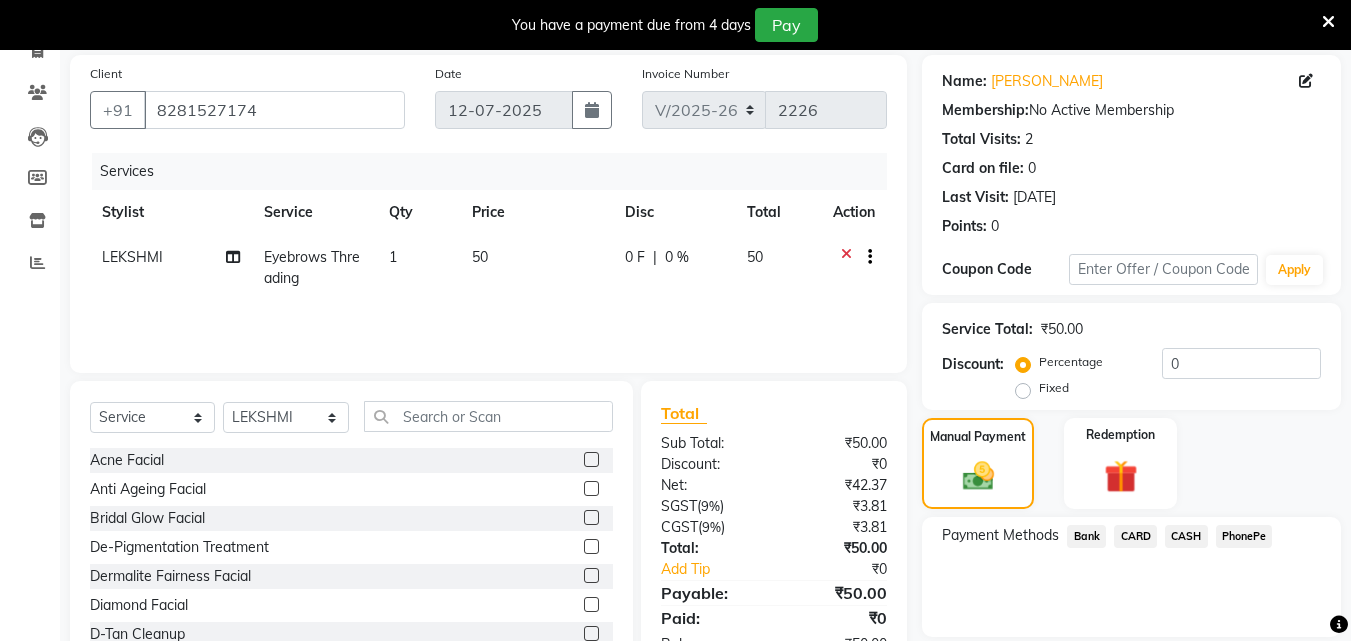 scroll, scrollTop: 110, scrollLeft: 0, axis: vertical 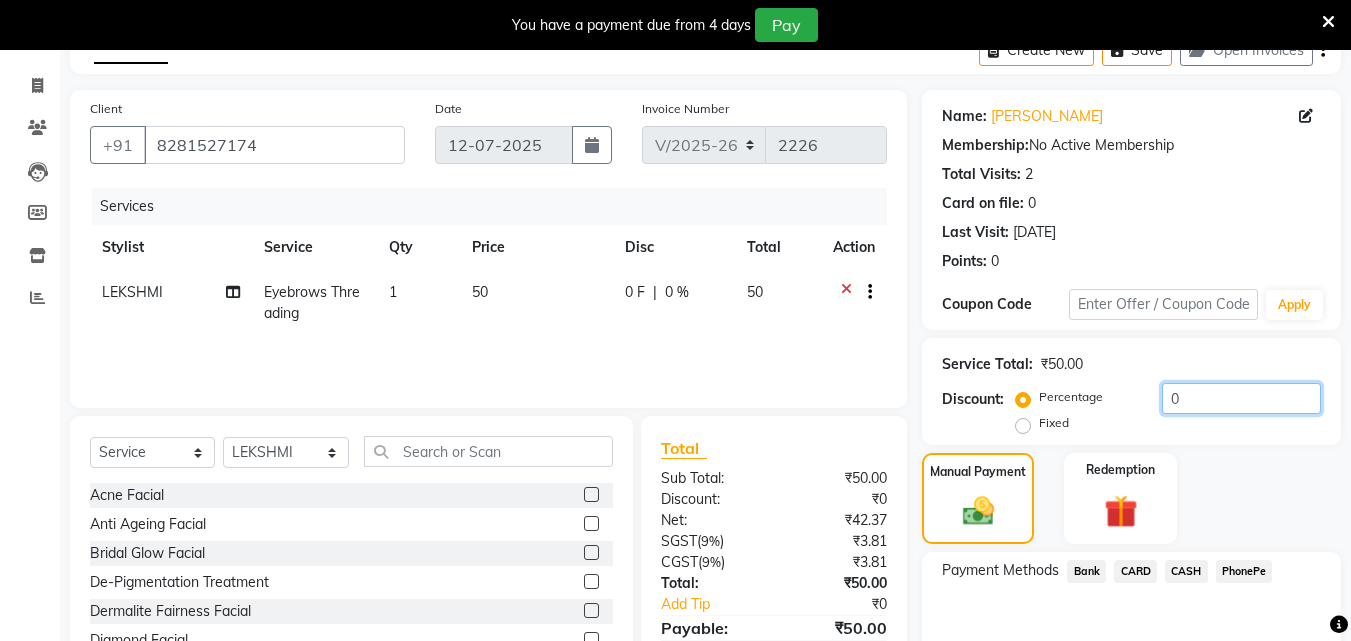 click on "0" 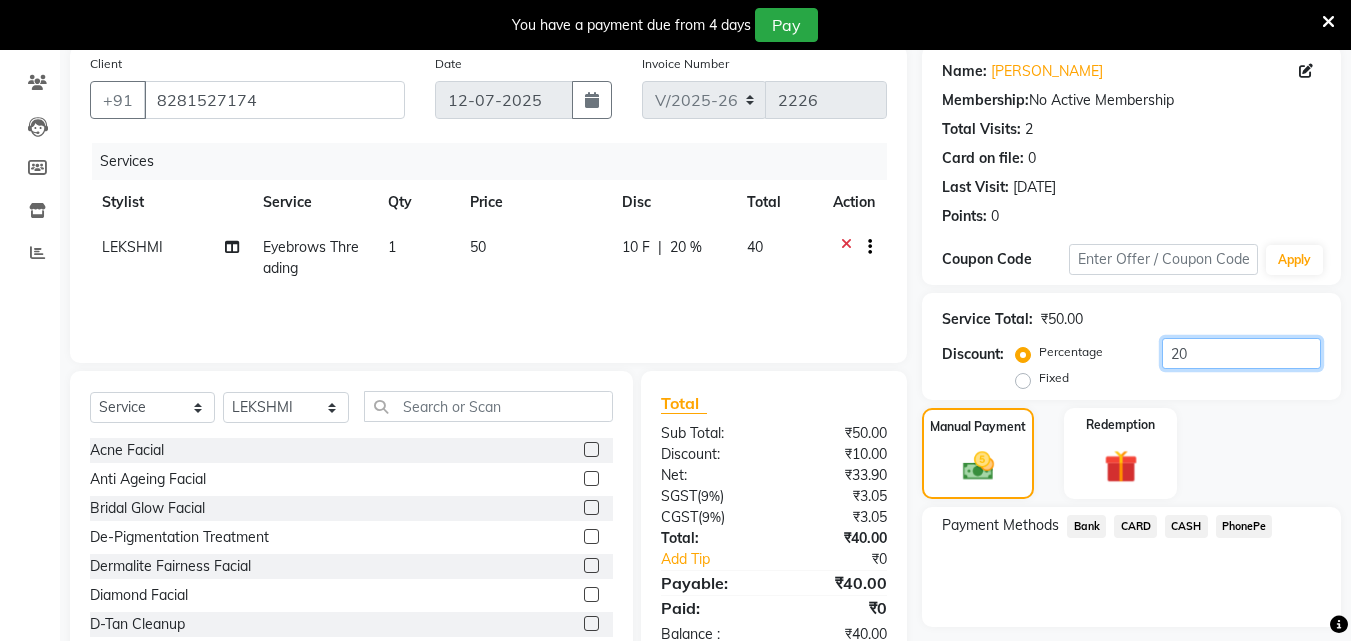 scroll, scrollTop: 212, scrollLeft: 0, axis: vertical 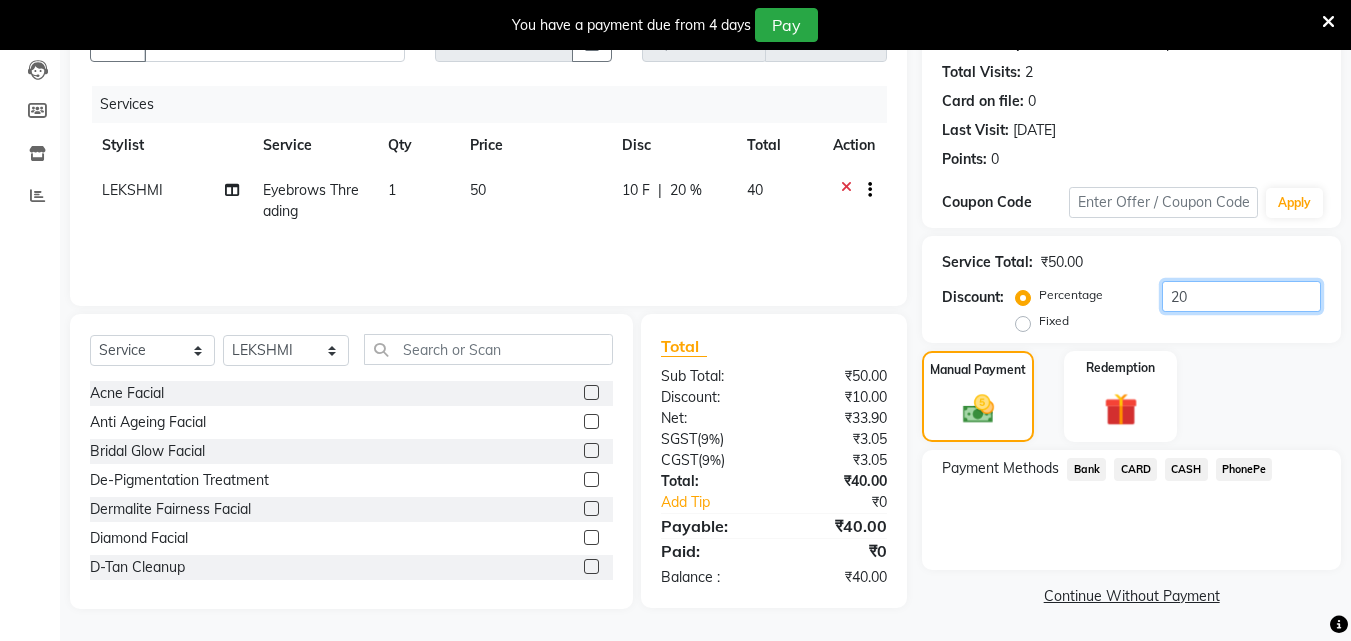 type on "20" 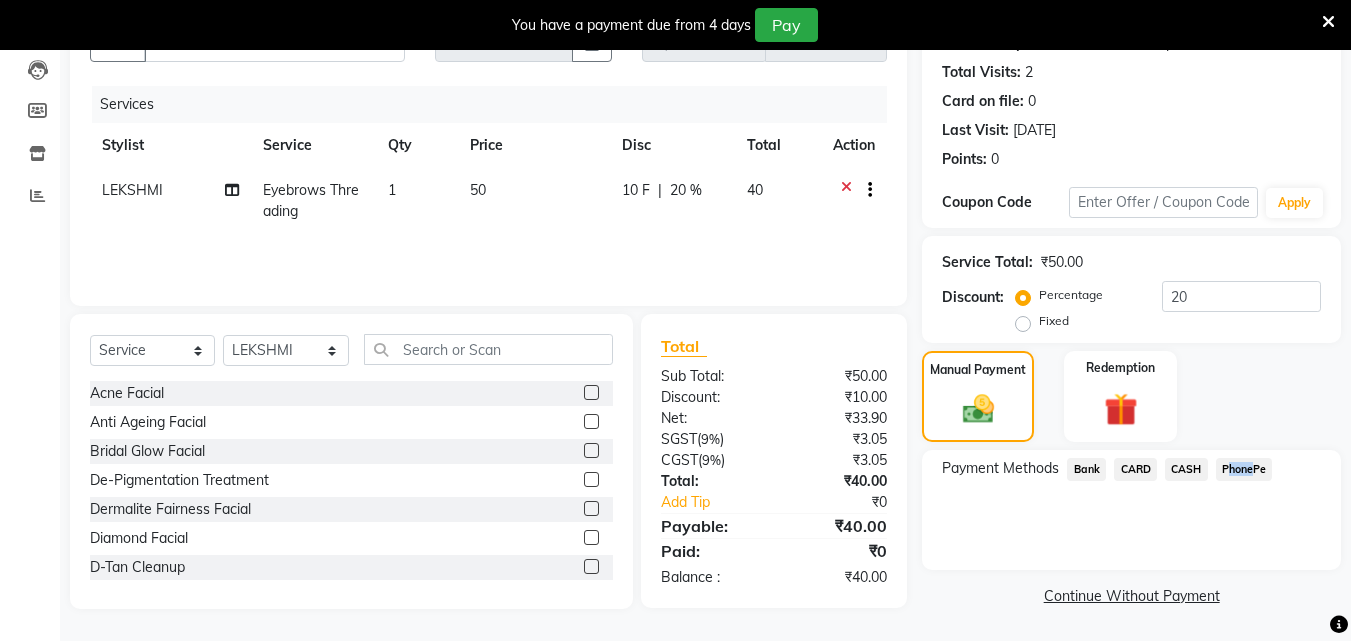 click on "PhonePe" 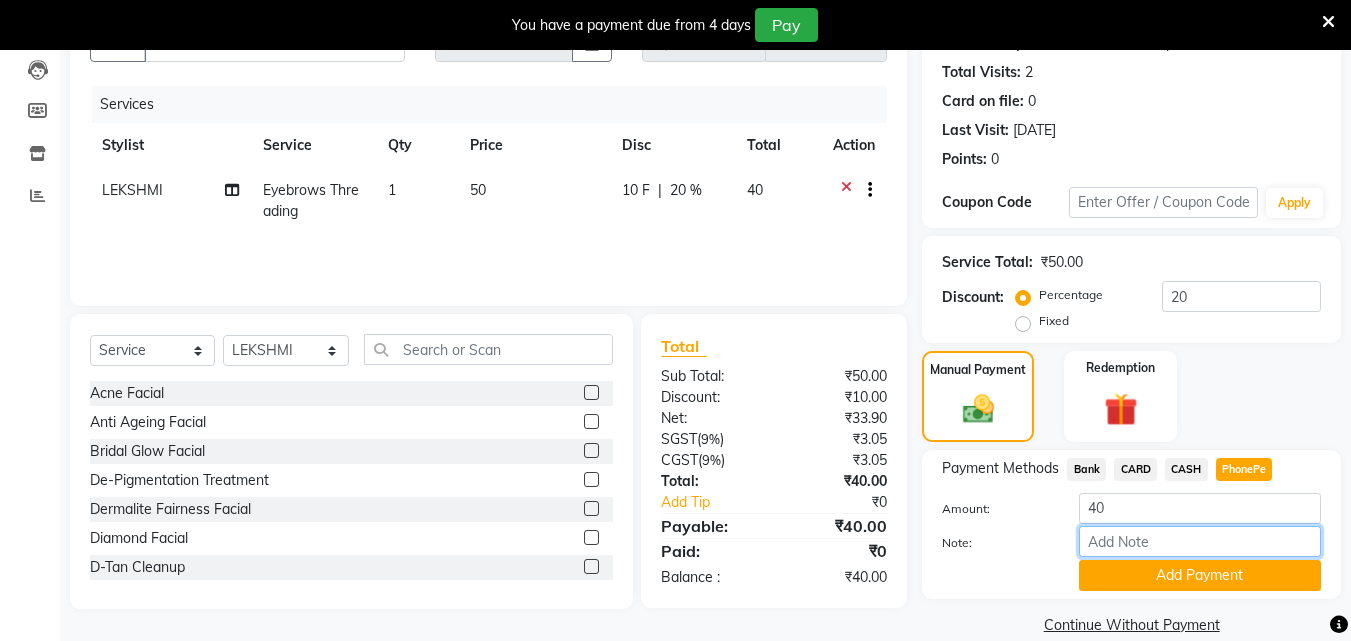 click on "Note:" at bounding box center [1200, 541] 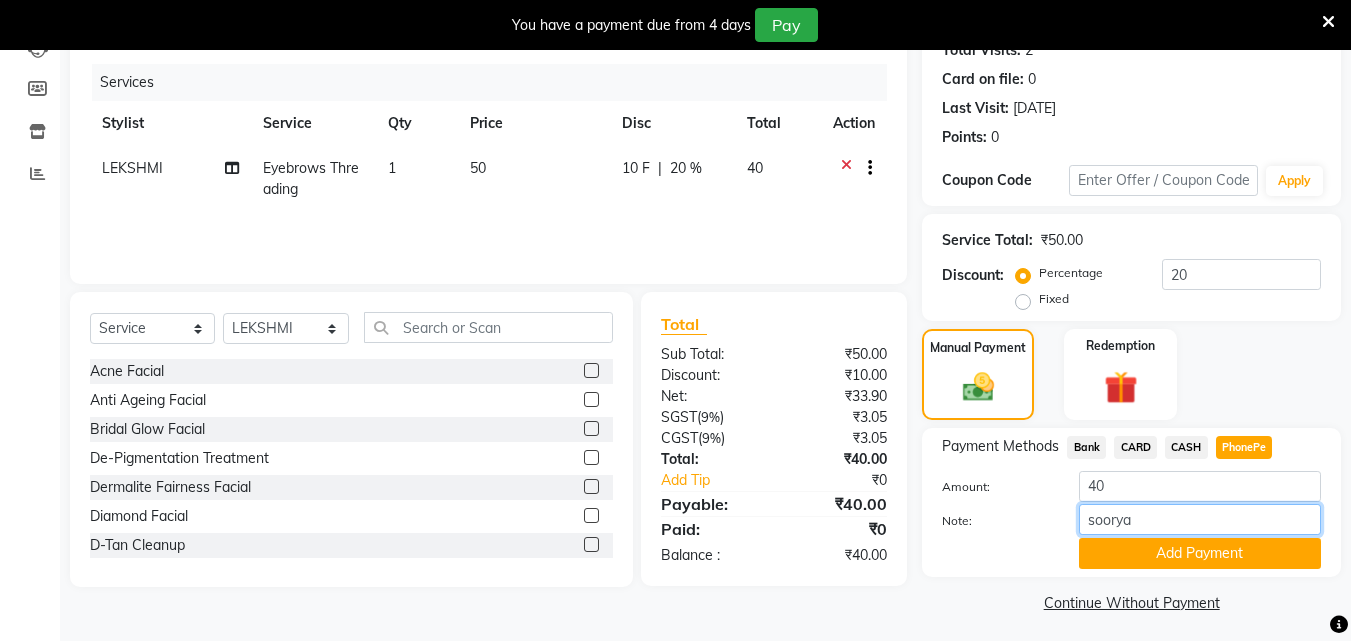scroll, scrollTop: 241, scrollLeft: 0, axis: vertical 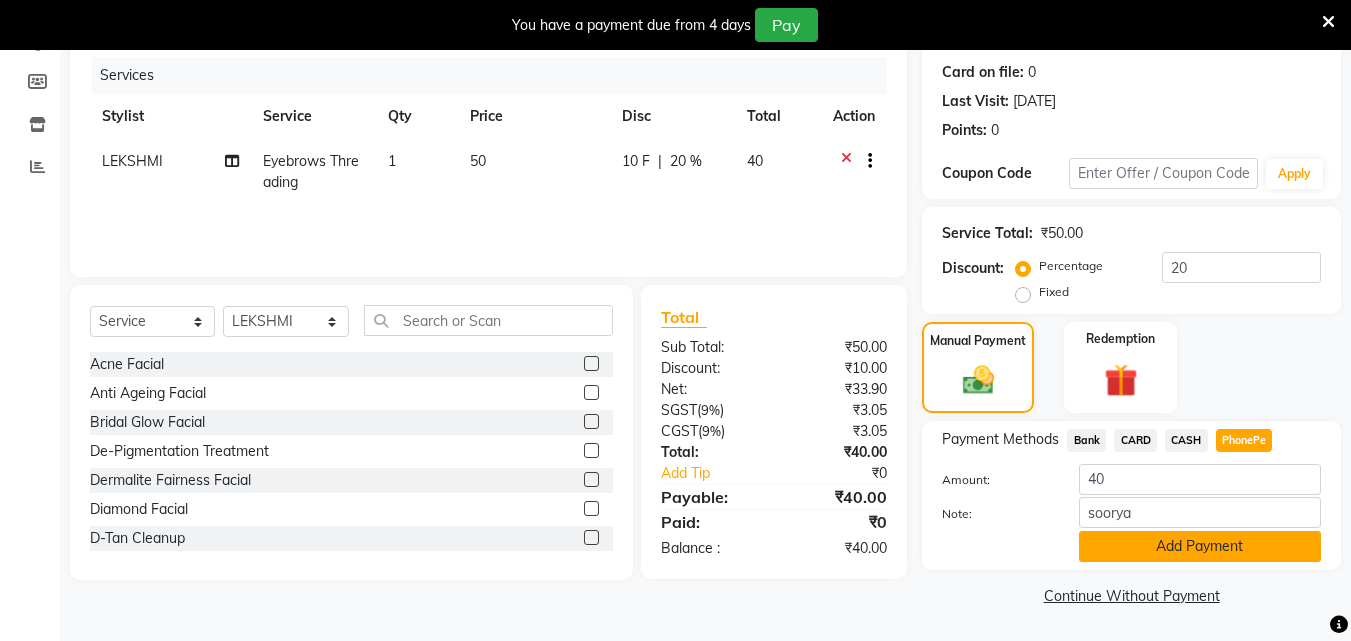 click on "Add Payment" 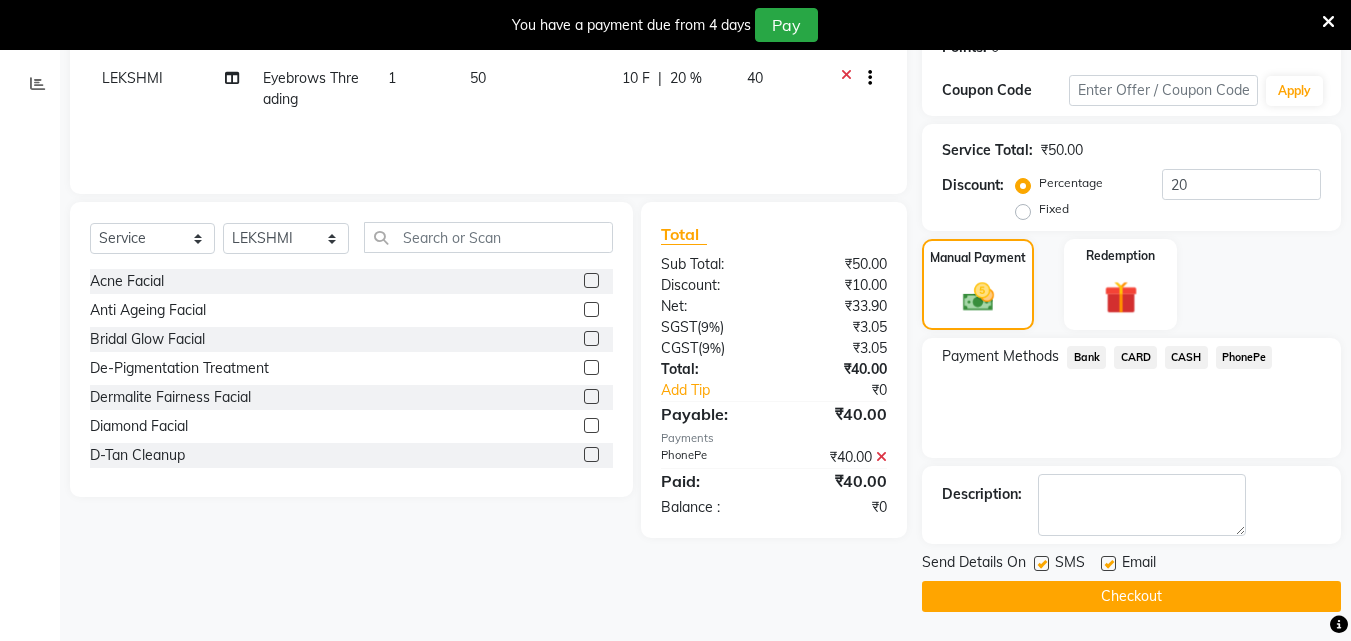 scroll, scrollTop: 325, scrollLeft: 0, axis: vertical 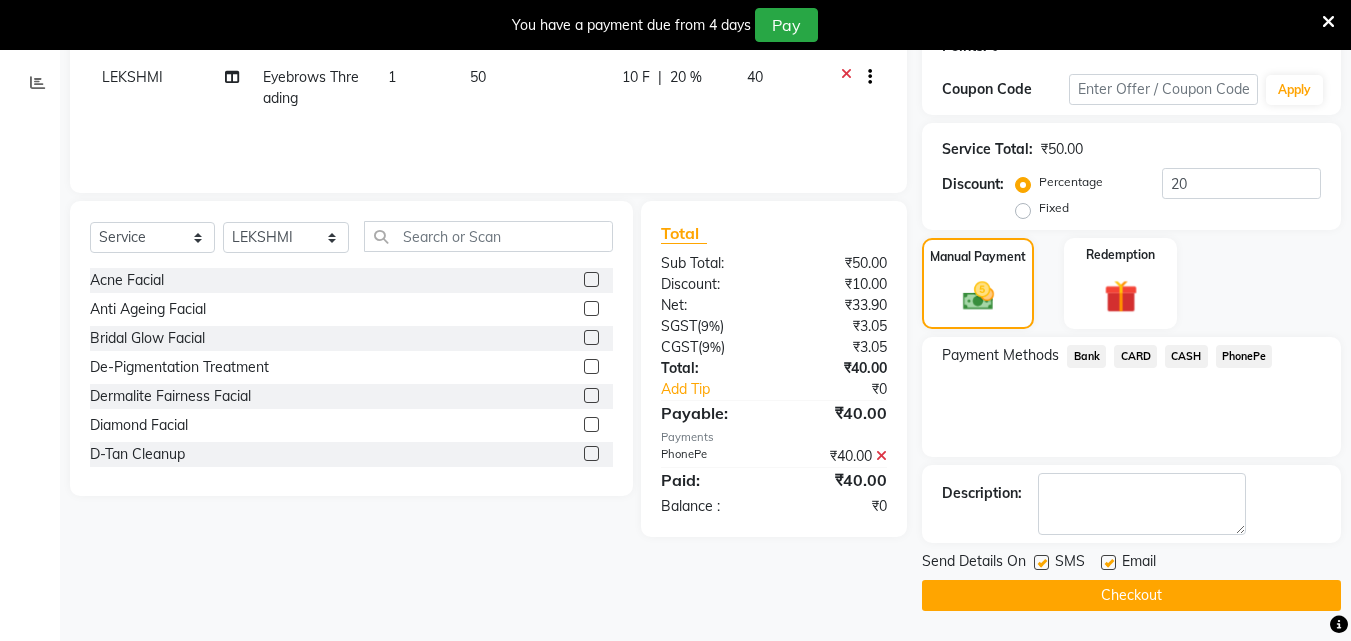 drag, startPoint x: 1036, startPoint y: 562, endPoint x: 1103, endPoint y: 569, distance: 67.36468 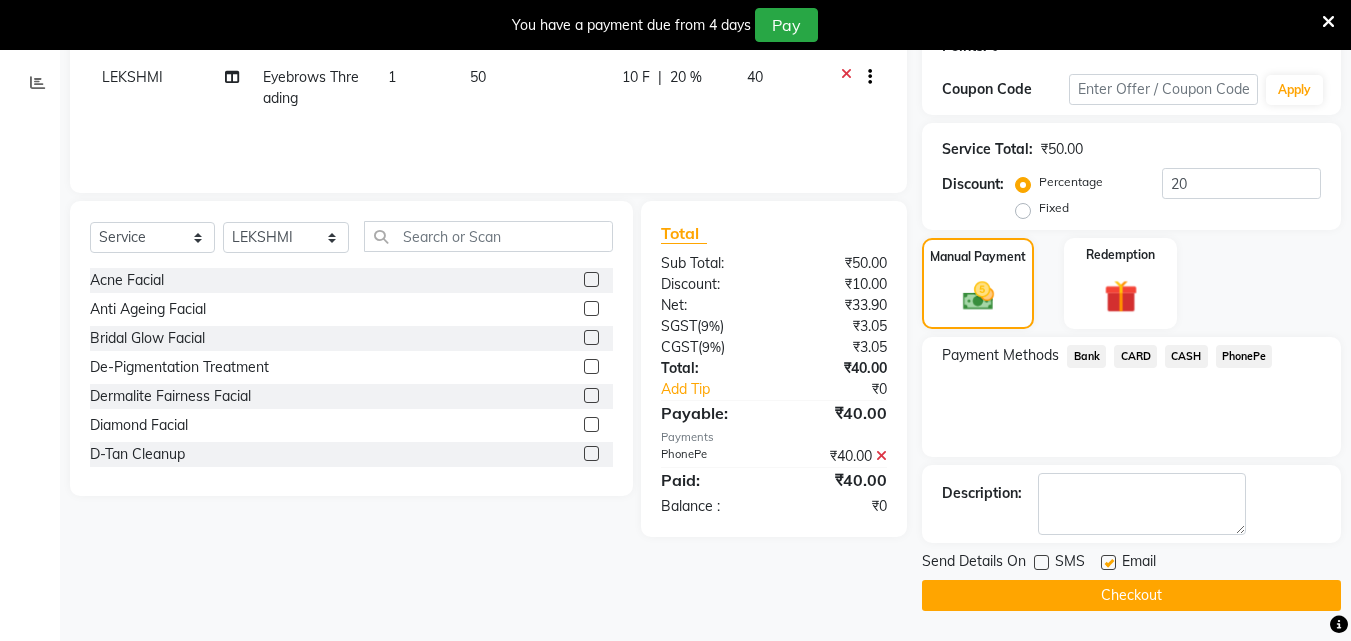 click 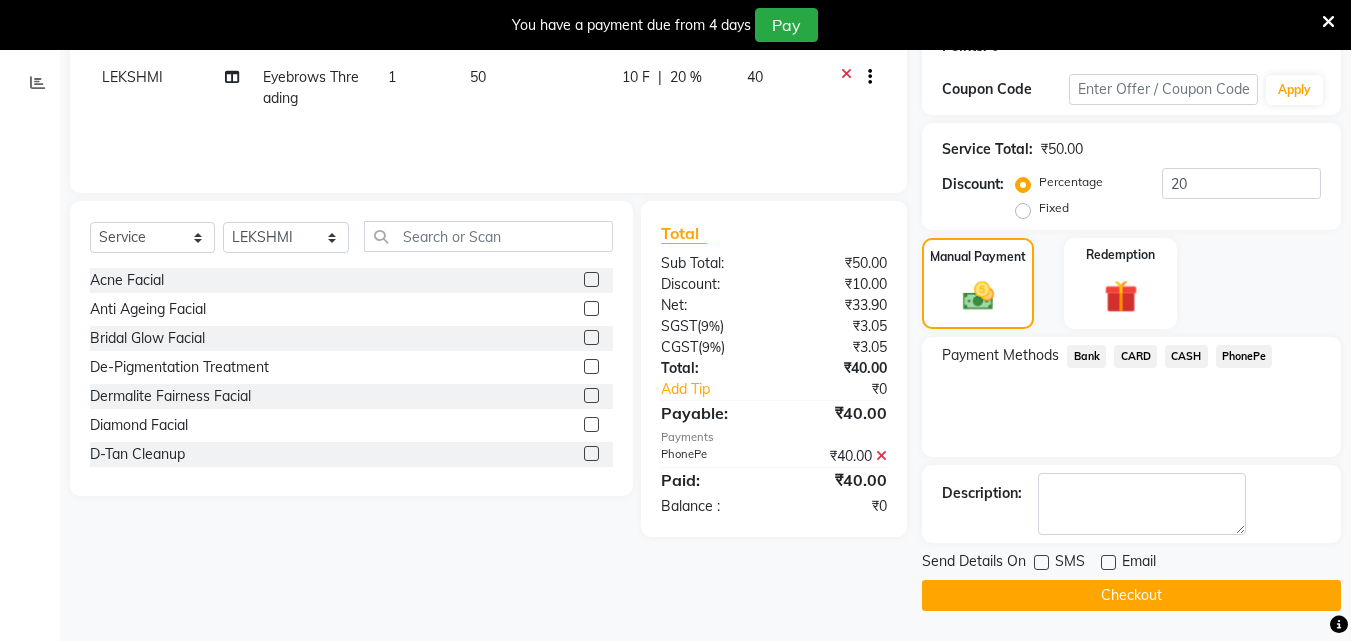 click on "Checkout" 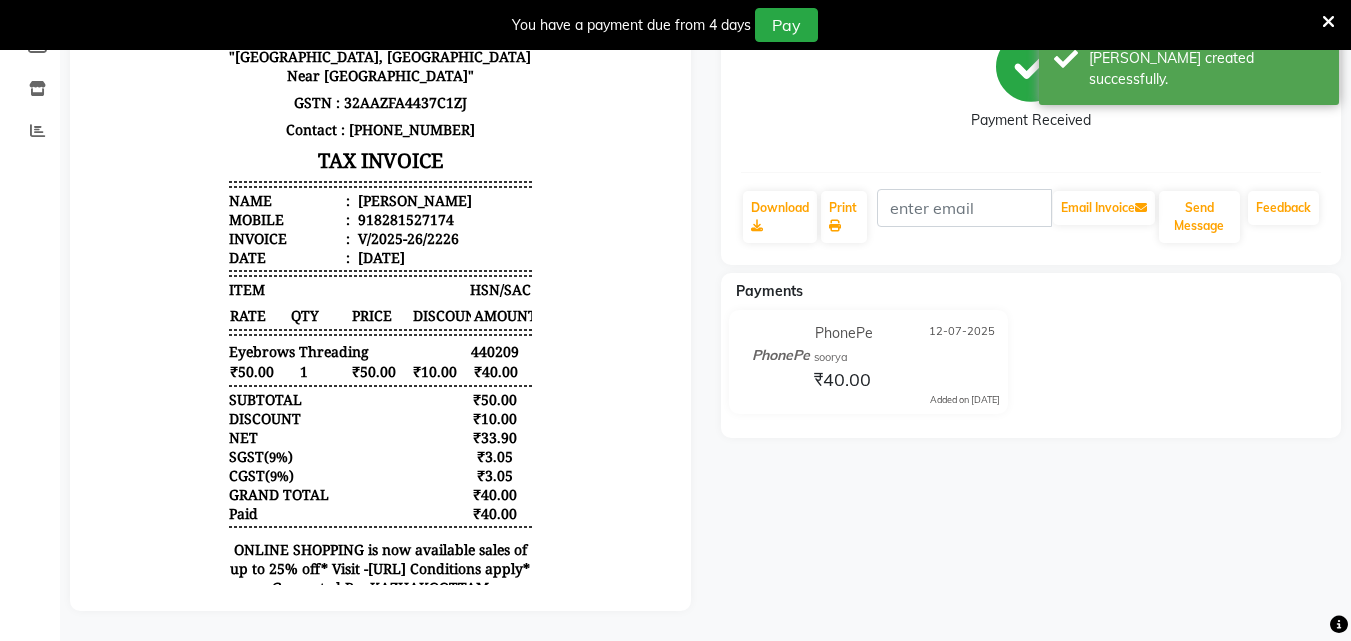 scroll, scrollTop: 0, scrollLeft: 0, axis: both 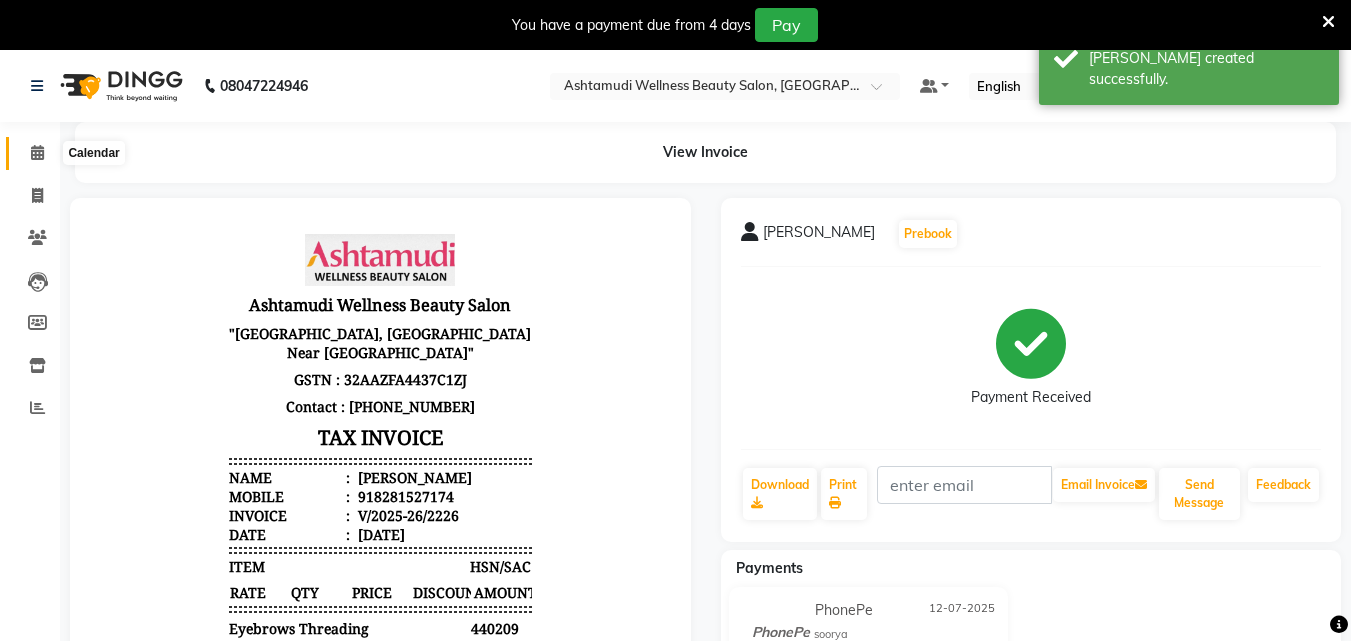 click 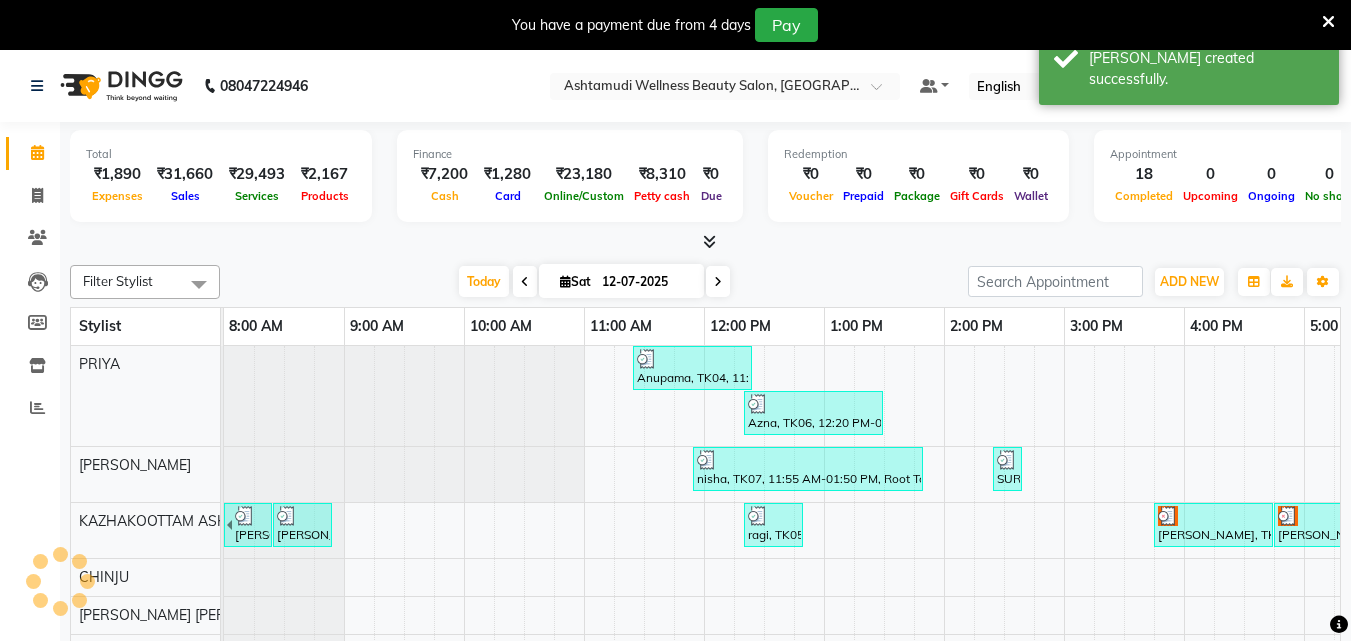 scroll, scrollTop: 0, scrollLeft: 0, axis: both 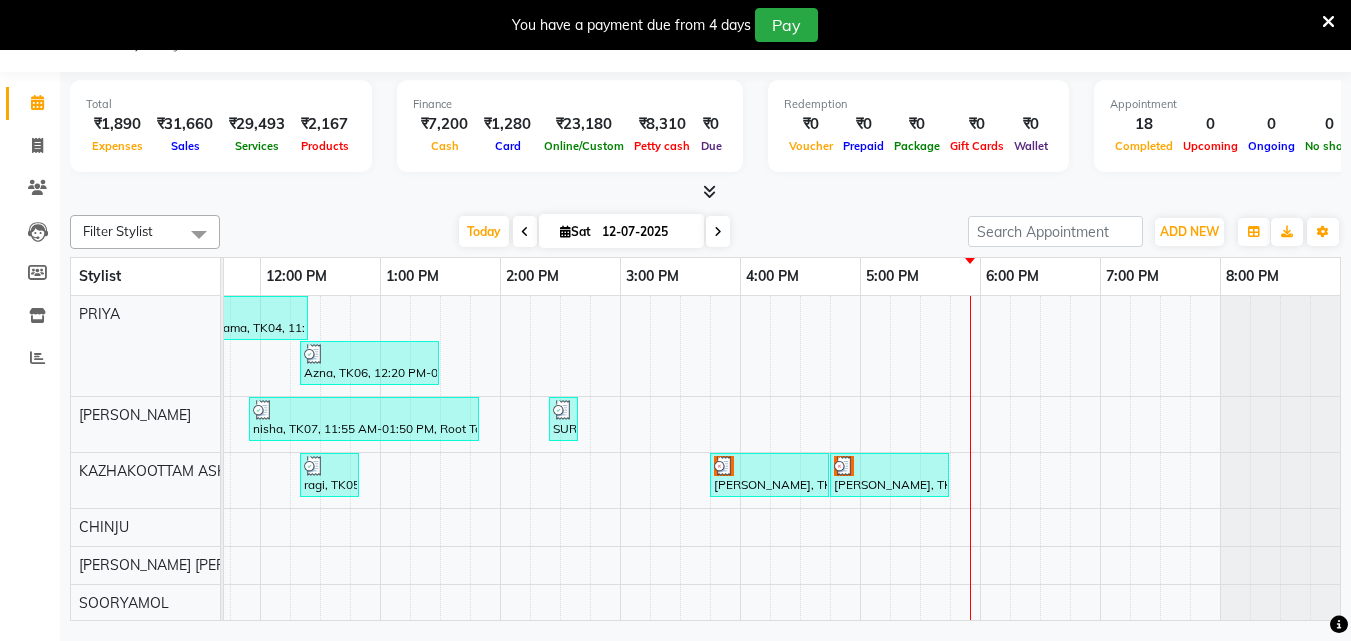 click on "Anupama, TK04, 11:25 AM-12:25 PM, Stemcell  Facial     Azna, TK06, 12:20 PM-01:30 PM, Root Touch-Up ([MEDICAL_DATA] Free),Under Arm Waxing     nisha, TK07, 11:55 AM-01:50 PM, Root Touch-Up ([MEDICAL_DATA] Free),Keratin Spa,Eyebrows Threading     SURYA UST, TK09, 02:25 PM-02:40 PM, Eyebrows Threading     [PERSON_NAME] UST, TK01, 07:55 AM-08:25 AM, Make up     [PERSON_NAME], TK02, 08:25 AM-08:55 AM, Make up     ragi, TK05, 12:20 PM-12:50 PM, Make up     [PERSON_NAME], TK11, 03:45 PM-04:45 PM, Hair Spa     [PERSON_NAME], TK11, 04:45 PM-05:45 PM, Fruit Facial     Azna, TK06, 01:30 PM-02:15 PM, Hair Setting With Tongs     Arya, TK13, 04:15 PM-04:30 PM, Eyebrows Threading     Anupama, TK04, 09:25 AM-11:25 AM, Un-Tan Facial ,Anti-[MEDICAL_DATA] Treatment With Spa     [PERSON_NAME], TK10, 12:30 PM-03:30 PM, Keratin Spa,Root Touch-Up (Base),Ear to Ear Colour     Arya, TK13, 04:30 PM-05:15 PM, Eyebrows Threading,Upper Lip Threading     [PERSON_NAME] INFO, TK08, 01:15 PM-02:15 PM, Full Leg Waxing,Full Arm Waxing         [PERSON_NAME], TK03, 10:45 AM-11:15 AM, Half Leg Waxing" at bounding box center [560, 609] 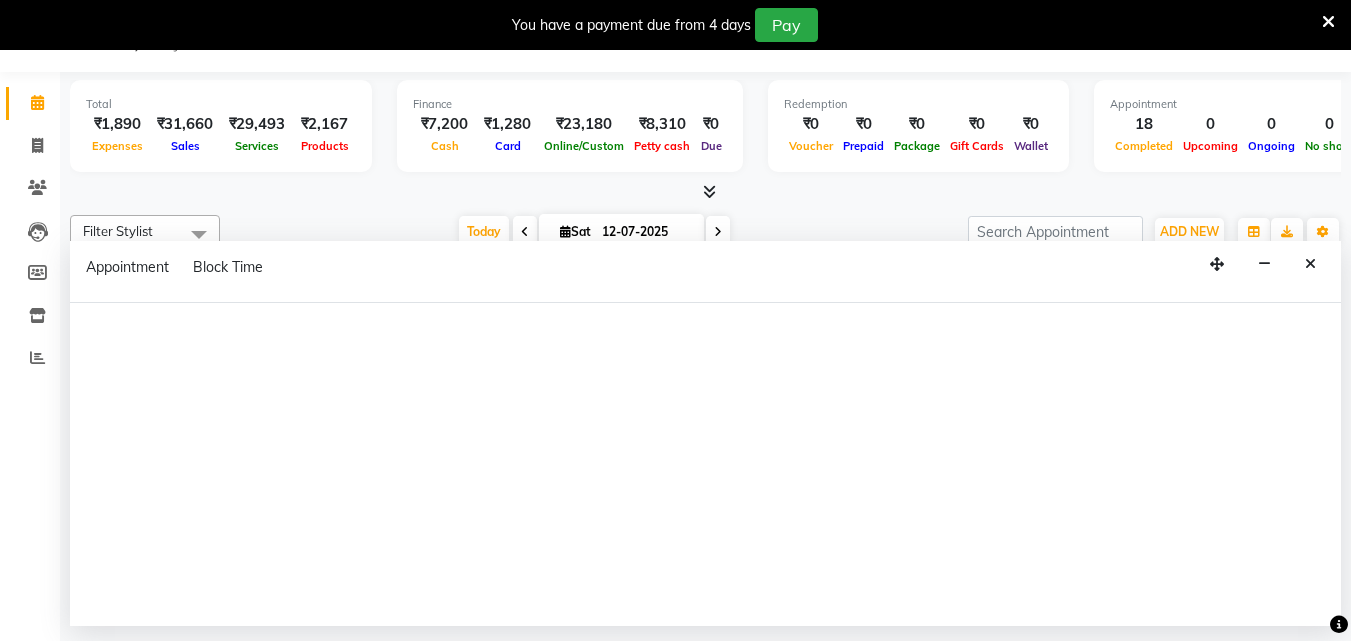 select on "27414" 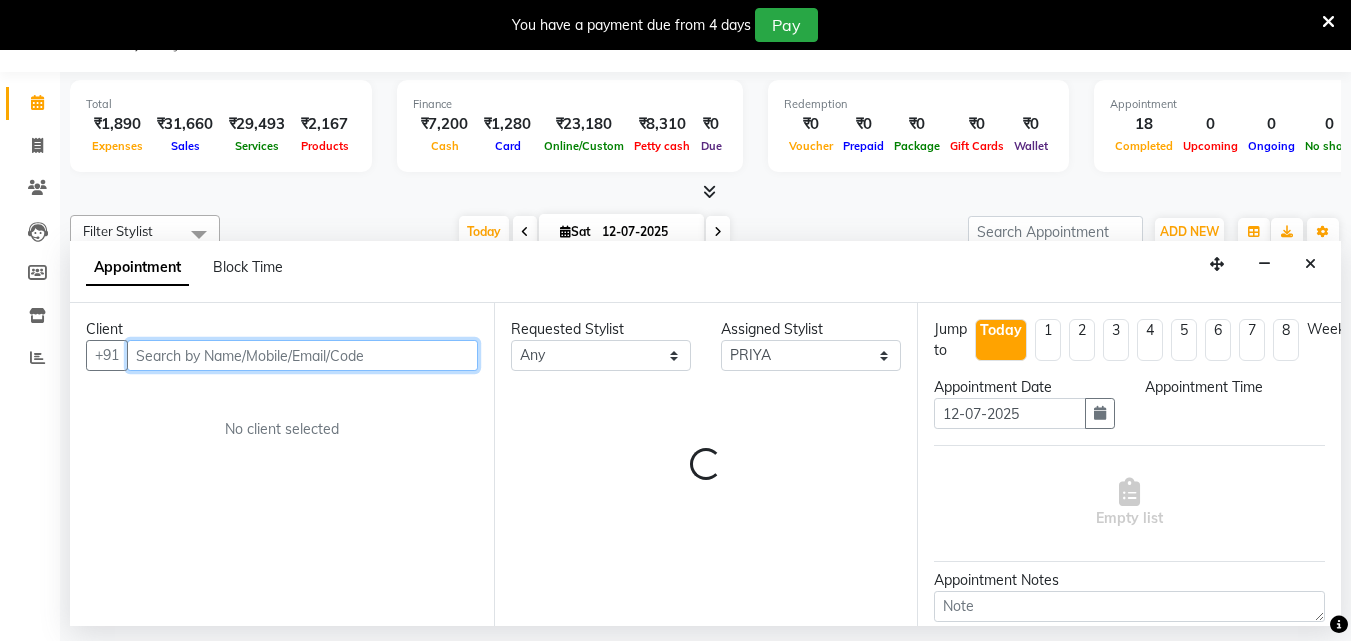 select on "1035" 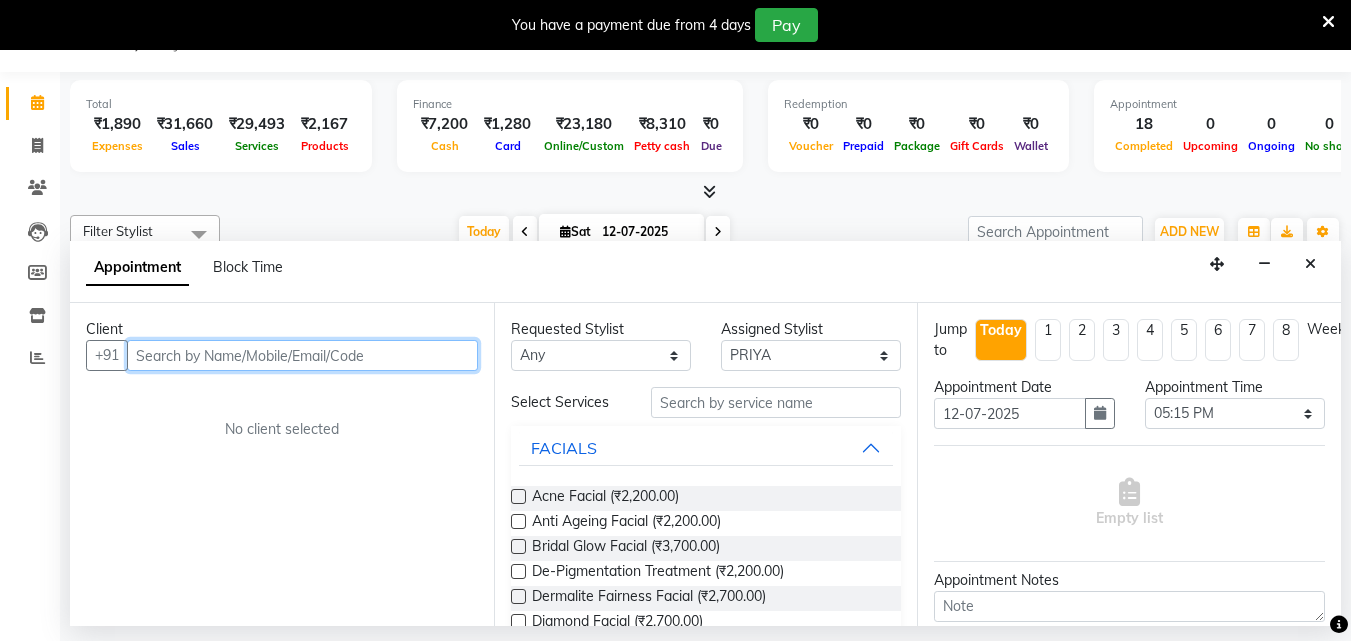 click at bounding box center (302, 355) 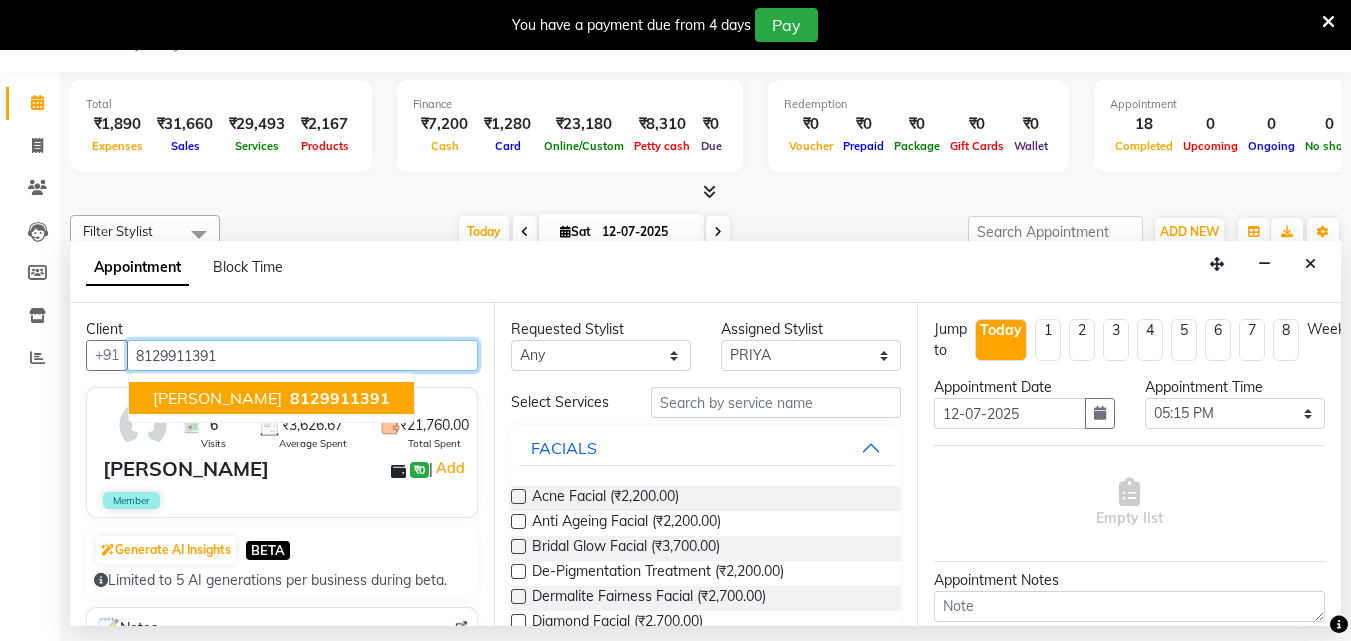 click on "[PERSON_NAME]   8129911391" at bounding box center [271, 398] 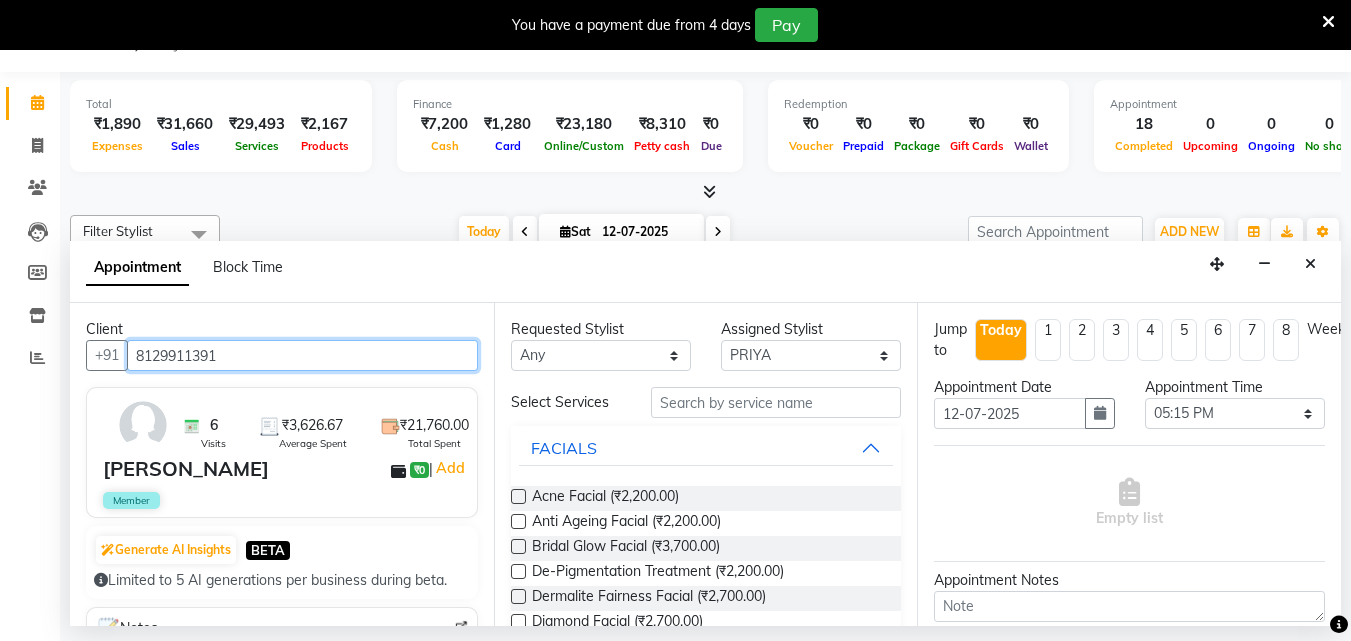 type on "8129911391" 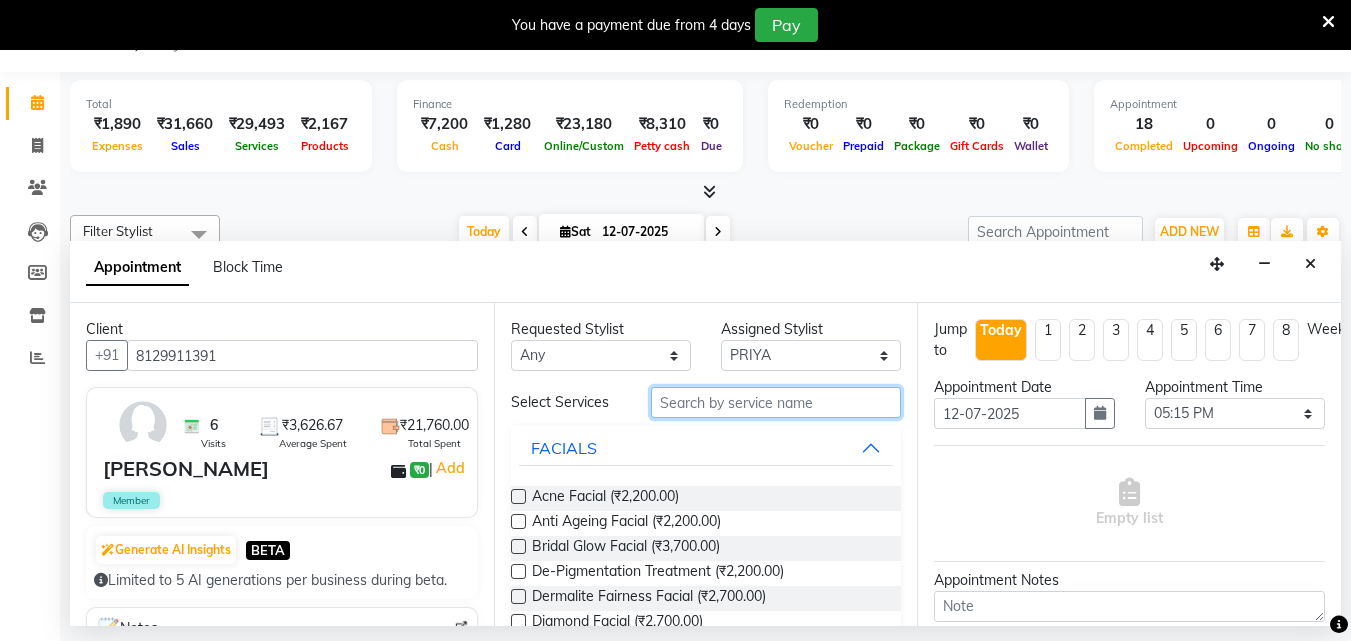 click at bounding box center (776, 402) 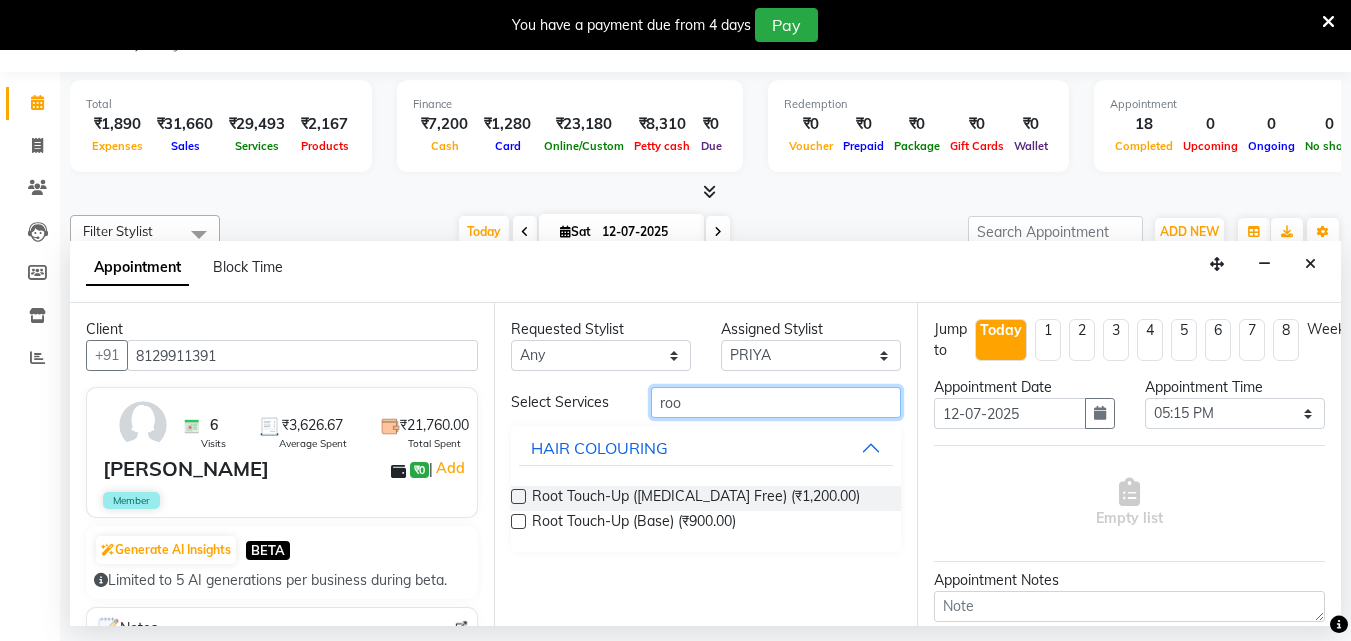 type on "roo" 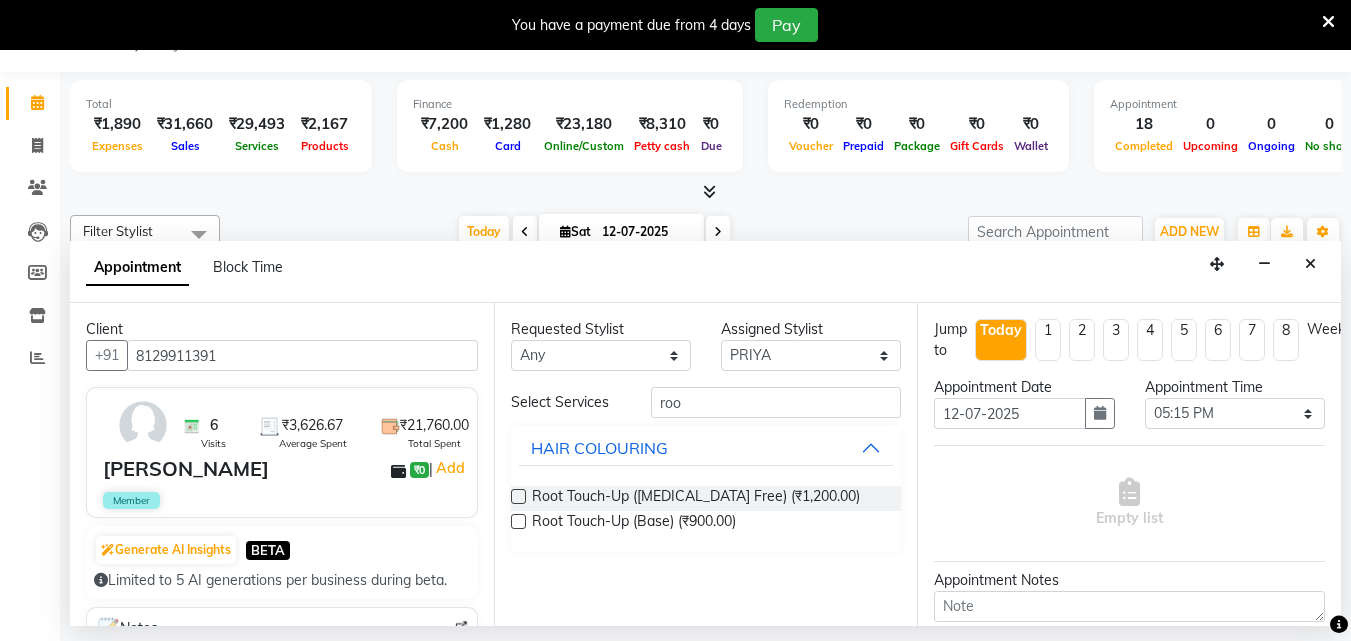 click at bounding box center (518, 496) 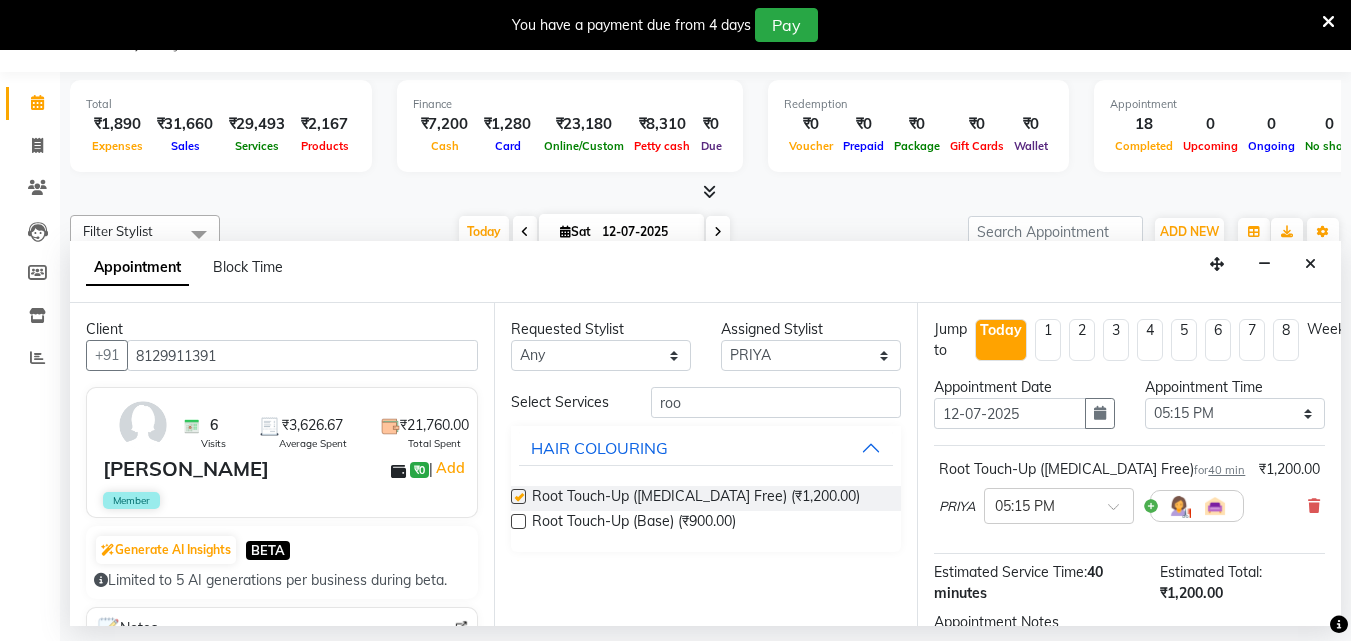 checkbox on "false" 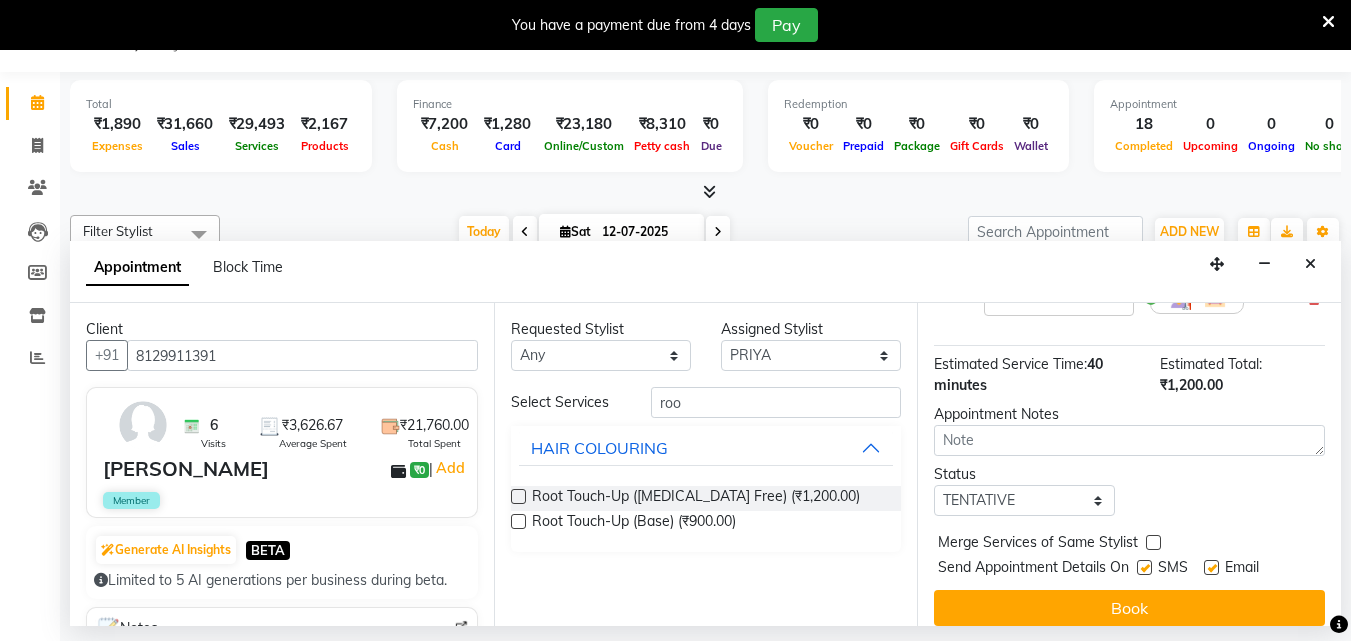 scroll, scrollTop: 239, scrollLeft: 0, axis: vertical 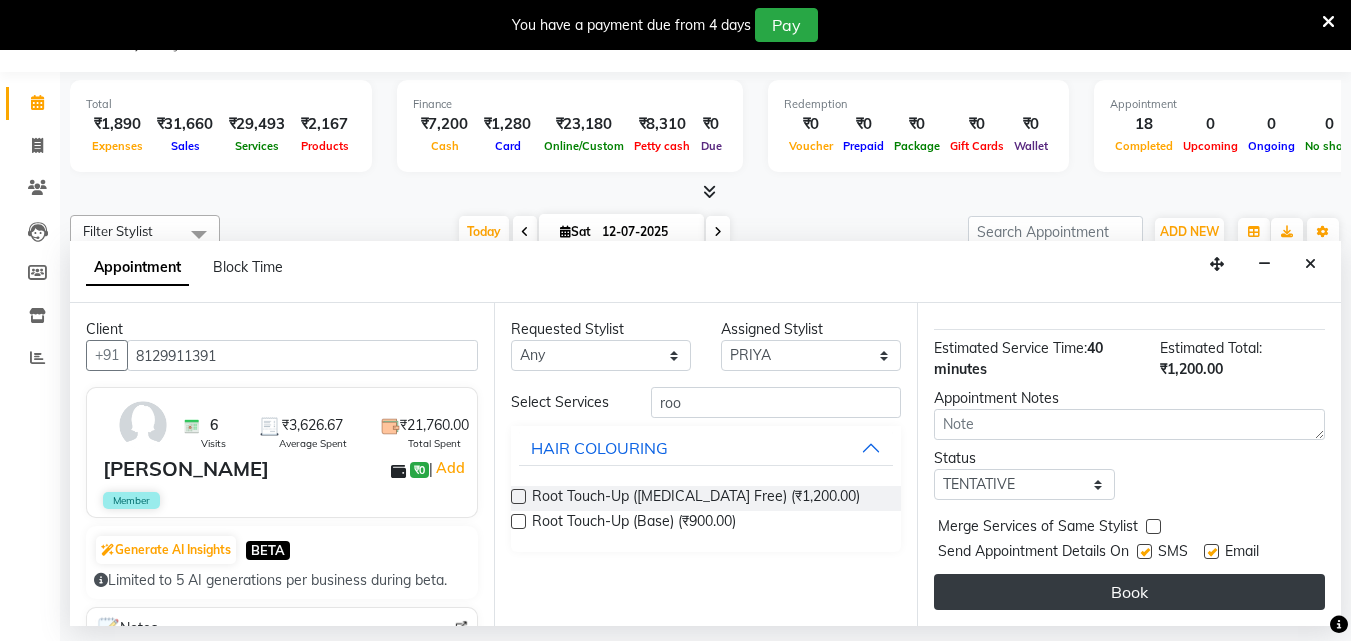 click on "Book" at bounding box center [1129, 592] 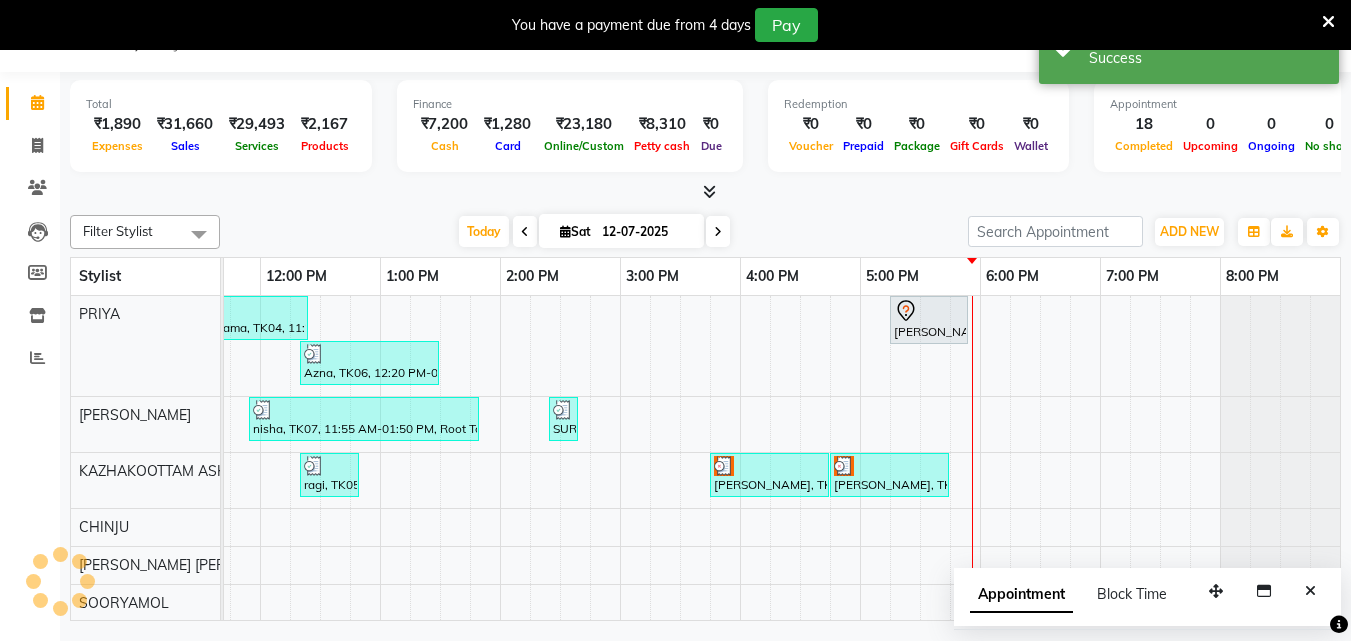 scroll, scrollTop: 0, scrollLeft: 0, axis: both 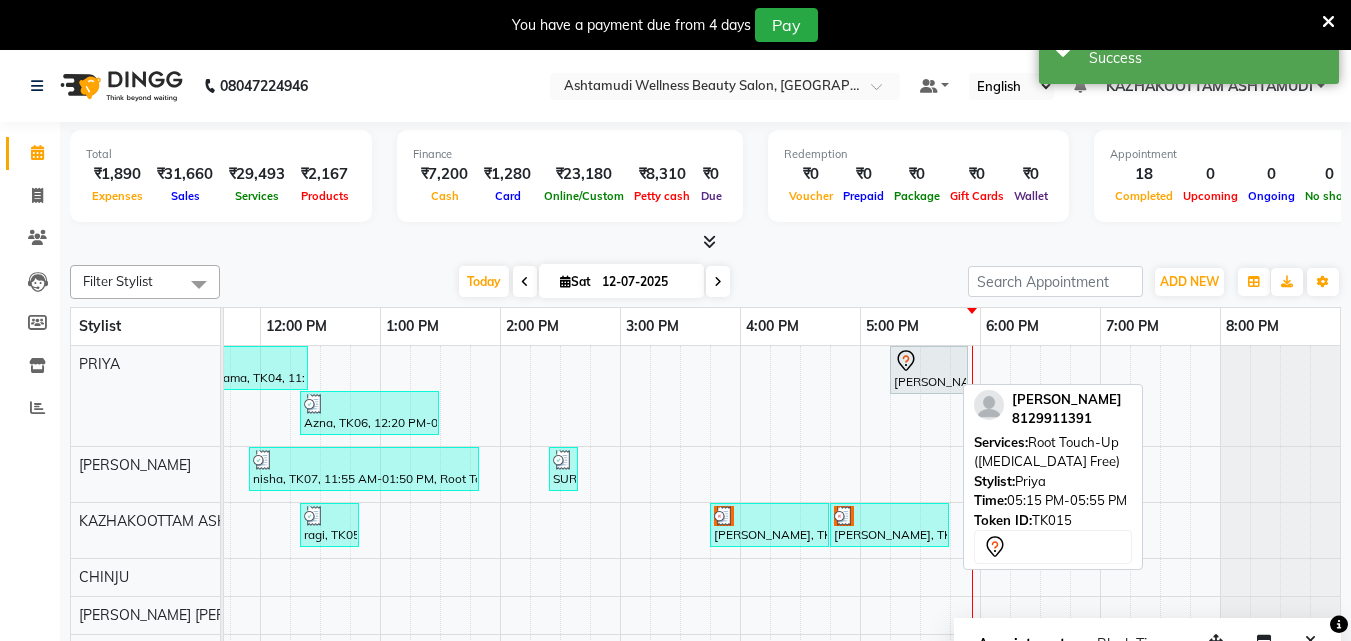 click at bounding box center (929, 361) 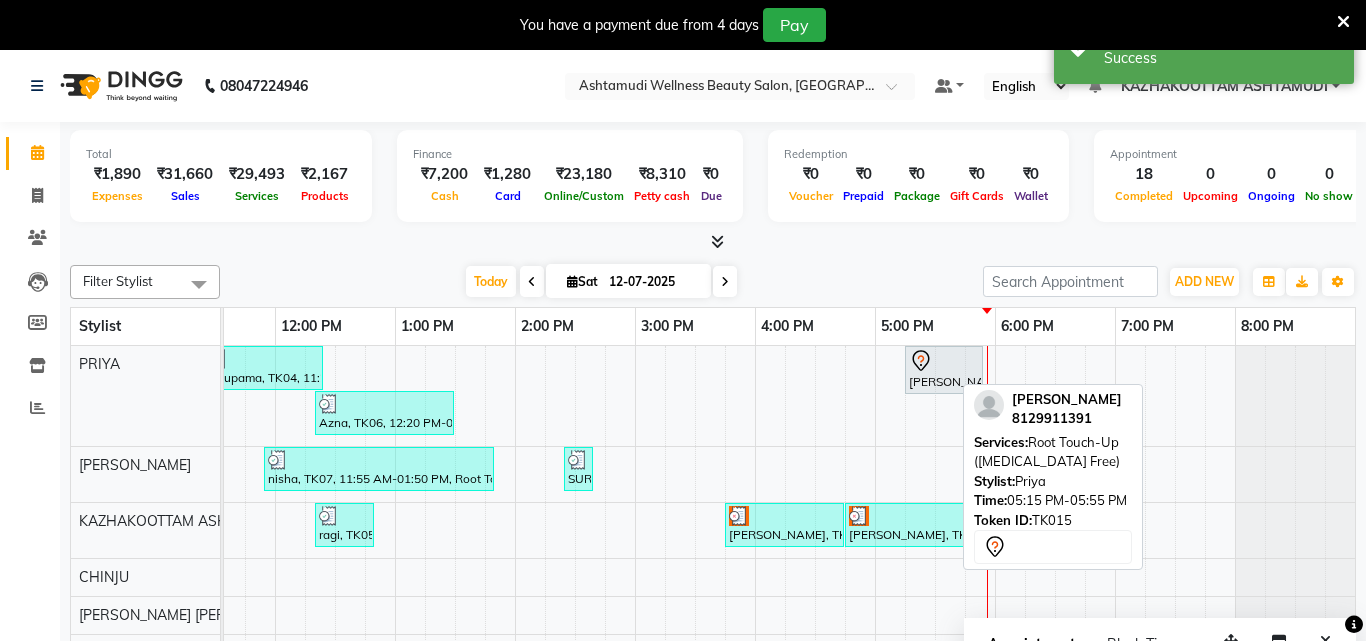 select on "7" 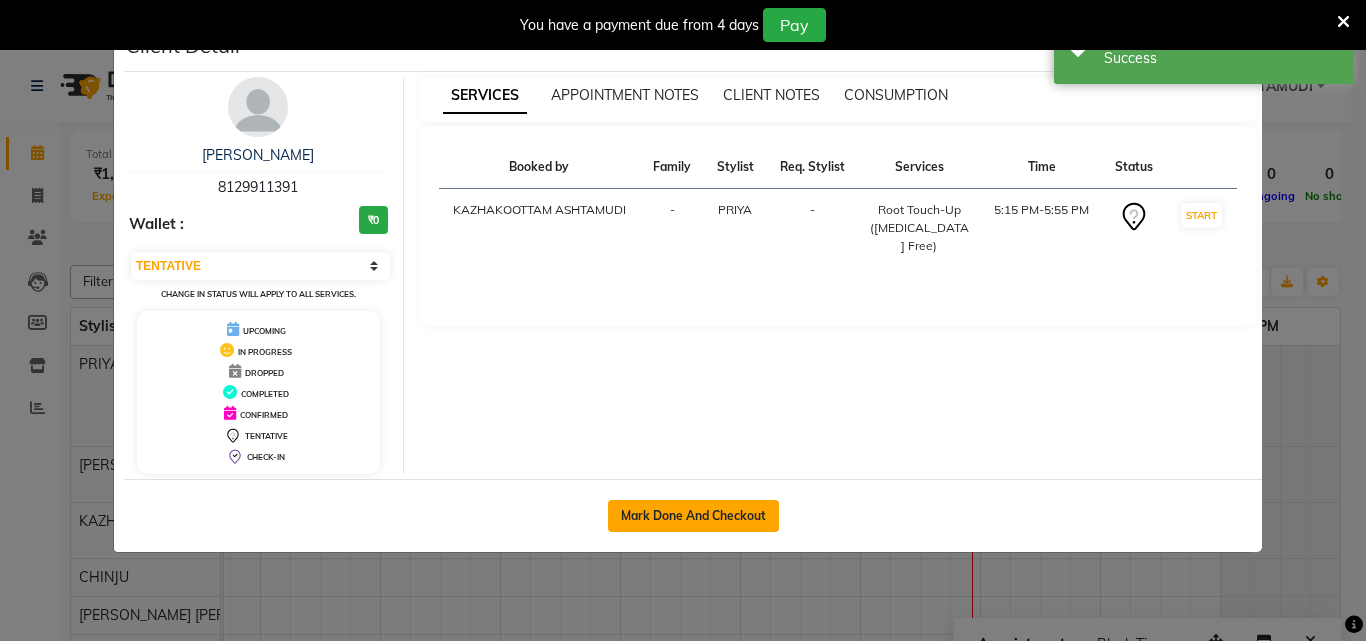 click on "Mark Done And Checkout" 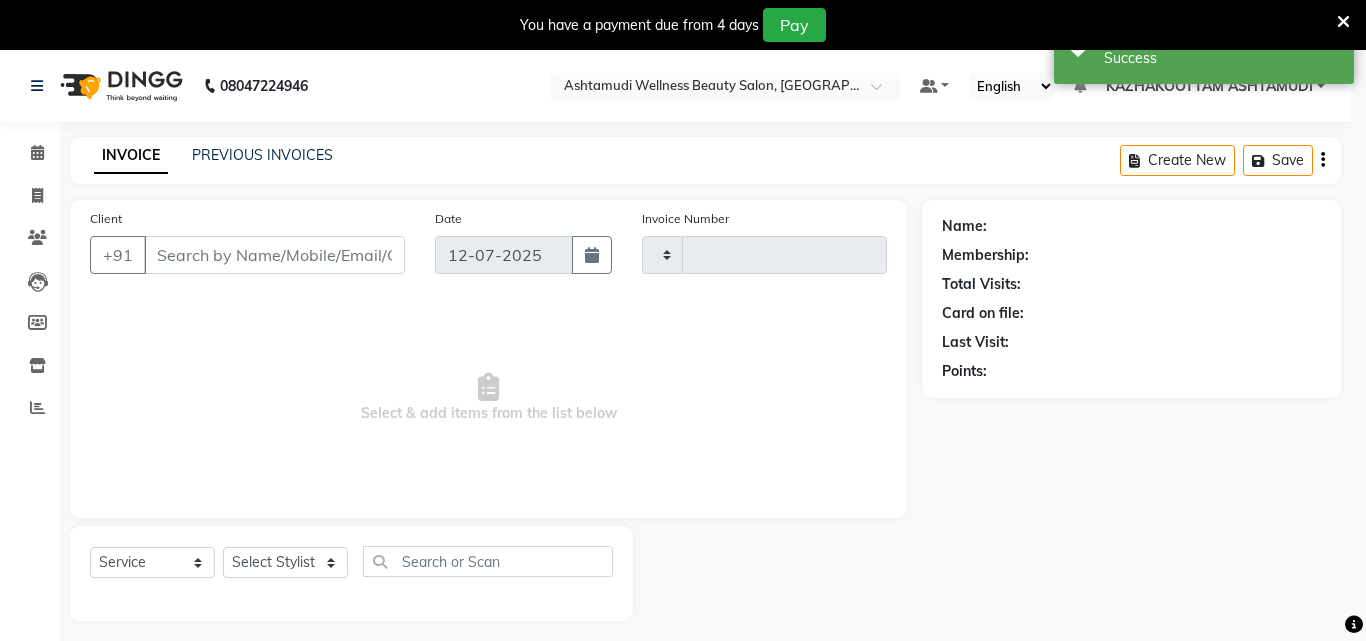 type on "2227" 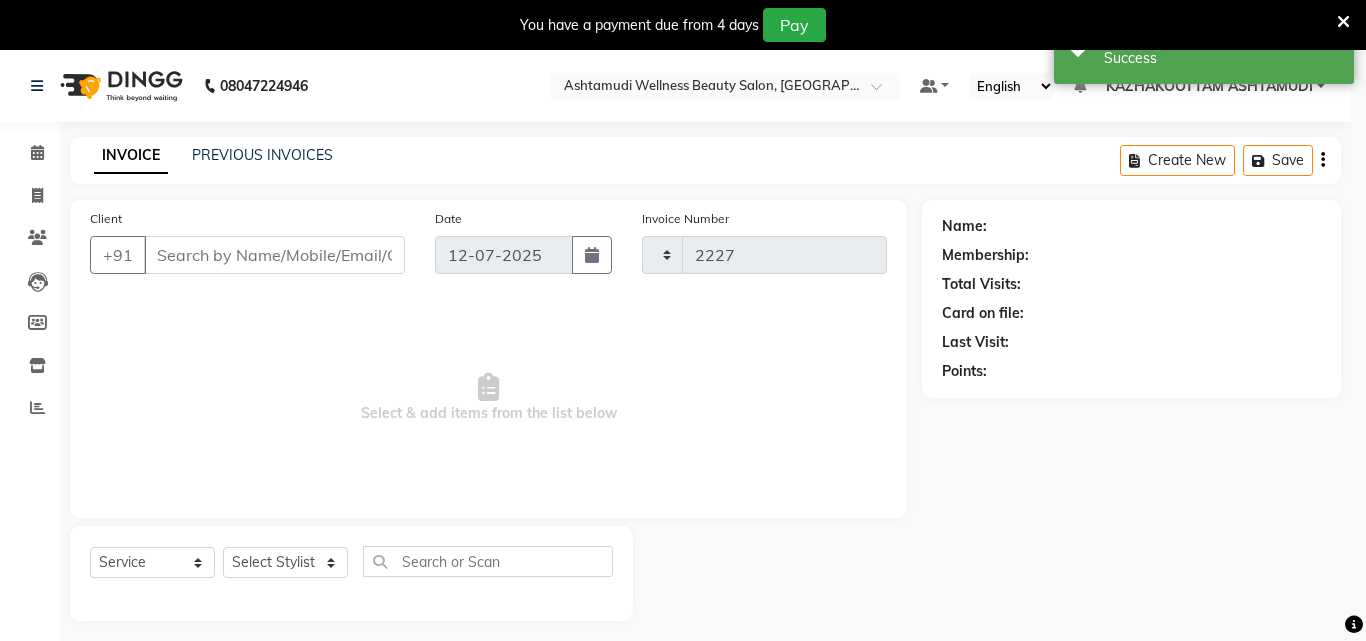 select on "4662" 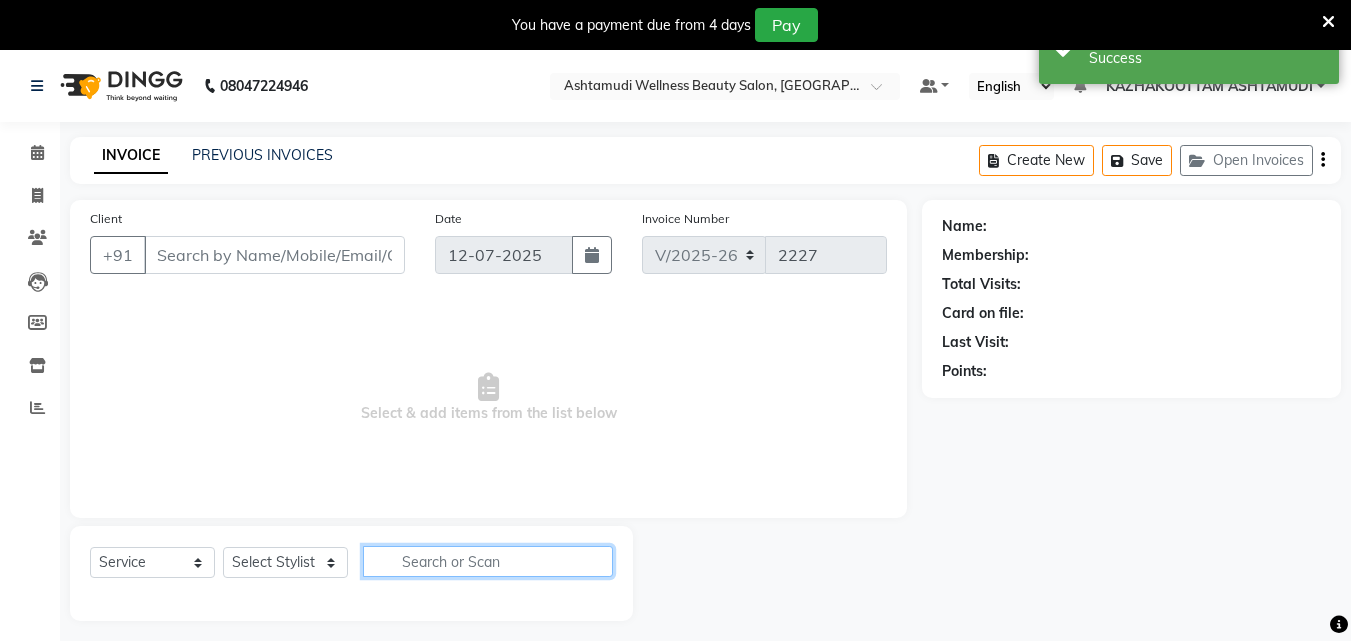 click 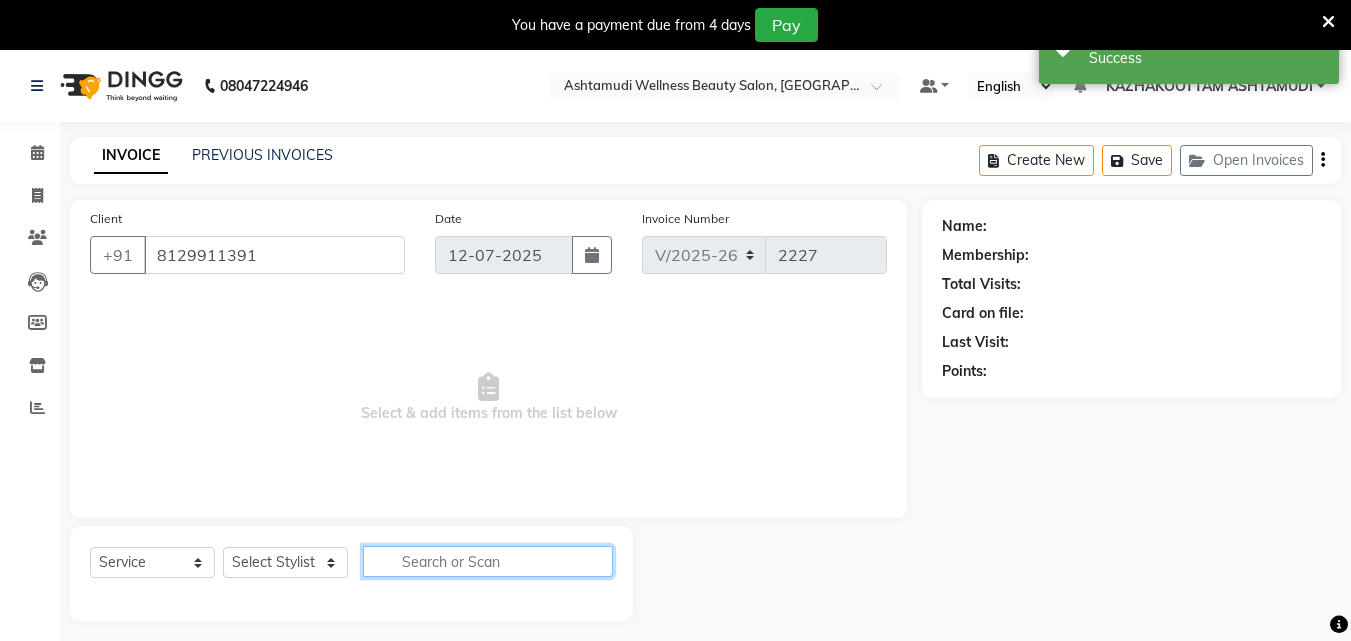 select on "27414" 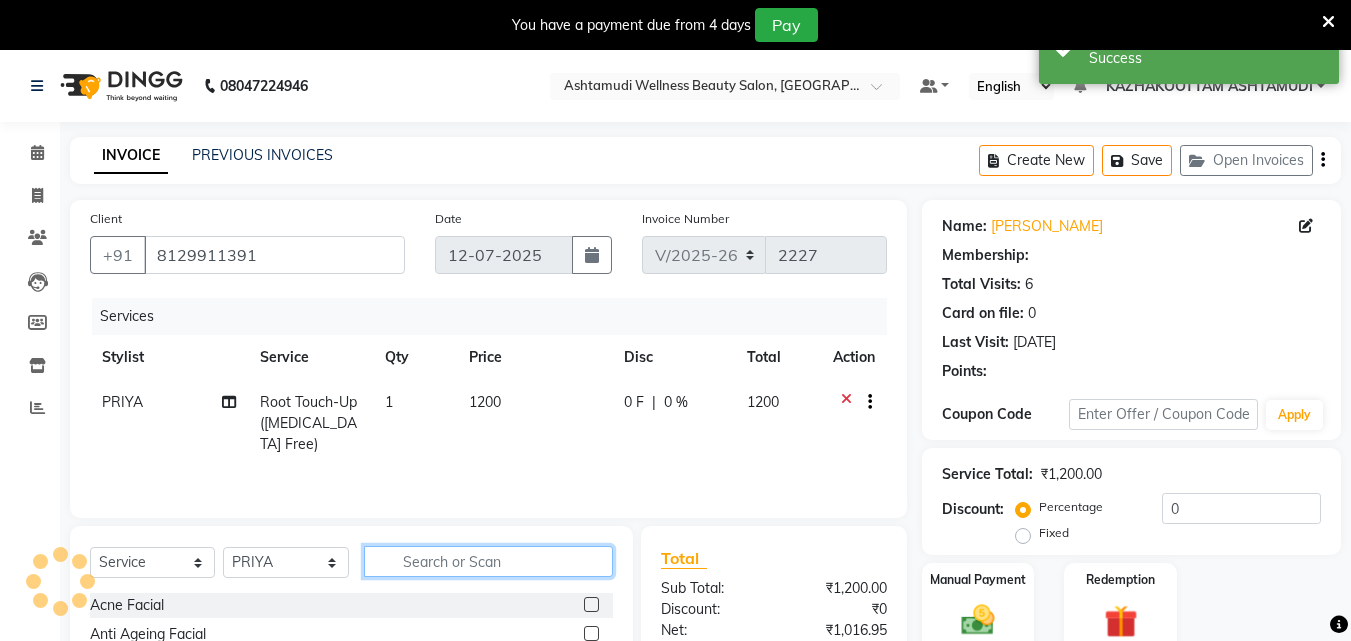 type on "s" 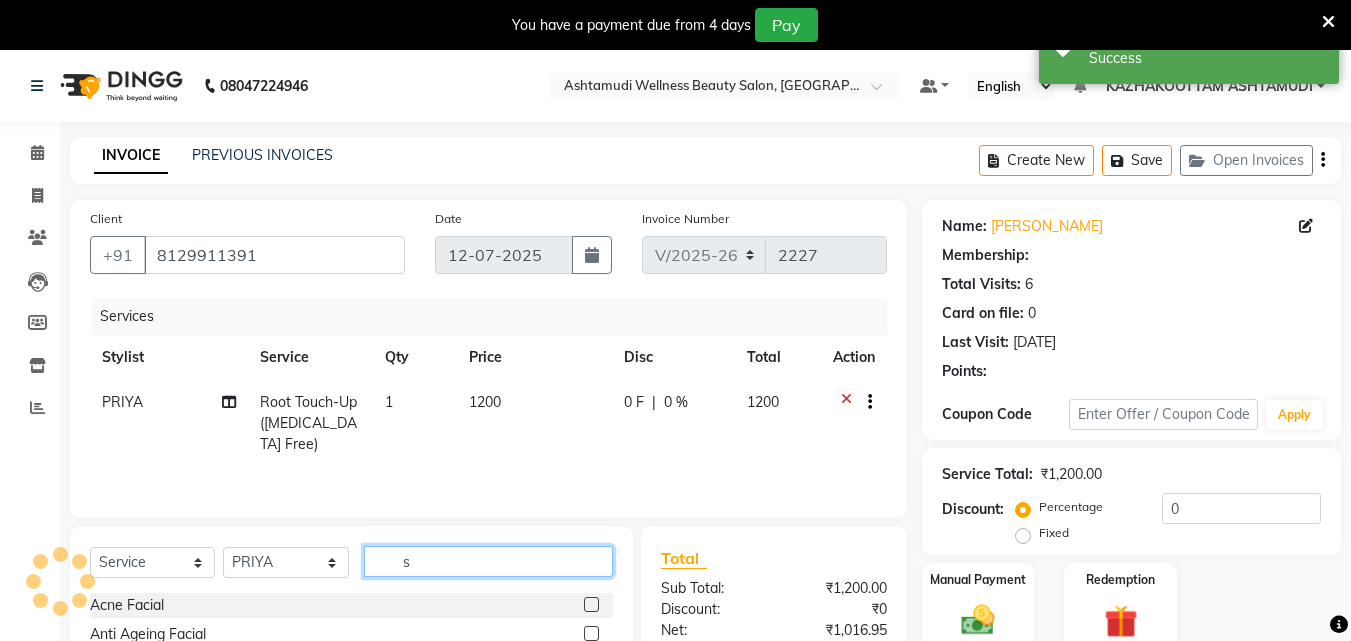 select on "1: Object" 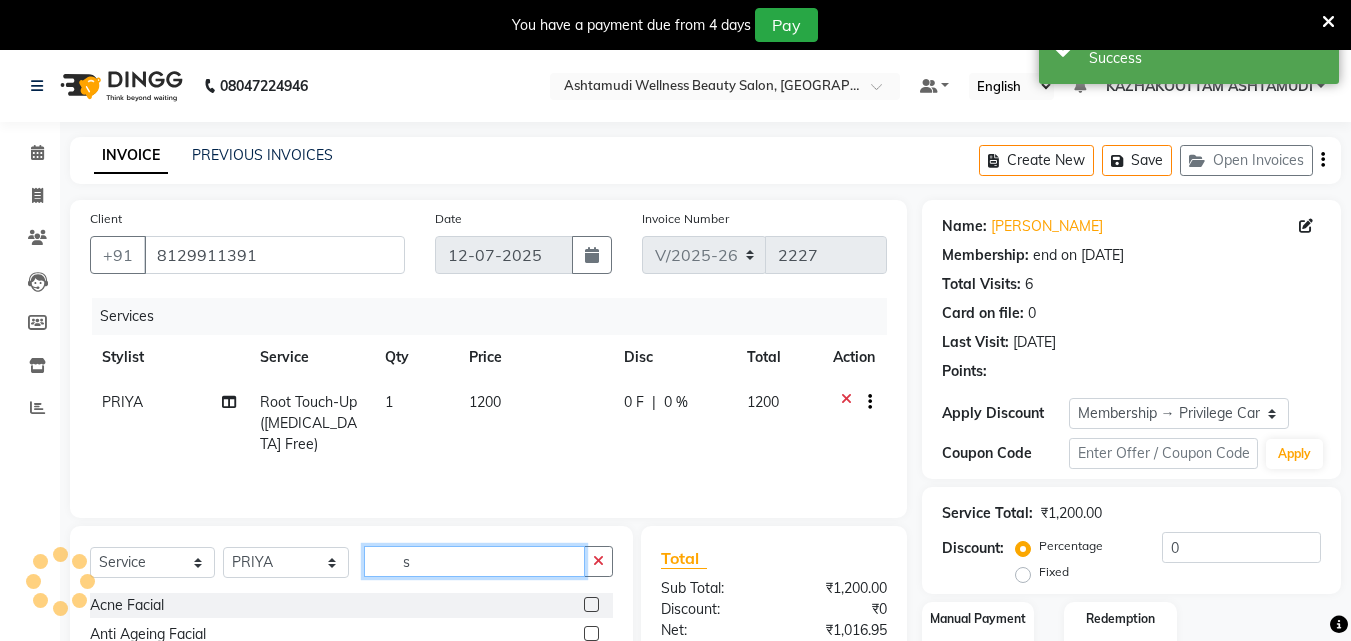 type on "15" 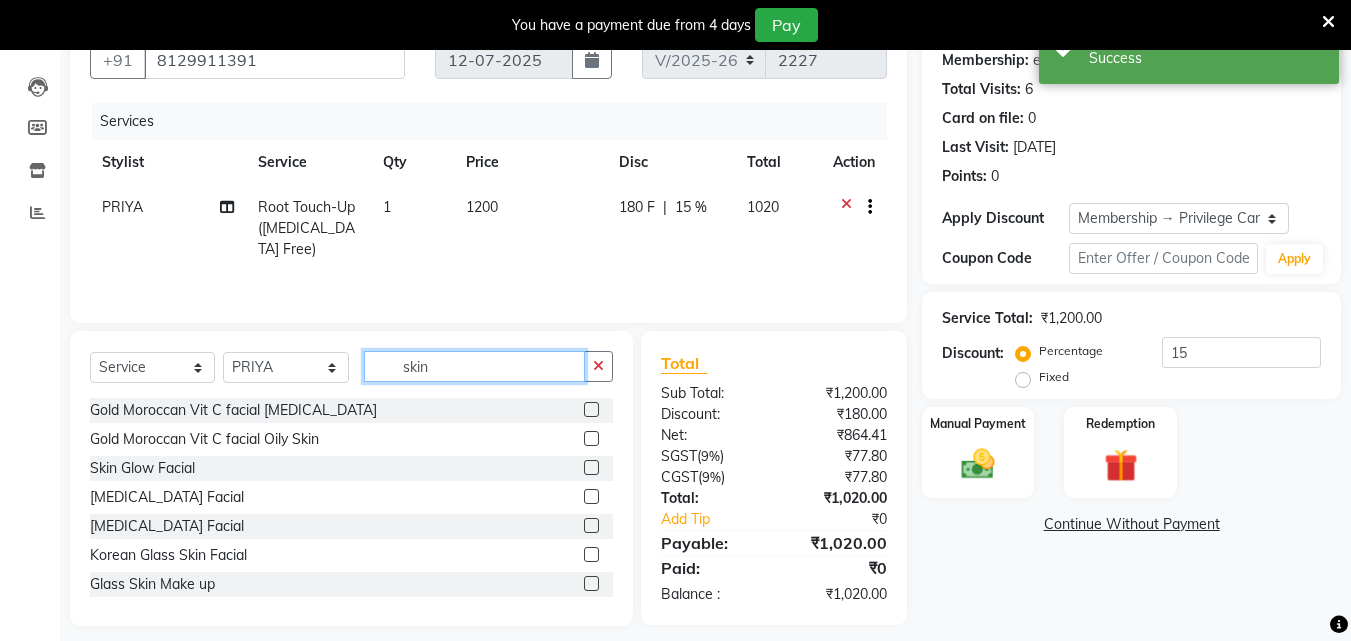 scroll, scrollTop: 210, scrollLeft: 0, axis: vertical 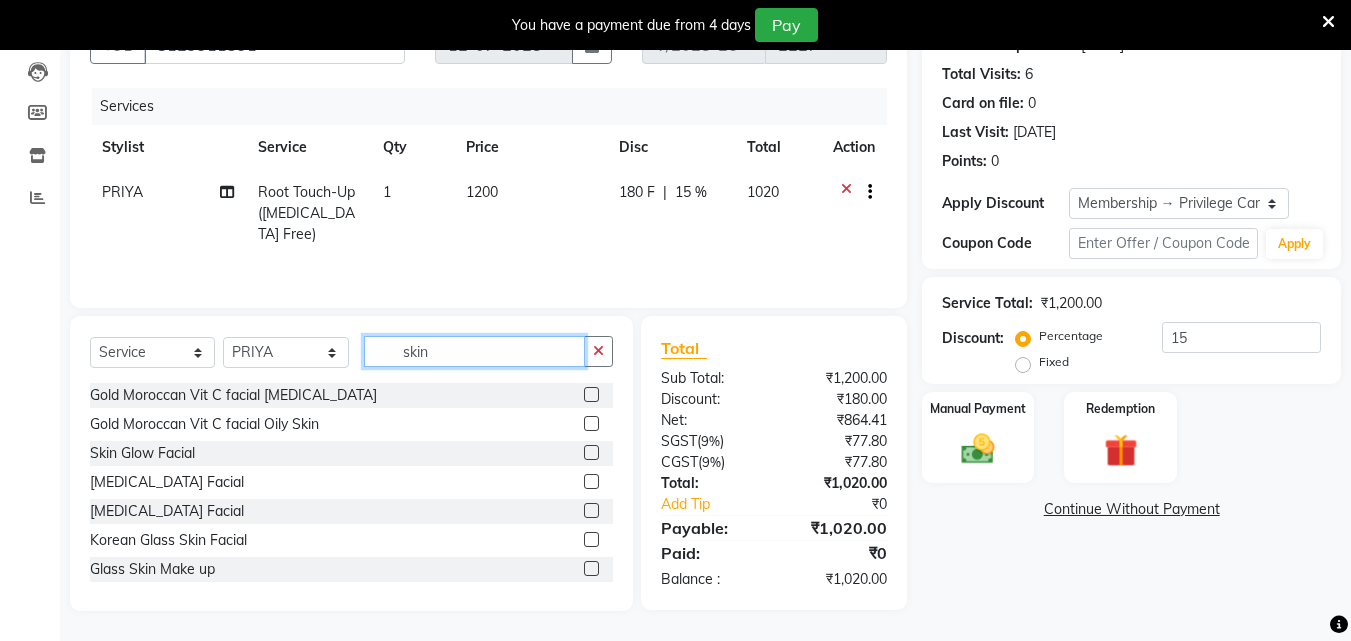 type on "skin" 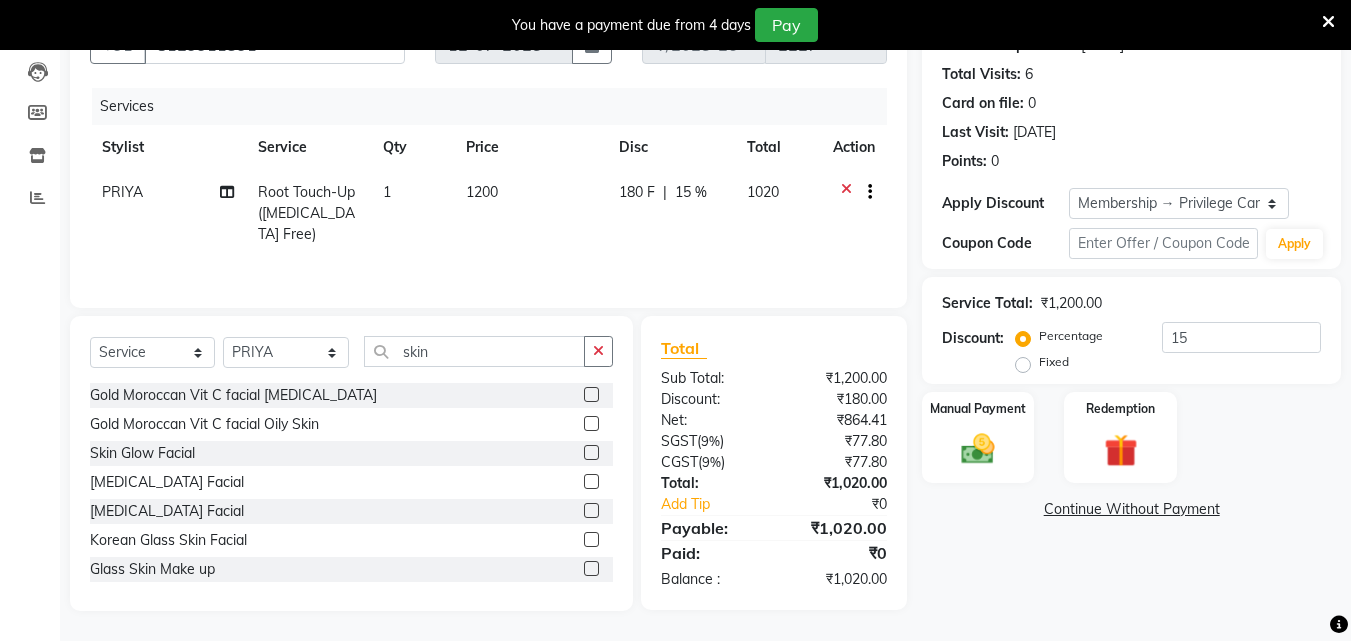 click 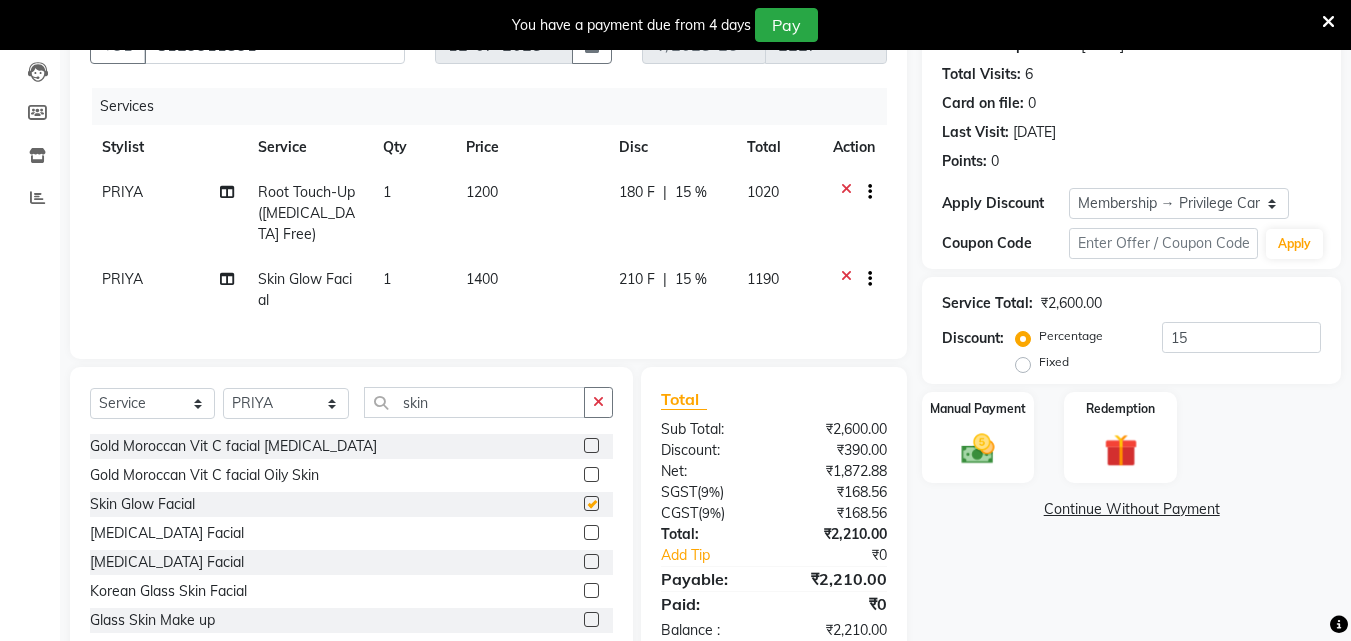 checkbox on "false" 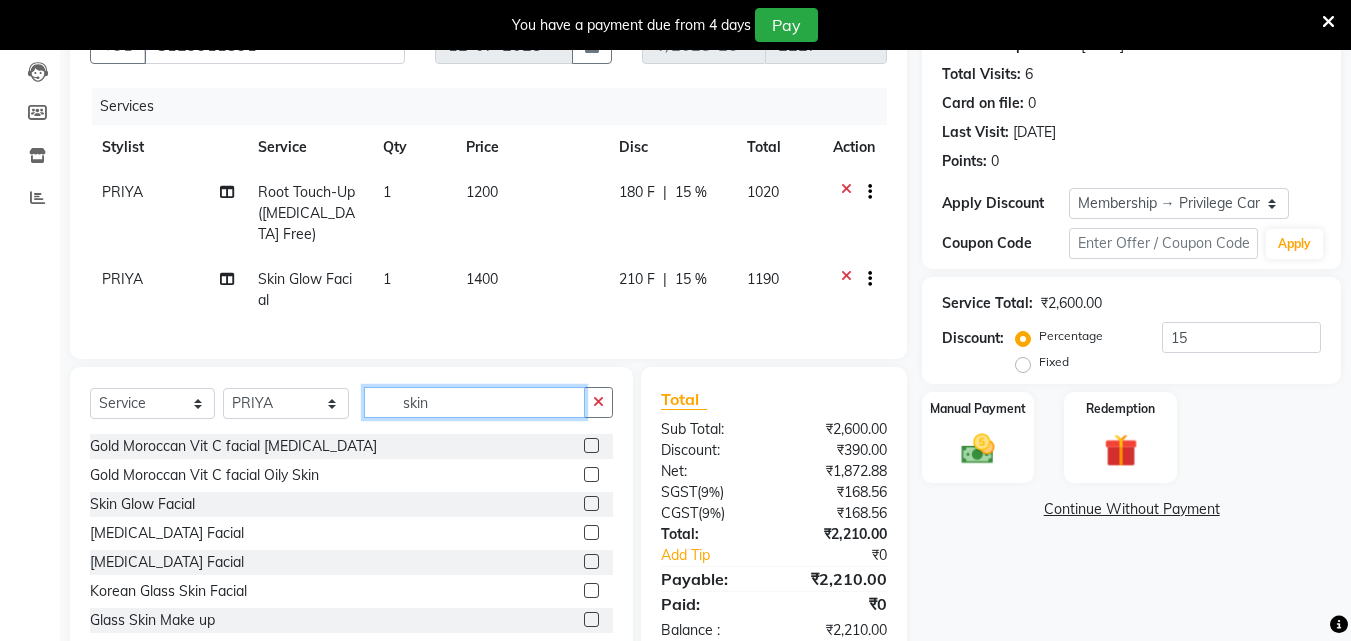 click on "skin" 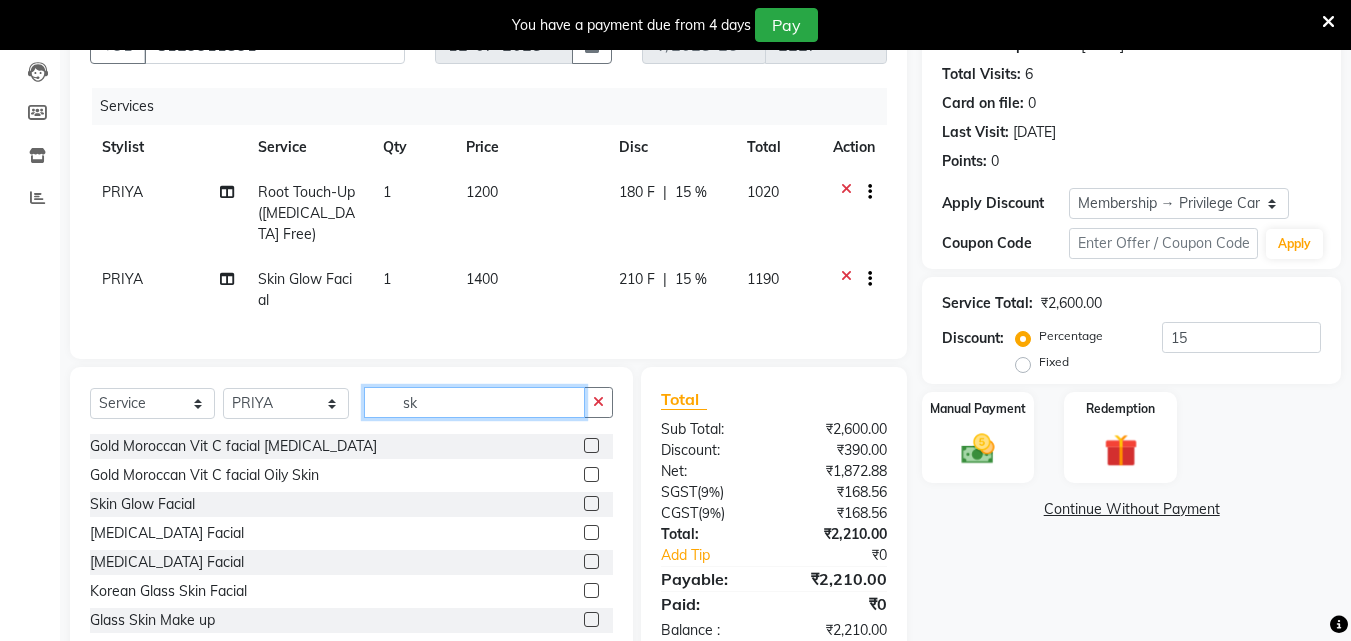 type on "s" 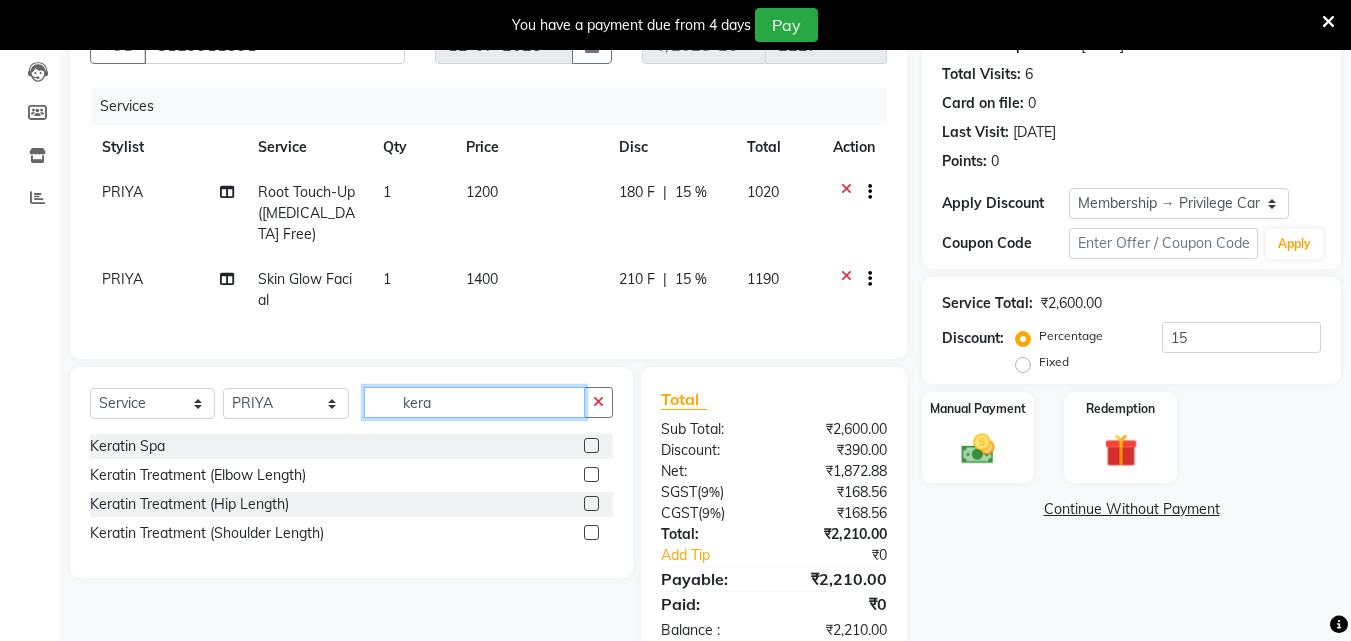 type on "kera" 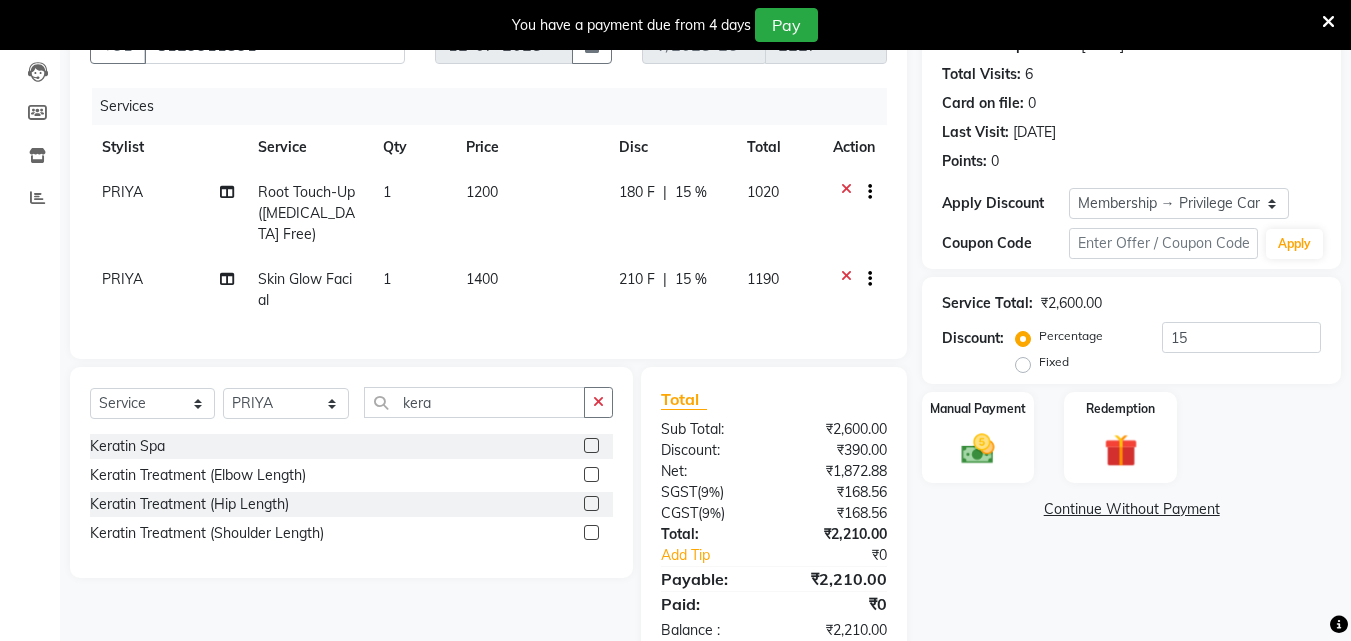 click 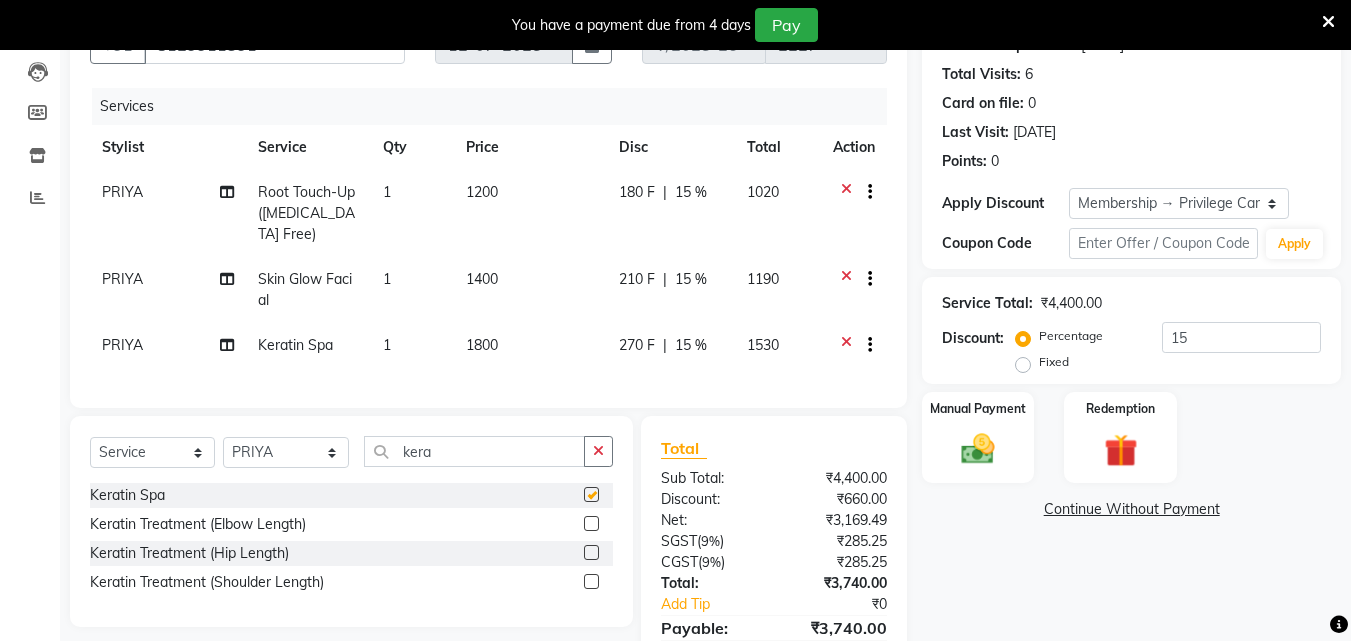 checkbox on "false" 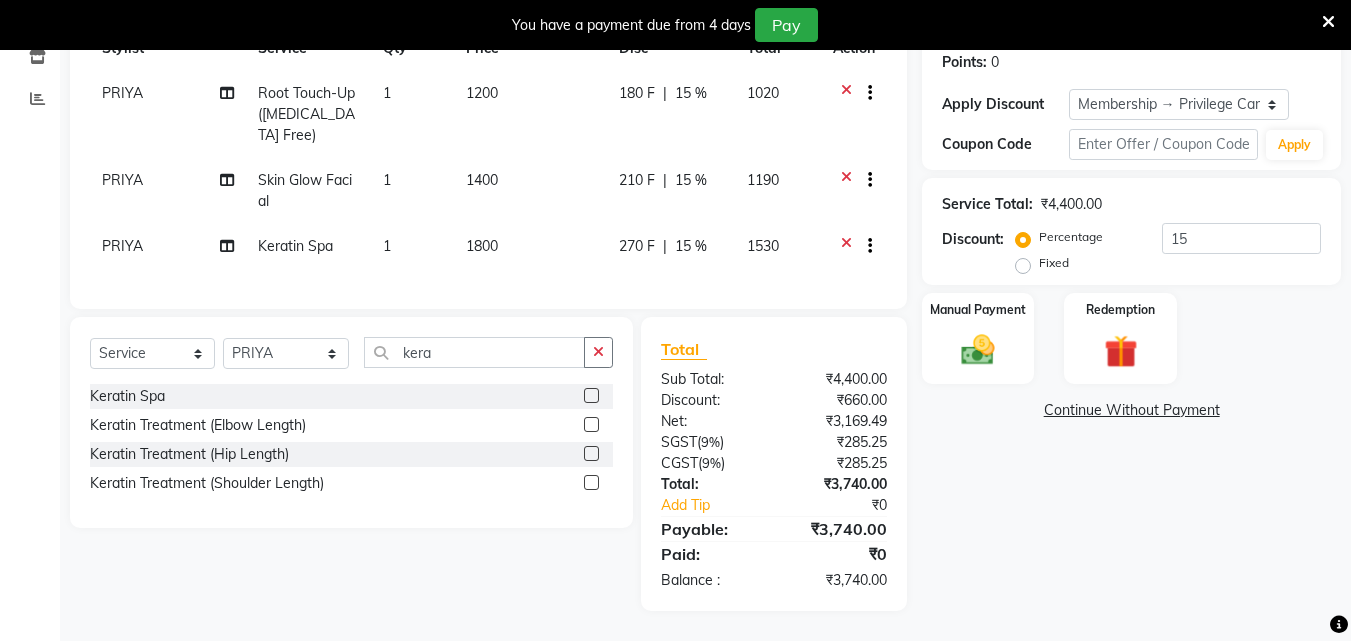 scroll, scrollTop: 324, scrollLeft: 0, axis: vertical 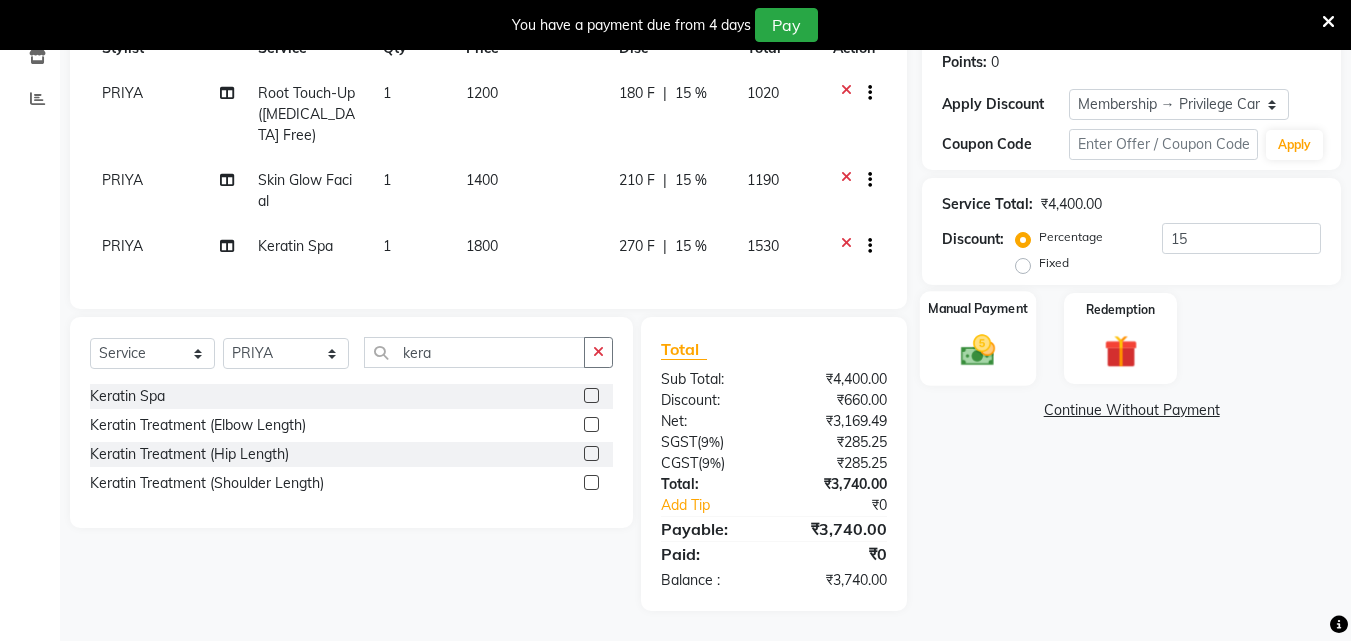 click 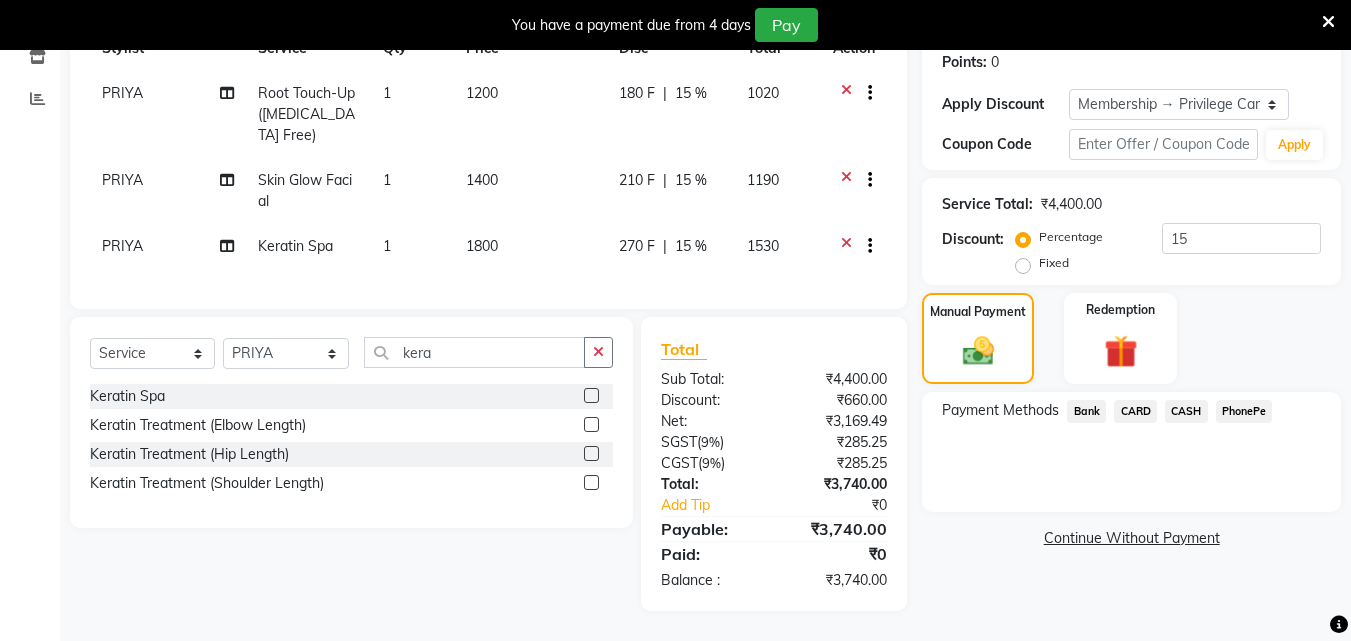 click on "PhonePe" 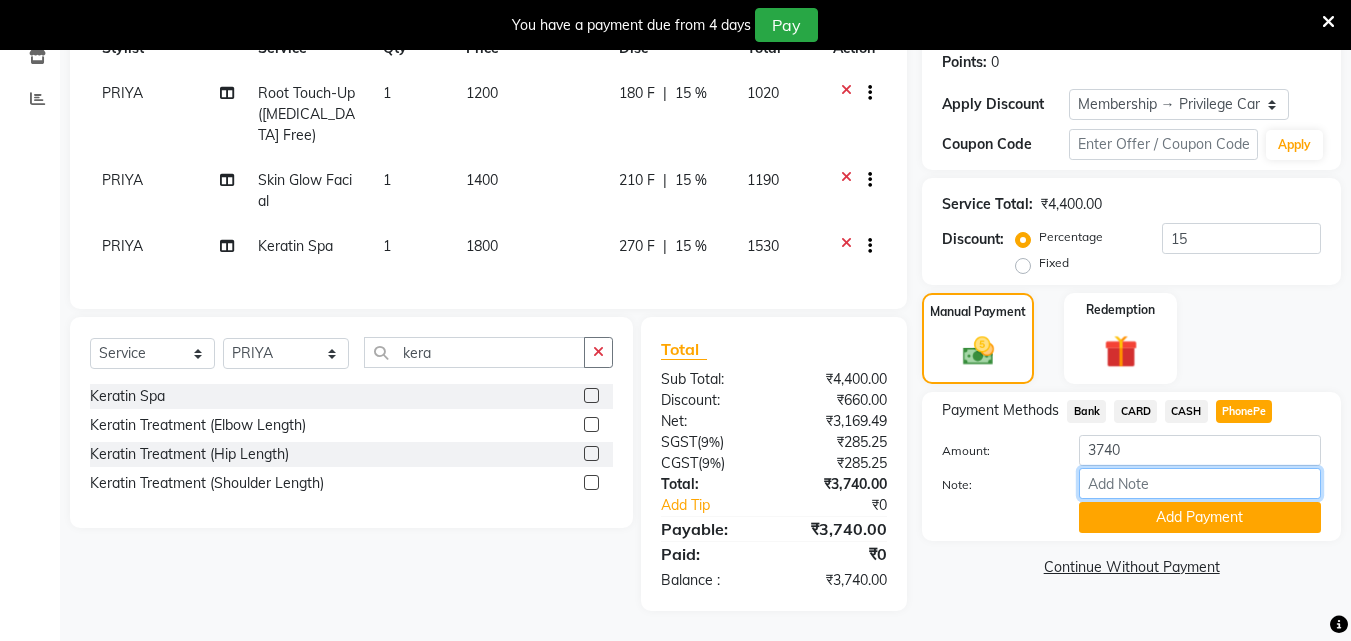 click on "Note:" at bounding box center [1200, 483] 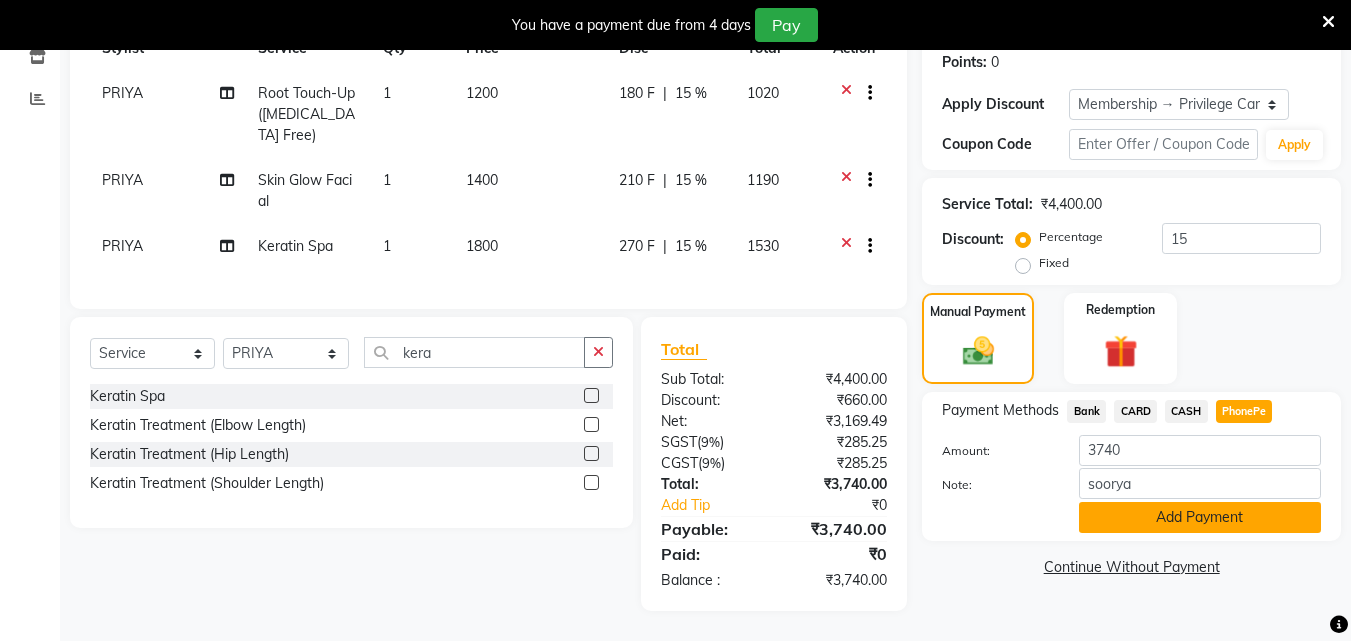 click on "Add Payment" 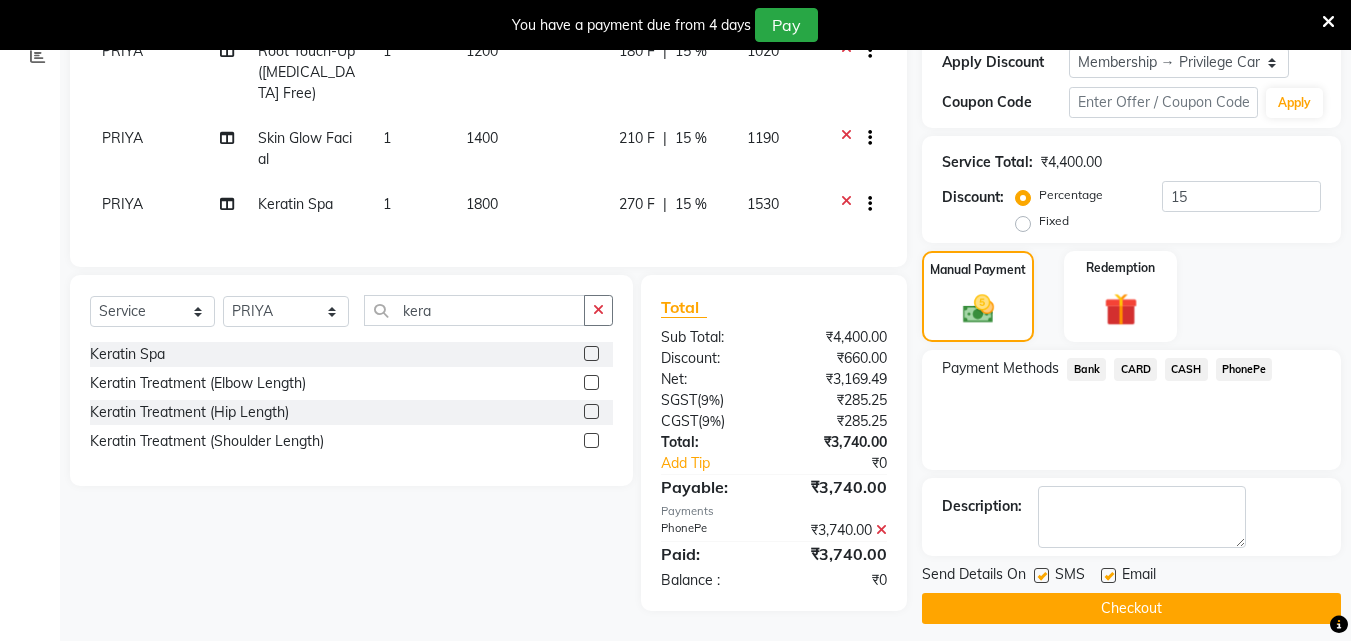 scroll, scrollTop: 366, scrollLeft: 0, axis: vertical 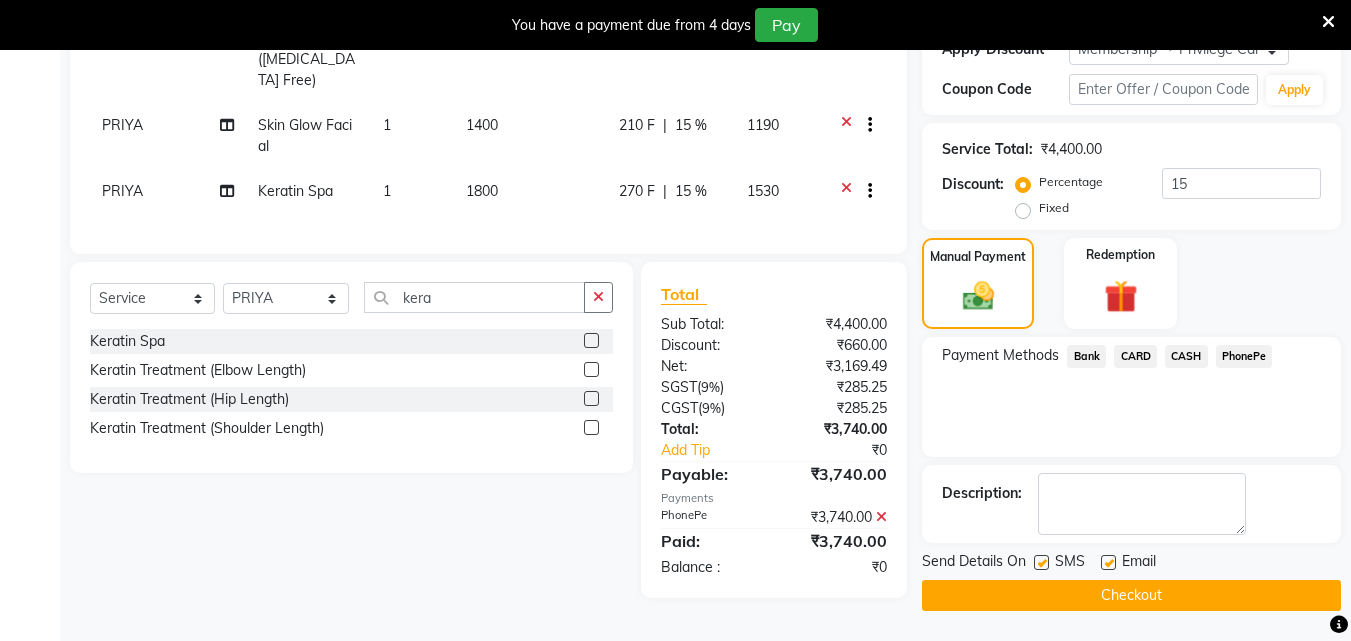 click 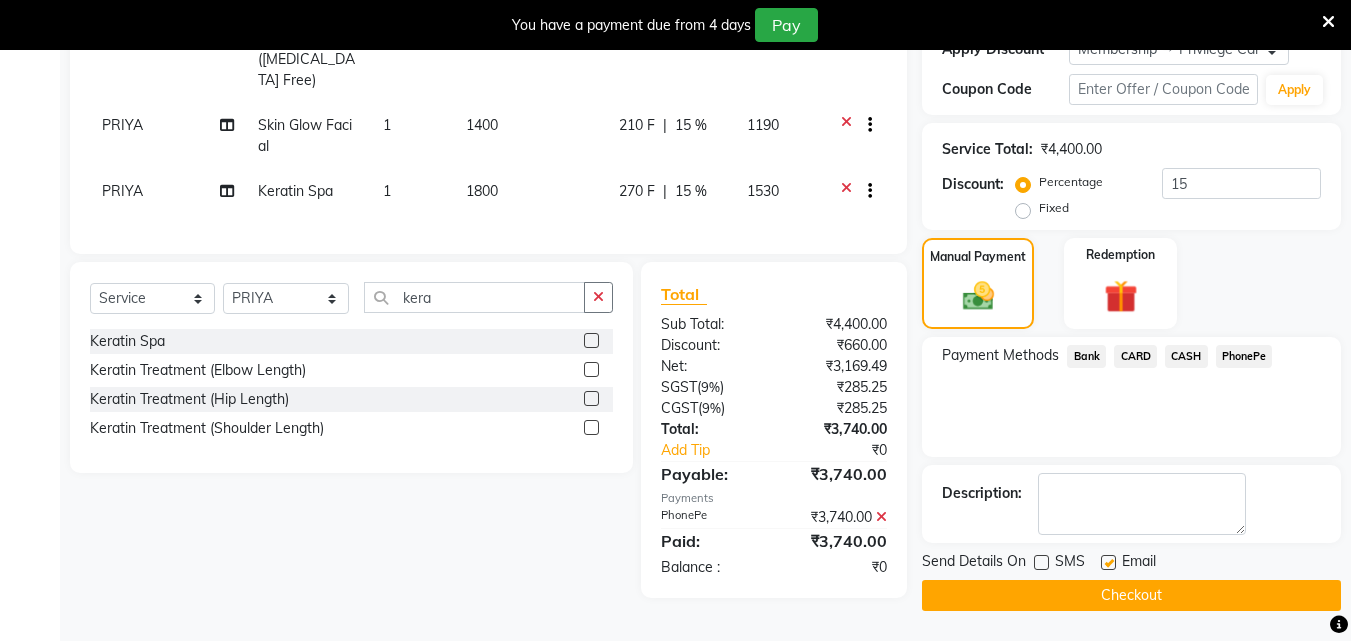 drag, startPoint x: 1109, startPoint y: 559, endPoint x: 1140, endPoint y: 575, distance: 34.88553 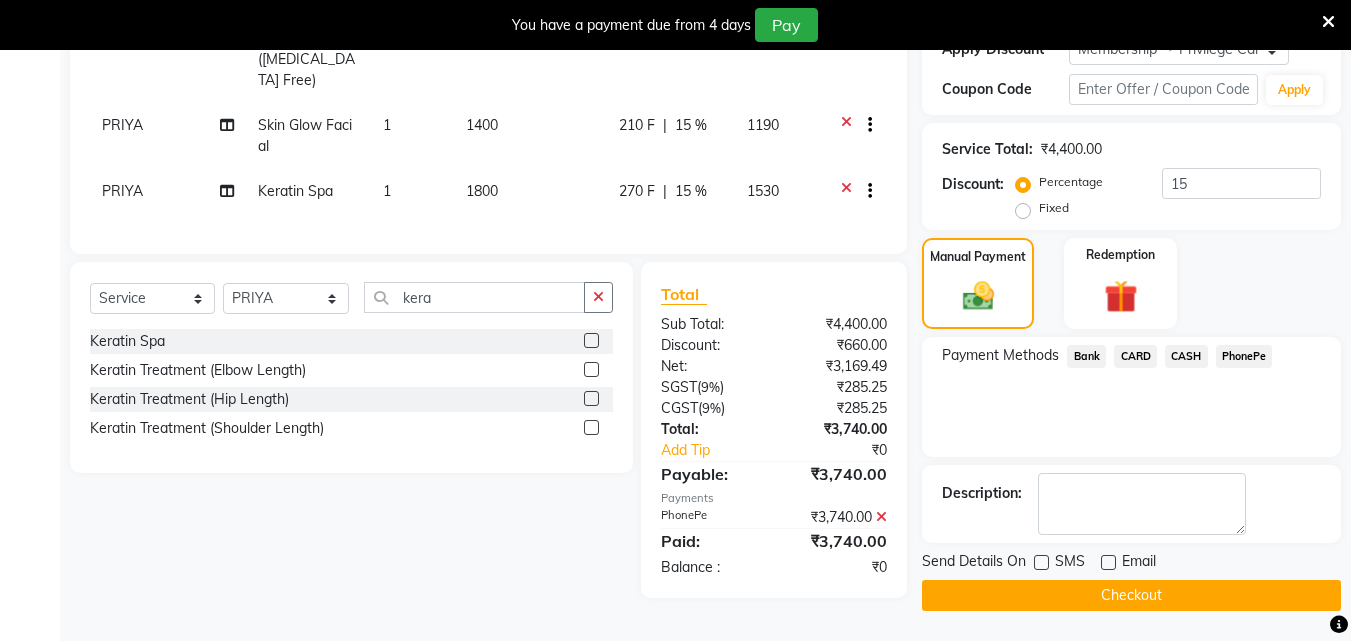 click on "Checkout" 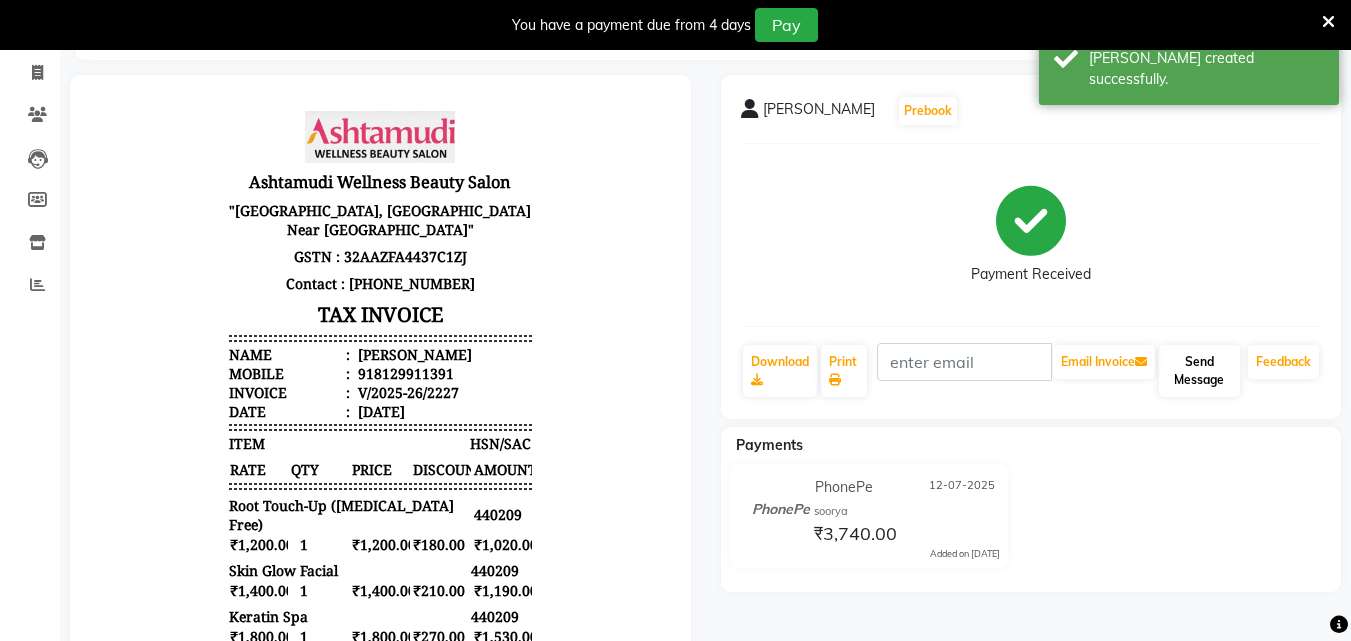 scroll, scrollTop: 66, scrollLeft: 0, axis: vertical 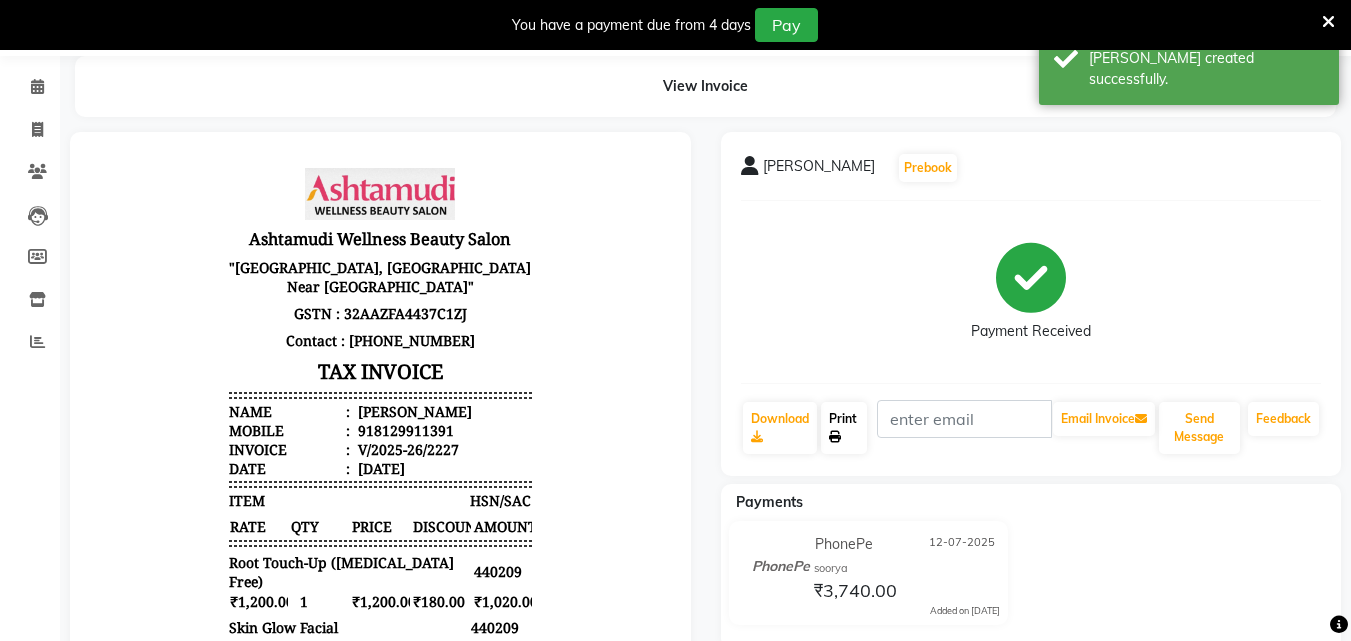 click on "Print" 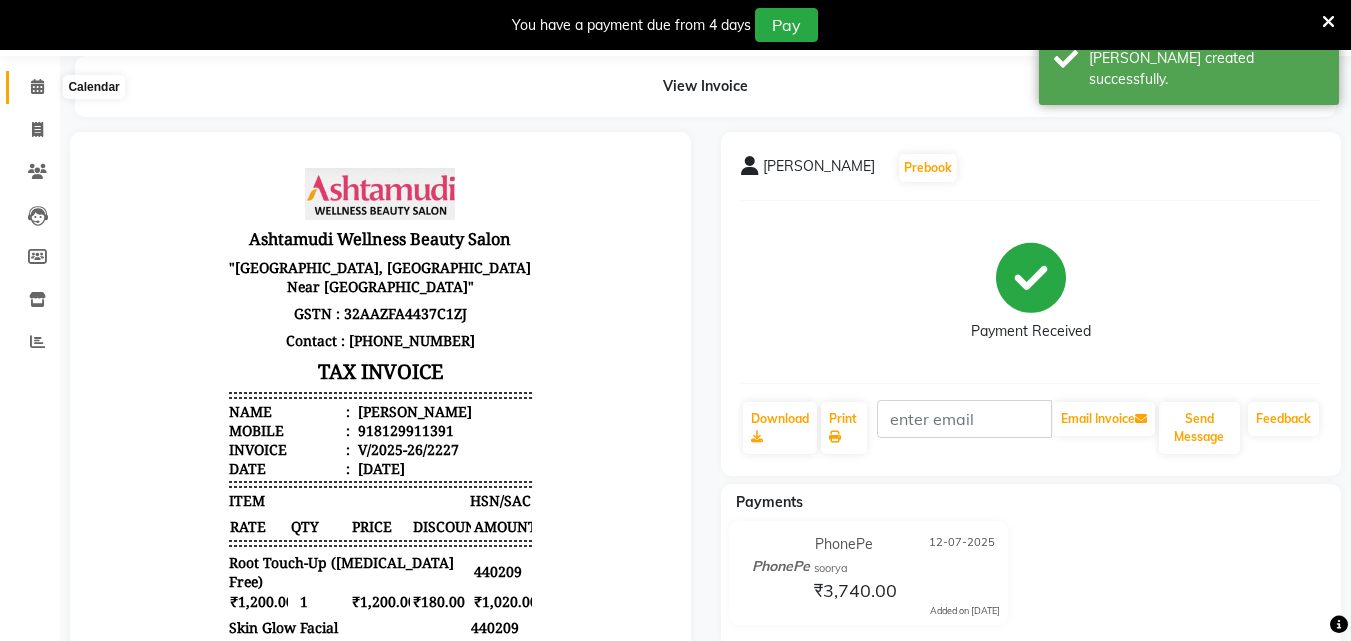 click 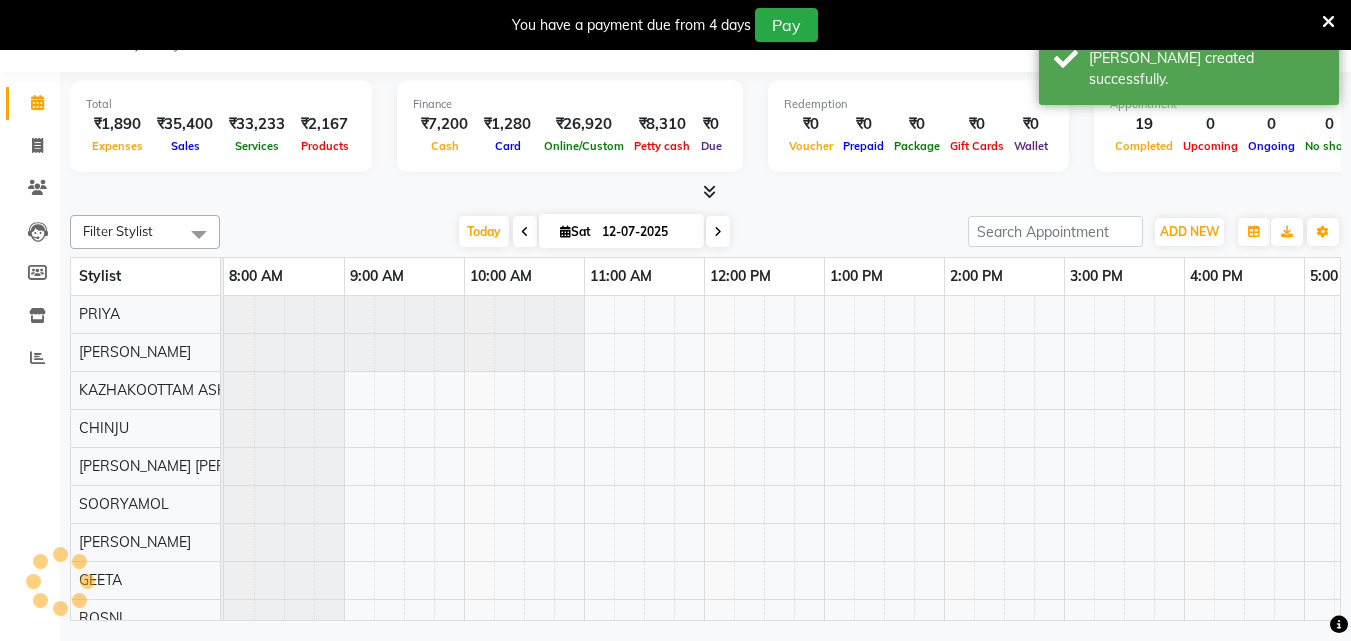 scroll, scrollTop: 50, scrollLeft: 0, axis: vertical 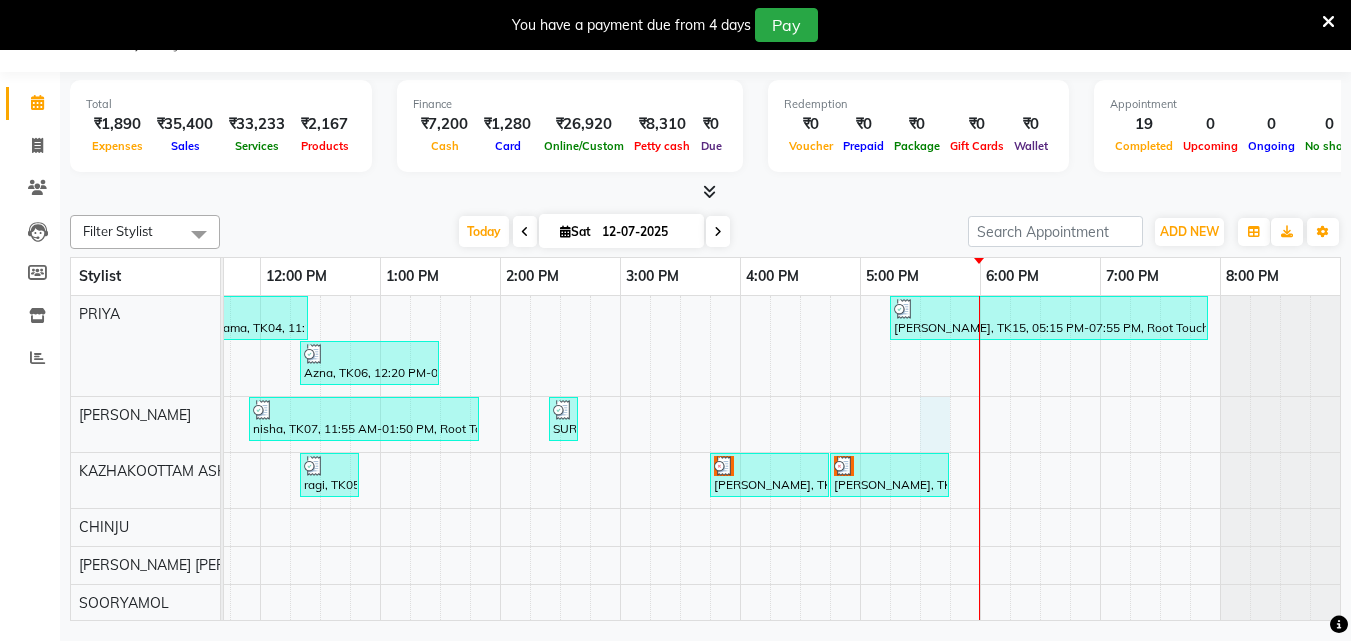 click on "Anupama, TK04, 11:25 AM-12:25 PM, Stemcell  Facial     [PERSON_NAME], TK15, 05:15 PM-07:55 PM, Root Touch-Up ([MEDICAL_DATA] Free),Skin Glow Facial,Keratin Spa     Azna, TK06, 12:20 PM-01:30 PM, Root Touch-Up ([MEDICAL_DATA] Free),Under Arm Waxing     nisha, TK07, 11:55 AM-01:50 PM, Root Touch-Up ([MEDICAL_DATA] Free),Keratin Spa,Eyebrows Threading     SURYA UST, TK09, 02:25 PM-02:40 PM, Eyebrows Threading     [PERSON_NAME] UST, TK01, 07:55 AM-08:25 AM, Make up     [PERSON_NAME], TK02, 08:25 AM-08:55 AM, Make up     ragi, TK05, 12:20 PM-12:50 PM, Make up     [GEOGRAPHIC_DATA], TK11, 03:45 PM-04:45 PM, Hair Spa     [GEOGRAPHIC_DATA], TK11, 04:45 PM-05:45 PM, Fruit Facial     Azna, TK06, 01:30 PM-02:15 PM, Hair Setting With Tongs     Arya, TK13, 04:15 PM-04:30 PM, Eyebrows Threading     Anupama, TK04, 09:25 AM-11:25 AM, Un-Tan Facial ,Anti-[MEDICAL_DATA] Treatment With Spa     [PERSON_NAME], TK10, 12:30 PM-03:30 PM, Keratin Spa,Root Touch-Up (Base),Ear to Ear Colour     Arya, TK13, 04:30 PM-05:15 PM, Eyebrows Threading,Upper Lip Threading" at bounding box center [560, 609] 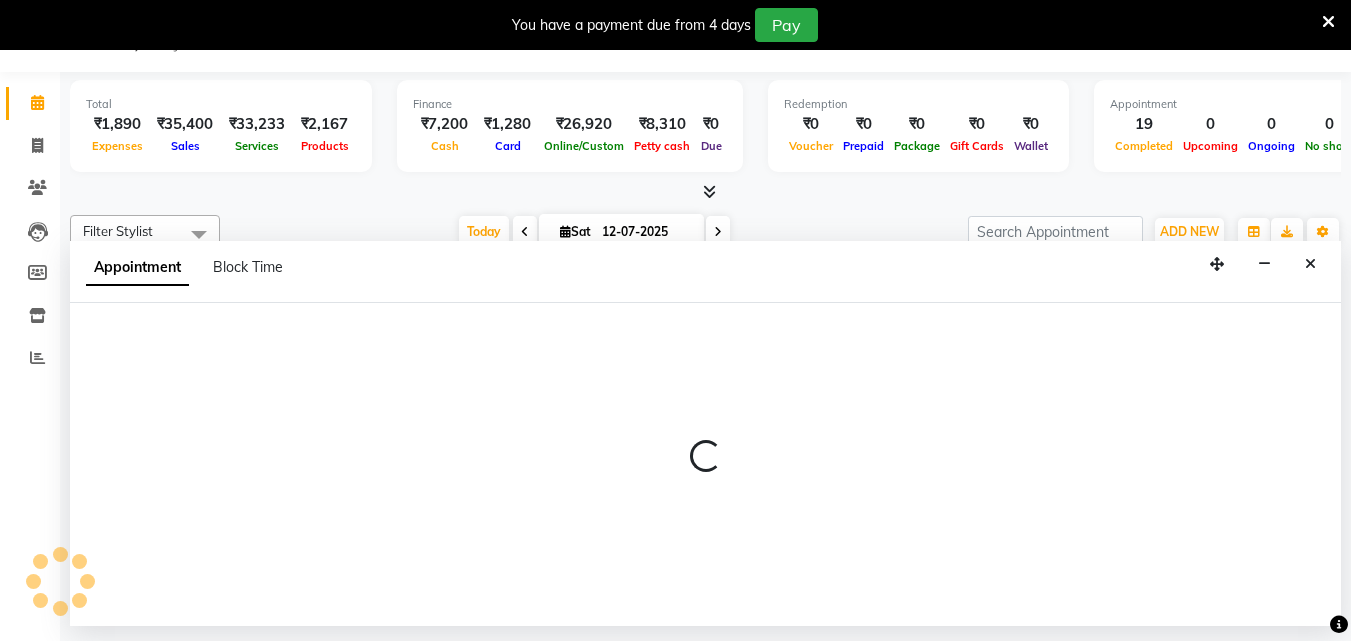 select on "27419" 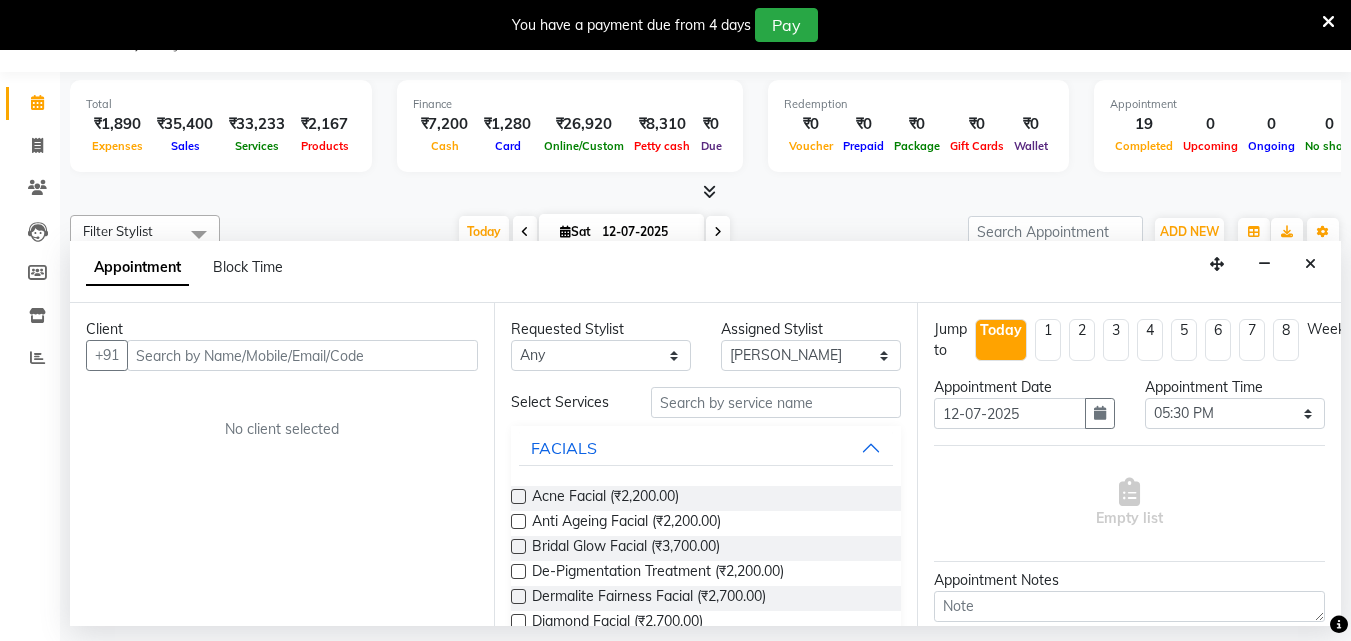 click at bounding box center (302, 355) 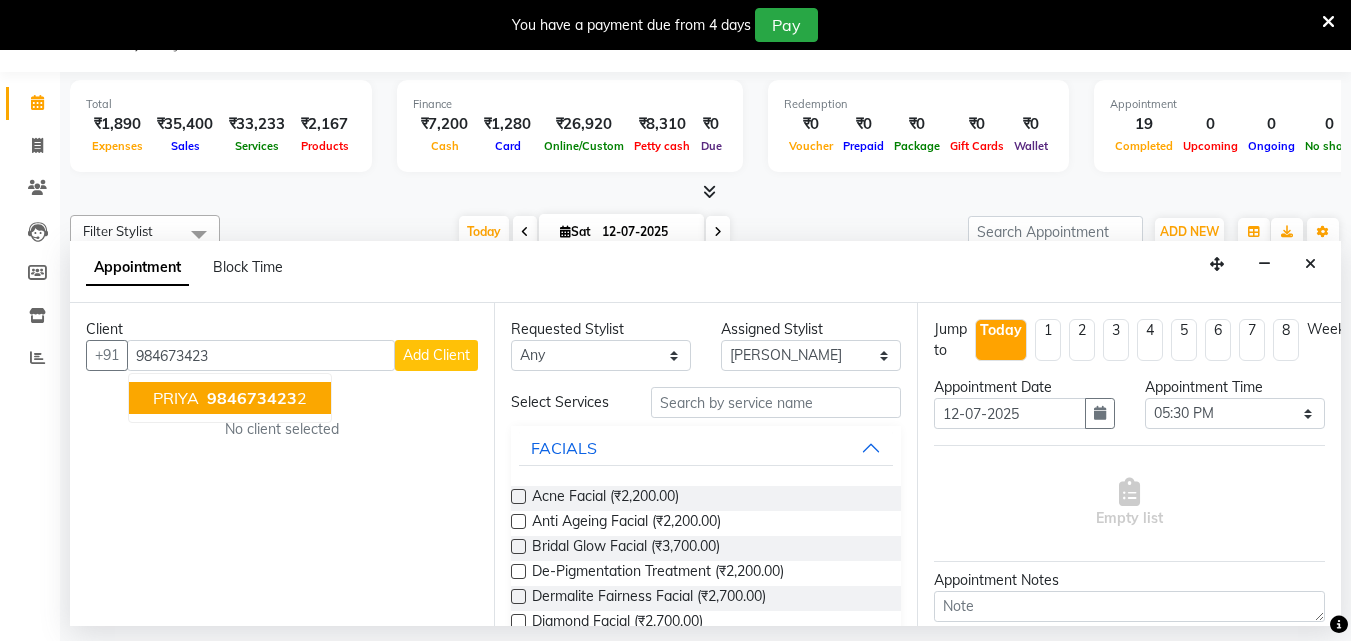 click on "PRIYA   984673423 2" at bounding box center [230, 398] 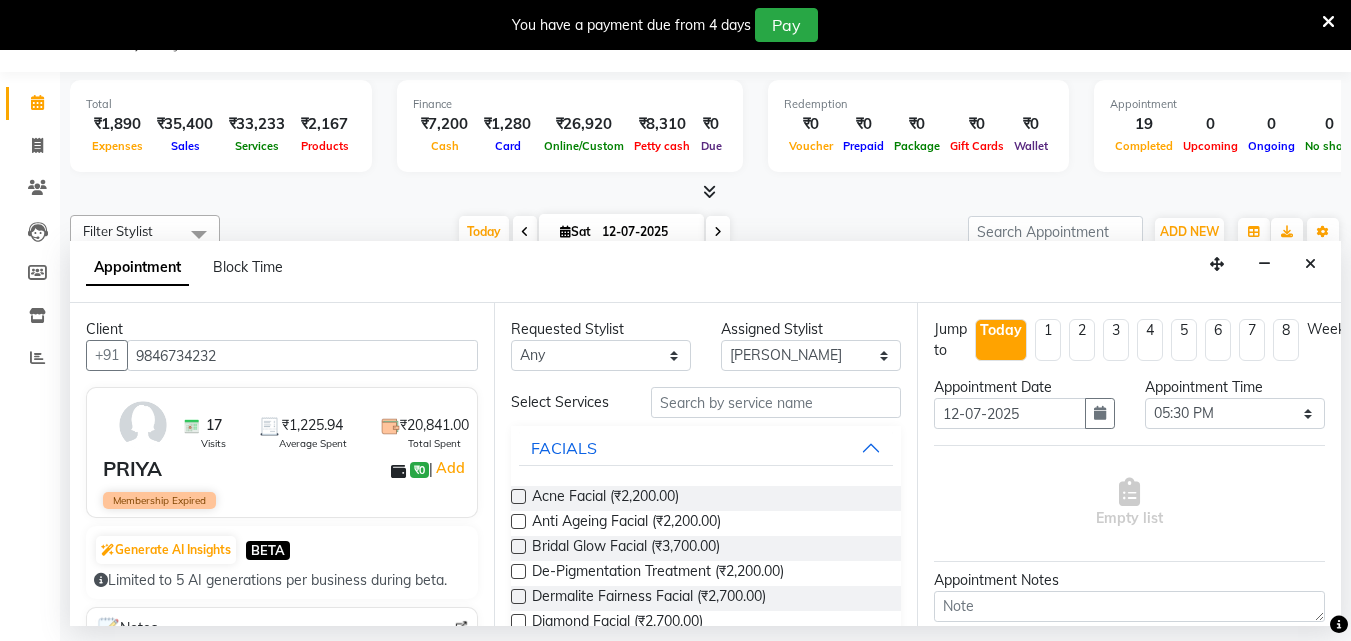 type on "9846734232" 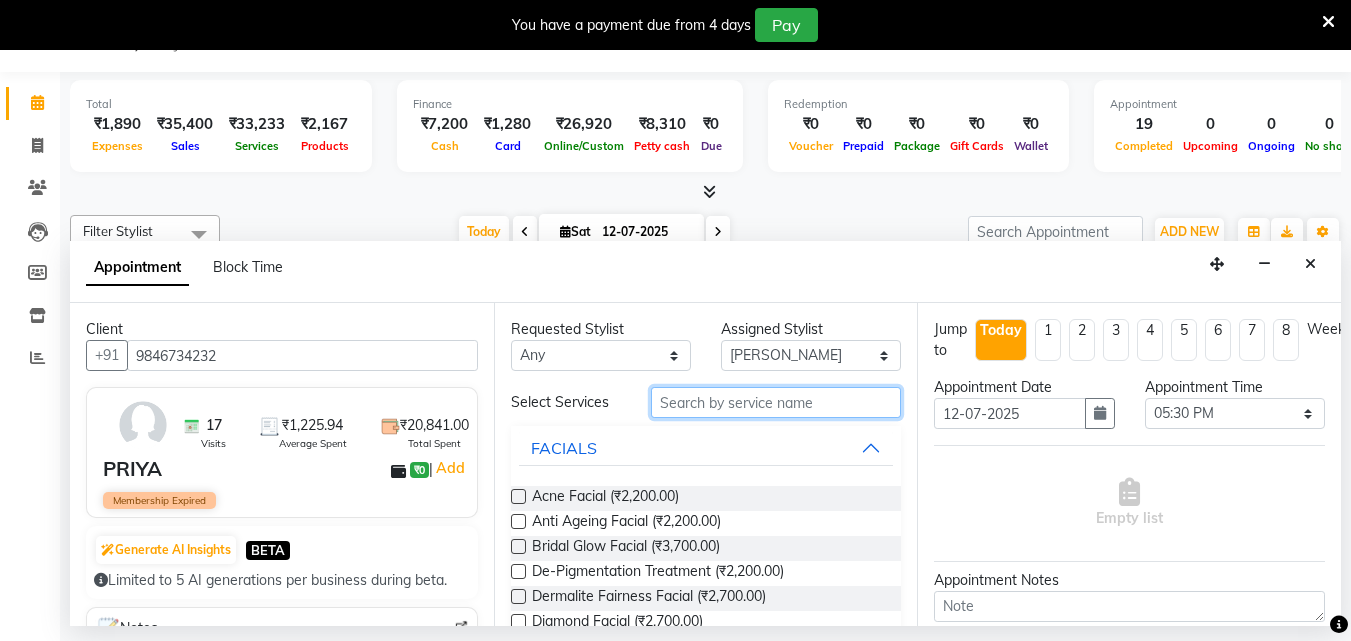 click at bounding box center (776, 402) 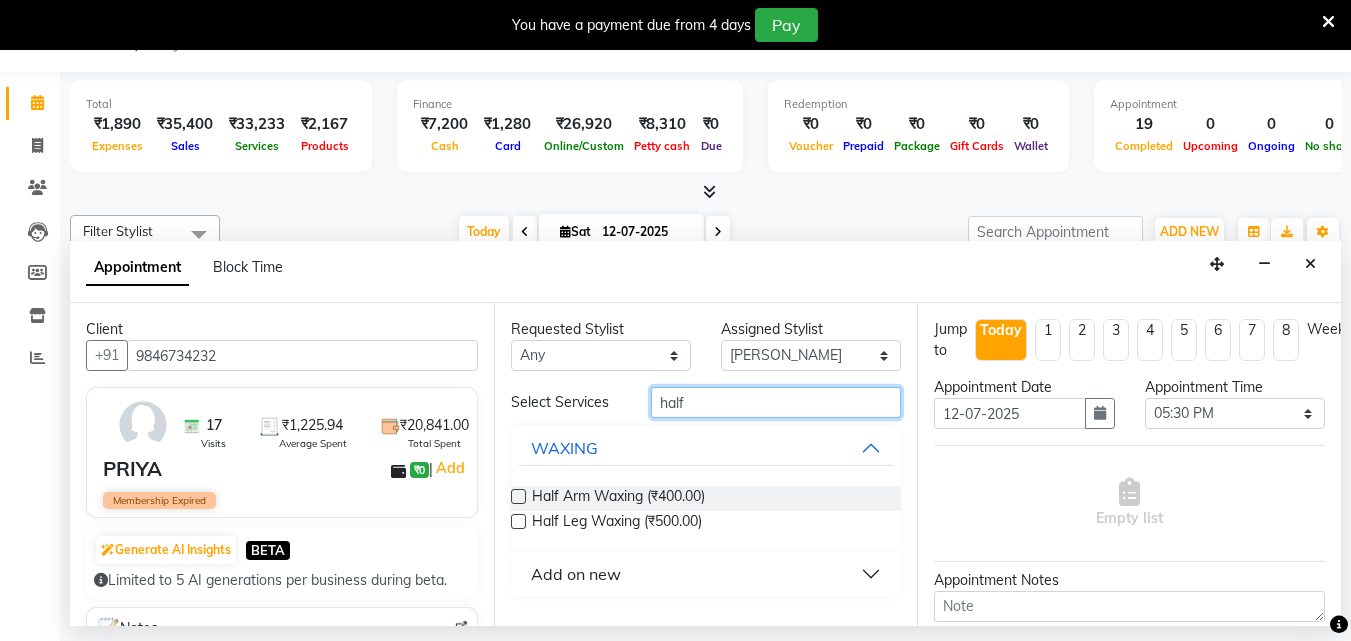 type on "half" 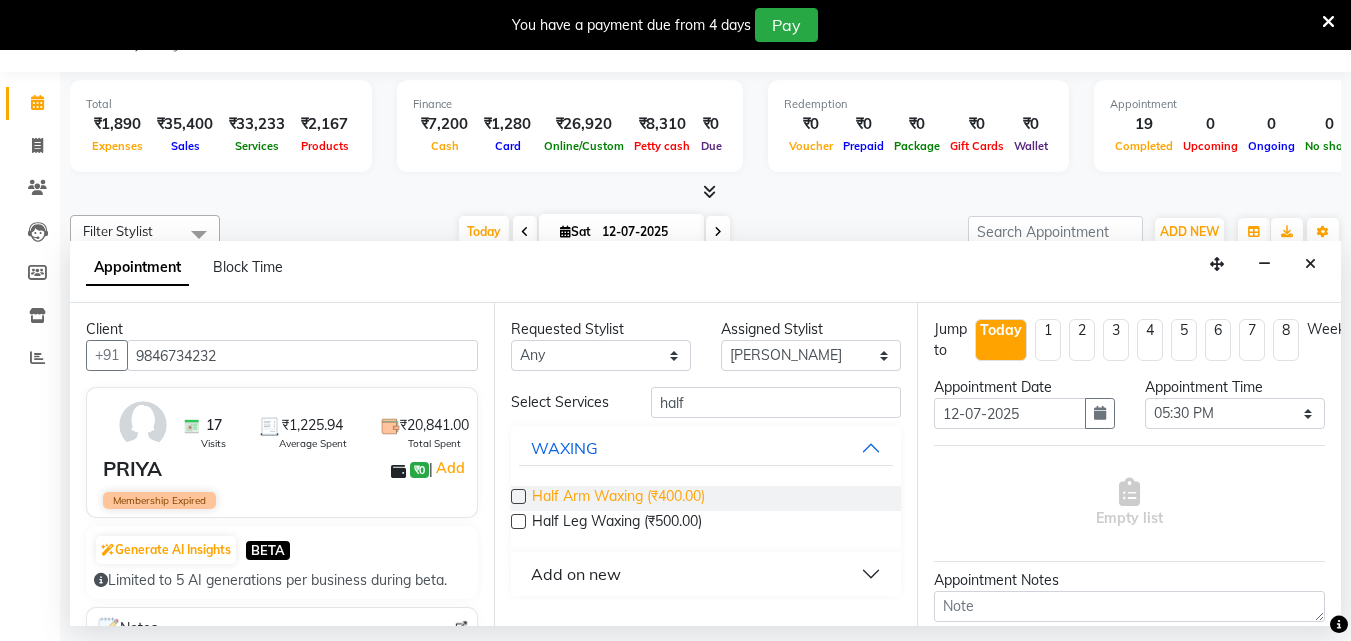 drag, startPoint x: 516, startPoint y: 493, endPoint x: 542, endPoint y: 486, distance: 26.925823 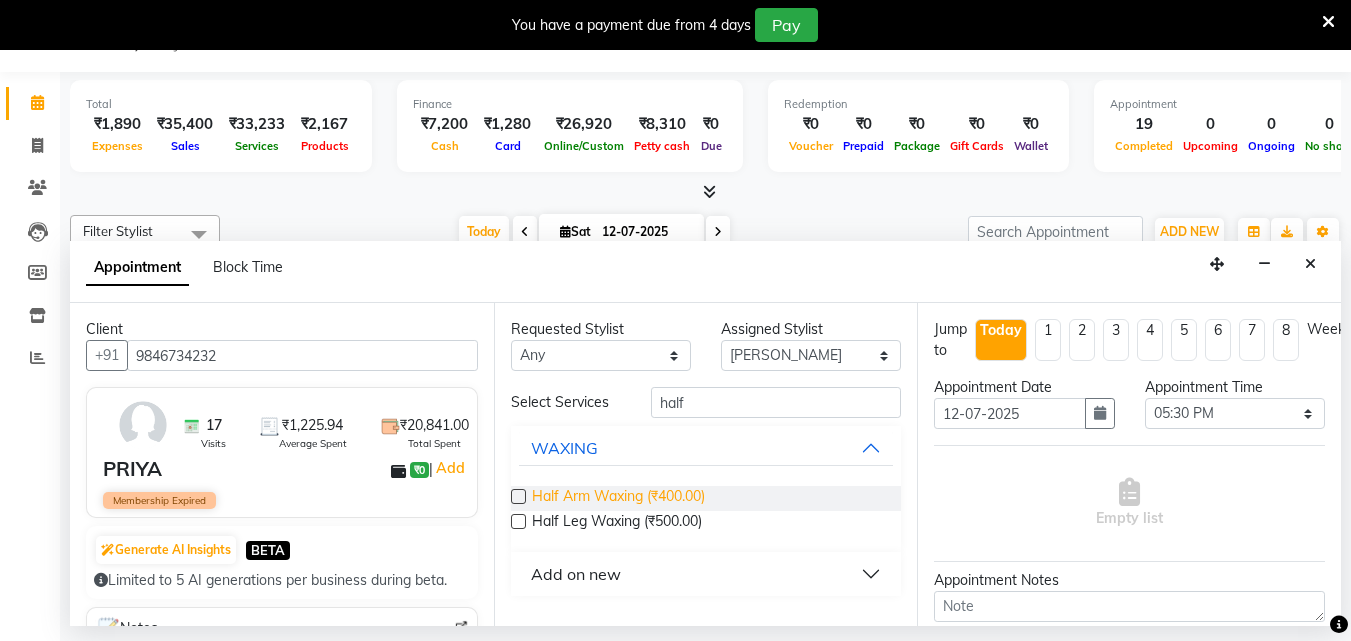 click at bounding box center [518, 496] 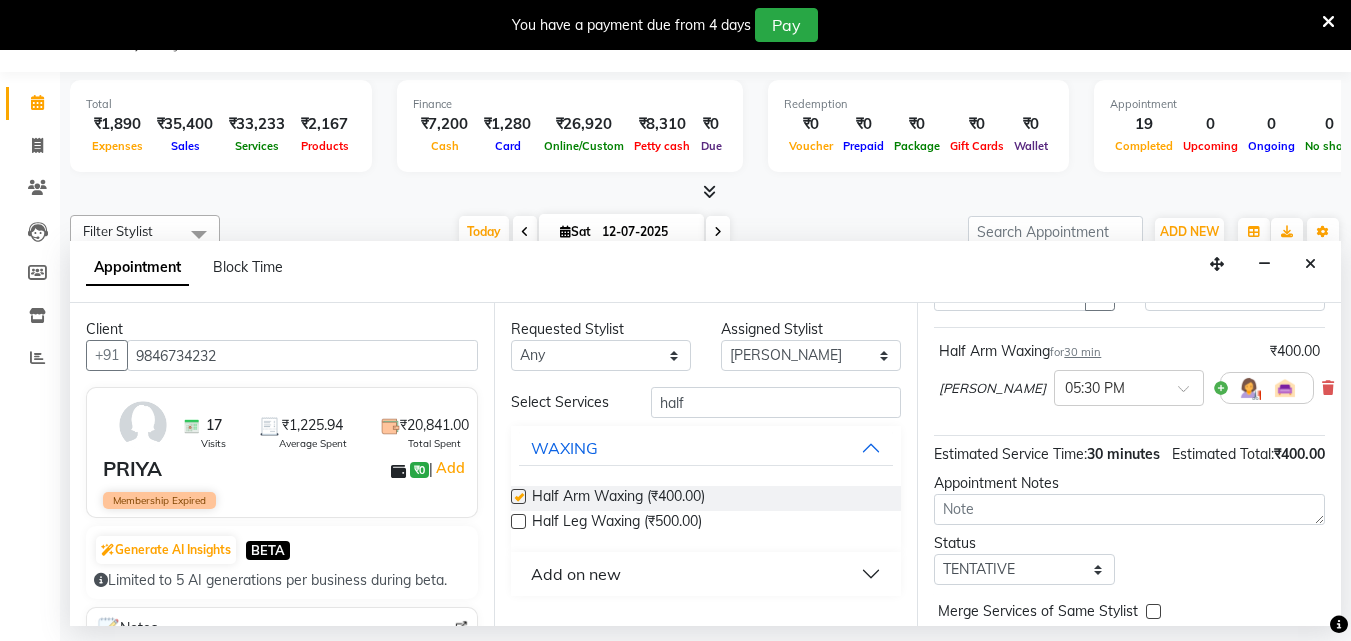 checkbox on "false" 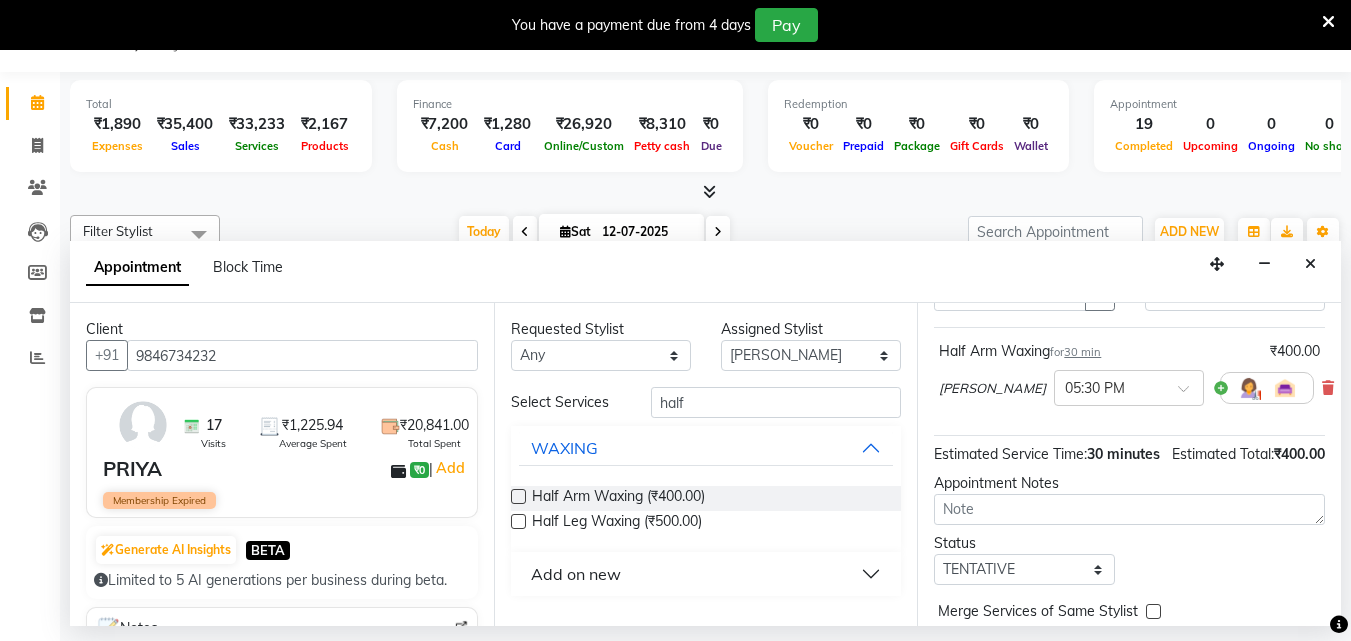 scroll, scrollTop: 239, scrollLeft: 0, axis: vertical 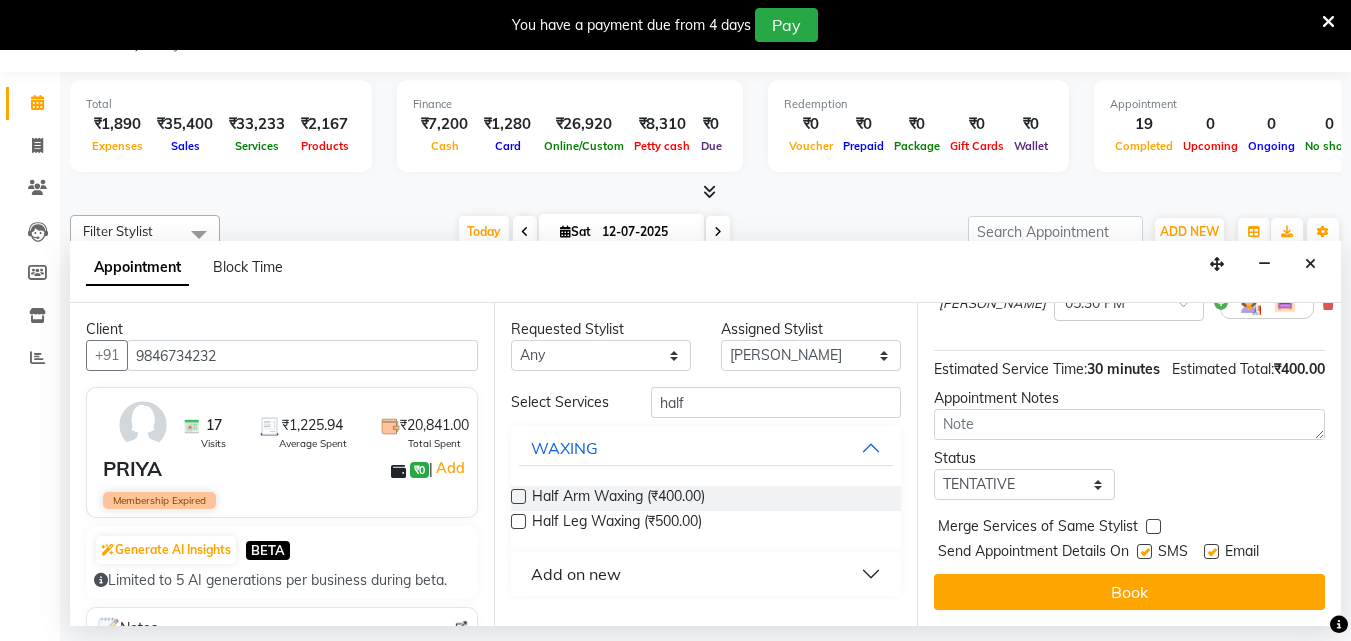 click on "Book" at bounding box center [1129, 592] 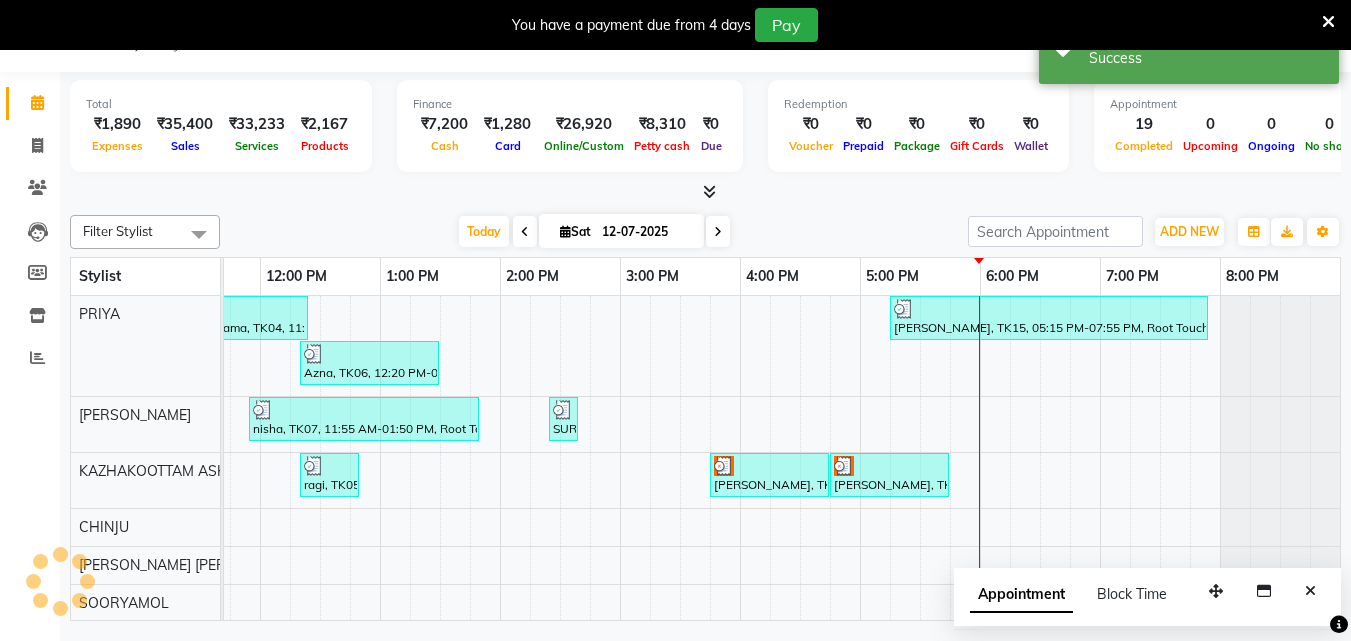 scroll, scrollTop: 0, scrollLeft: 0, axis: both 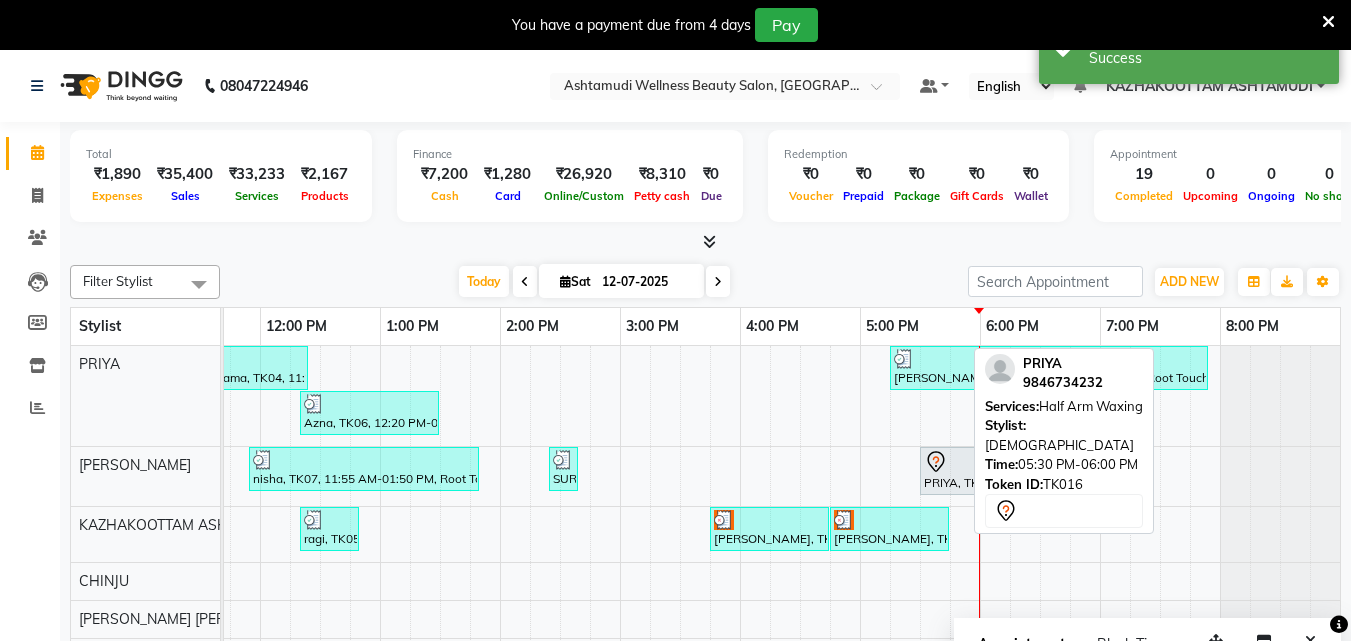 click 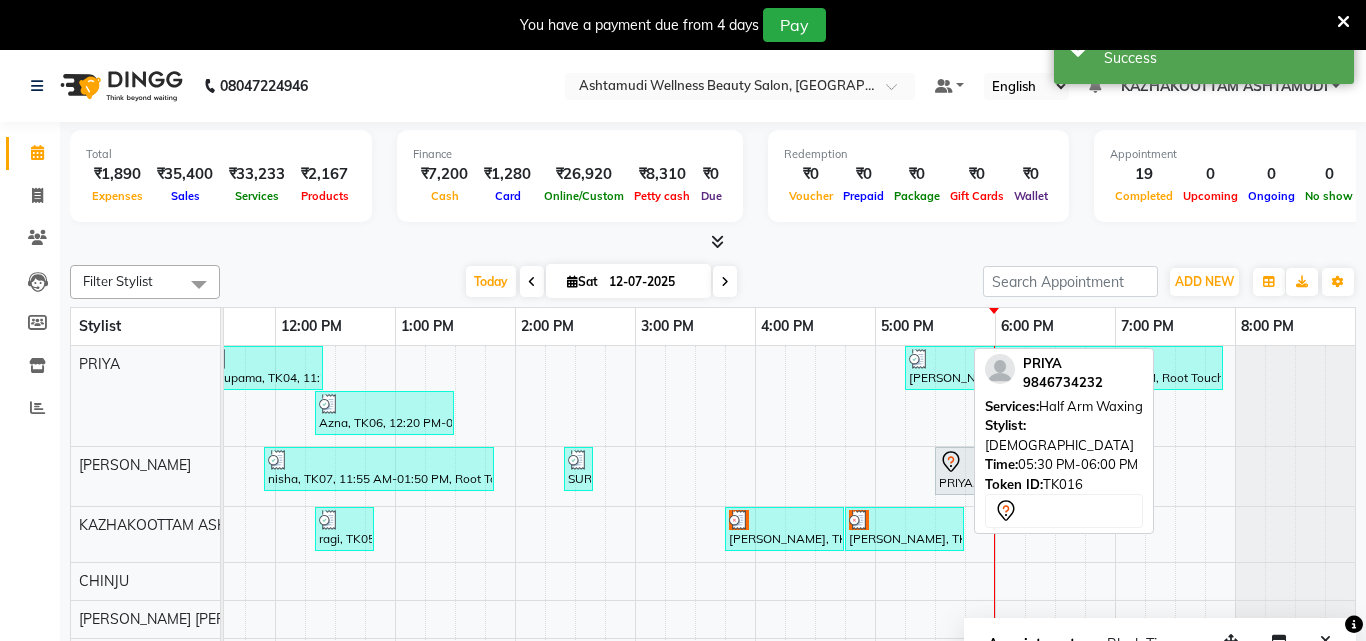 select on "7" 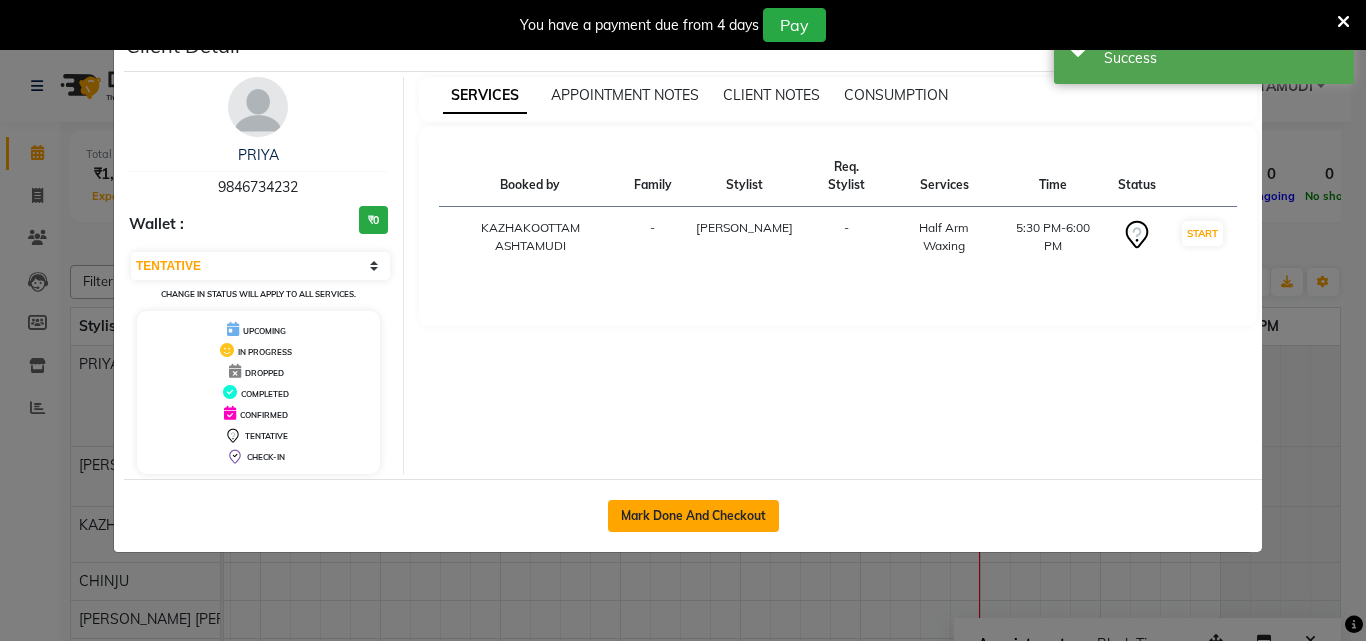 click on "Mark Done And Checkout" 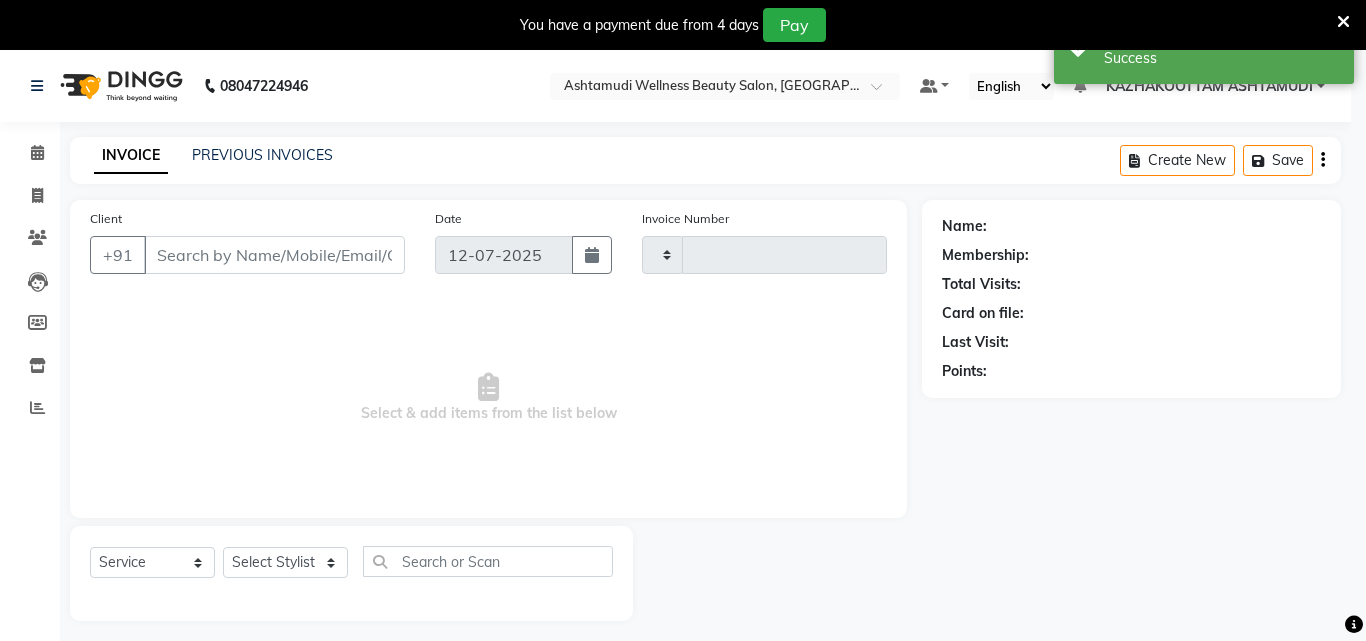 type on "2228" 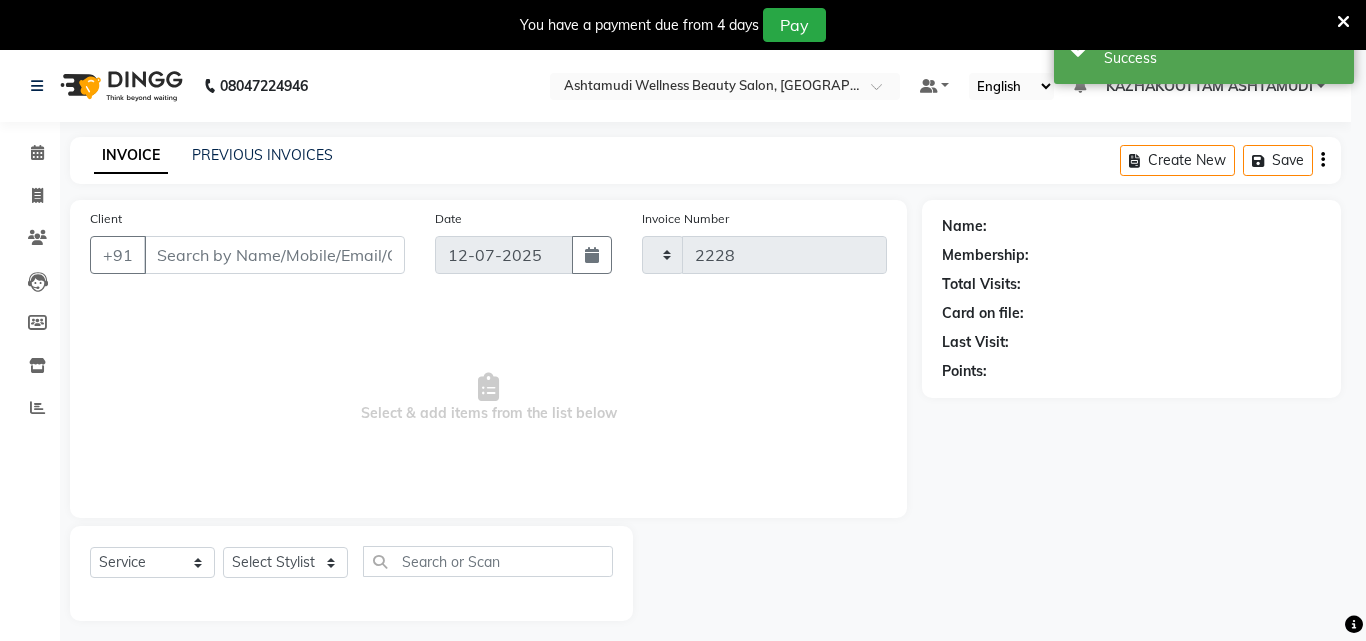 select on "4662" 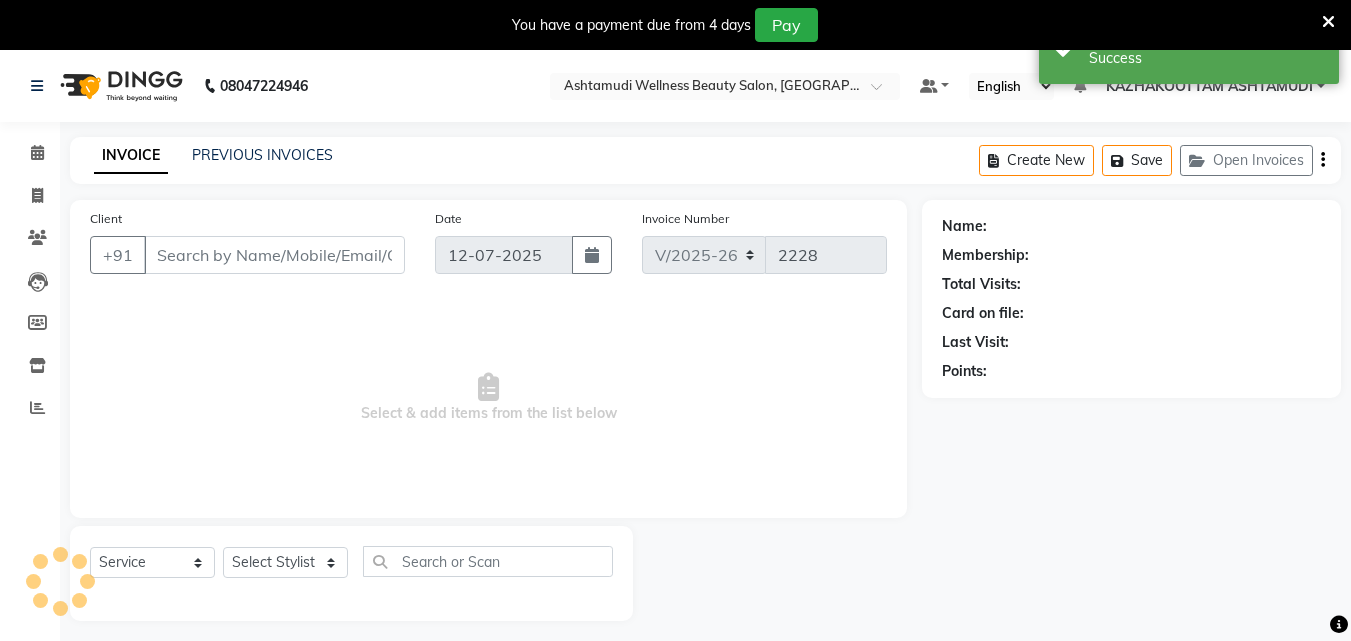 type on "9846734232" 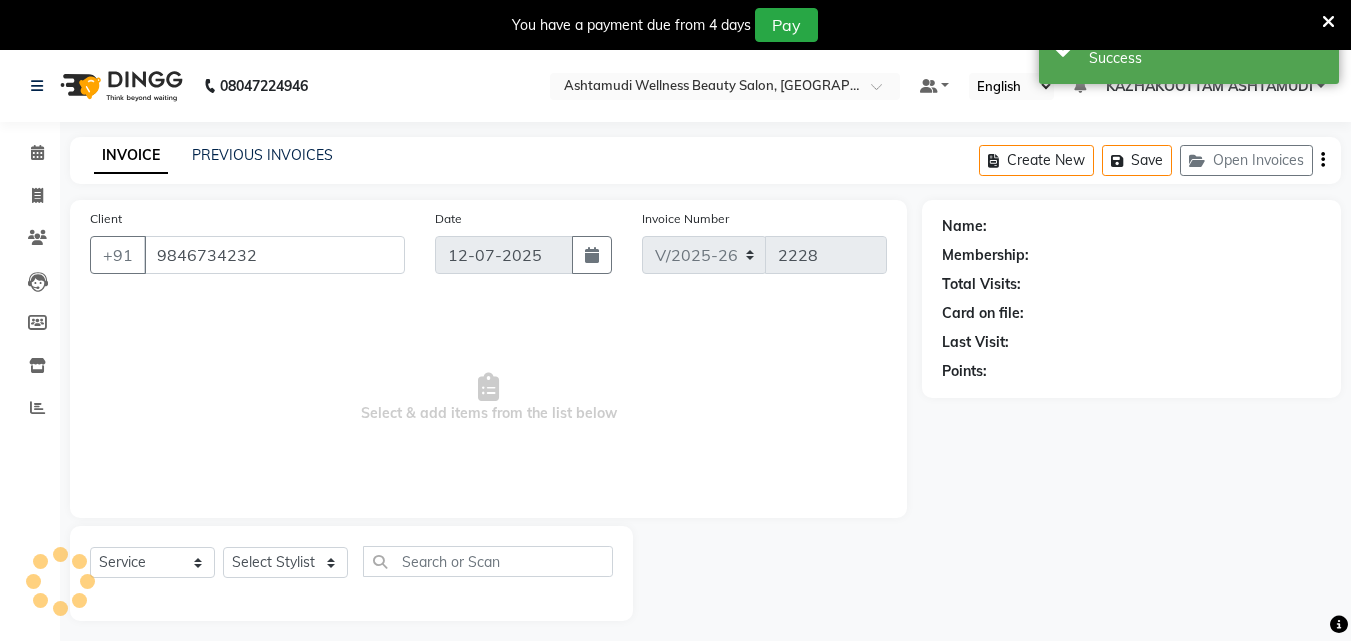 select on "27419" 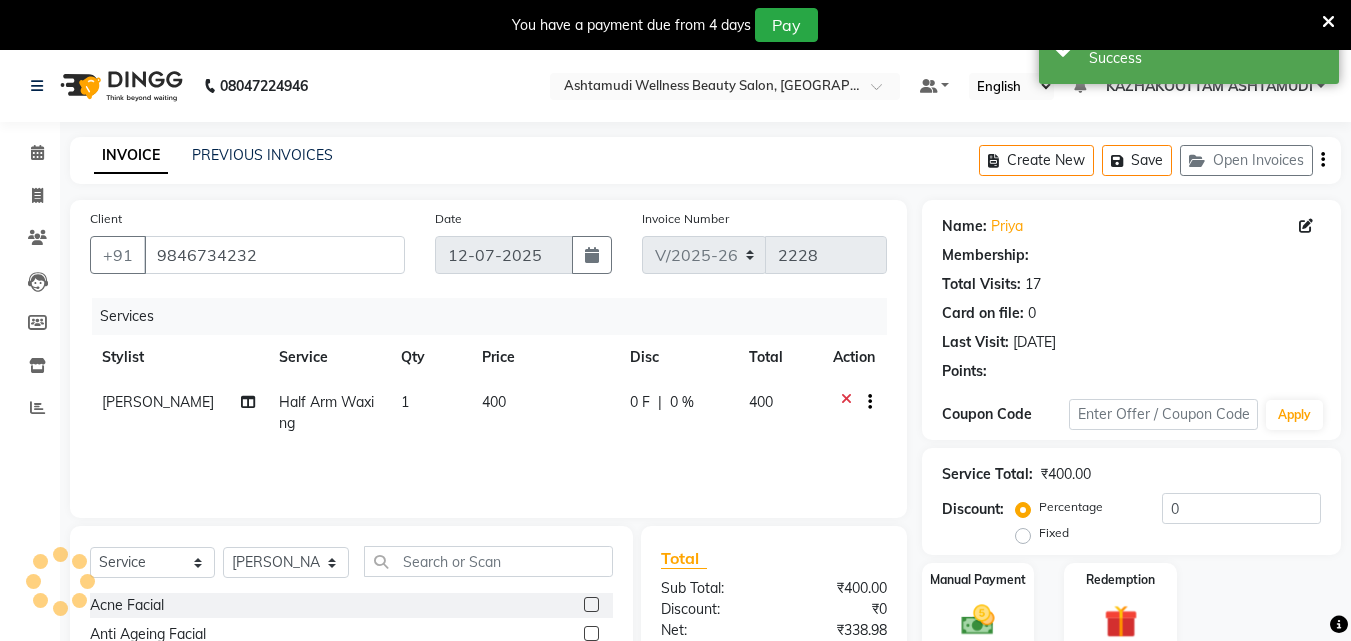 select on "1: Object" 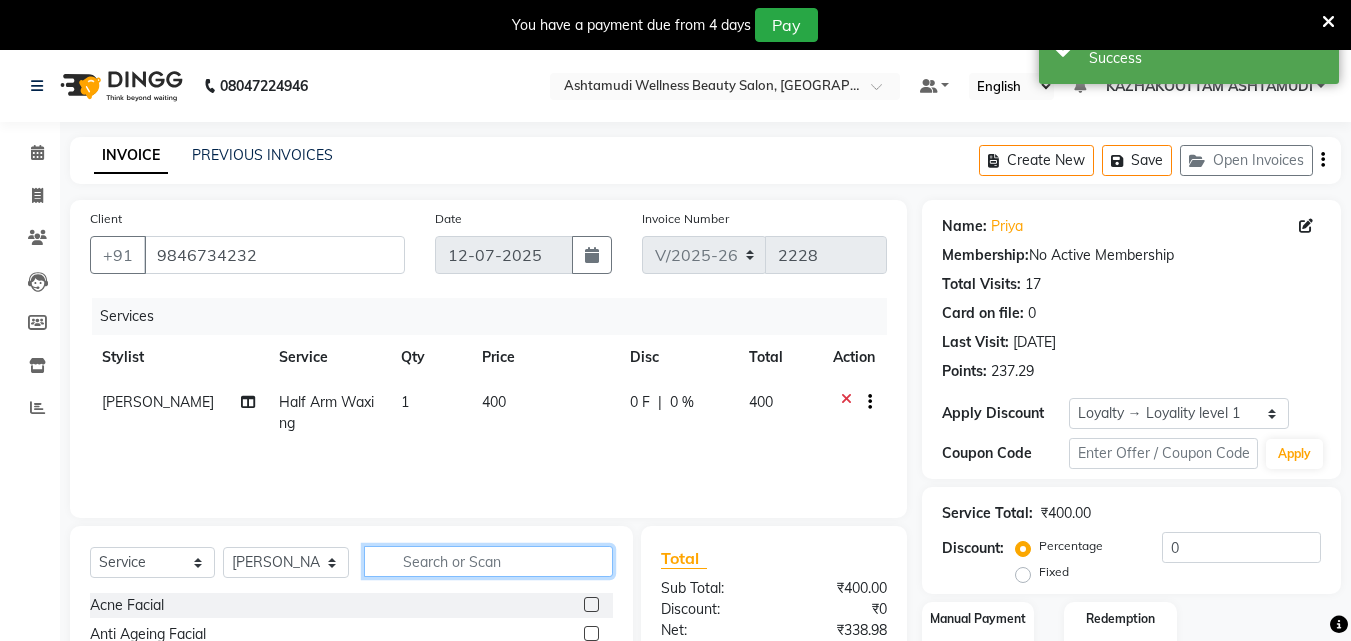 click 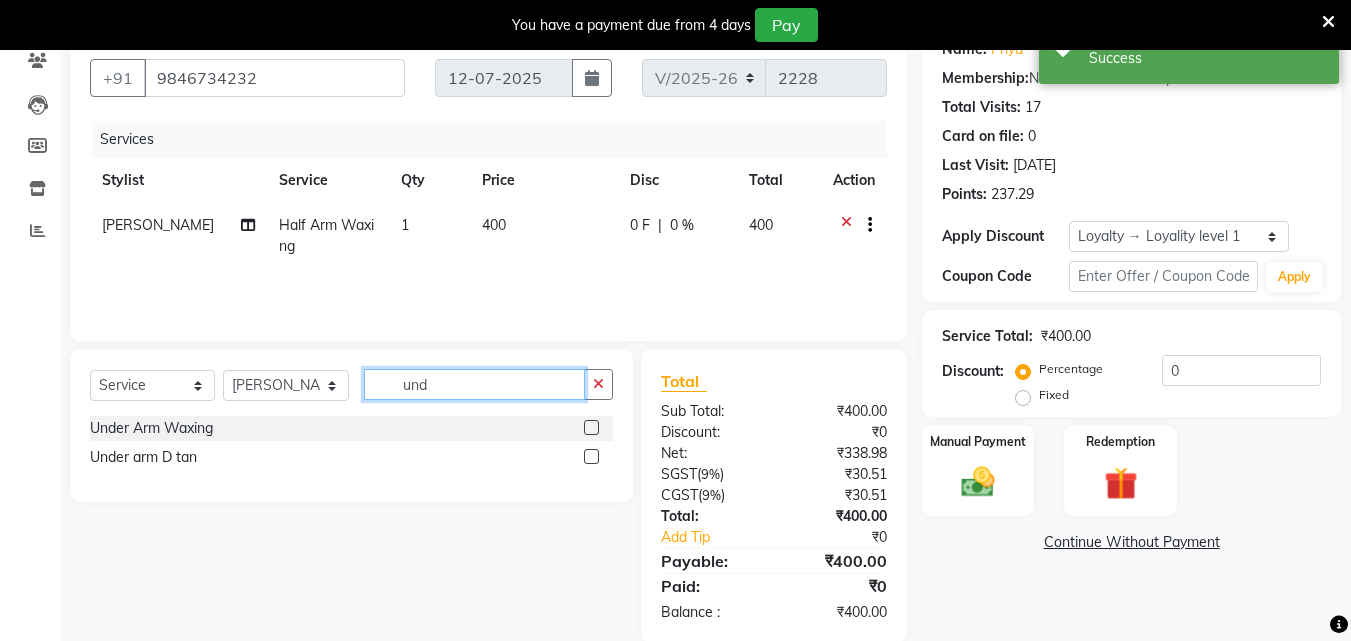 scroll, scrollTop: 200, scrollLeft: 0, axis: vertical 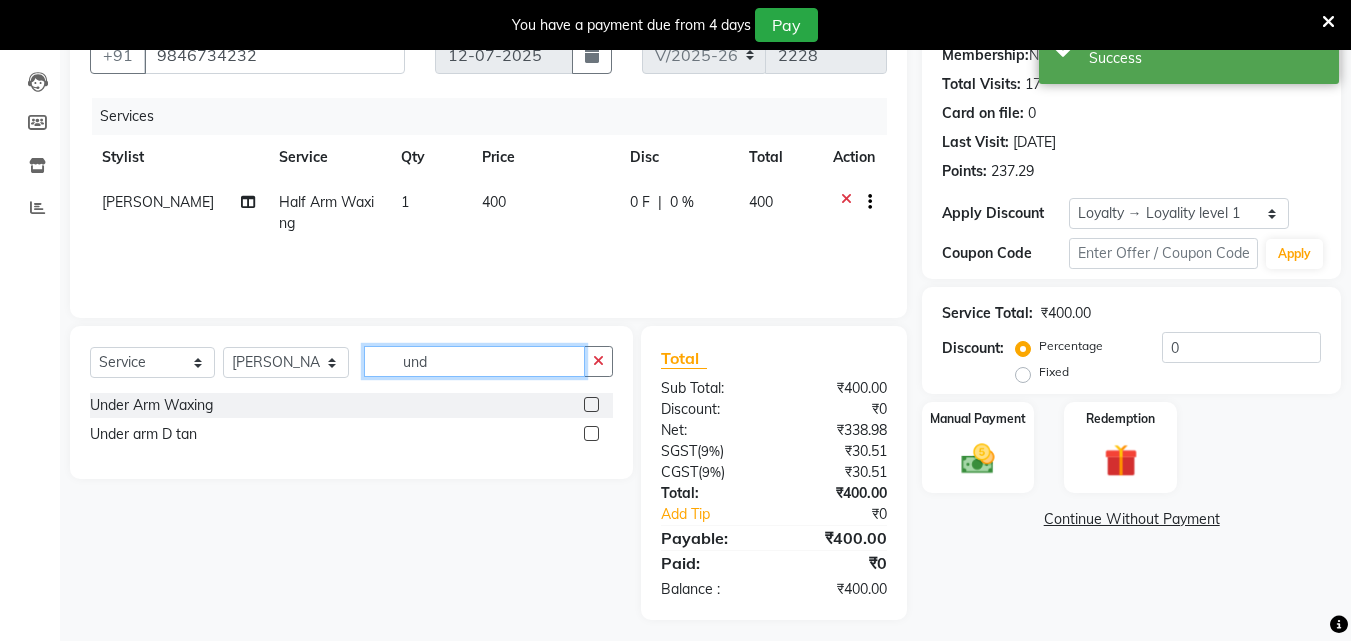 type on "und" 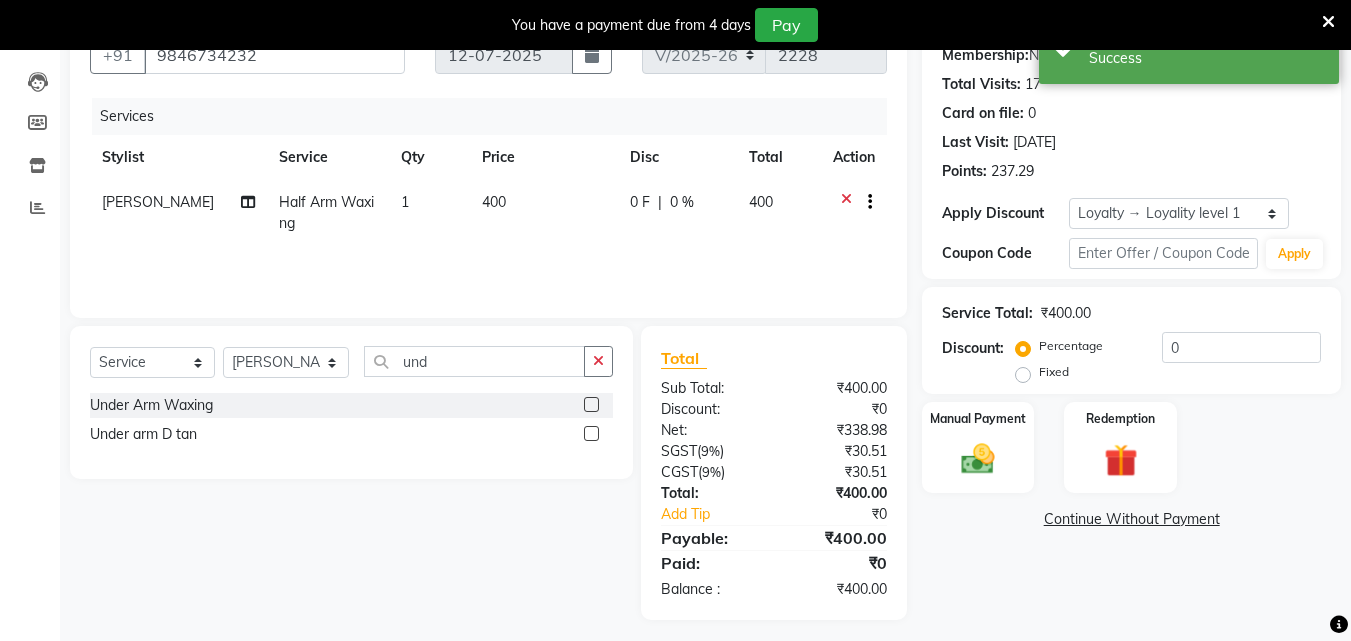 click 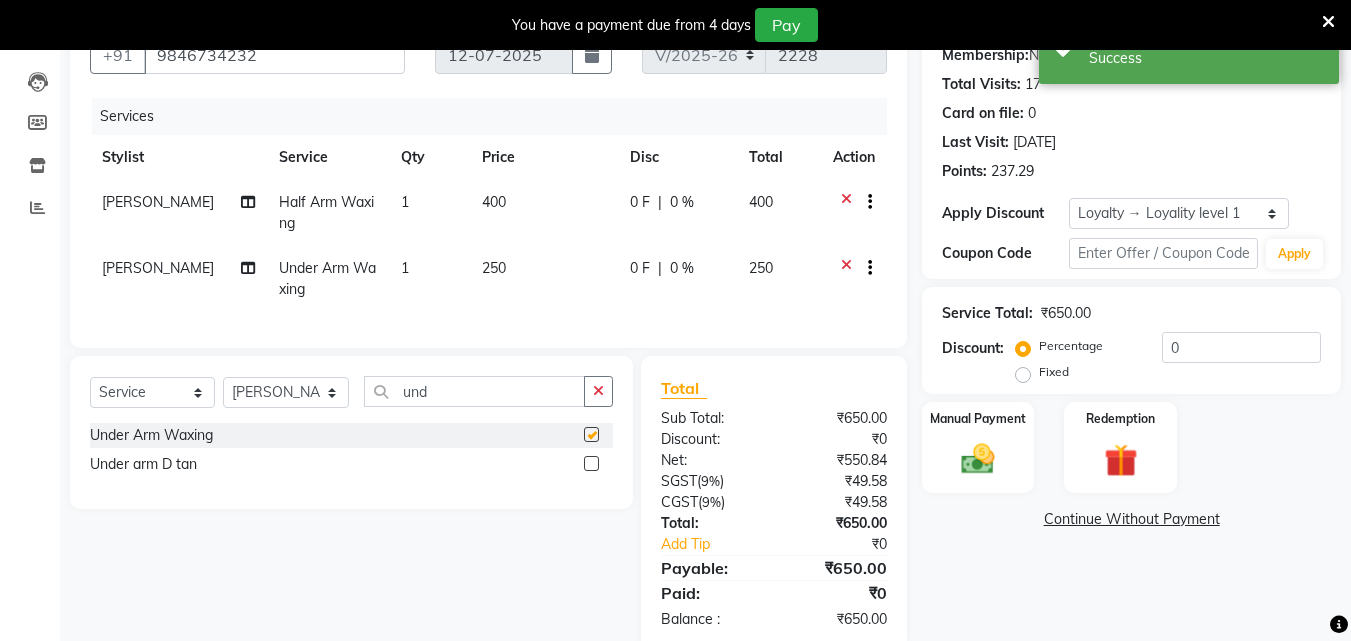checkbox on "false" 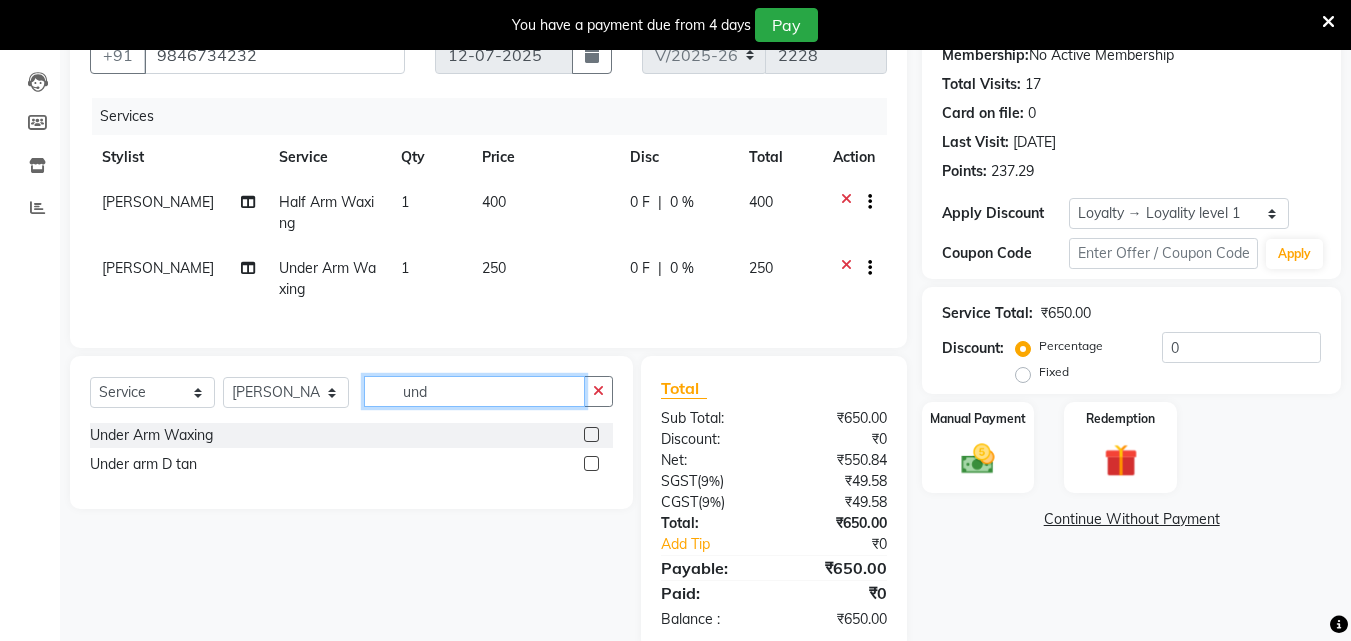 click on "und" 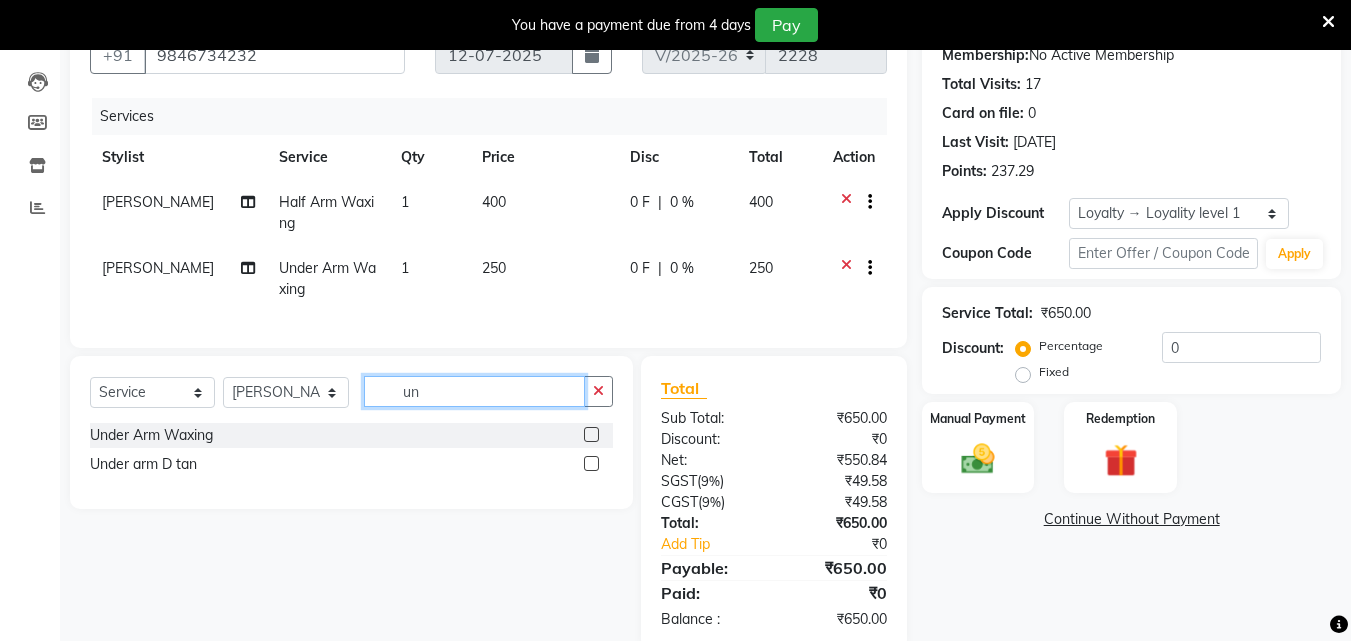 type on "u" 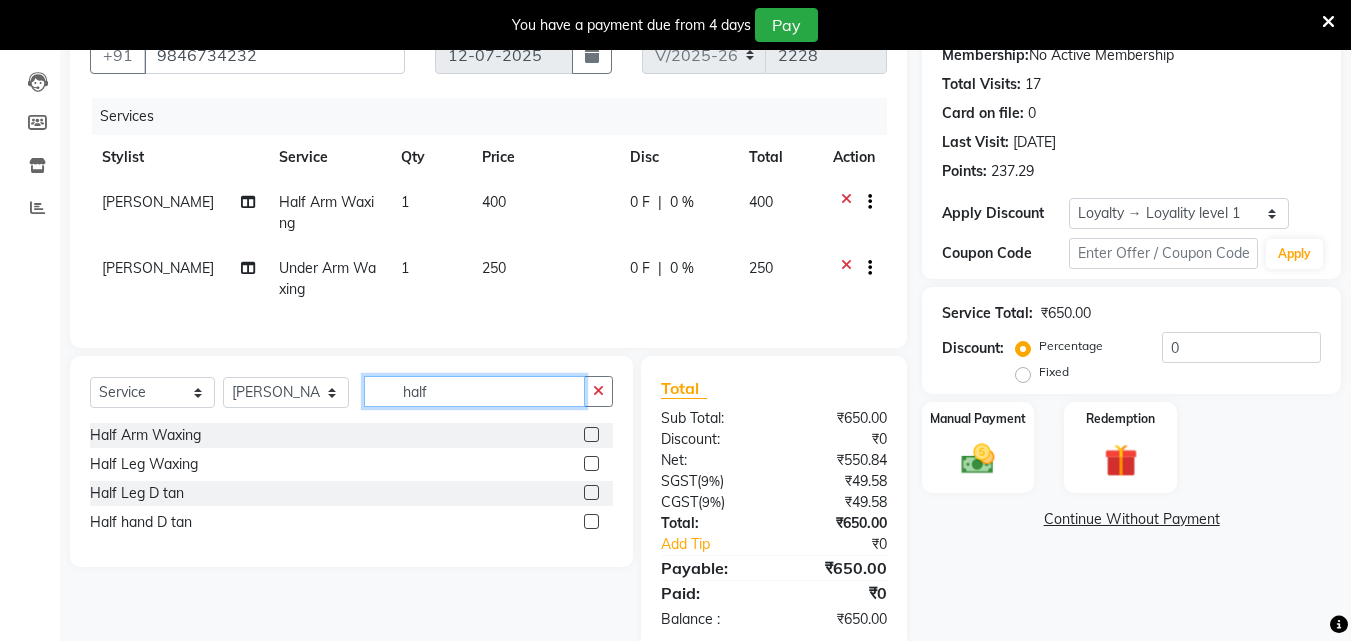 type on "half" 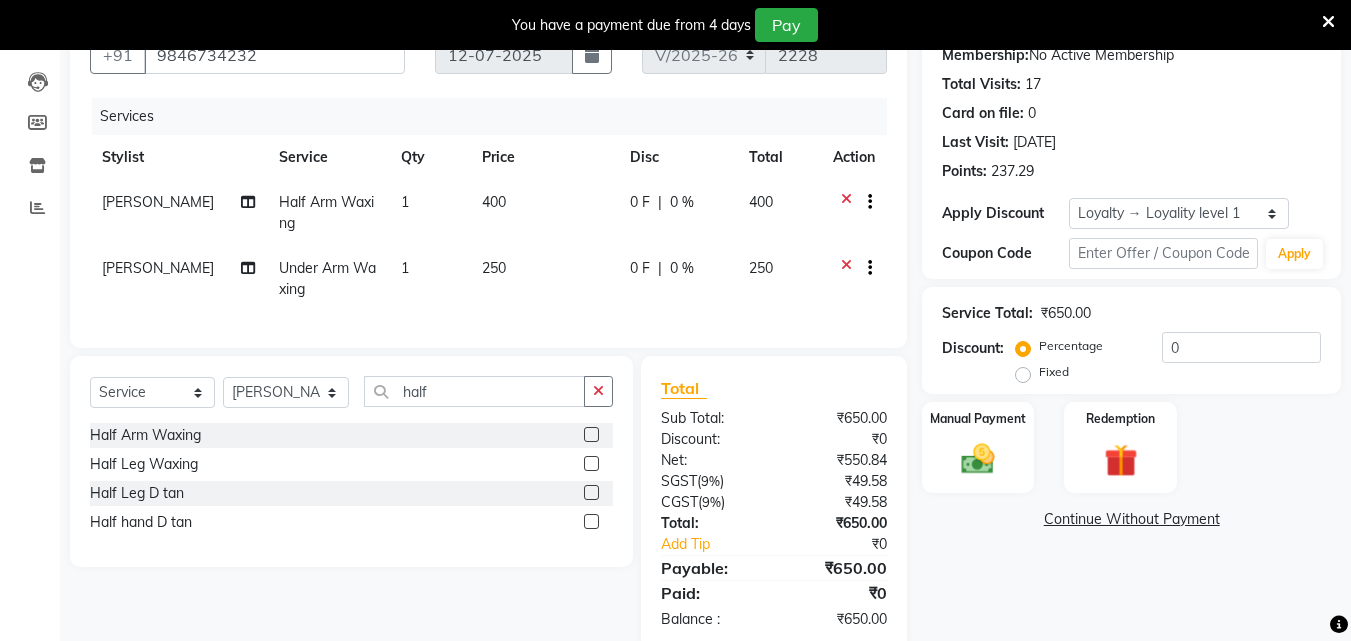click 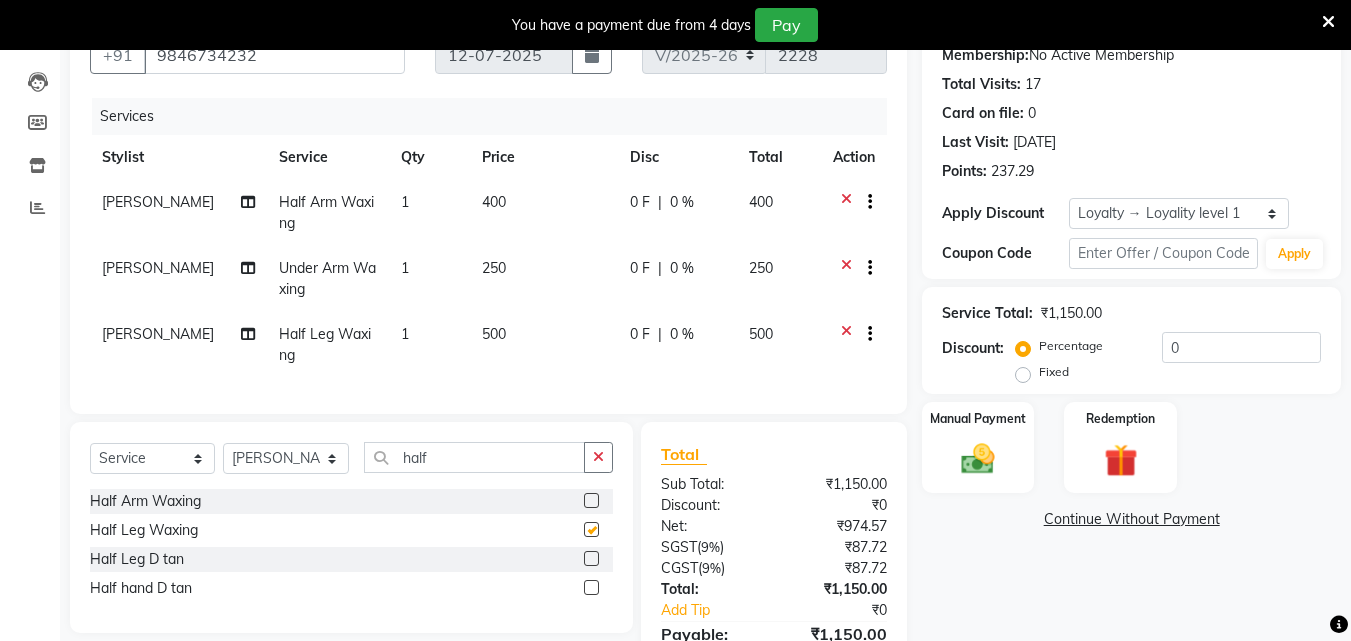 checkbox on "false" 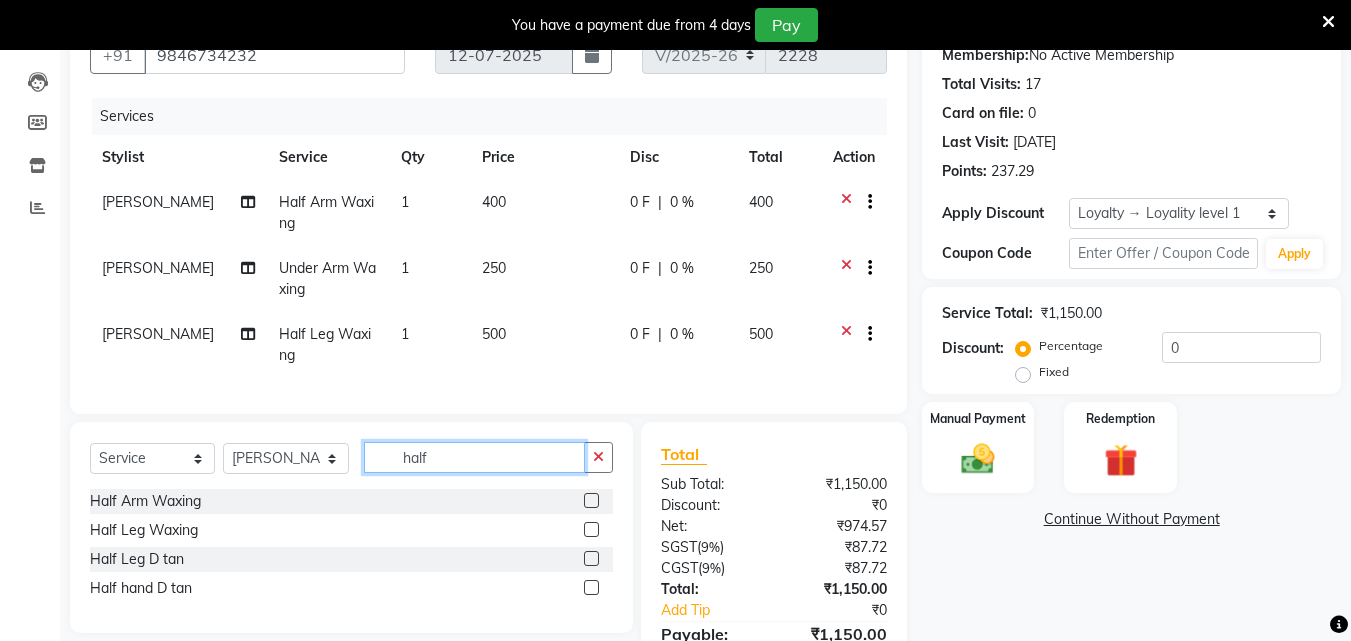 click on "half" 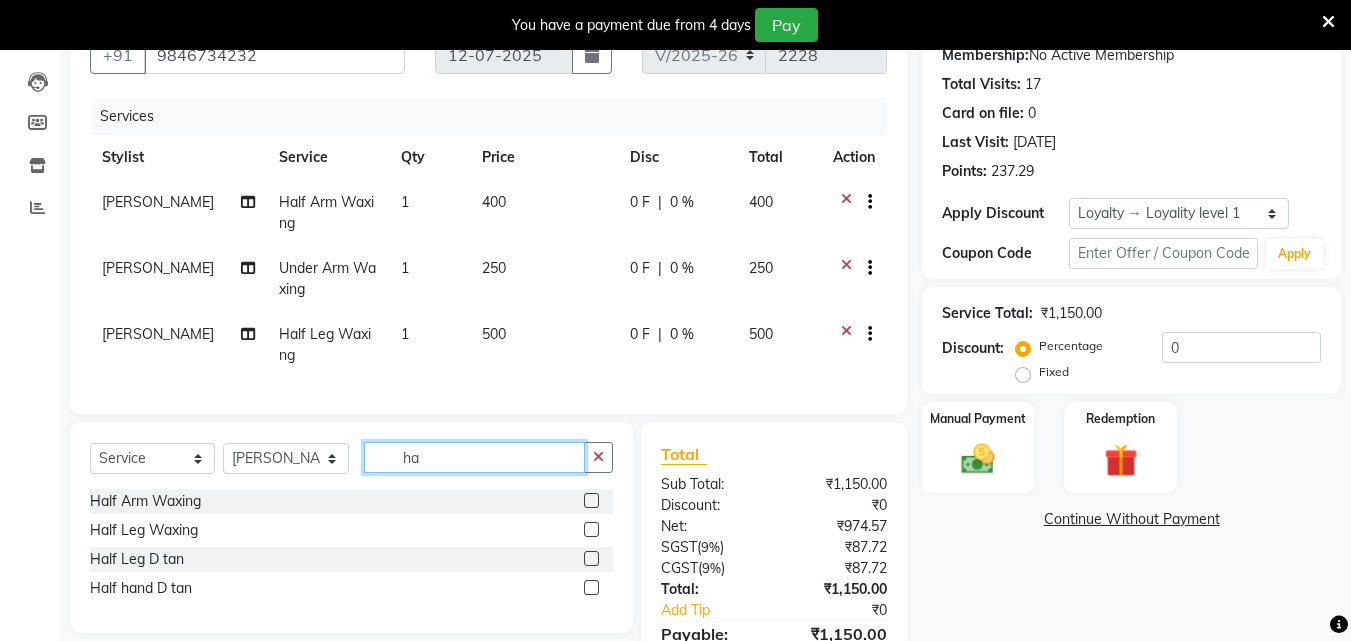 type on "h" 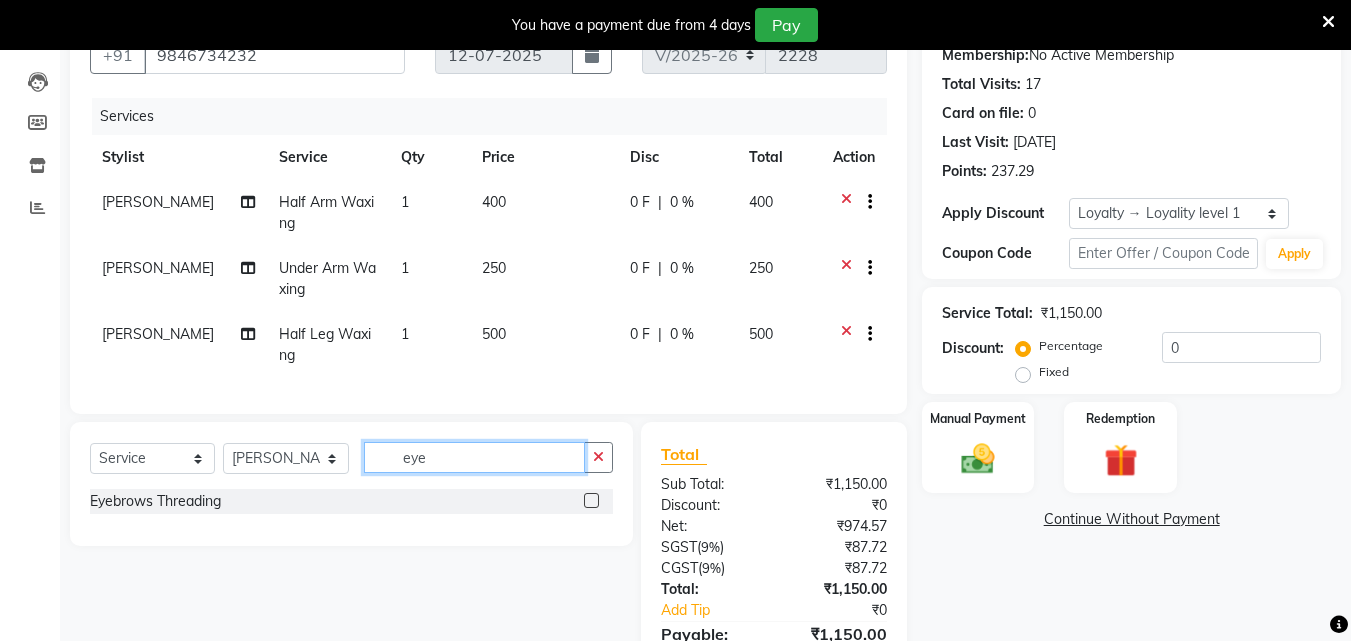 type on "eye" 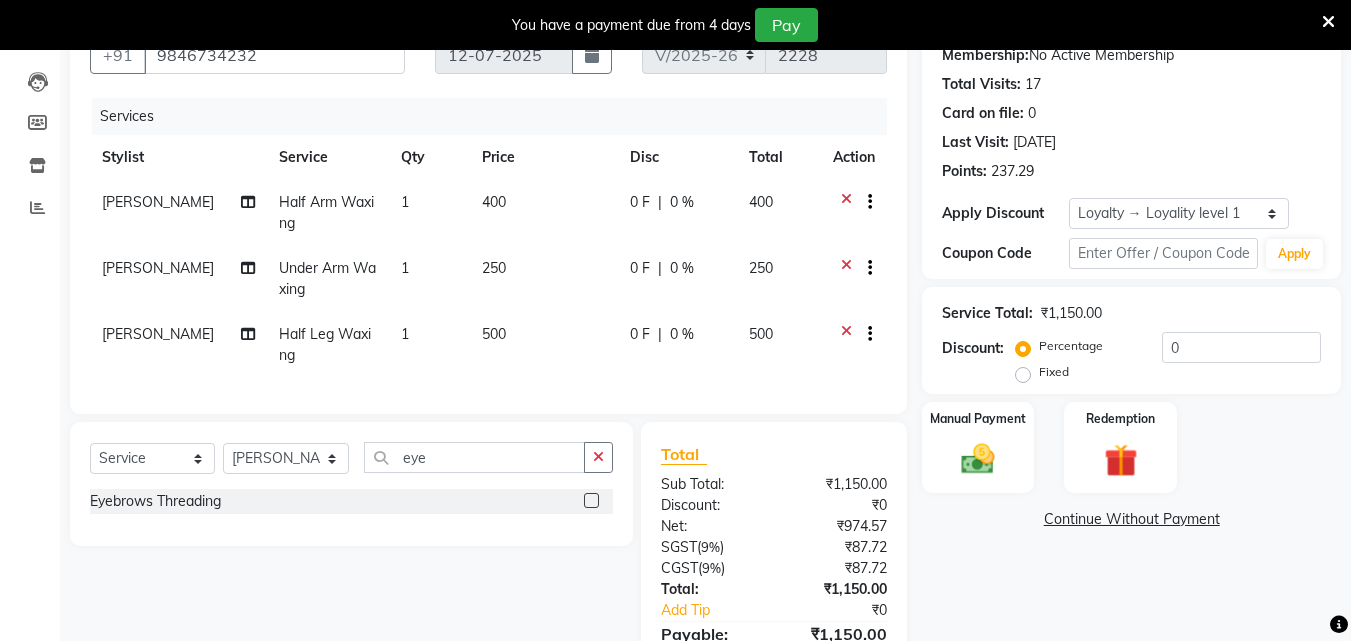 click 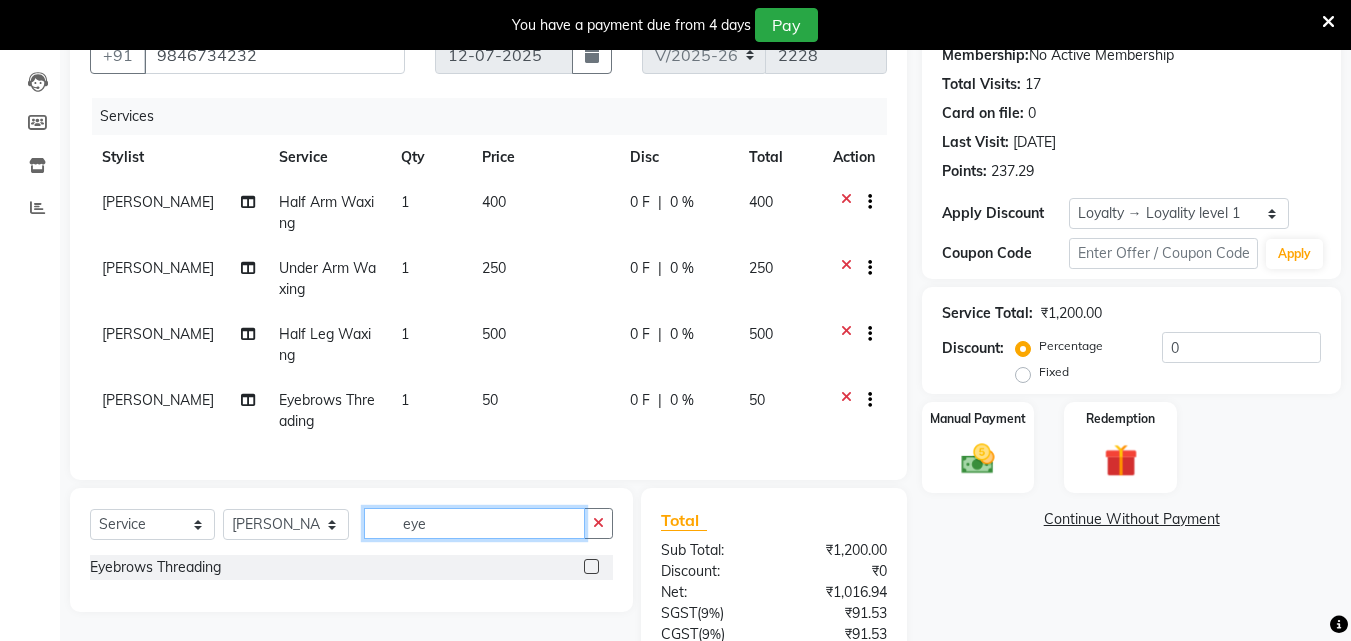checkbox on "false" 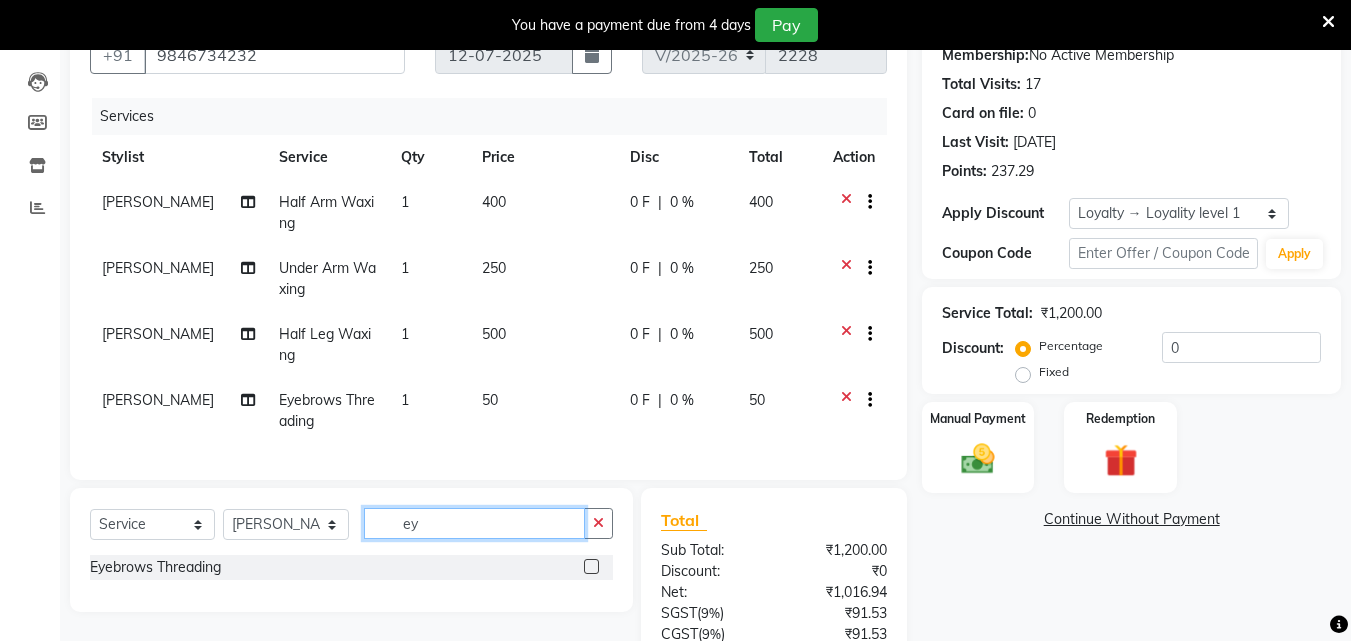 type on "e" 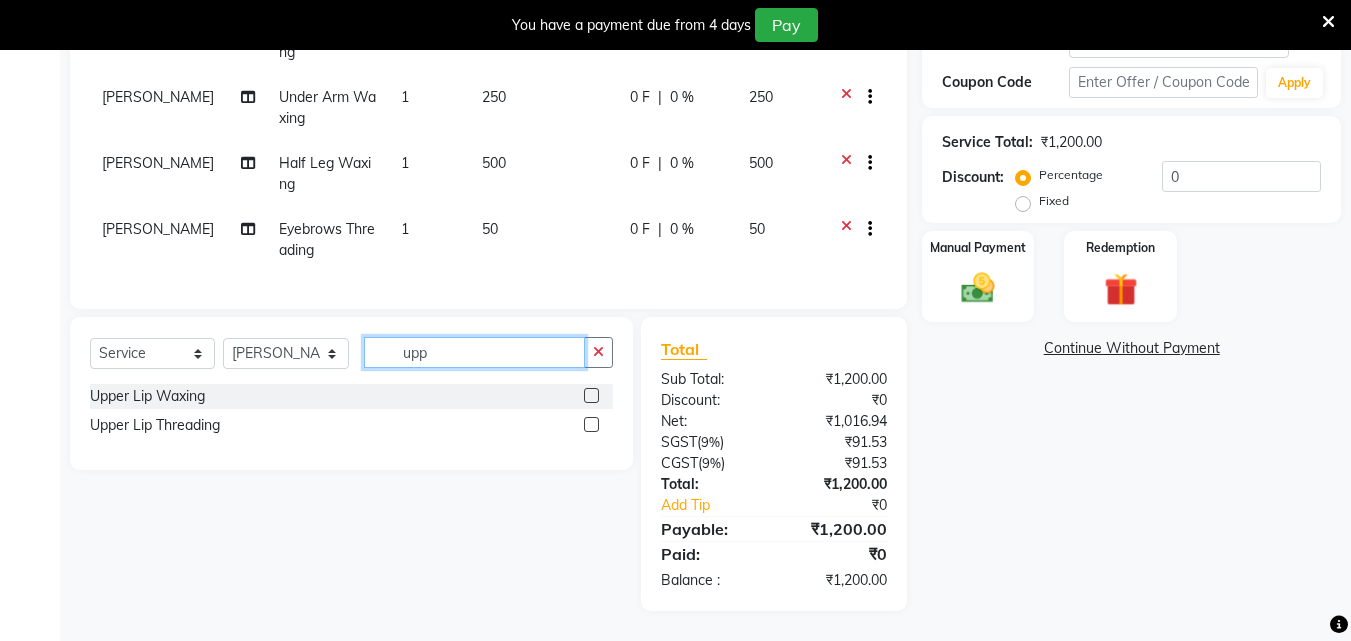 scroll, scrollTop: 386, scrollLeft: 0, axis: vertical 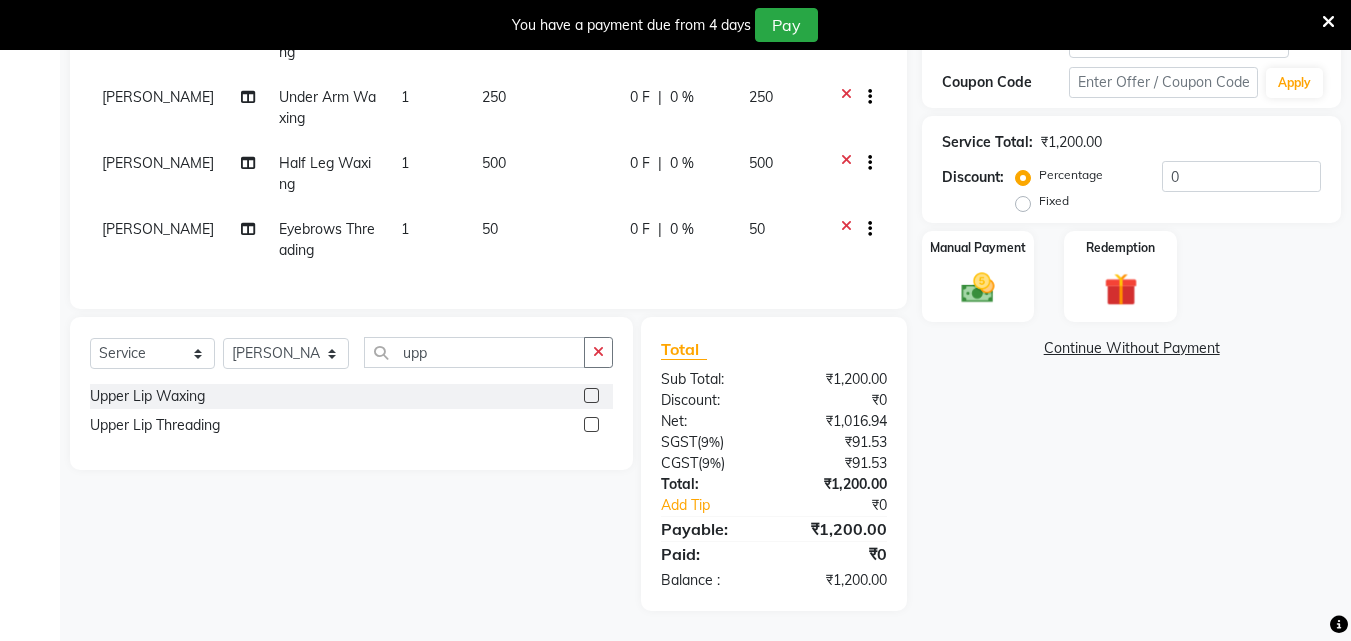 drag, startPoint x: 590, startPoint y: 423, endPoint x: 652, endPoint y: 411, distance: 63.15061 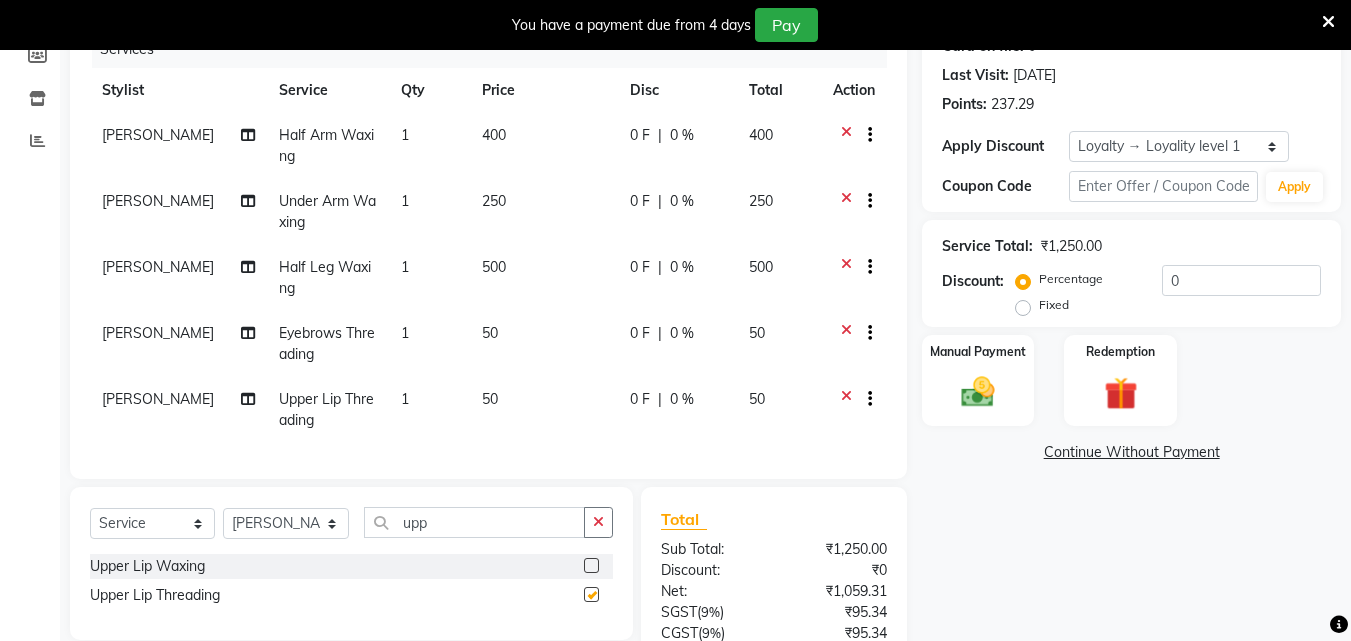 checkbox on "false" 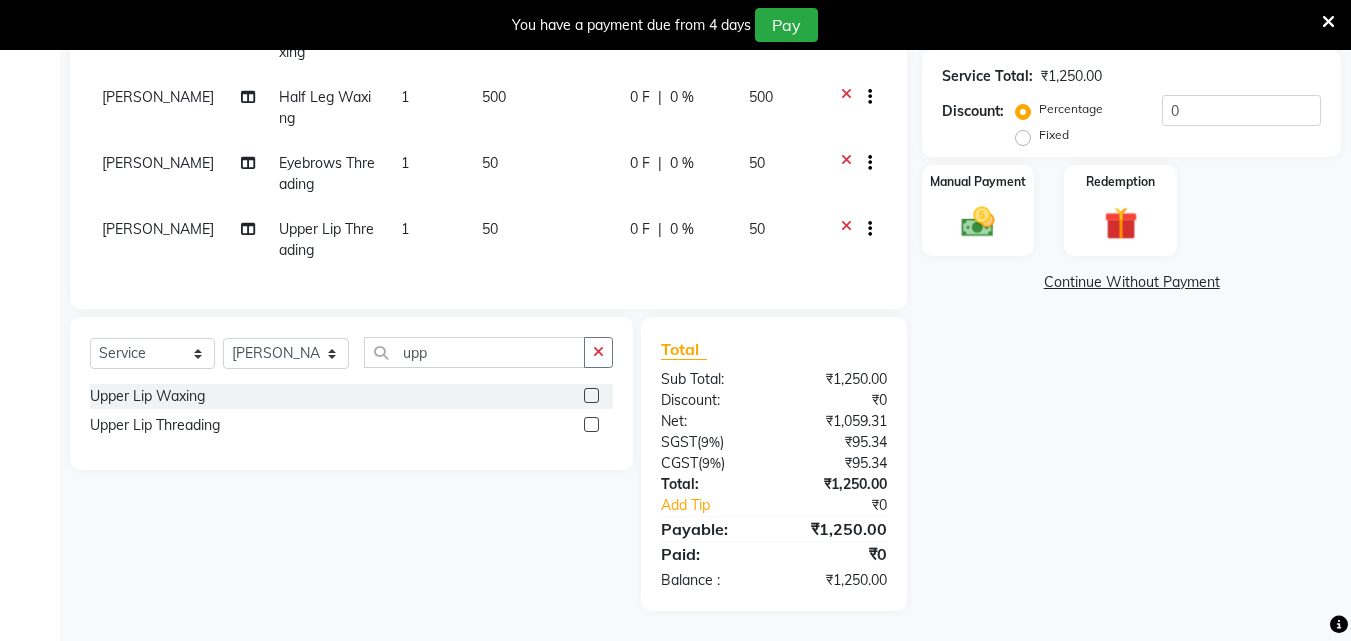 scroll, scrollTop: 452, scrollLeft: 0, axis: vertical 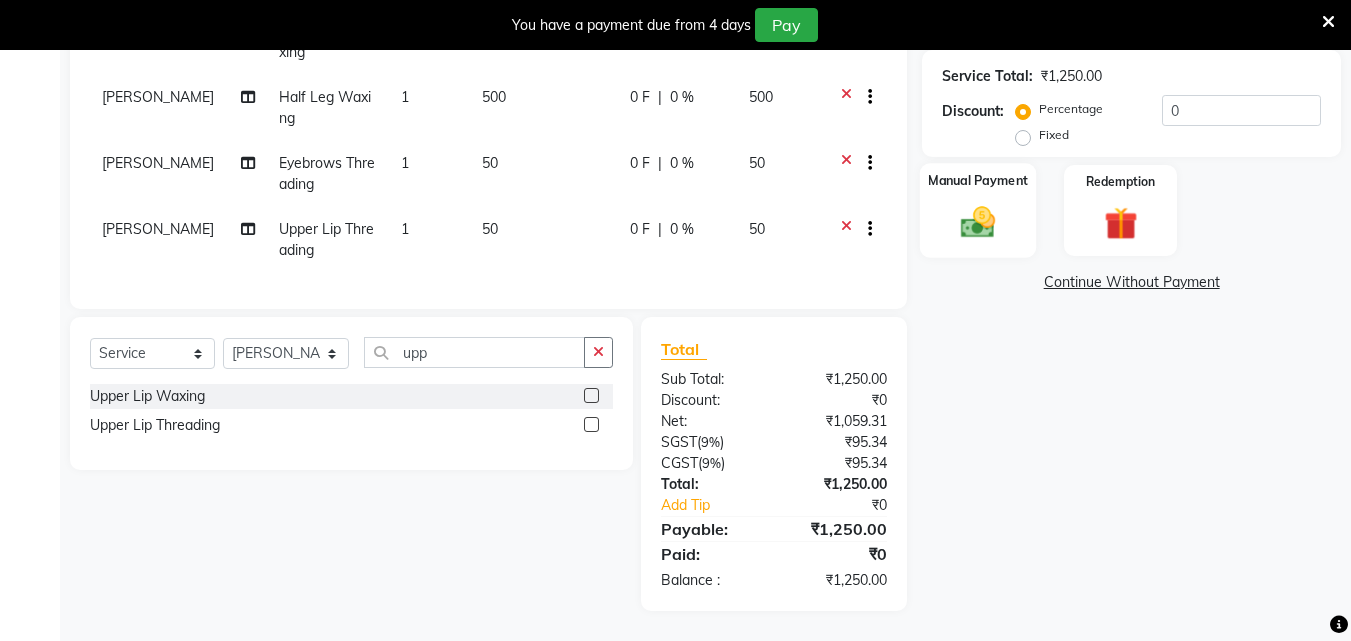 click 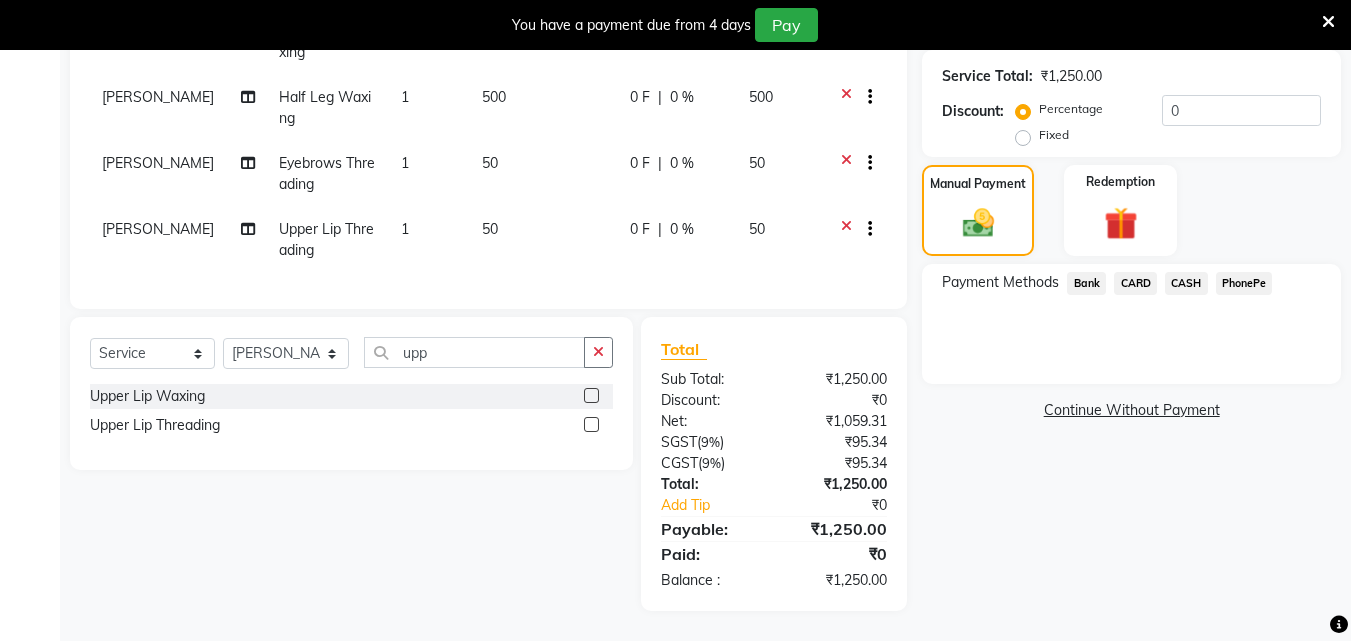 click on "PhonePe" 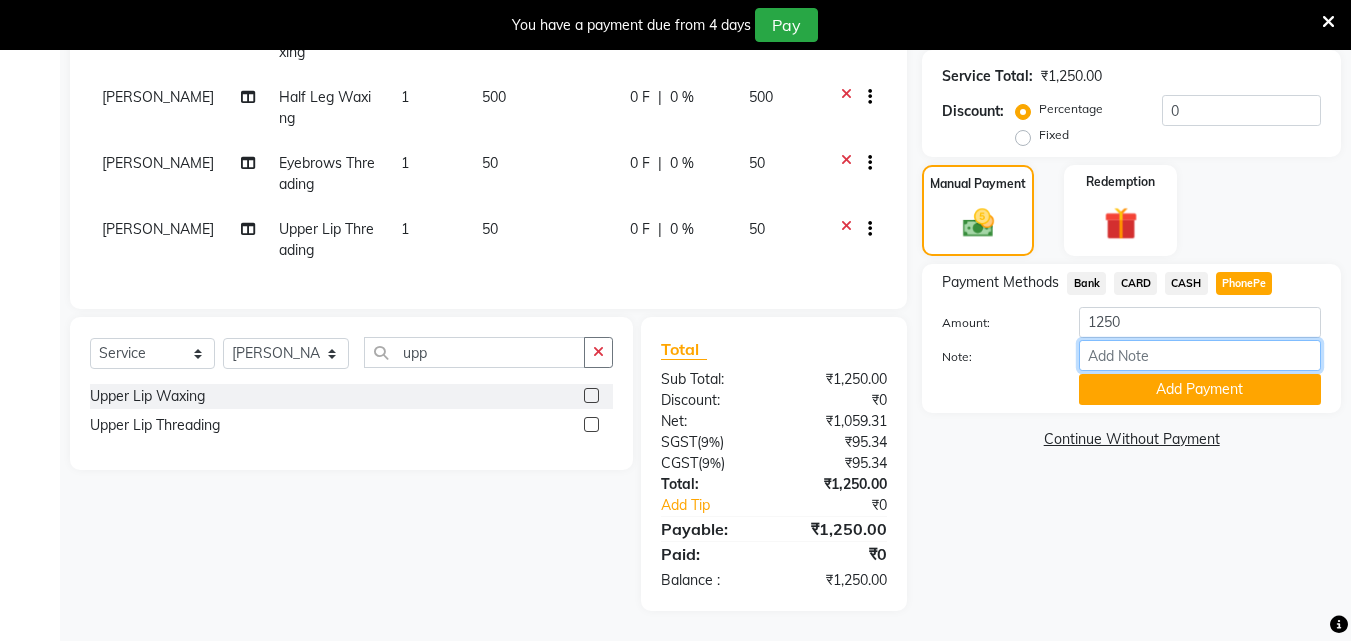 click on "Note:" at bounding box center (1200, 355) 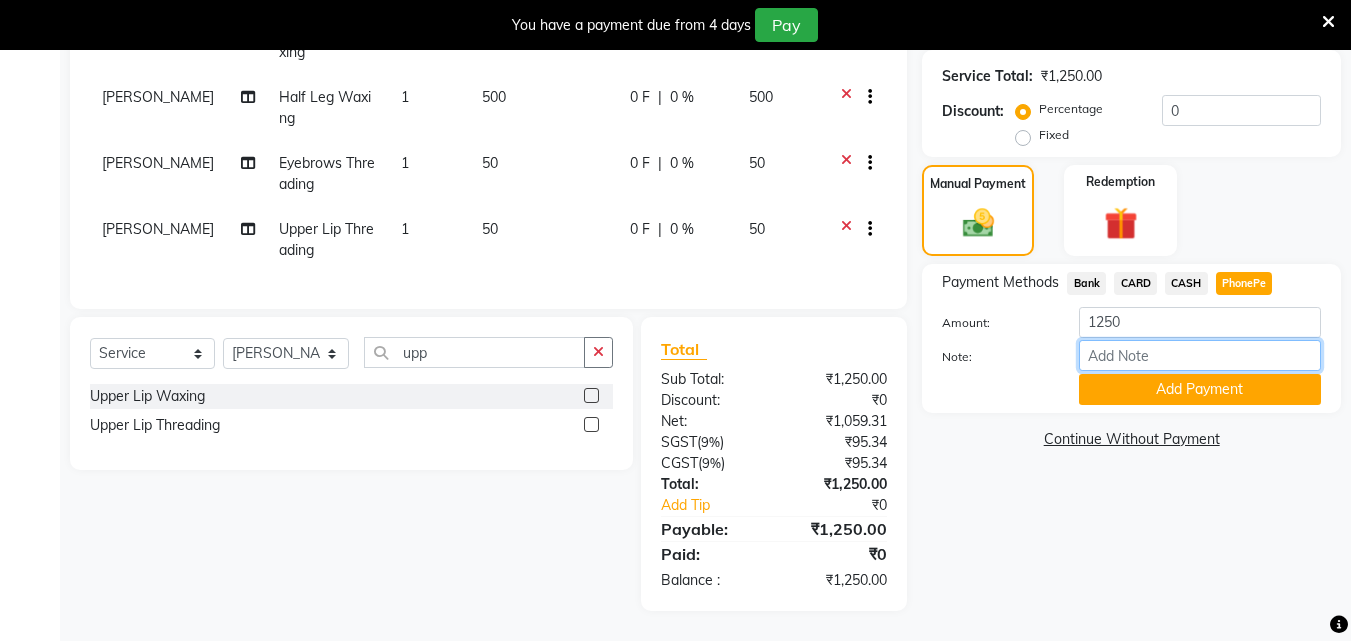 type on "soorya" 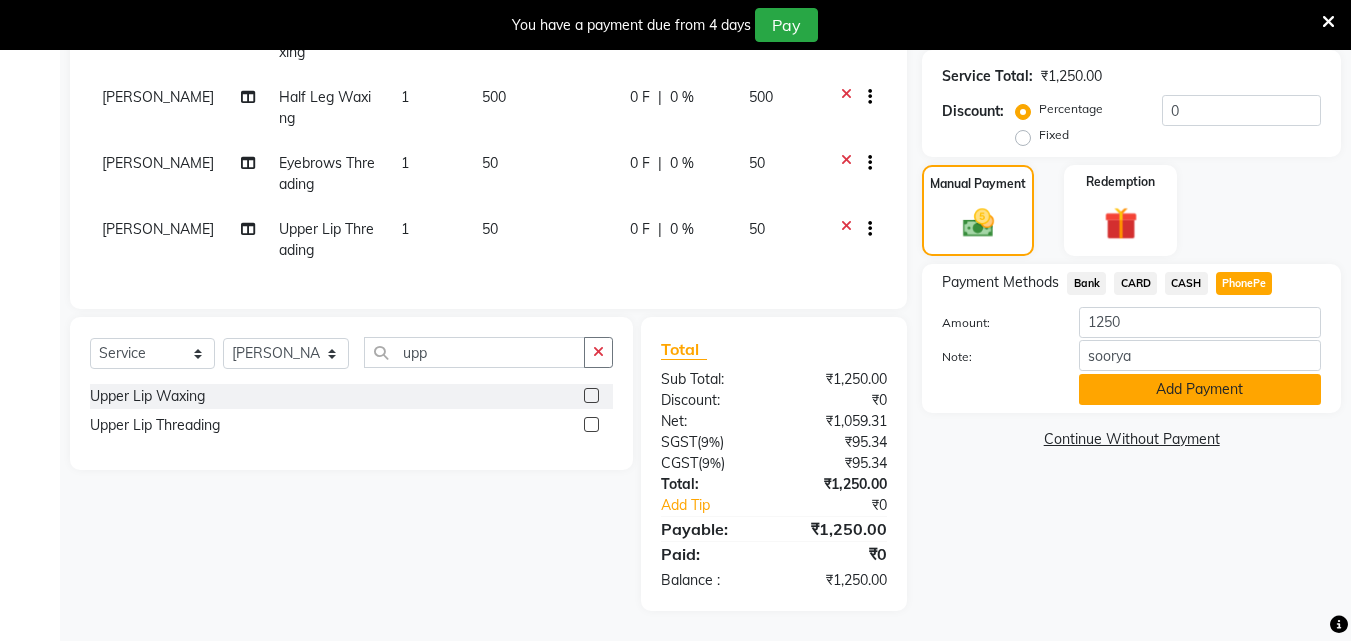 click on "Add Payment" 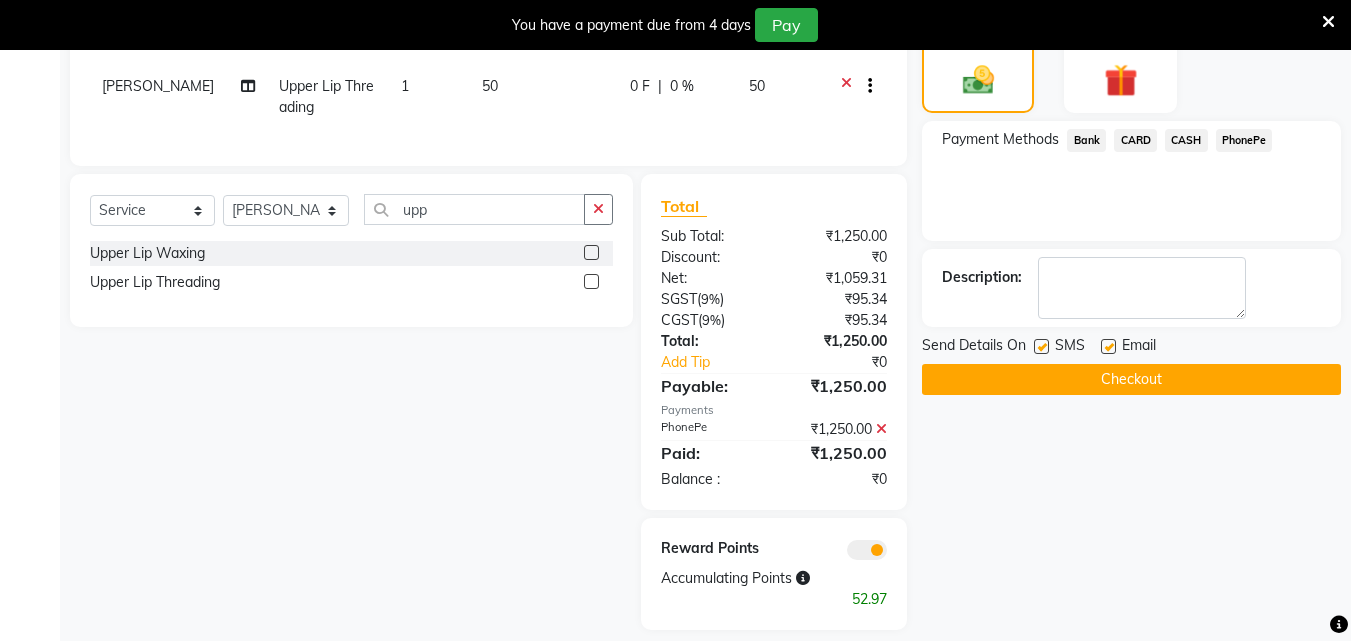 scroll, scrollTop: 614, scrollLeft: 0, axis: vertical 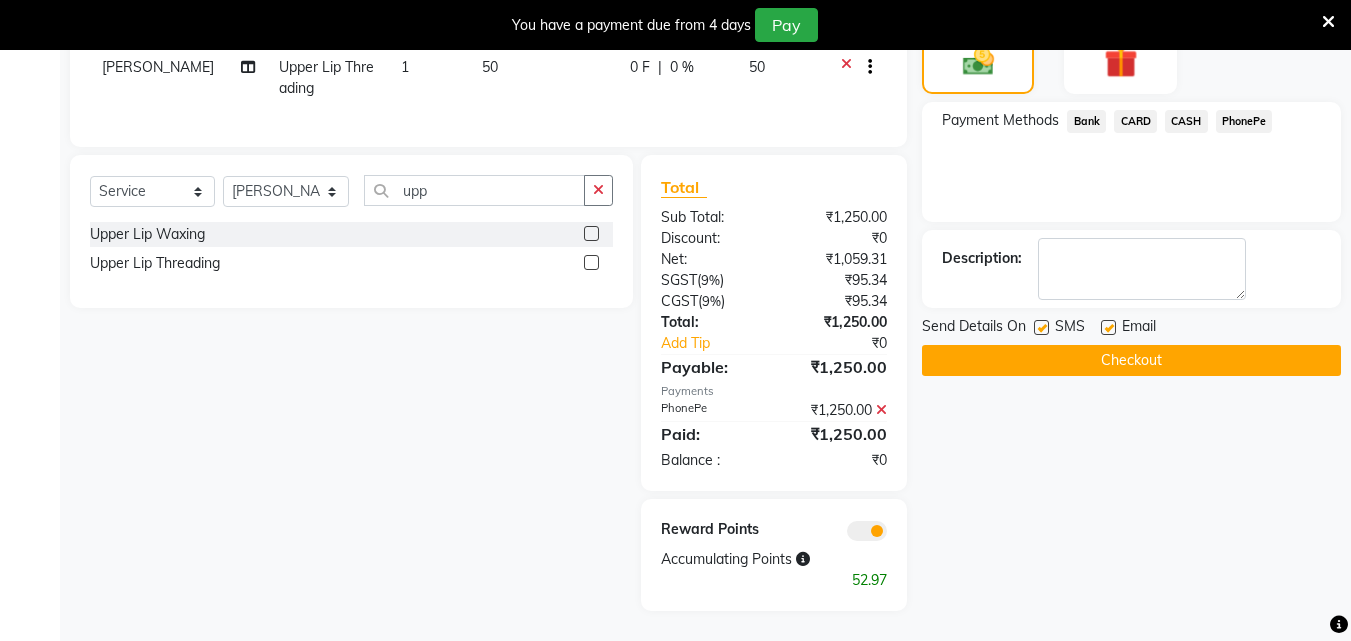 drag, startPoint x: 1039, startPoint y: 309, endPoint x: 1092, endPoint y: 313, distance: 53.15073 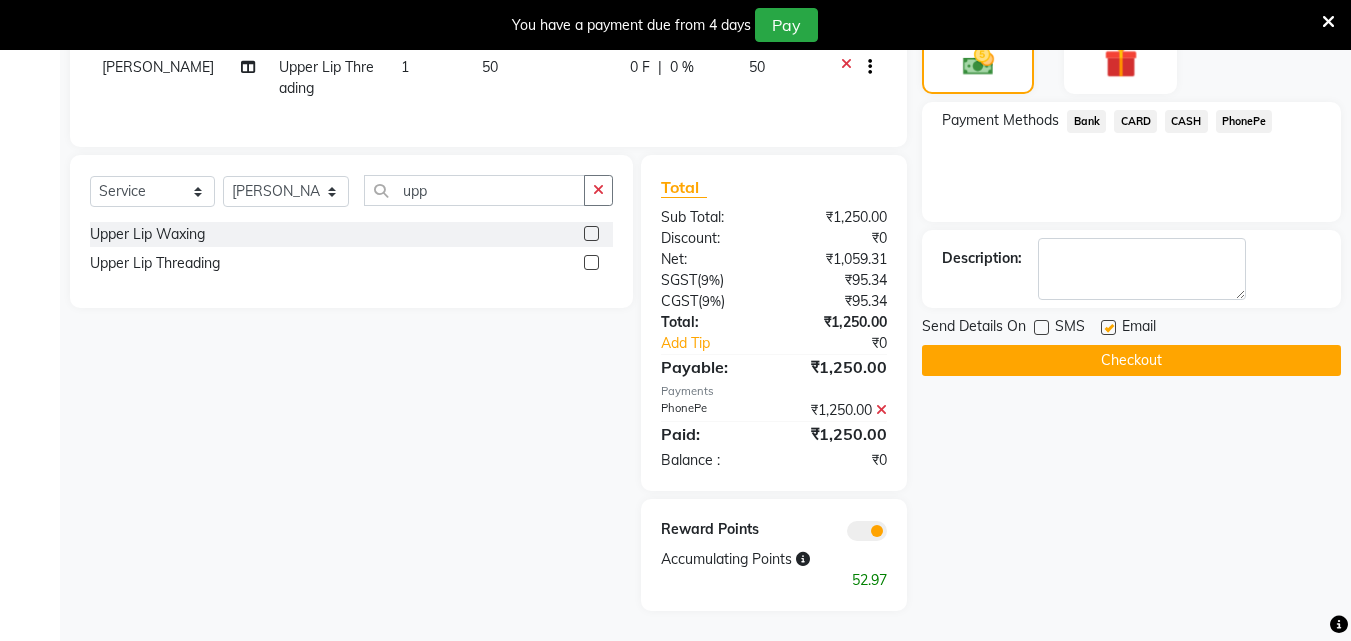 click 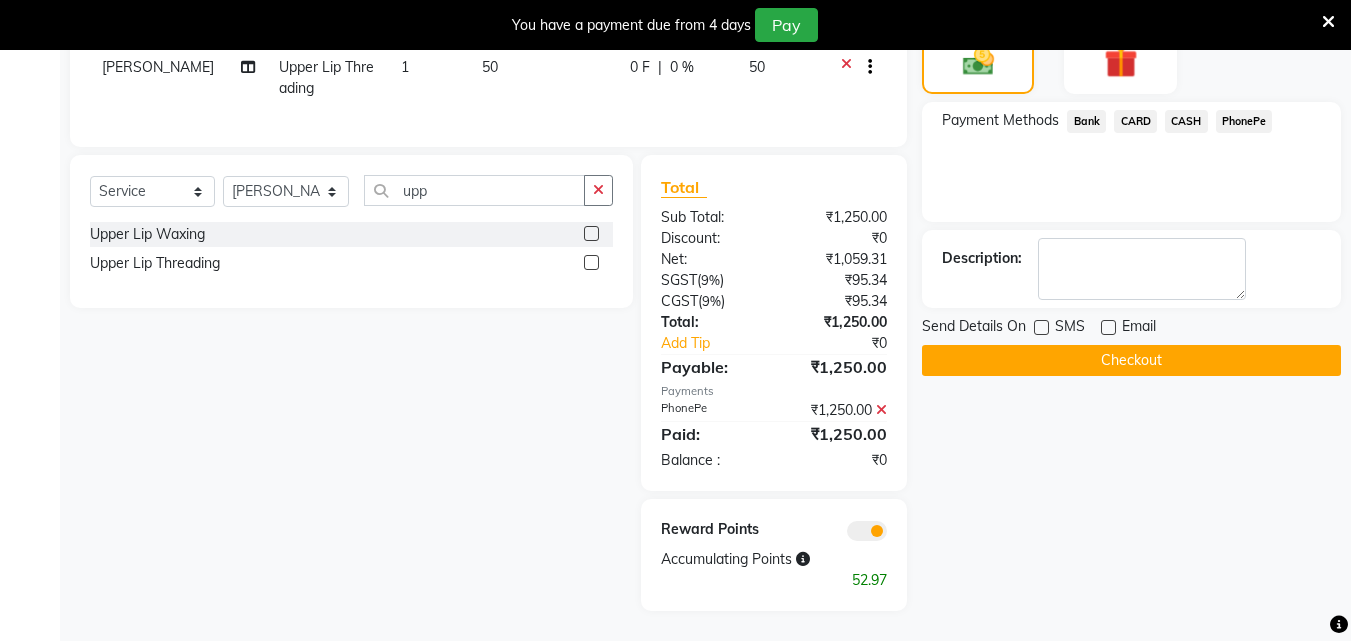 click on "Checkout" 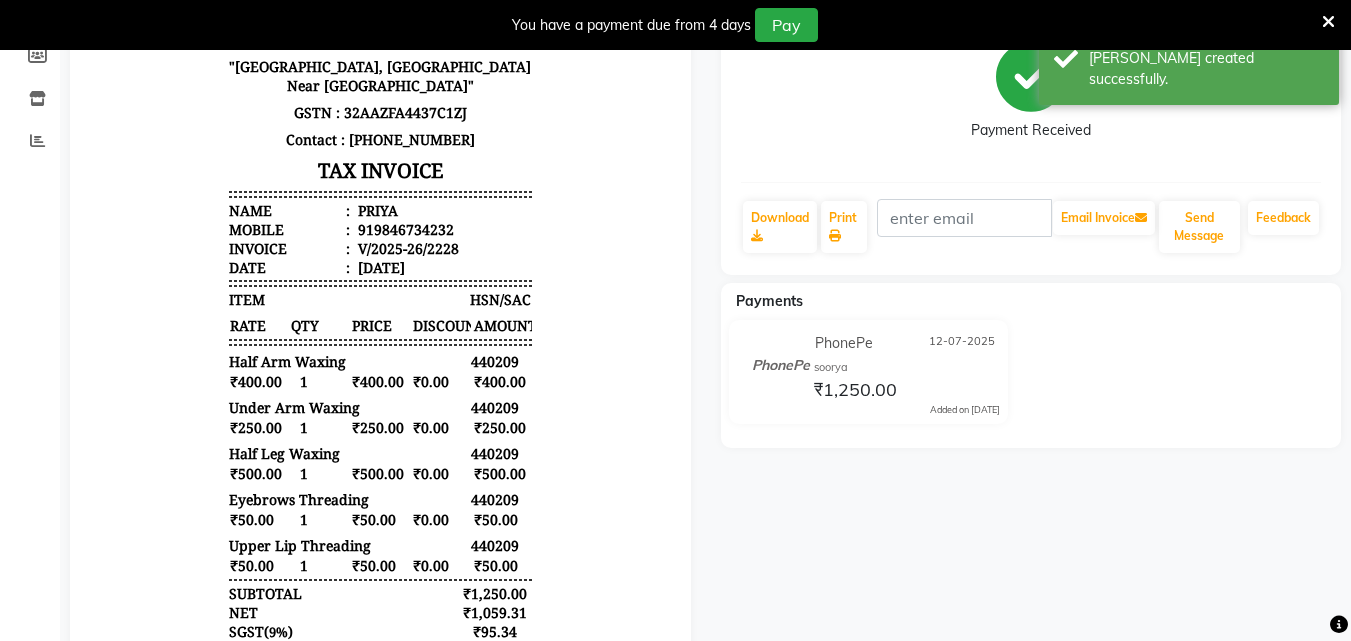 scroll, scrollTop: 238, scrollLeft: 0, axis: vertical 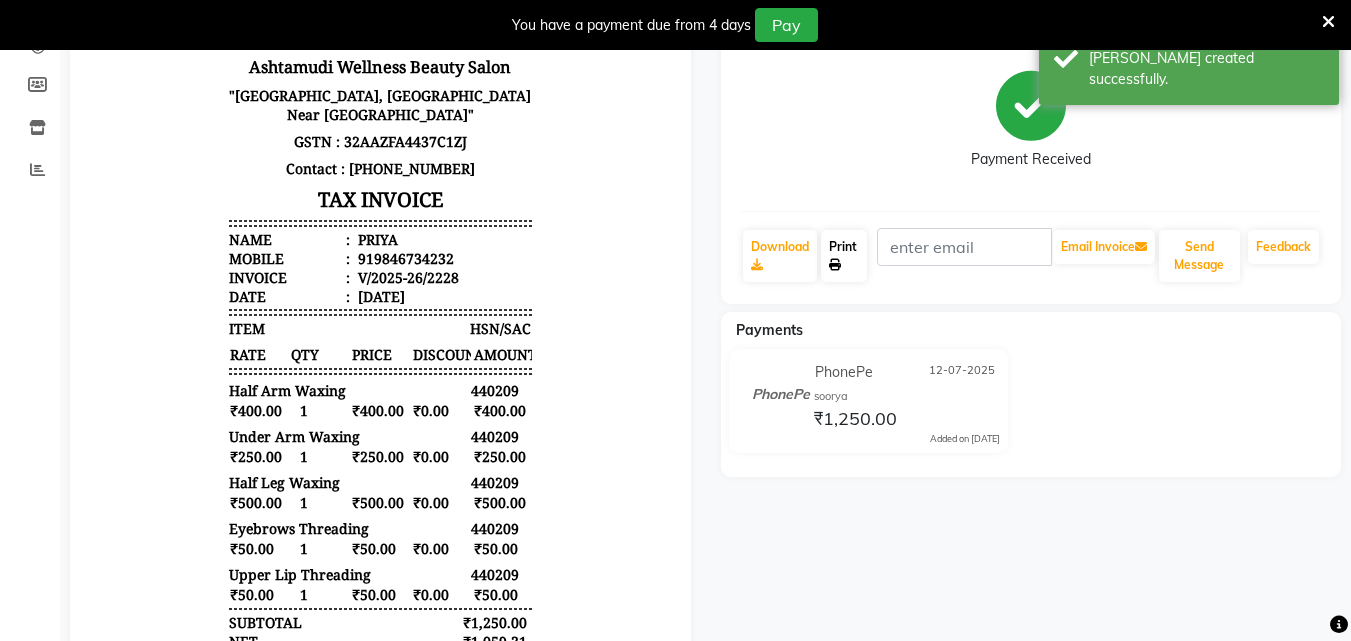 click on "Print" 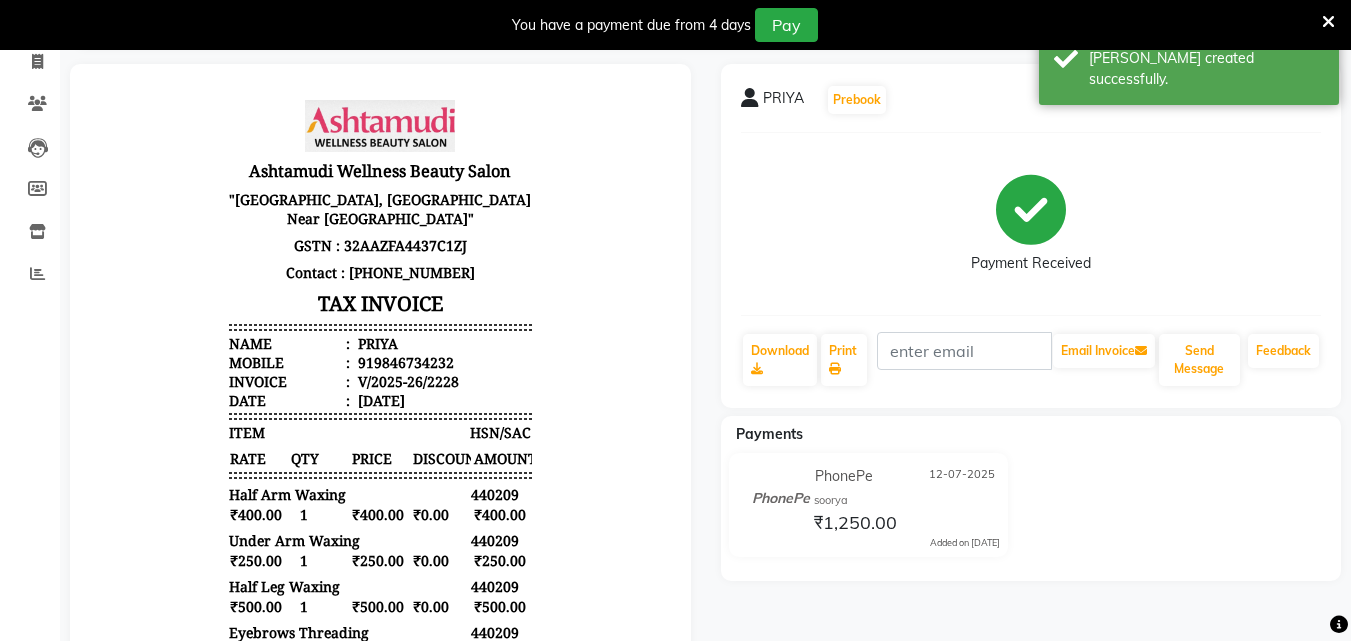 scroll, scrollTop: 38, scrollLeft: 0, axis: vertical 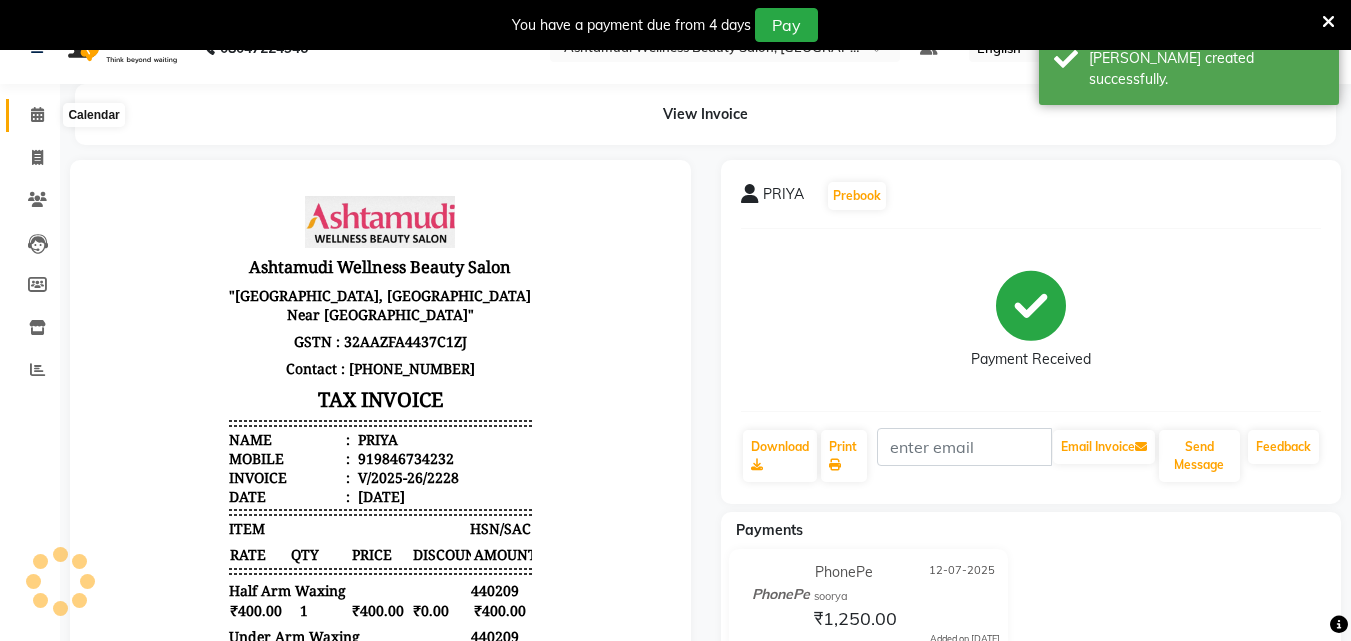 click 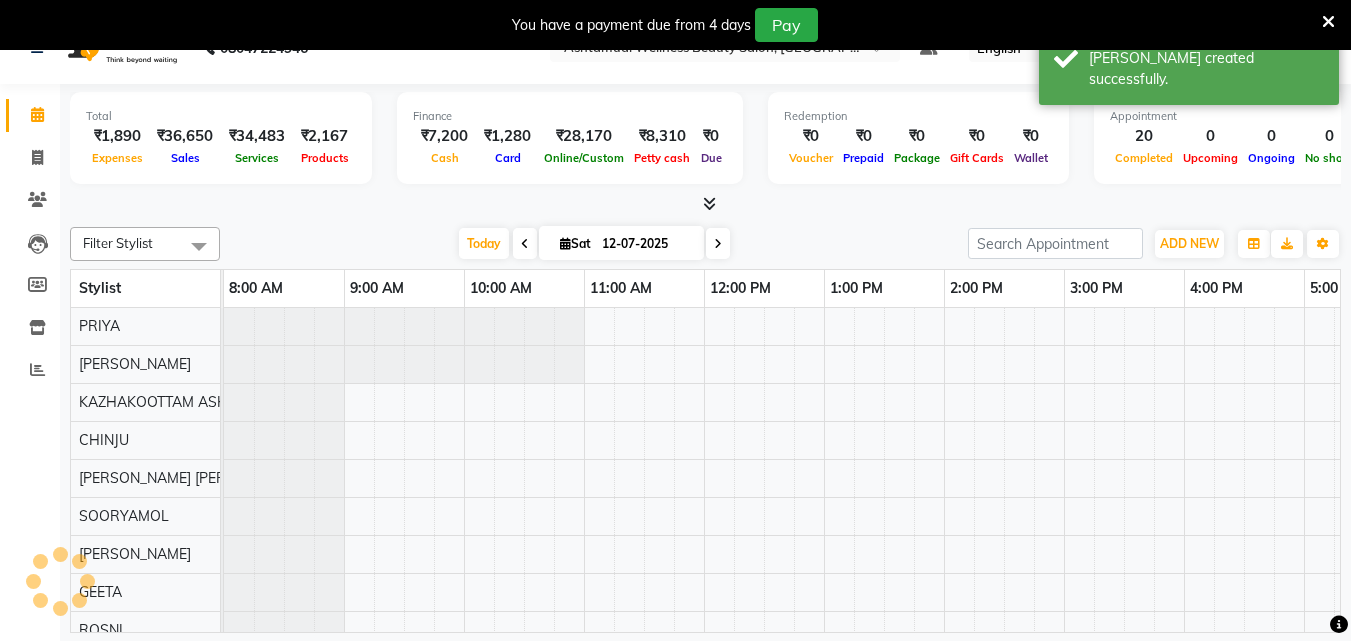 scroll, scrollTop: 0, scrollLeft: 0, axis: both 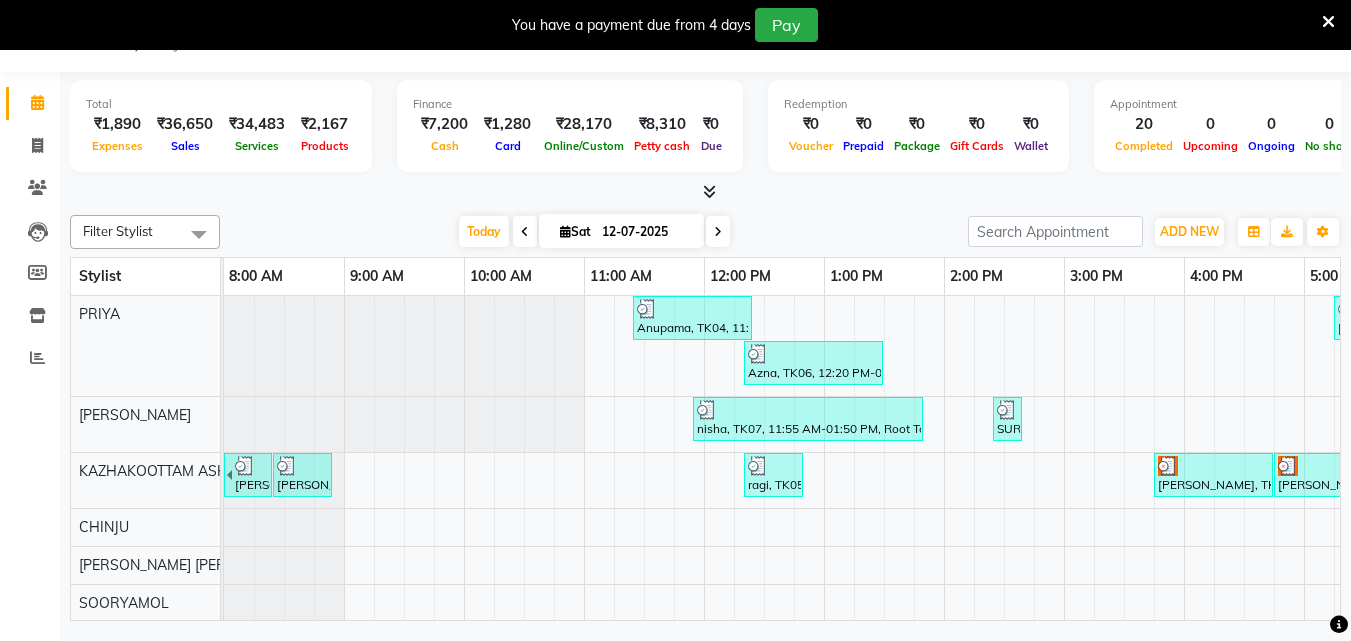 click at bounding box center (718, 231) 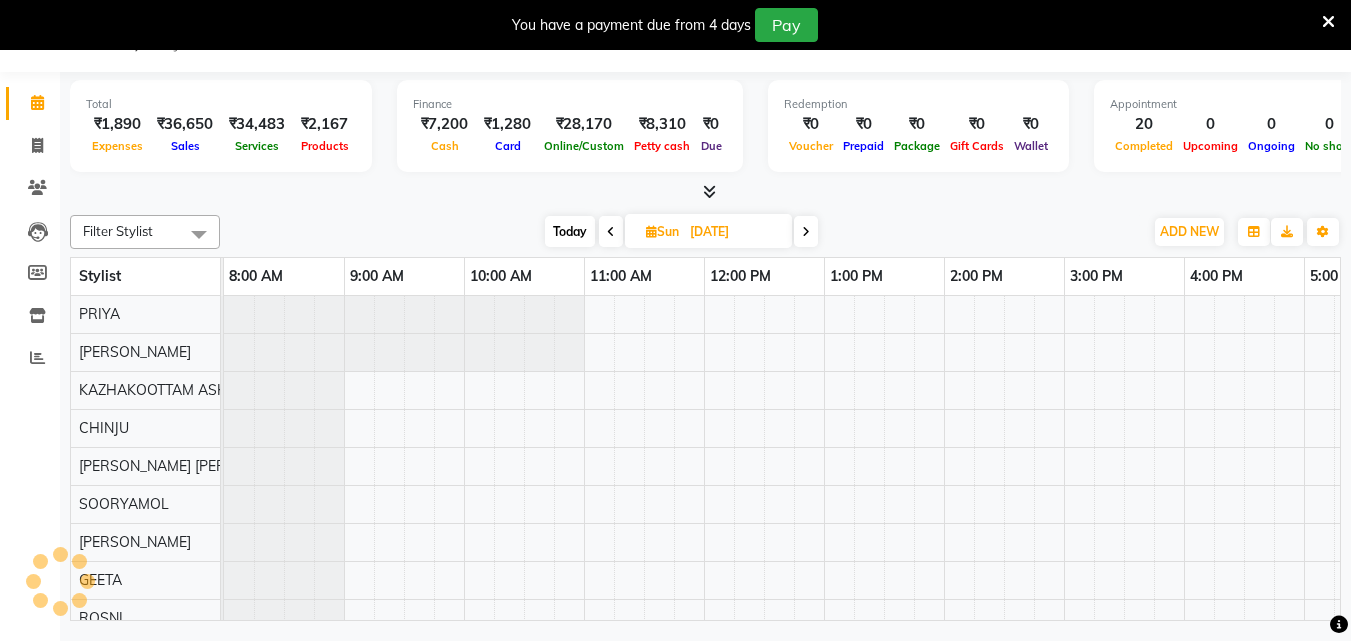 scroll, scrollTop: 0, scrollLeft: 444, axis: horizontal 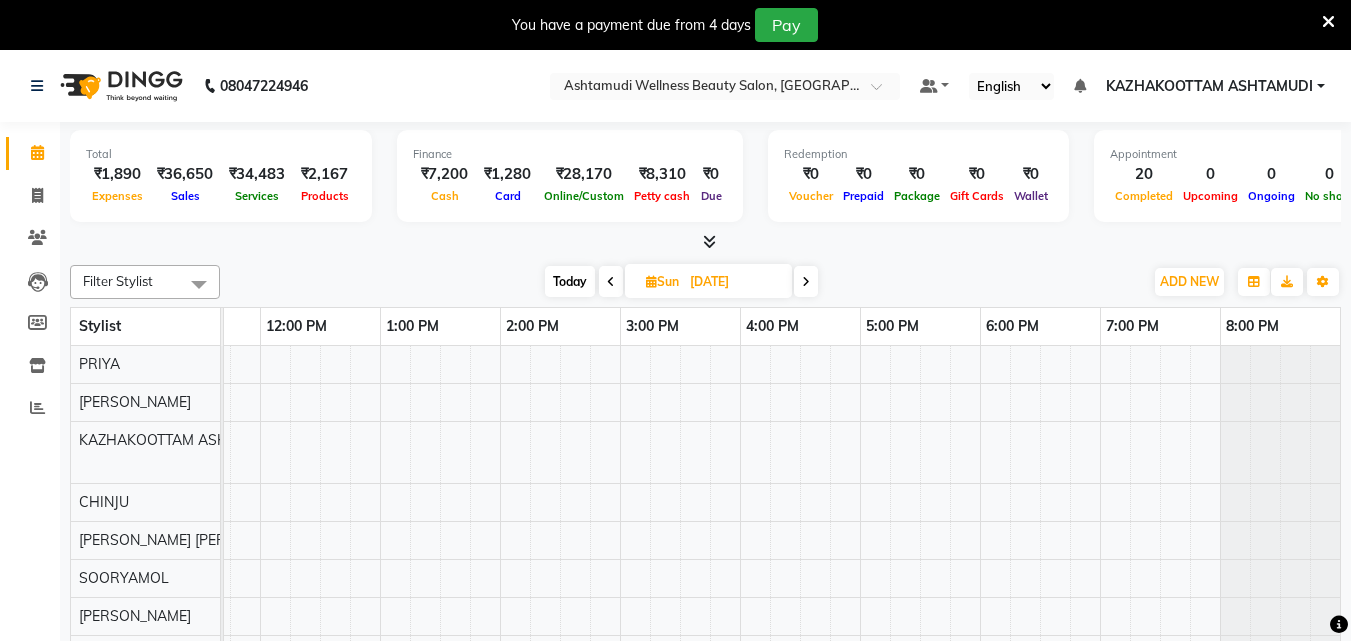 click at bounding box center (709, 241) 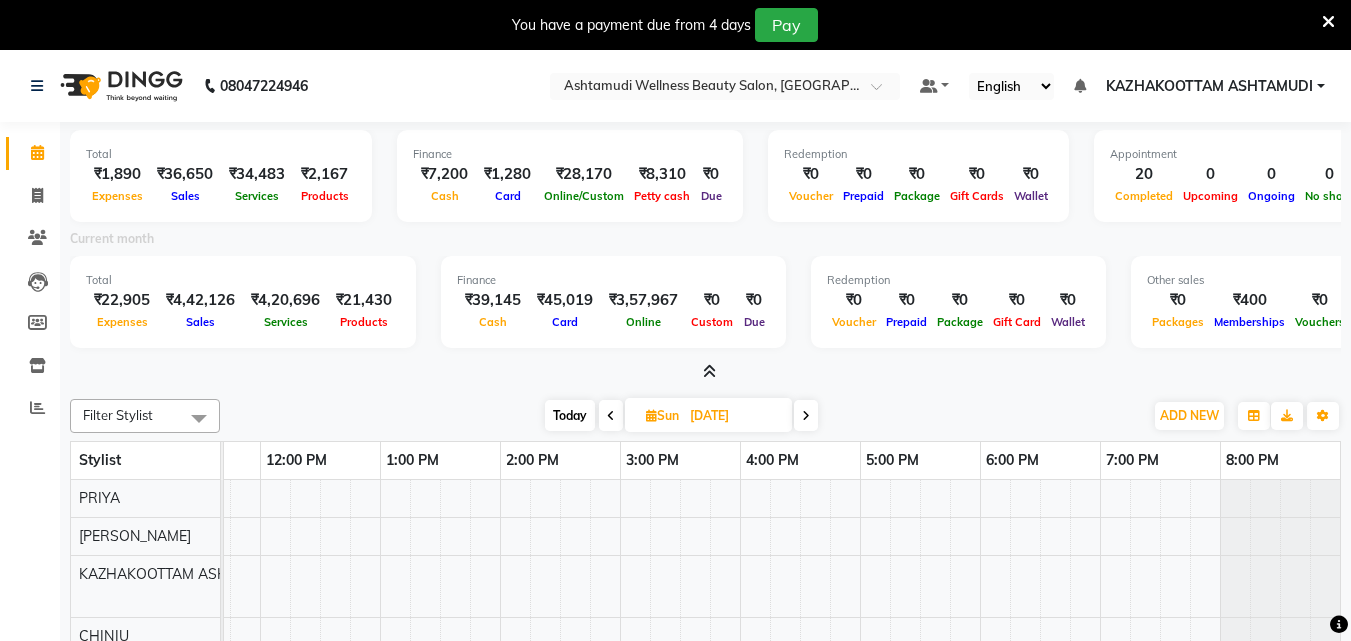 click at bounding box center [709, 371] 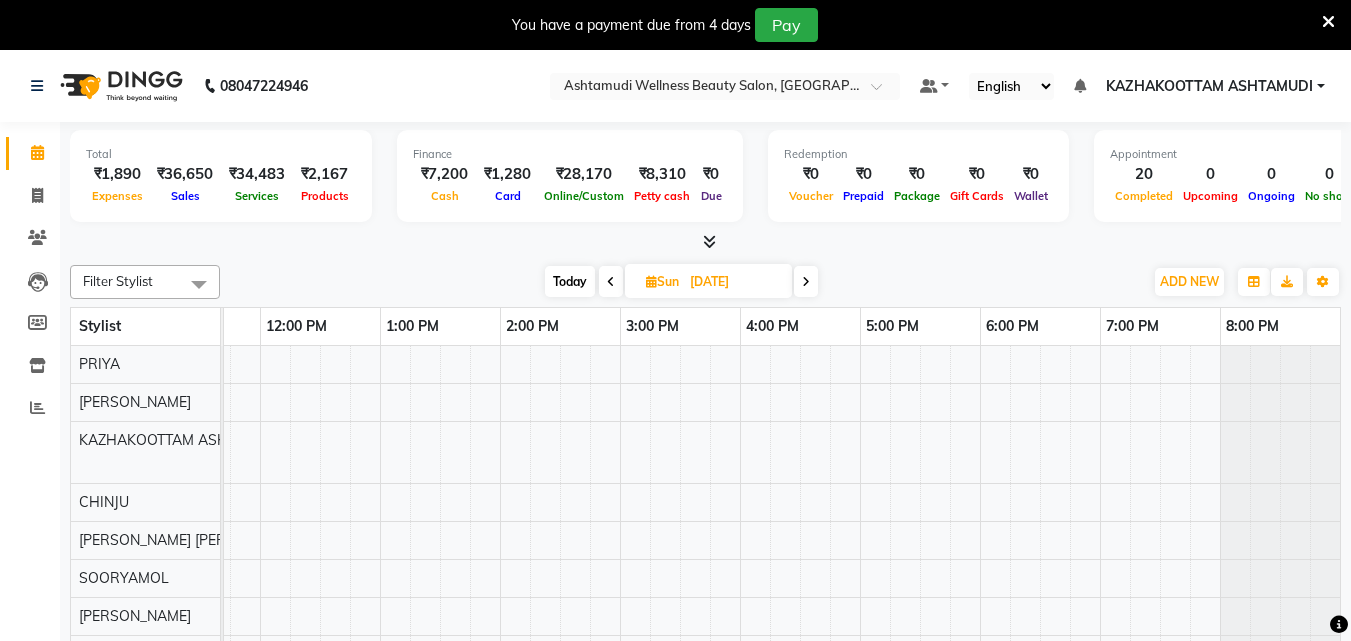 scroll, scrollTop: 92, scrollLeft: 444, axis: both 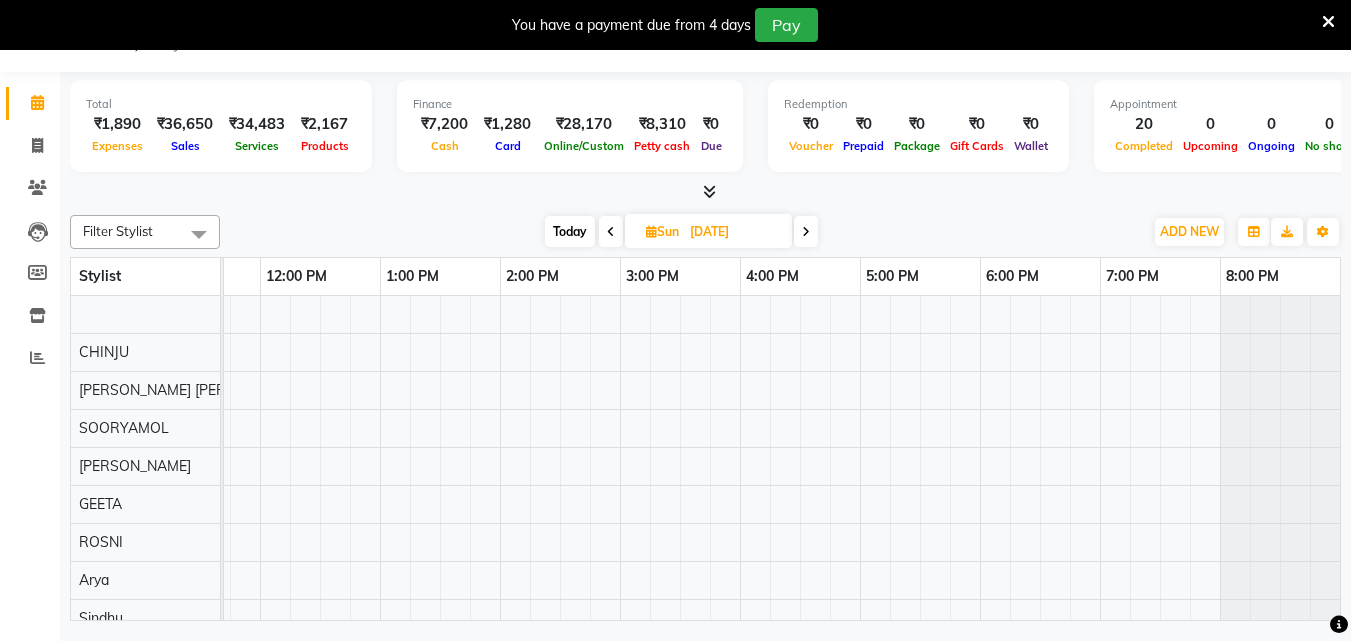 click on "Today" at bounding box center (570, 231) 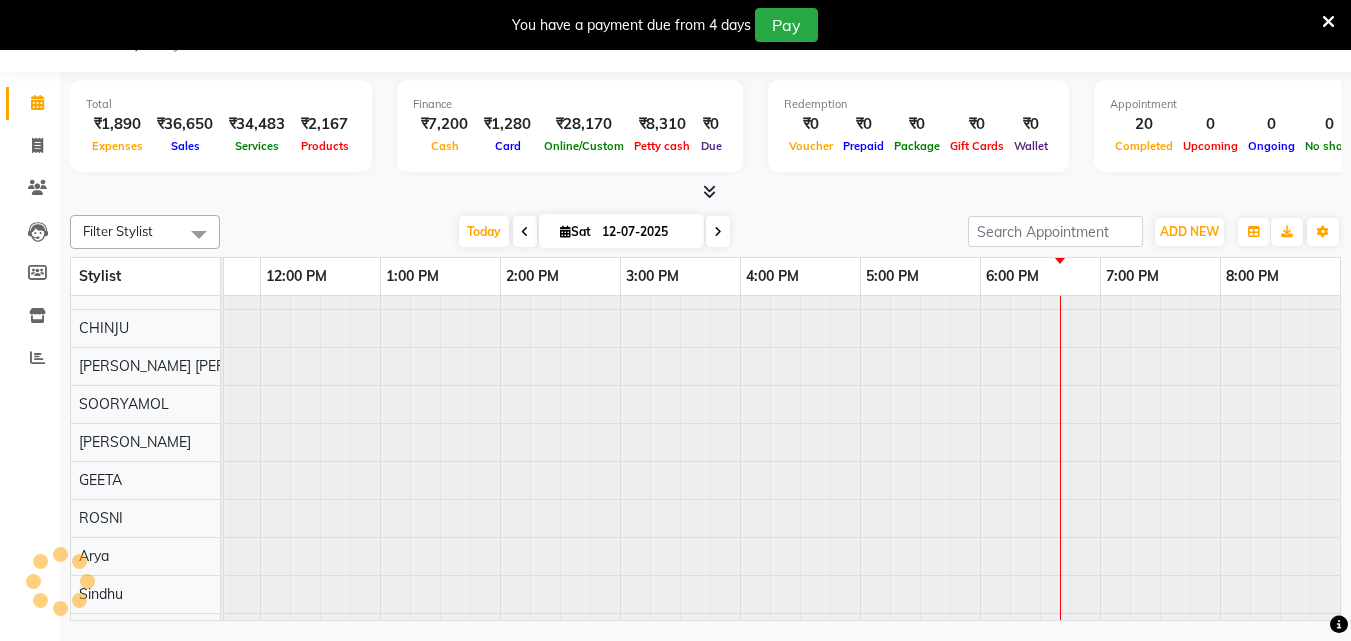 scroll, scrollTop: 0, scrollLeft: 0, axis: both 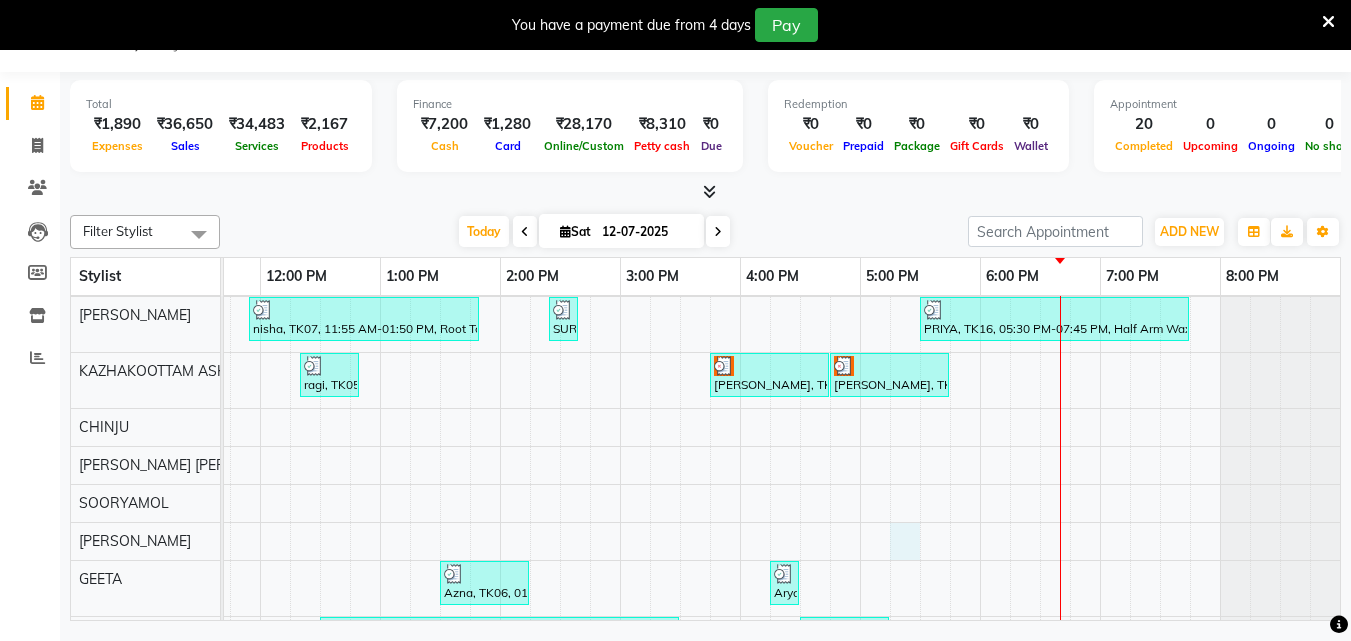 click on "Anupama, TK04, 11:25 AM-12:25 PM, Stemcell  Facial     [PERSON_NAME], TK15, 05:15 PM-07:55 PM, Root Touch-Up ([MEDICAL_DATA] Free),Skin Glow Facial,Keratin Spa     Azna, TK06, 12:20 PM-01:30 PM, Root Touch-Up ([MEDICAL_DATA] Free),Under Arm Waxing     nisha, TK07, 11:55 AM-01:50 PM, Root Touch-Up ([MEDICAL_DATA] Free),Keratin Spa,Eyebrows Threading     SURYA UST, TK09, 02:25 PM-02:40 PM, Eyebrows Threading     PRIYA, TK16, 05:30 PM-07:45 PM, Half Arm Waxing,Under Arm Waxing,Half Leg Waxing,Eyebrows Threading,Upper Lip Threading     [PERSON_NAME] UST, TK01, 07:55 AM-08:25 AM, Make up     [PERSON_NAME], TK02, 08:25 AM-08:55 AM, Make up     ragi, TK05, 12:20 PM-12:50 PM, Make up     [GEOGRAPHIC_DATA], TK11, 03:45 PM-04:45 PM, Hair Spa     [PERSON_NAME], TK11, 04:45 PM-05:45 PM, Fruit Facial     Azna, TK06, 01:30 PM-02:15 PM, Hair Setting With Tongs     Arya, TK13, 04:15 PM-04:30 PM, Eyebrows Threading     Anupama, TK04, 09:25 AM-11:25 AM, Un-Tan Facial ,Anti-[MEDICAL_DATA] Treatment With Spa         Arya, TK13, 04:30 PM-05:15 PM, Eyebrows Threading,Upper Lip Threading" at bounding box center (560, 509) 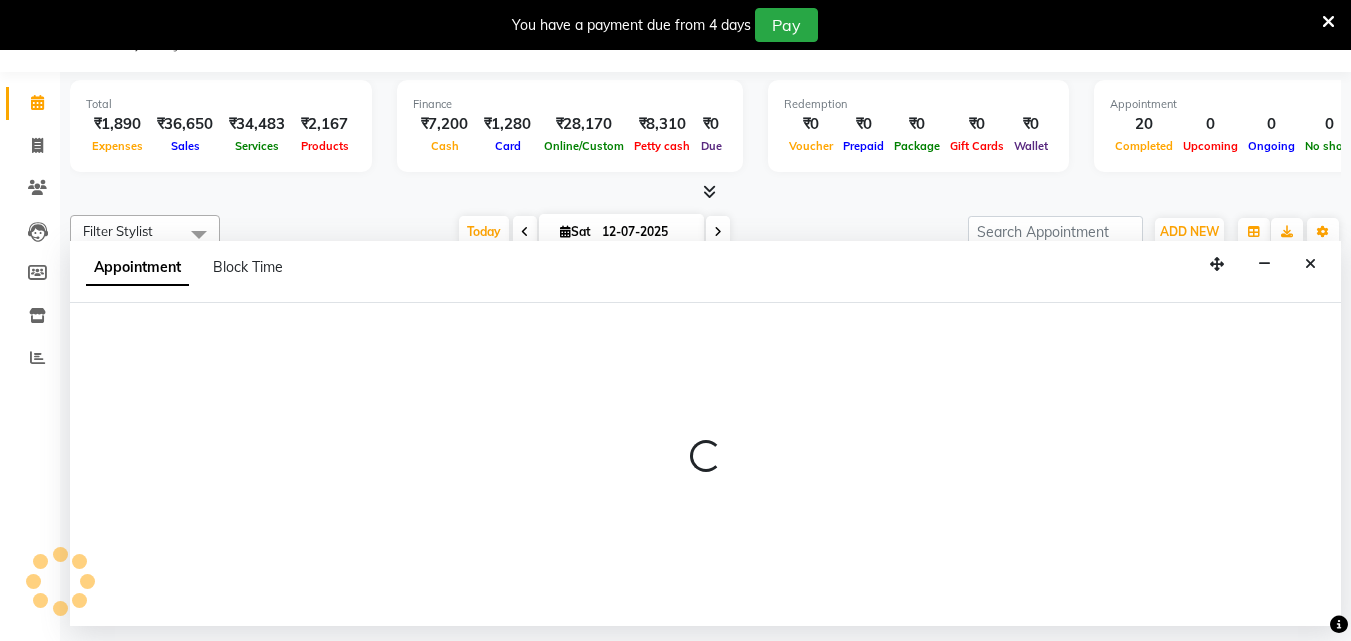 select on "49525" 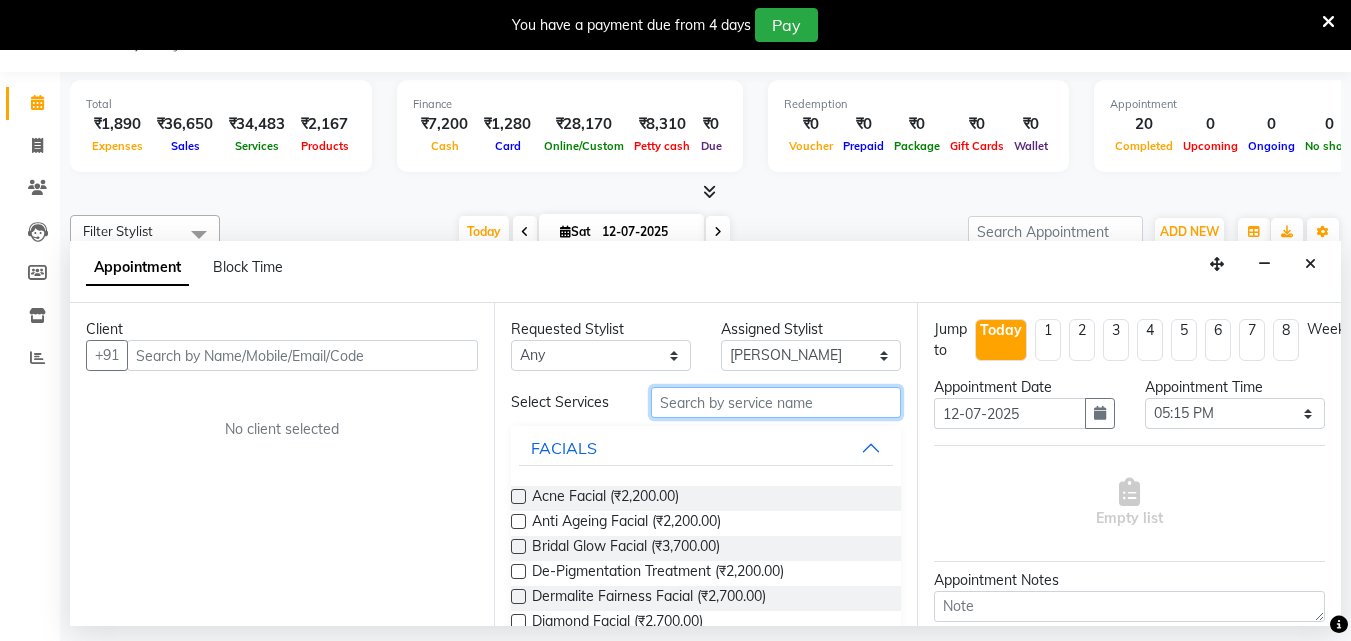 click at bounding box center [776, 402] 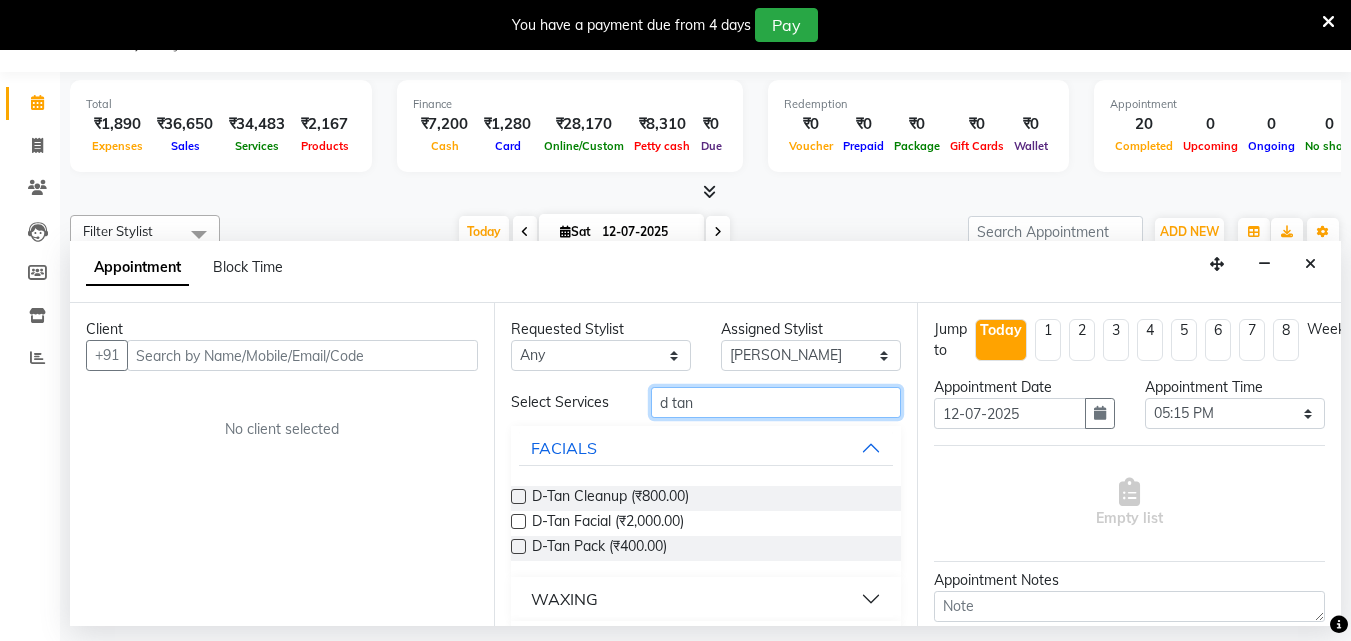 type on "d tan" 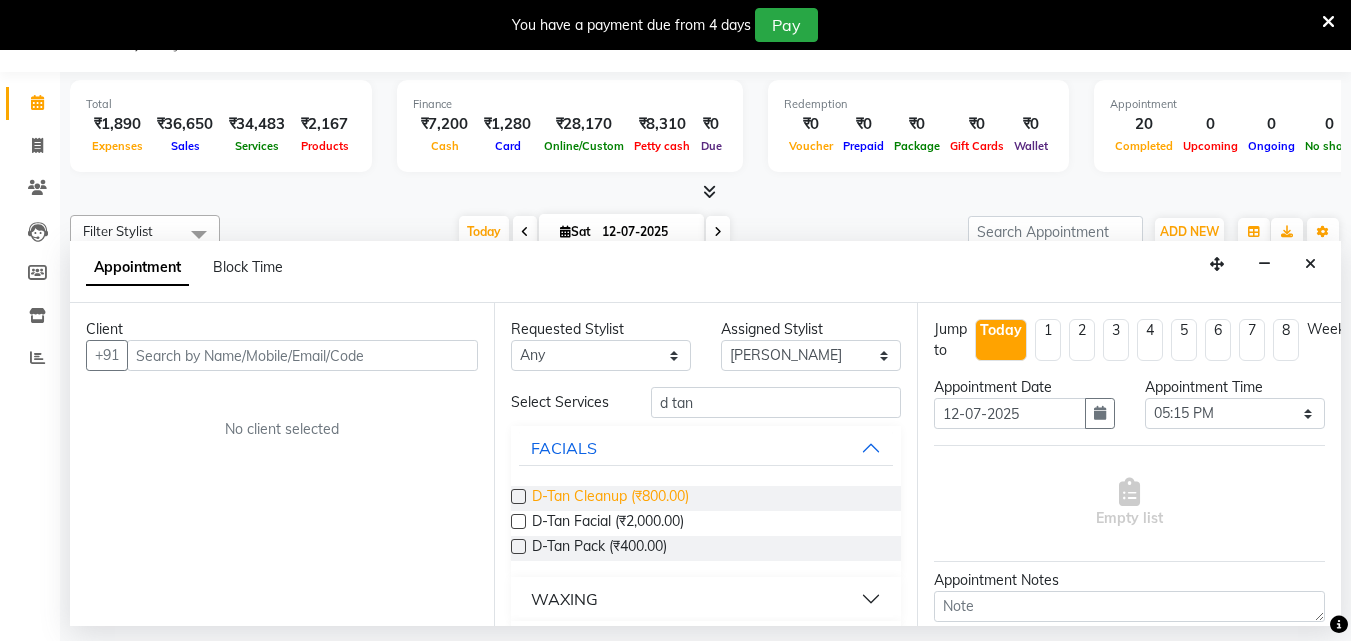 drag, startPoint x: 517, startPoint y: 499, endPoint x: 536, endPoint y: 486, distance: 23.021729 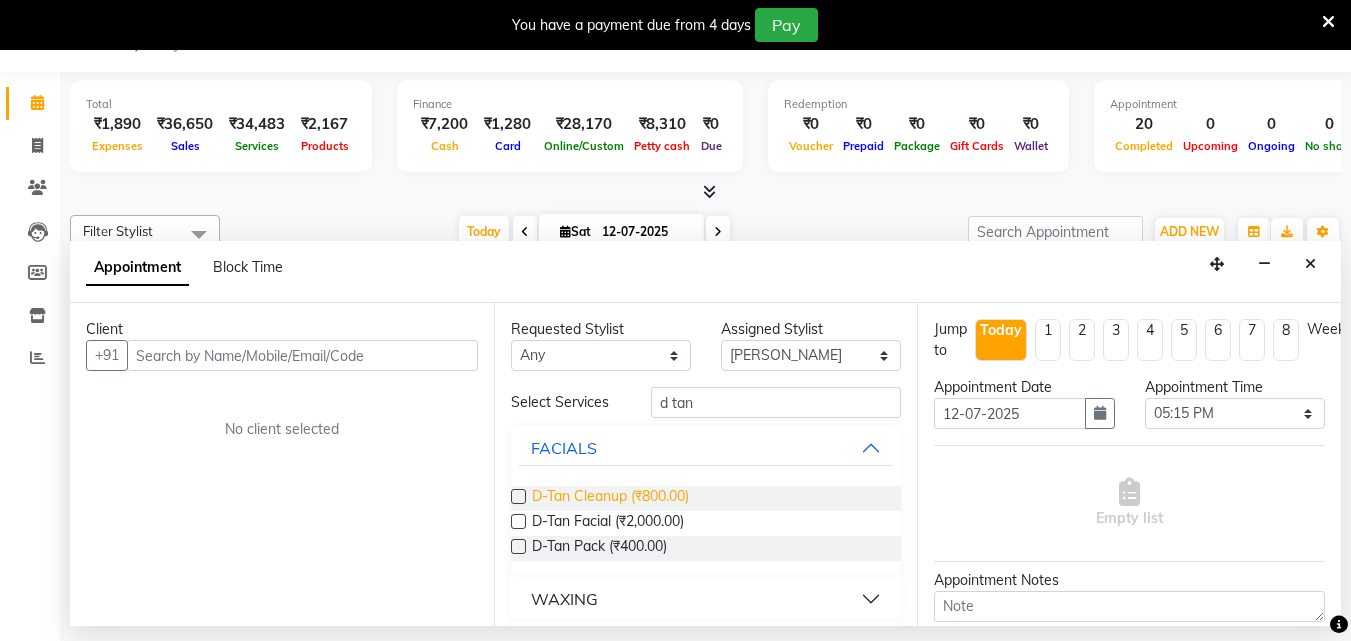click at bounding box center (518, 496) 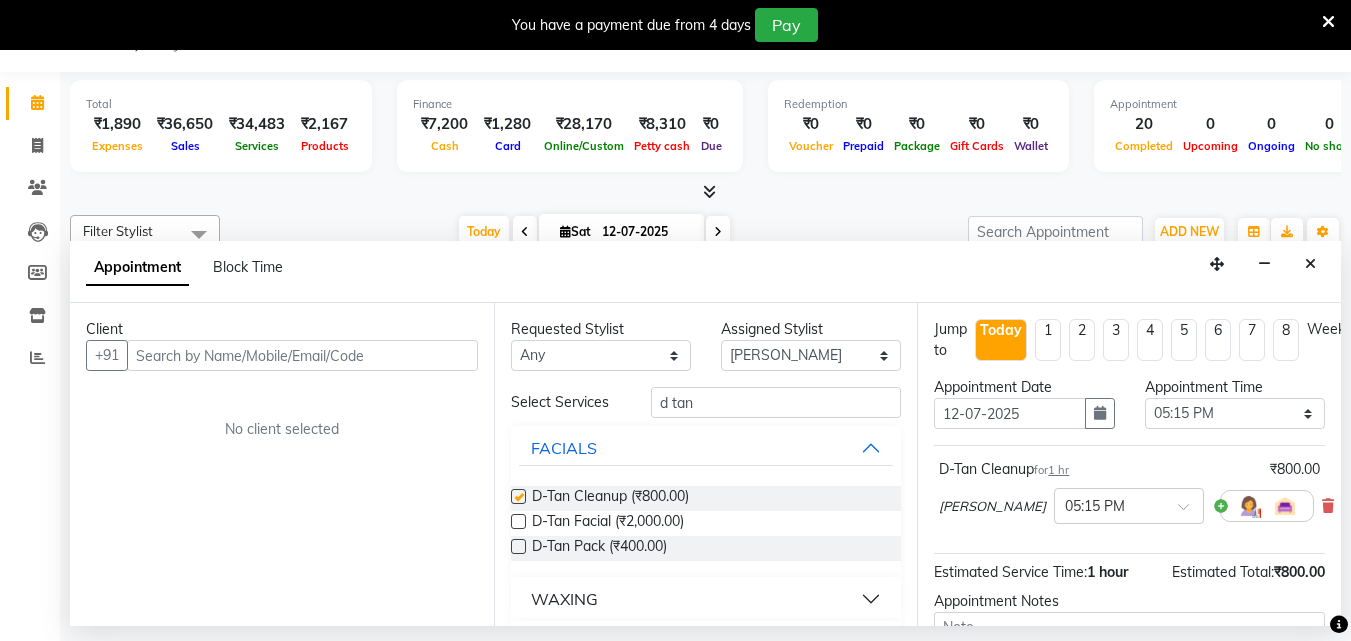 checkbox on "false" 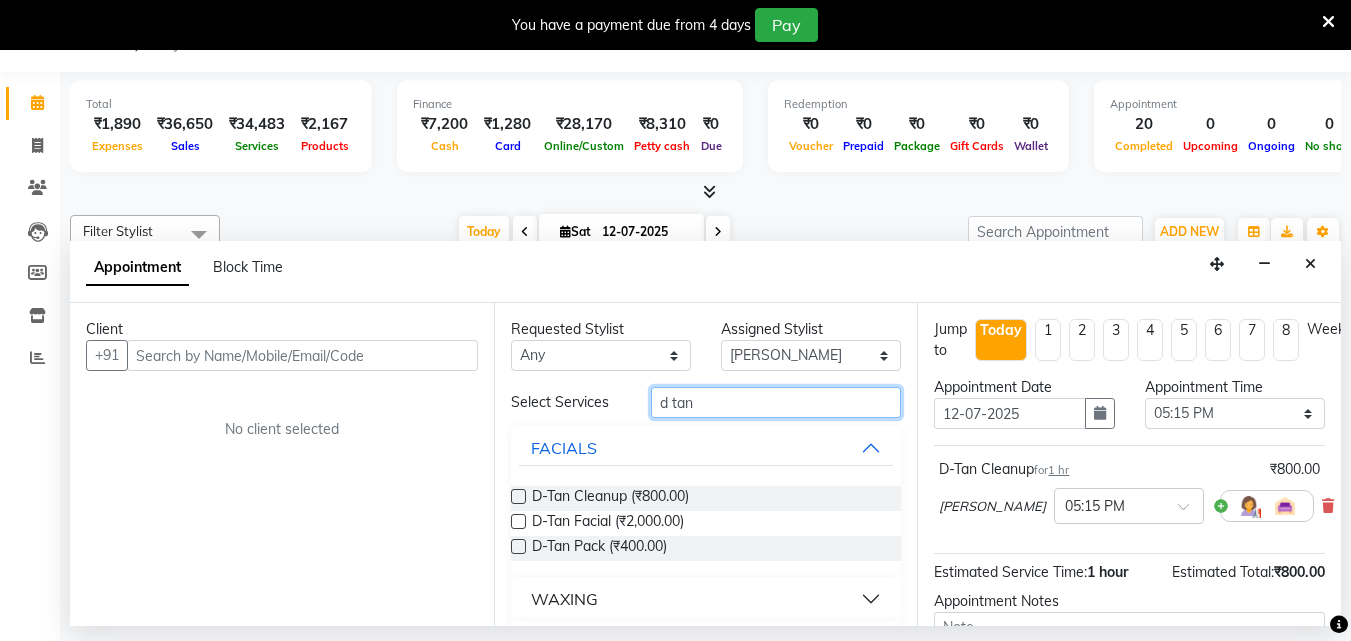 click on "d tan" at bounding box center (776, 402) 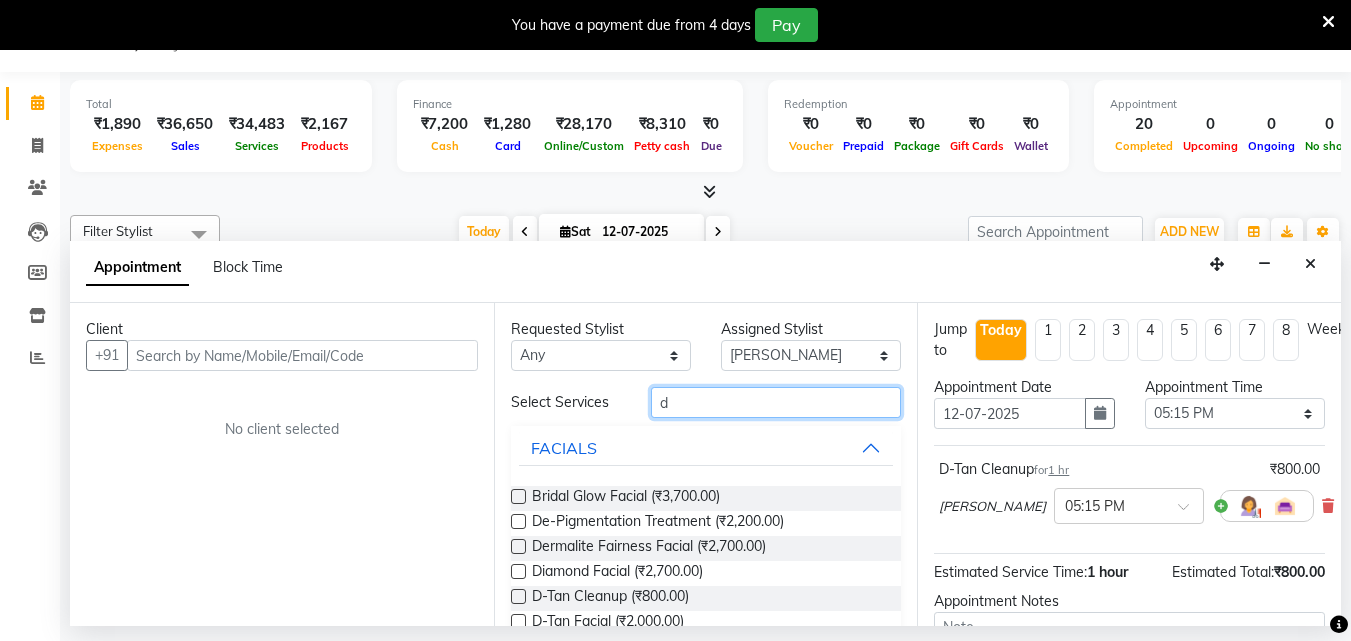 type on "d" 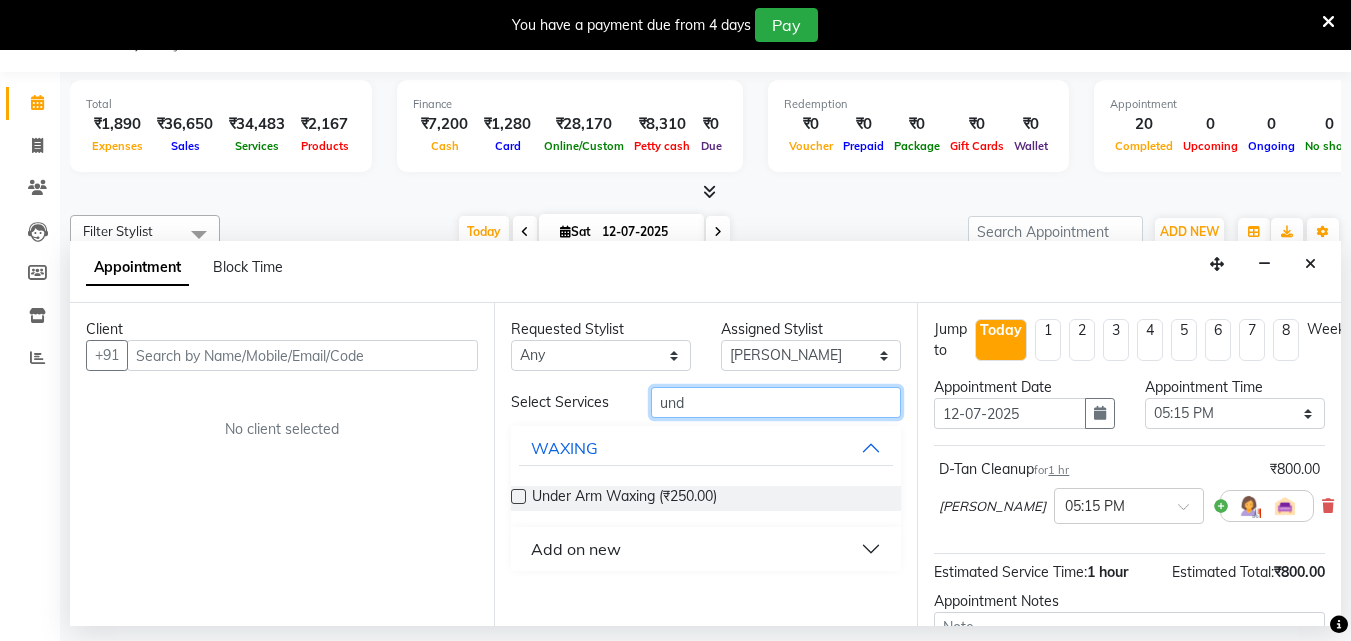 type on "und" 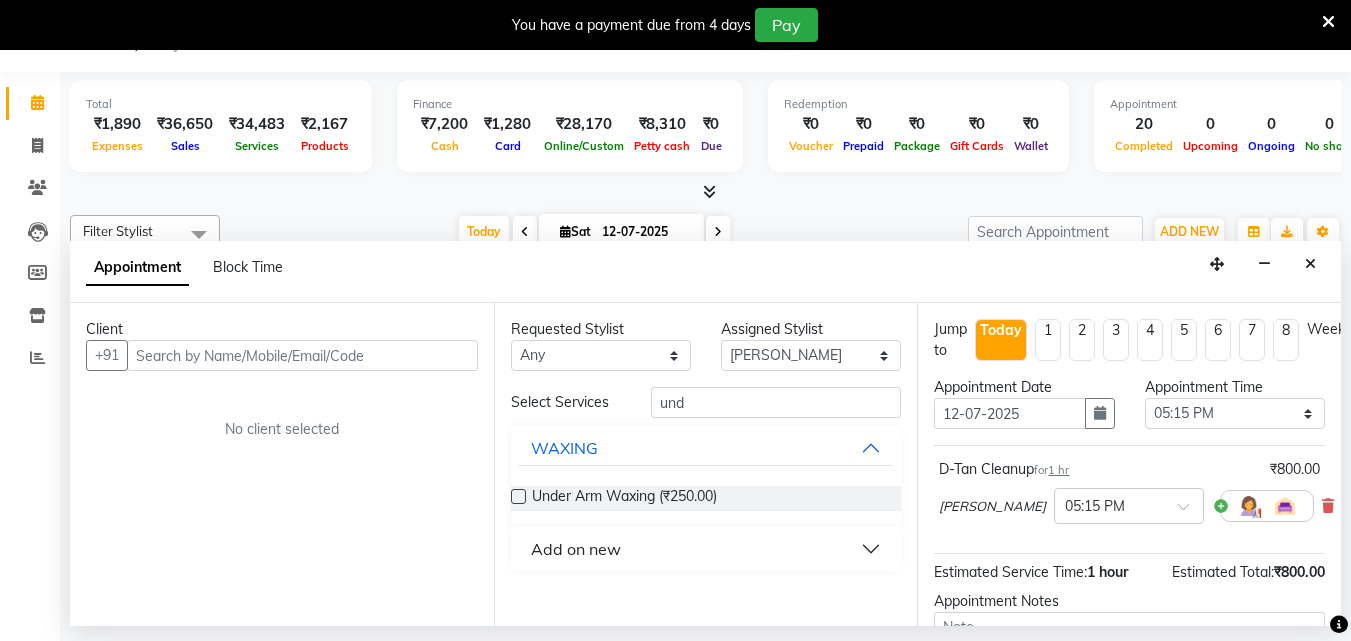 click on "Add on new" at bounding box center (706, 549) 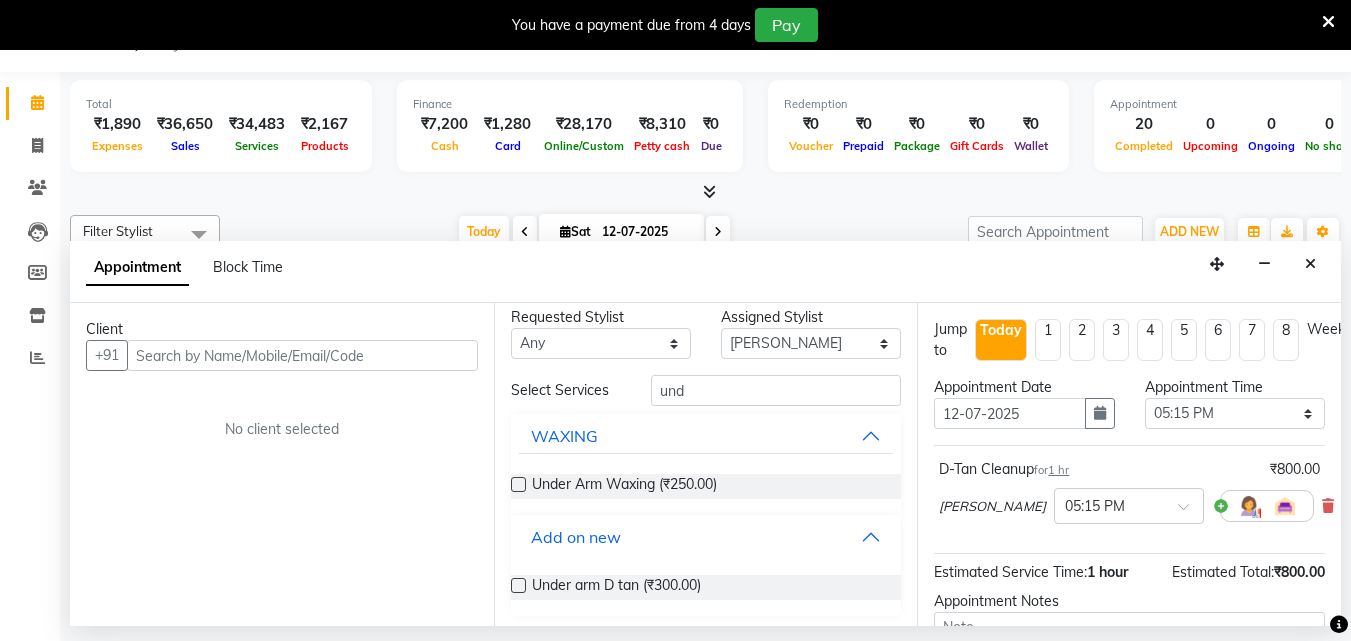 scroll, scrollTop: 18, scrollLeft: 0, axis: vertical 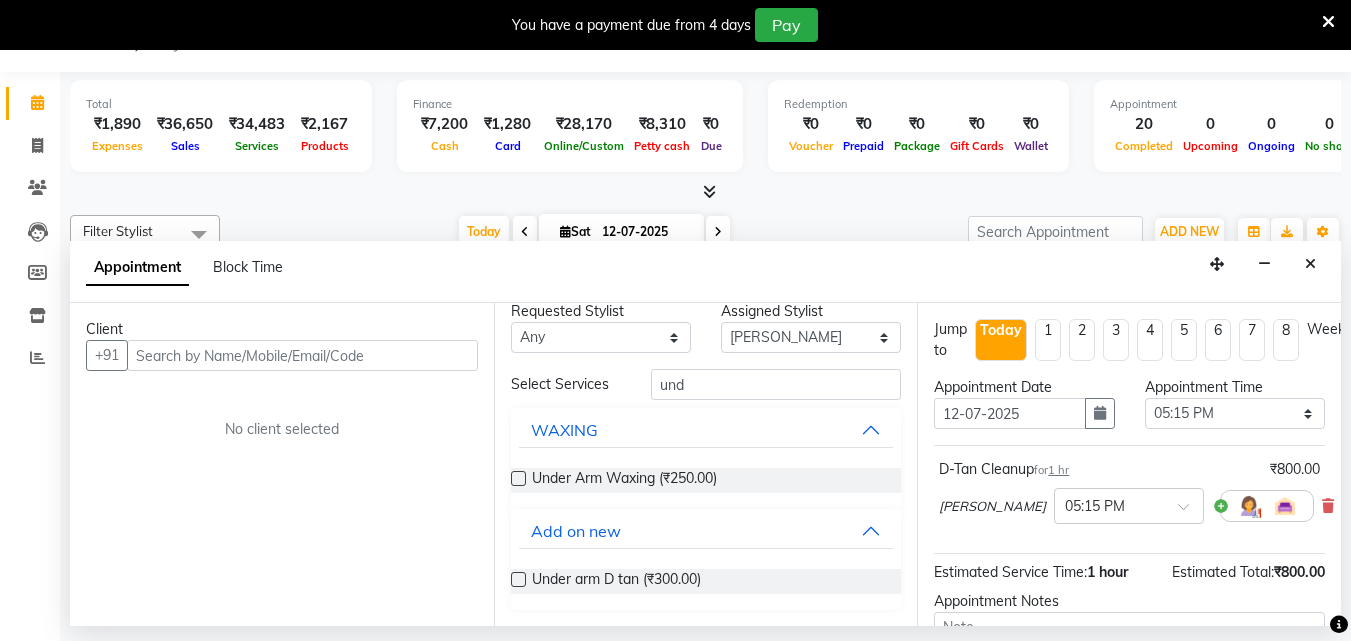 click at bounding box center (518, 579) 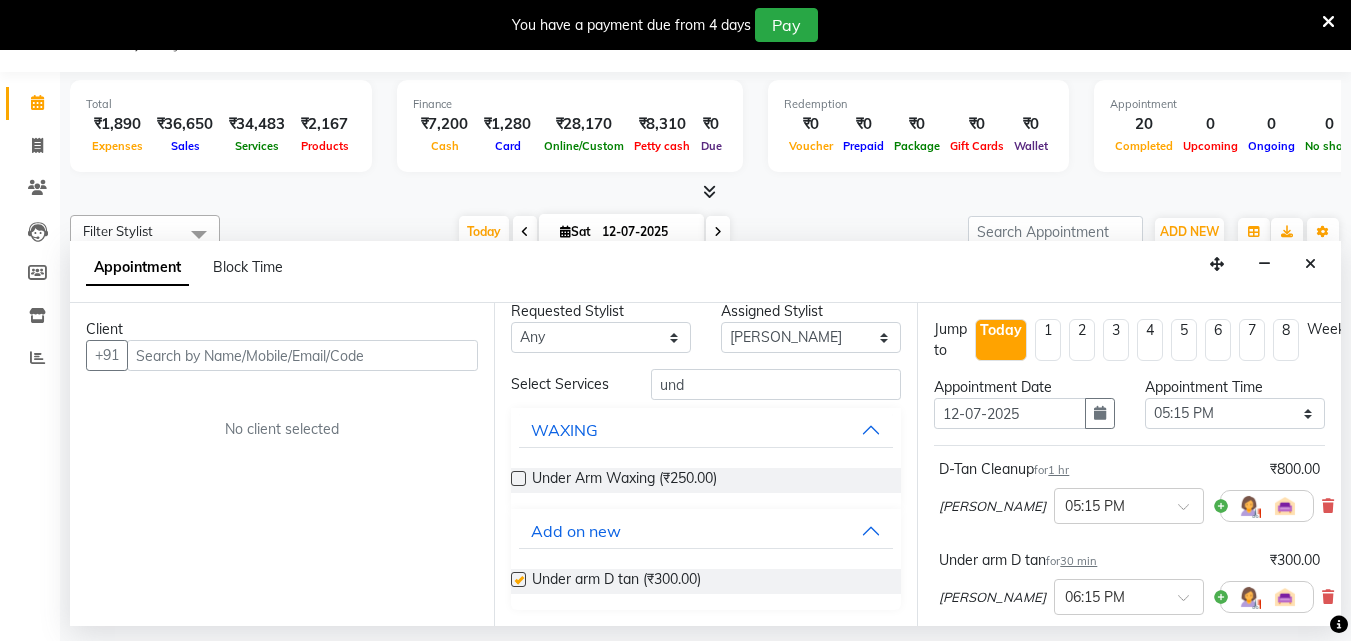 checkbox on "false" 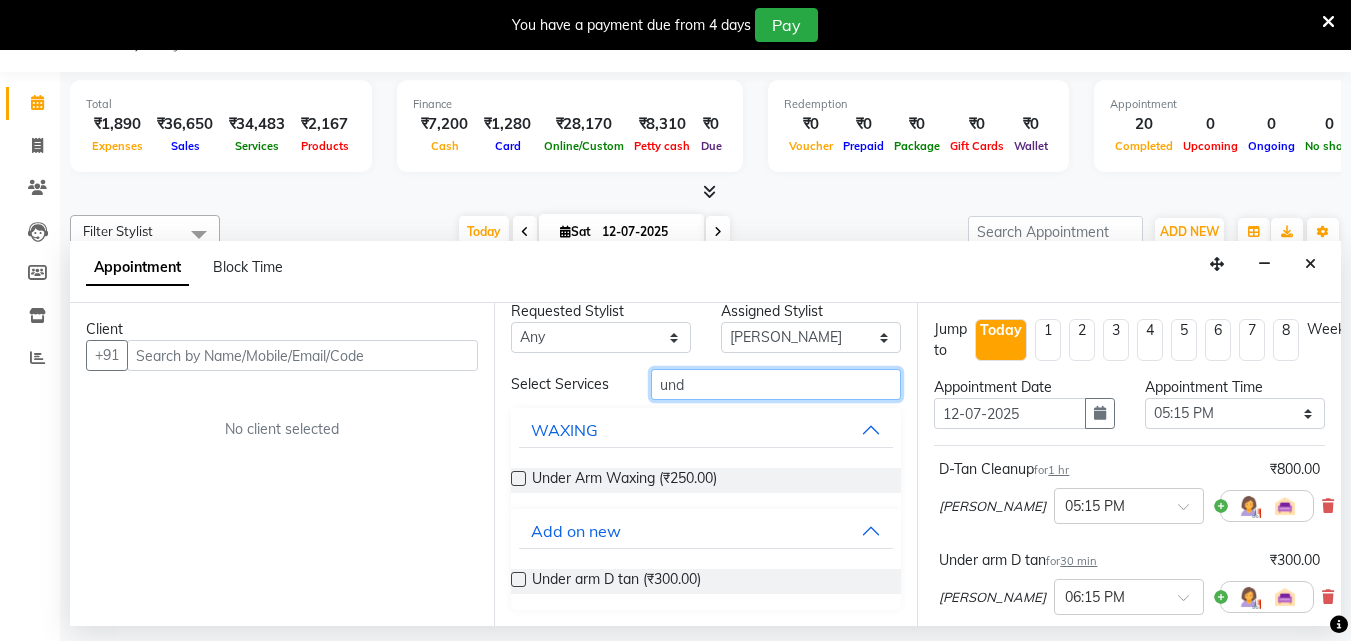 click on "und" at bounding box center (776, 384) 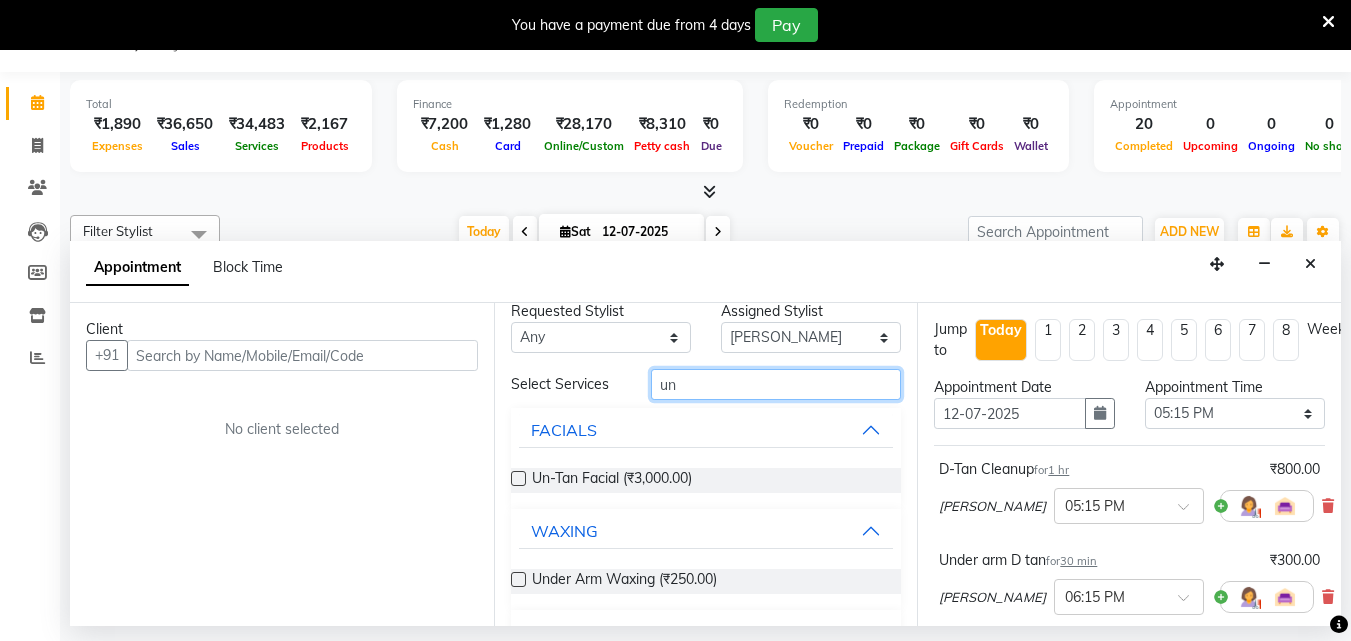 type on "u" 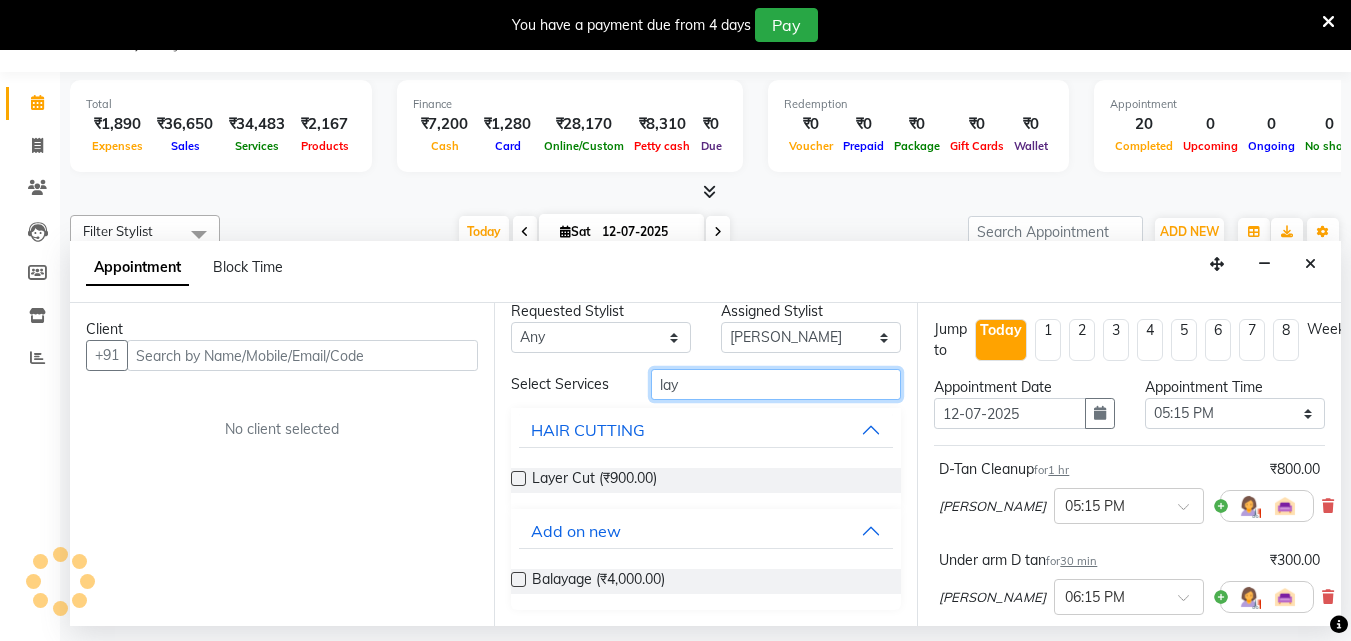 type on "lay" 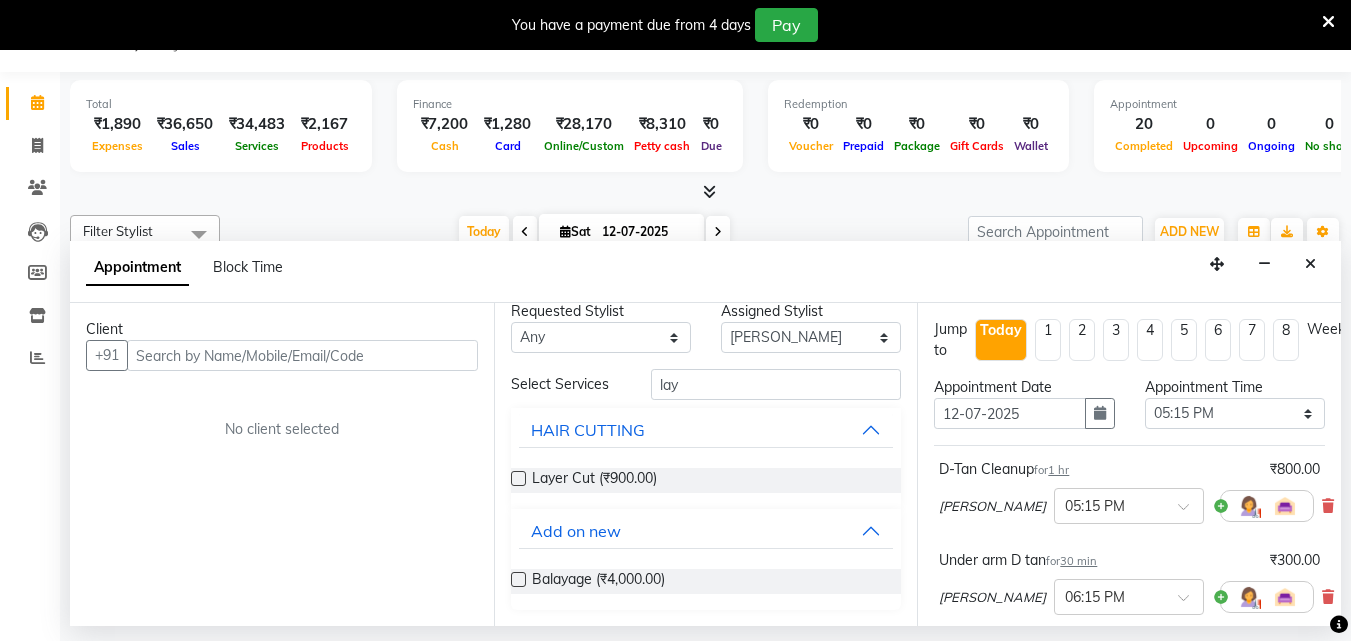 click at bounding box center [518, 478] 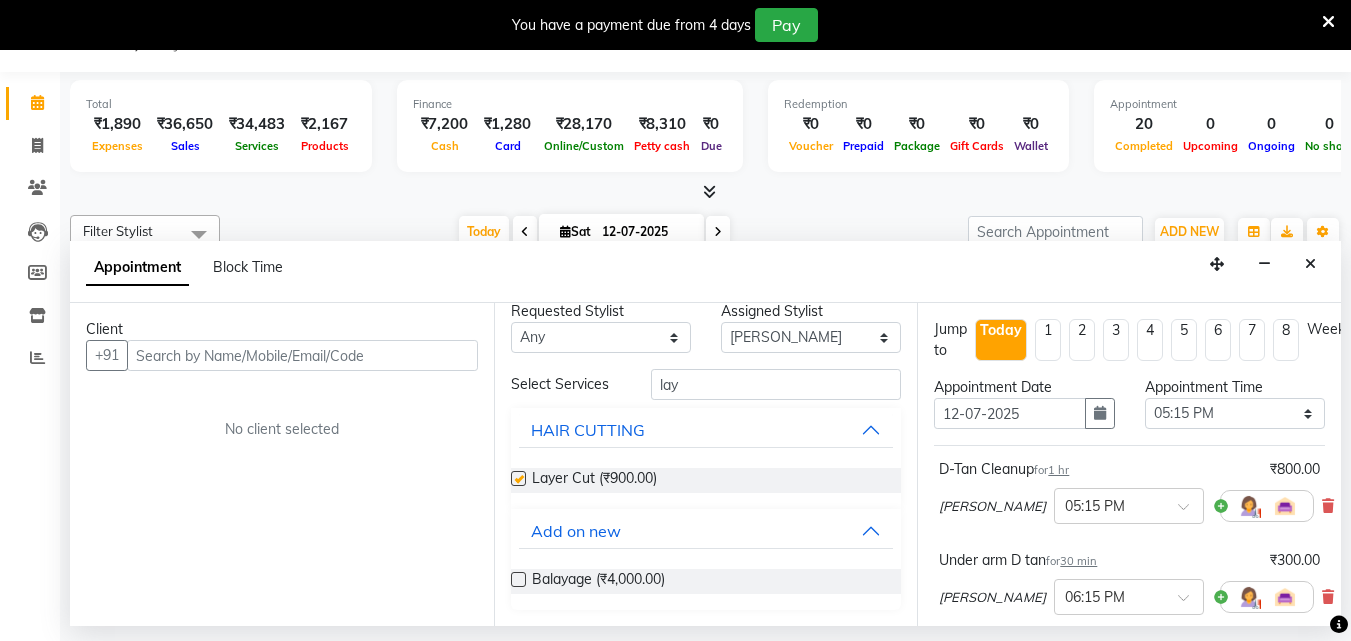 checkbox on "false" 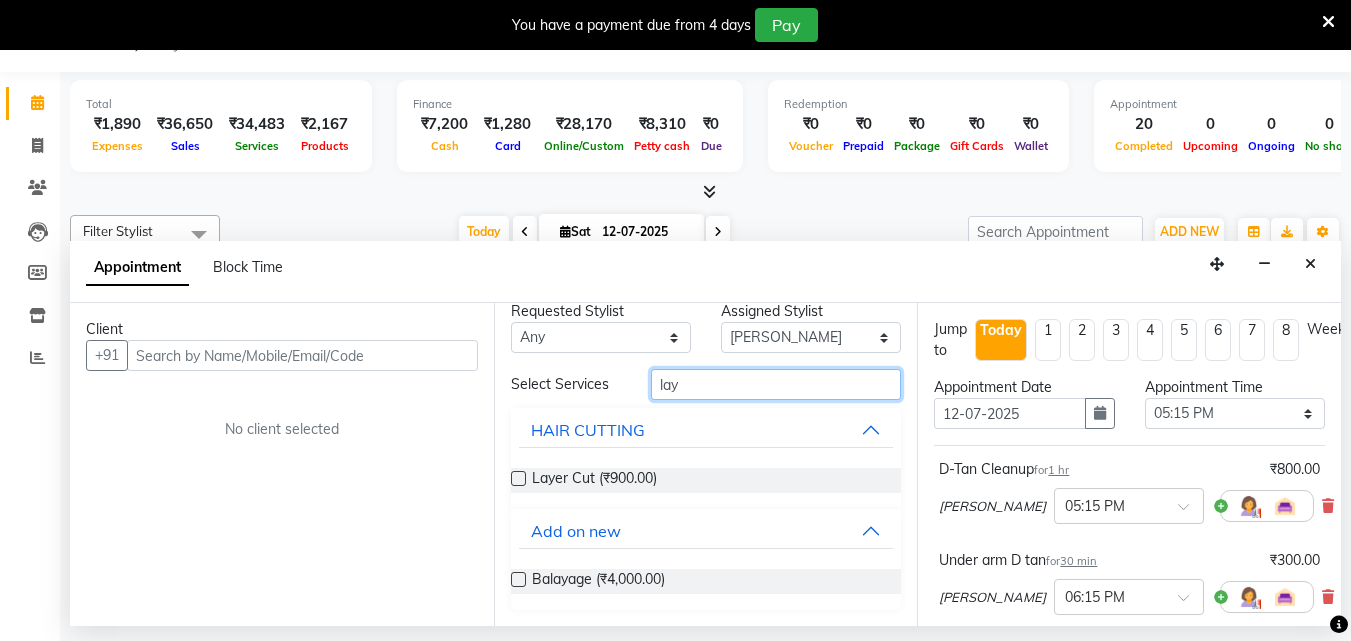 click on "lay" at bounding box center (776, 384) 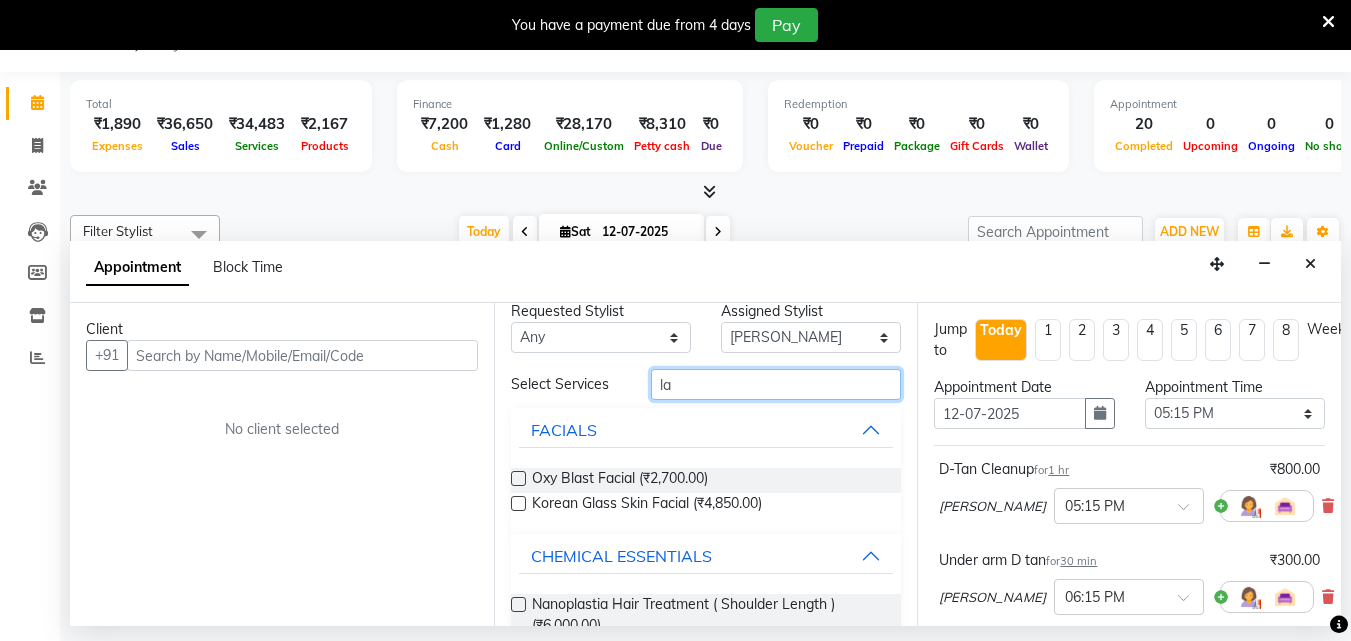 type on "l" 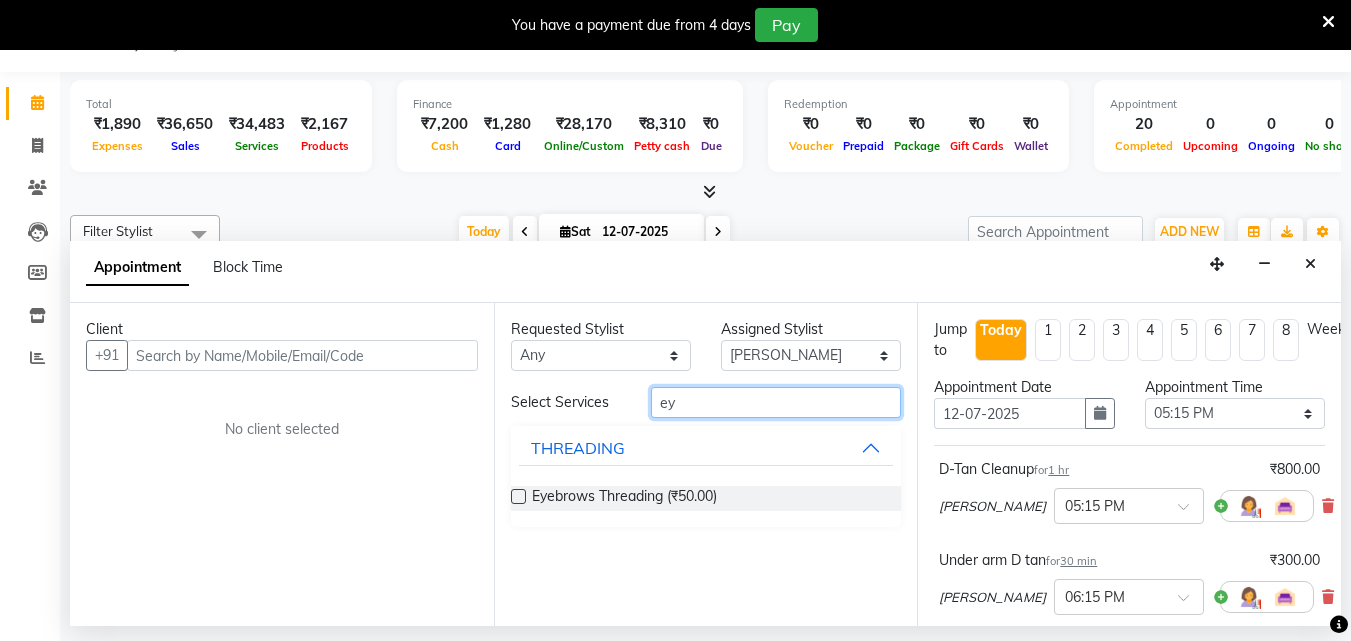 scroll, scrollTop: 0, scrollLeft: 0, axis: both 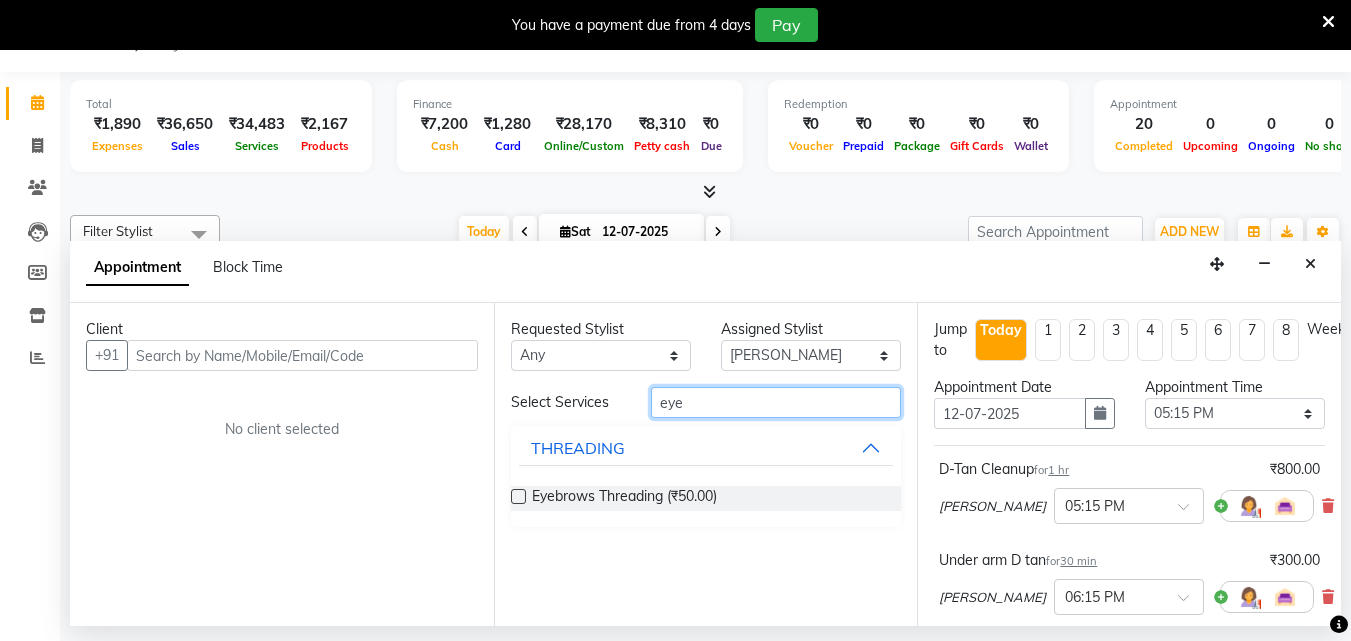 type on "eye" 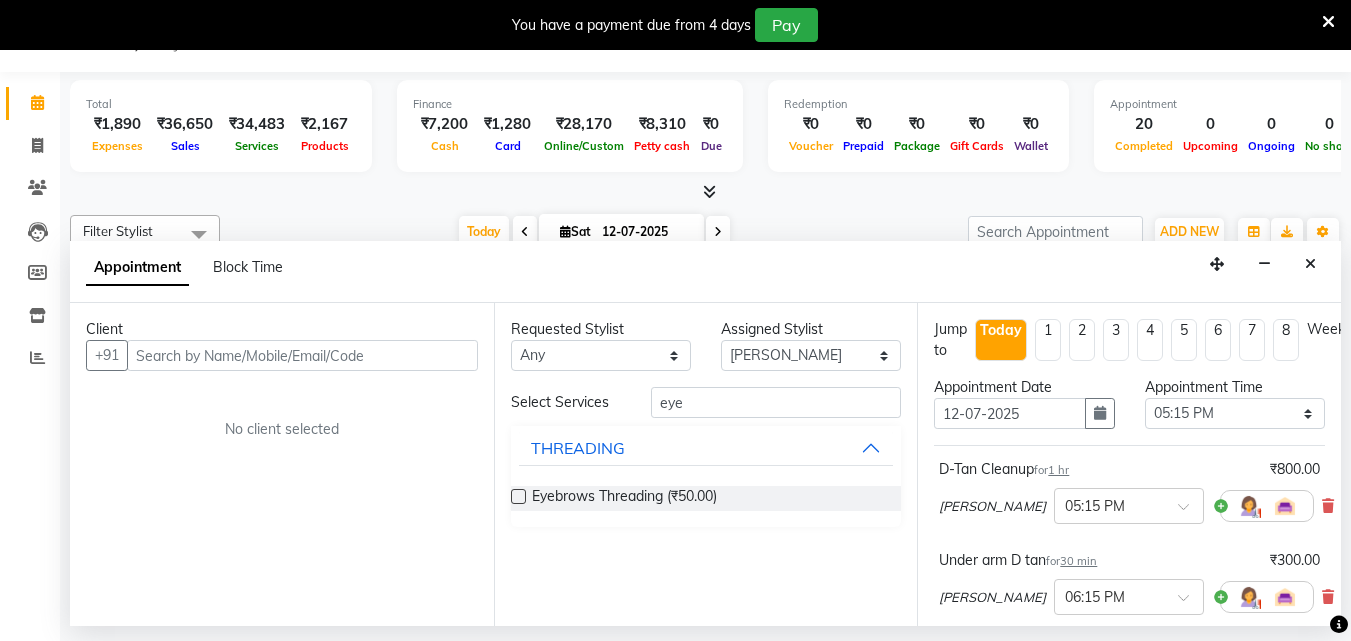 click at bounding box center (518, 496) 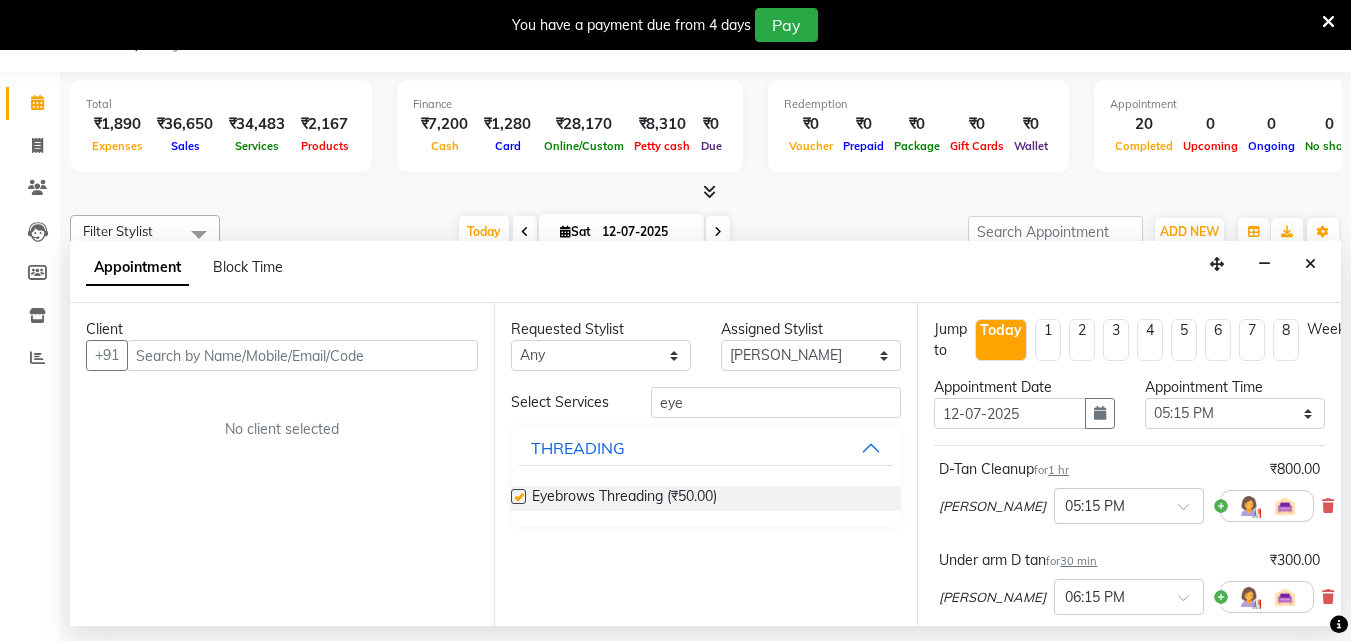 checkbox on "false" 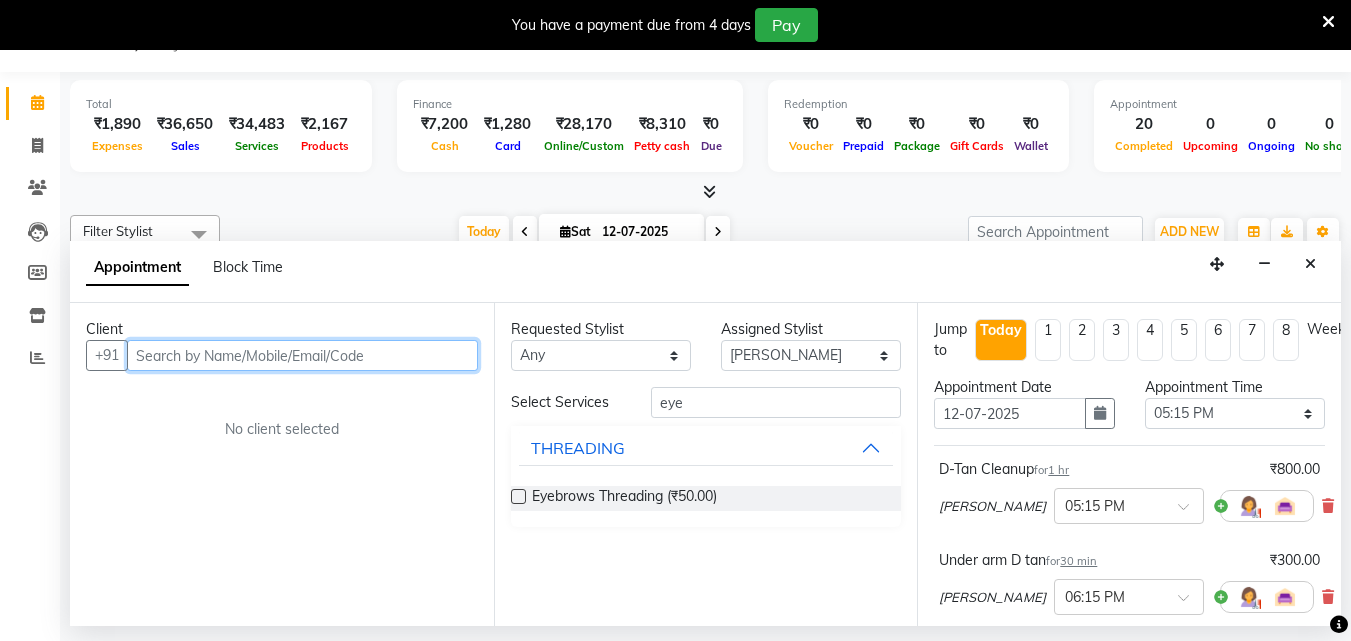 click at bounding box center (302, 355) 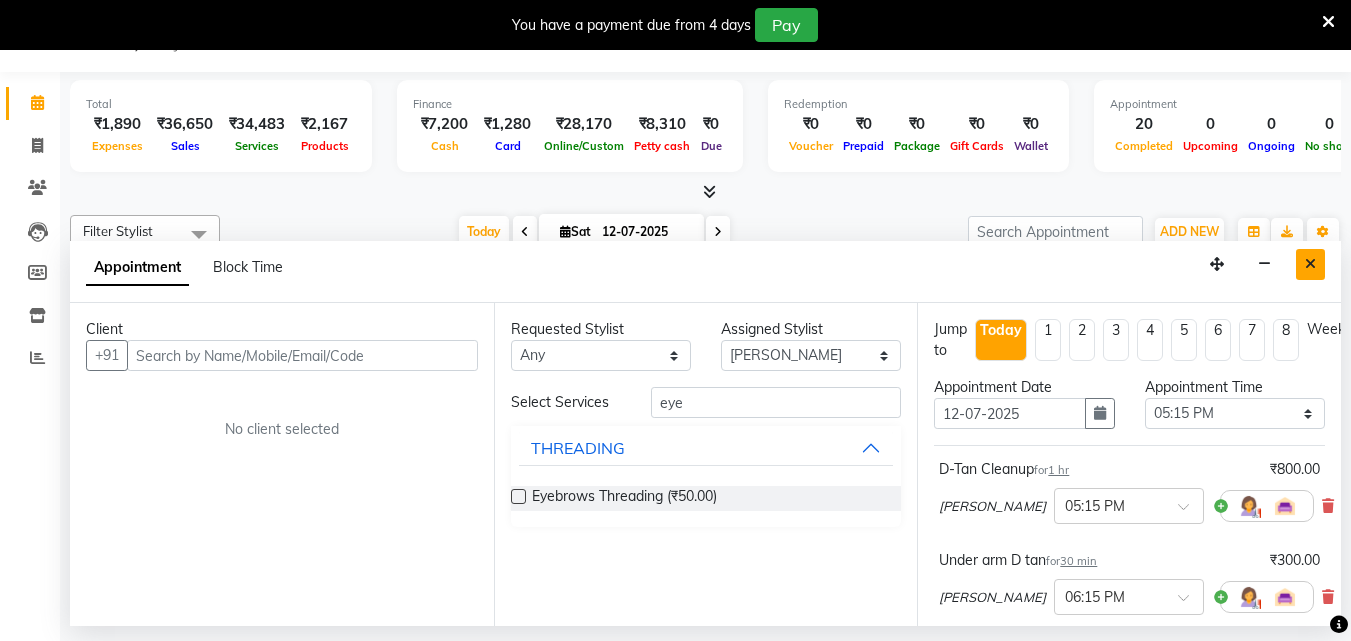 click at bounding box center (1310, 264) 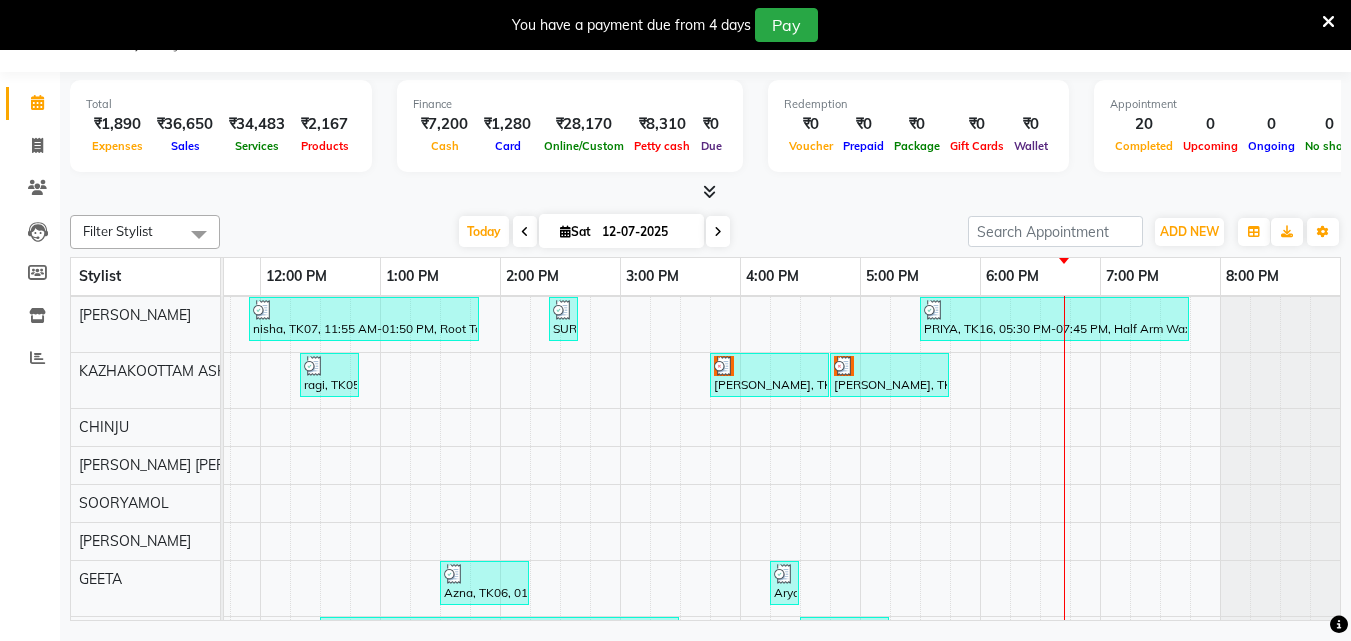 scroll, scrollTop: 171, scrollLeft: 444, axis: both 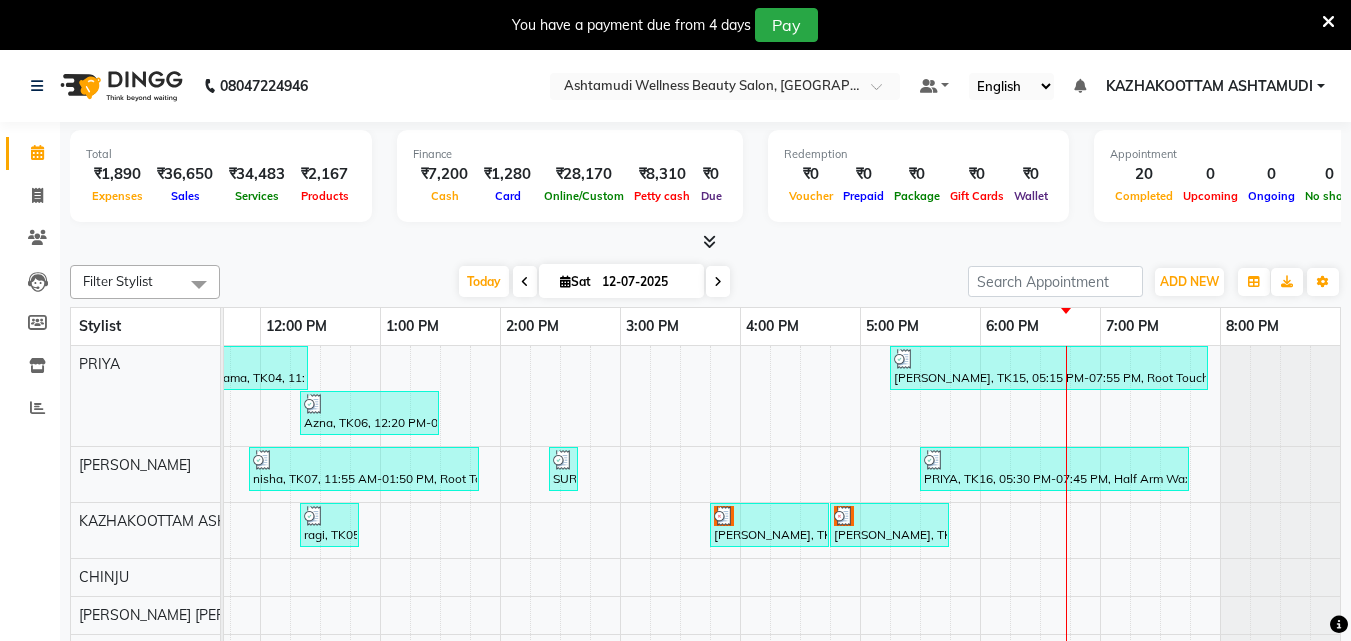 click at bounding box center (709, 241) 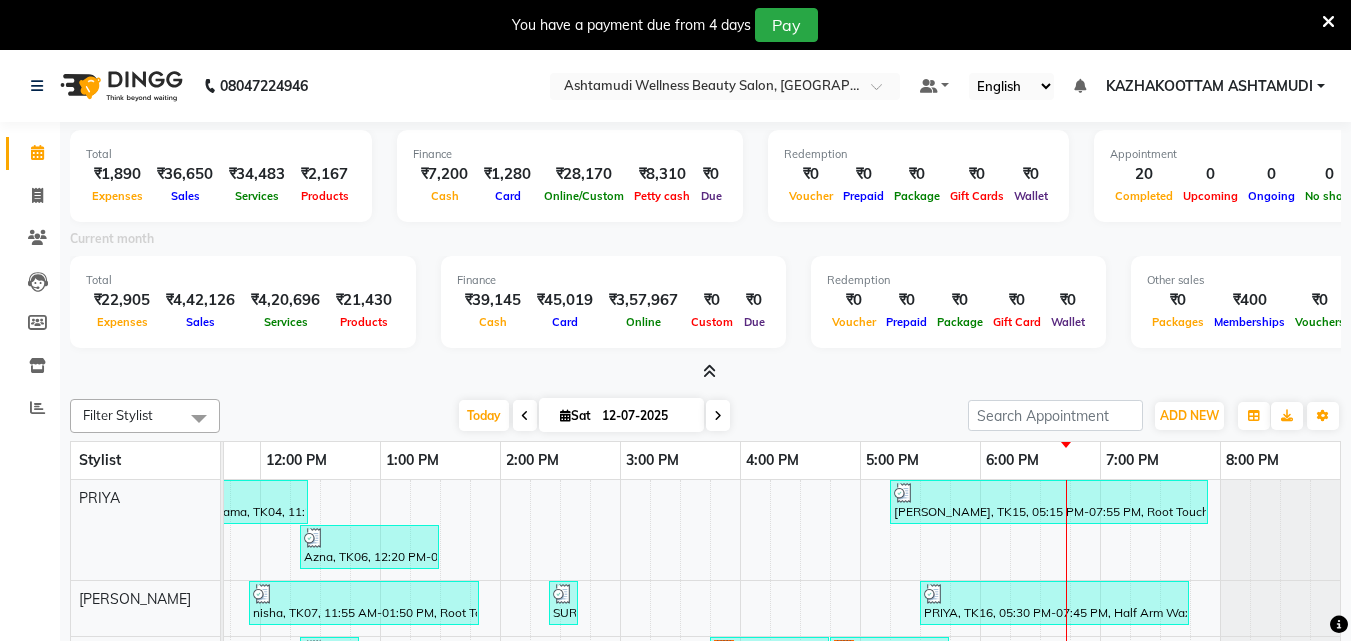 click at bounding box center [709, 371] 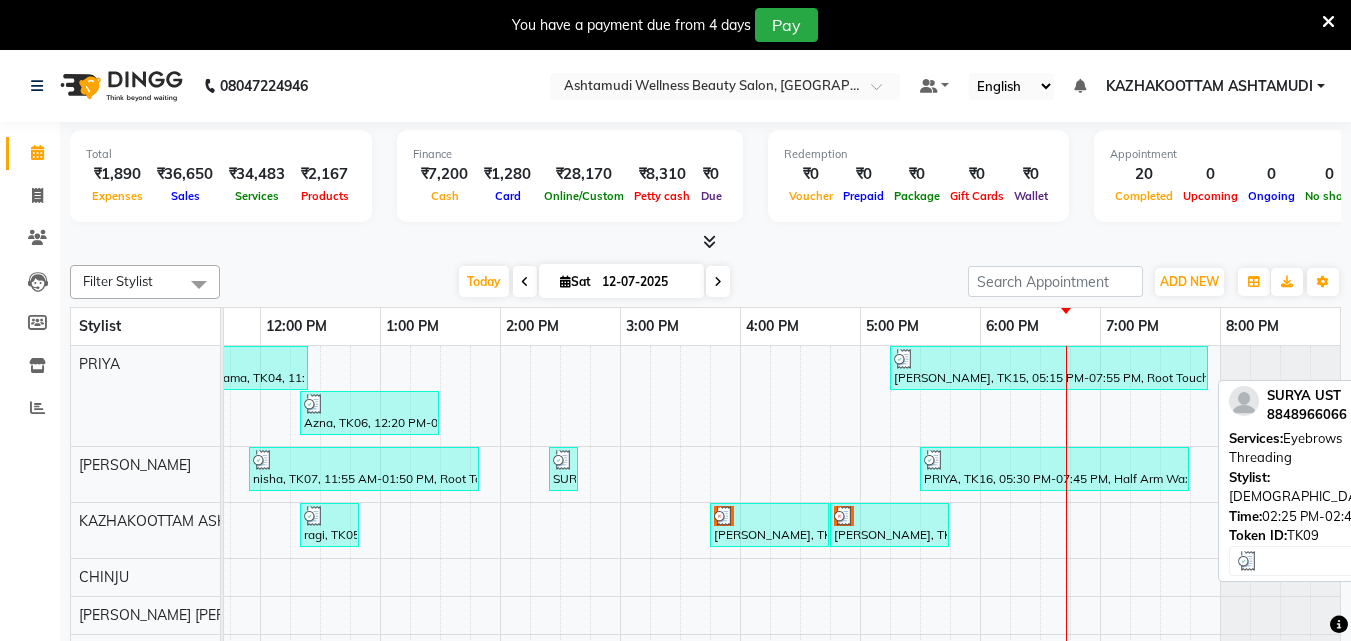 scroll, scrollTop: 100, scrollLeft: 444, axis: both 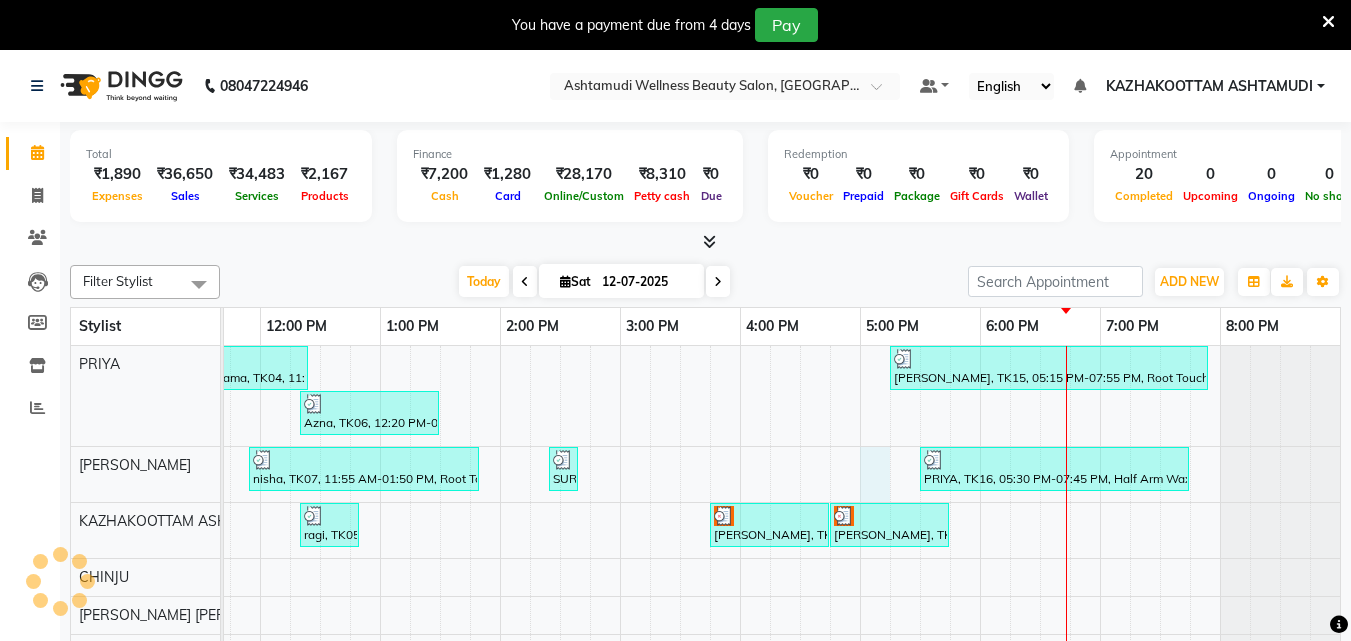 click on "Anupama, TK04, 11:25 AM-12:25 PM, Stemcell  Facial     [PERSON_NAME], TK15, 05:15 PM-07:55 PM, Root Touch-Up ([MEDICAL_DATA] Free),Skin Glow Facial,Keratin Spa     Azna, TK06, 12:20 PM-01:30 PM, Root Touch-Up ([MEDICAL_DATA] Free),Under Arm Waxing     nisha, TK07, 11:55 AM-01:50 PM, Root Touch-Up ([MEDICAL_DATA] Free),Keratin Spa,Eyebrows Threading     SURYA UST, TK09, 02:25 PM-02:40 PM, Eyebrows Threading     PRIYA, TK16, 05:30 PM-07:45 PM, Half Arm Waxing,Under Arm Waxing,Half Leg Waxing,Eyebrows Threading,Upper Lip Threading     [PERSON_NAME] UST, TK01, 07:55 AM-08:25 AM, Make up     [PERSON_NAME], TK02, 08:25 AM-08:55 AM, Make up     ragi, TK05, 12:20 PM-12:50 PM, Make up     [GEOGRAPHIC_DATA], TK11, 03:45 PM-04:45 PM, Hair Spa     [PERSON_NAME], TK11, 04:45 PM-05:45 PM, Fruit Facial     Azna, TK06, 01:30 PM-02:15 PM, Hair Setting With Tongs     Arya, TK13, 04:15 PM-04:30 PM, Eyebrows Threading     Anupama, TK04, 09:25 AM-11:25 AM, Un-Tan Facial ,Anti-[MEDICAL_DATA] Treatment With Spa         Arya, TK13, 04:30 PM-05:15 PM, Eyebrows Threading,Upper Lip Threading" at bounding box center (560, 659) 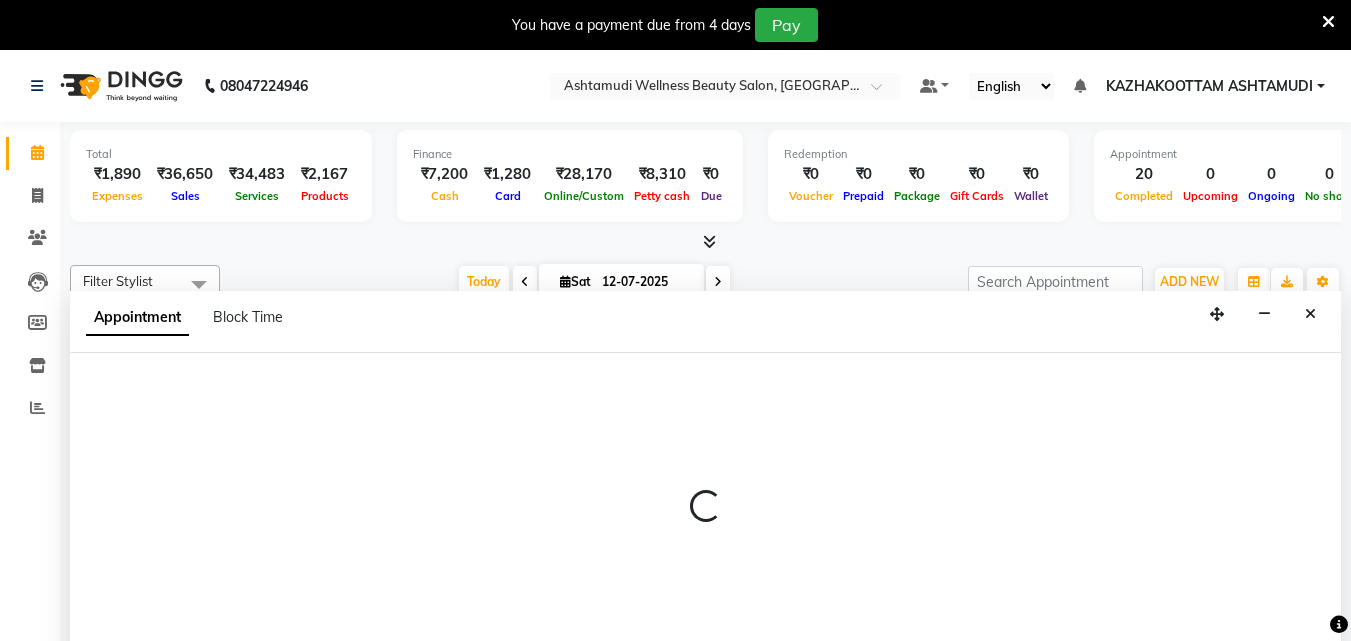 scroll, scrollTop: 50, scrollLeft: 0, axis: vertical 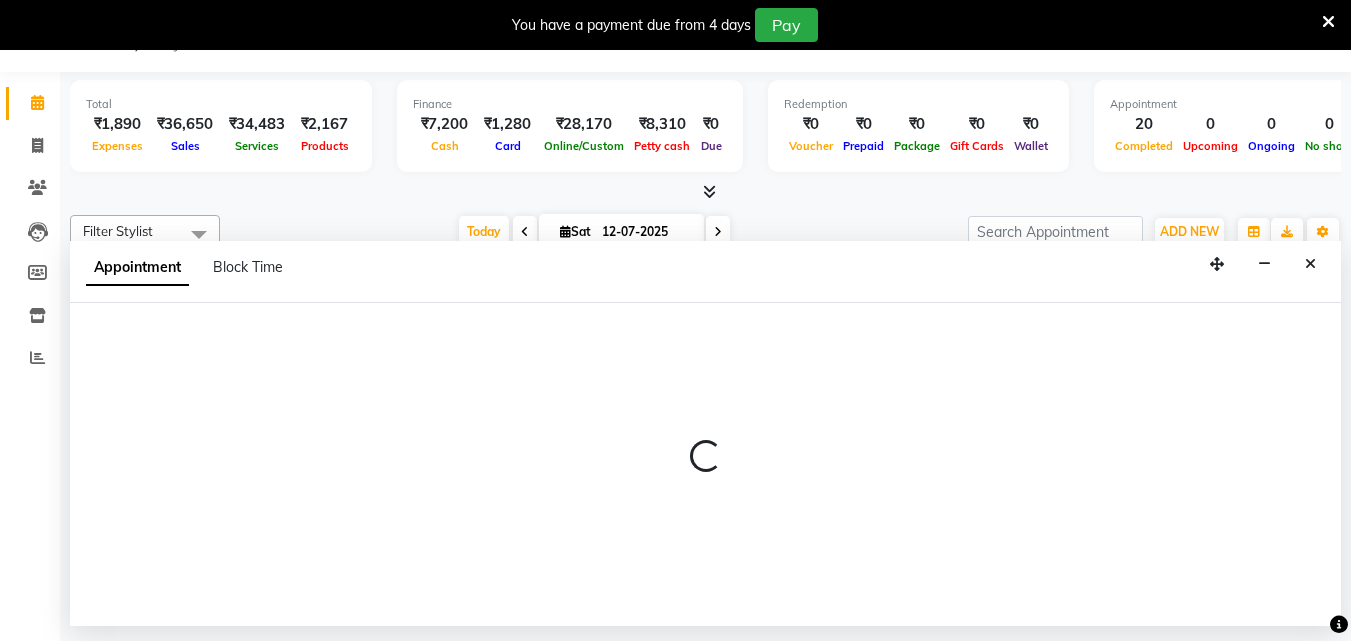 select on "27419" 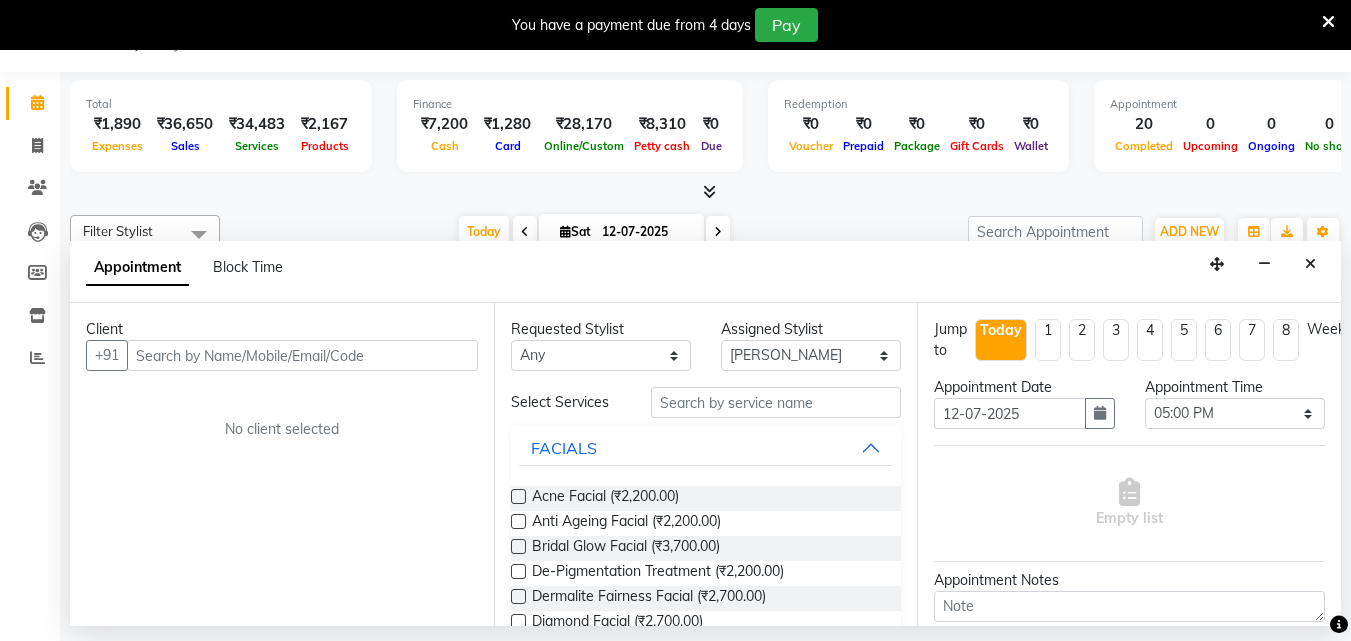 click at bounding box center [302, 355] 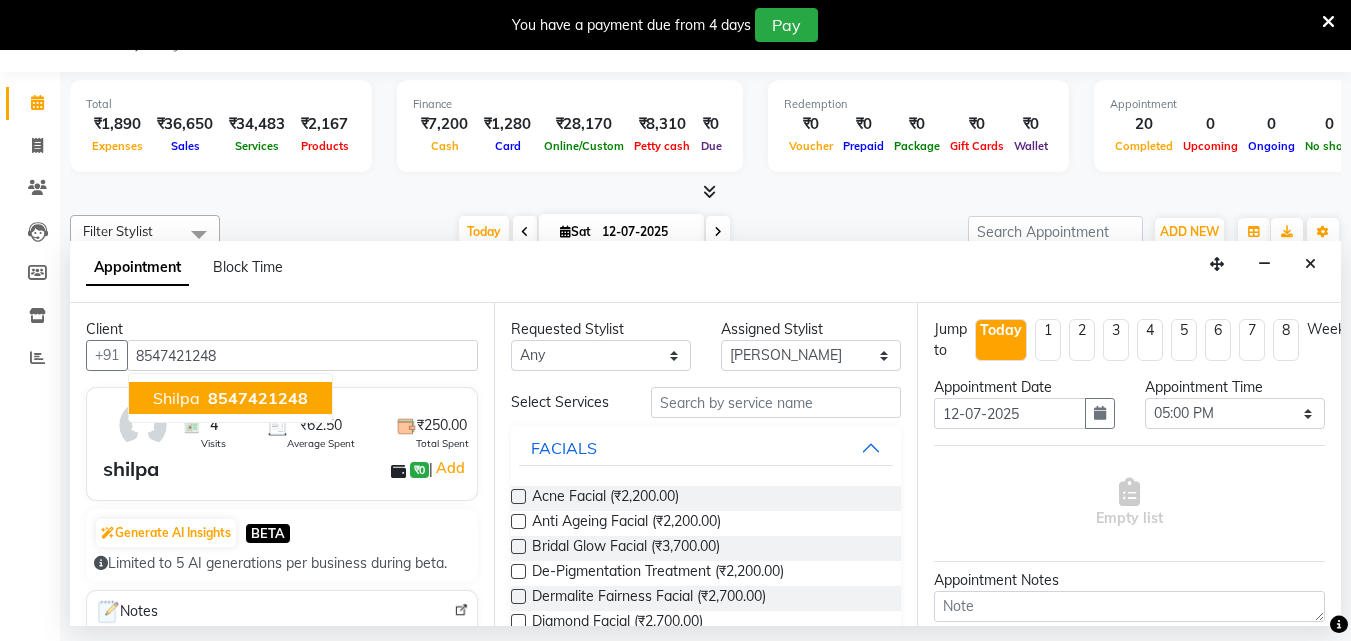 drag, startPoint x: 286, startPoint y: 396, endPoint x: 303, endPoint y: 398, distance: 17.117243 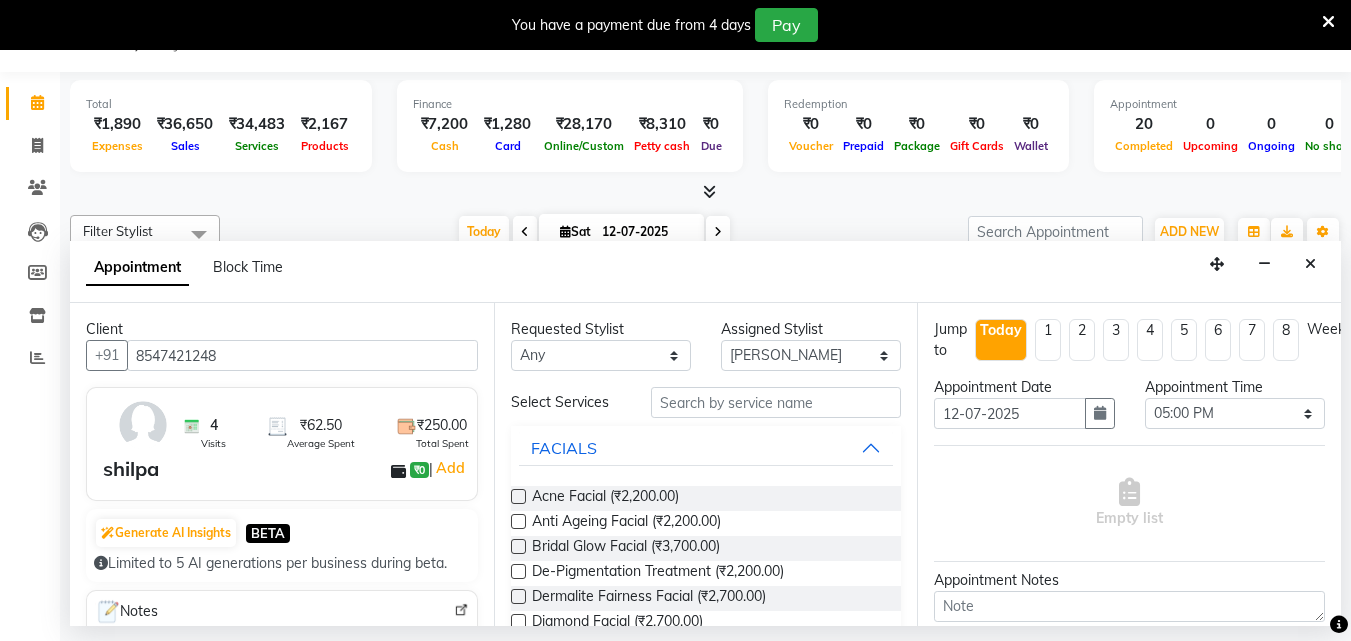 type on "8547421248" 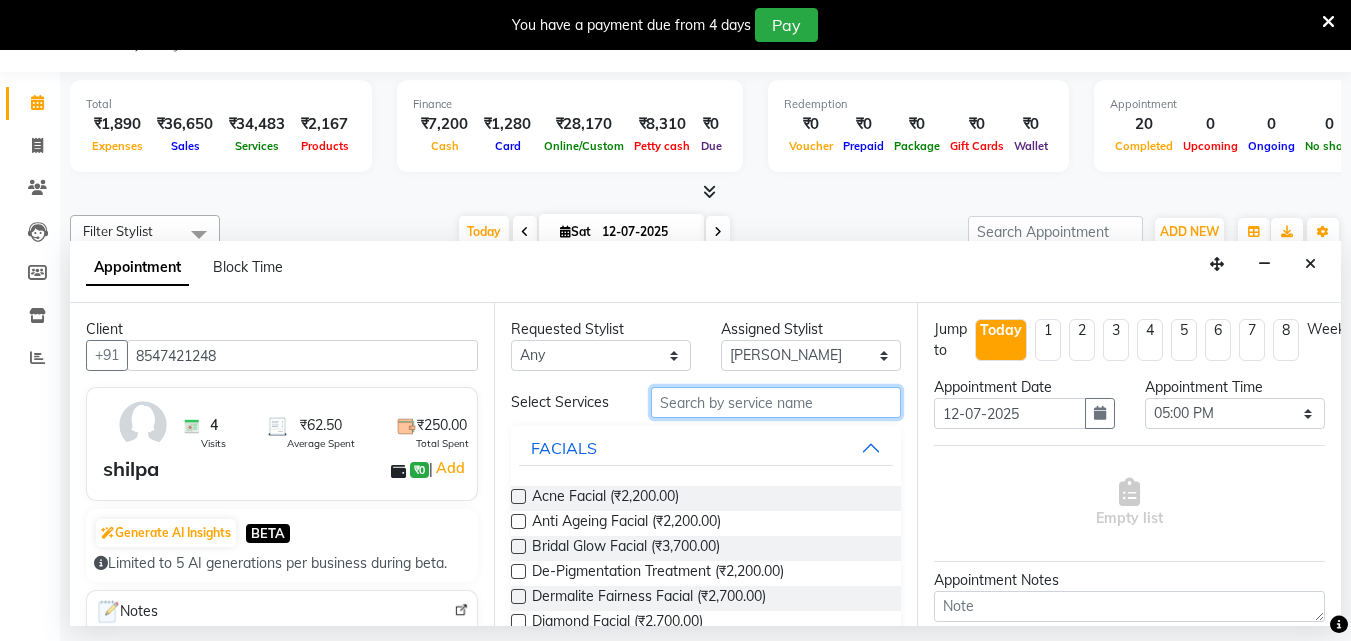 click at bounding box center (776, 402) 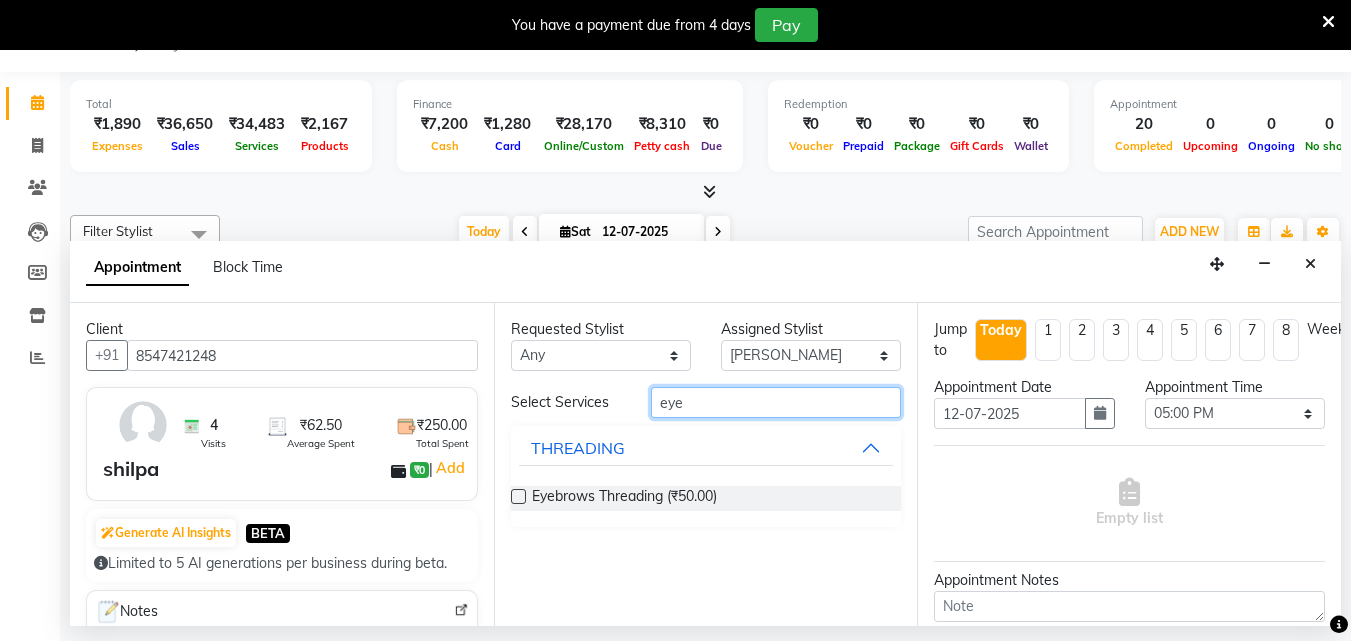 type on "eye" 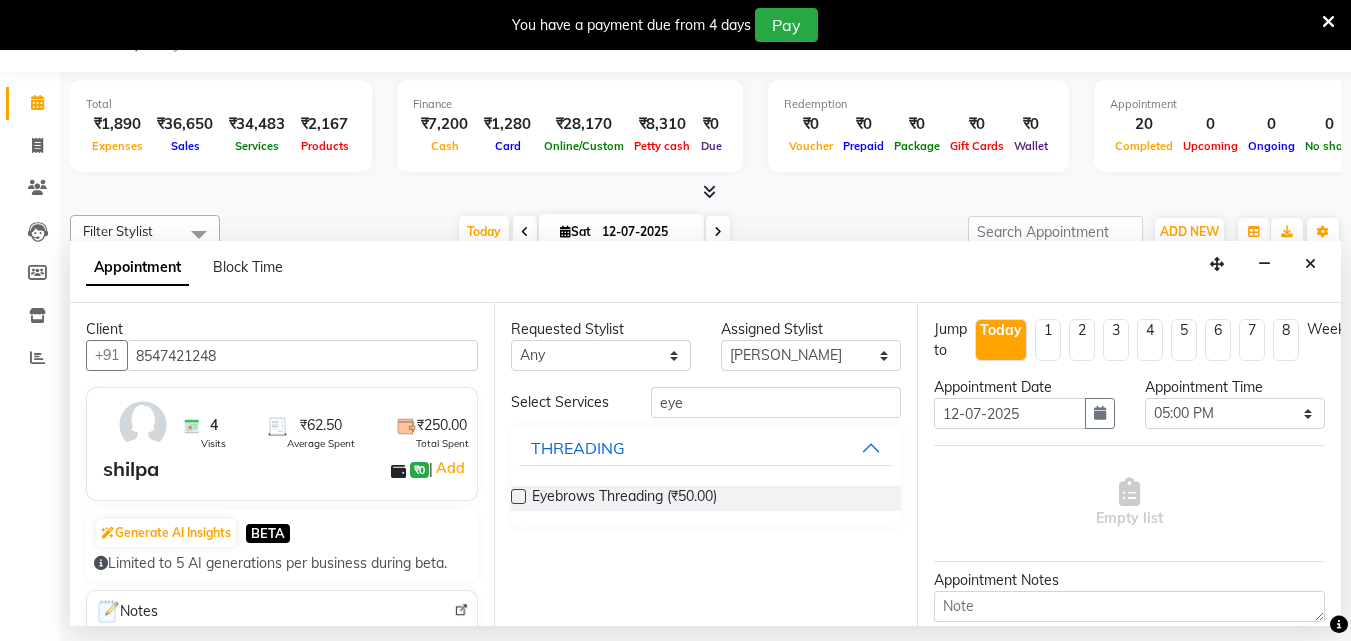 click at bounding box center [518, 496] 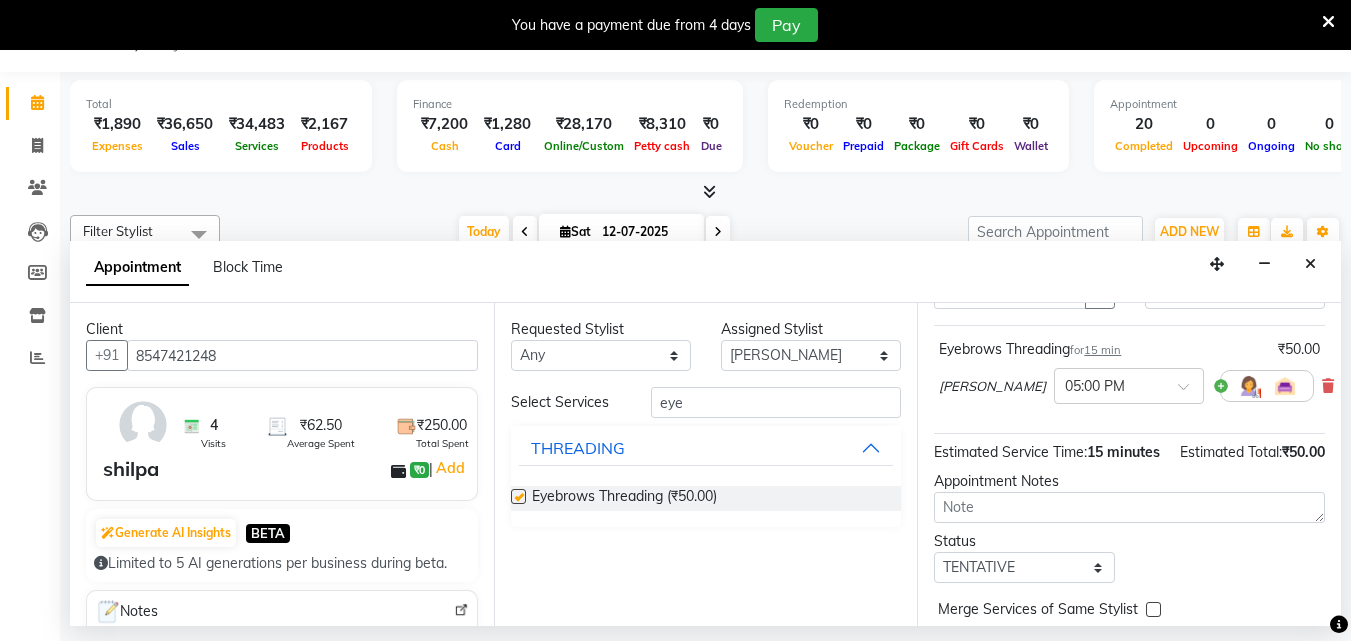 checkbox on "false" 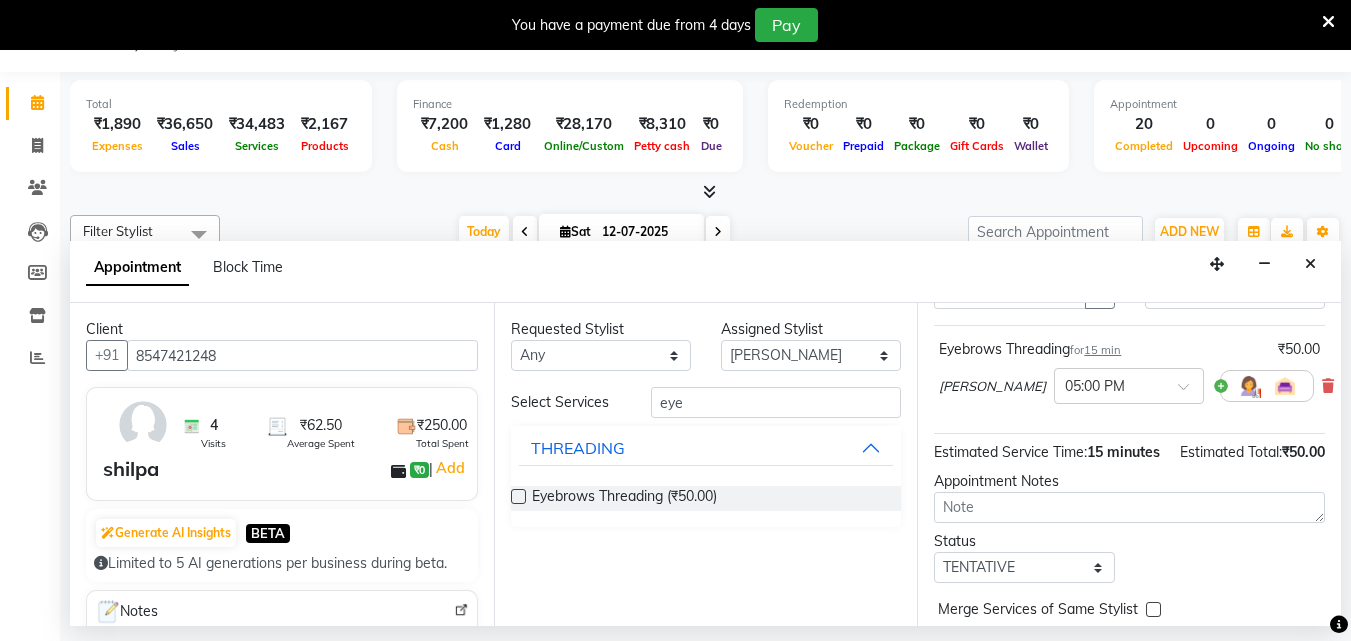 scroll, scrollTop: 239, scrollLeft: 0, axis: vertical 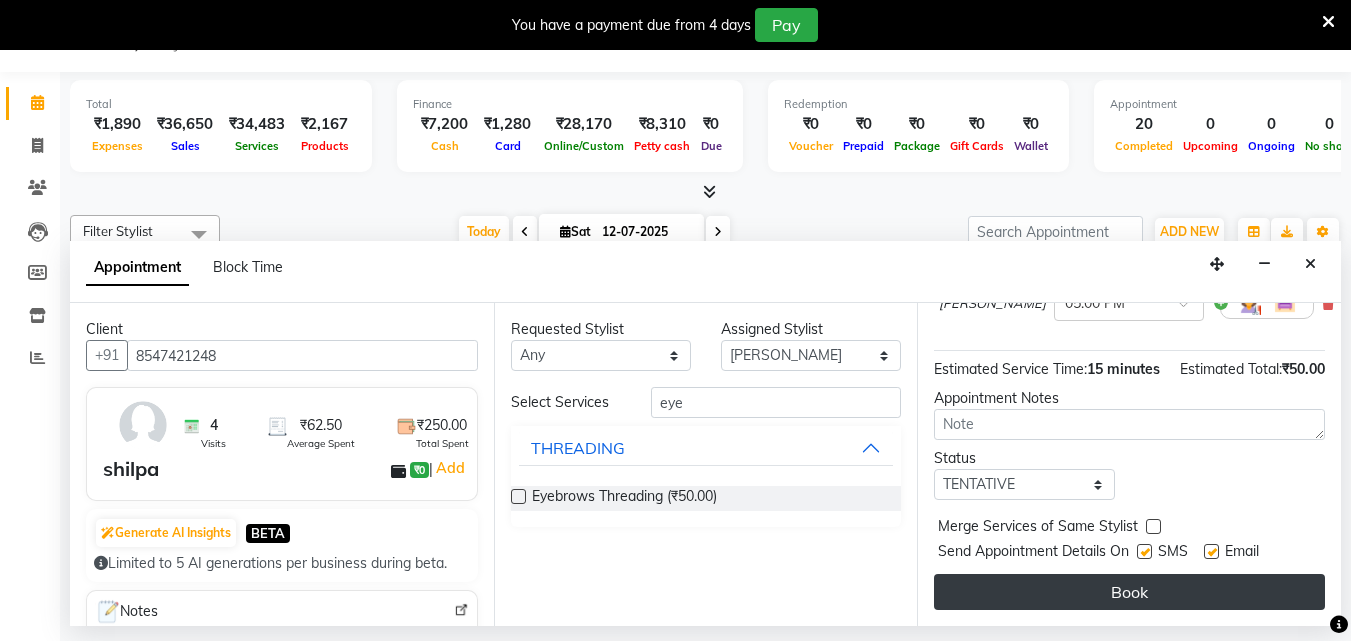 click on "Book" at bounding box center (1129, 592) 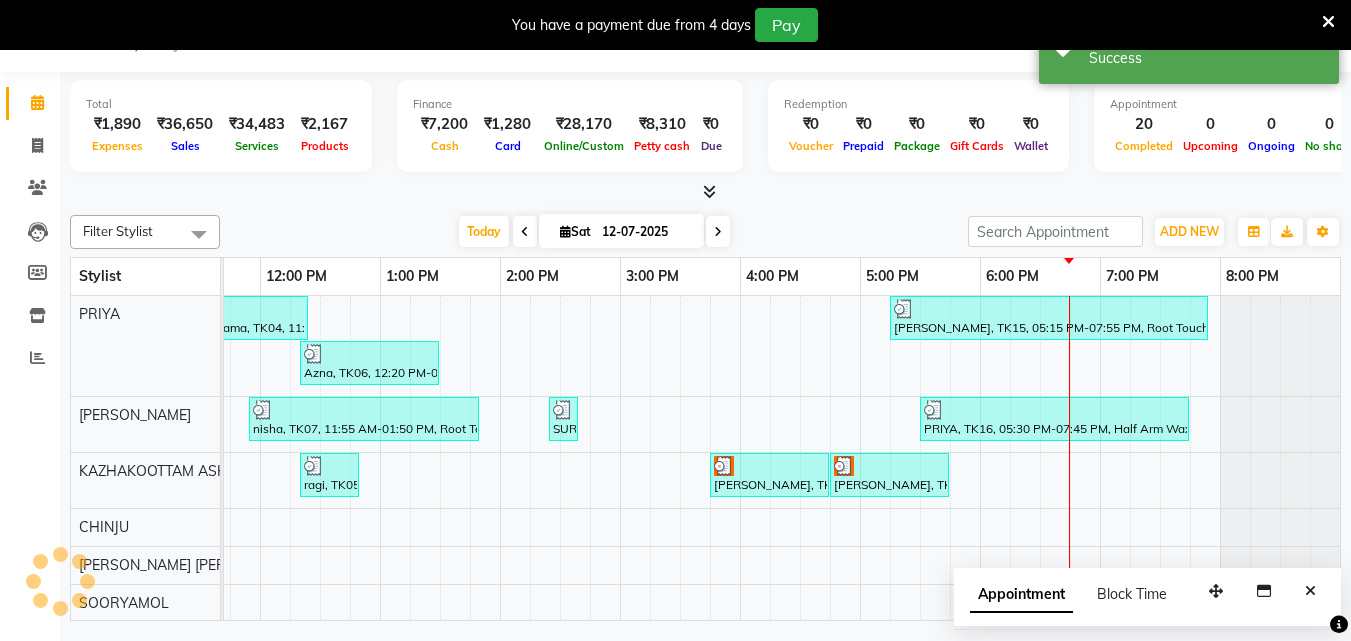 scroll, scrollTop: 0, scrollLeft: 0, axis: both 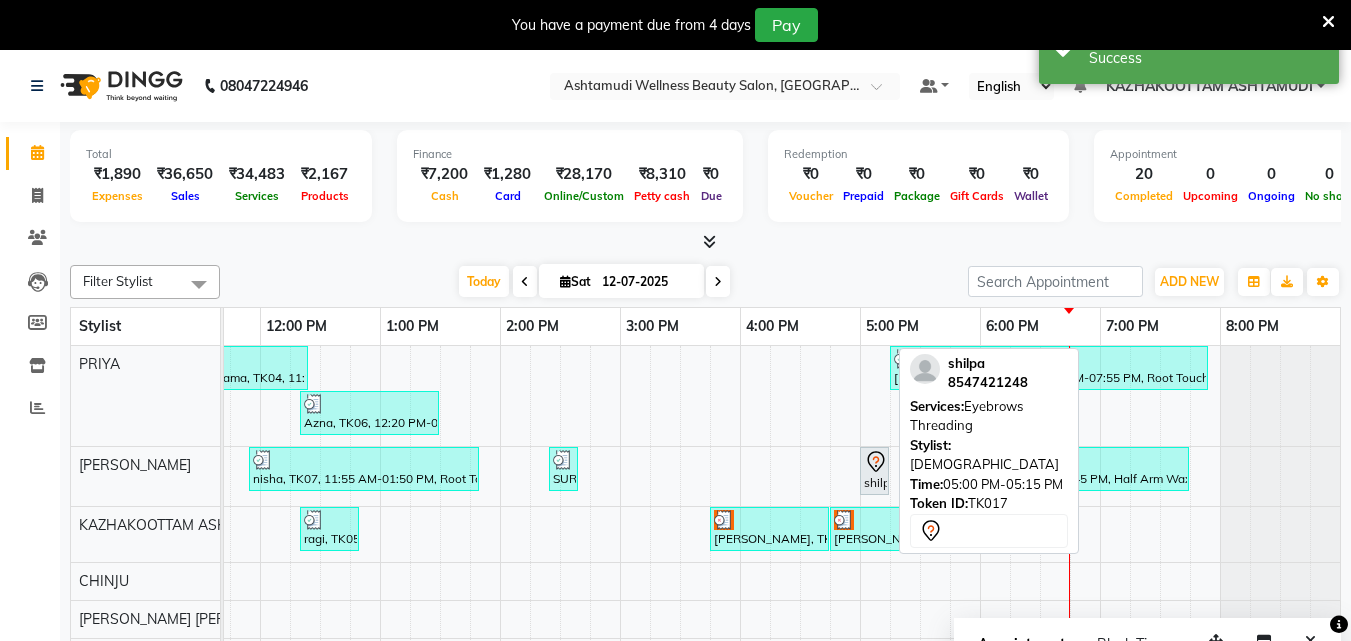 click 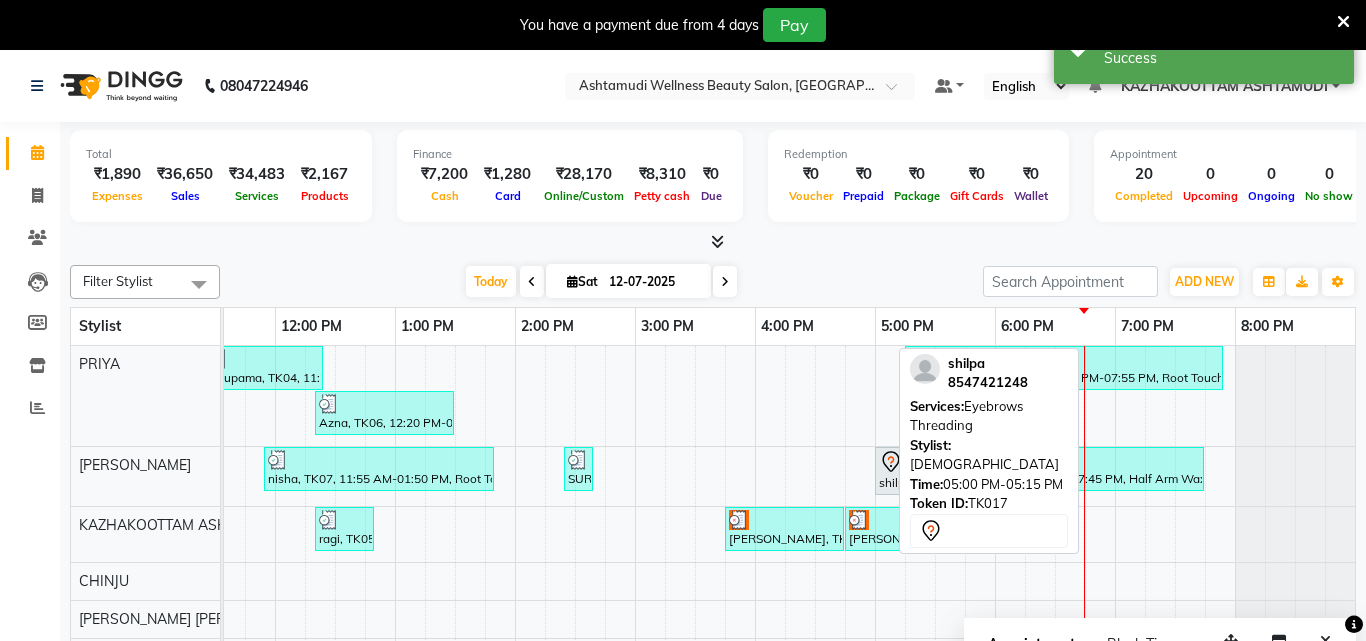 select on "7" 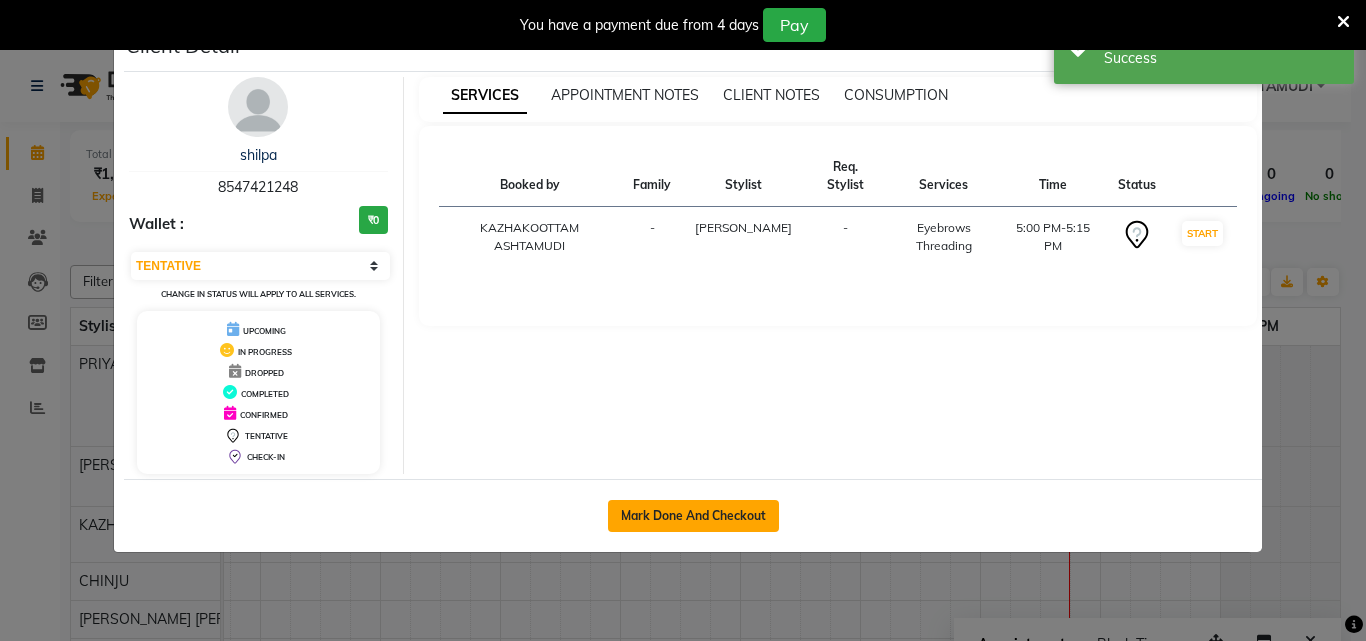 drag, startPoint x: 737, startPoint y: 500, endPoint x: 748, endPoint y: 516, distance: 19.416489 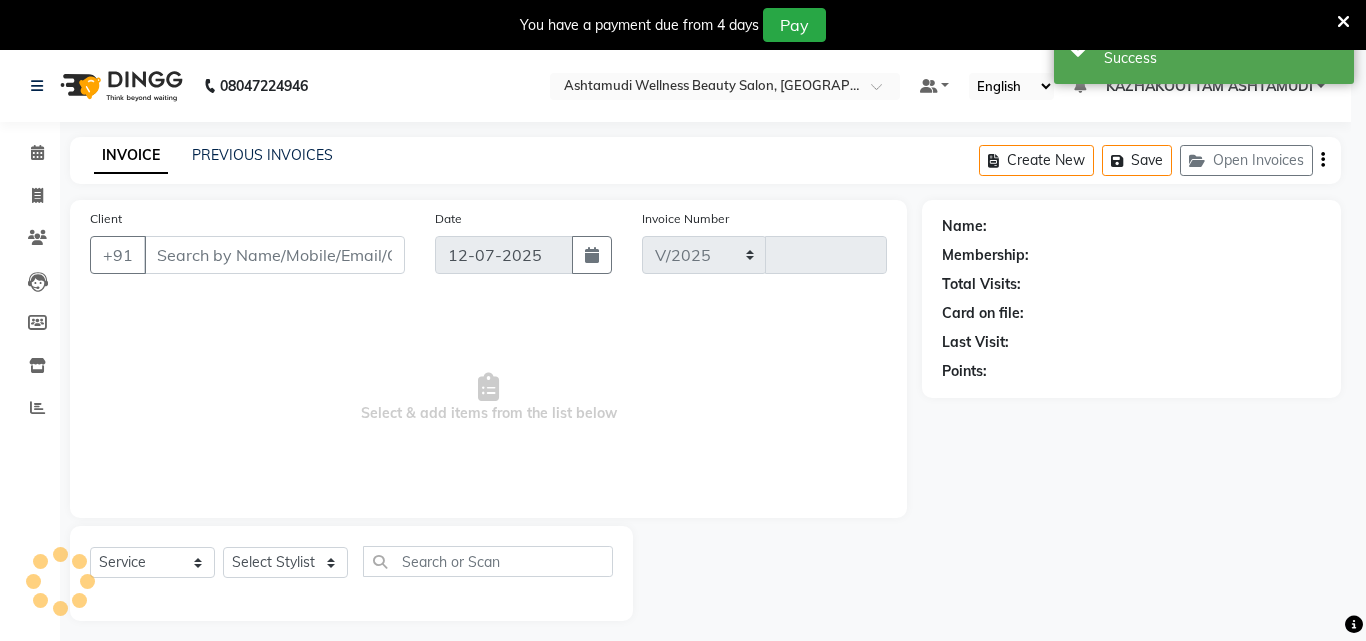 select on "4662" 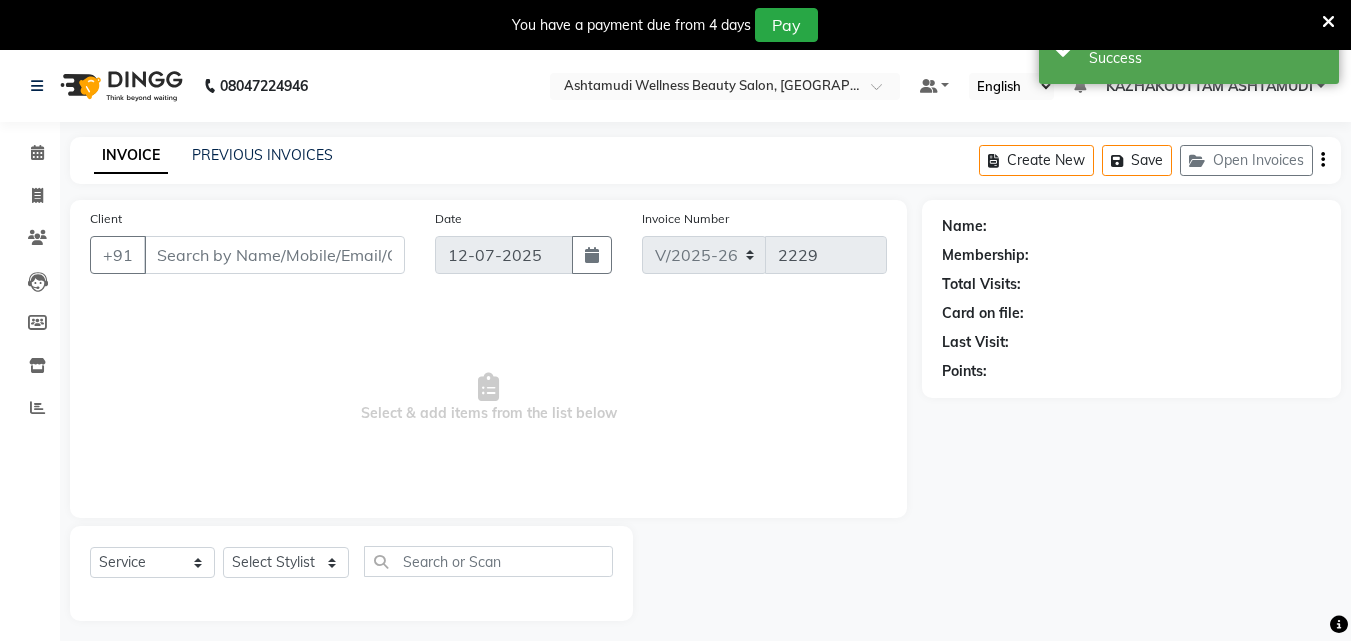 type on "8547421248" 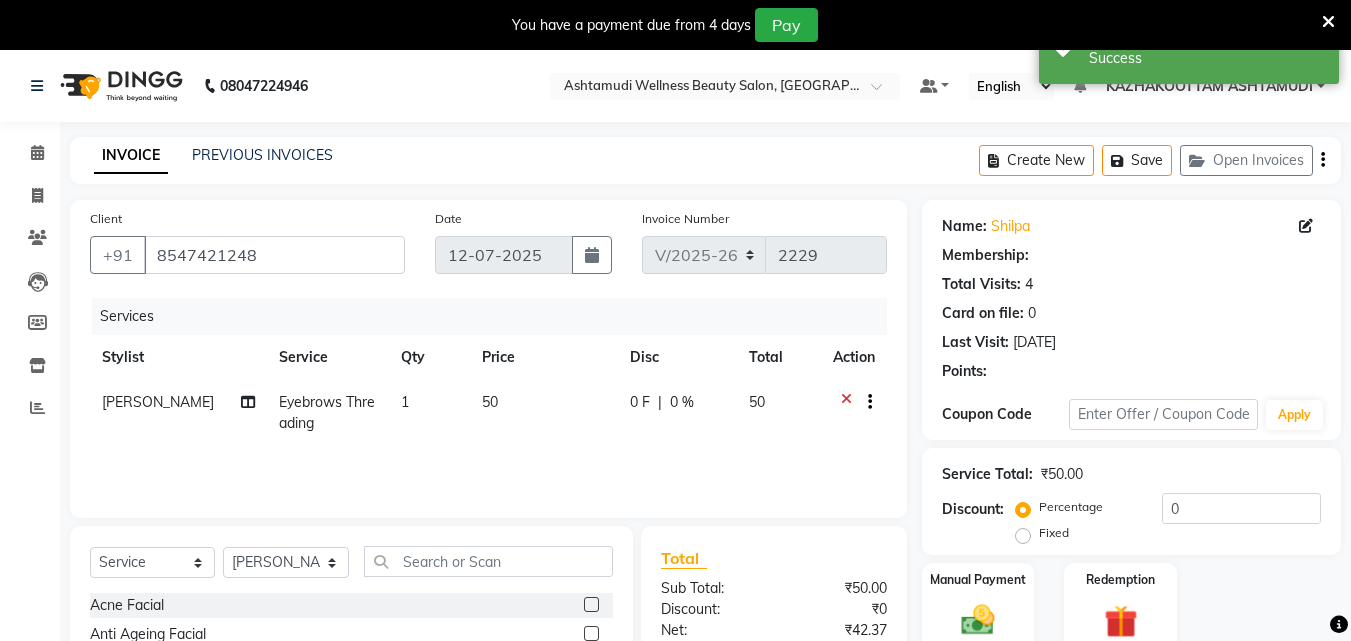 select on "1: Object" 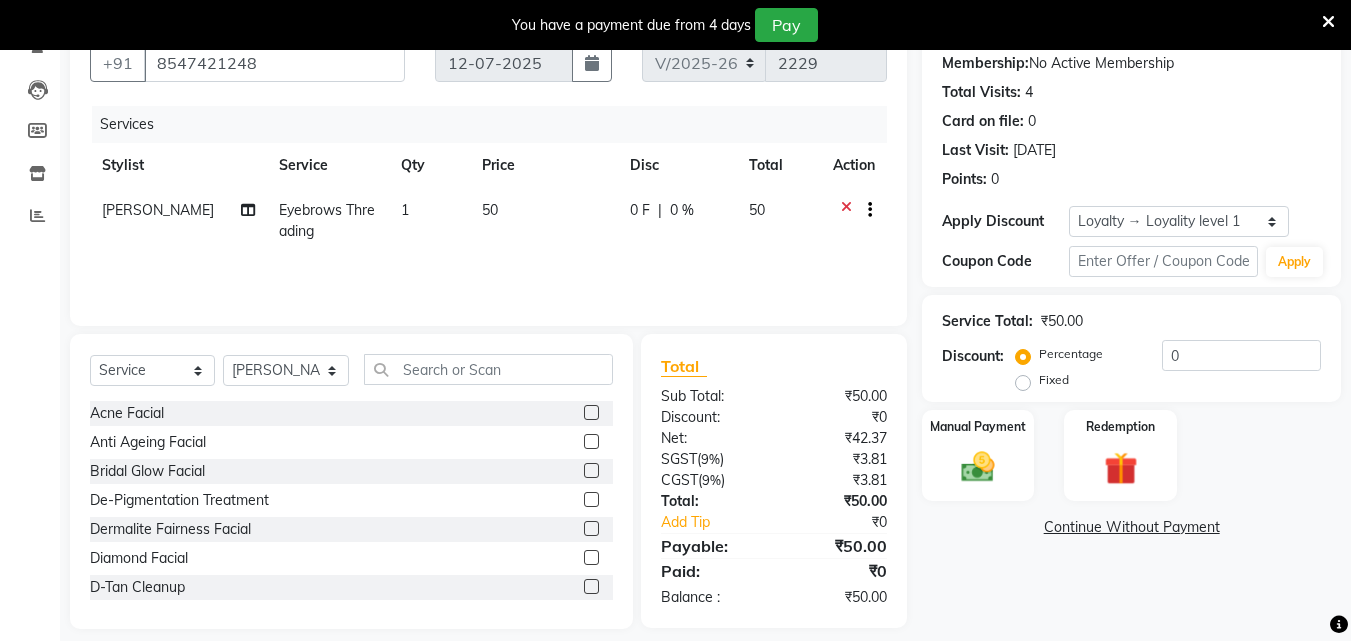 scroll, scrollTop: 210, scrollLeft: 0, axis: vertical 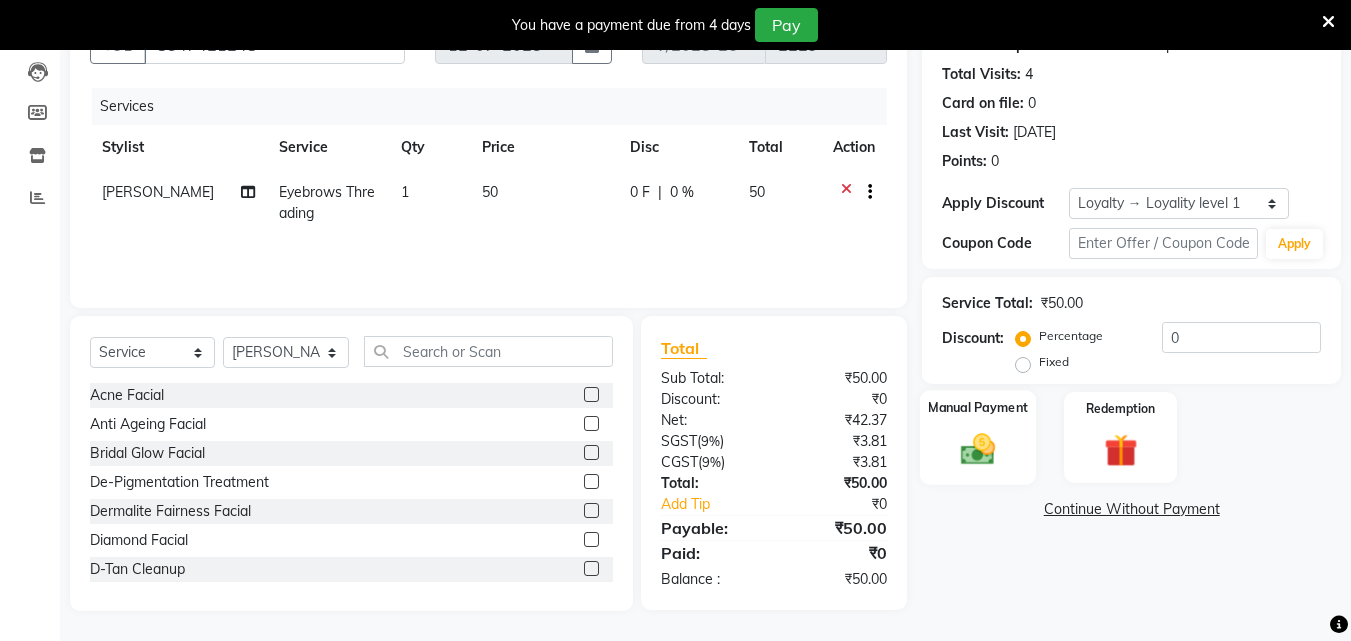 click 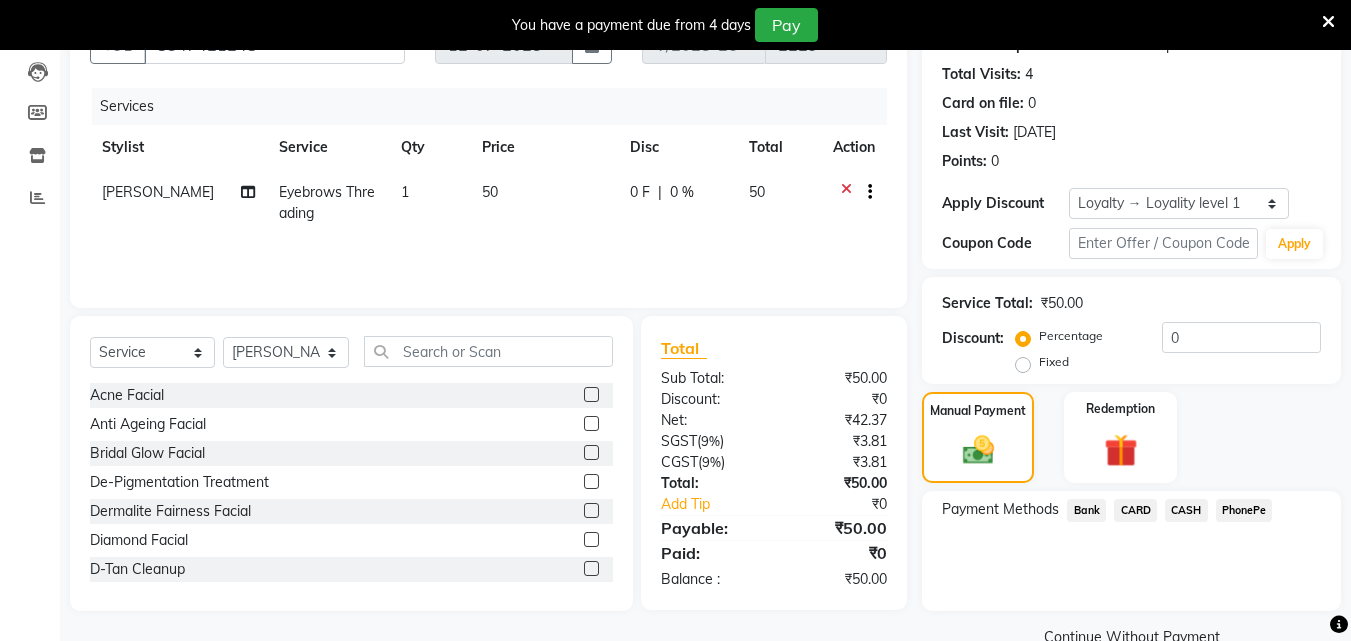 click on "PhonePe" 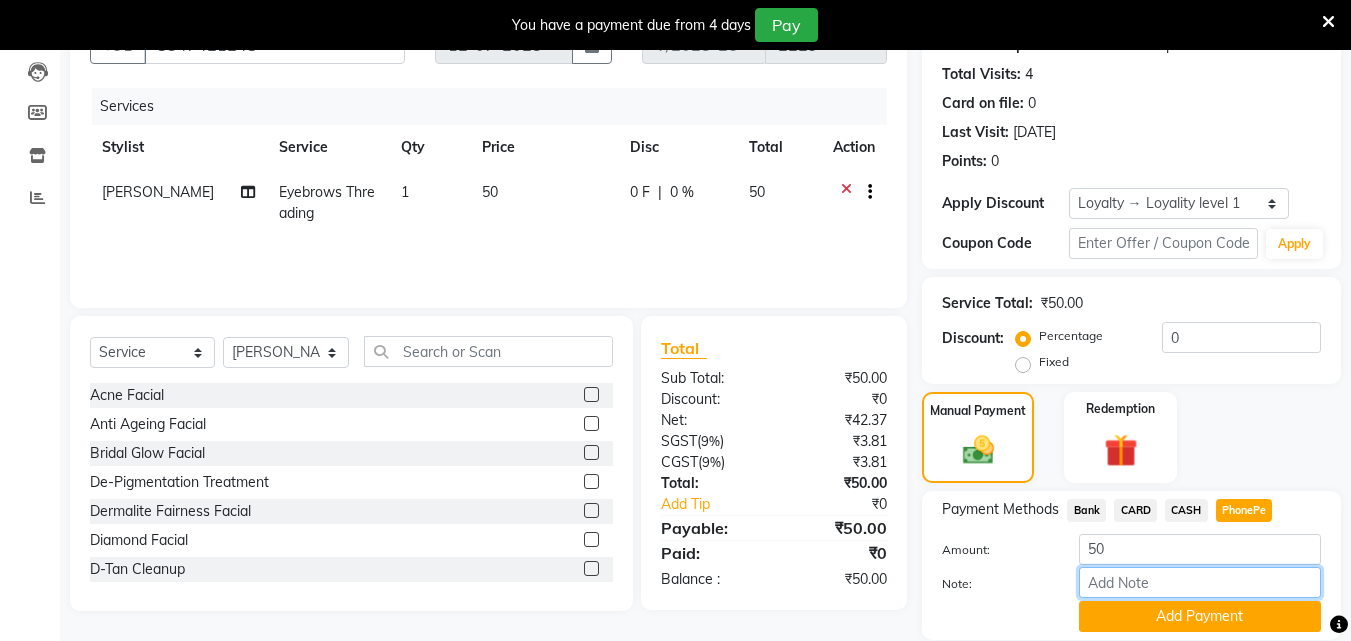 drag, startPoint x: 1165, startPoint y: 585, endPoint x: 1170, endPoint y: 576, distance: 10.29563 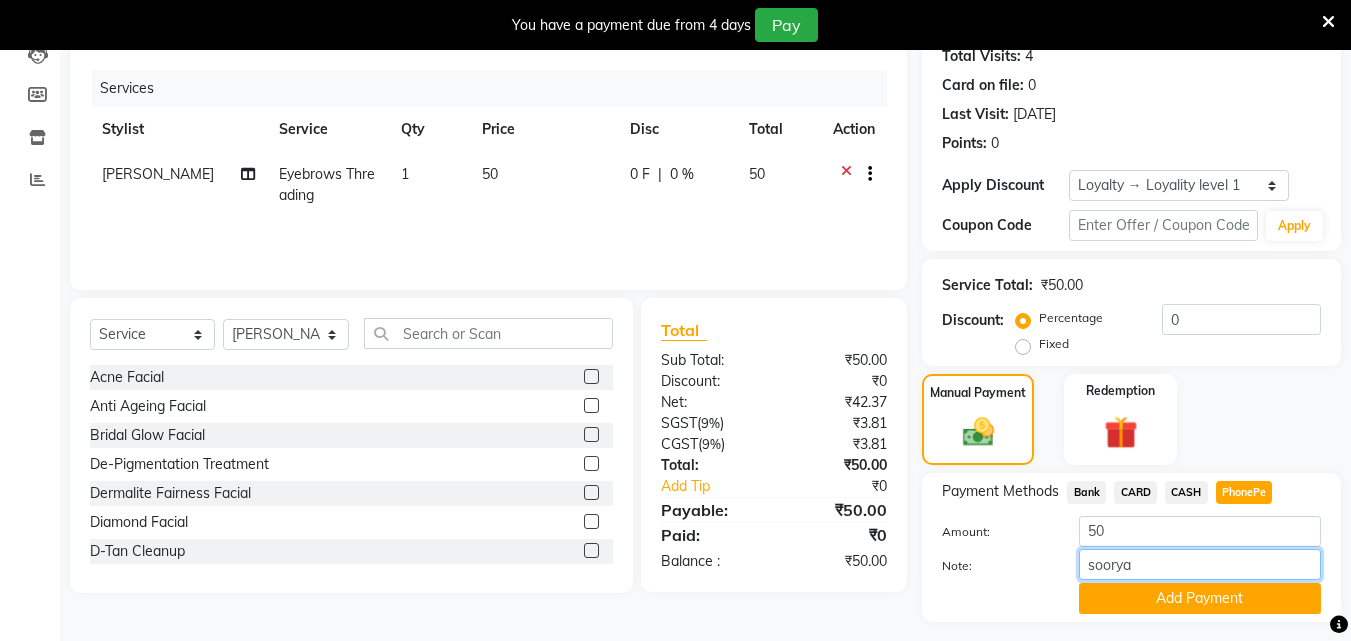 scroll, scrollTop: 280, scrollLeft: 0, axis: vertical 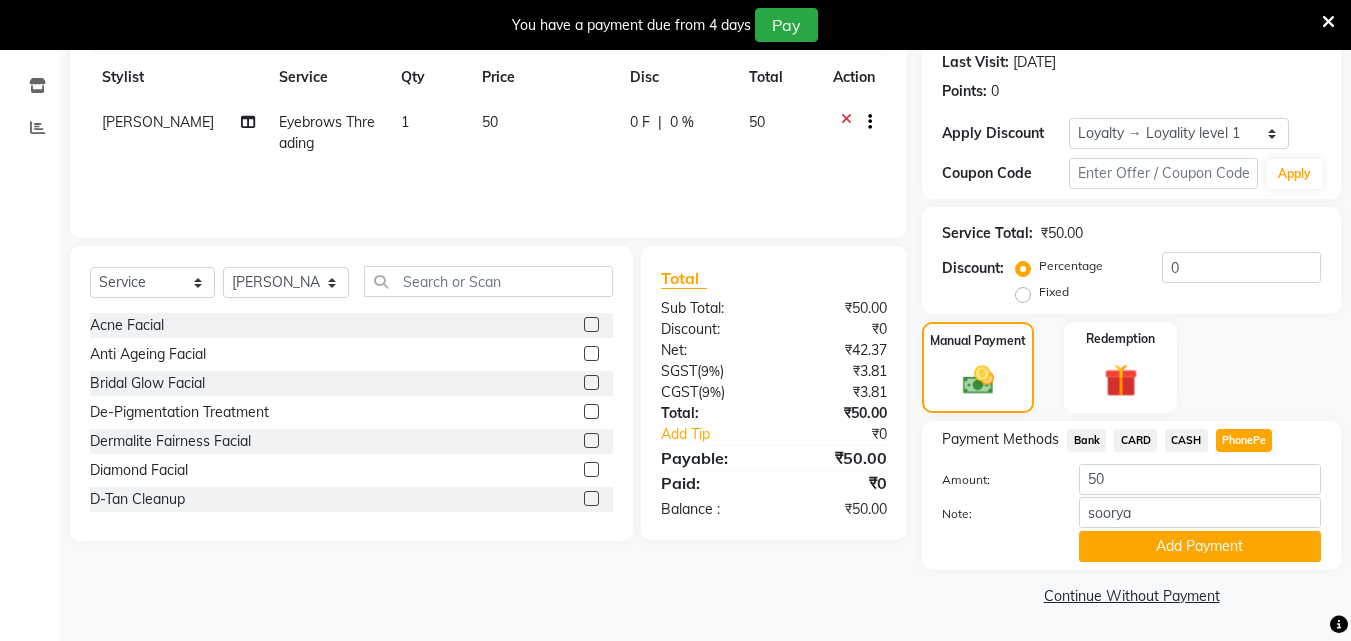click on "Add Payment" 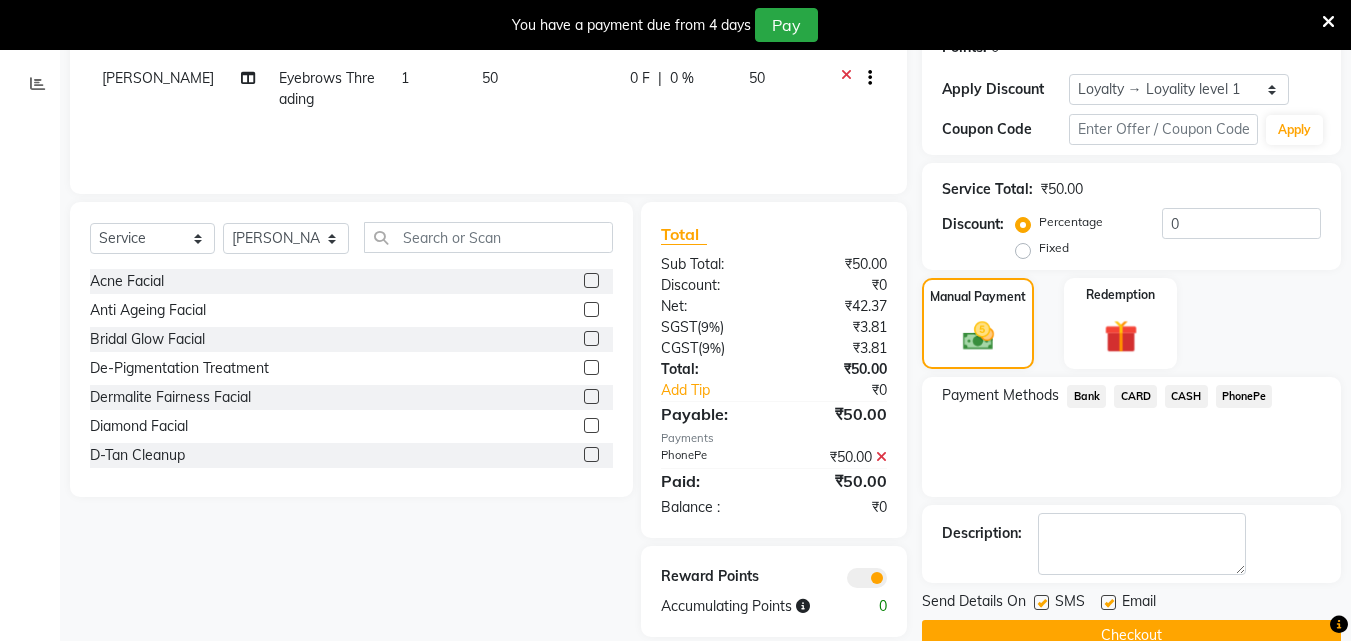 scroll, scrollTop: 364, scrollLeft: 0, axis: vertical 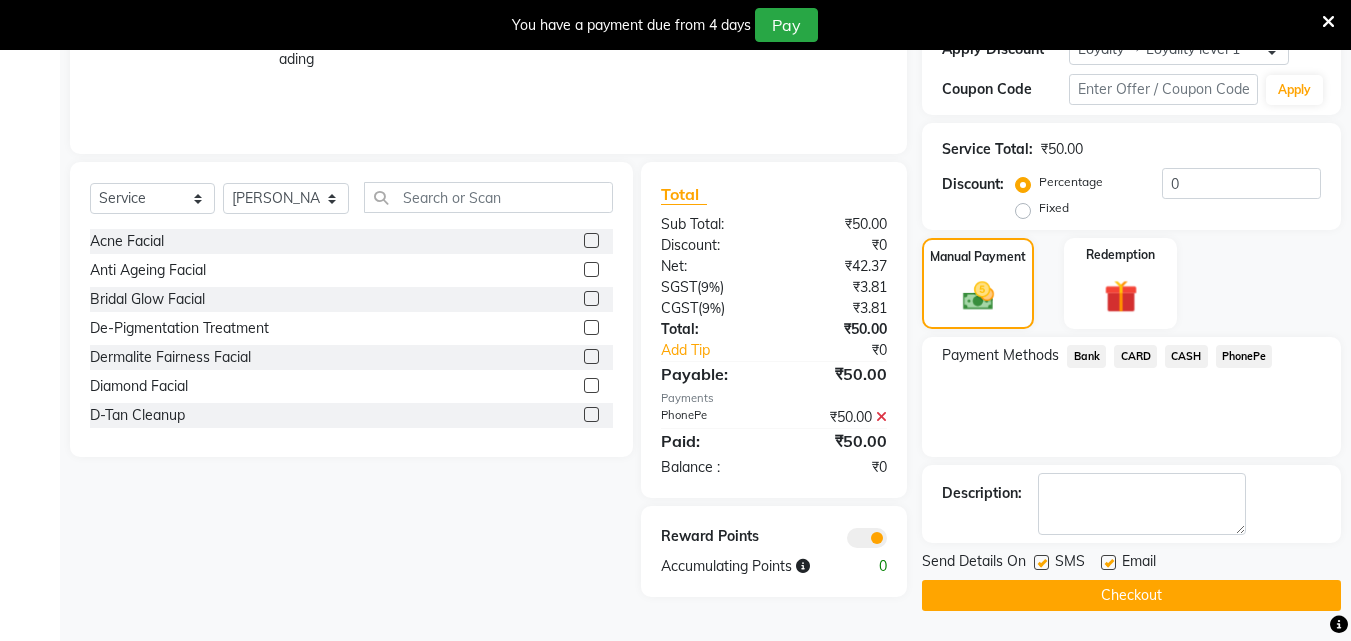 click 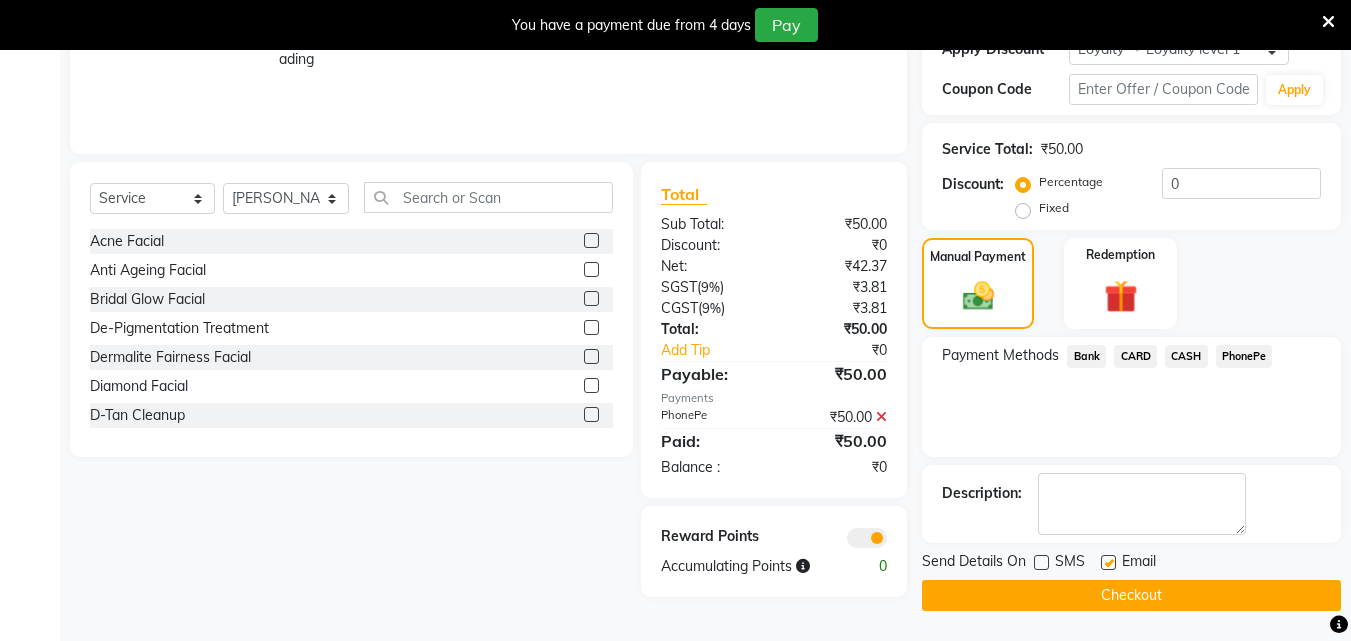 click 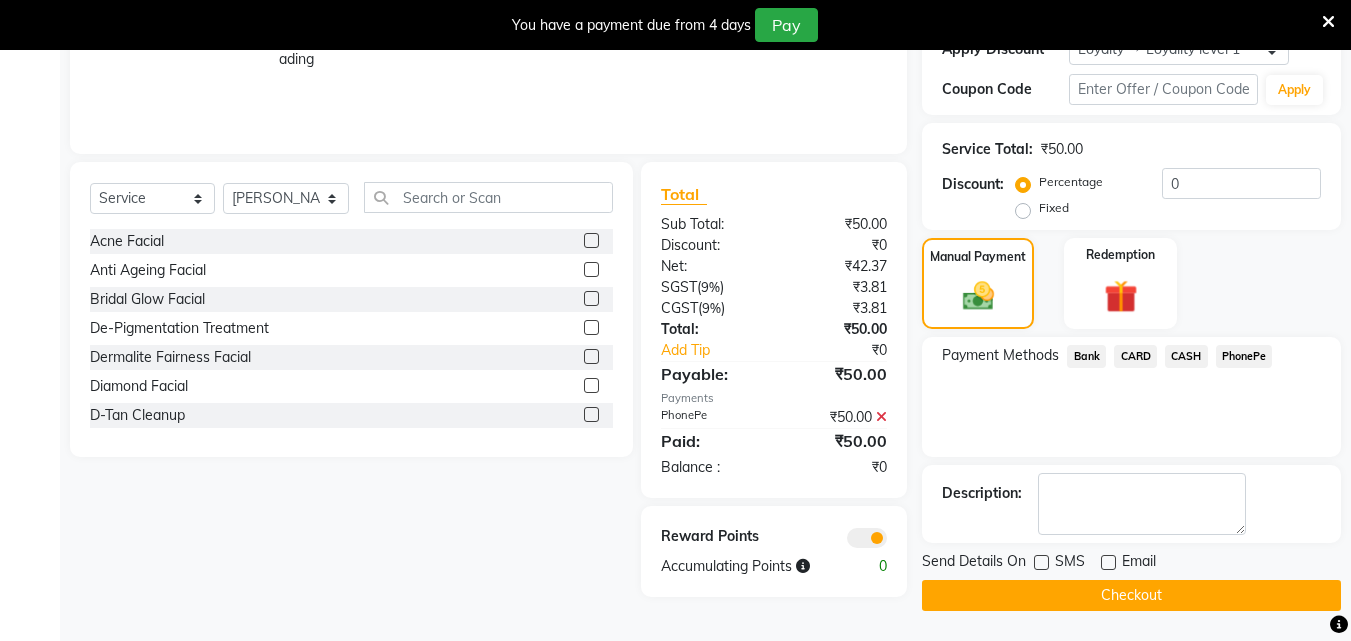click on "Checkout" 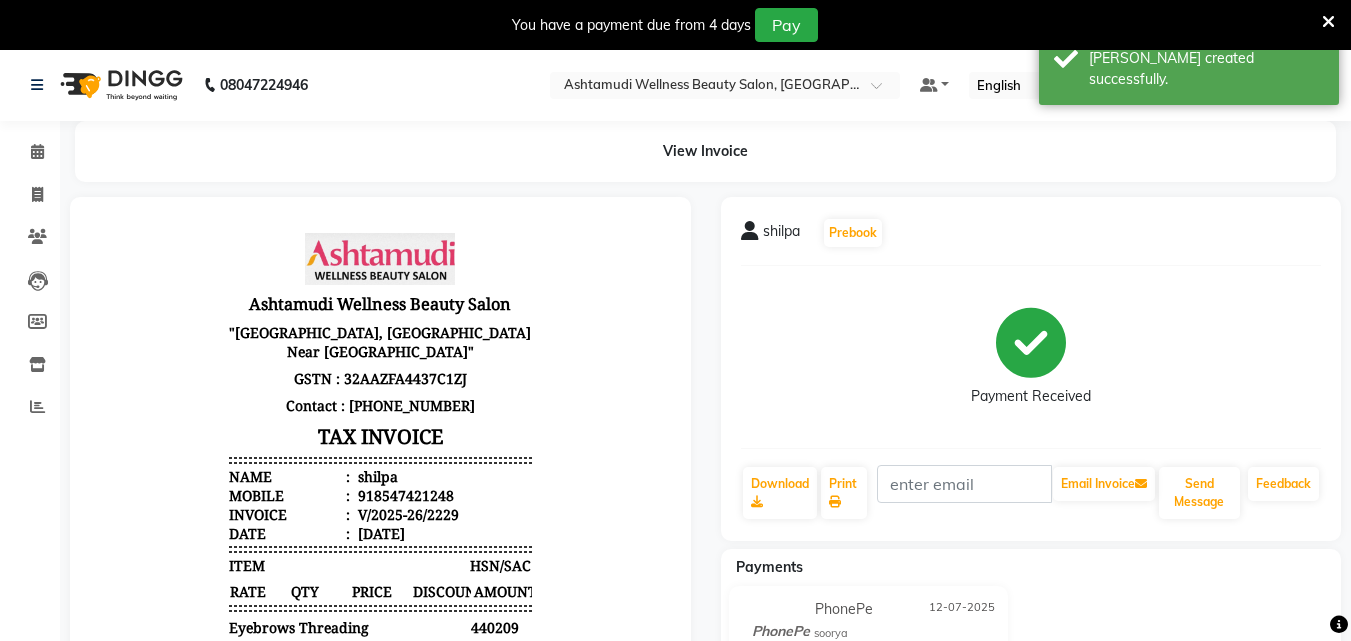 scroll, scrollTop: 0, scrollLeft: 0, axis: both 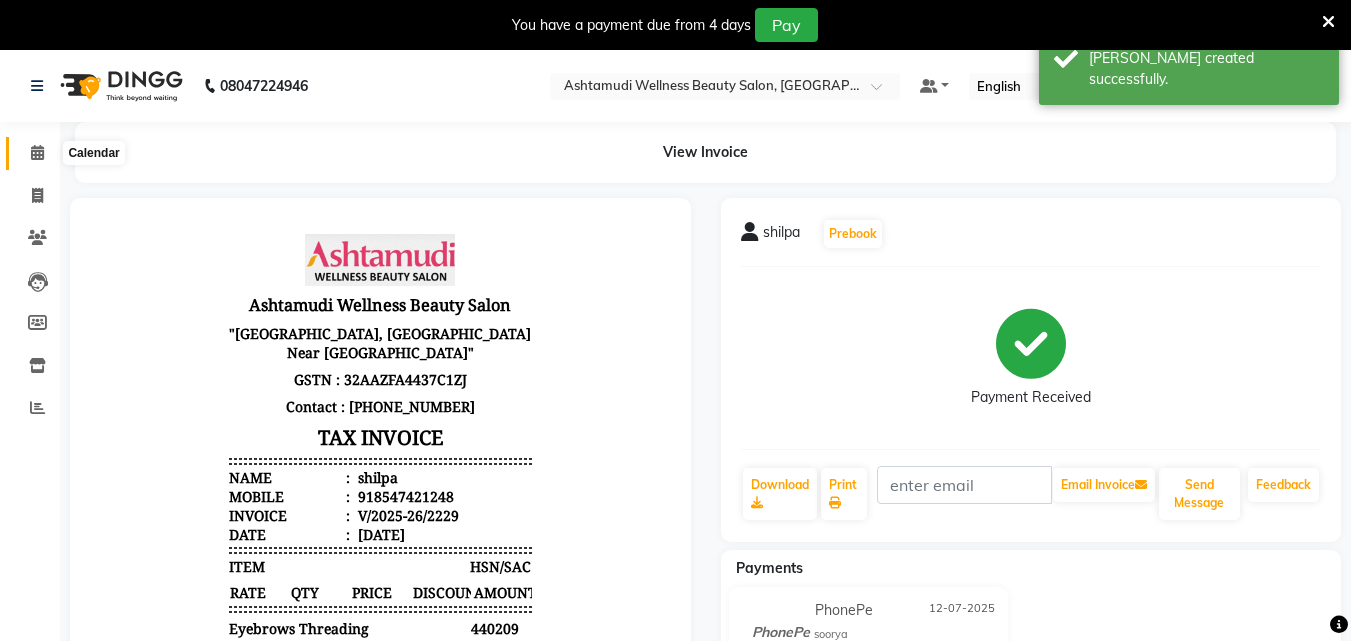 click 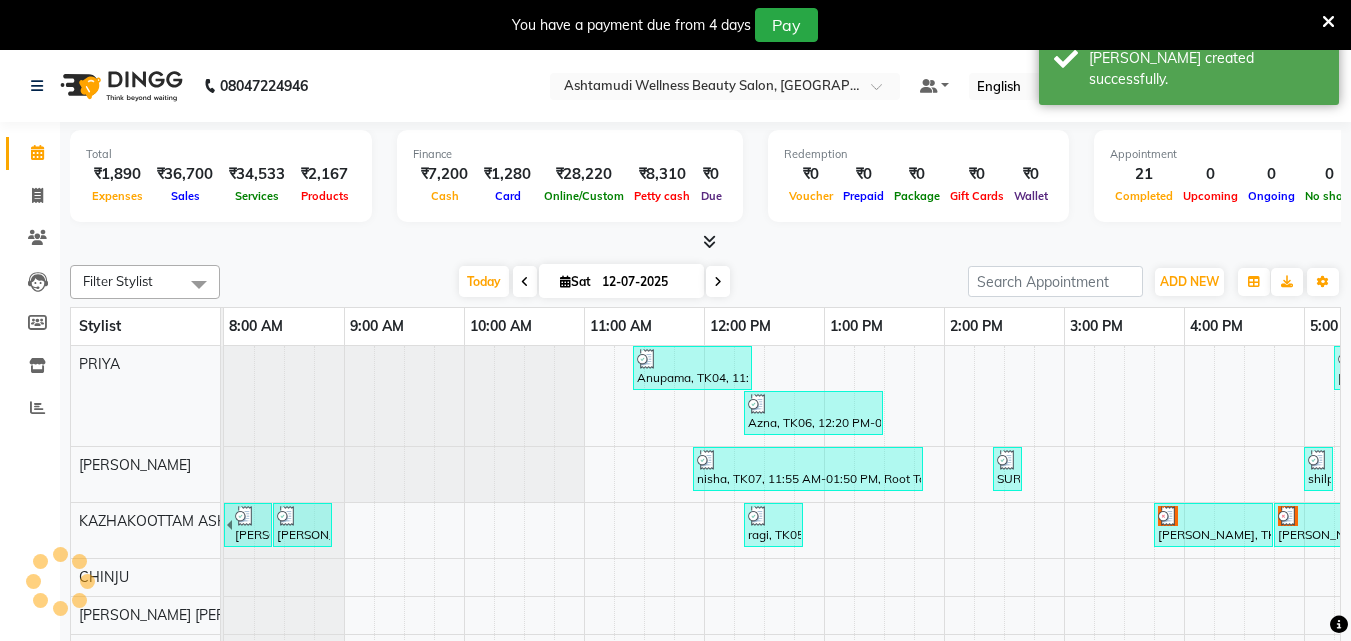 scroll, scrollTop: 0, scrollLeft: 0, axis: both 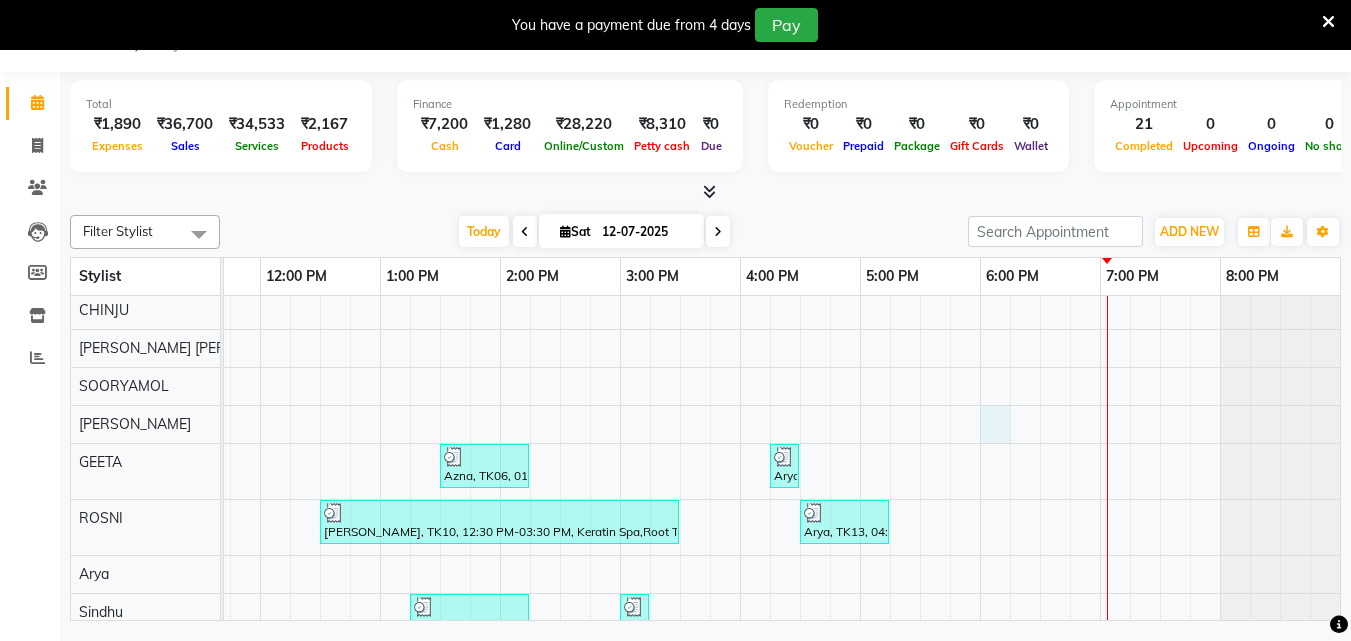 click on "Anupama, TK04, 11:25 AM-12:25 PM, Stemcell  Facial     [PERSON_NAME], TK15, 05:15 PM-07:55 PM, Root Touch-Up ([MEDICAL_DATA] Free),Skin Glow Facial,Keratin Spa     Azna, TK06, 12:20 PM-01:30 PM, Root Touch-Up ([MEDICAL_DATA] Free),Under Arm Waxing     nisha, TK07, 11:55 AM-01:50 PM, Root Touch-Up ([MEDICAL_DATA] Free),Keratin Spa,Eyebrows Threading     SURYA UST, TK09, 02:25 PM-02:40 PM, Eyebrows Threading     shilpa, TK17, 05:00 PM-05:15 PM, Eyebrows Threading     PRIYA, TK16, 05:30 PM-07:45 PM, Half Arm Waxing,Under Arm Waxing,Half Leg Waxing,Eyebrows Threading,Upper Lip Threading     [PERSON_NAME] UST, TK01, 07:55 AM-08:25 AM, Make up     [PERSON_NAME], TK02, 08:25 AM-08:55 AM, Make up     ragi, TK05, 12:20 PM-12:50 PM, Make up     [PERSON_NAME], TK11, 03:45 PM-04:45 PM, Hair Spa     [PERSON_NAME], TK11, 04:45 PM-05:45 PM, Fruit Facial     Azna, TK06, 01:30 PM-02:15 PM, Hair Setting With Tongs     Arya, TK13, 04:15 PM-04:30 PM, Eyebrows Threading     Anupama, TK04, 09:25 AM-11:25 AM, Un-Tan Facial ,Anti-[MEDICAL_DATA] Treatment With Spa" at bounding box center (560, 392) 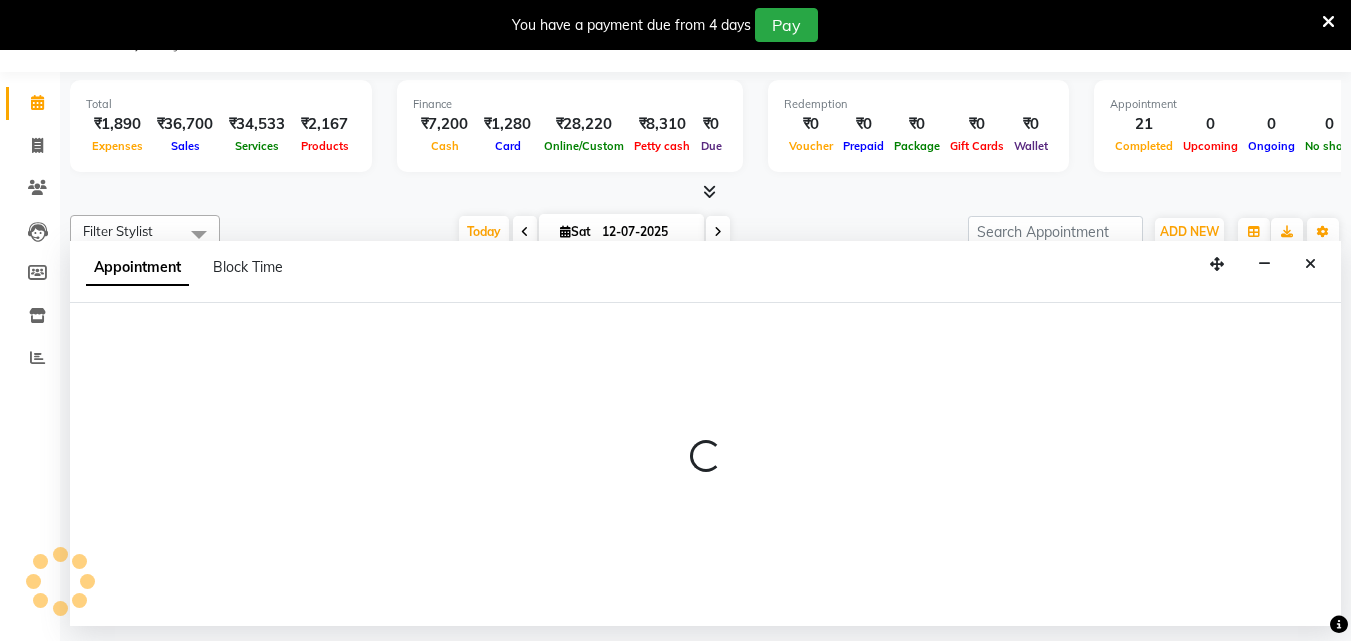 select on "49525" 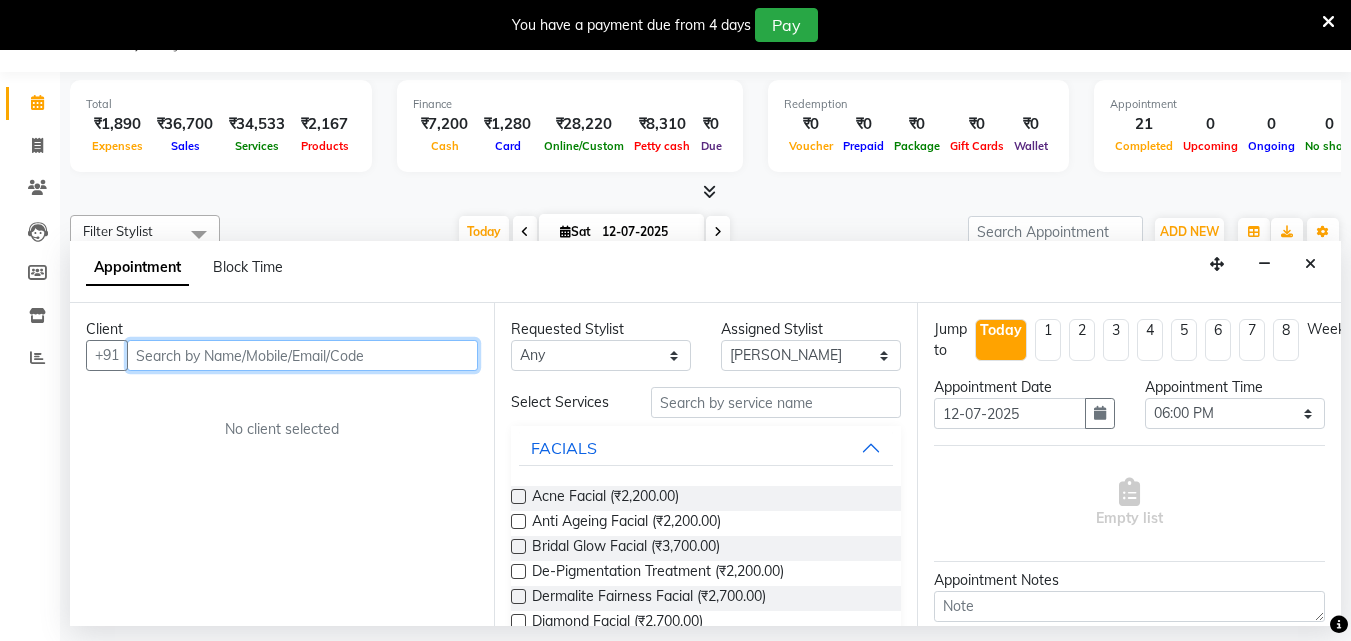 click at bounding box center (302, 355) 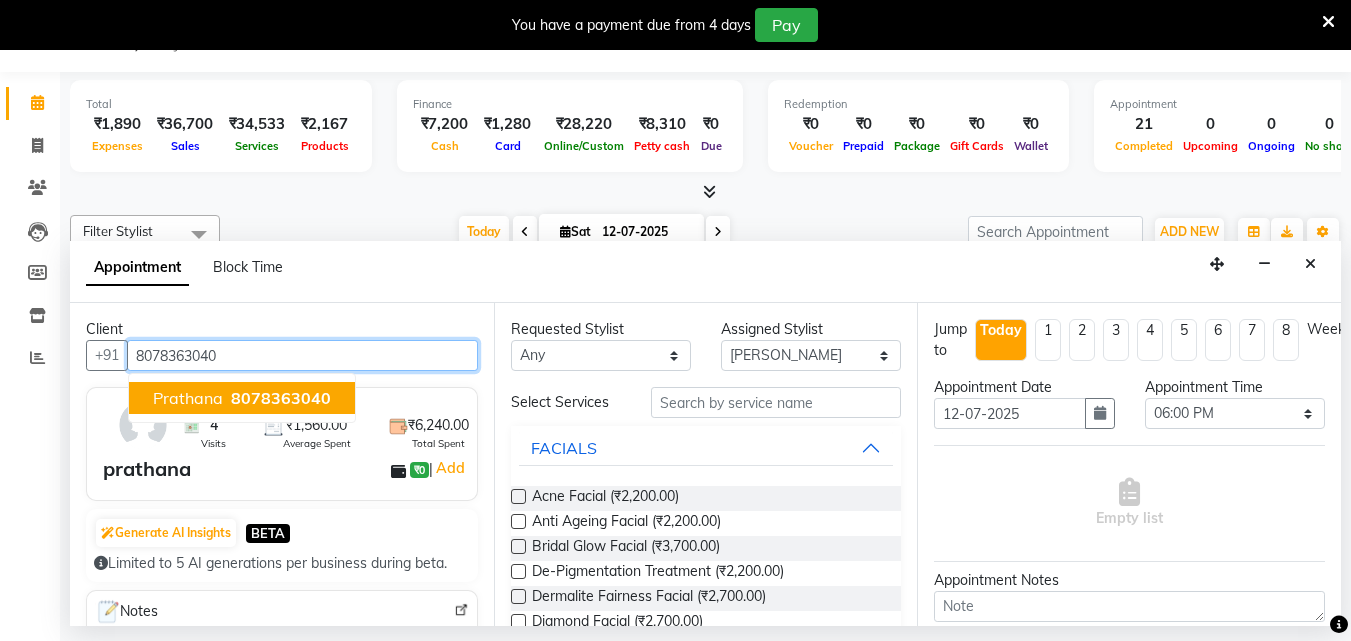 click on "prathana   8078363040" at bounding box center (242, 398) 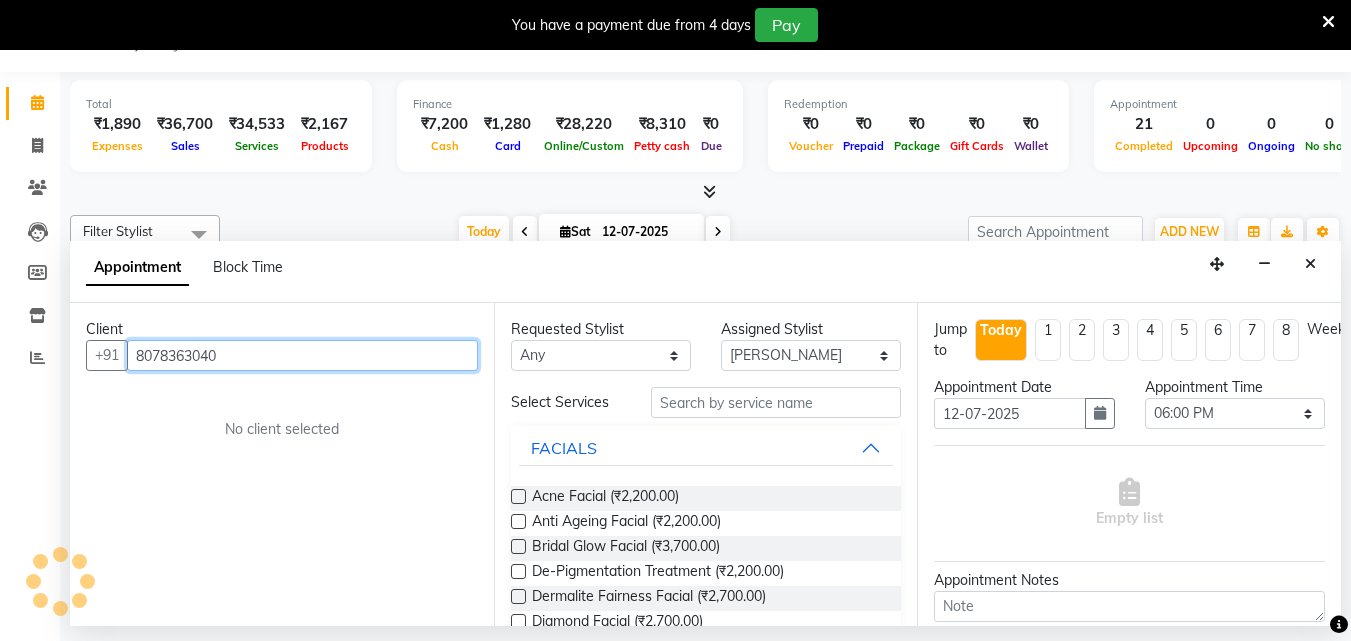 type on "8078363040" 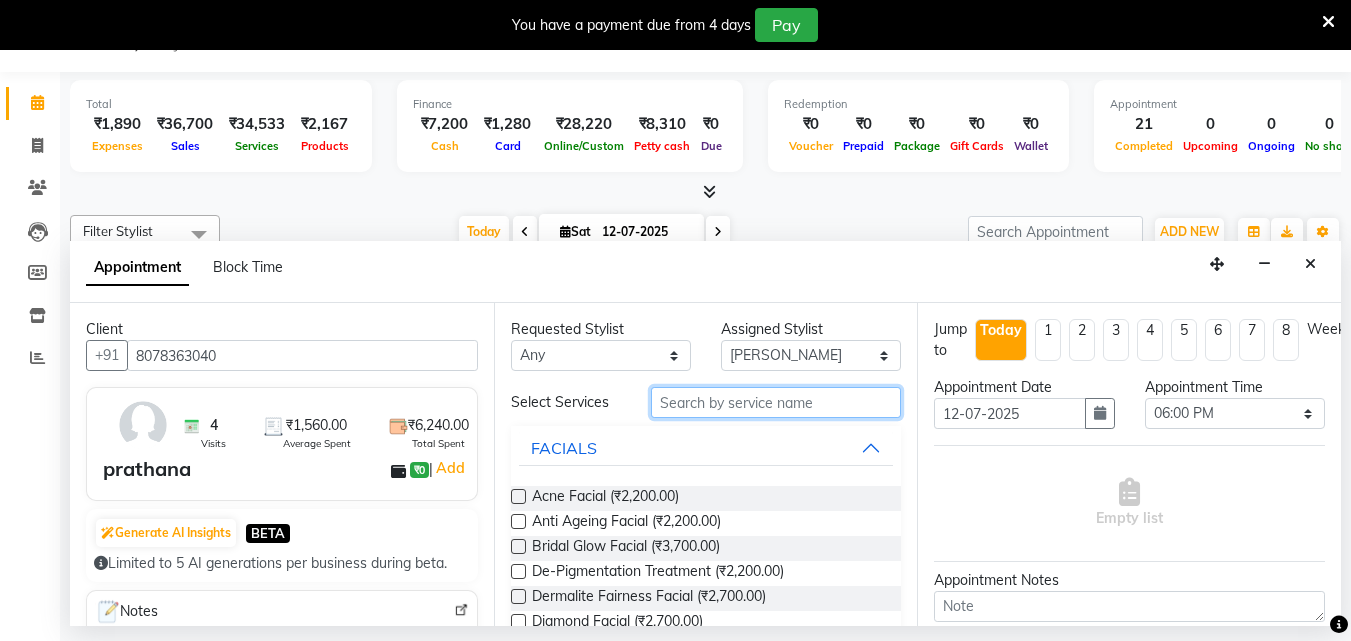 click at bounding box center (776, 402) 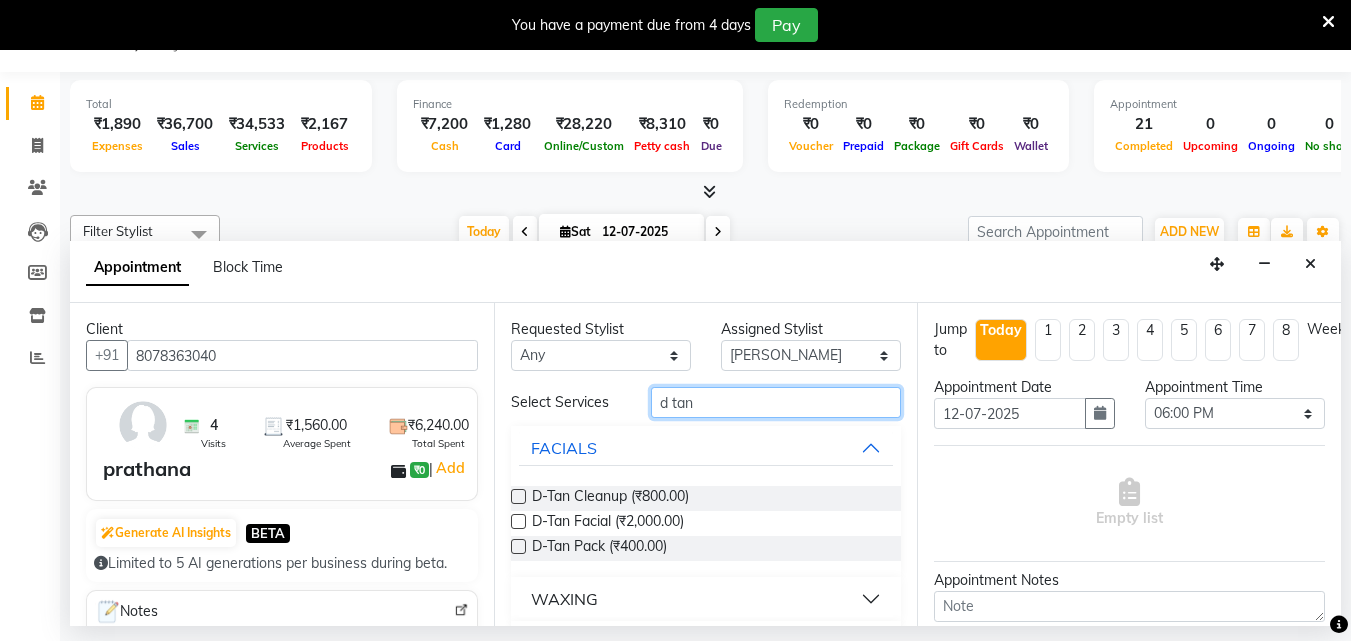 type on "d tan" 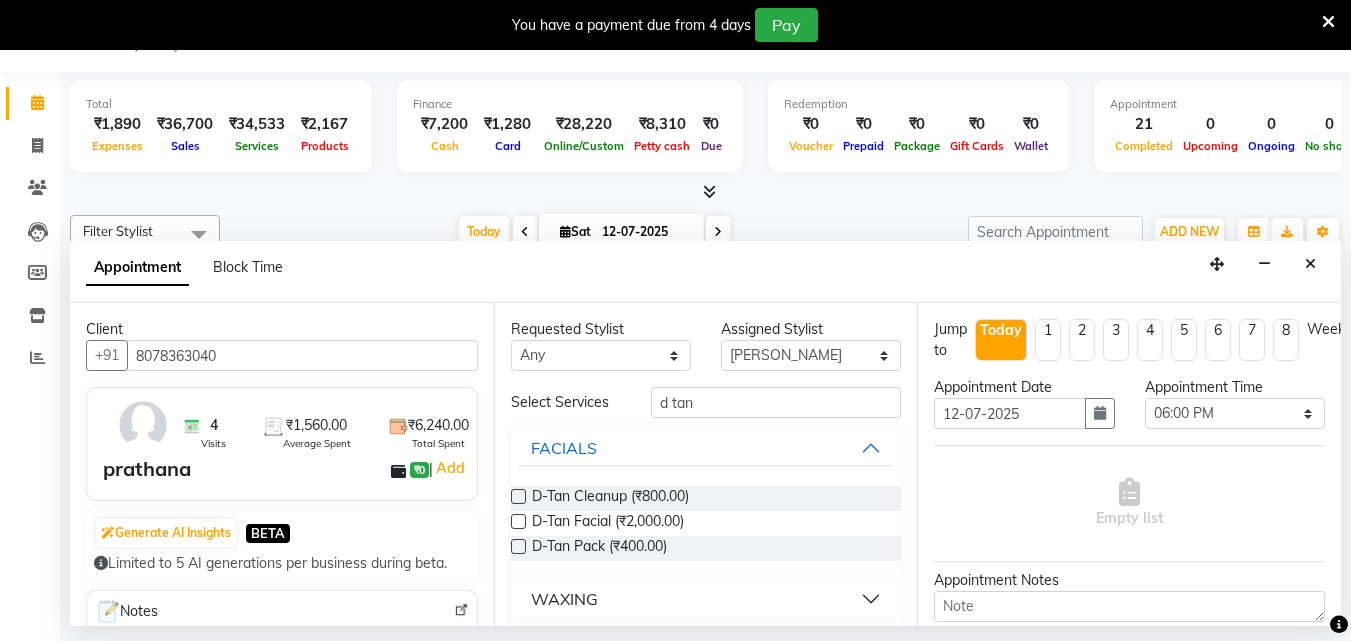 drag, startPoint x: 519, startPoint y: 492, endPoint x: 559, endPoint y: 485, distance: 40.60788 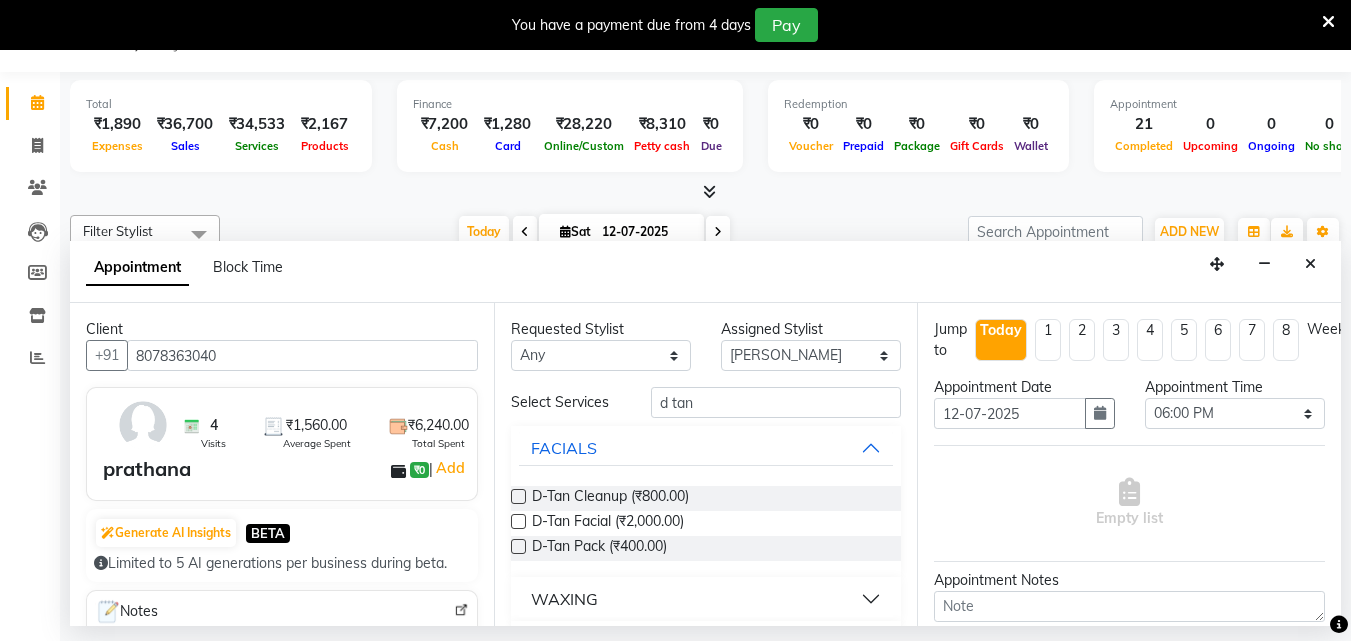 click at bounding box center (518, 496) 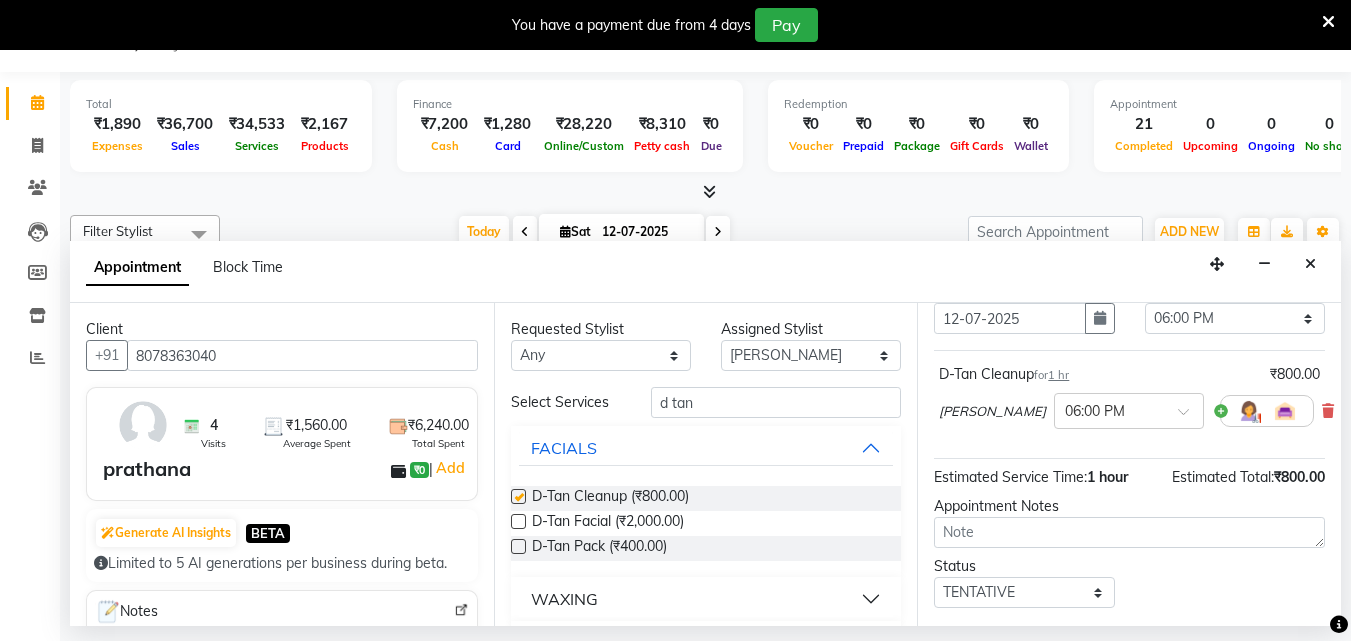 checkbox on "false" 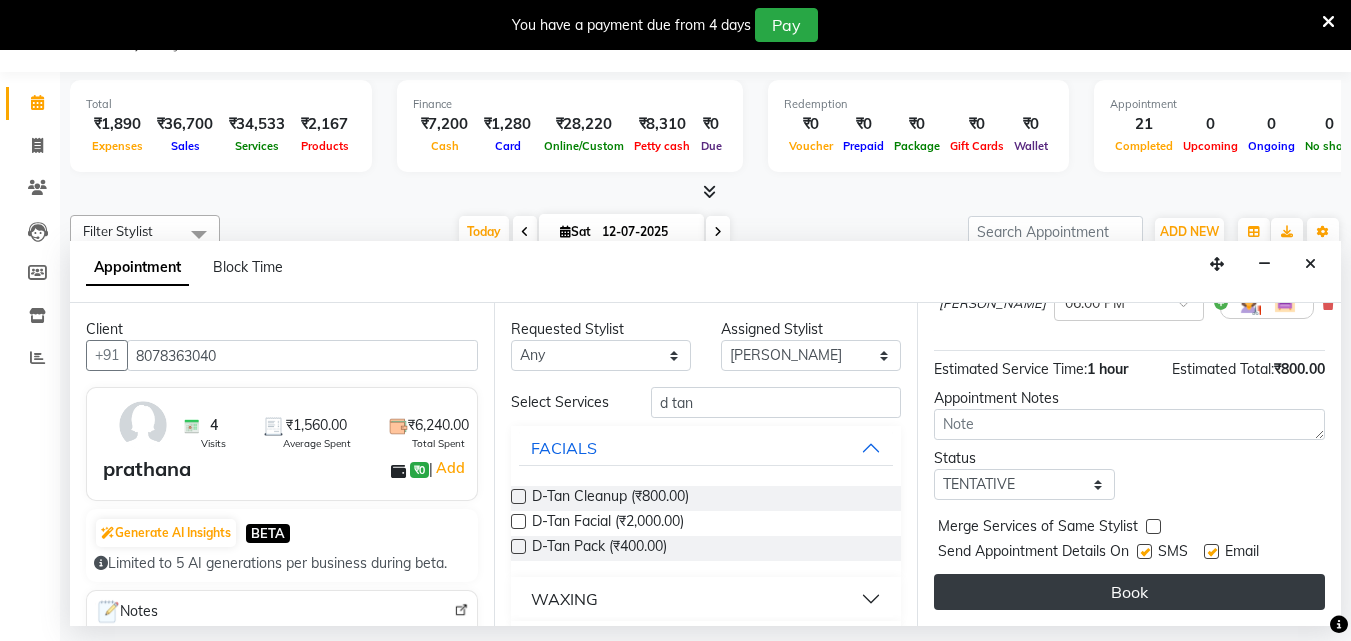 click on "Book" at bounding box center (1129, 592) 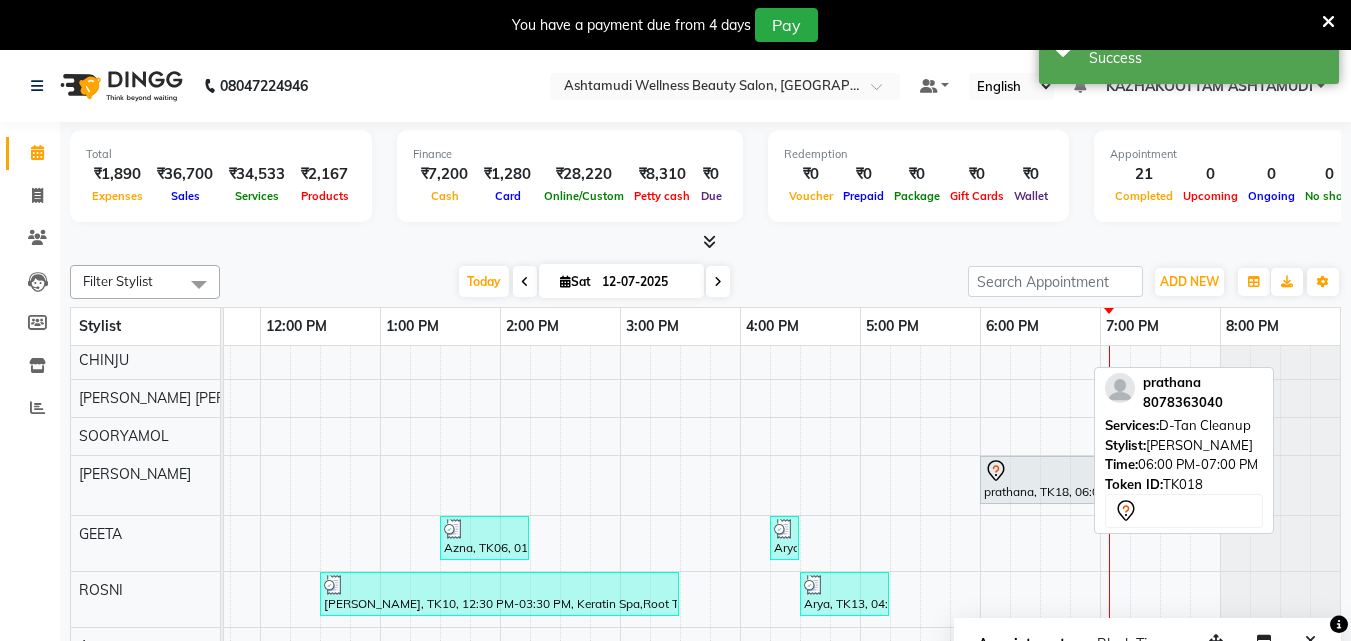 click on "prathana, TK18, 06:00 PM-07:00 PM, D-Tan Cleanup" at bounding box center (1039, 480) 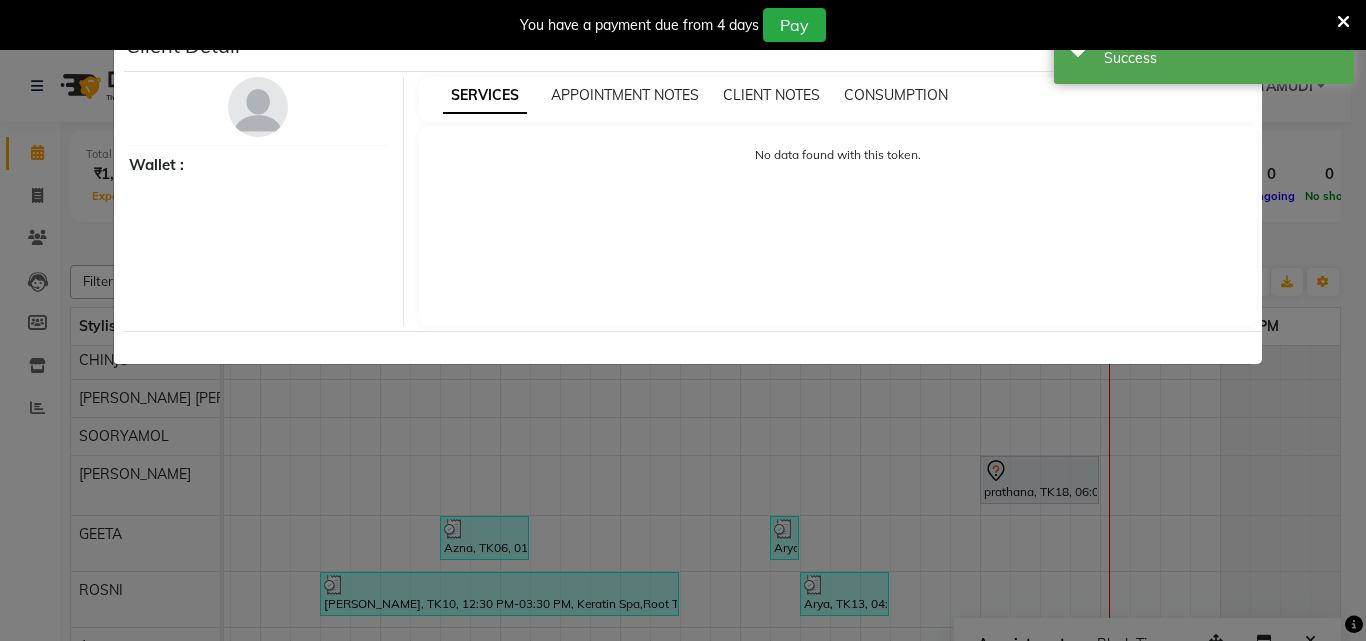 select on "7" 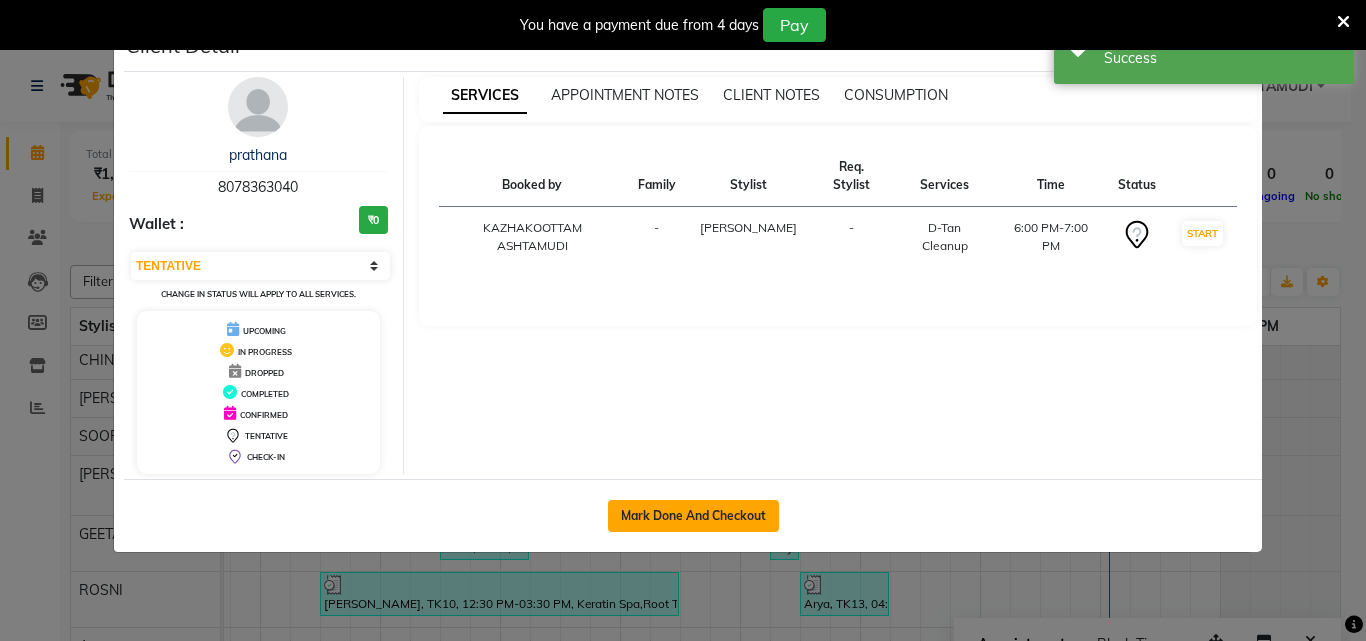 click on "Mark Done And Checkout" 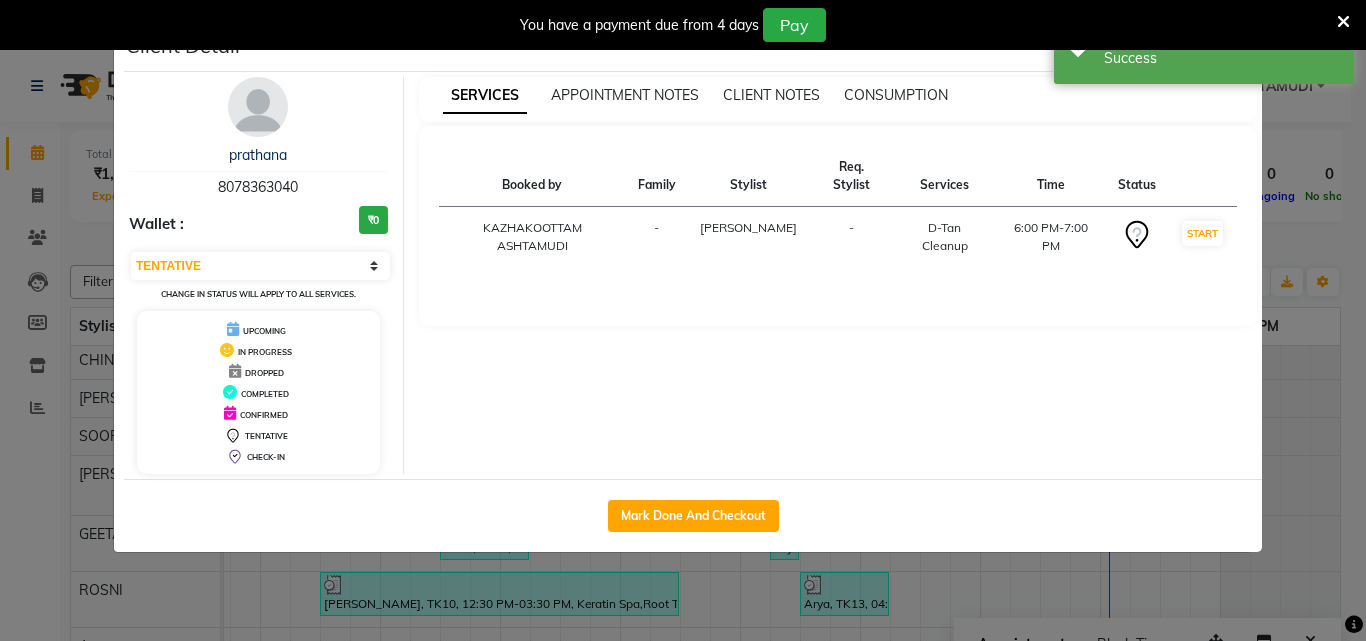 select on "4662" 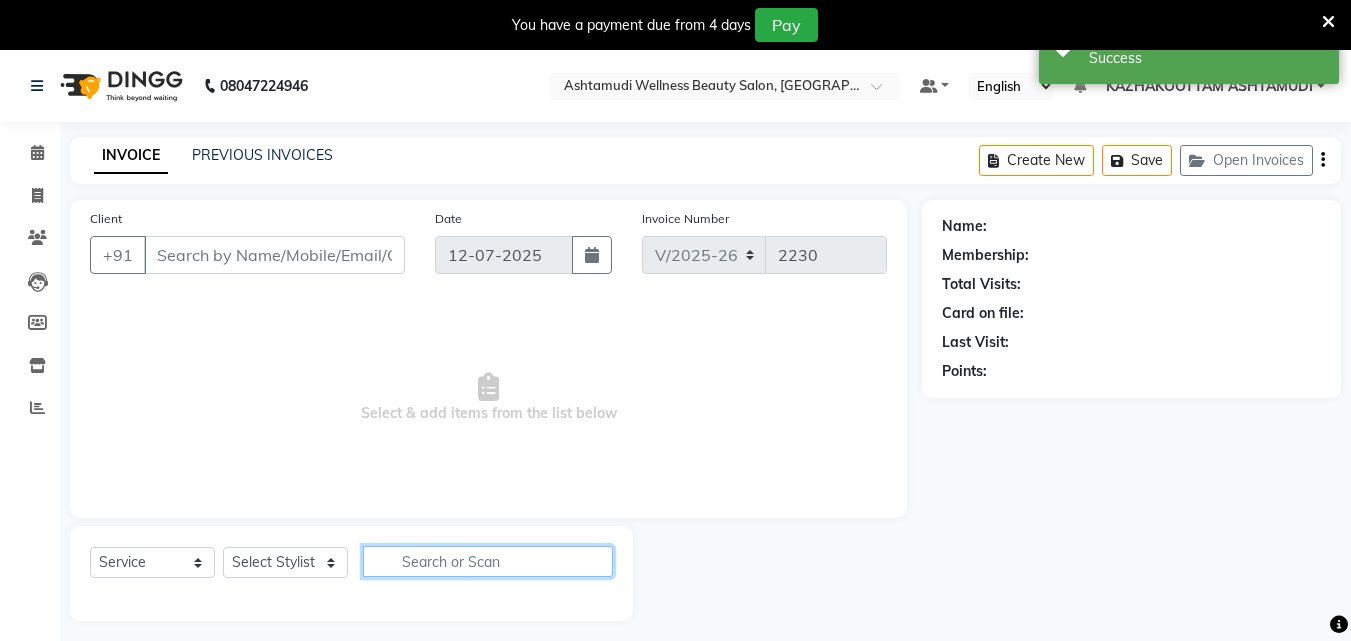 click 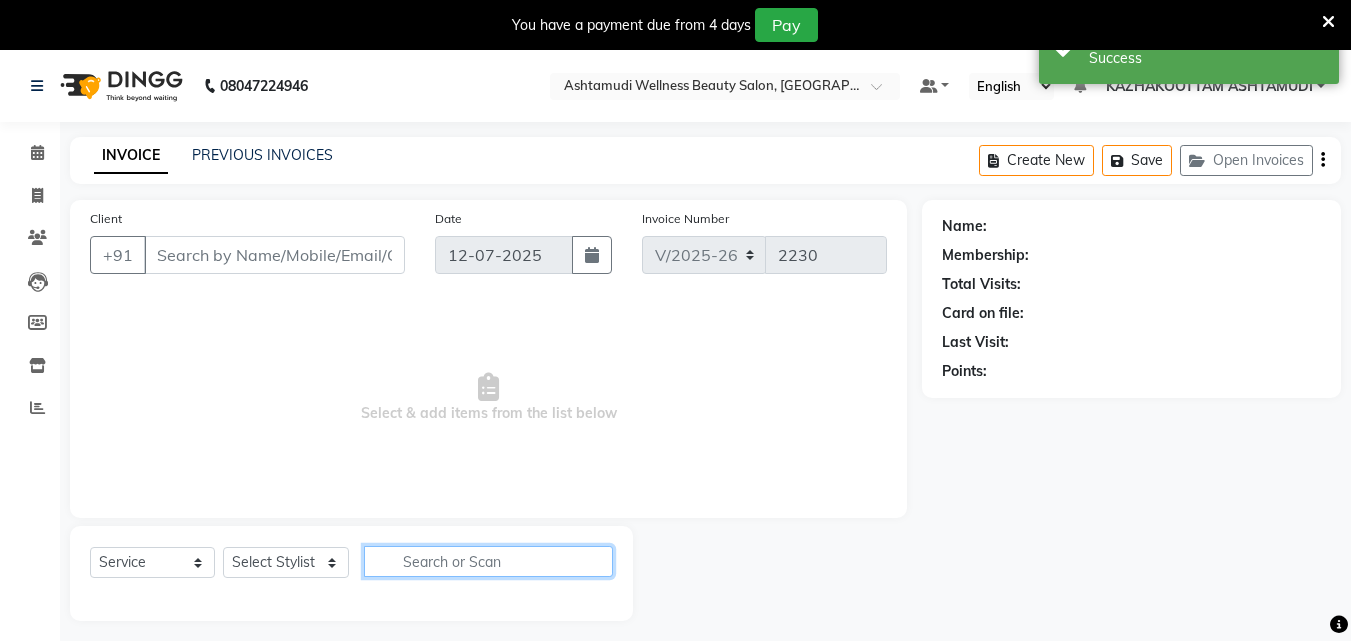 type on "8078363040" 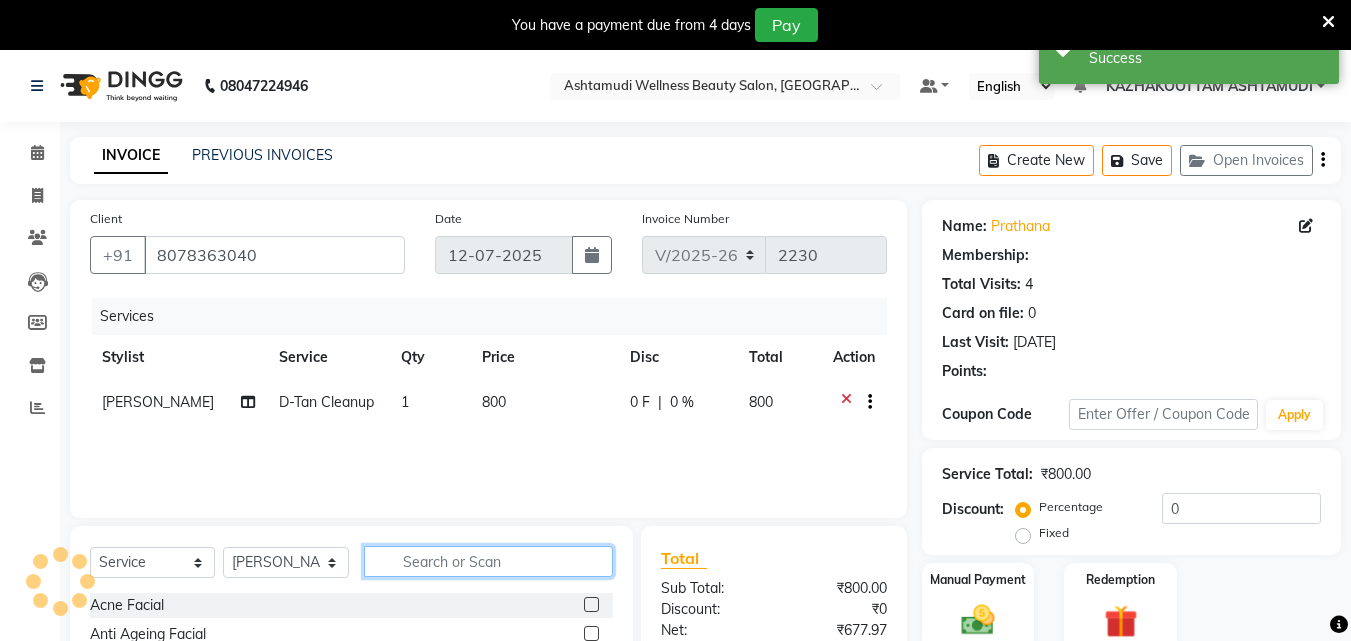 type on "u" 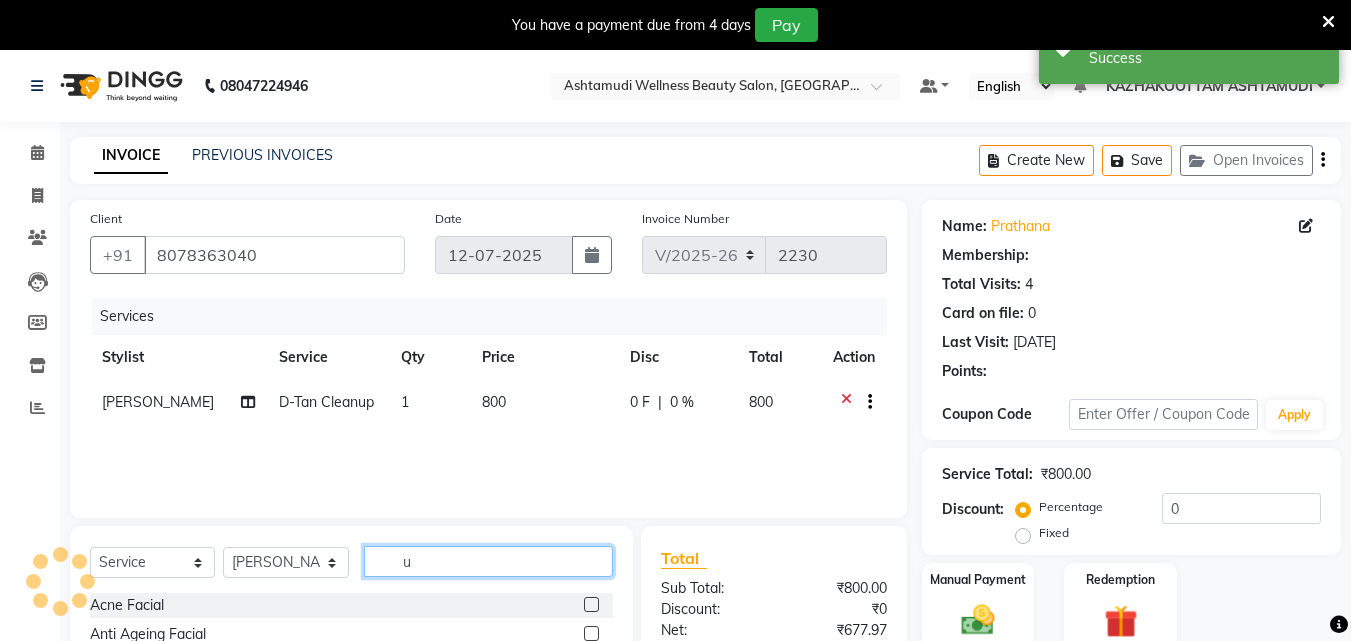 select on "1: Object" 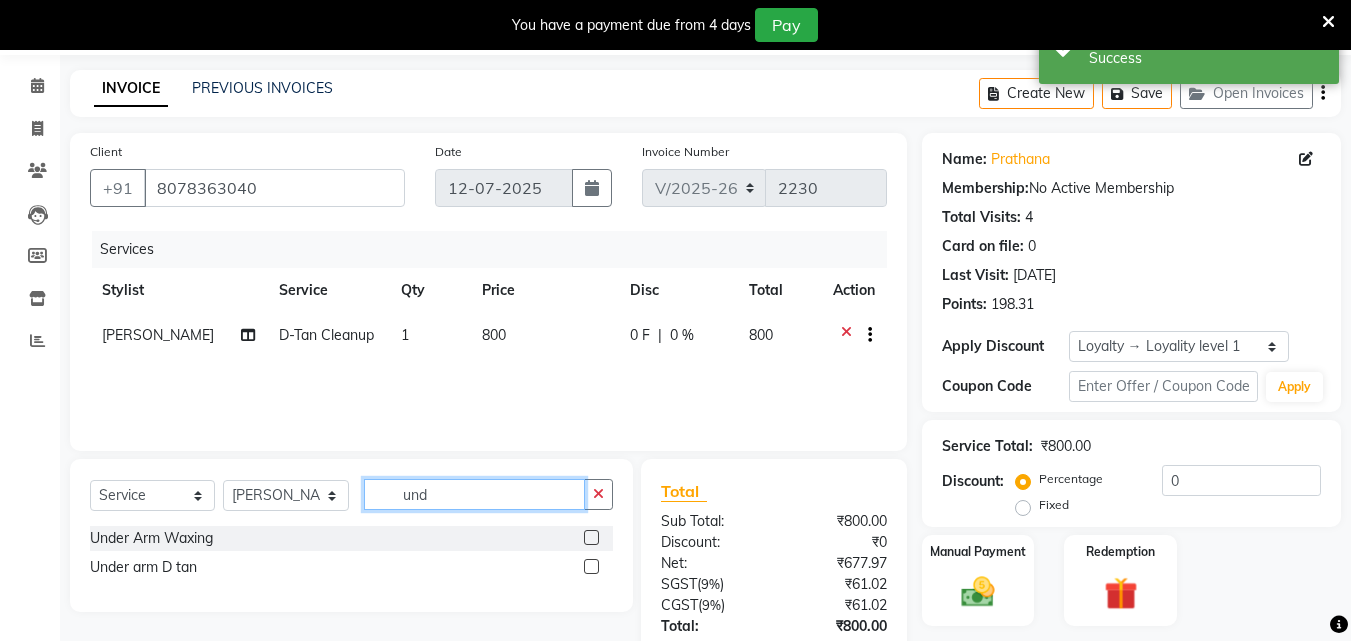 scroll, scrollTop: 100, scrollLeft: 0, axis: vertical 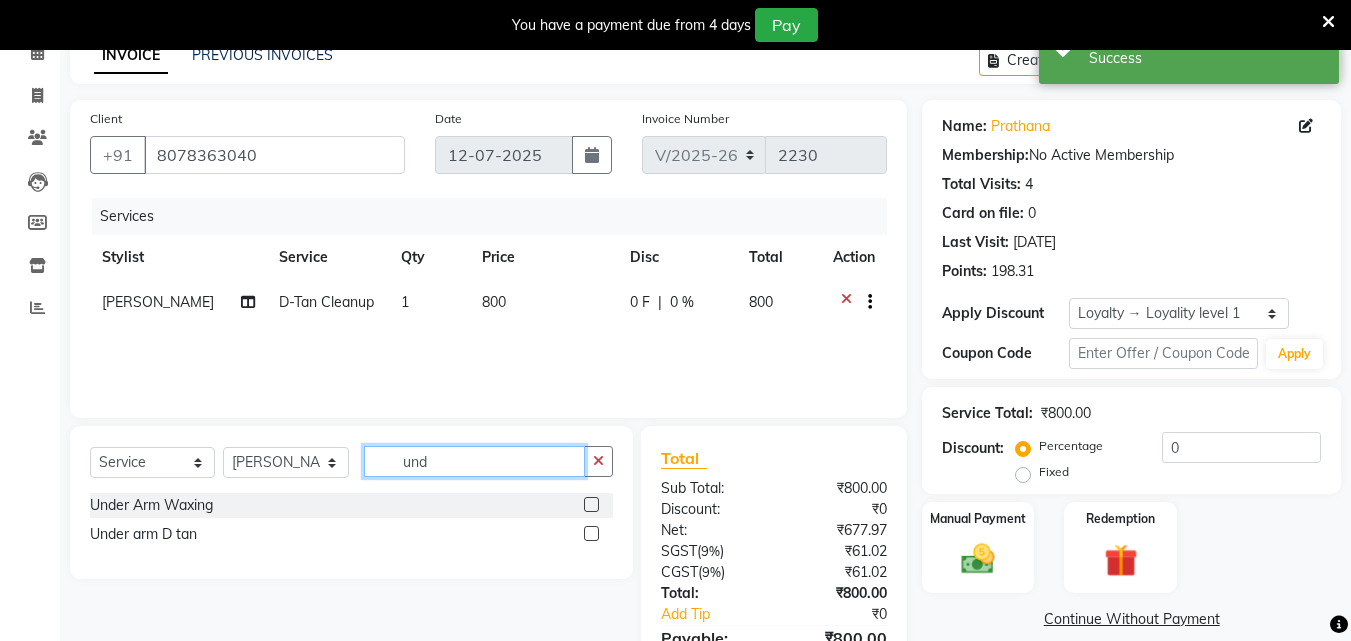 type on "und" 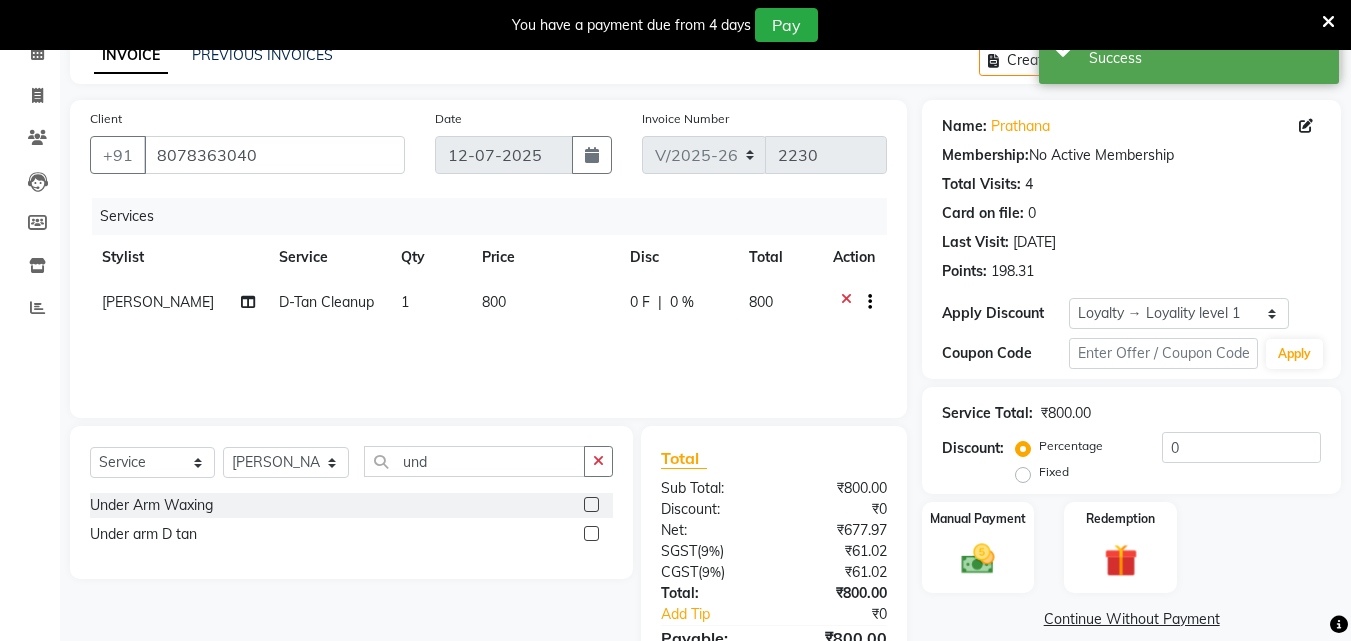 click 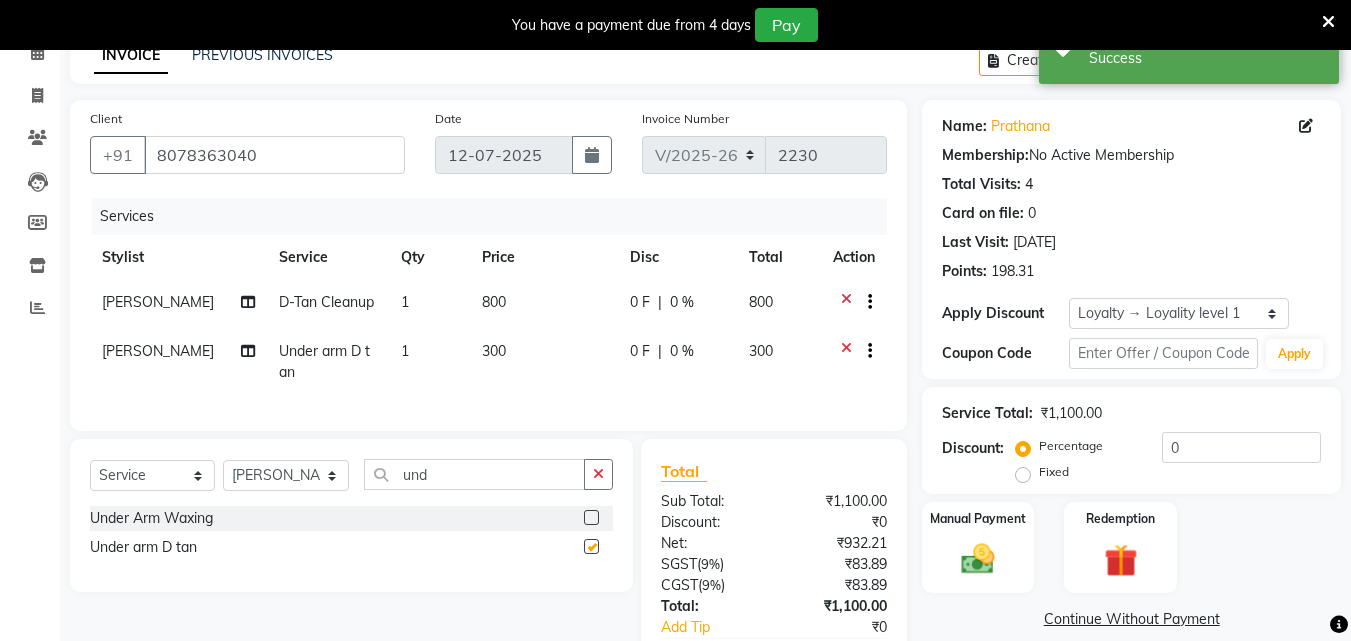checkbox on "false" 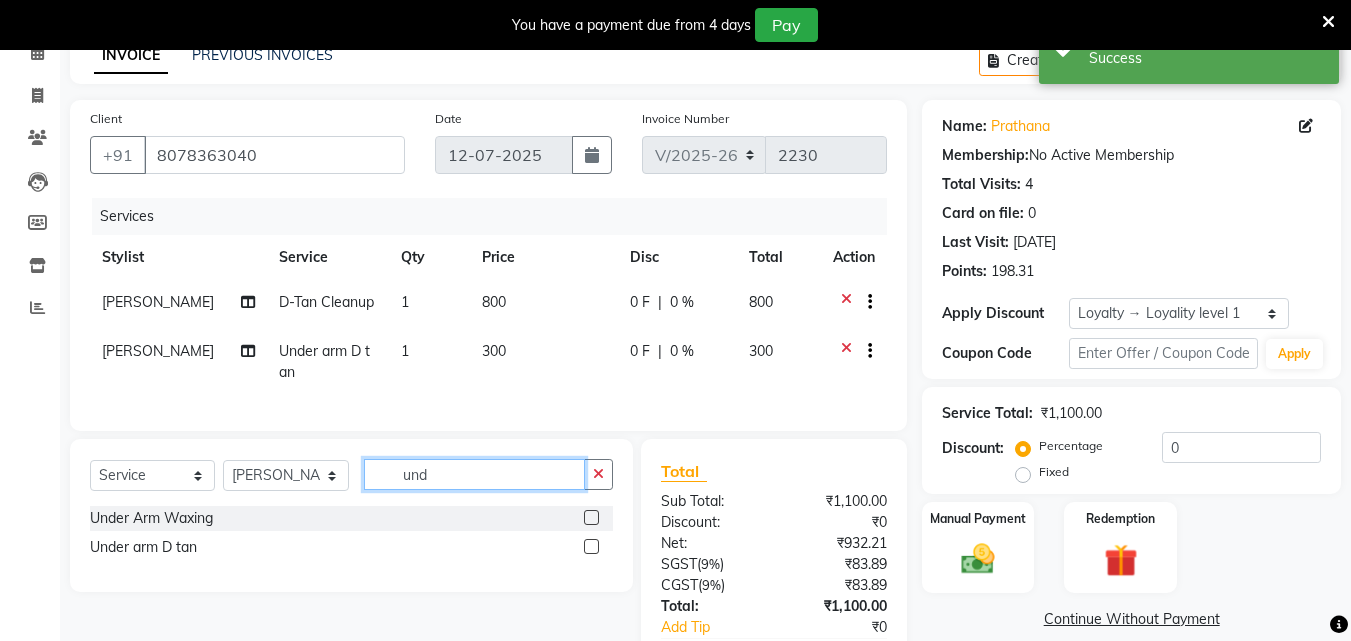 click on "und" 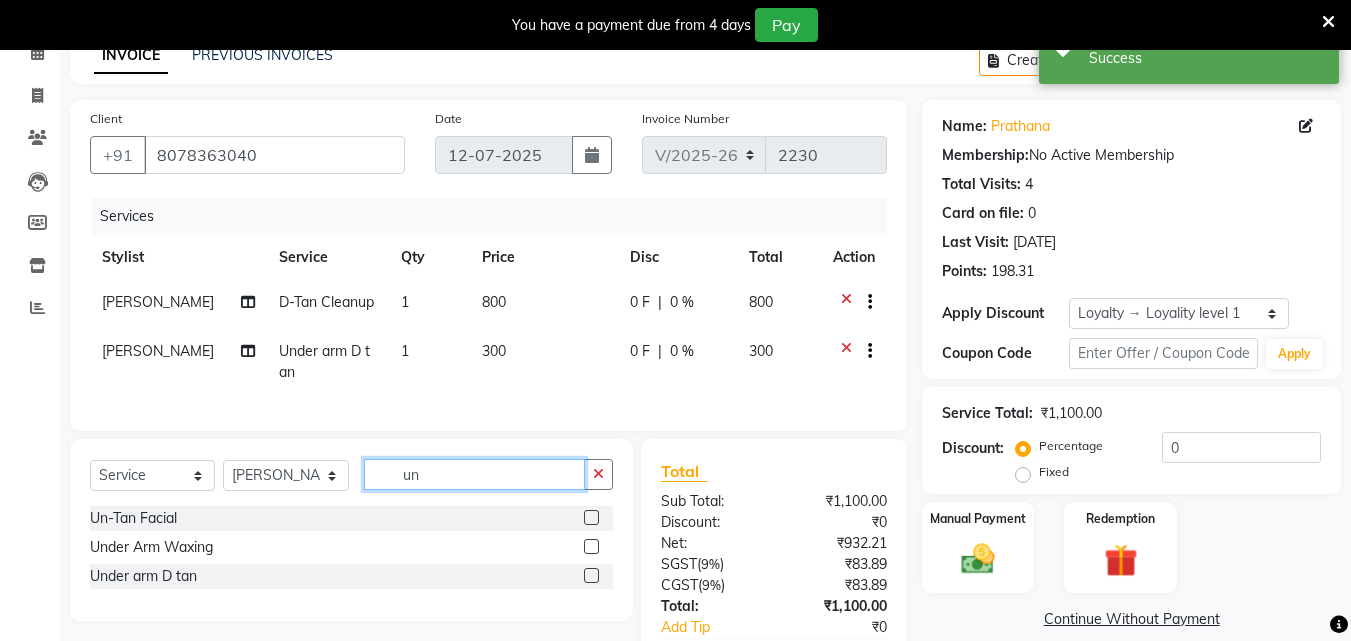 type on "u" 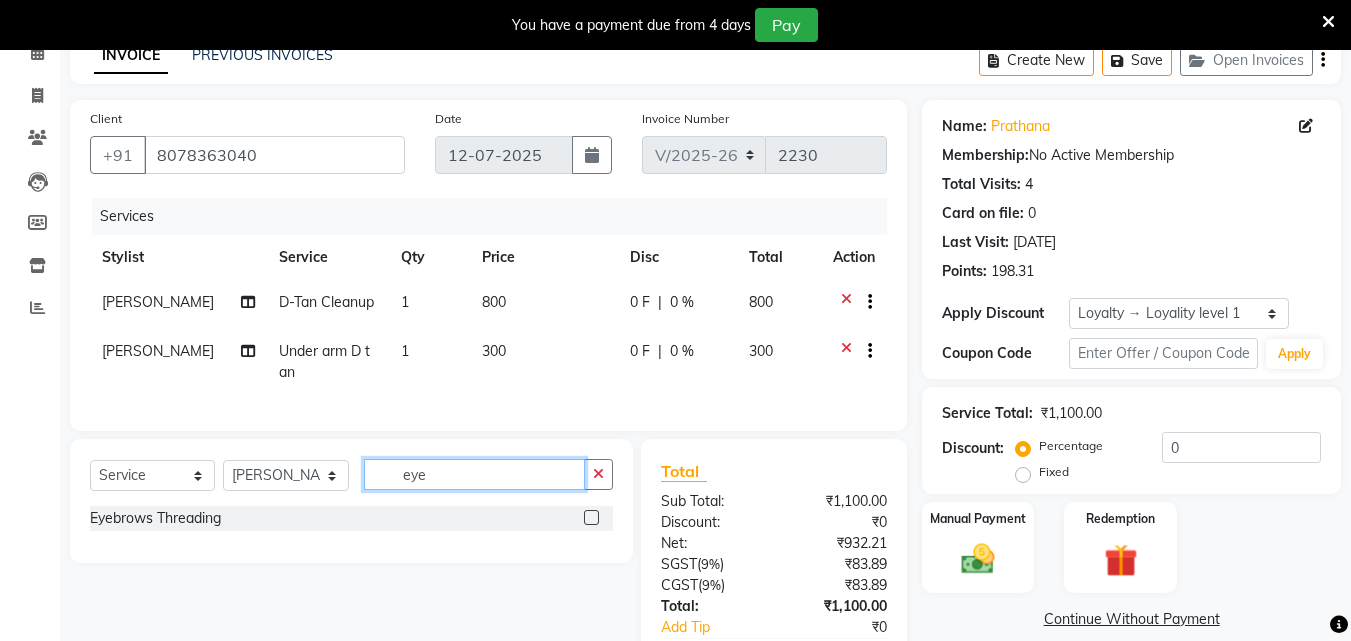 type on "eye" 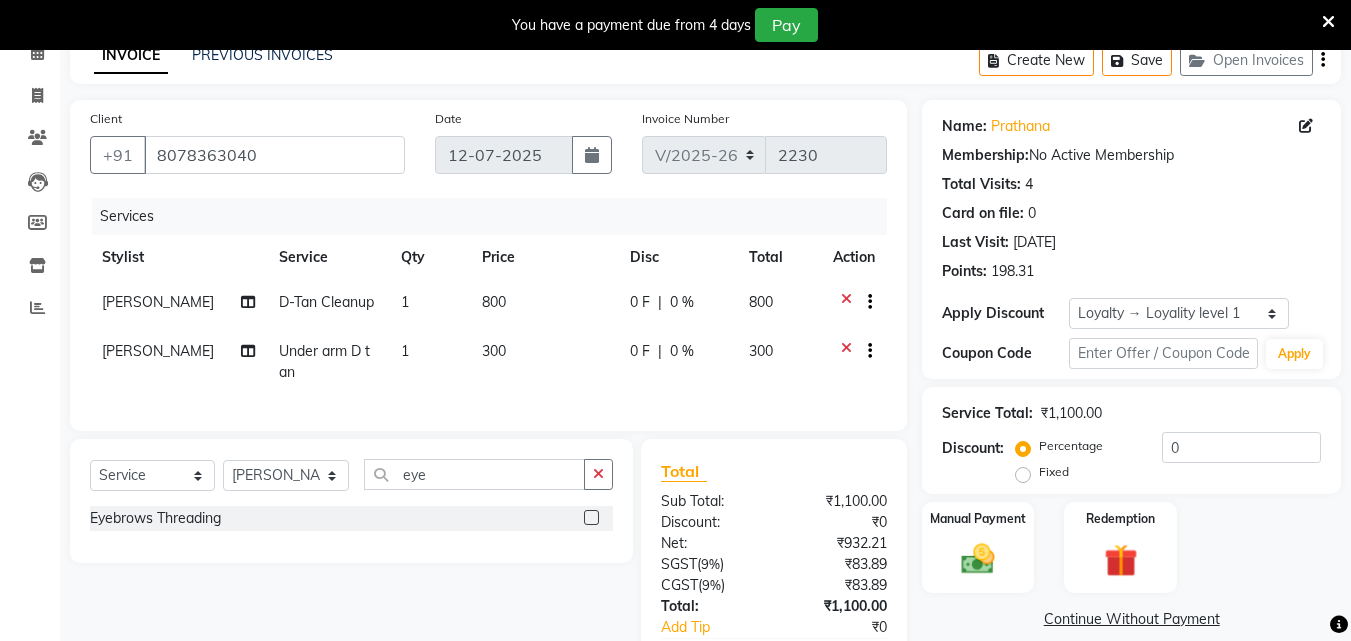 click 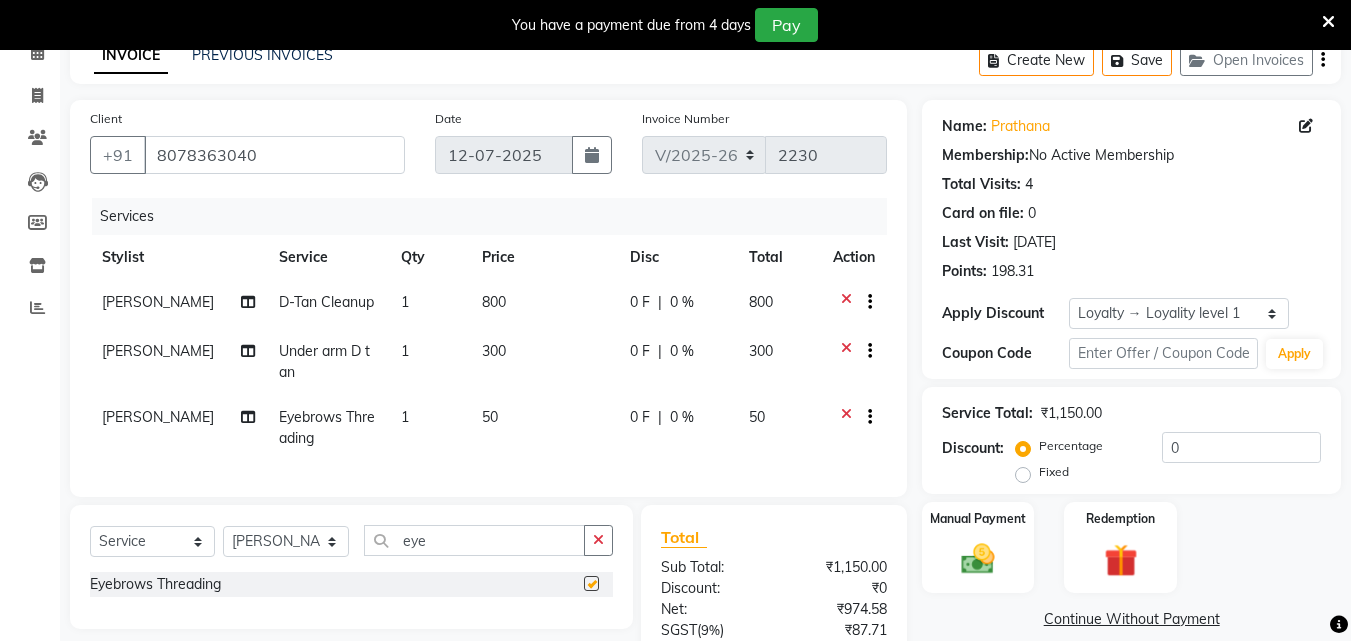 checkbox on "false" 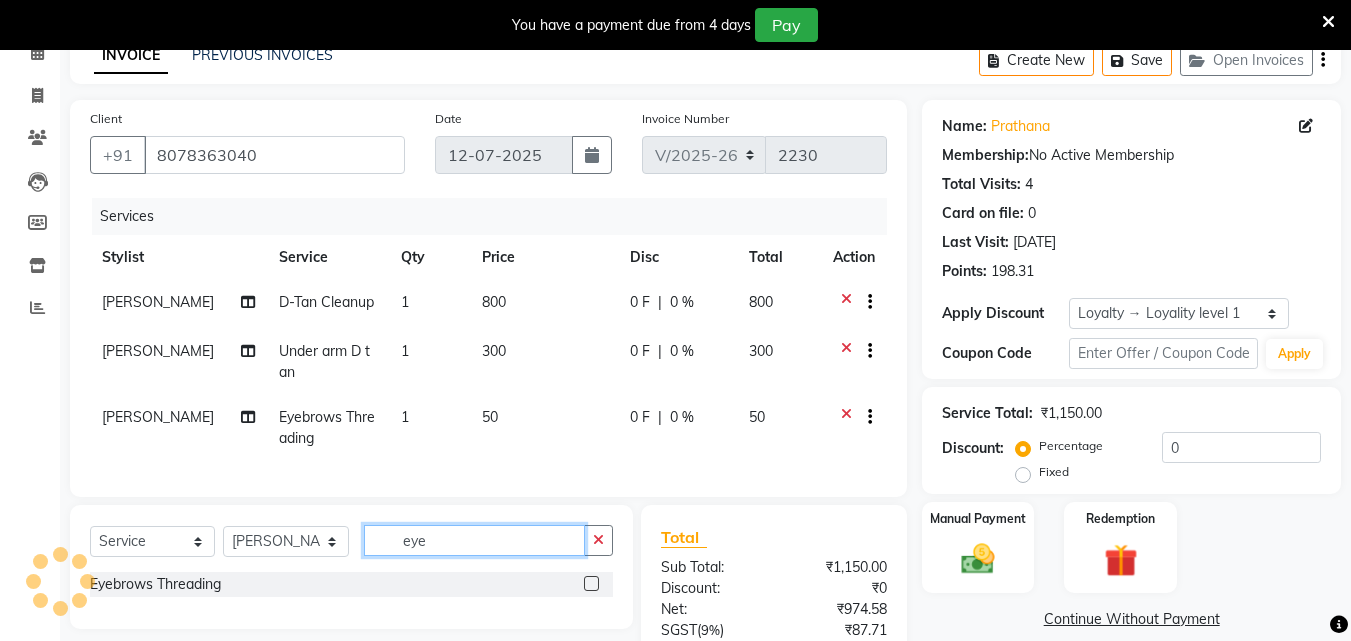 click on "eye" 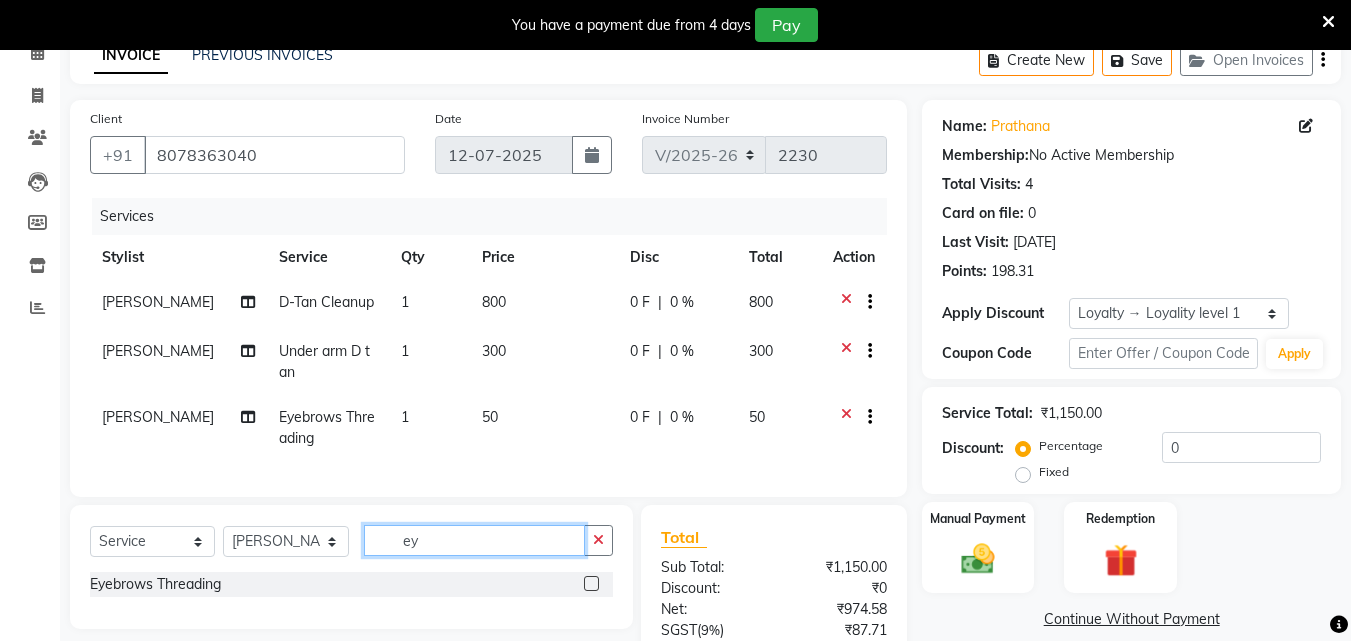 type on "e" 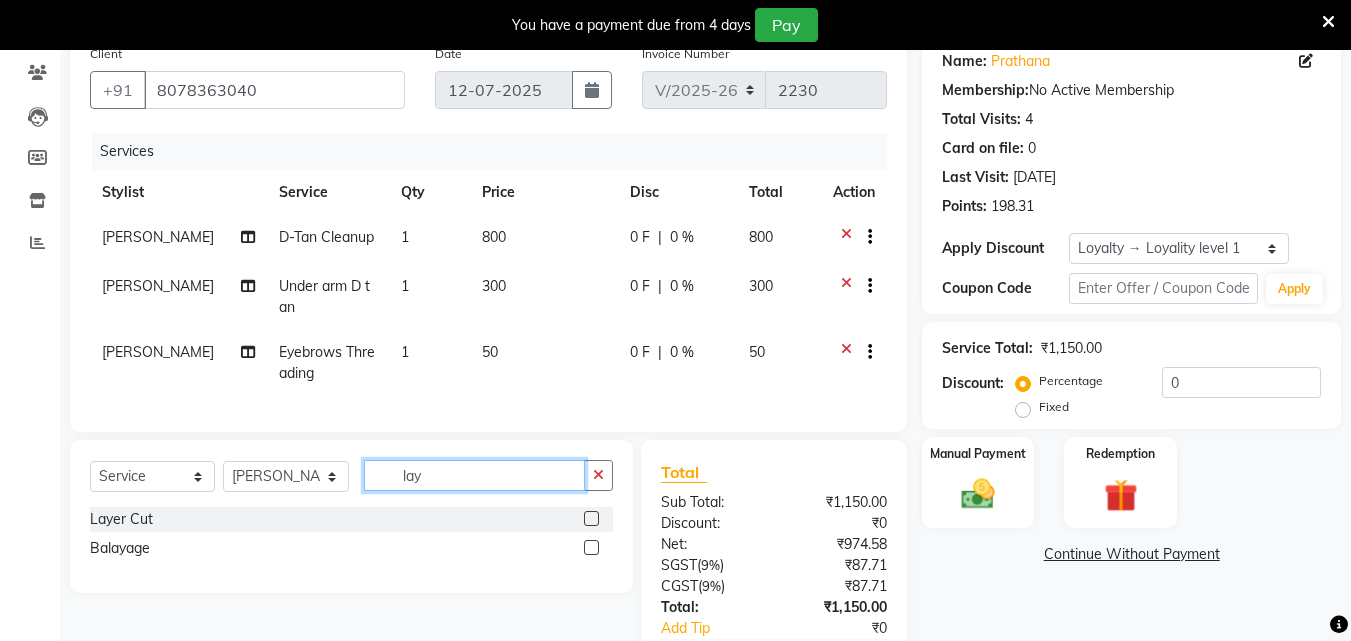 scroll, scrollTop: 200, scrollLeft: 0, axis: vertical 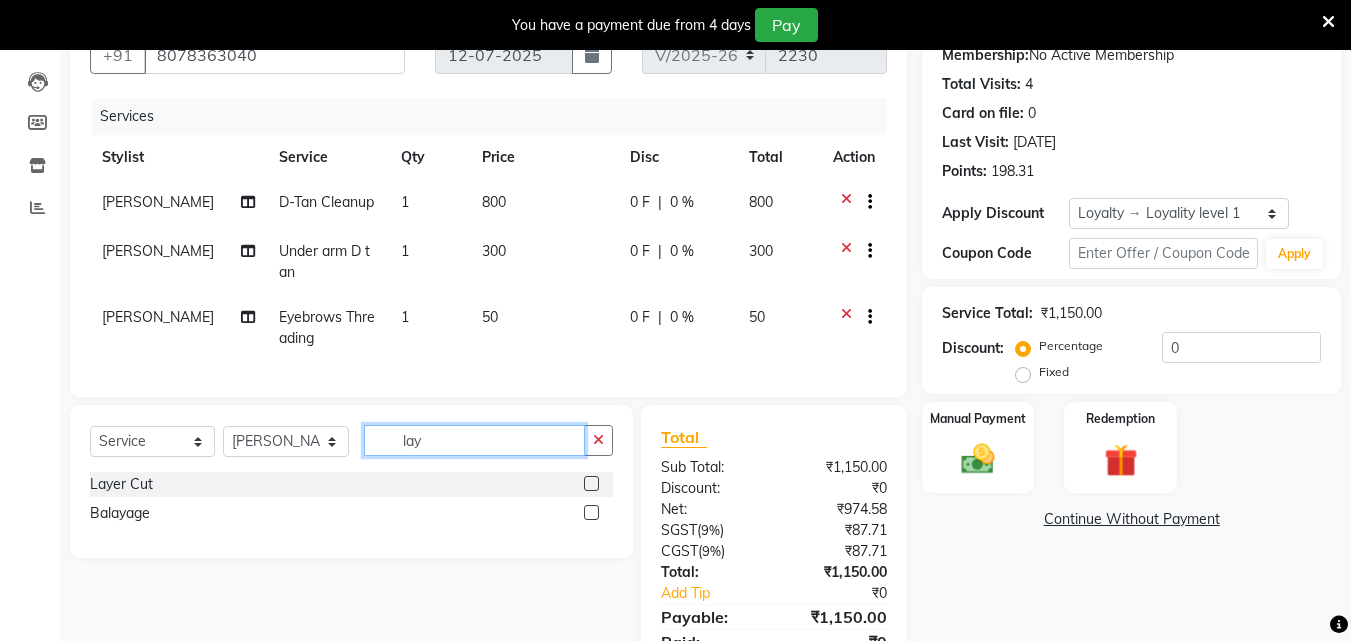 type on "lay" 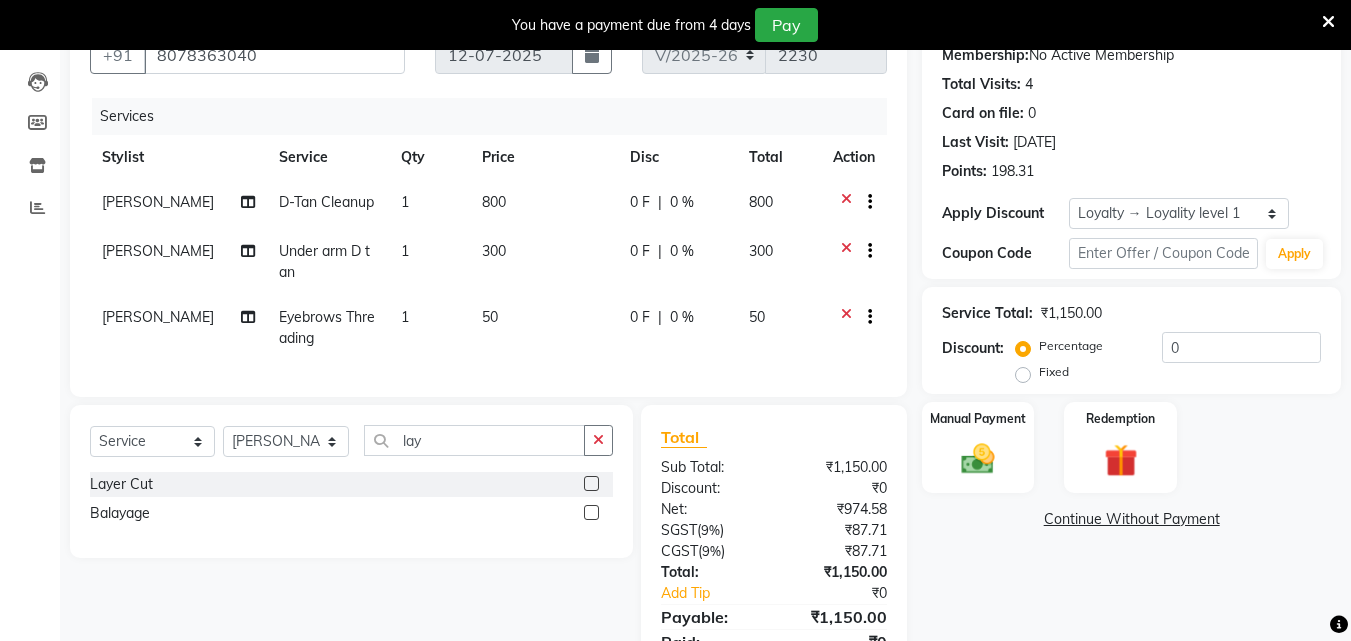 click 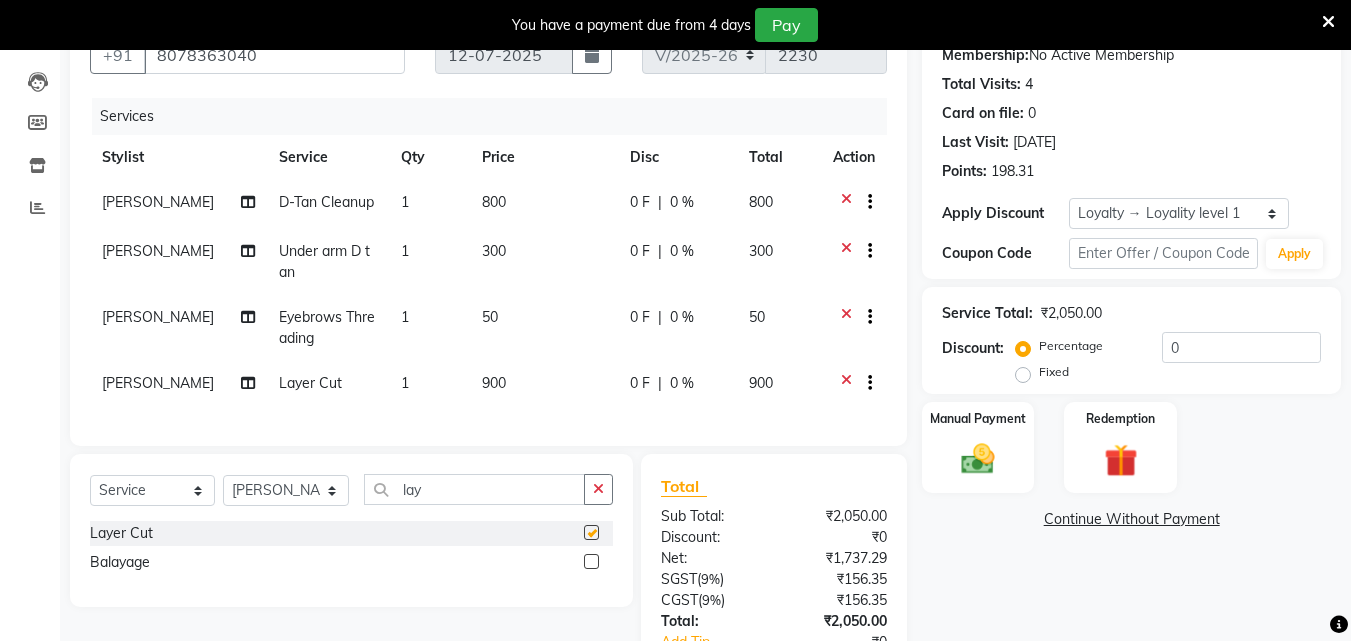 checkbox on "false" 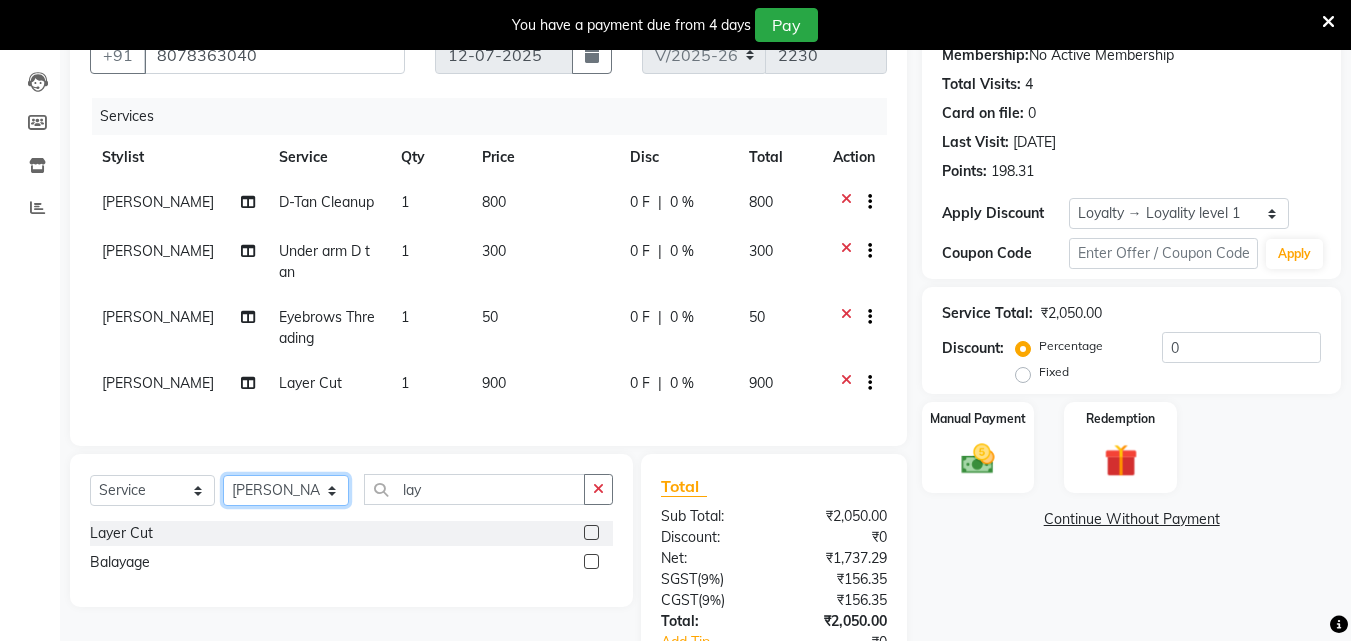 click on "Select Stylist Arya  CHINJU GEETA KAZHAKOOTTAM ASHTAMUDI [PERSON_NAME] [PERSON_NAME] [PERSON_NAME] [PERSON_NAME] SOORYAMOL" 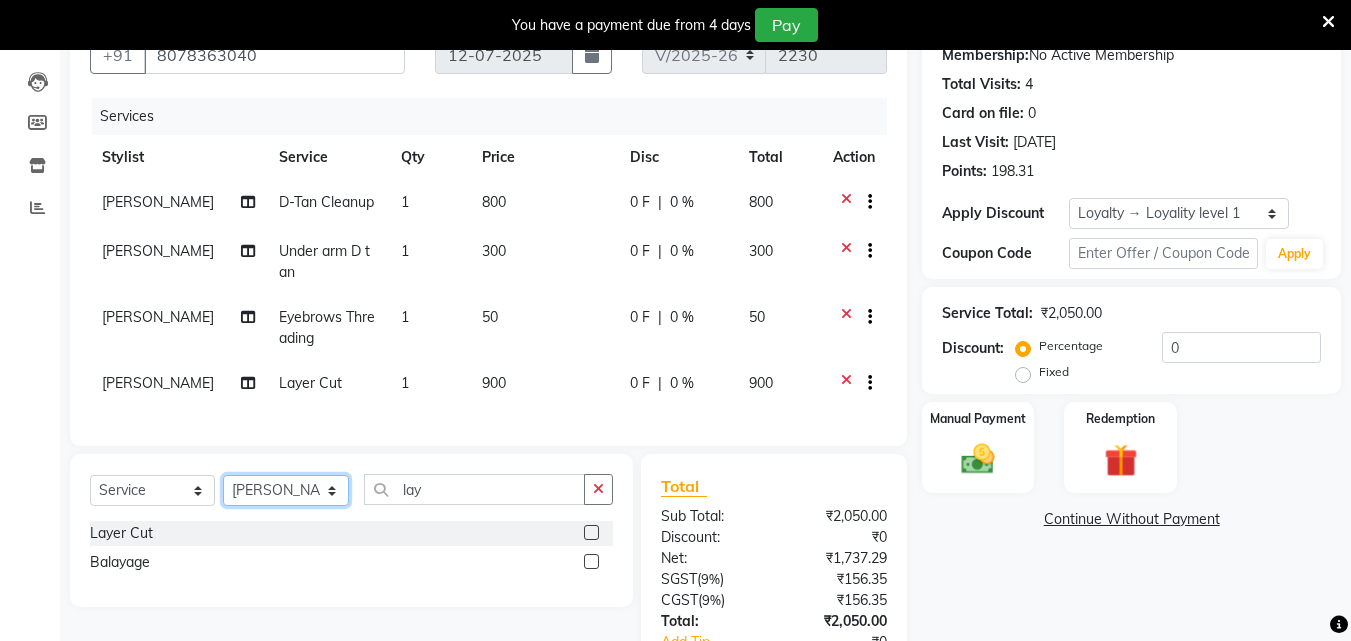 select on "27419" 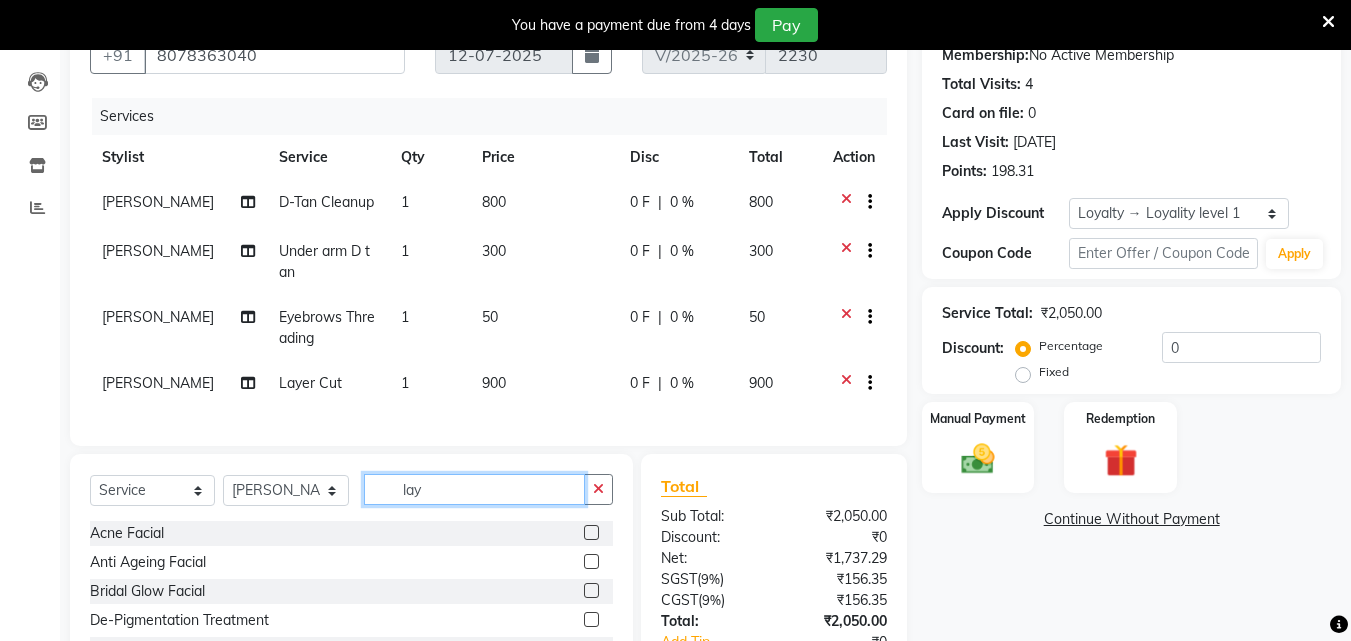 click on "lay" 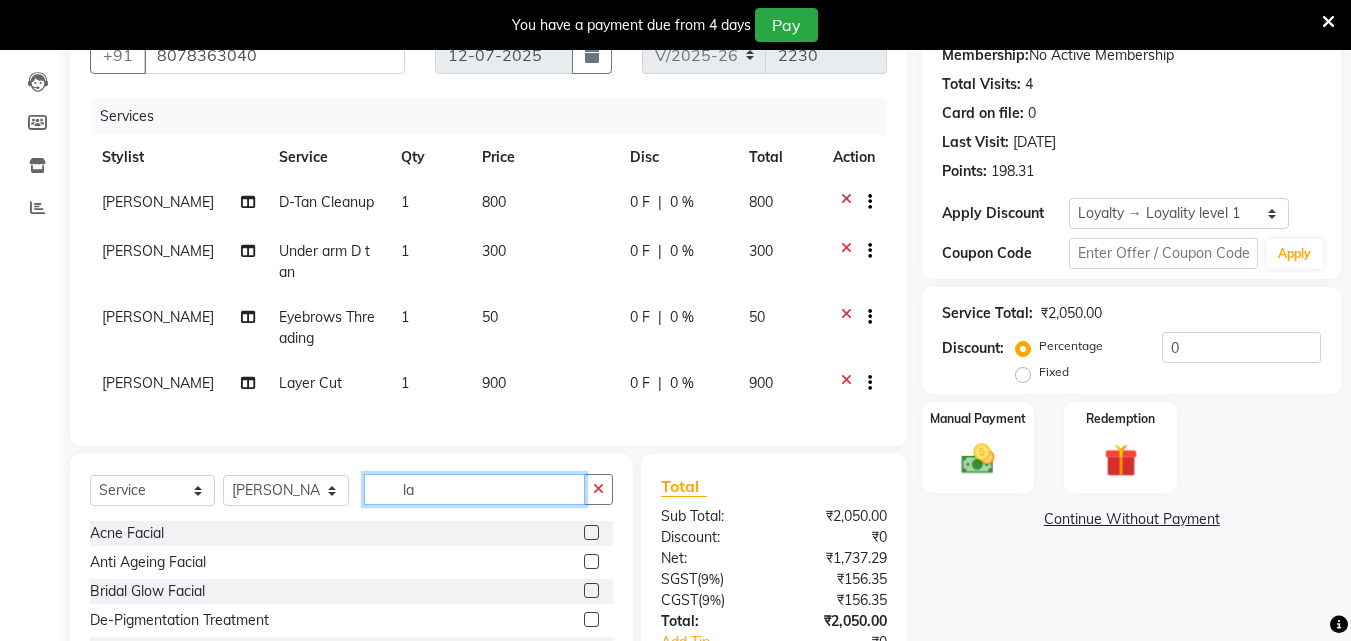 type on "l" 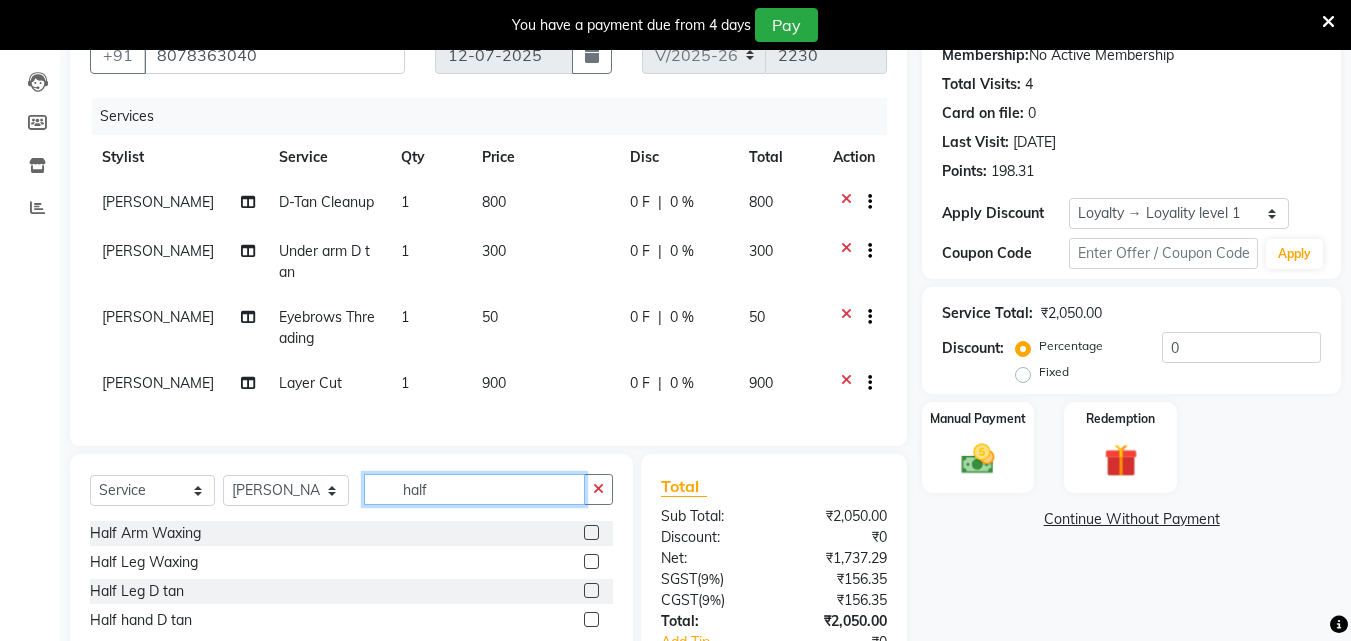 type on "half" 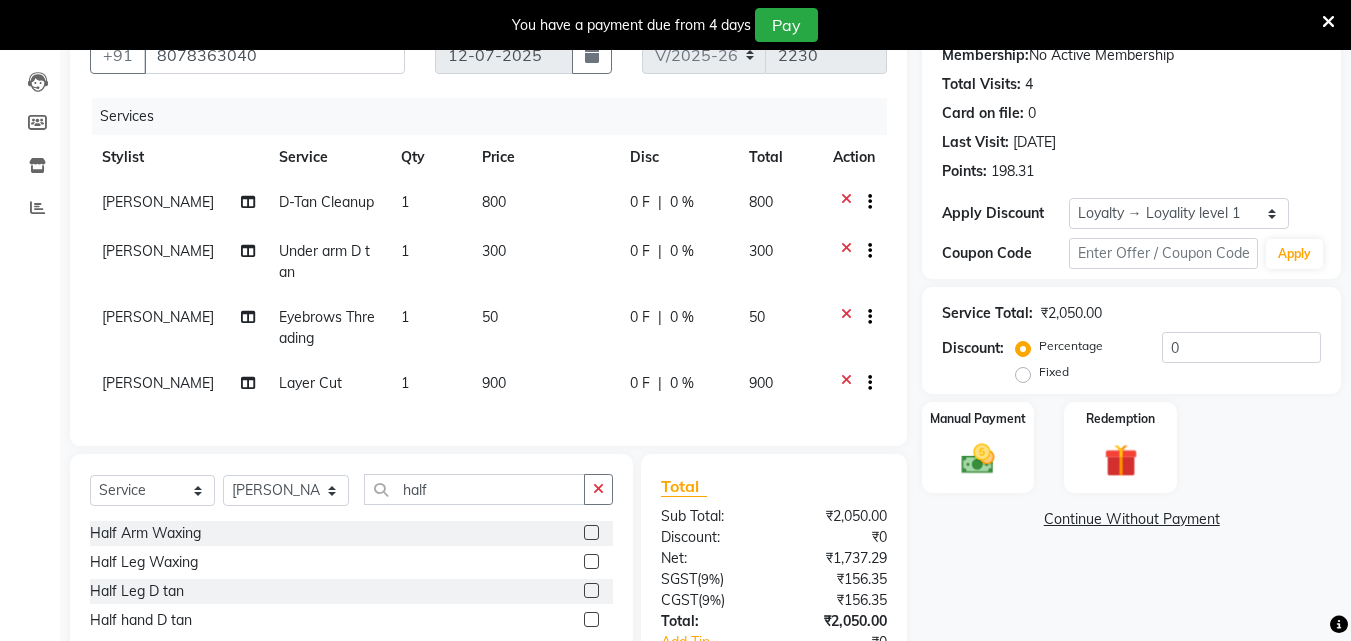 click 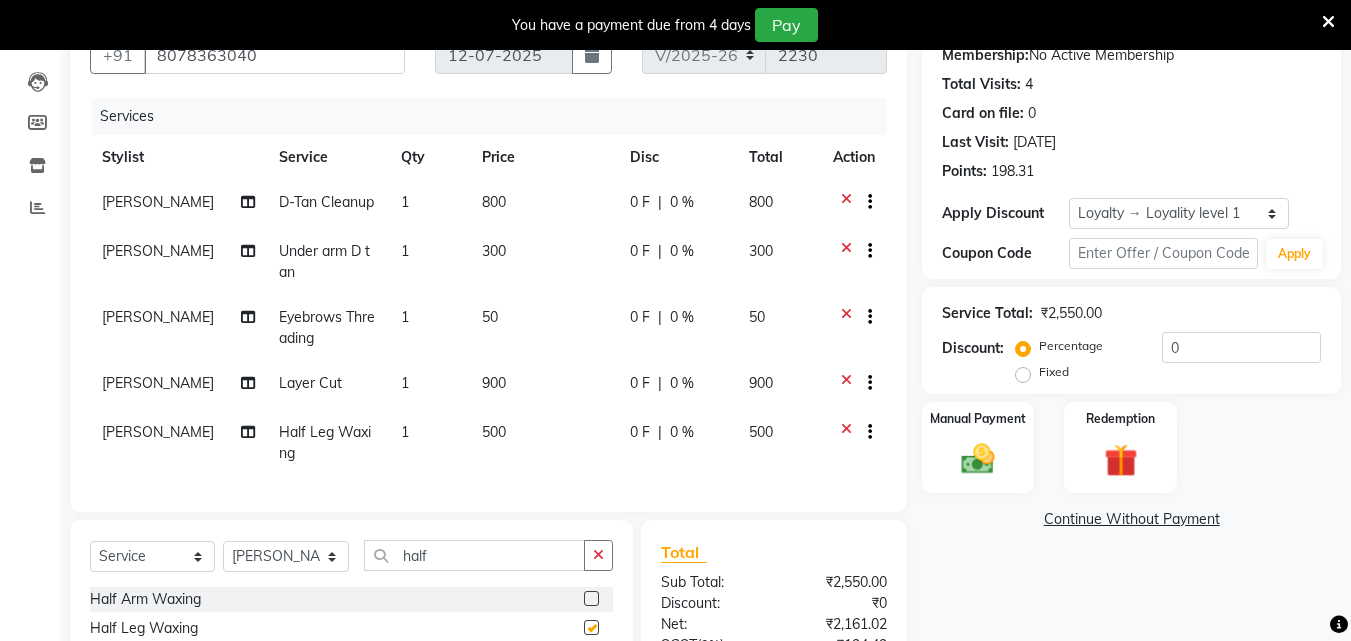 checkbox on "false" 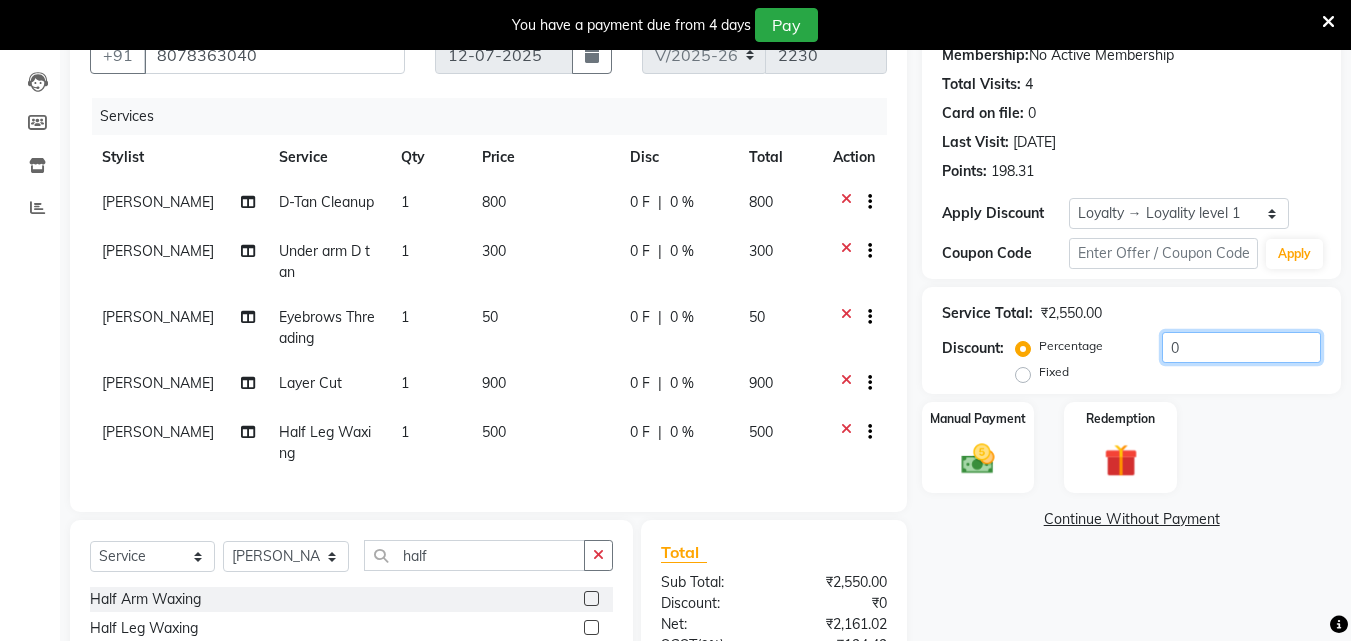 click on "0" 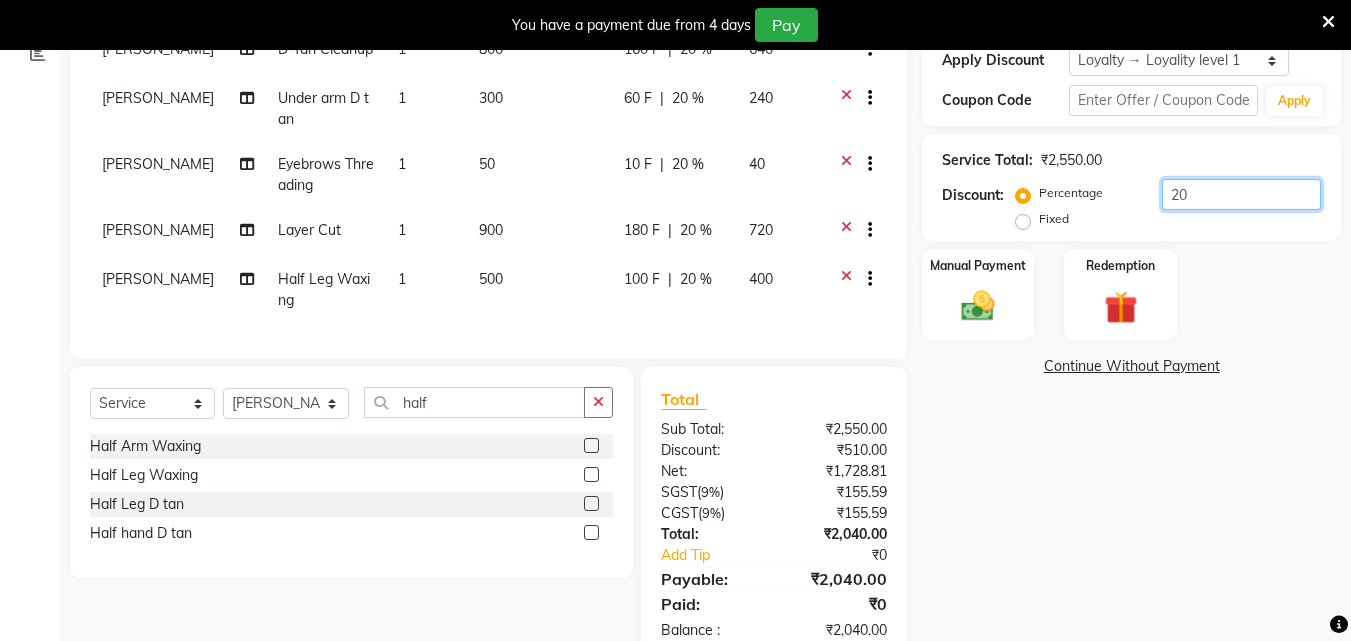 scroll, scrollTop: 318, scrollLeft: 0, axis: vertical 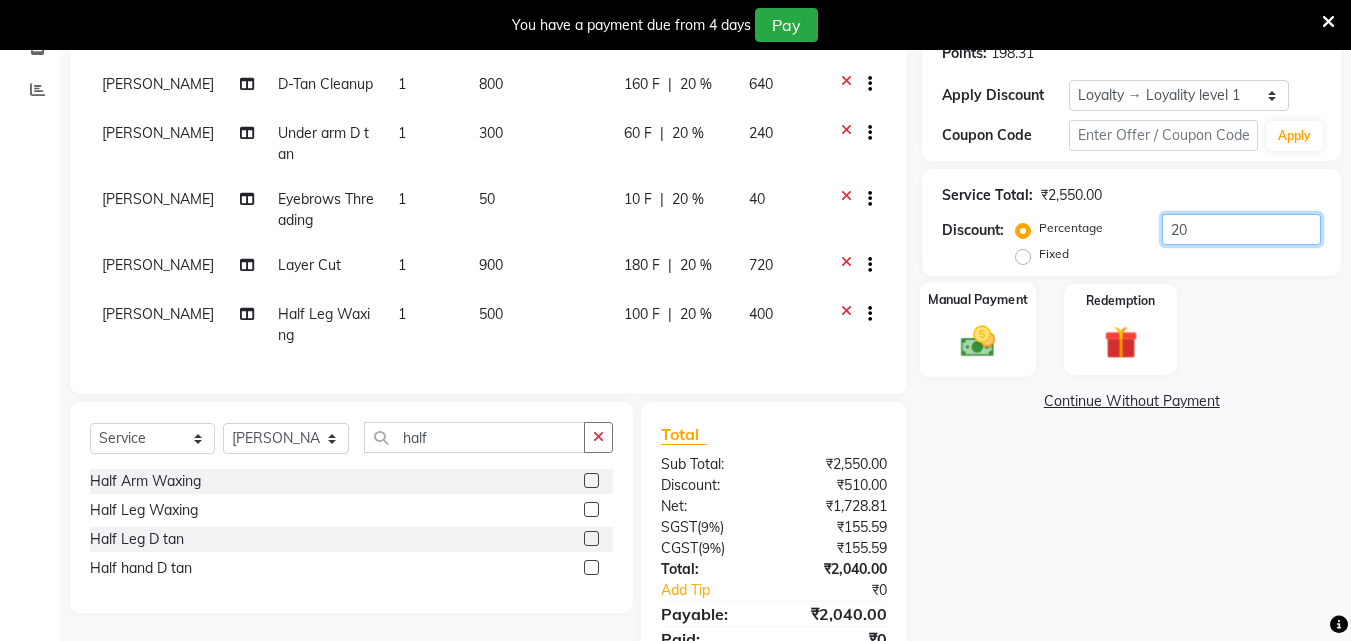type on "20" 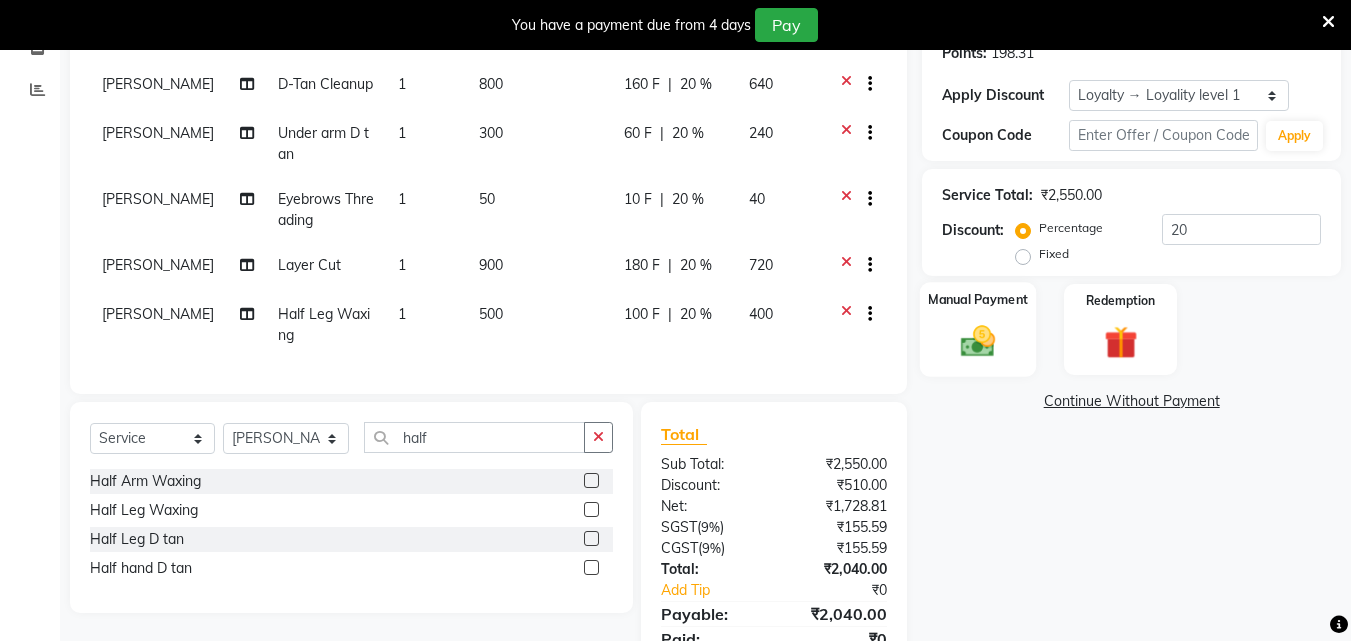 click 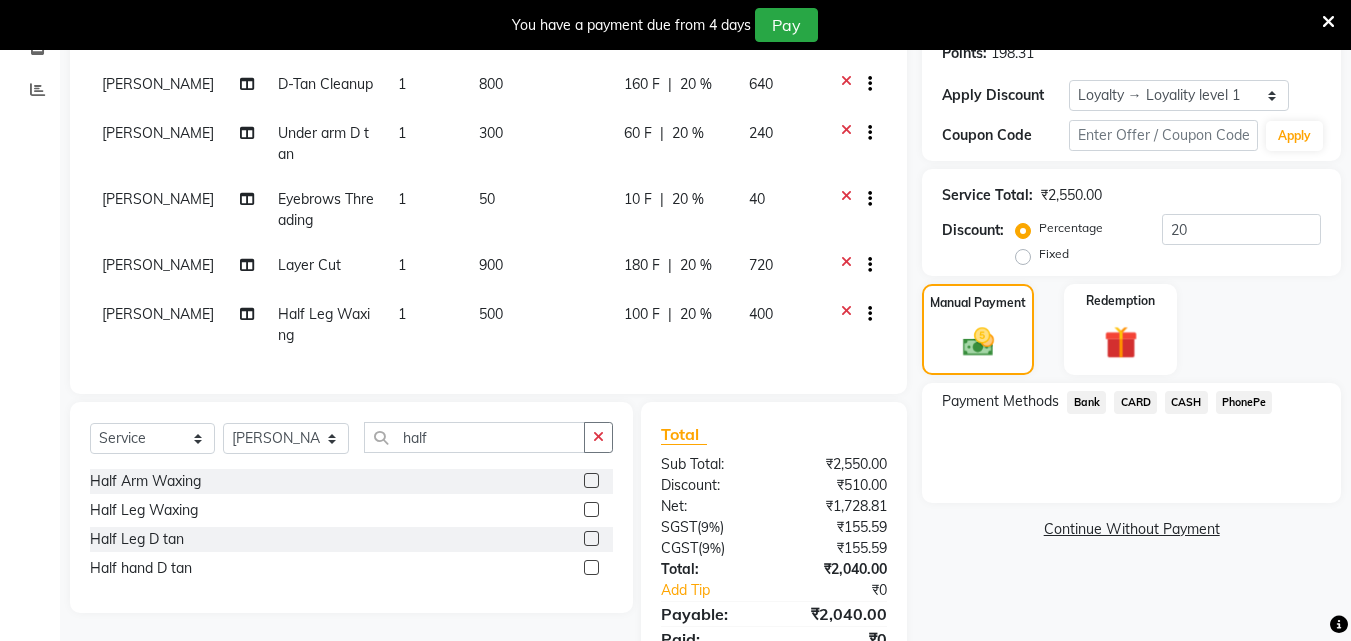 click on "PhonePe" 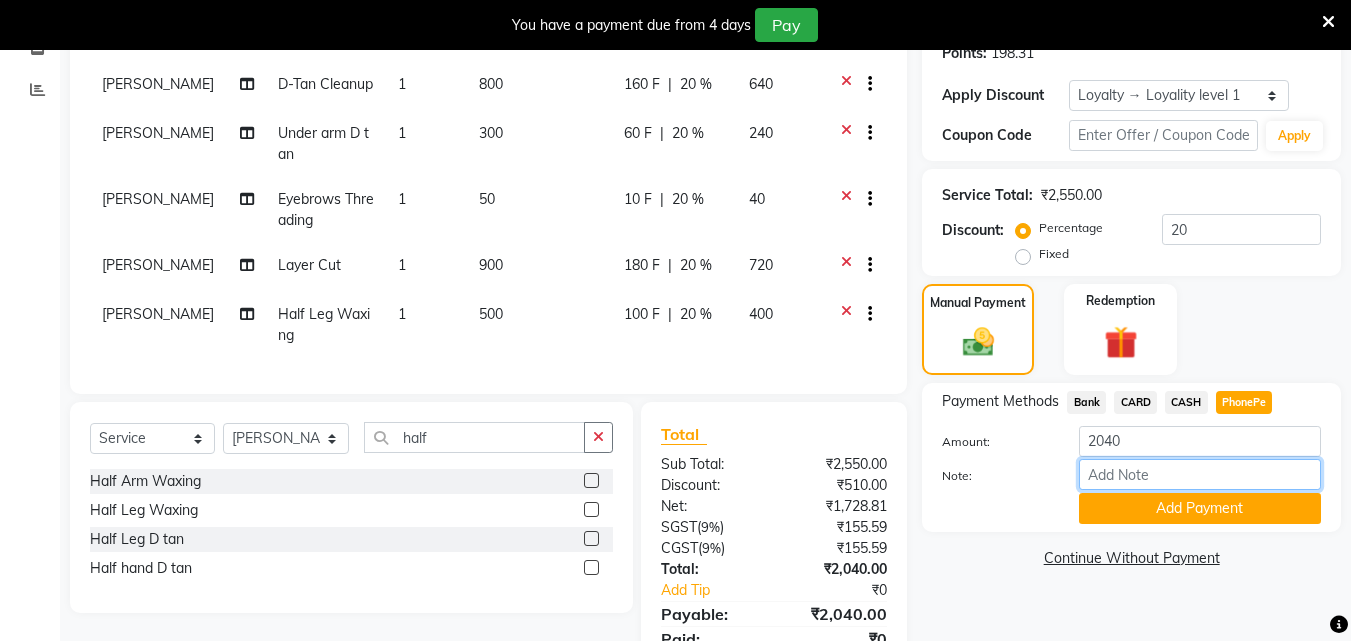 click on "Note:" at bounding box center (1200, 474) 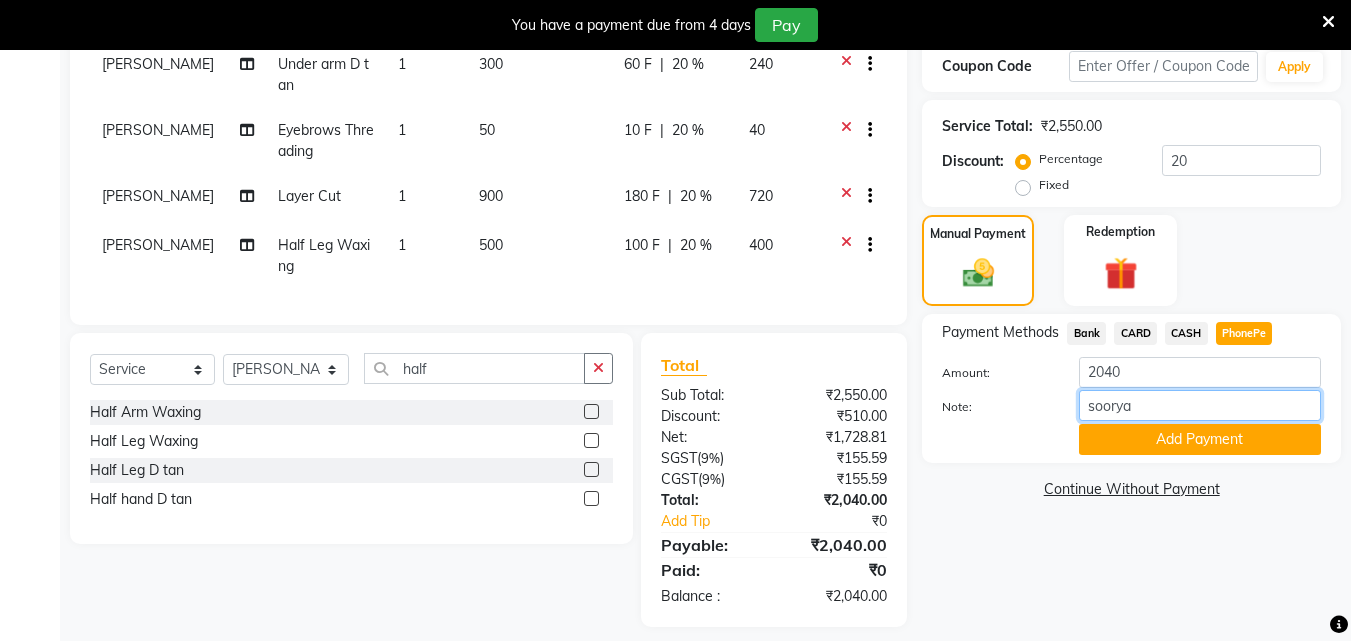 scroll, scrollTop: 418, scrollLeft: 0, axis: vertical 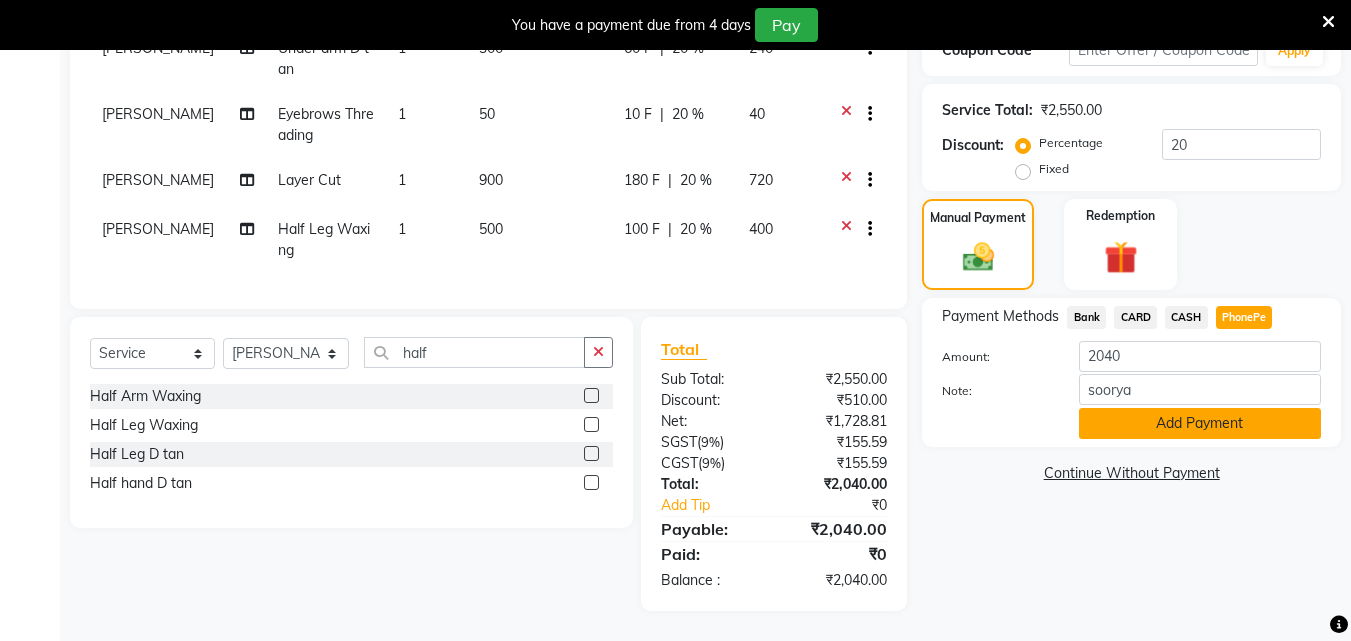 click on "Add Payment" 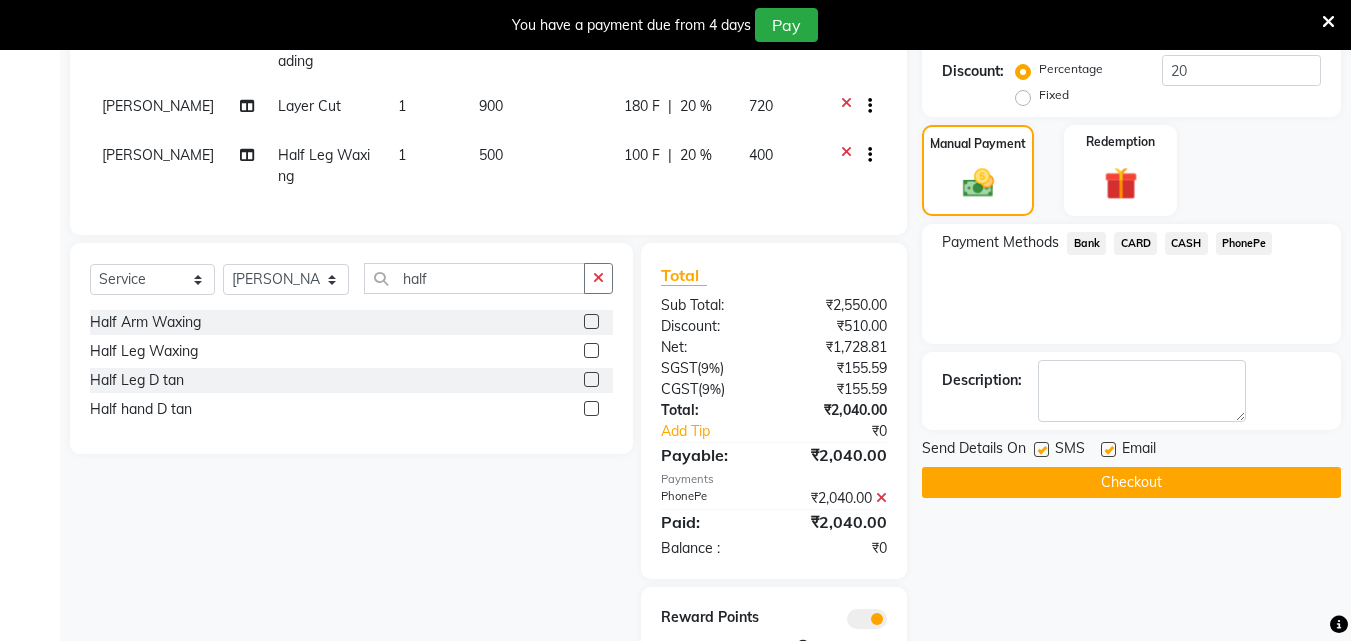 scroll, scrollTop: 580, scrollLeft: 0, axis: vertical 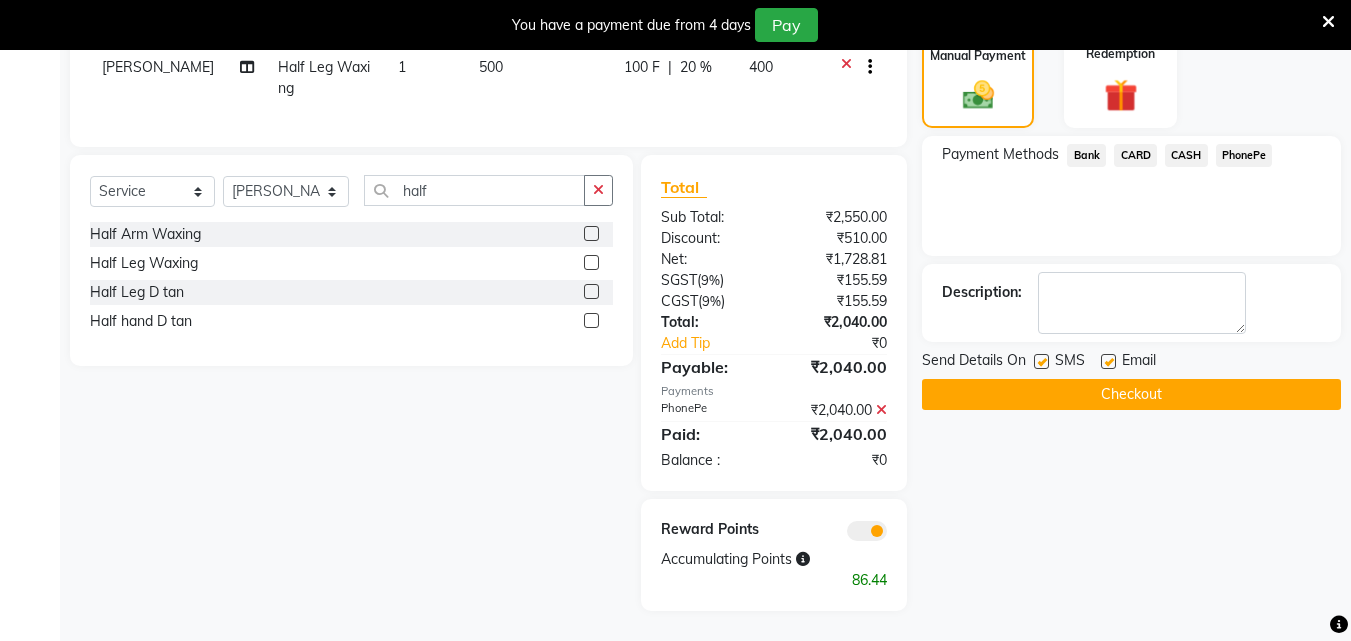 click 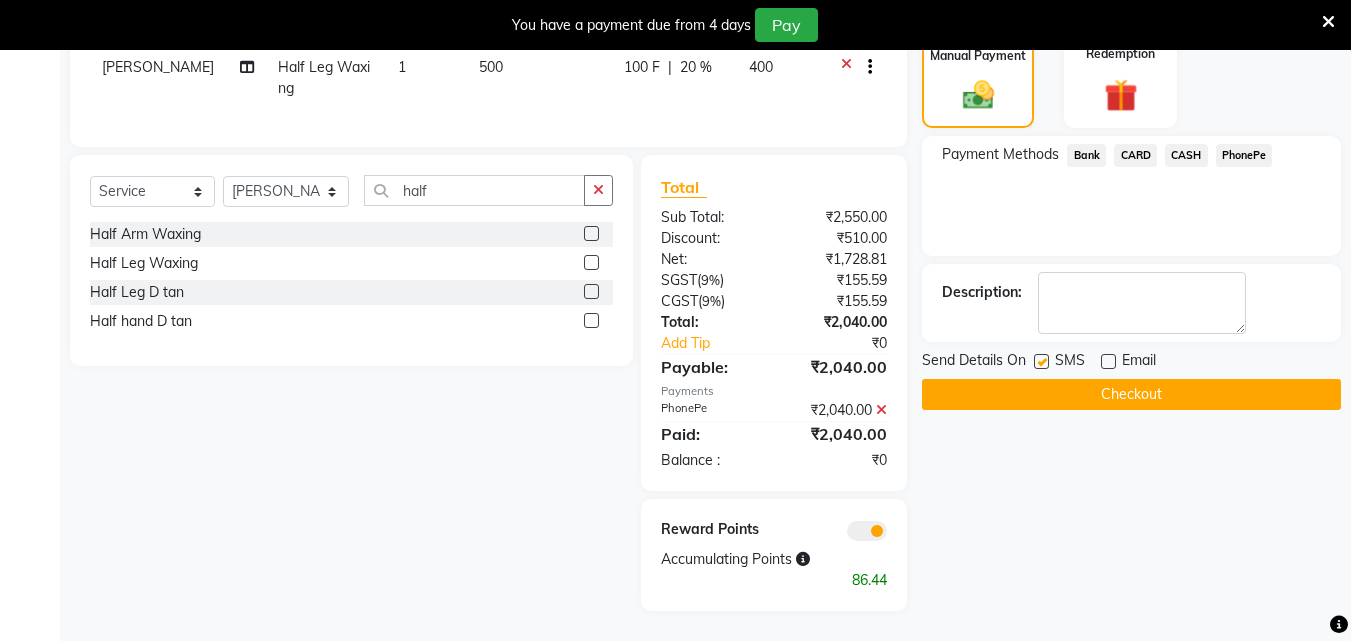drag, startPoint x: 1039, startPoint y: 341, endPoint x: 1052, endPoint y: 345, distance: 13.601471 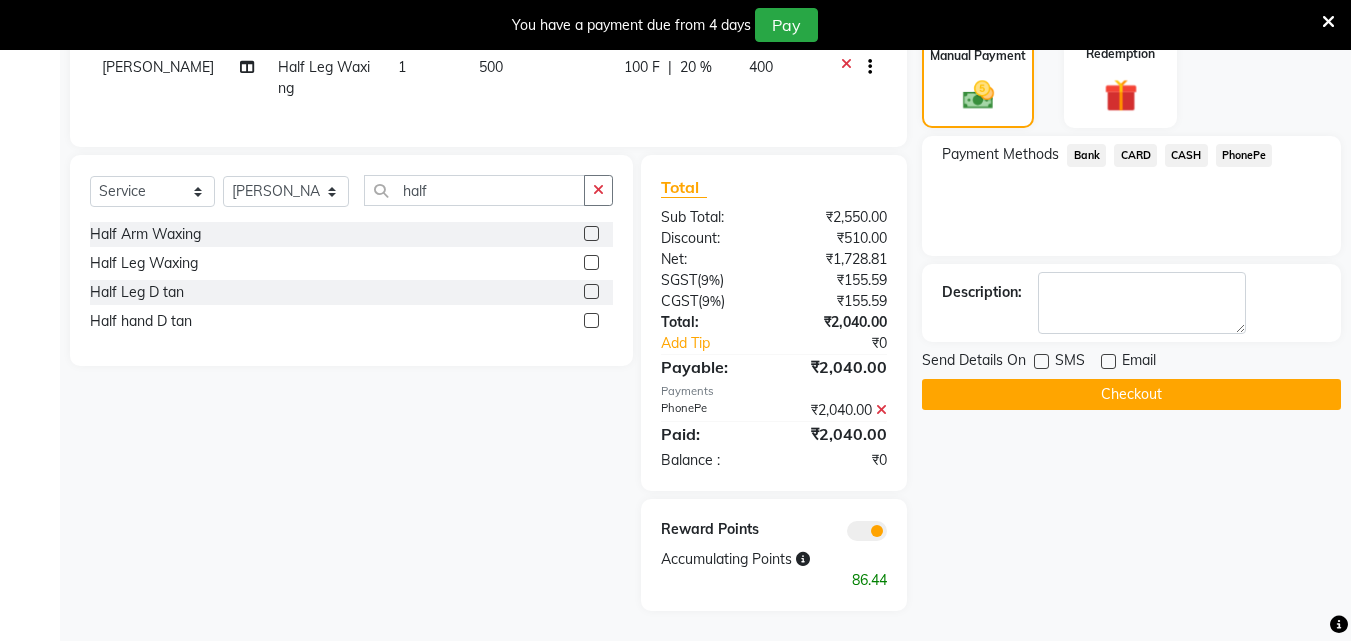 click on "Checkout" 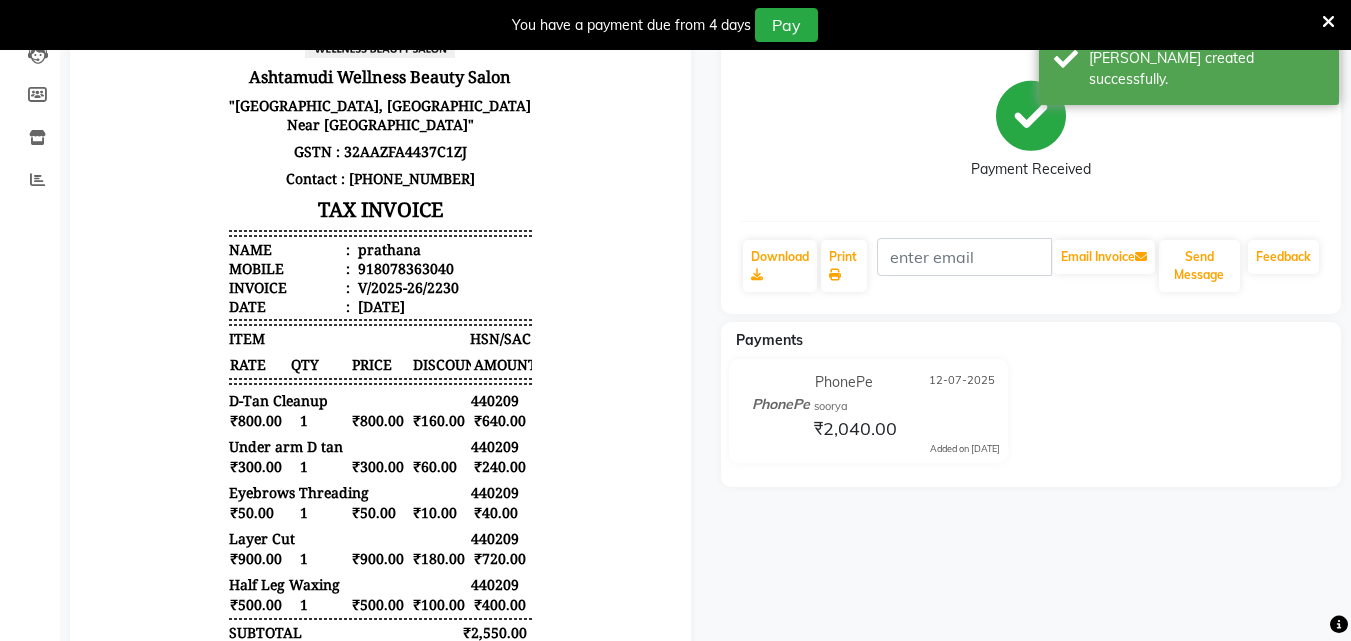 scroll, scrollTop: 57, scrollLeft: 0, axis: vertical 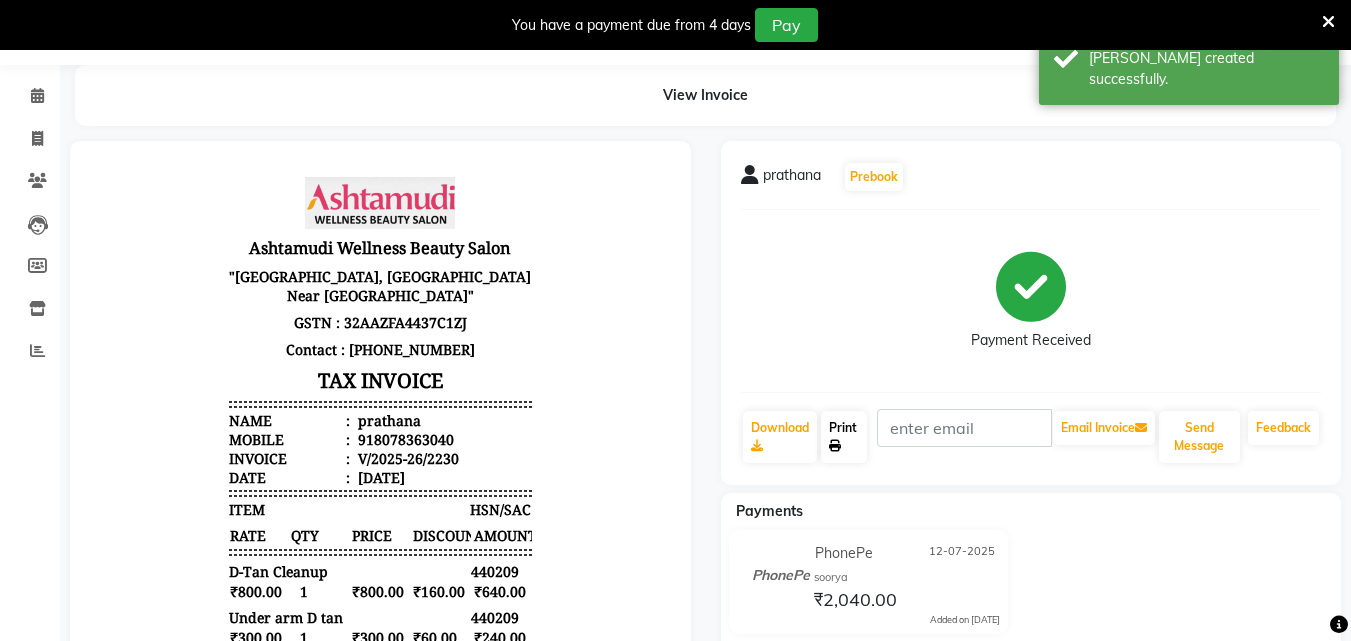 click on "Print" 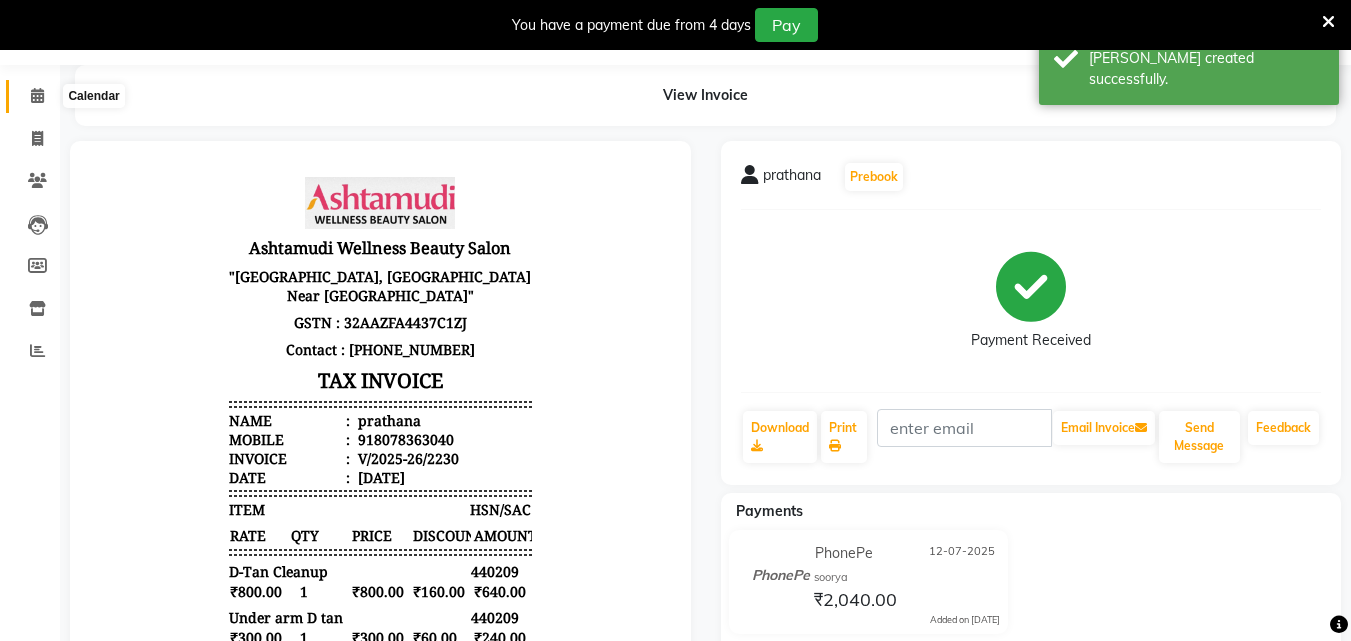 drag, startPoint x: 33, startPoint y: 93, endPoint x: 132, endPoint y: 44, distance: 110.46266 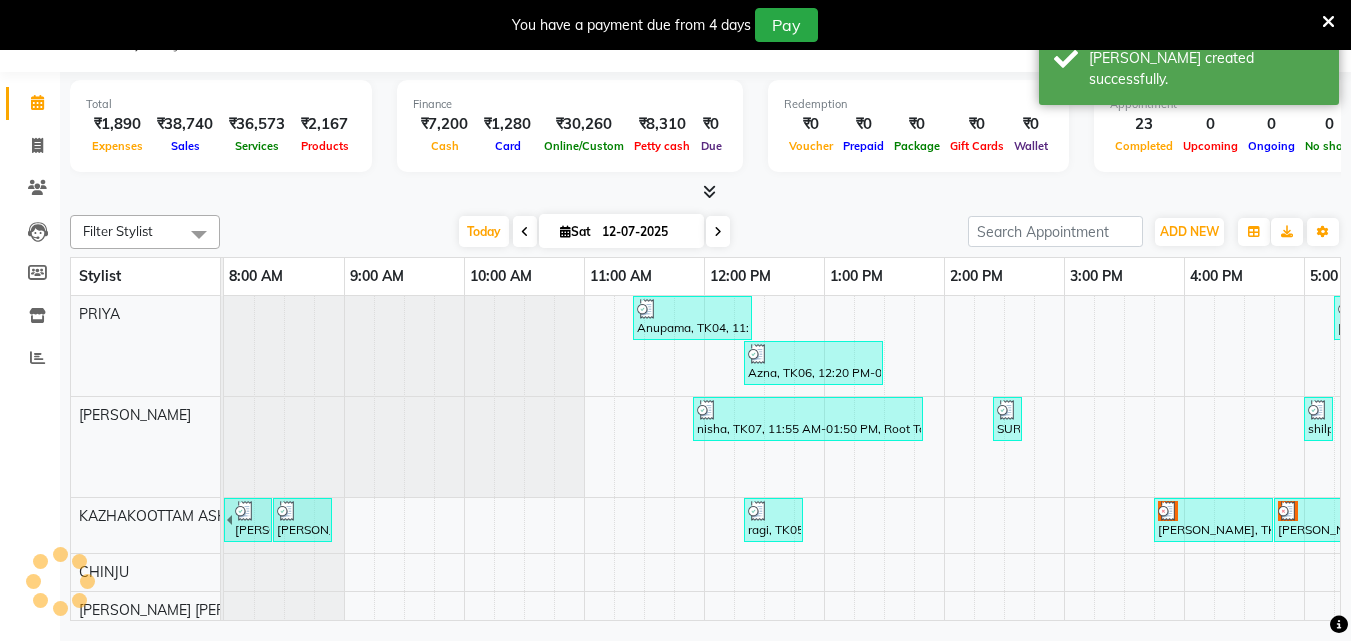 scroll, scrollTop: 50, scrollLeft: 0, axis: vertical 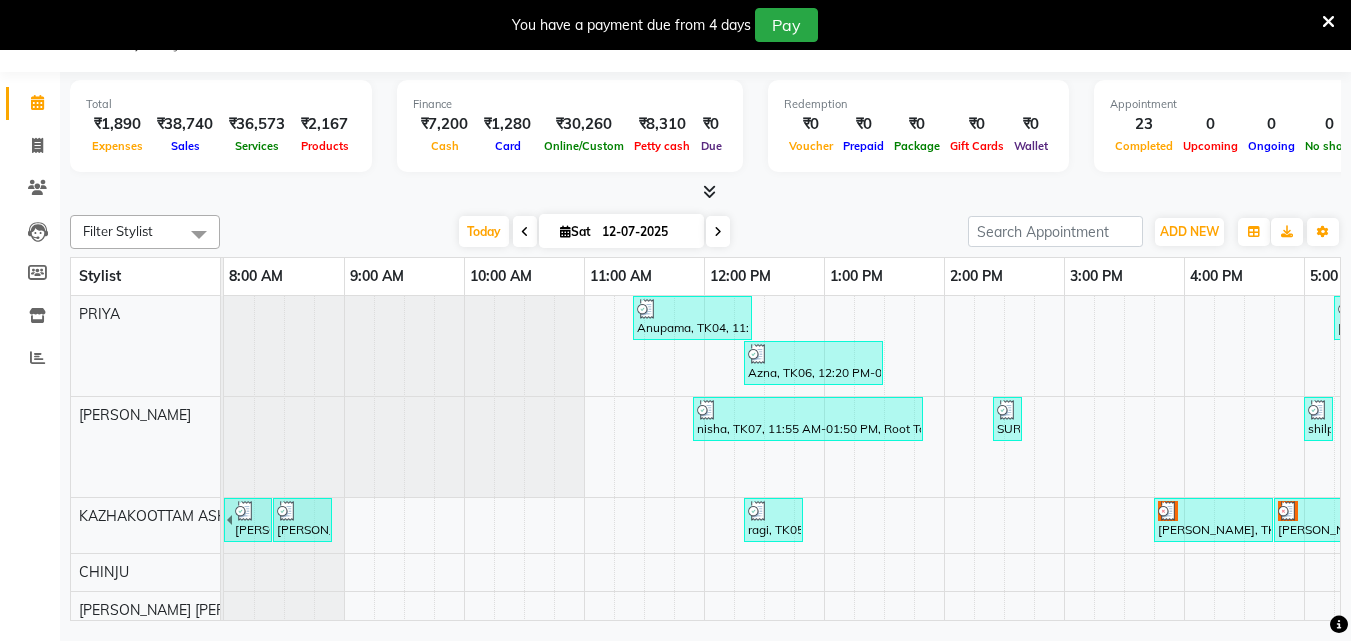 click at bounding box center [705, 192] 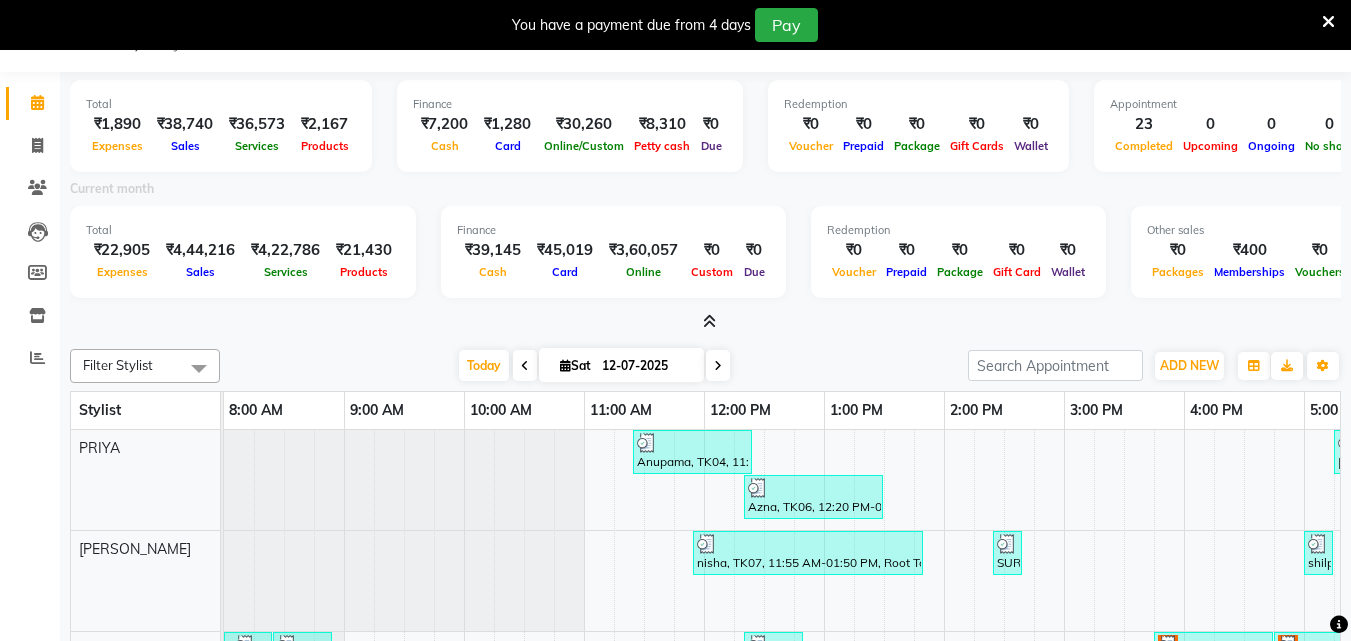 click at bounding box center (709, 321) 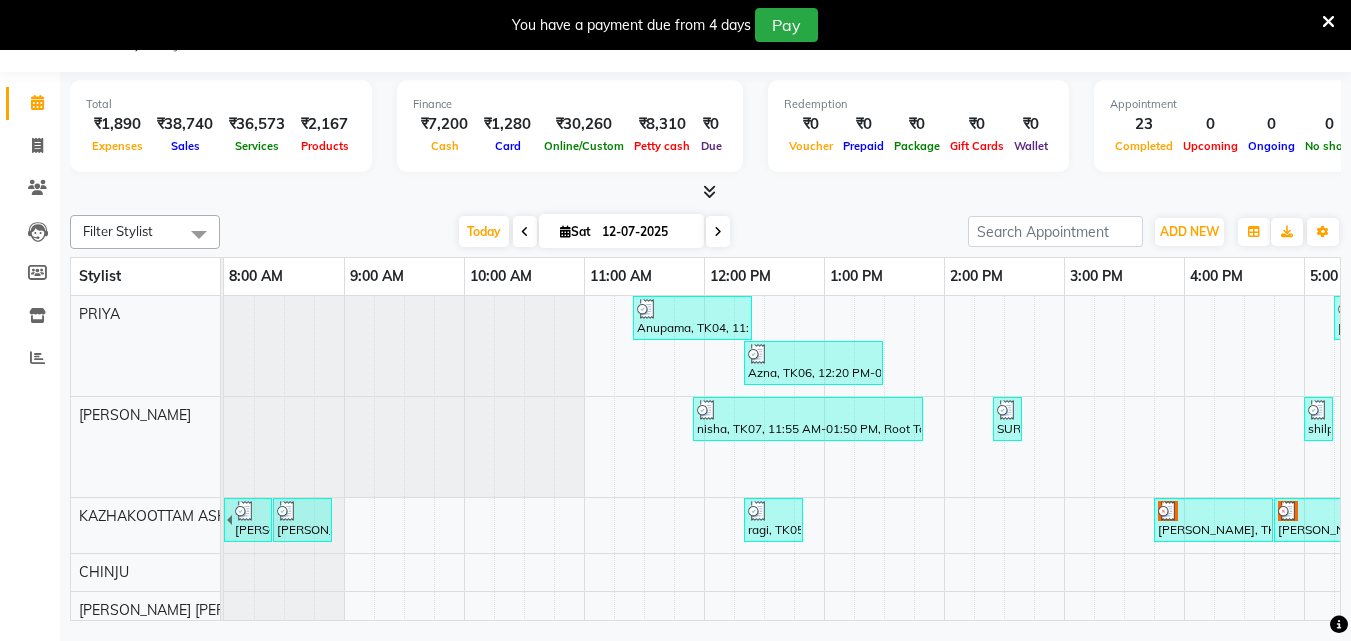 scroll, scrollTop: 88, scrollLeft: 0, axis: vertical 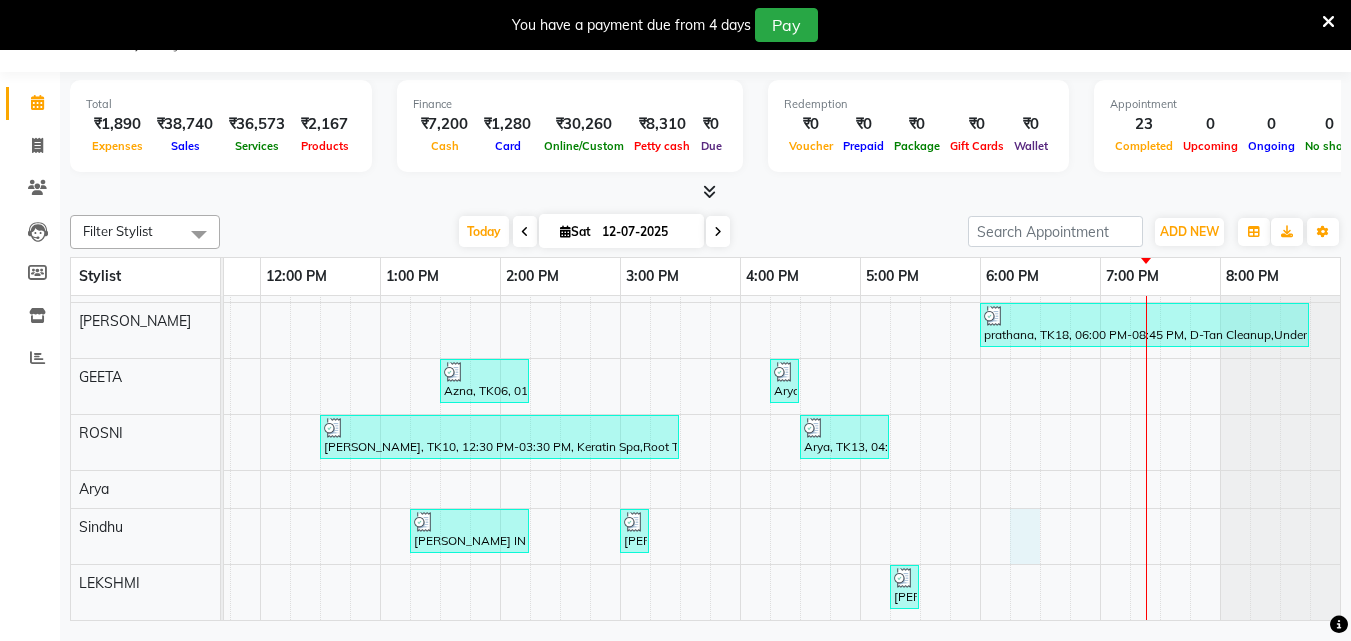 click on "Anupama, TK04, 11:25 AM-12:25 PM, Stemcell  Facial     [PERSON_NAME], TK15, 05:15 PM-07:55 PM, Root Touch-Up ([MEDICAL_DATA] Free),Skin Glow Facial,Keratin Spa     Azna, TK06, 12:20 PM-01:30 PM, Root Touch-Up ([MEDICAL_DATA] Free),Under Arm Waxing     nisha, TK07, 11:55 AM-01:50 PM, Root Touch-Up ([MEDICAL_DATA] Free),Keratin Spa,Eyebrows Threading     SURYA UST, TK09, 02:25 PM-02:40 PM, Eyebrows Threading     shilpa, TK17, 05:00 PM-05:15 PM, Eyebrows Threading     PRIYA, TK16, 05:30 PM-07:45 PM, Half Arm Waxing,Under Arm Waxing,Half Leg Waxing,Eyebrows Threading,Upper Lip Threading     prathana, TK18, 07:00 PM-07:30 PM, Half Leg Waxing     [PERSON_NAME] UST, TK01, 07:55 AM-08:25 AM, Make up     [PERSON_NAME], TK02, 08:25 AM-08:55 AM, Make up     ragi, TK05, 12:20 PM-12:50 PM, Make up     [GEOGRAPHIC_DATA], TK11, 03:45 PM-04:45 PM, Hair Spa     [PERSON_NAME], TK11, 04:45 PM-05:45 PM, Fruit Facial     prathana, TK18, 06:00 PM-08:45 PM, D-Tan Cleanup,Under arm D tan ,Eyebrows Threading,Layer Cut     Azna, TK06, 01:30 PM-02:15 PM, Hair Setting With Tongs" at bounding box center [560, 275] 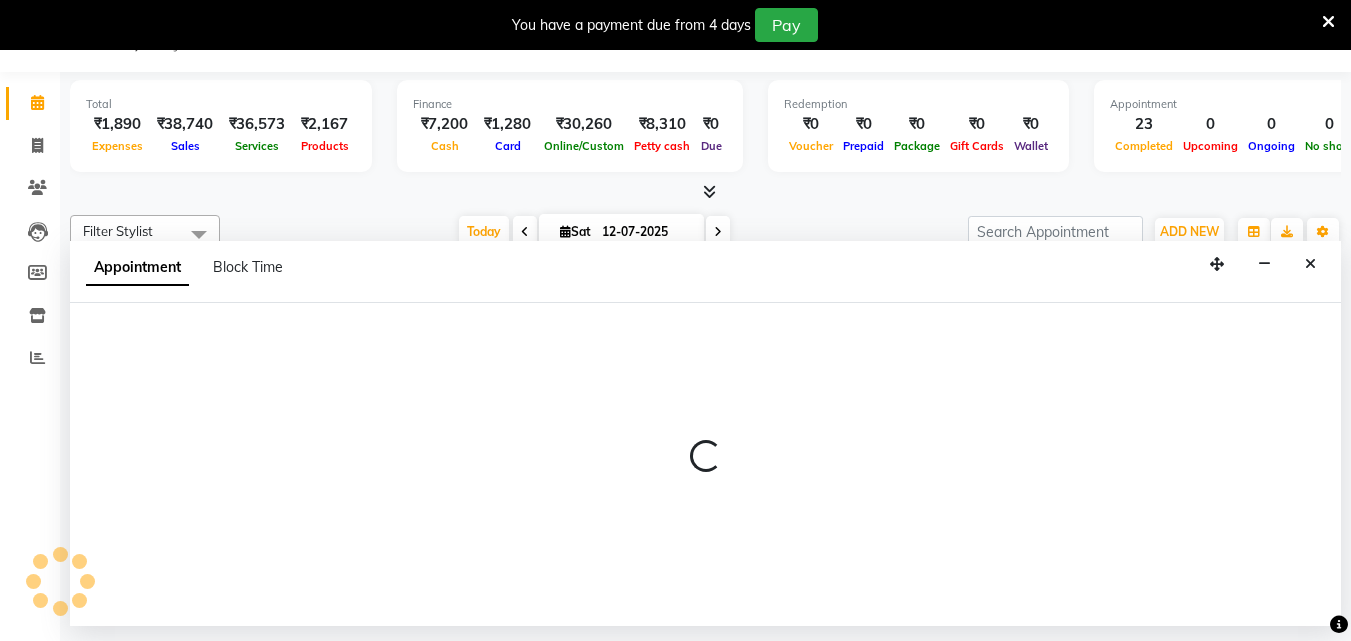 select on "59473" 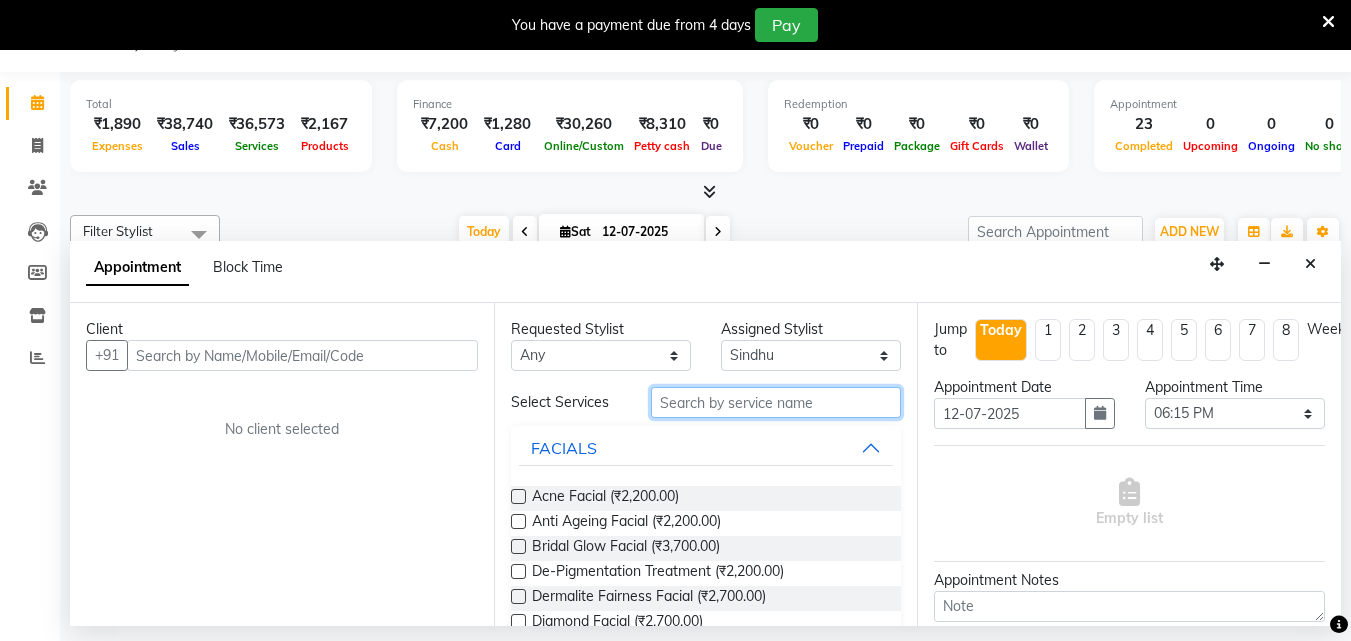 click at bounding box center (776, 402) 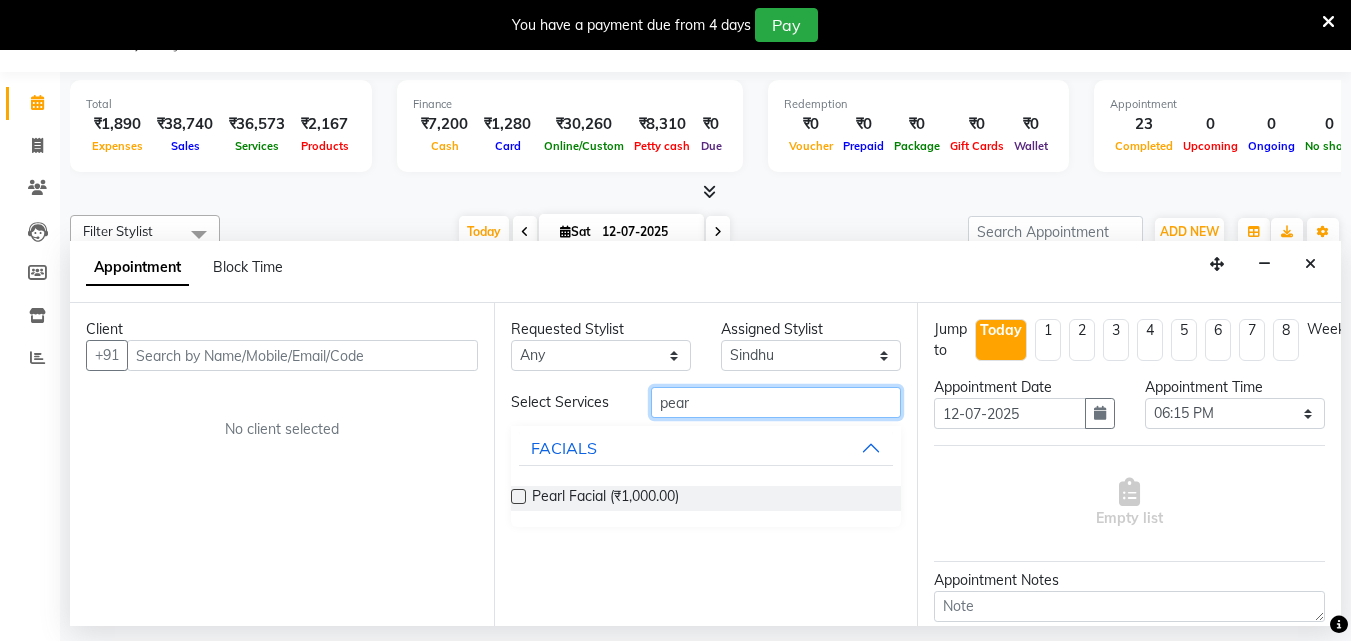 type on "pear" 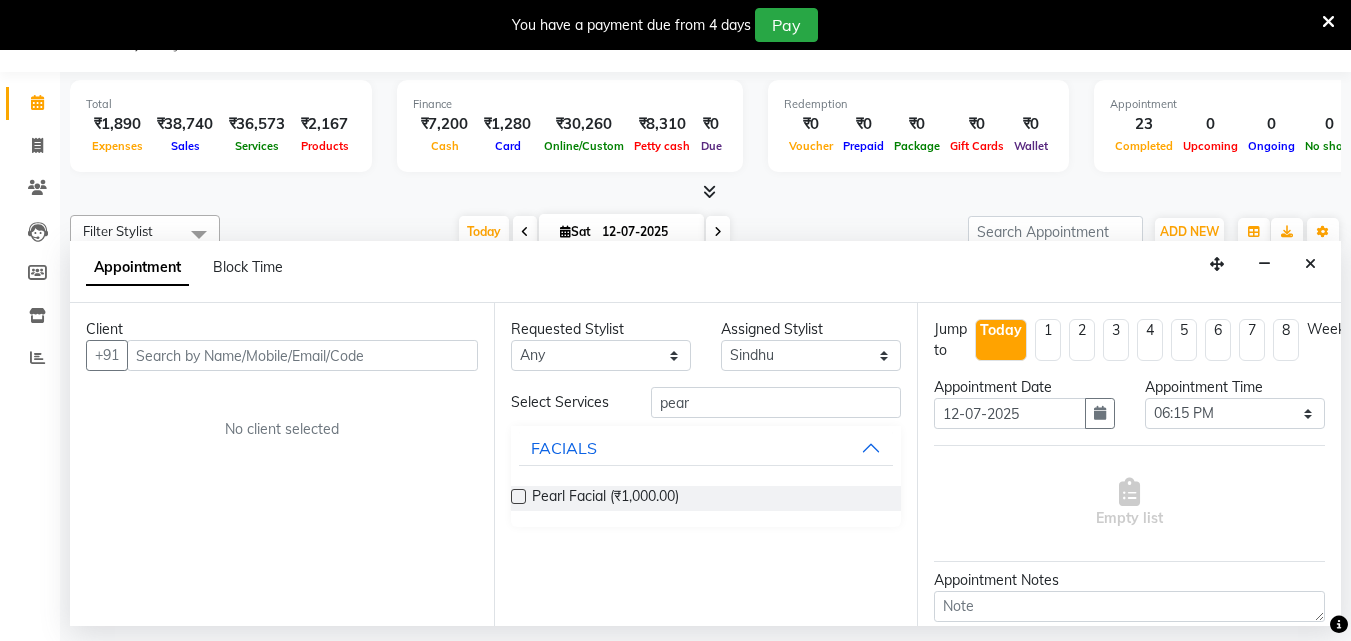 click at bounding box center [518, 496] 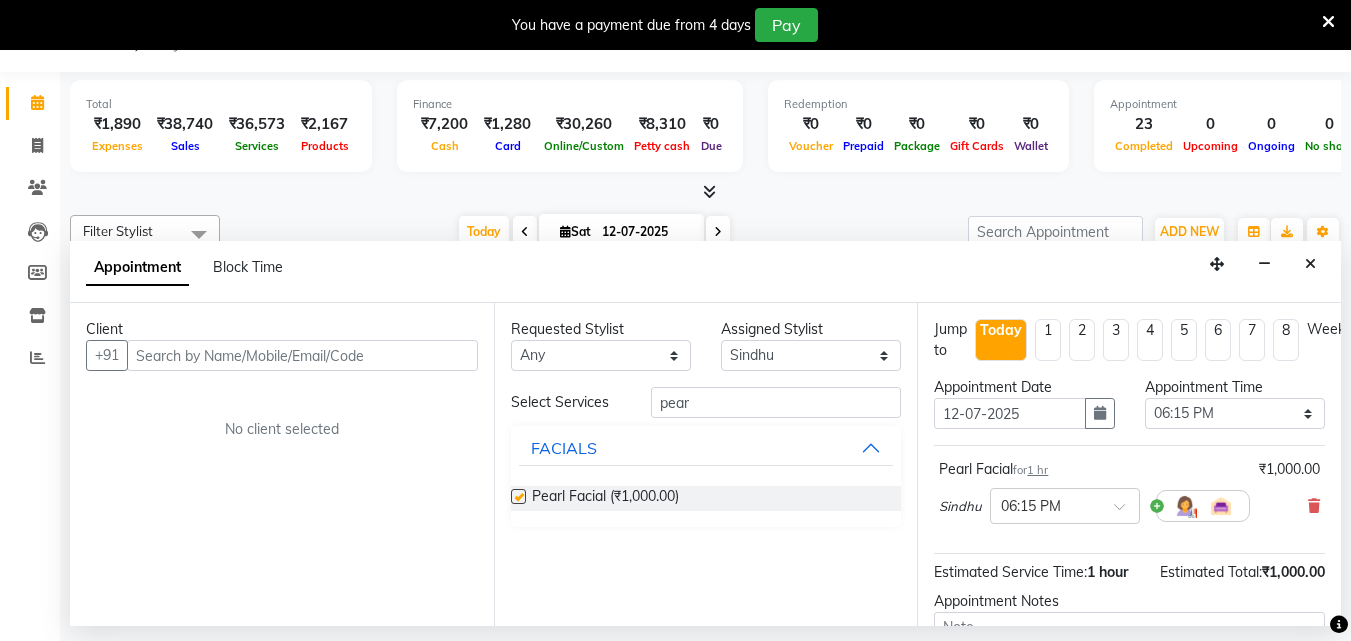 checkbox on "false" 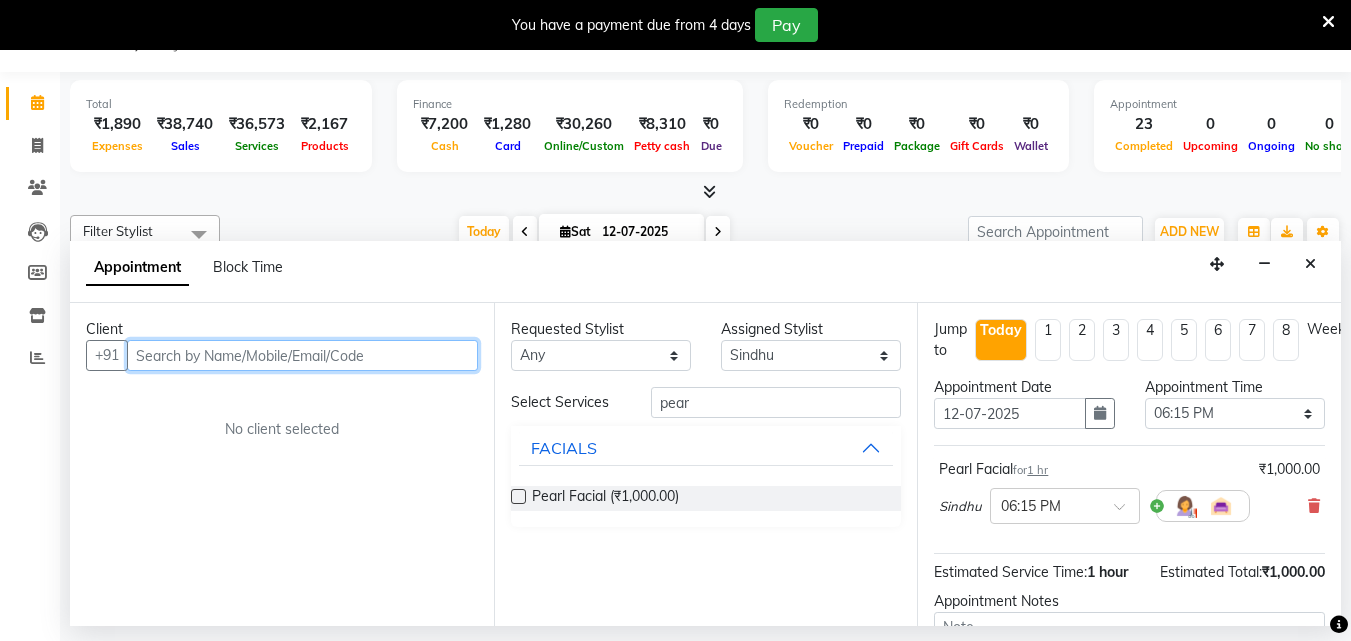 click at bounding box center [302, 355] 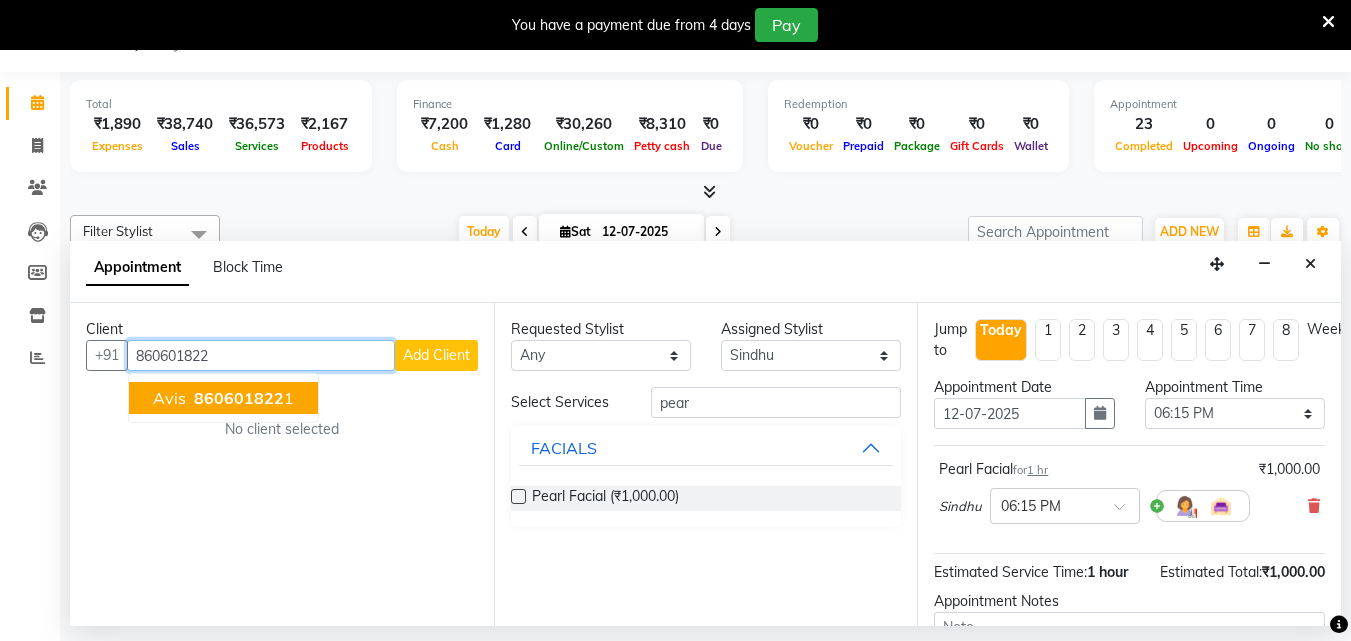 click on "Avis   860601822 1" at bounding box center [223, 398] 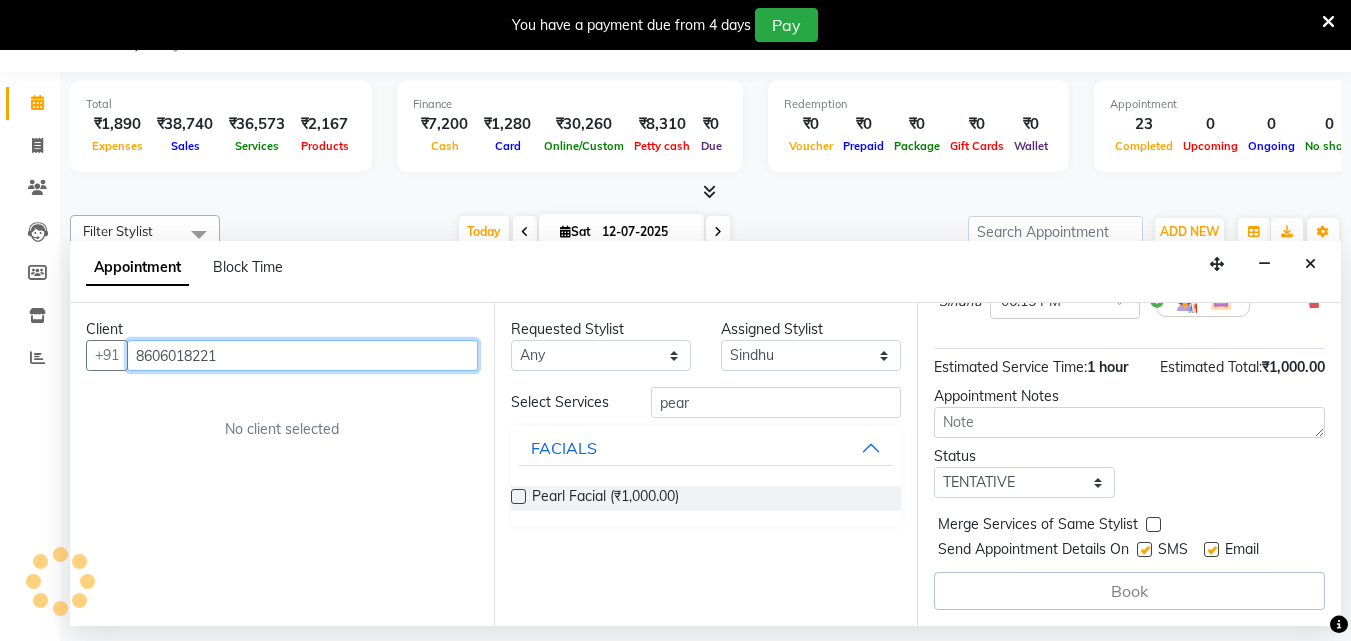 scroll, scrollTop: 218, scrollLeft: 0, axis: vertical 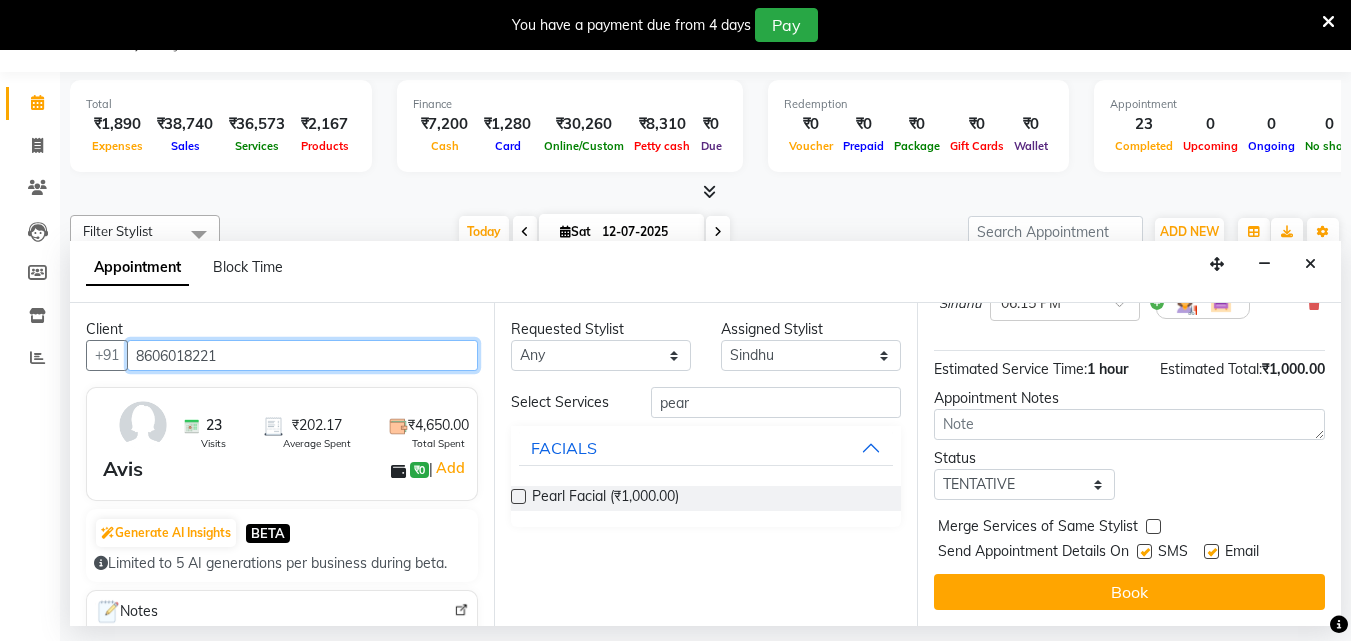 type on "8606018221" 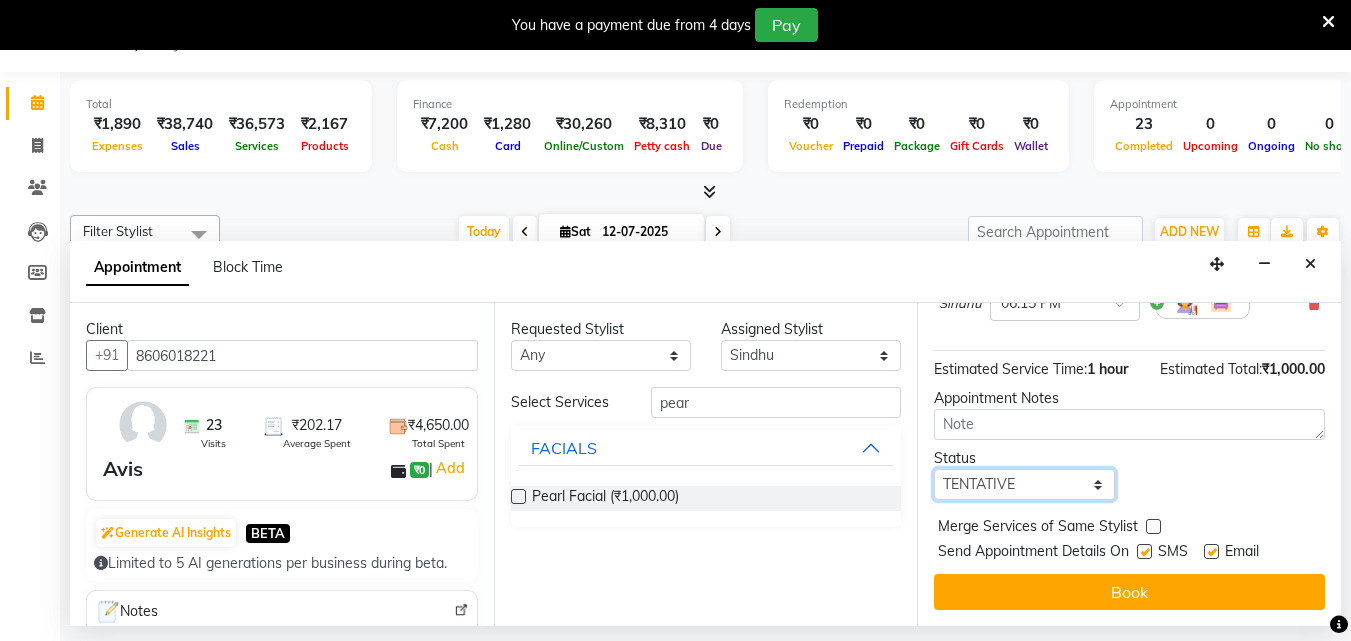 click on "Select TENTATIVE CONFIRM CHECK-IN UPCOMING" at bounding box center (1024, 484) 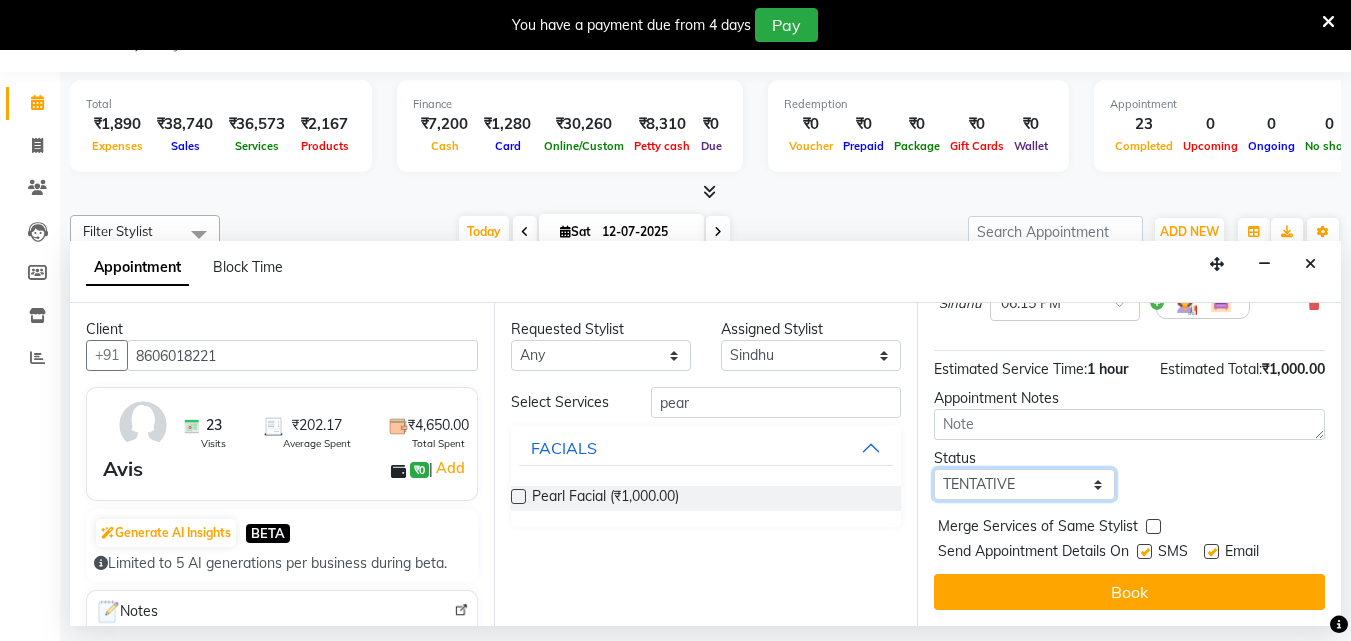 select on "confirm booking" 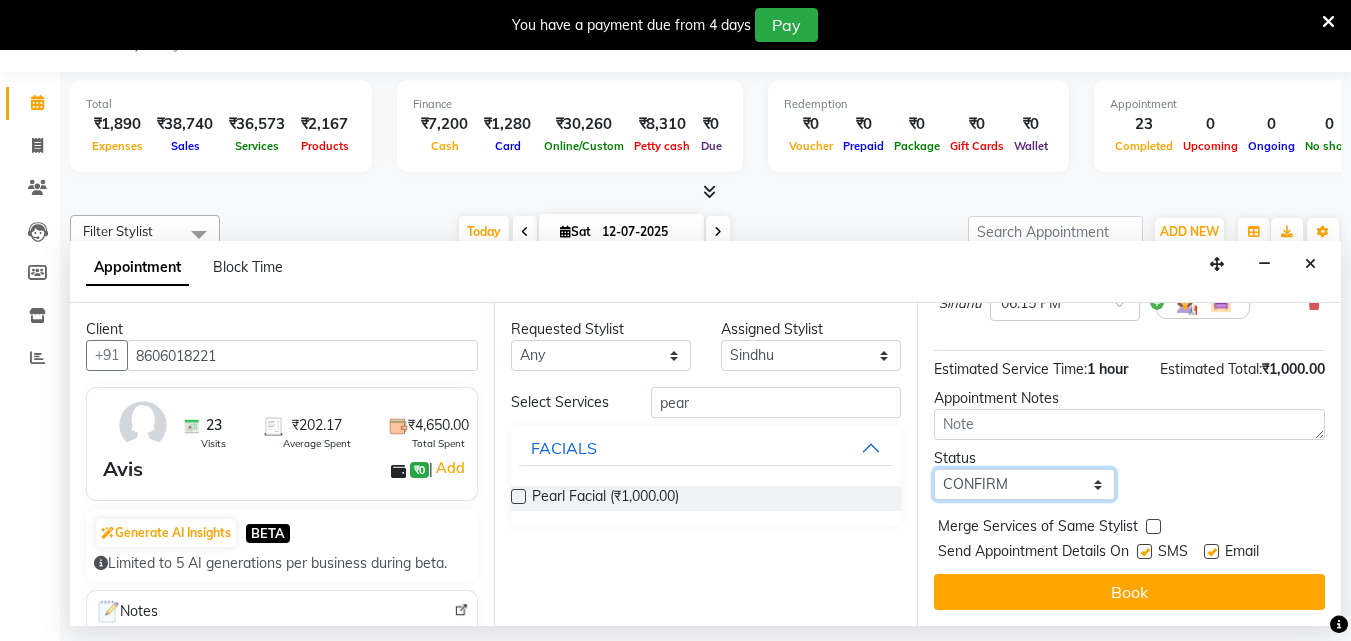 click on "Select TENTATIVE CONFIRM CHECK-IN UPCOMING" at bounding box center [1024, 484] 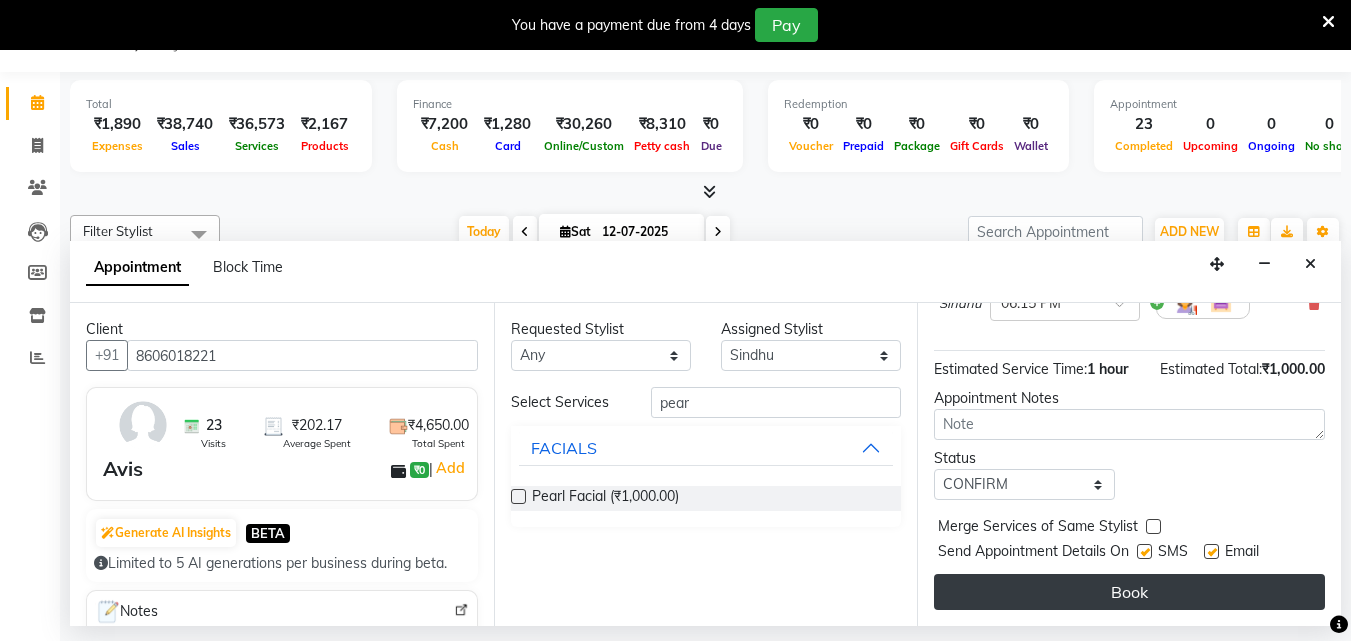 click on "Book" at bounding box center (1129, 592) 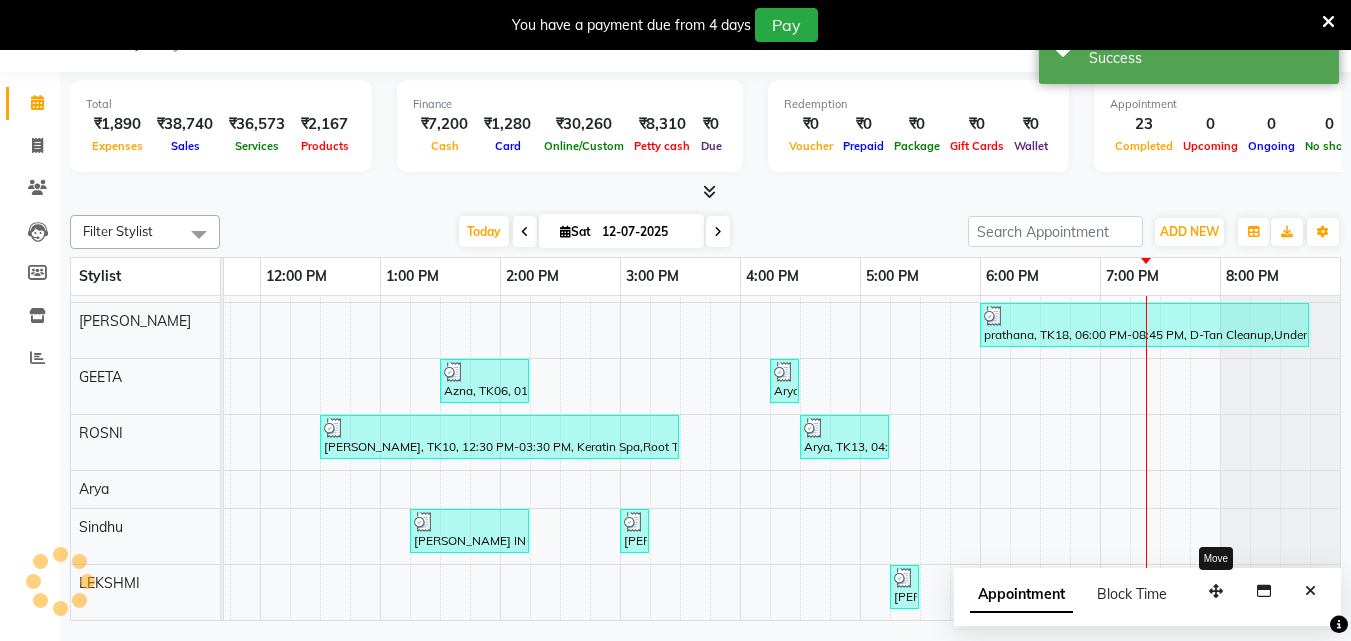 scroll, scrollTop: 0, scrollLeft: 0, axis: both 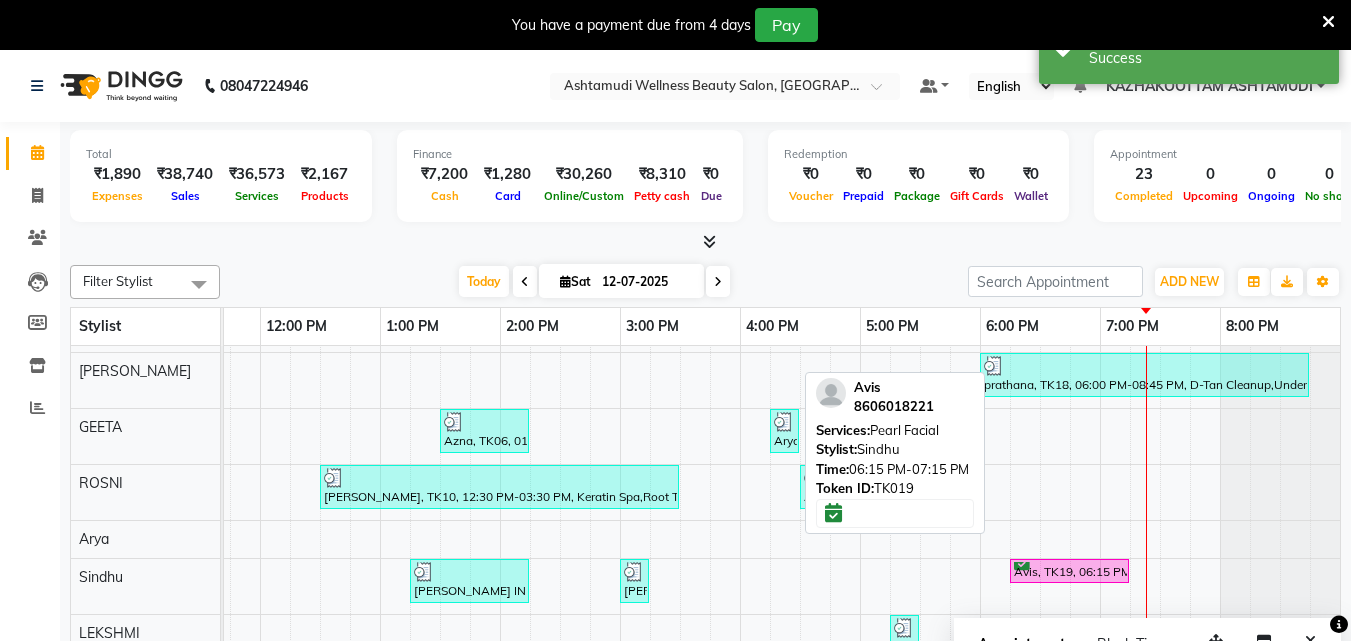 click on "Avis, TK19, 06:15 PM-07:15 PM, Pearl Facial" at bounding box center [1069, 571] 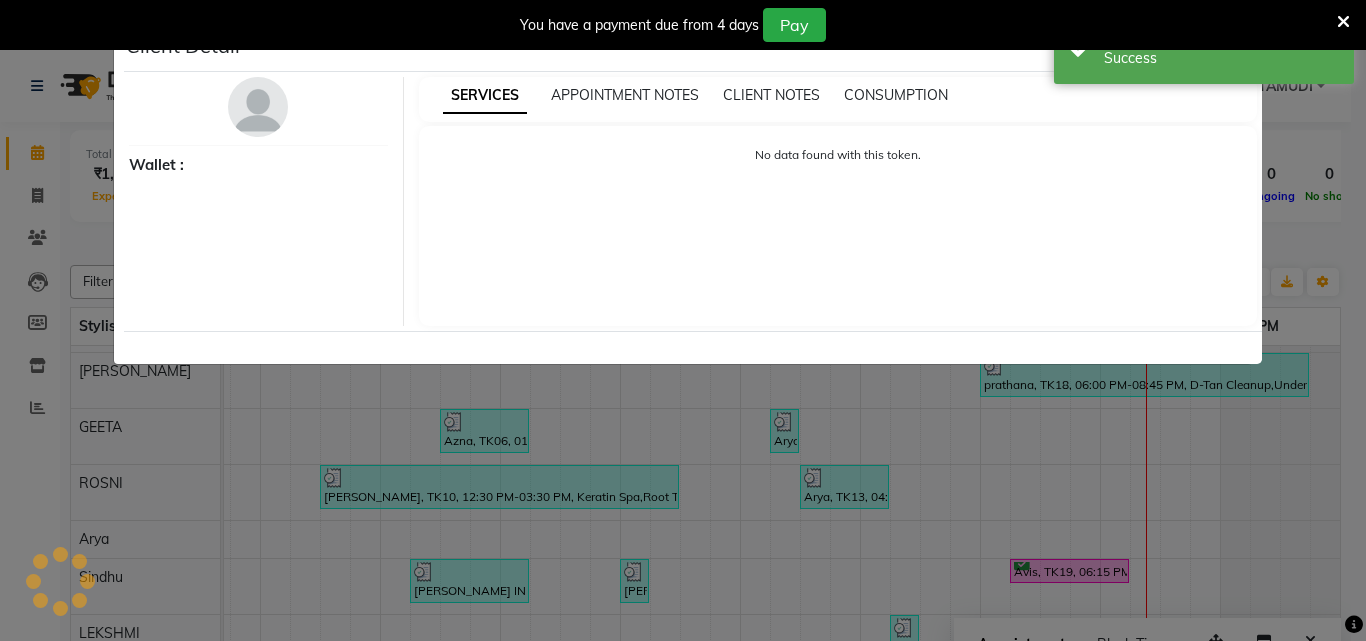 select on "6" 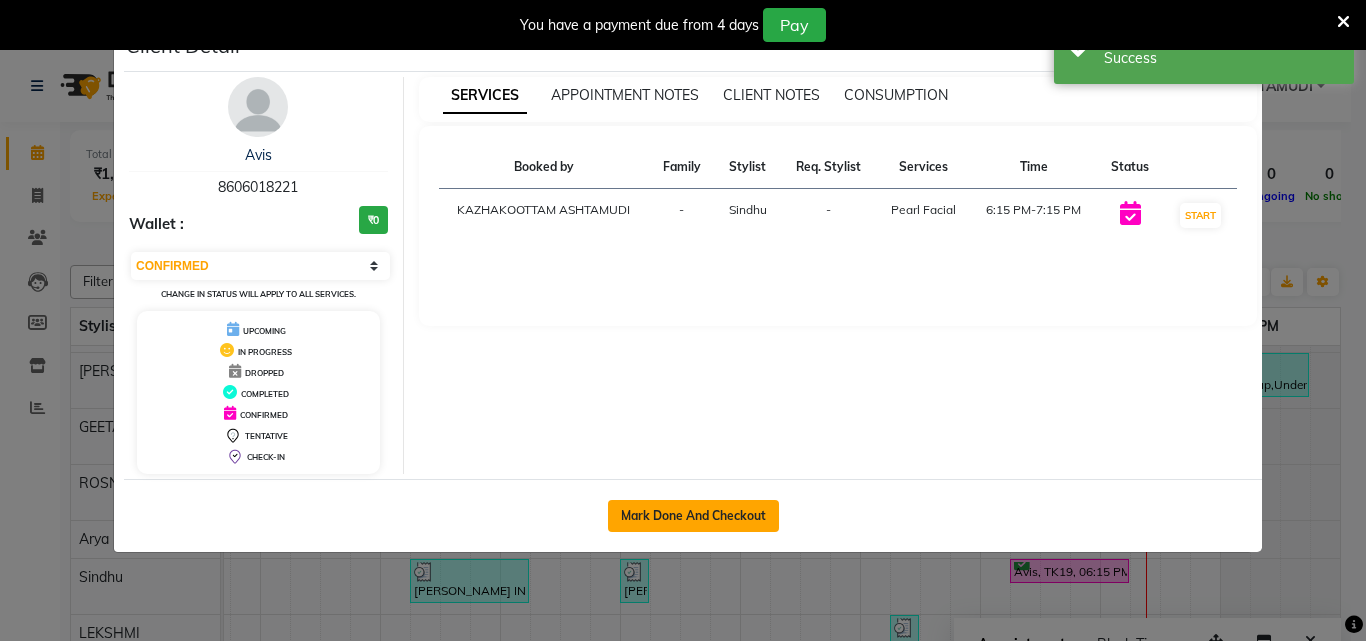 click on "Mark Done And Checkout" 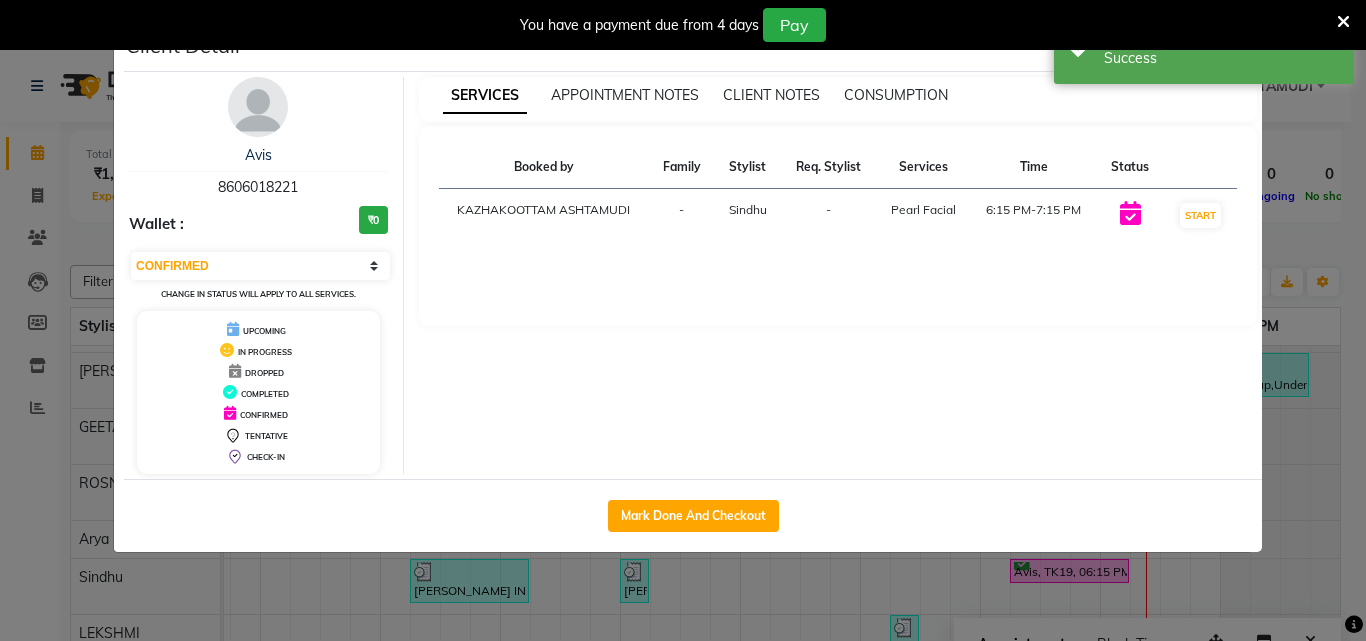 select on "service" 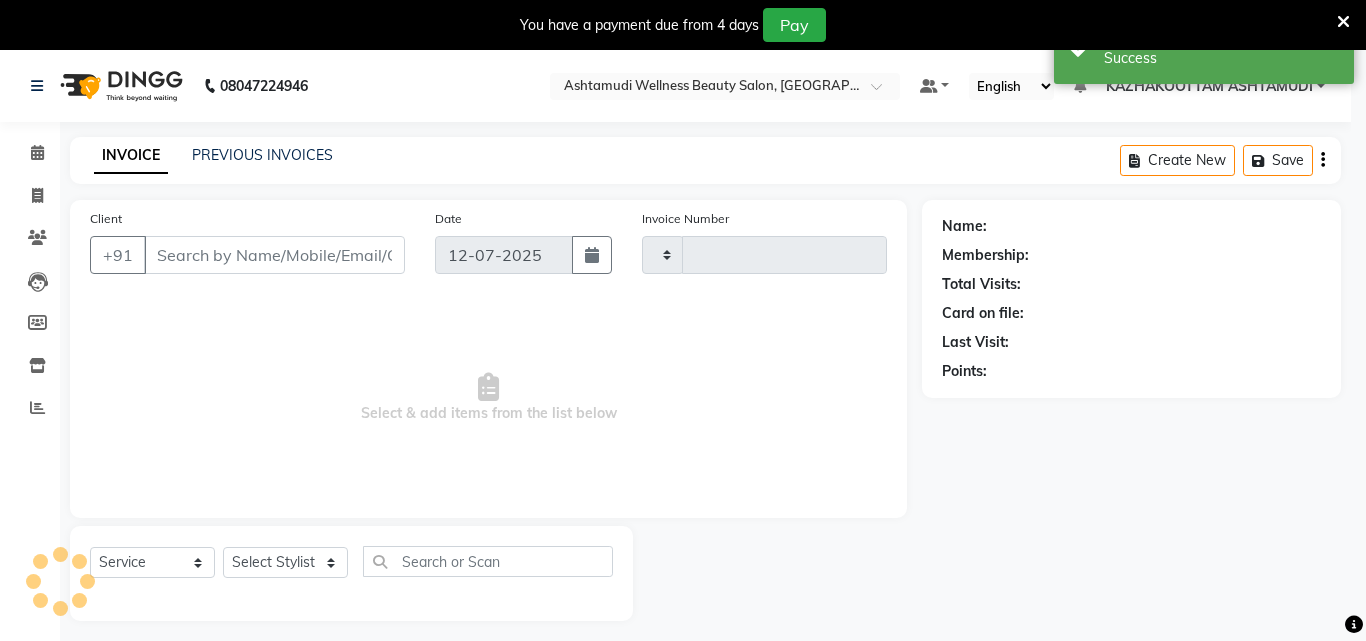 type on "2231" 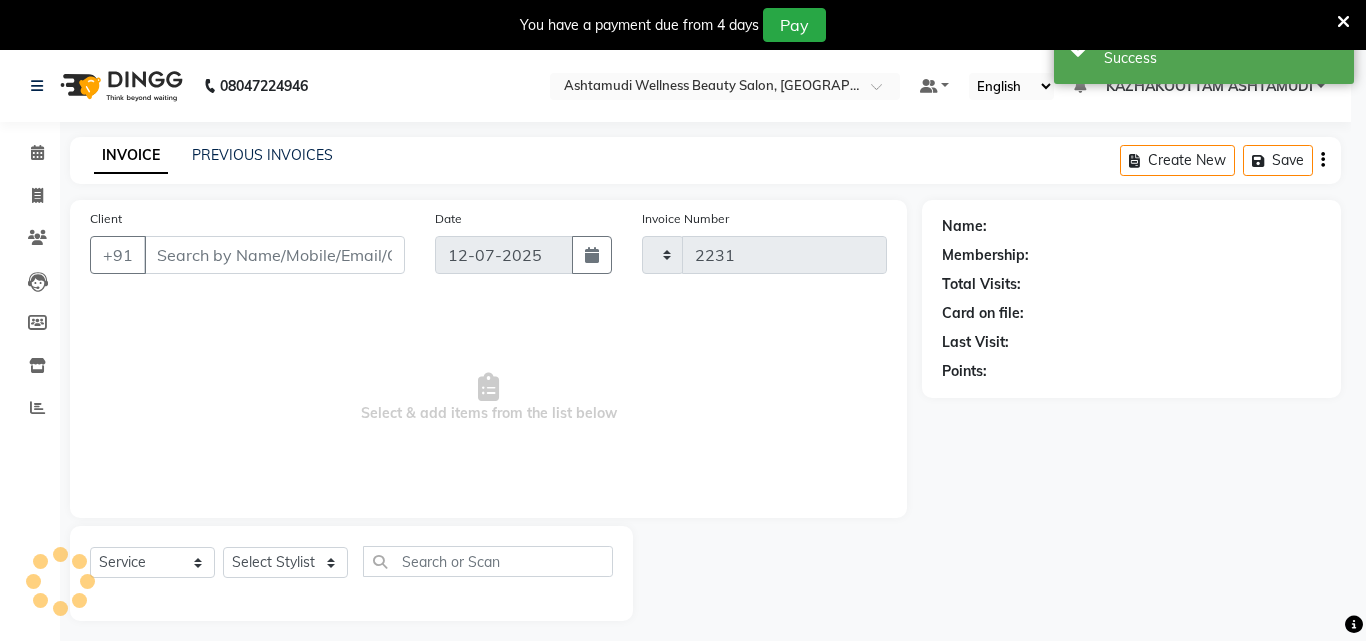 select on "4662" 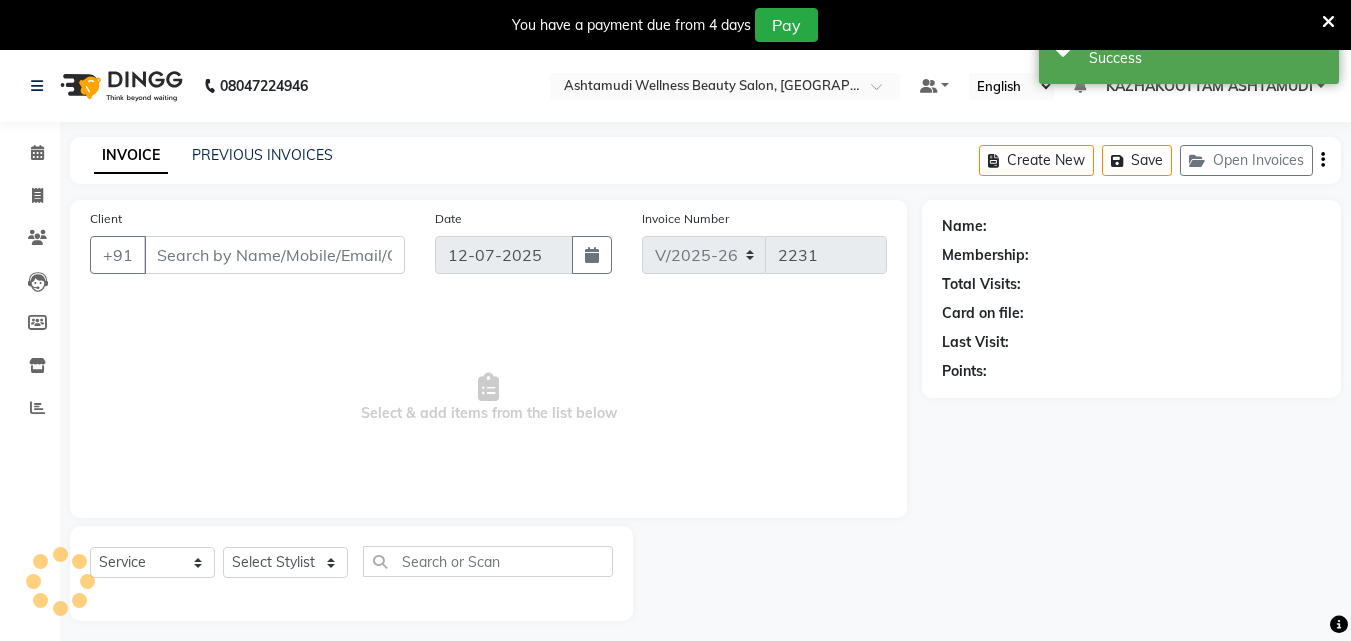 type on "8606018221" 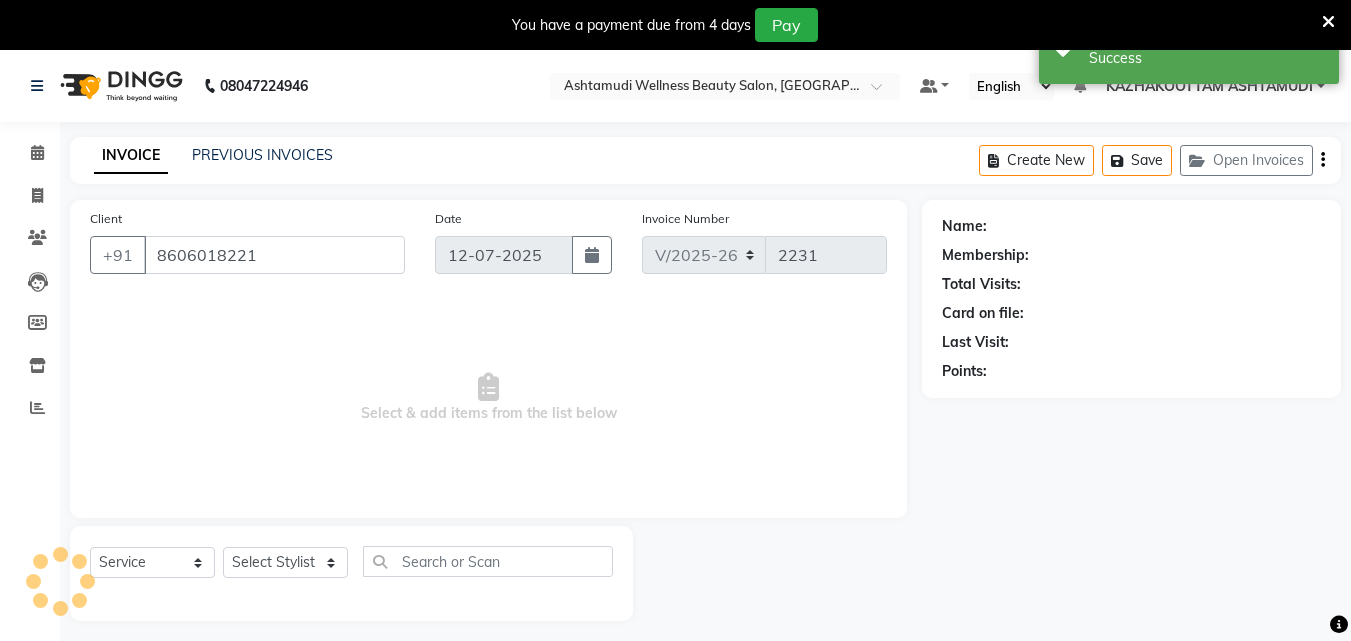 select on "59473" 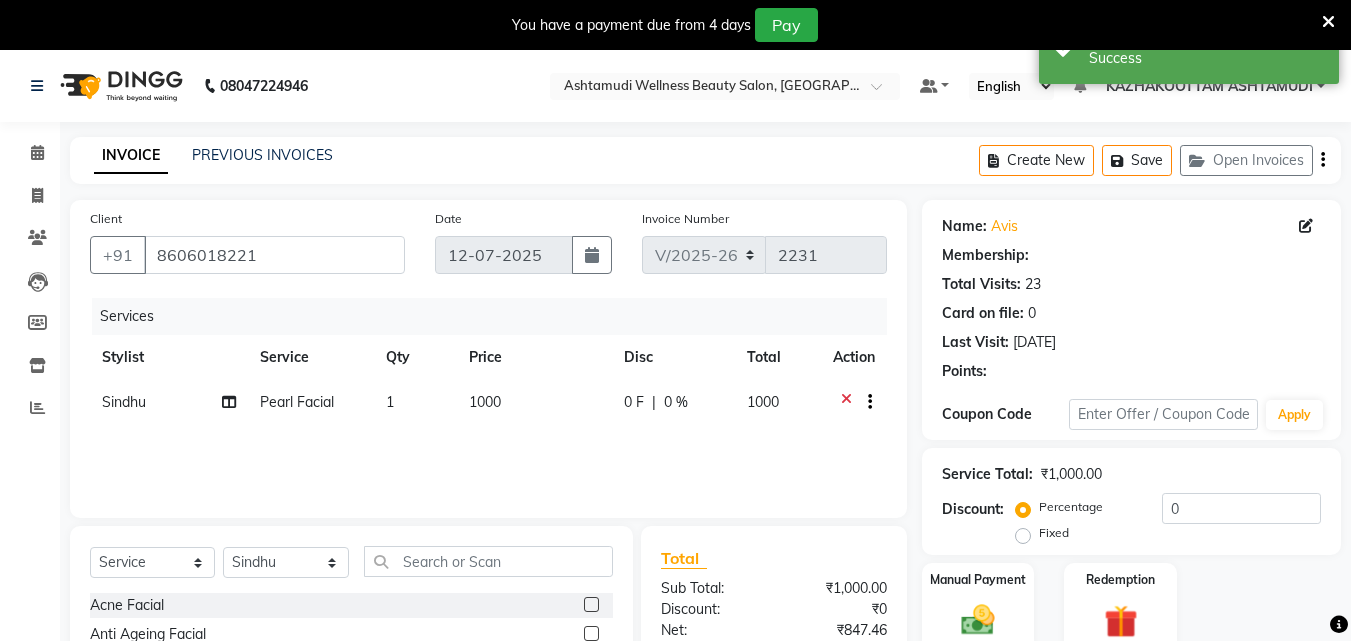 select on "1: Object" 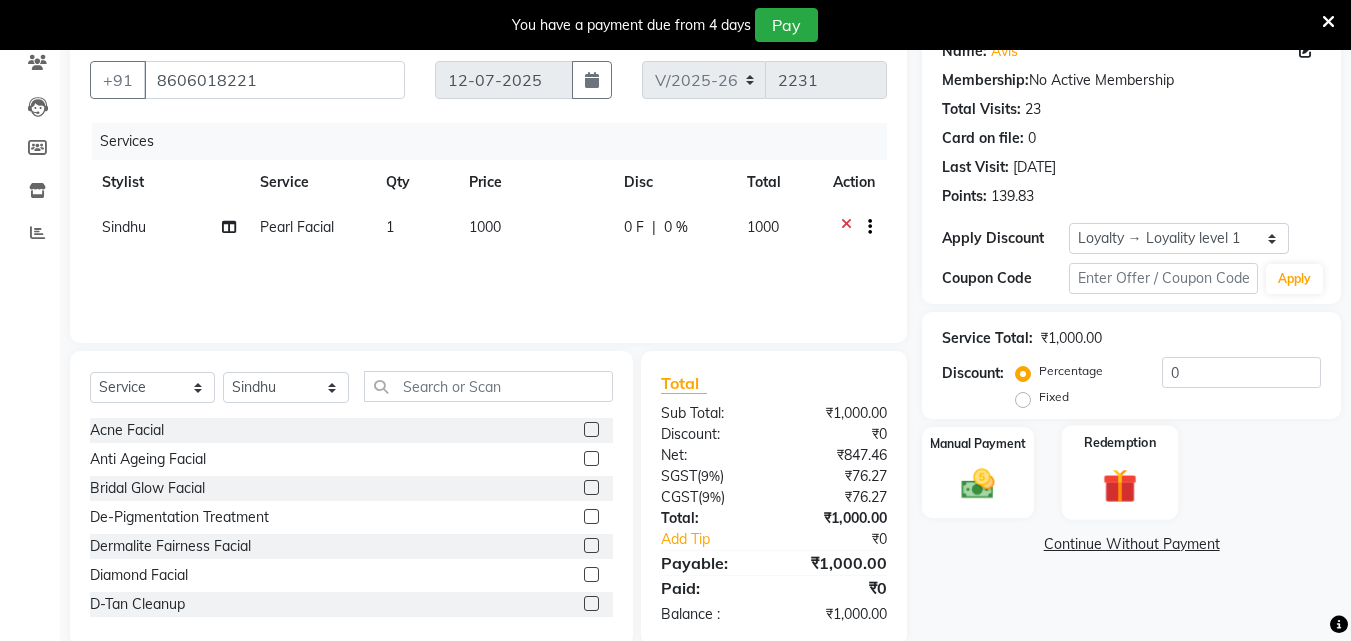 scroll, scrollTop: 210, scrollLeft: 0, axis: vertical 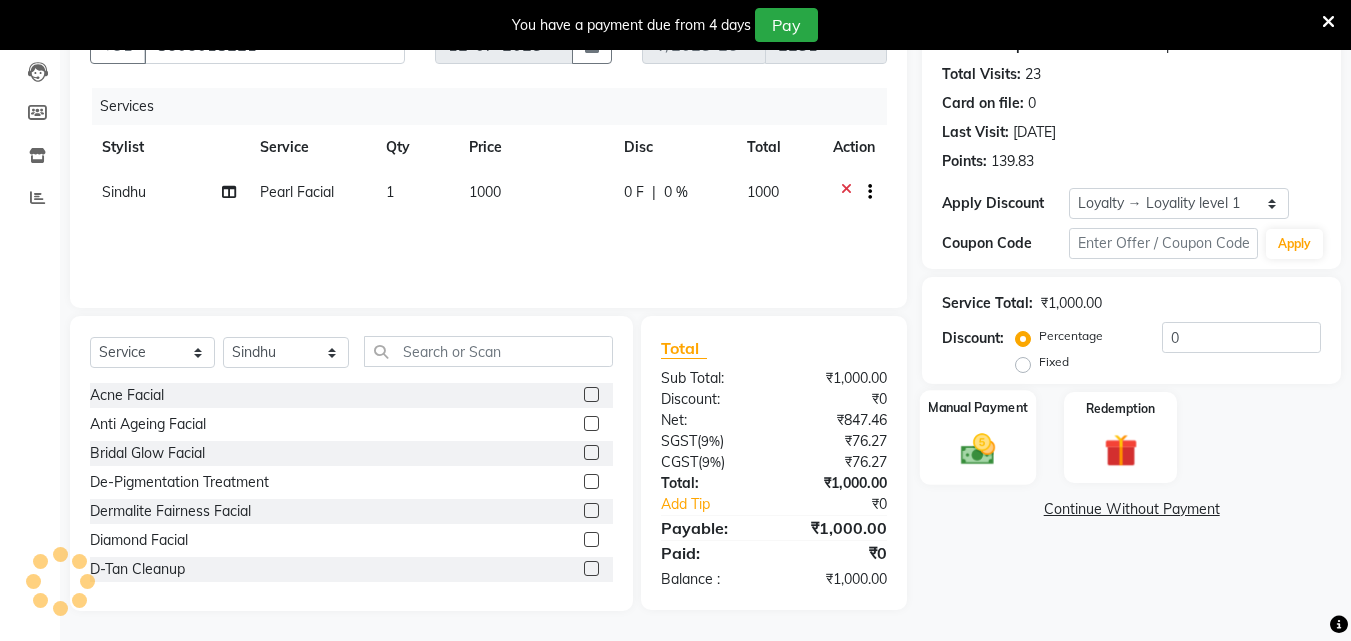 click 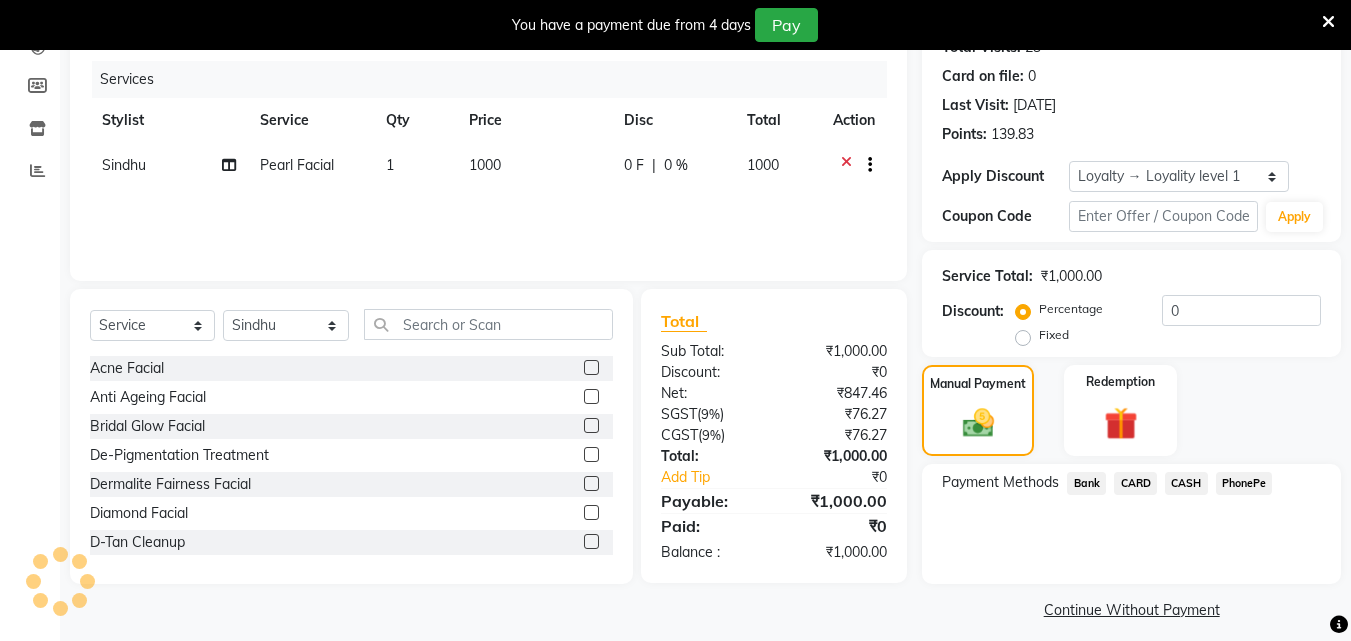 scroll, scrollTop: 251, scrollLeft: 0, axis: vertical 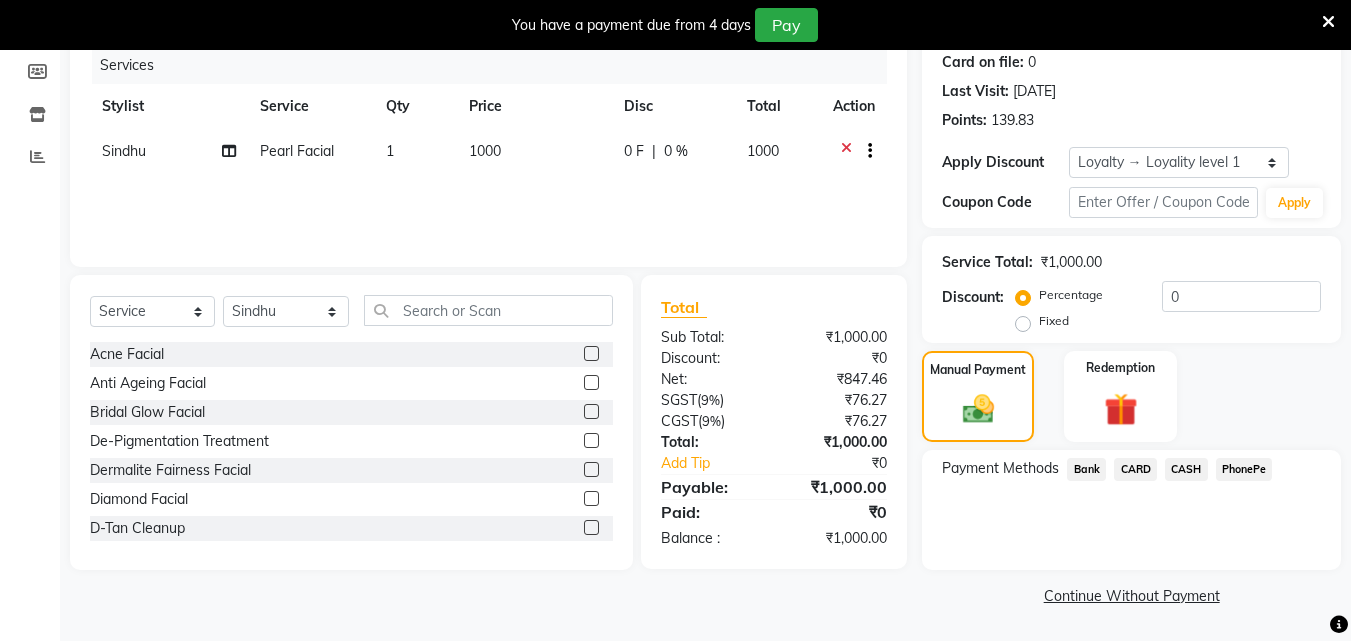 click on "PhonePe" 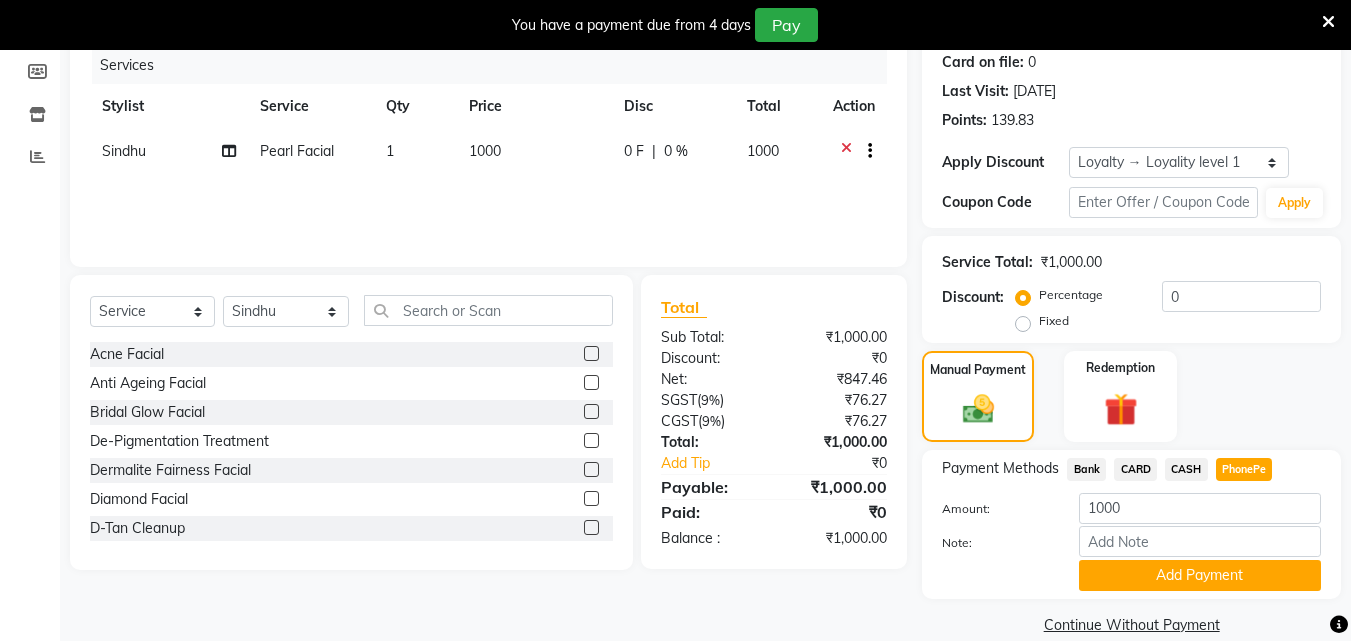 scroll, scrollTop: 280, scrollLeft: 0, axis: vertical 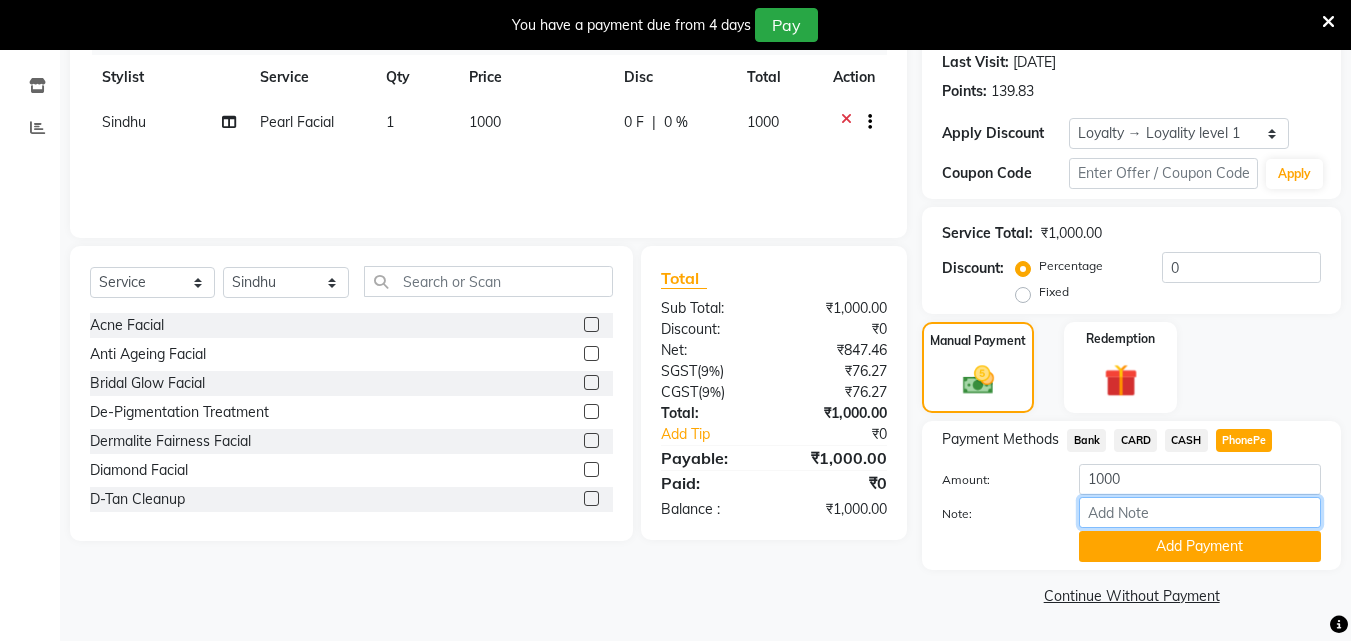 click on "Note:" at bounding box center [1200, 512] 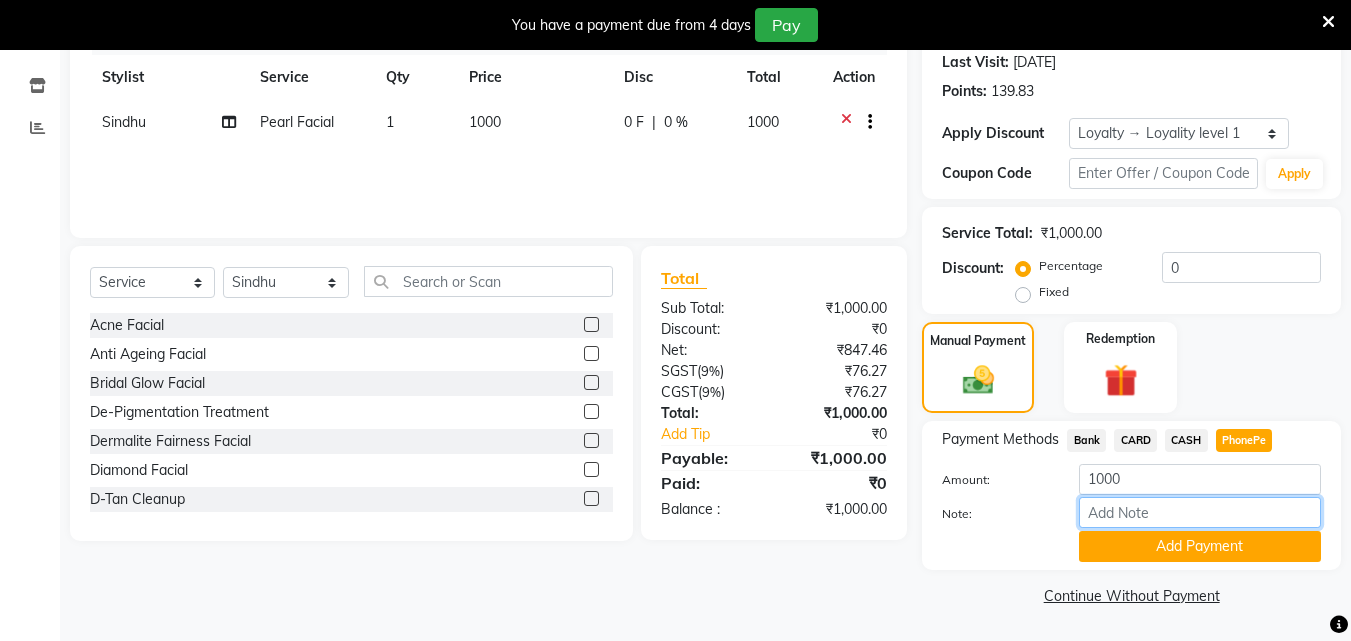 type on "soorya" 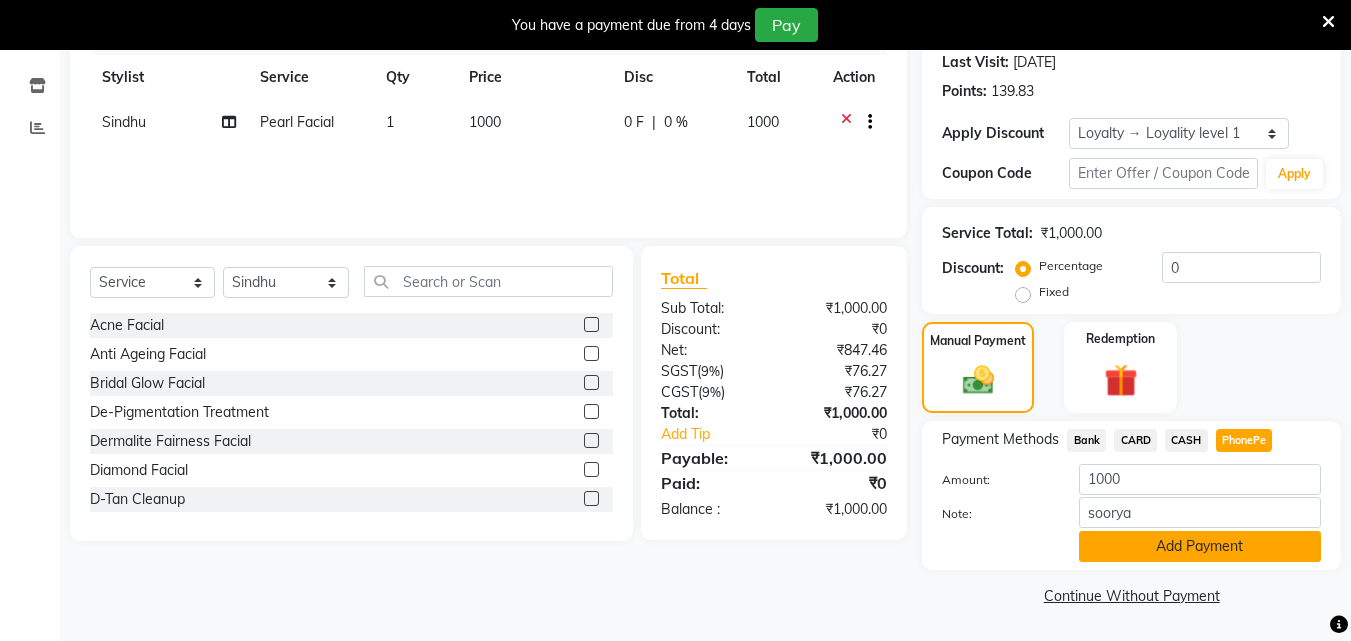 click on "Add Payment" 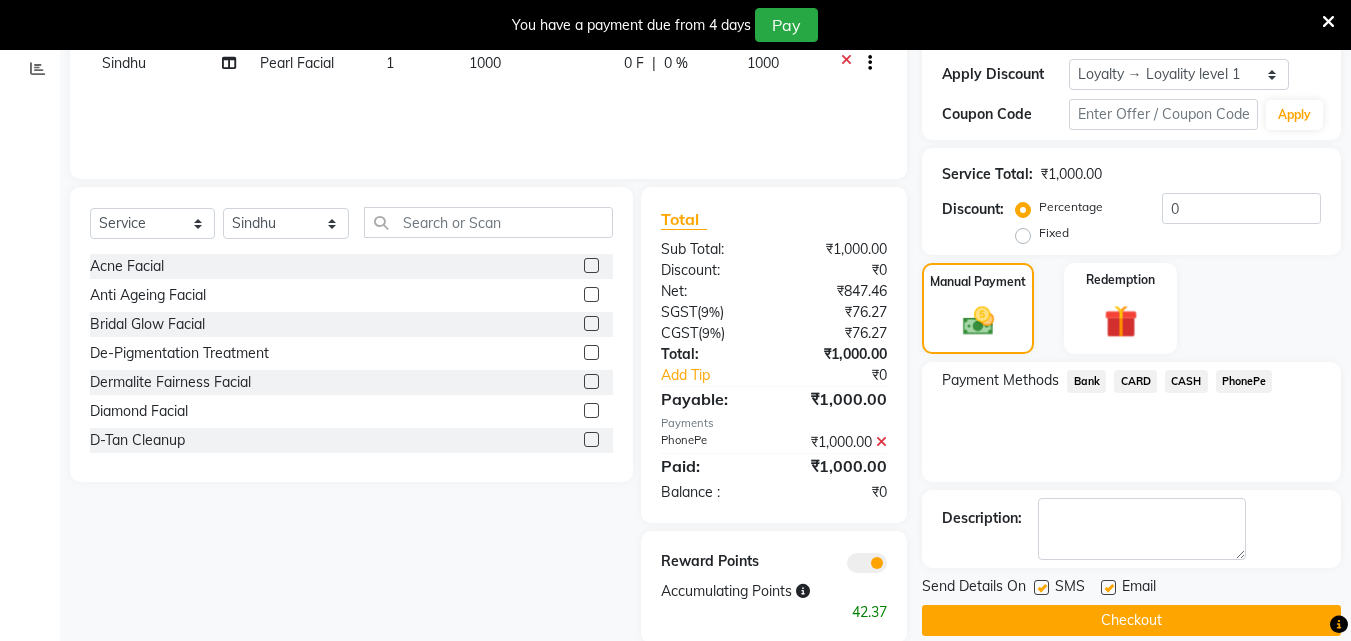scroll, scrollTop: 371, scrollLeft: 0, axis: vertical 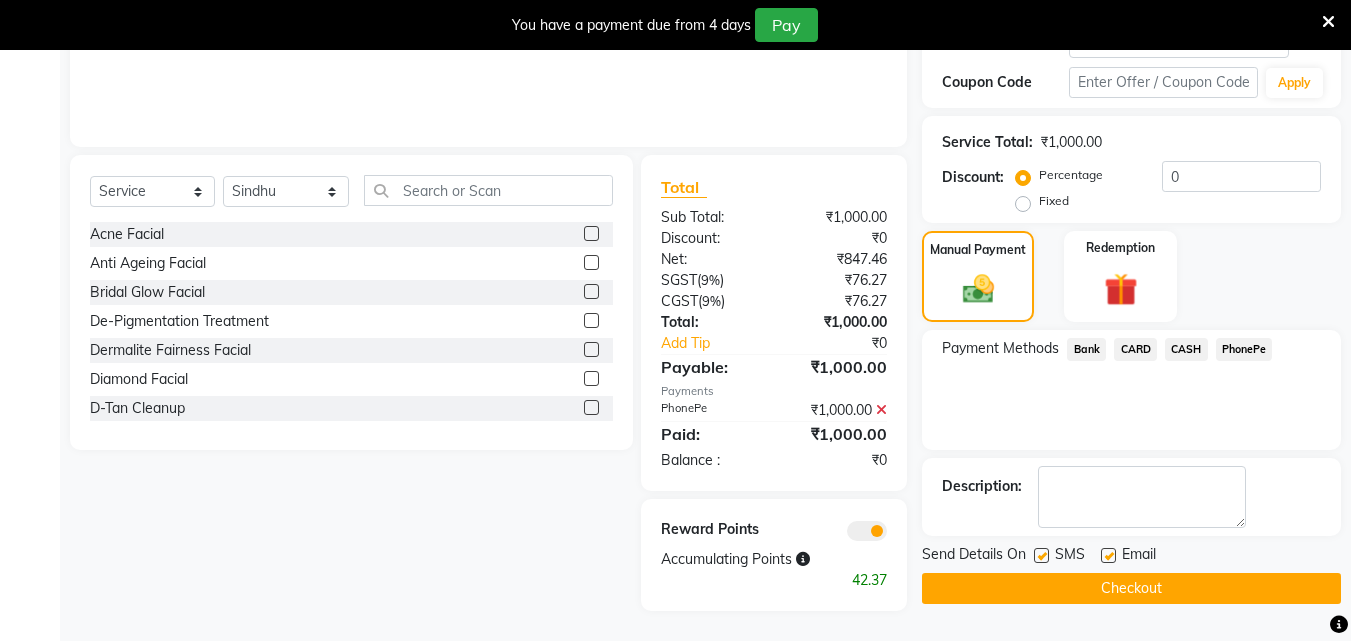 drag, startPoint x: 1038, startPoint y: 556, endPoint x: 1079, endPoint y: 548, distance: 41.773197 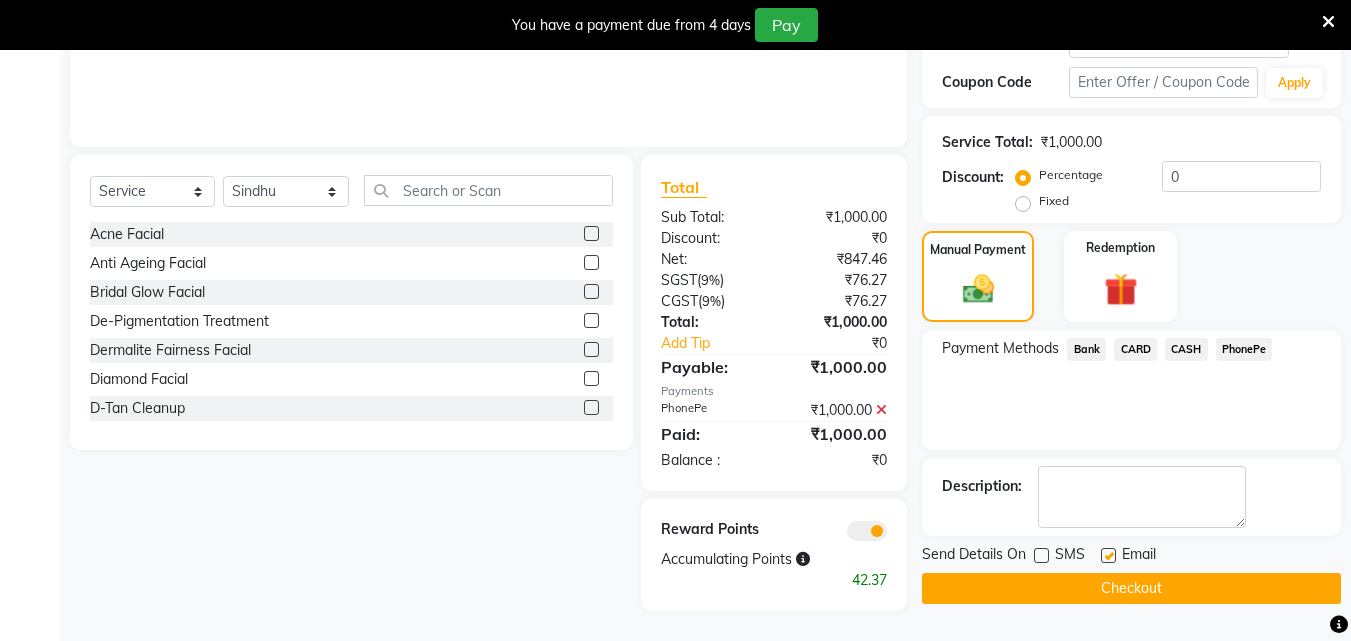 click 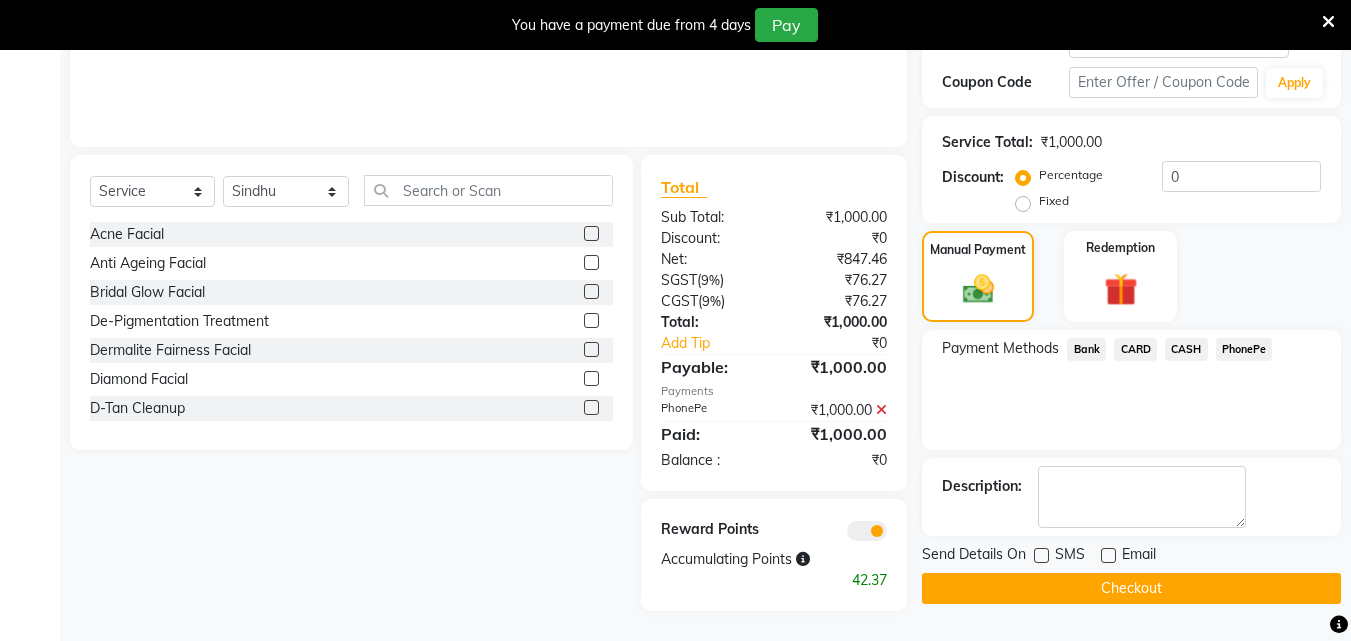 click on "Checkout" 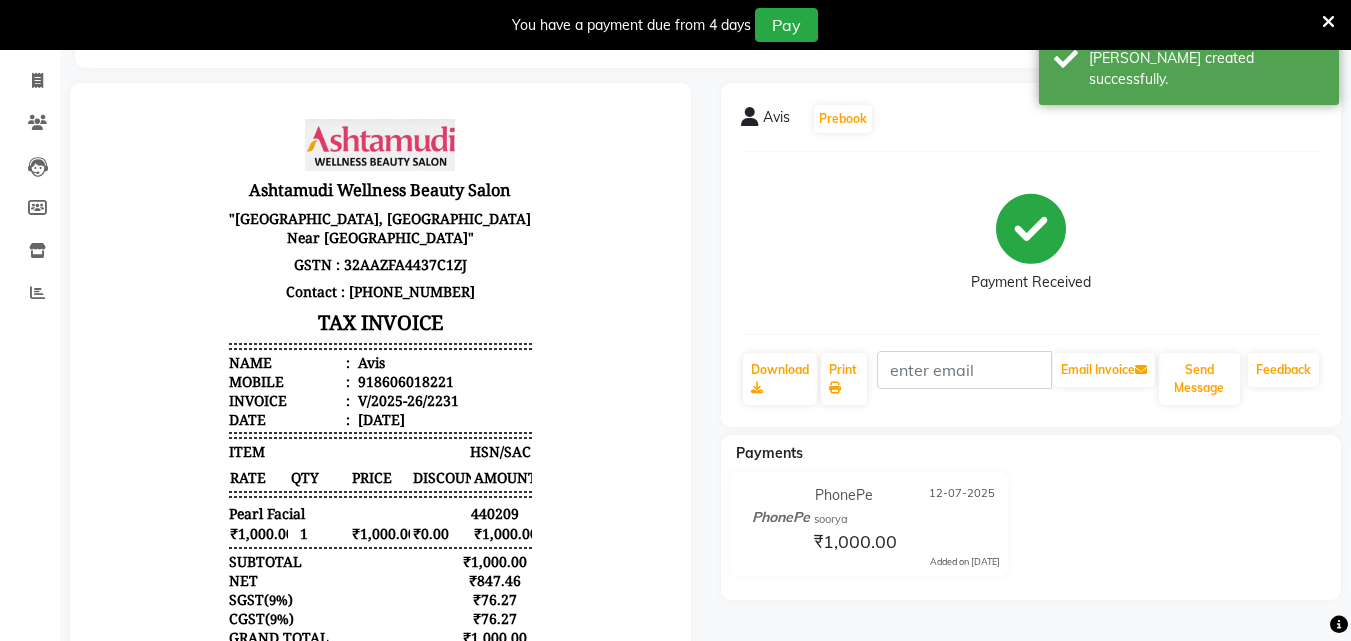 scroll, scrollTop: 54, scrollLeft: 0, axis: vertical 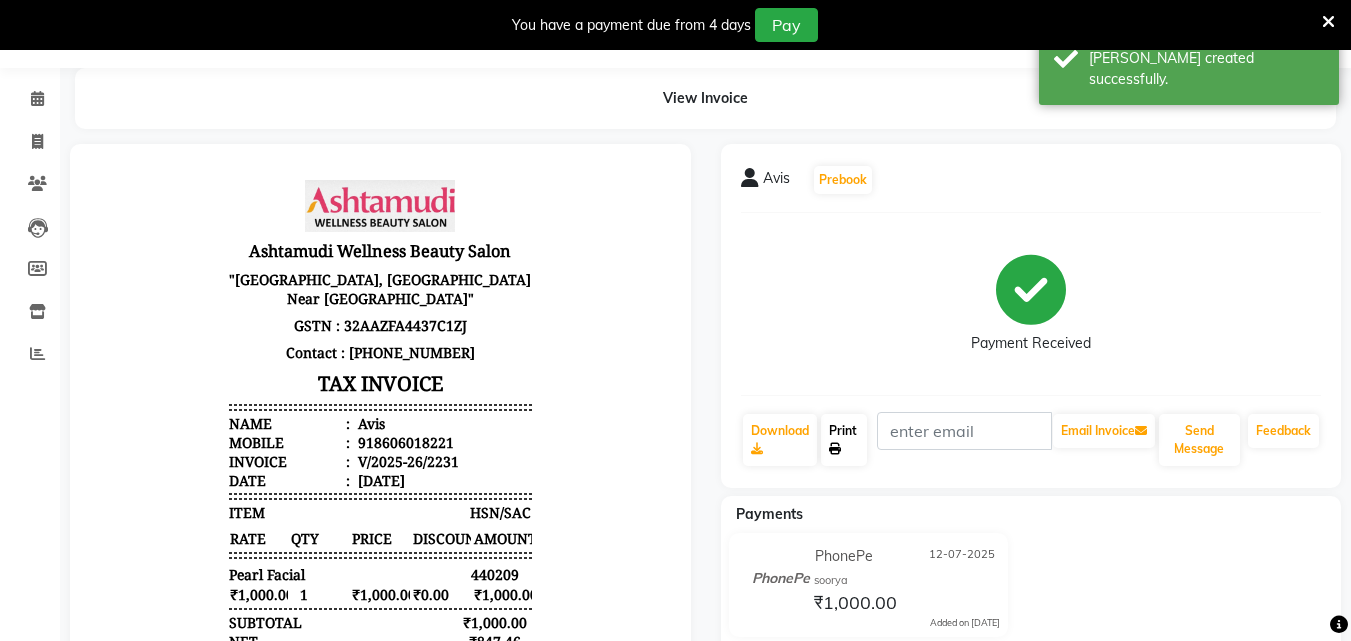 click on "Print" 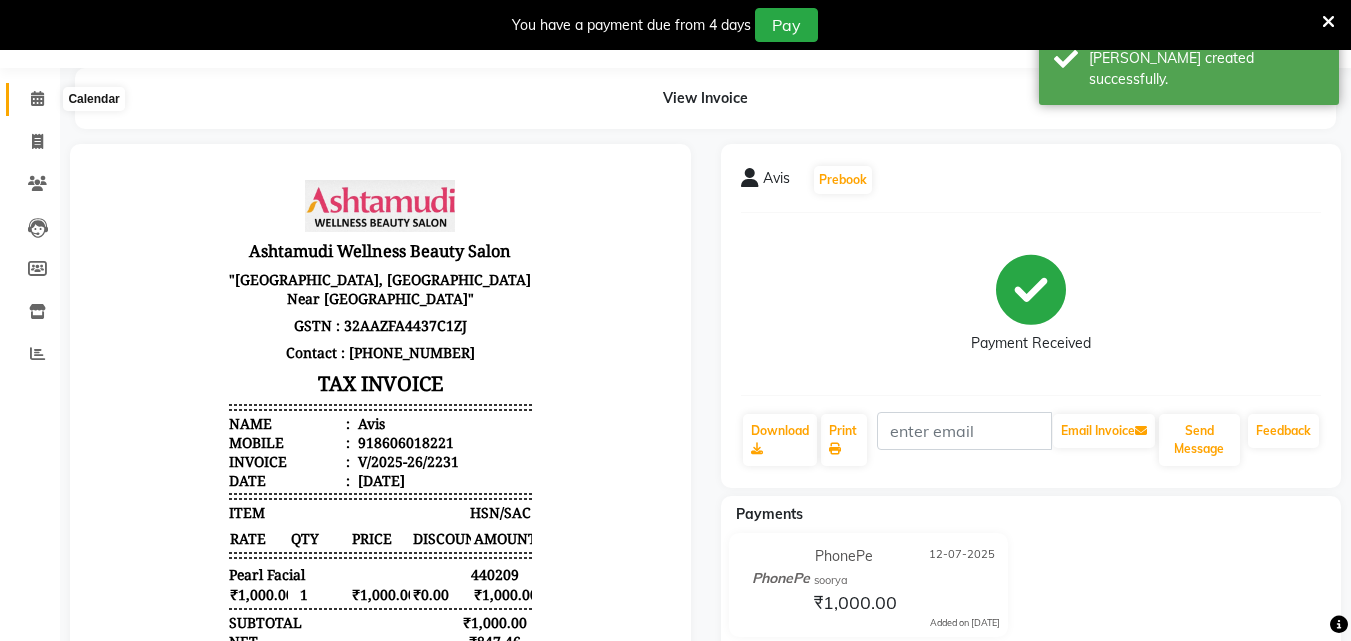 click 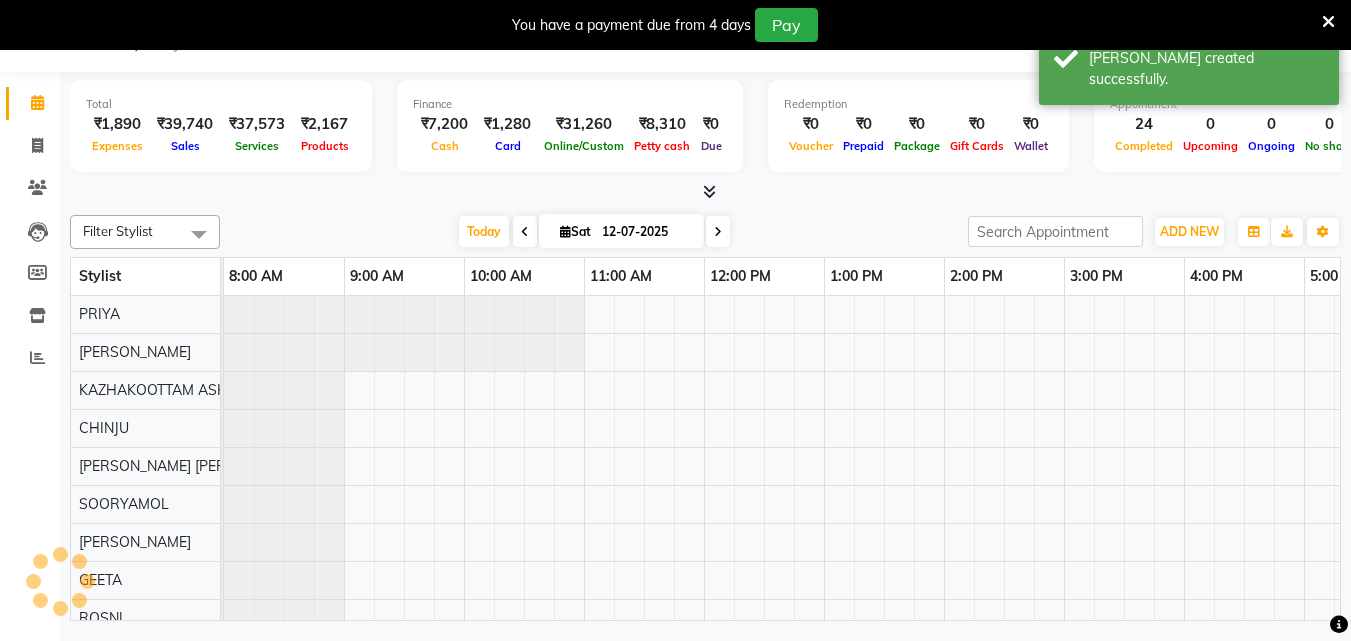 scroll, scrollTop: 50, scrollLeft: 0, axis: vertical 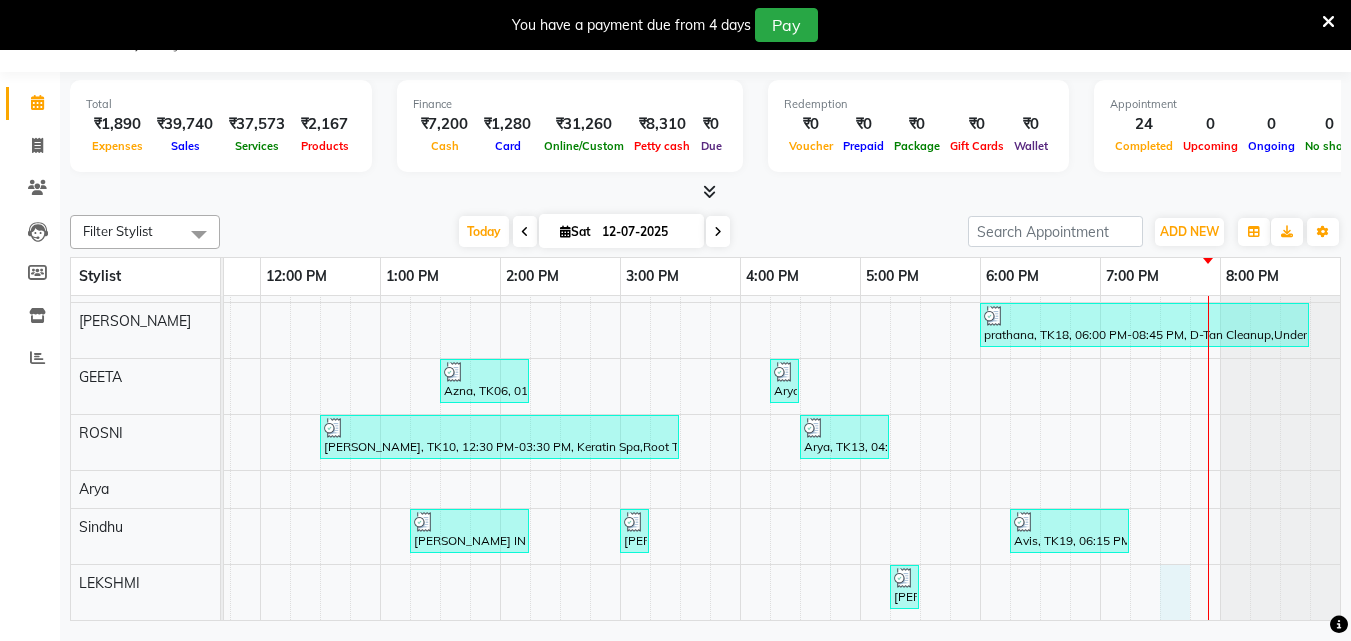 click on "Anupama, TK04, 11:25 AM-12:25 PM, Stemcell  Facial     [PERSON_NAME], TK15, 05:15 PM-07:55 PM, Root Touch-Up ([MEDICAL_DATA] Free),Skin Glow Facial,Keratin Spa     Azna, TK06, 12:20 PM-01:30 PM, Root Touch-Up ([MEDICAL_DATA] Free),Under Arm Waxing     nisha, TK07, 11:55 AM-01:50 PM, Root Touch-Up ([MEDICAL_DATA] Free),Keratin Spa,Eyebrows Threading     SURYA UST, TK09, 02:25 PM-02:40 PM, Eyebrows Threading     shilpa, TK17, 05:00 PM-05:15 PM, Eyebrows Threading     PRIYA, TK16, 05:30 PM-07:45 PM, Half Arm Waxing,Under Arm Waxing,Half Leg Waxing,Eyebrows Threading,Upper Lip Threading     prathana, TK18, 07:00 PM-07:30 PM, Half Leg Waxing     [PERSON_NAME] UST, TK01, 07:55 AM-08:25 AM, Make up     [PERSON_NAME], TK02, 08:25 AM-08:55 AM, Make up     ragi, TK05, 12:20 PM-12:50 PM, Make up     [GEOGRAPHIC_DATA], TK11, 03:45 PM-04:45 PM, Hair Spa     [PERSON_NAME], TK11, 04:45 PM-05:45 PM, Fruit Facial     prathana, TK18, 06:00 PM-08:45 PM, D-Tan Cleanup,Under arm D tan ,Eyebrows Threading,Layer Cut     Azna, TK06, 01:30 PM-02:15 PM, Hair Setting With Tongs" at bounding box center [560, 275] 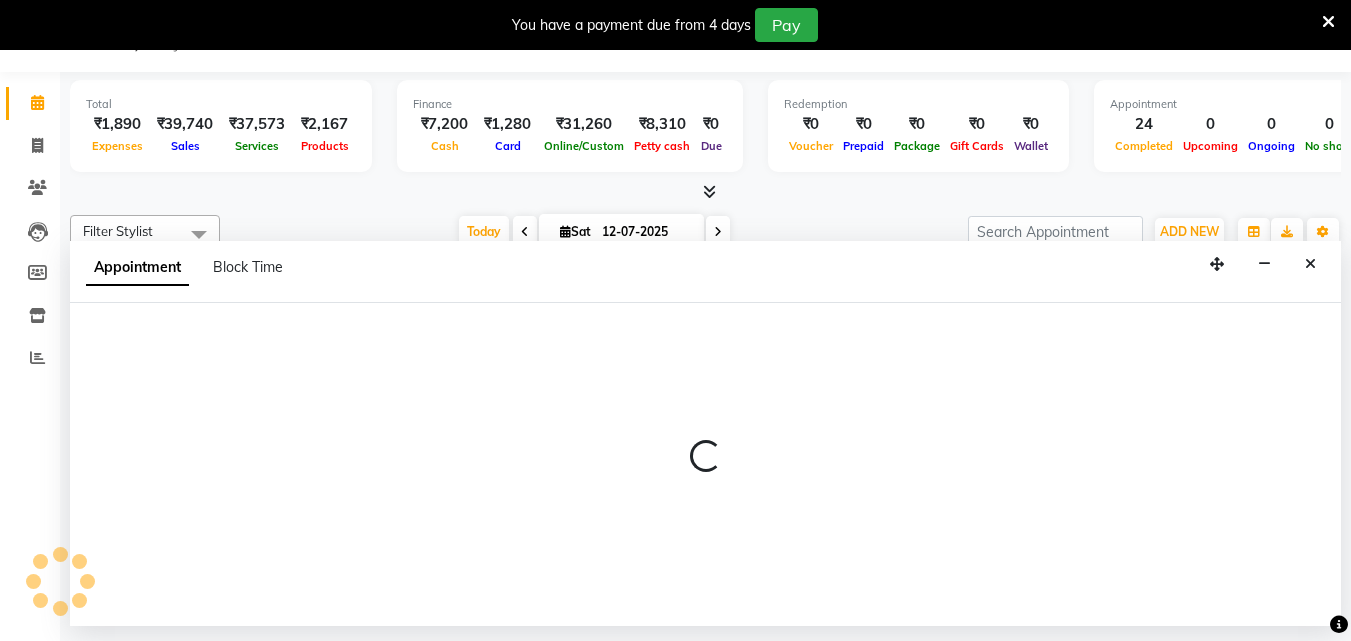 select on "85074" 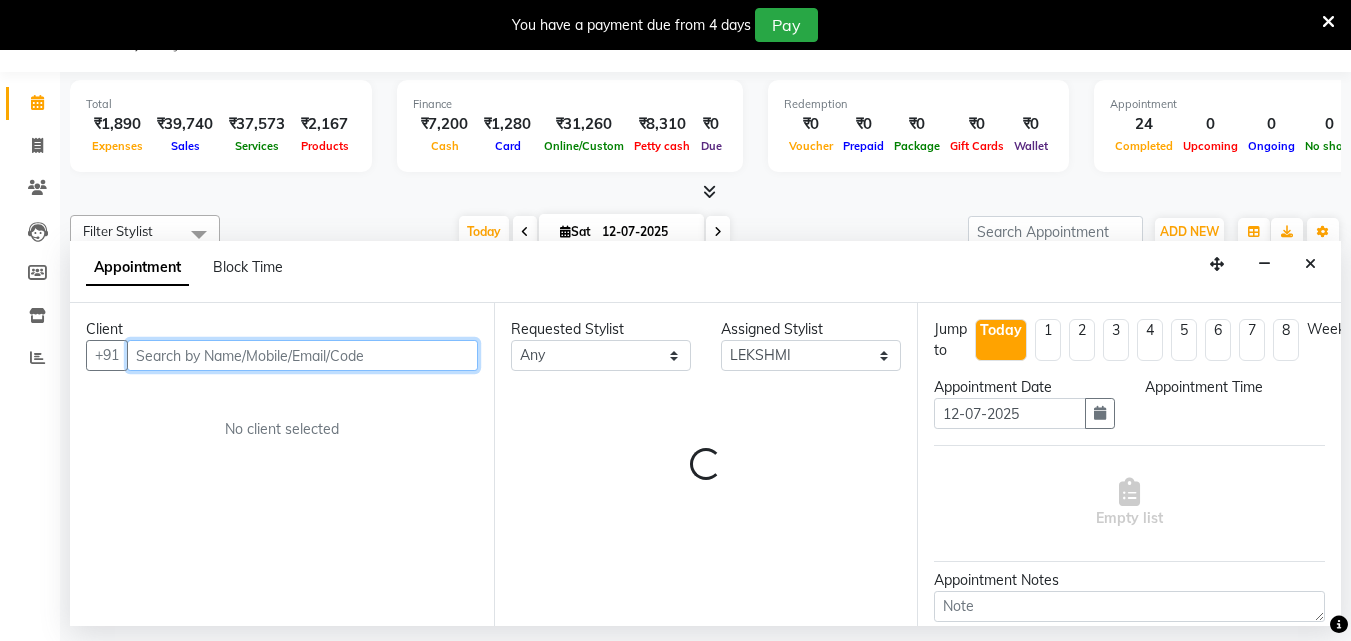 select on "1170" 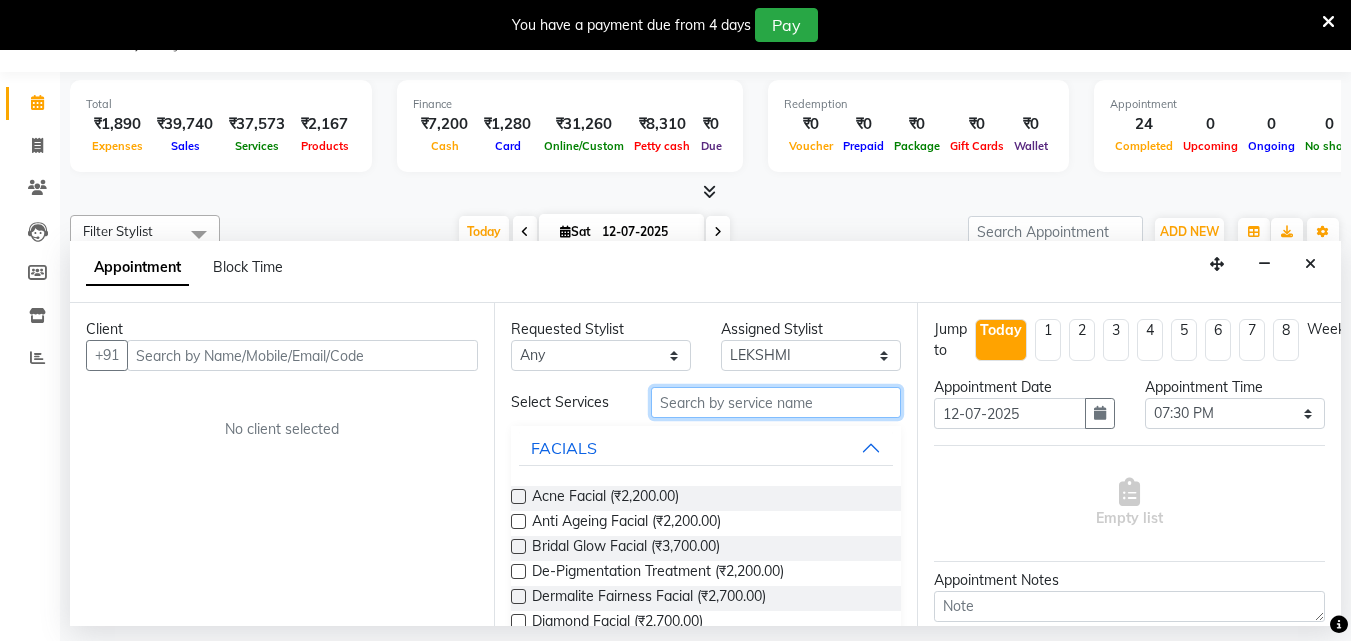 drag, startPoint x: 831, startPoint y: 401, endPoint x: 816, endPoint y: 399, distance: 15.132746 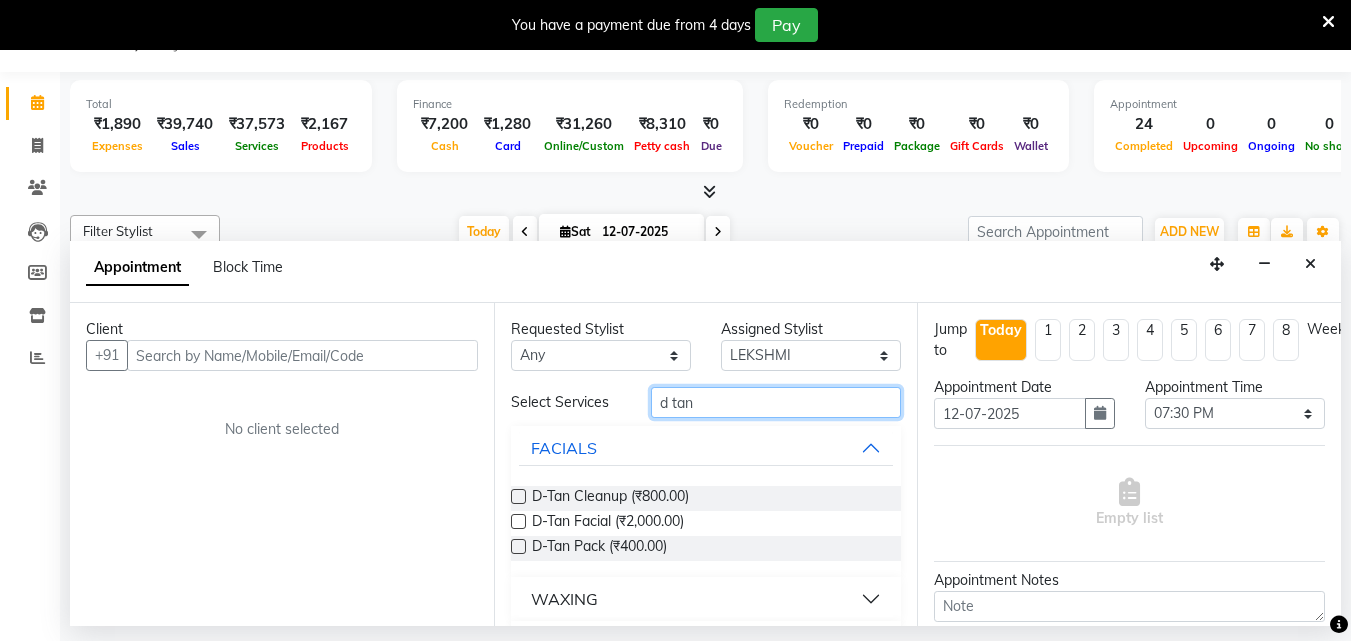 type on "d tan" 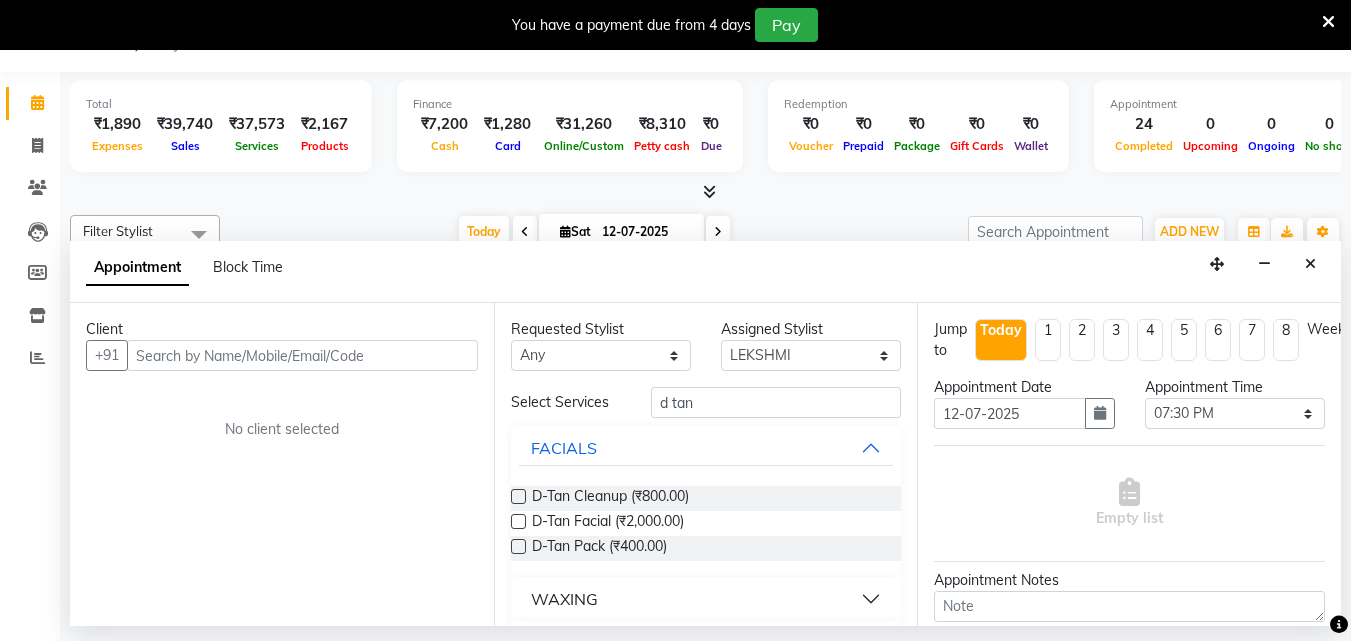 click at bounding box center (518, 546) 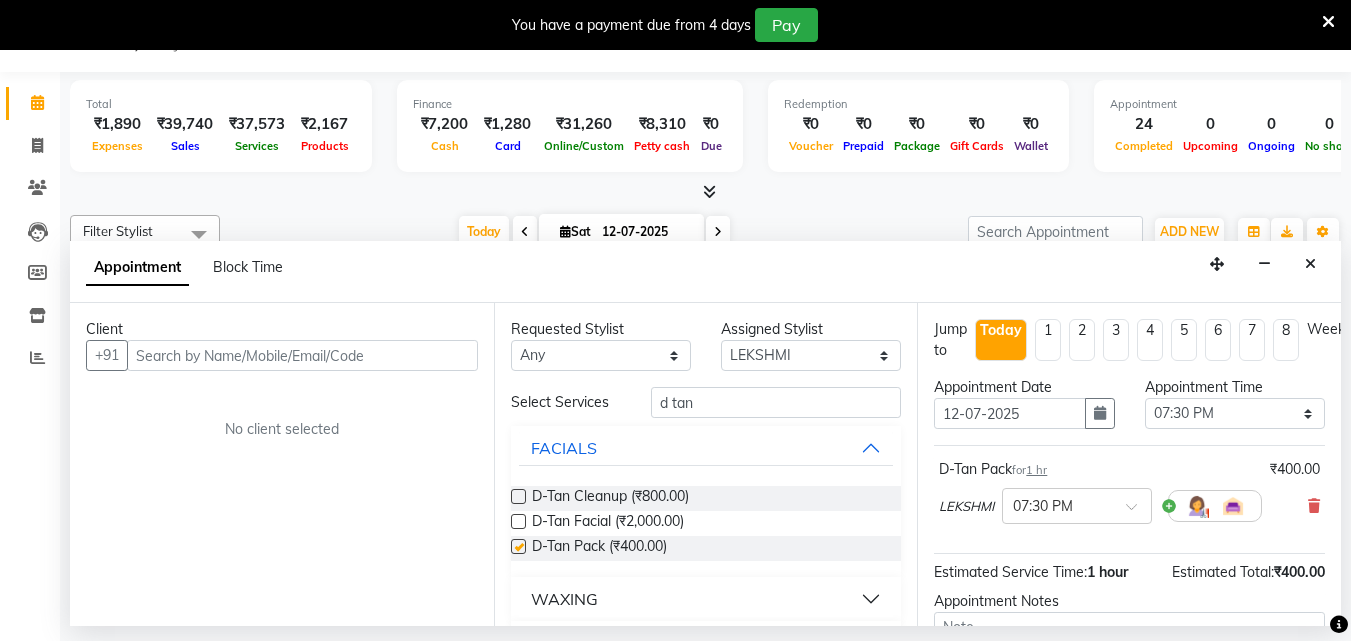 checkbox on "false" 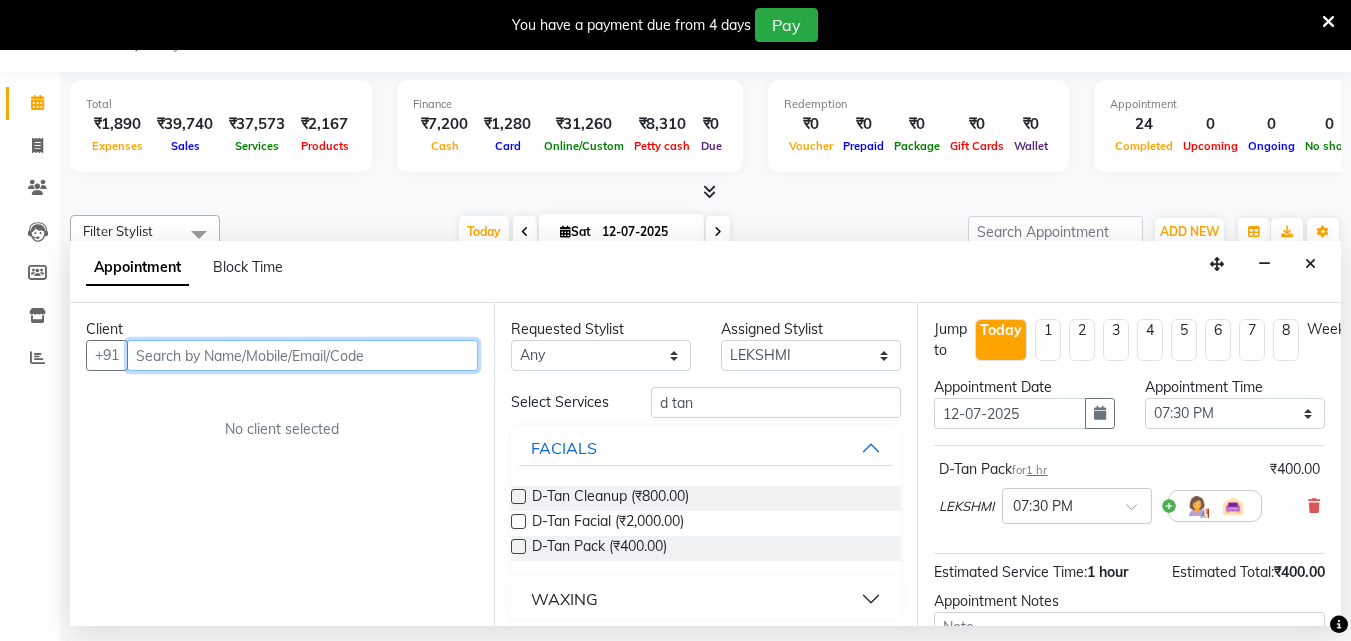 click at bounding box center (302, 355) 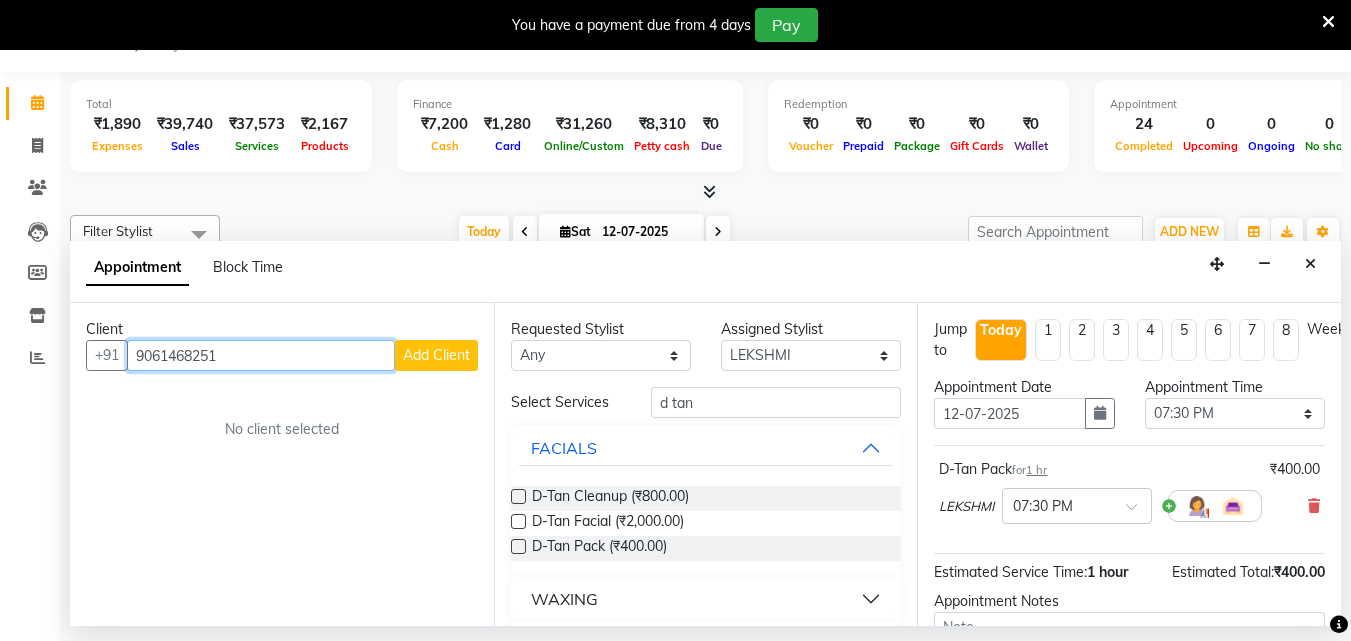 type on "9061468251" 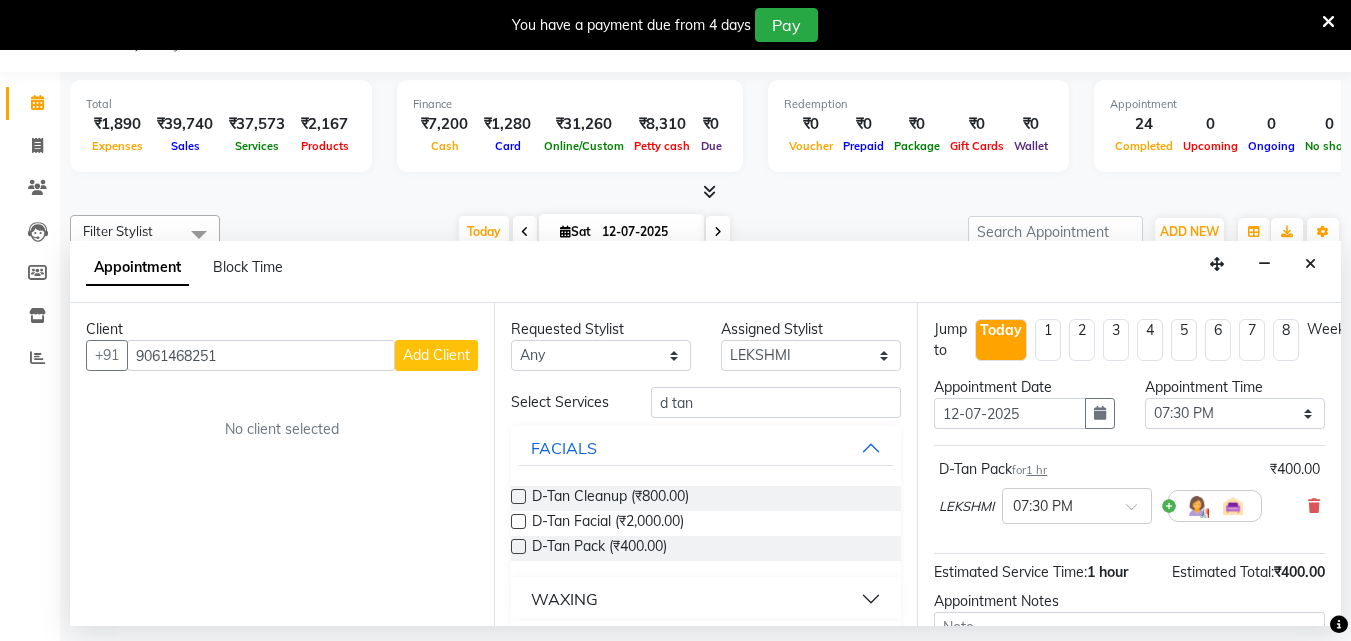 click on "Add Client" at bounding box center (436, 355) 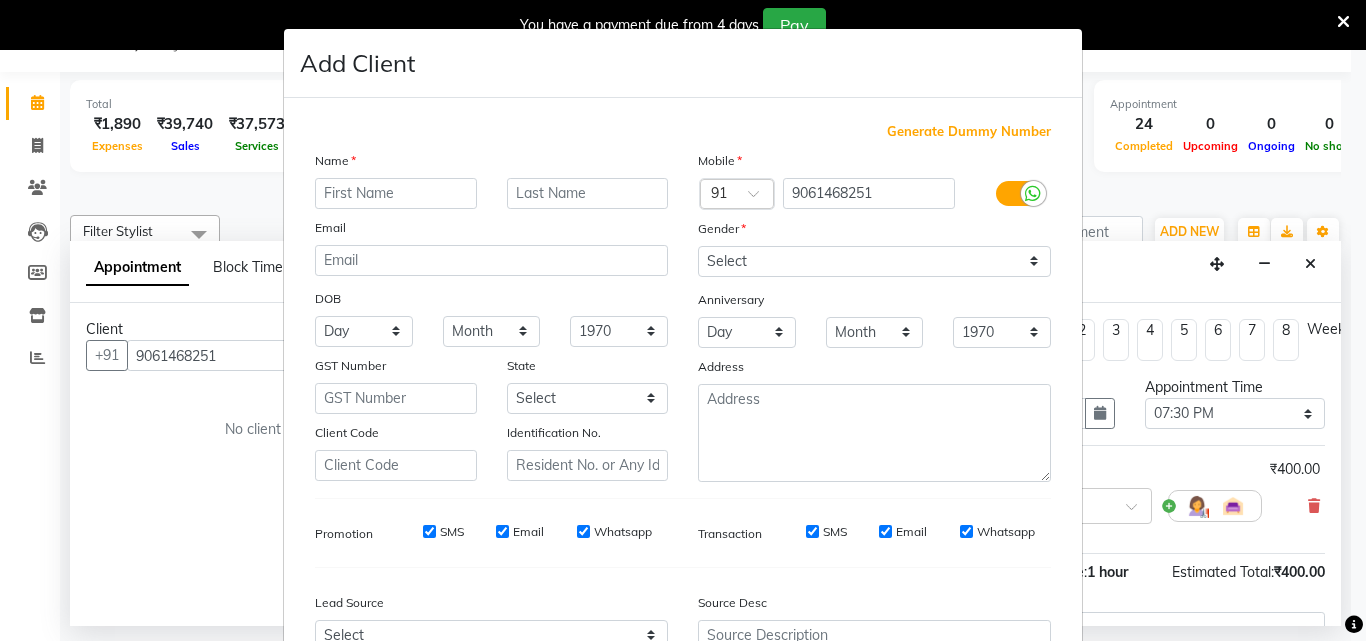 click at bounding box center [396, 193] 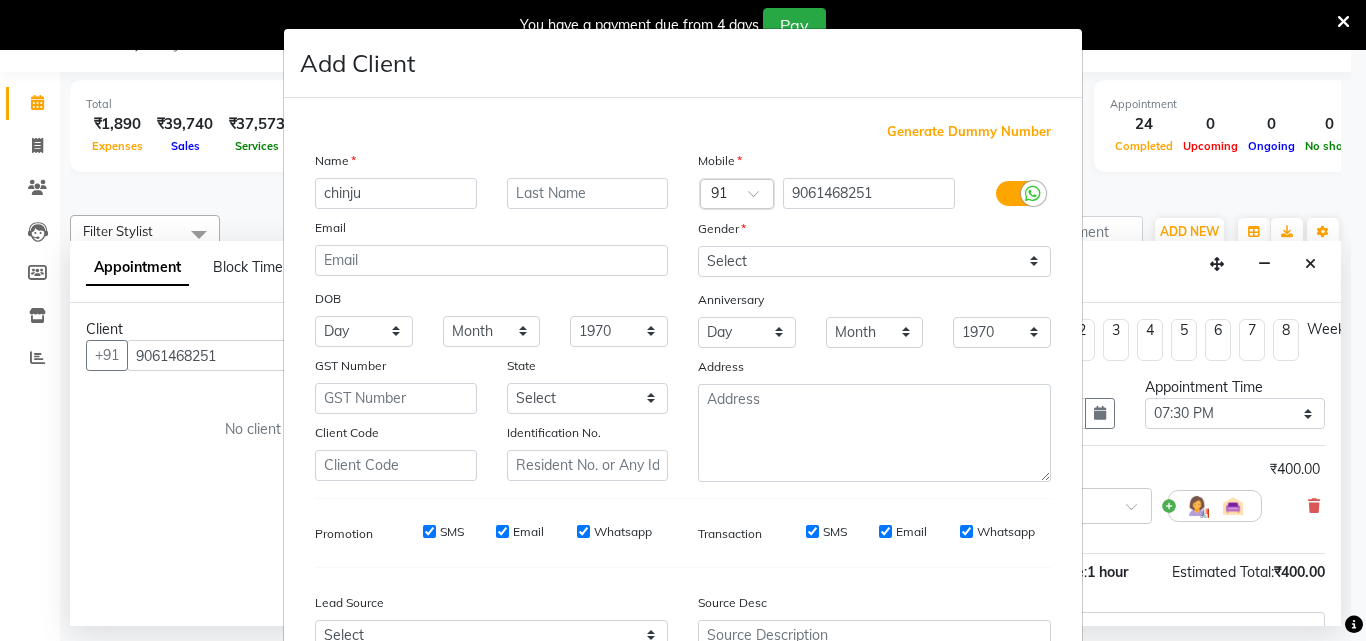 type on "chinju" 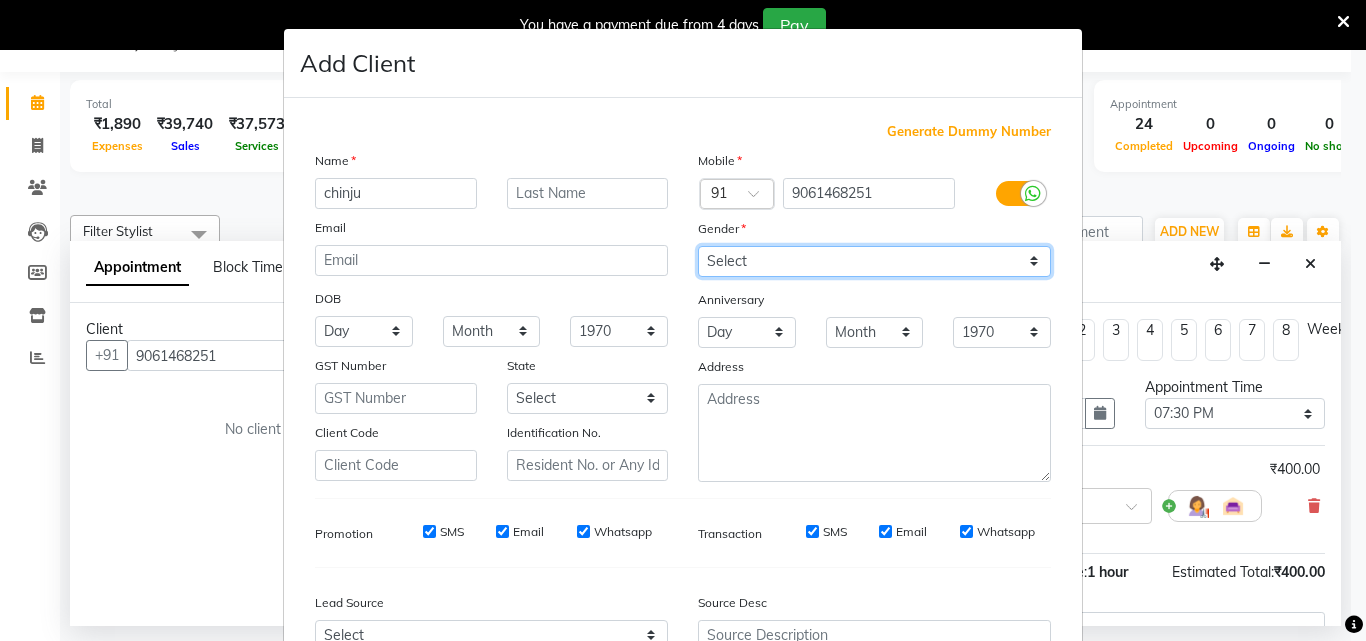 click on "Select [DEMOGRAPHIC_DATA] [DEMOGRAPHIC_DATA] Other Prefer Not To Say" at bounding box center (874, 261) 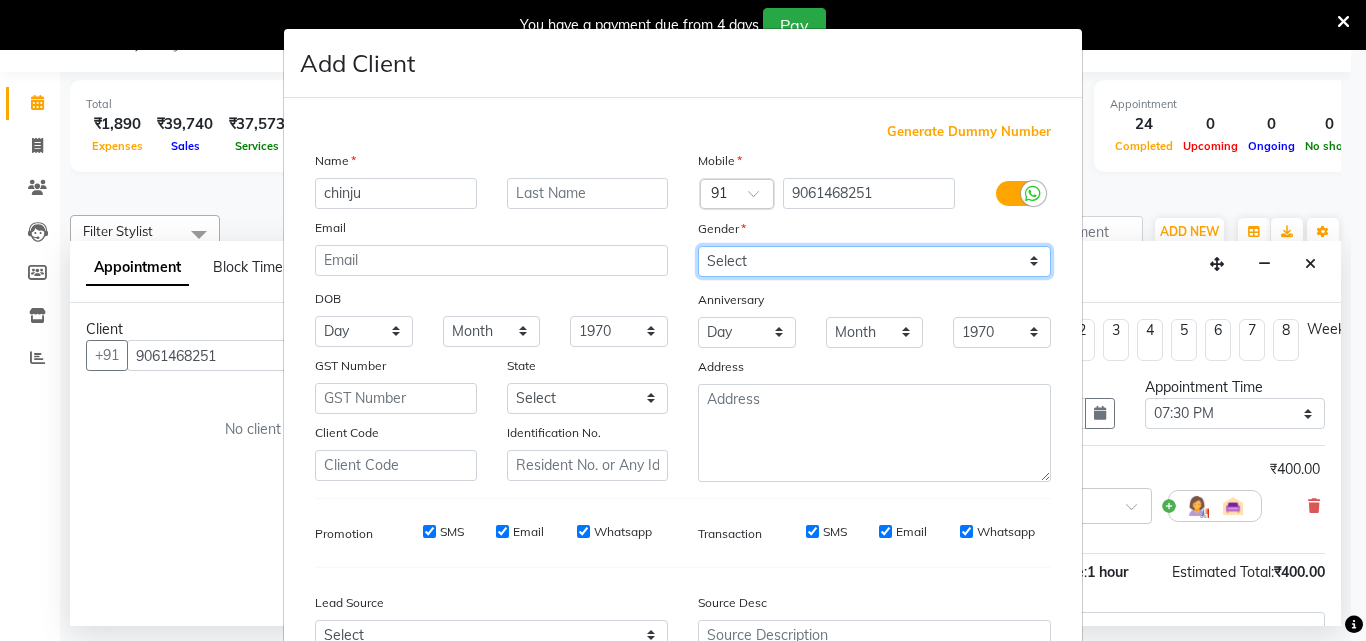 select on "[DEMOGRAPHIC_DATA]" 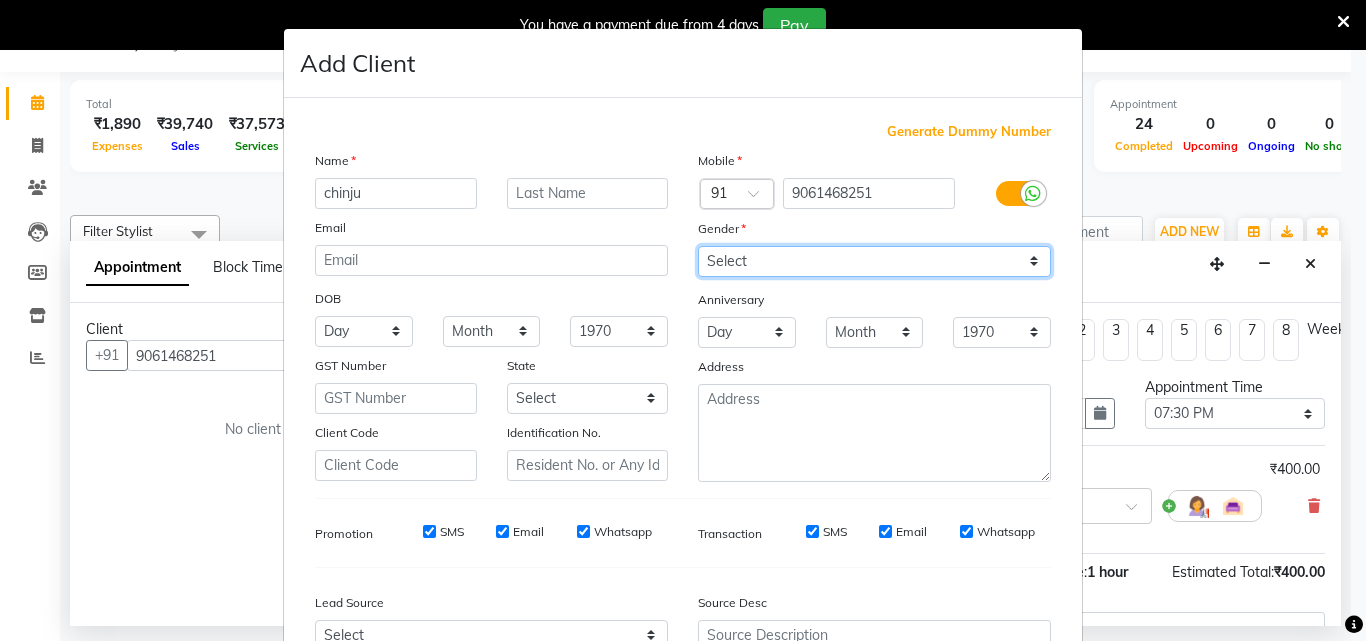 click on "Select [DEMOGRAPHIC_DATA] [DEMOGRAPHIC_DATA] Other Prefer Not To Say" at bounding box center [874, 261] 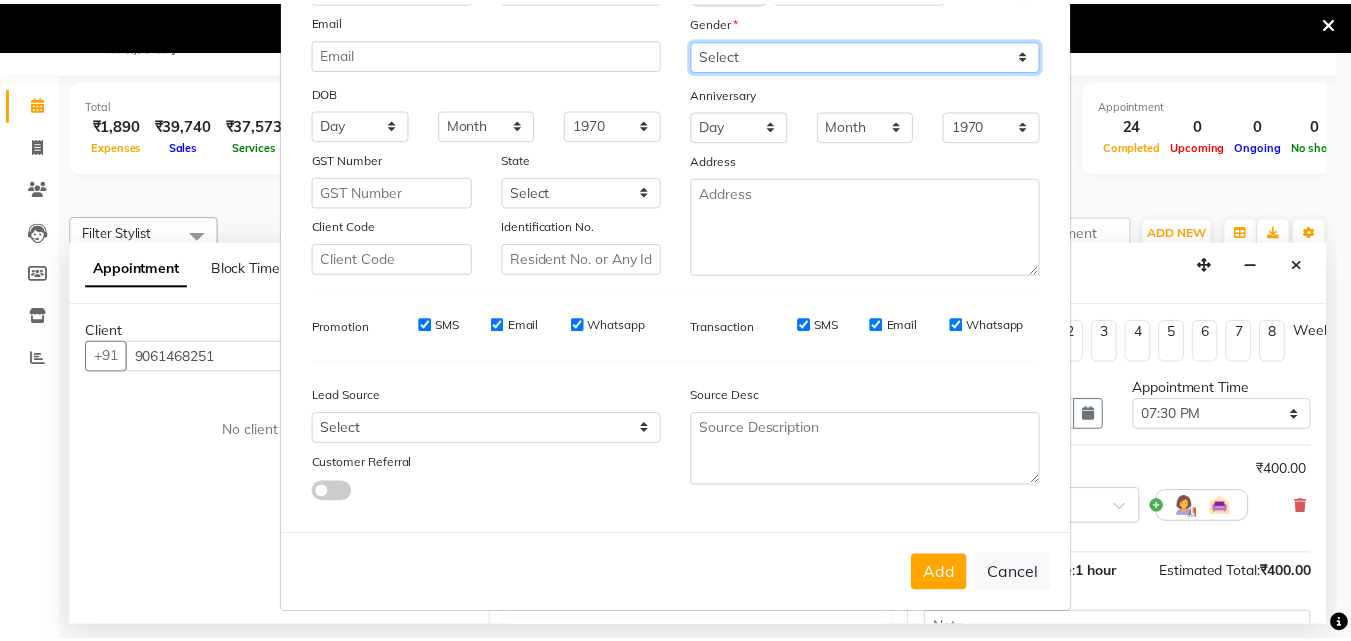 scroll, scrollTop: 208, scrollLeft: 0, axis: vertical 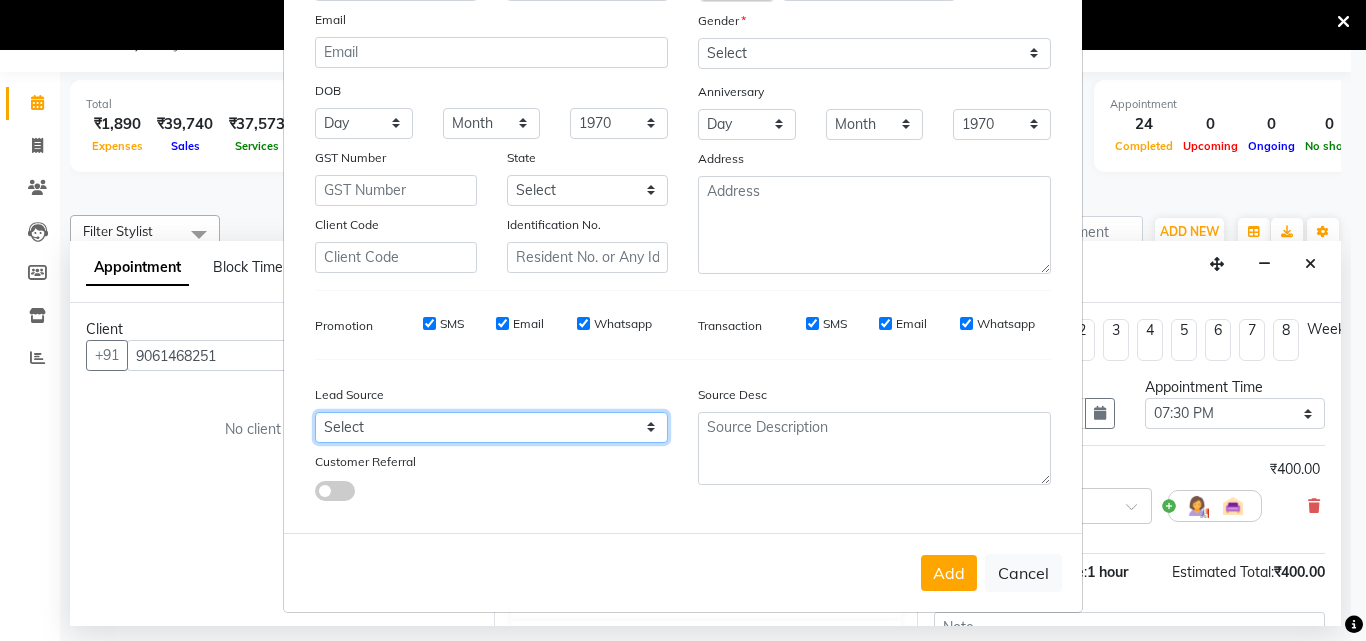 click on "Select Walk-in Referral Internet Friend Word of Mouth Advertisement Facebook JustDial Google Other Instagram  YouTube  WhatsApp" at bounding box center [491, 427] 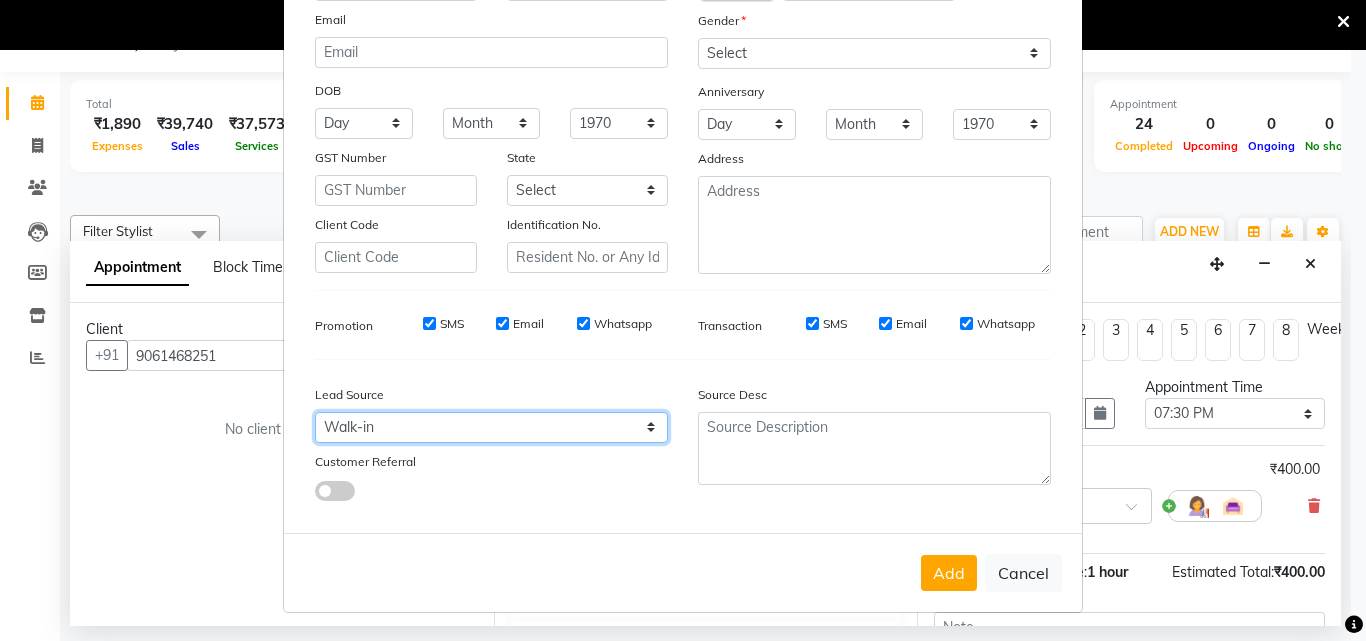 click on "Select Walk-in Referral Internet Friend Word of Mouth Advertisement Facebook JustDial Google Other Instagram  YouTube  WhatsApp" at bounding box center (491, 427) 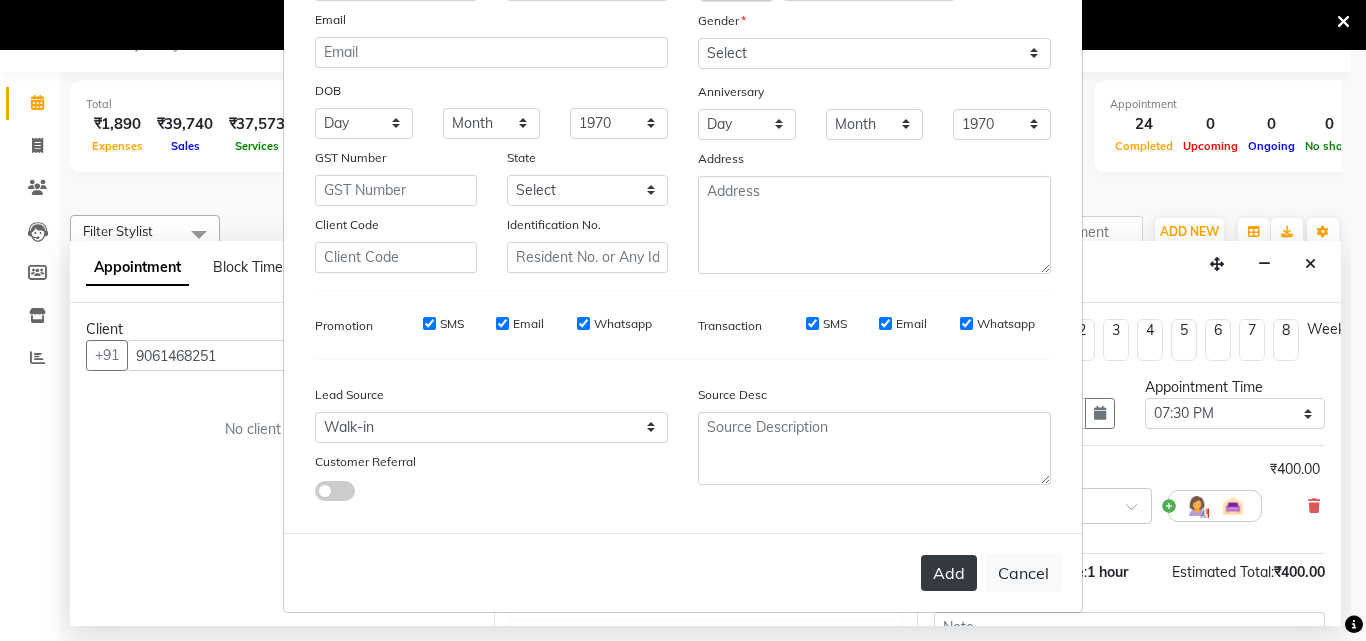 click on "Add" at bounding box center [949, 573] 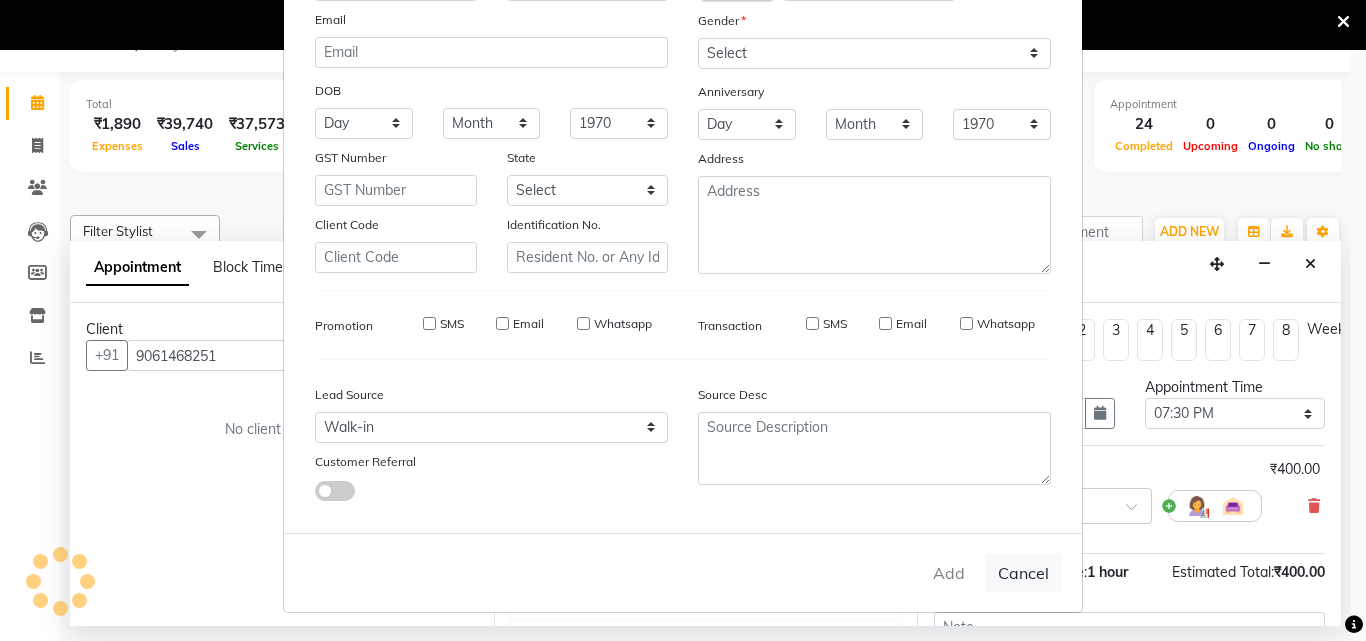 type 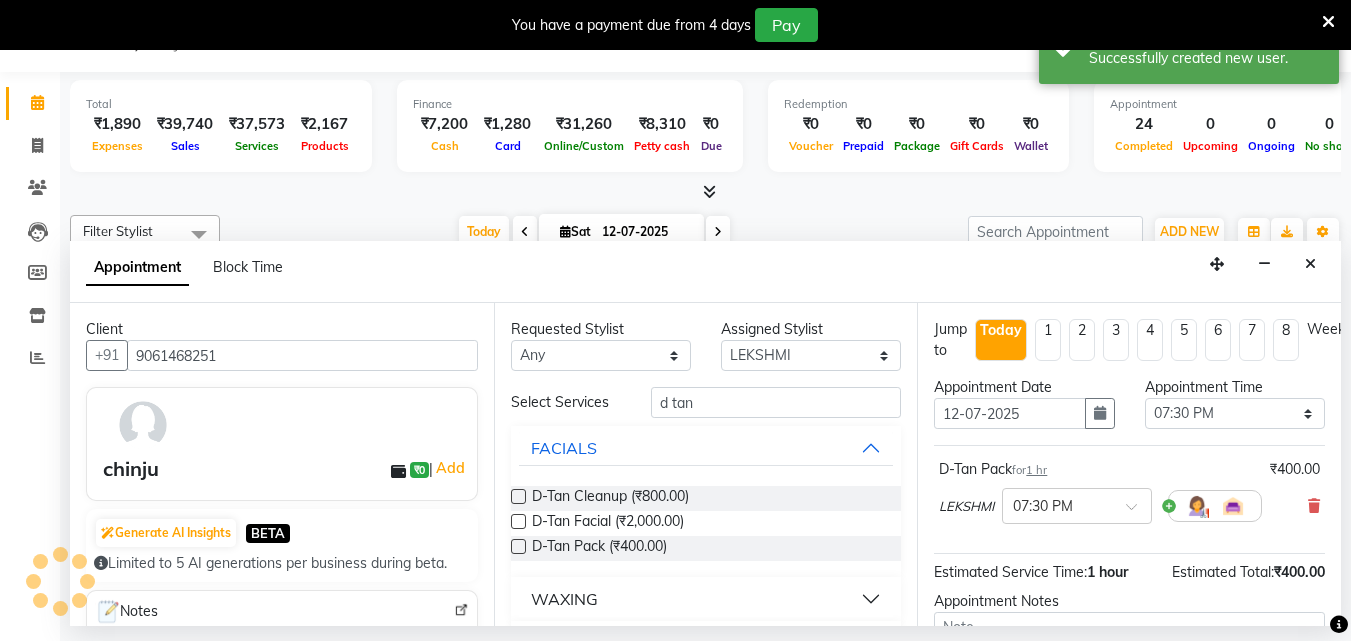 scroll, scrollTop: 0, scrollLeft: 429, axis: horizontal 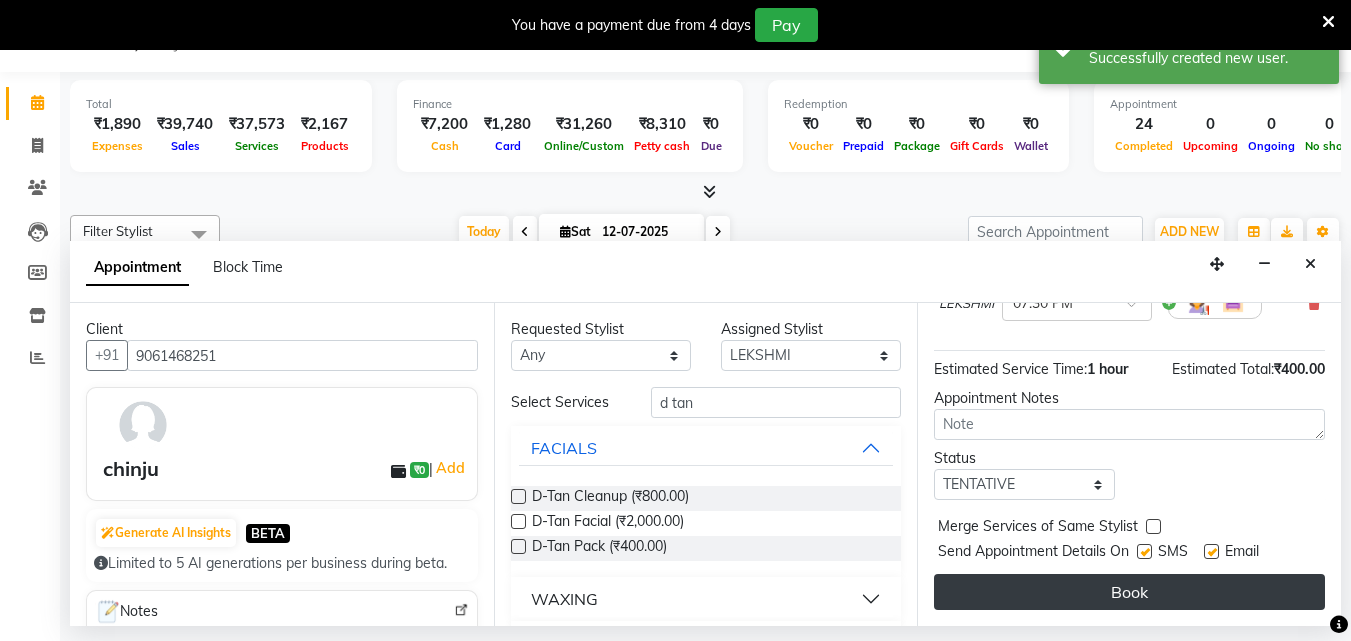 click on "Book" at bounding box center (1129, 592) 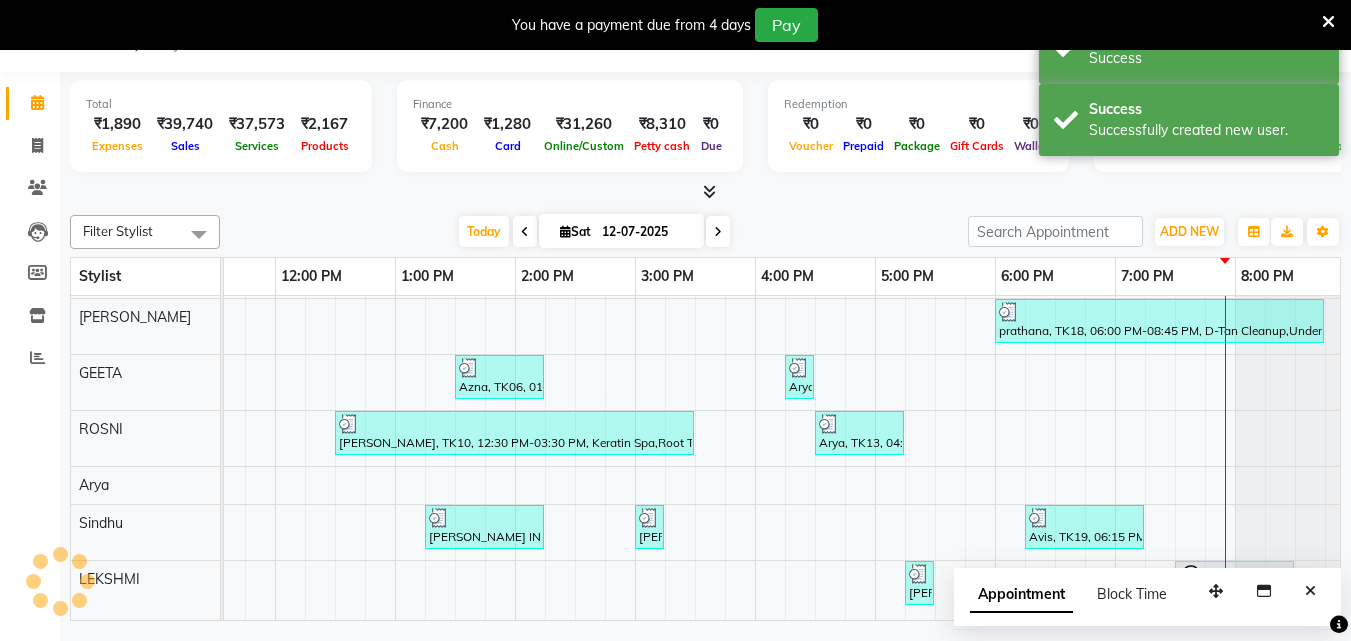 scroll, scrollTop: 0, scrollLeft: 0, axis: both 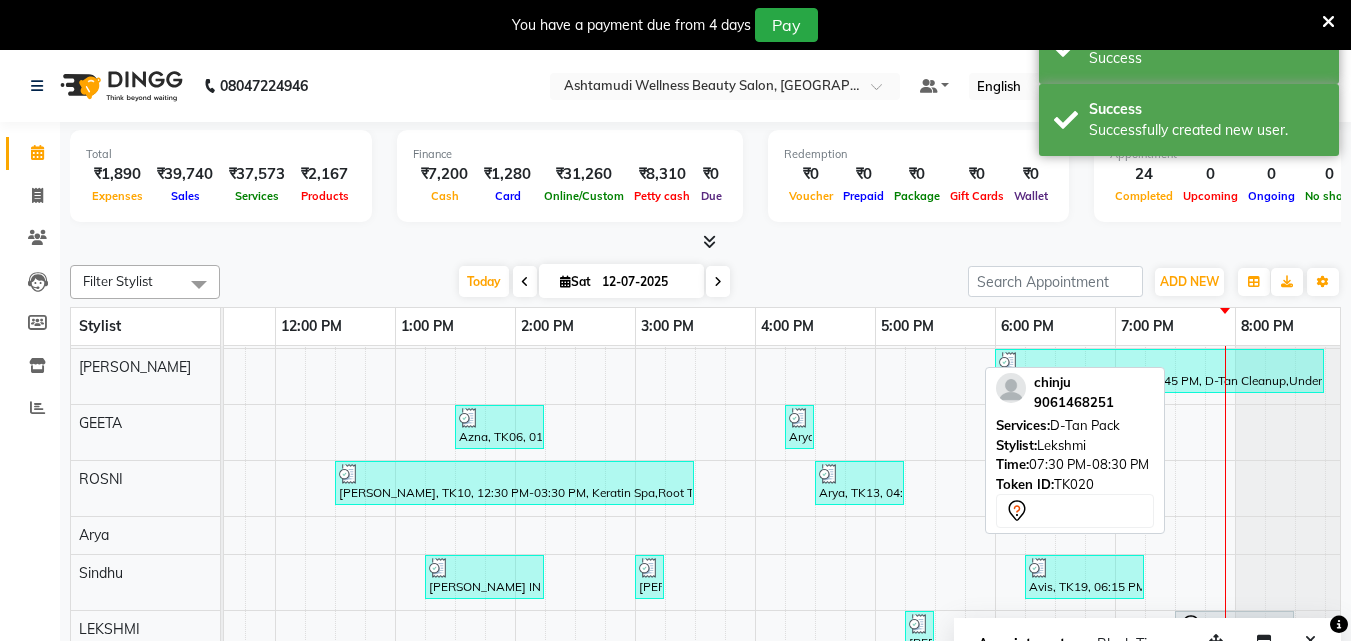 click at bounding box center (1234, 626) 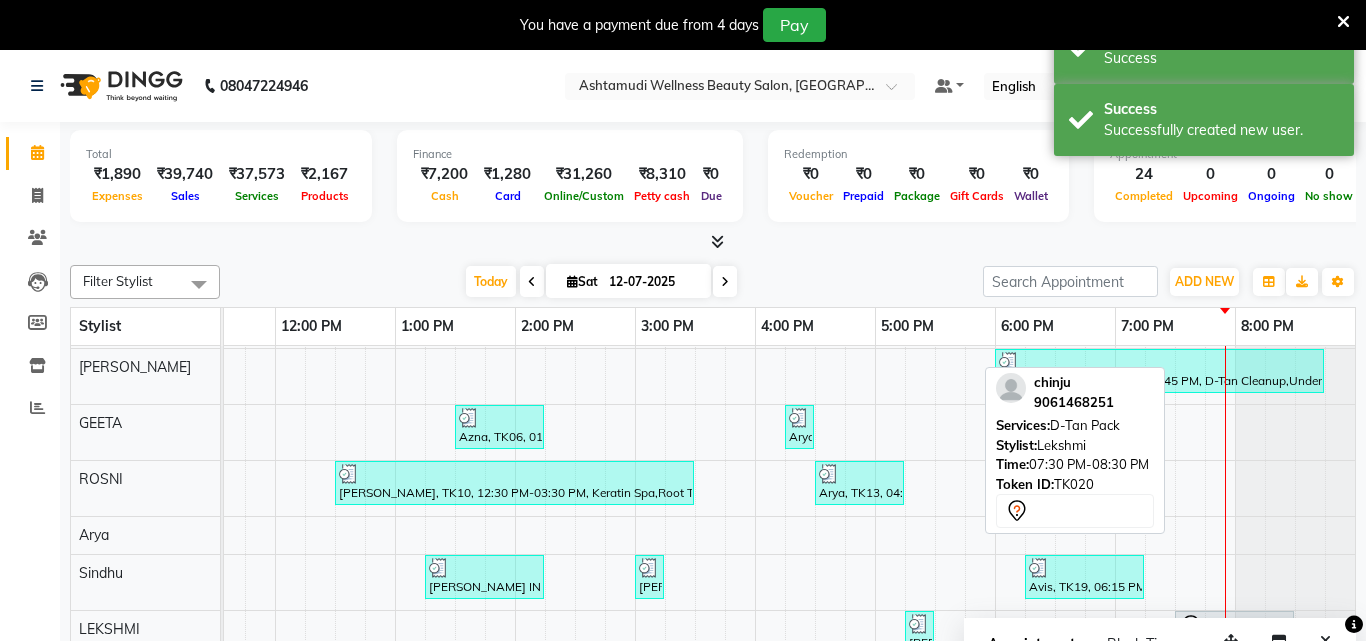 select on "7" 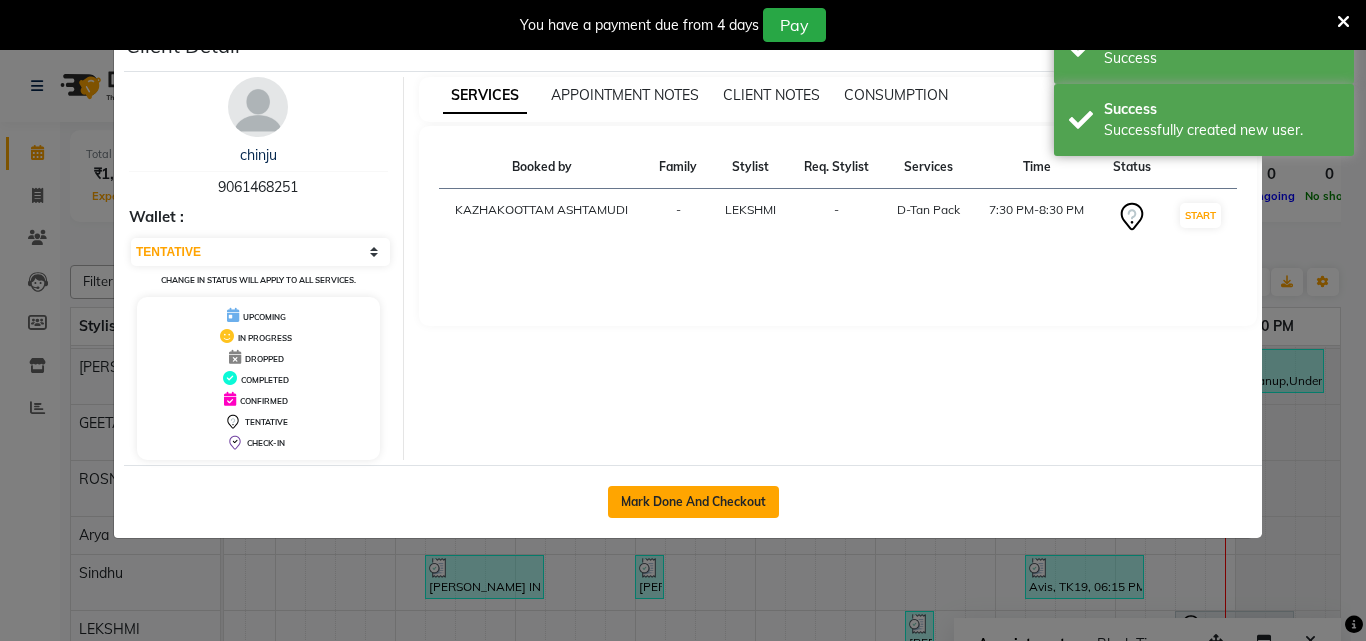 click on "Mark Done And Checkout" 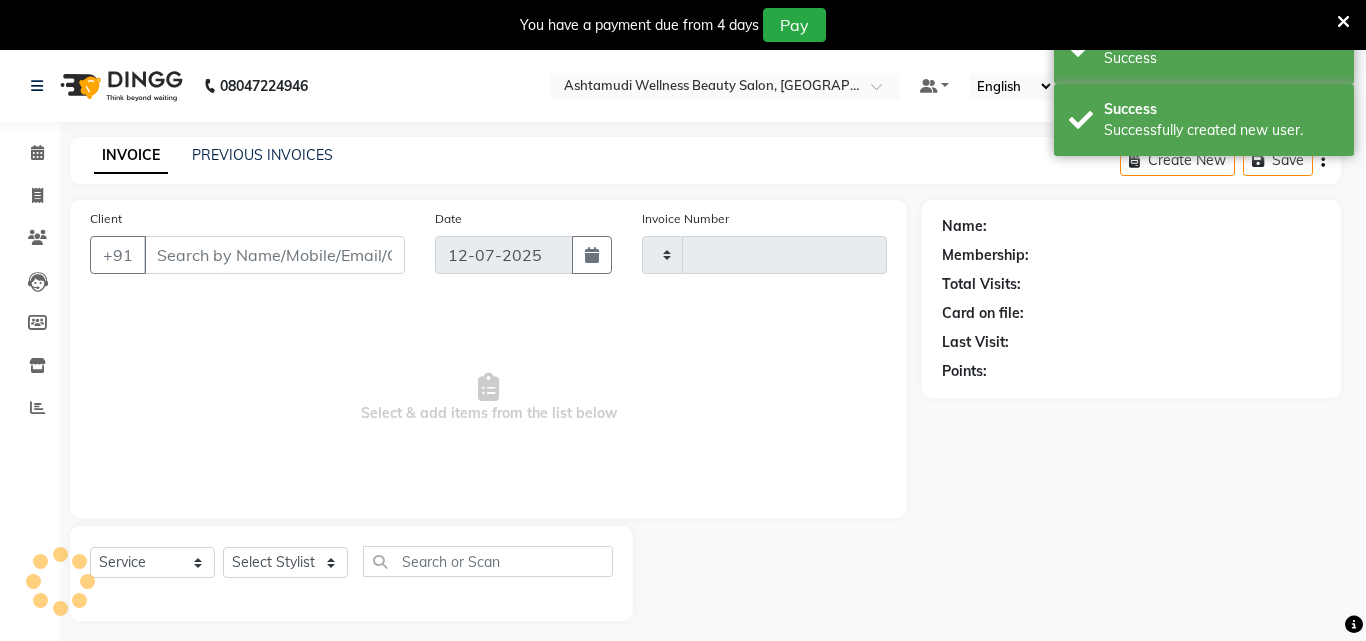 type on "2232" 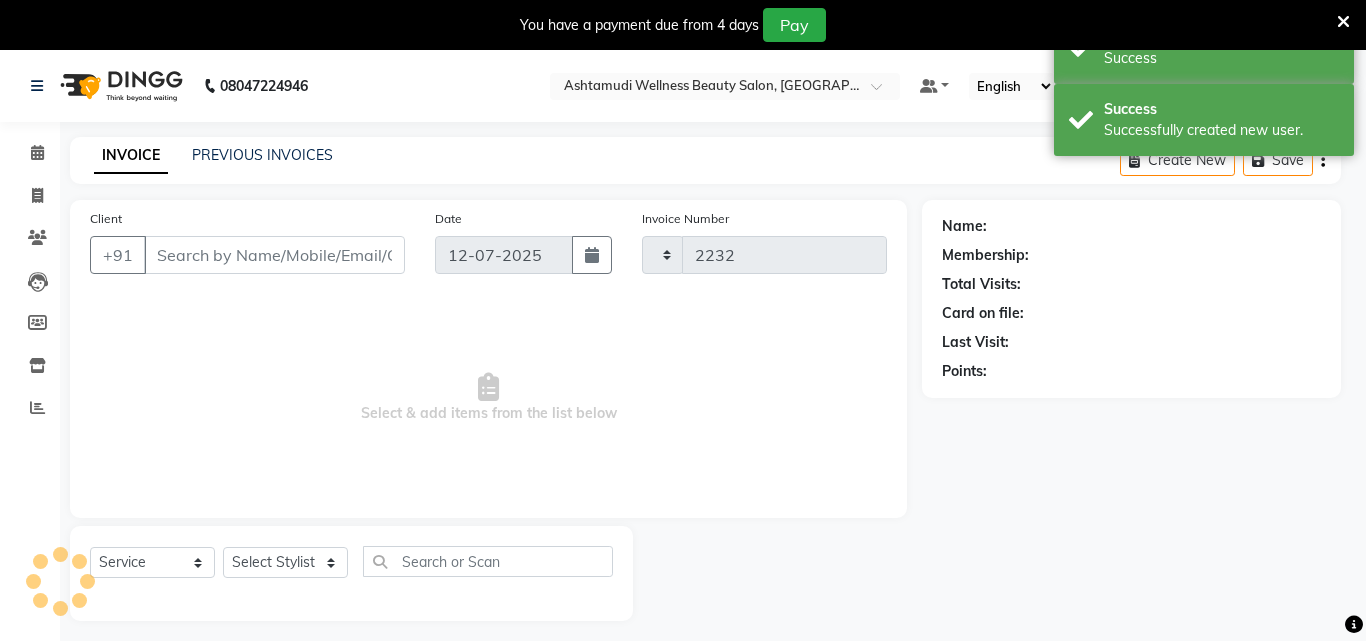 select on "4662" 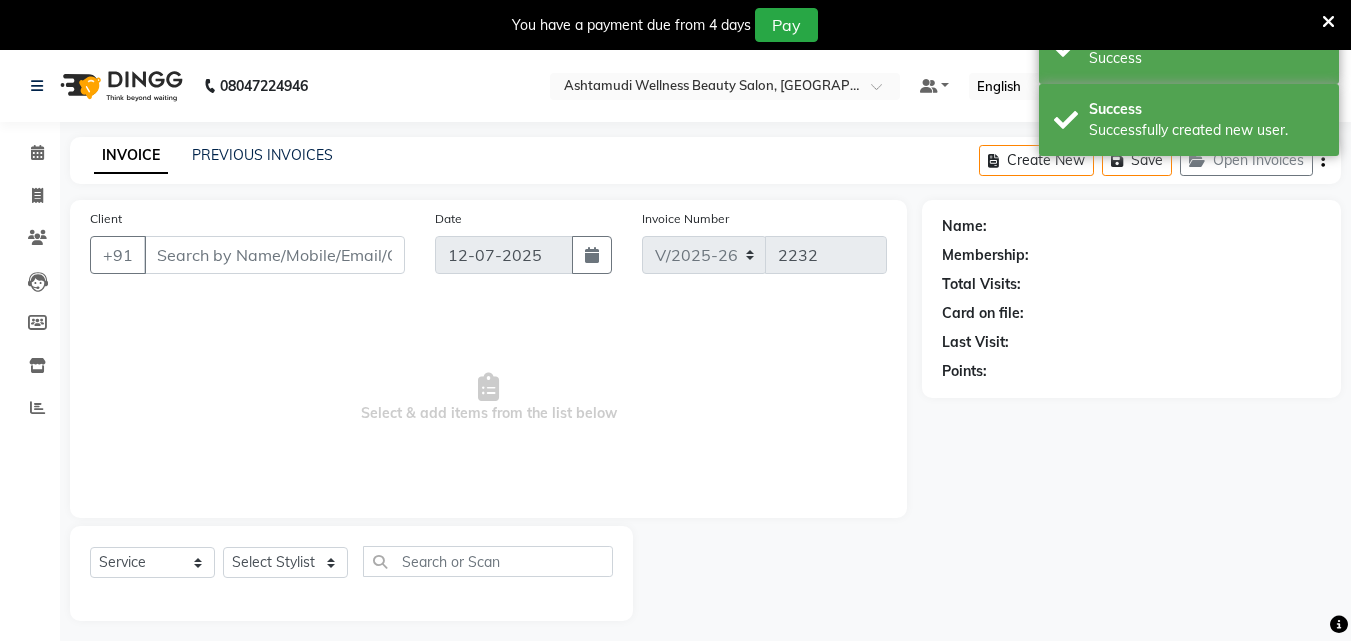 type on "9061468251" 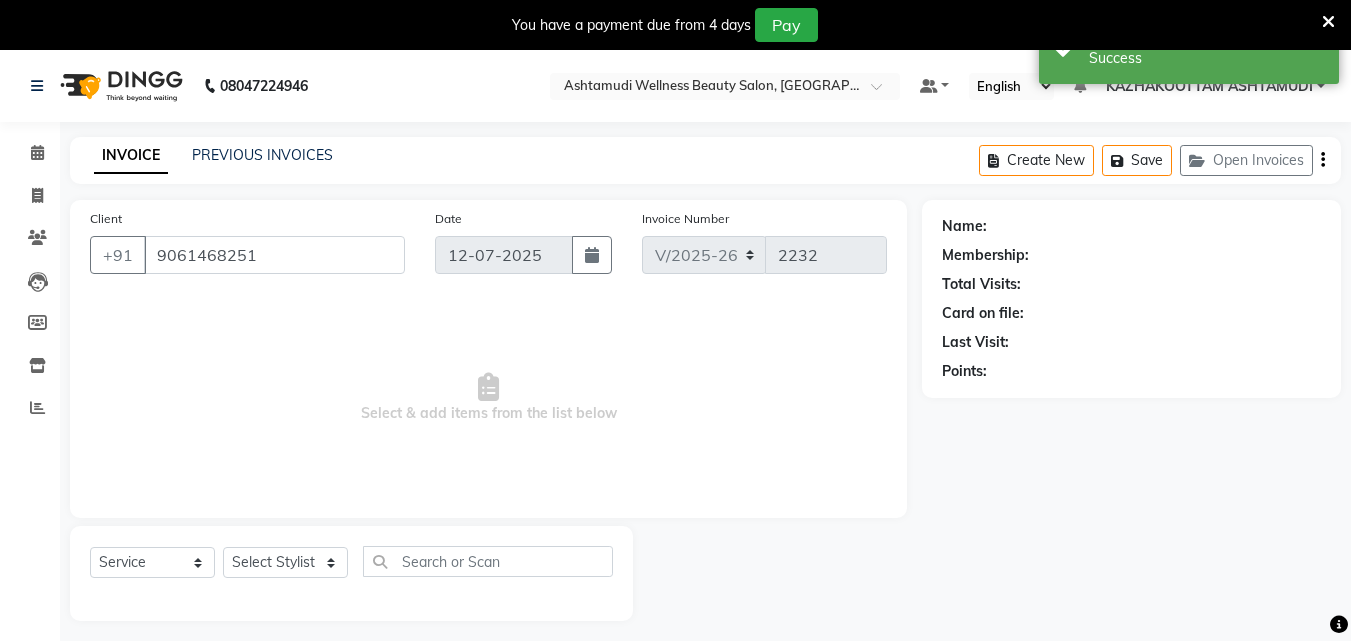 select on "85074" 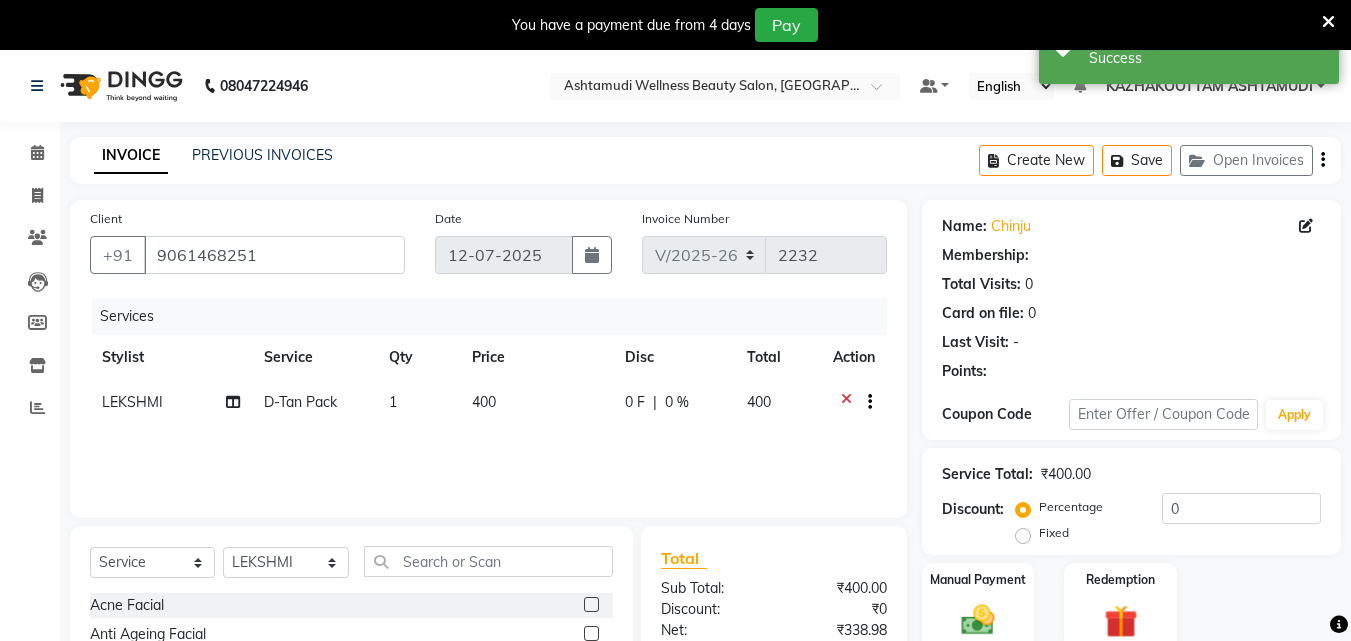 select on "1: Object" 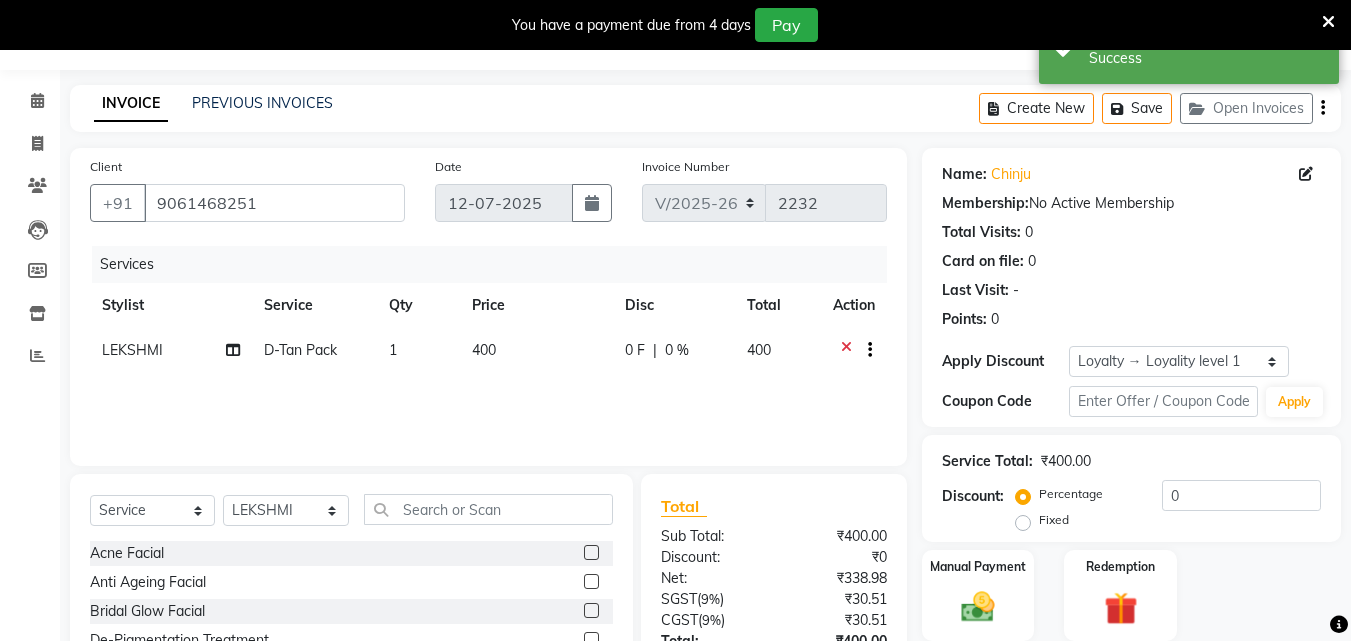 scroll, scrollTop: 100, scrollLeft: 0, axis: vertical 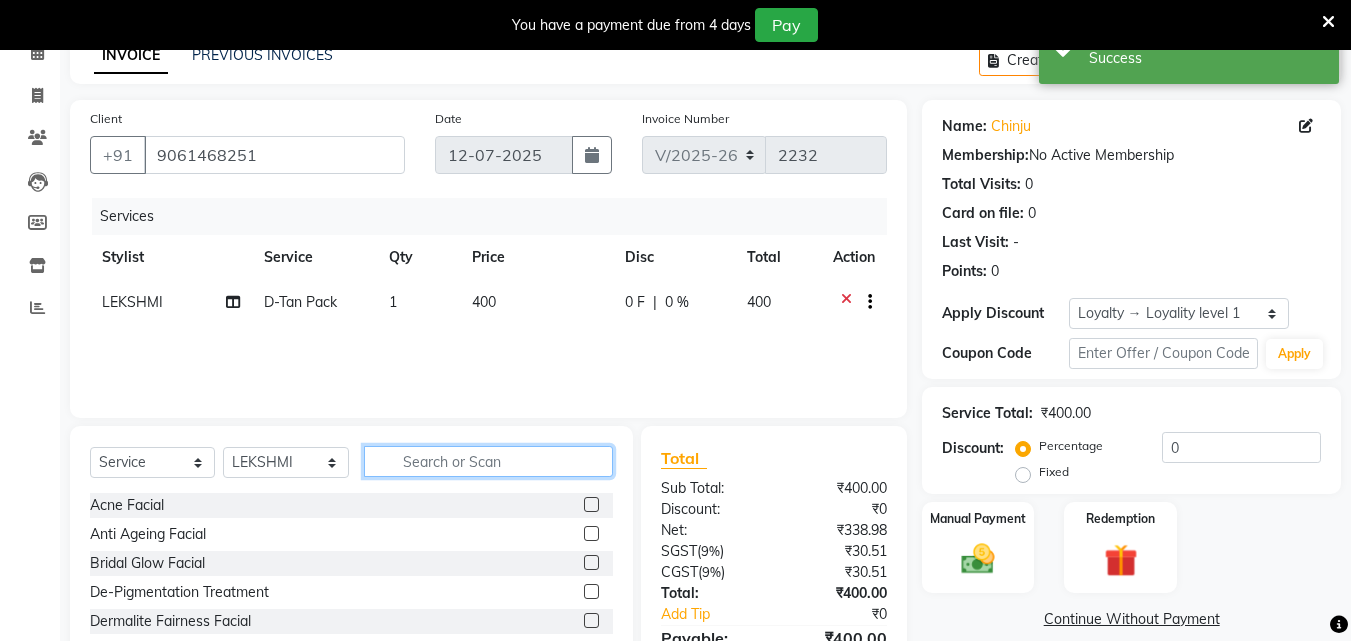 click 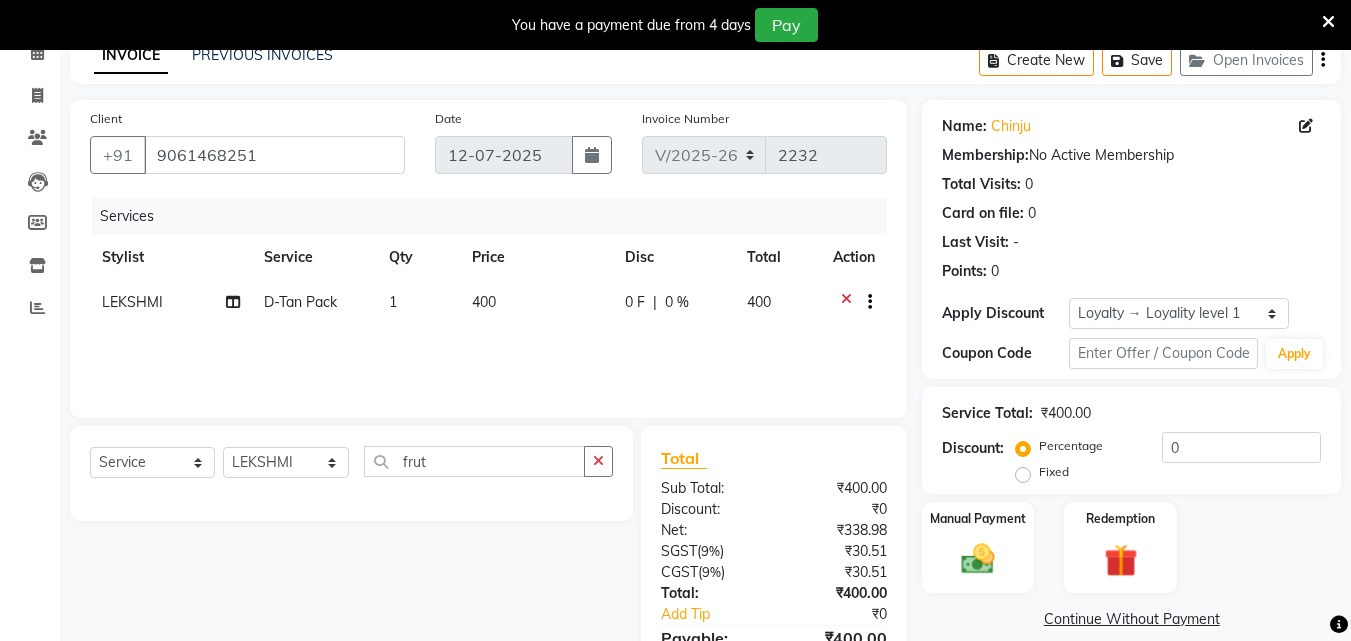 click on "Services Stylist Service Qty Price Disc Total Action [PERSON_NAME] Pack 1 400 0 F | 0 % 400" 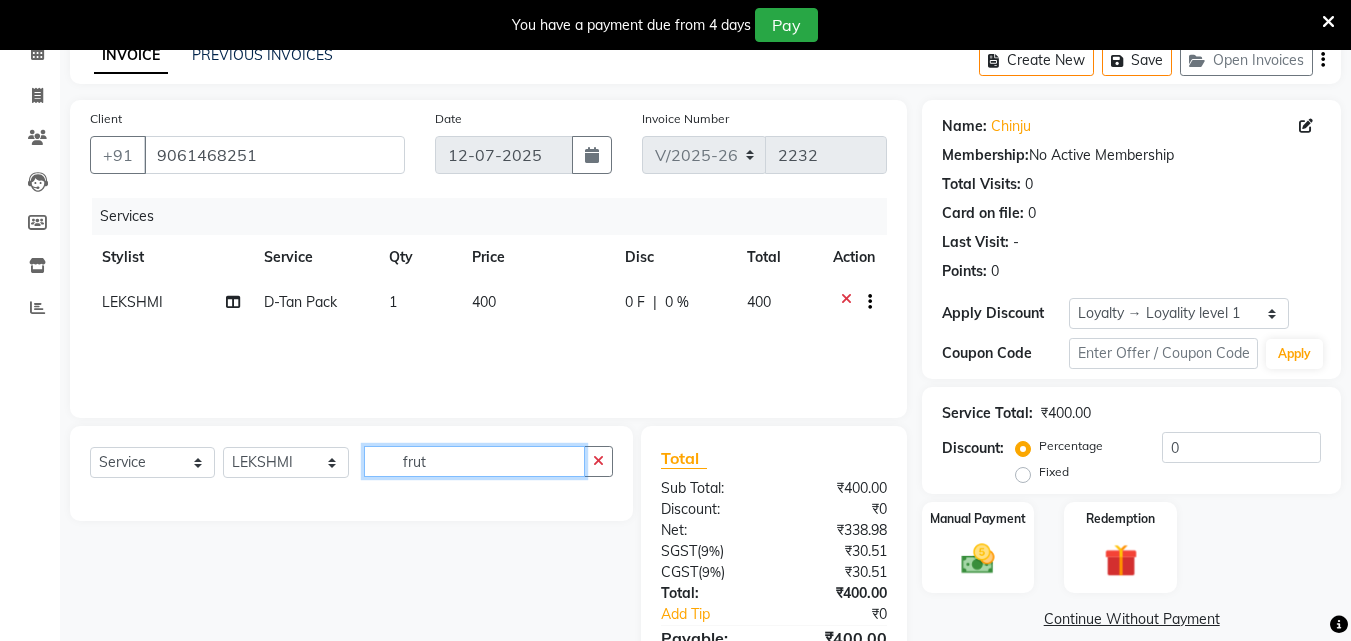 click on "frut" 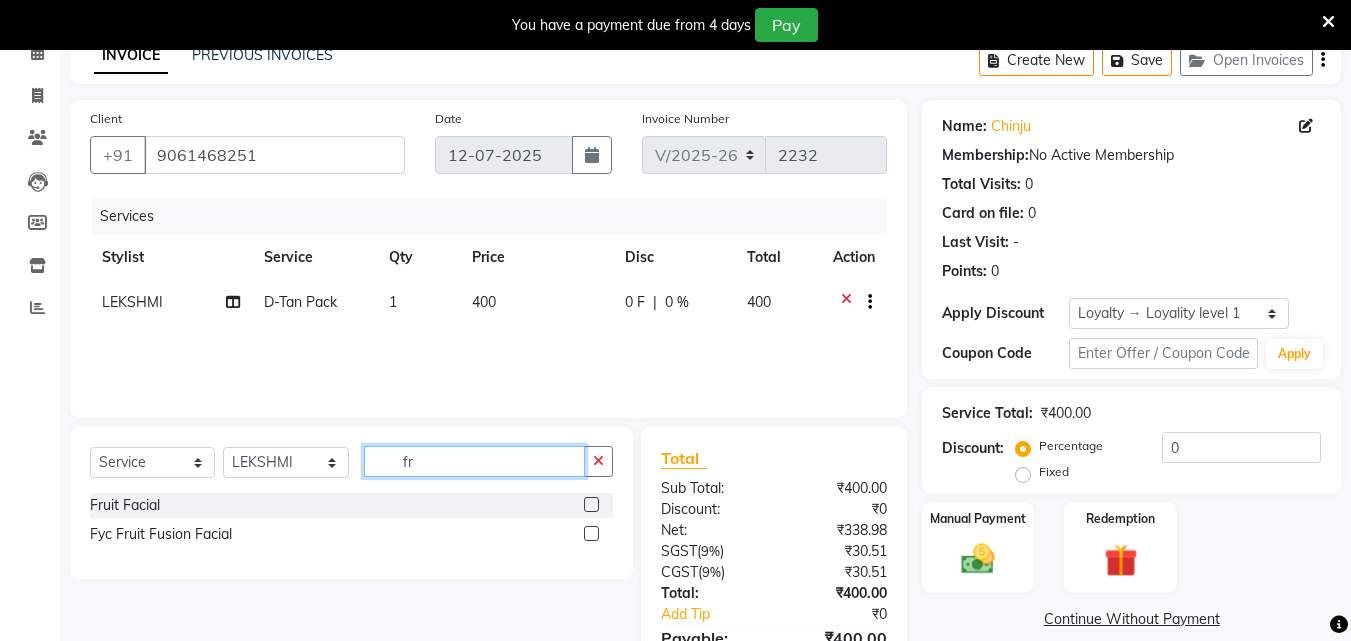 type on "f" 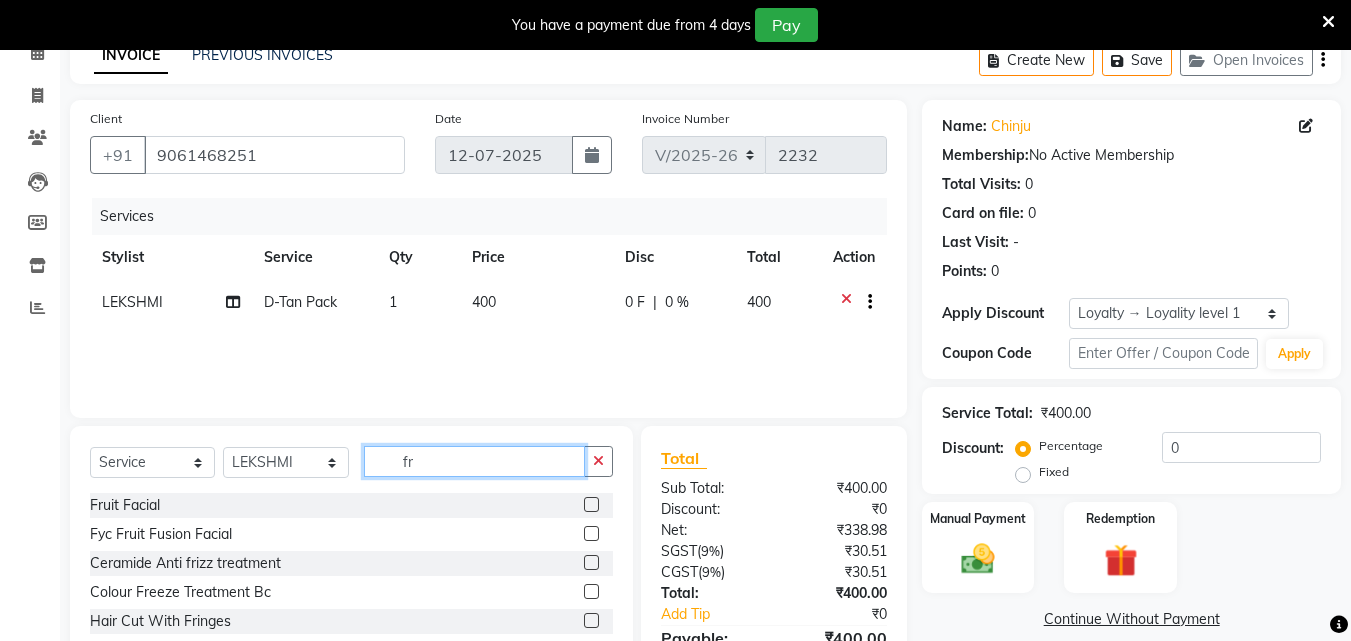 type on "fr" 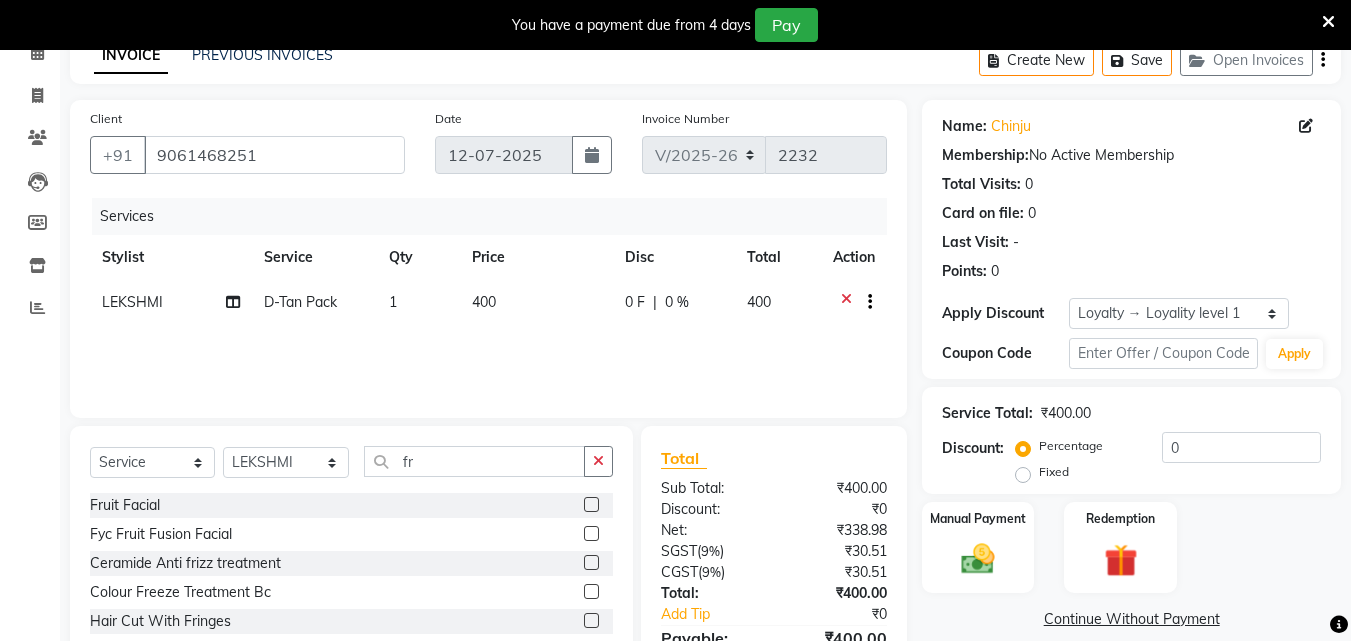 click 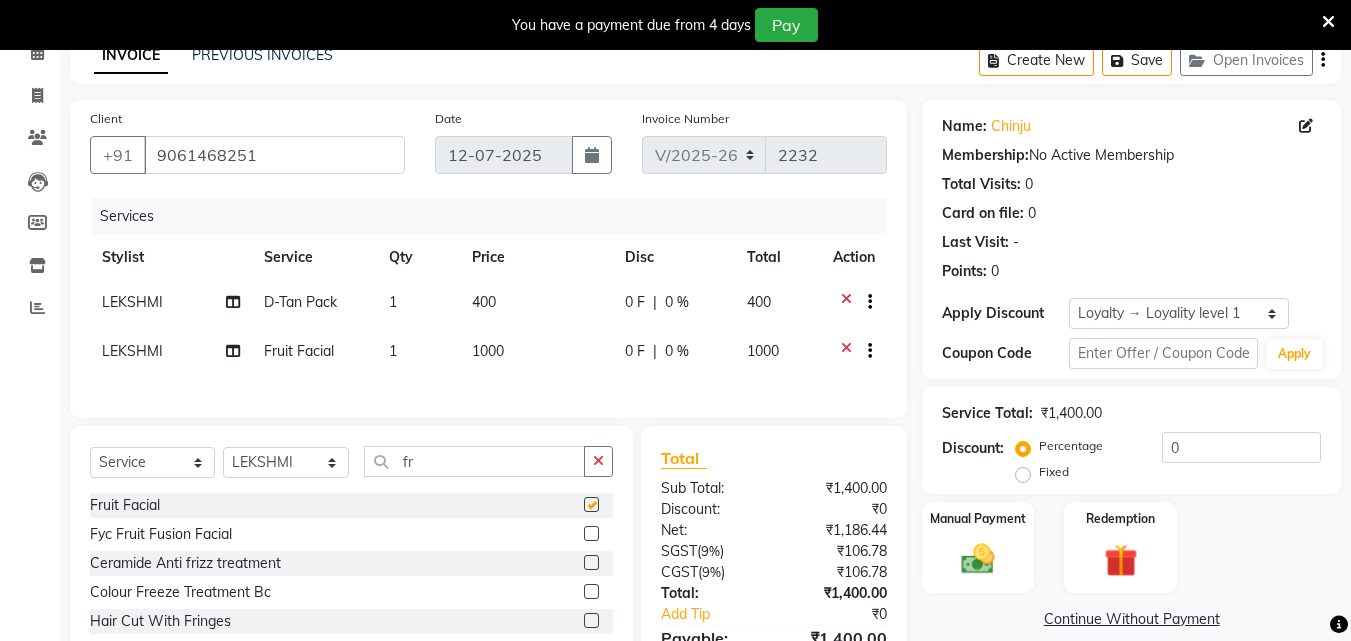checkbox on "false" 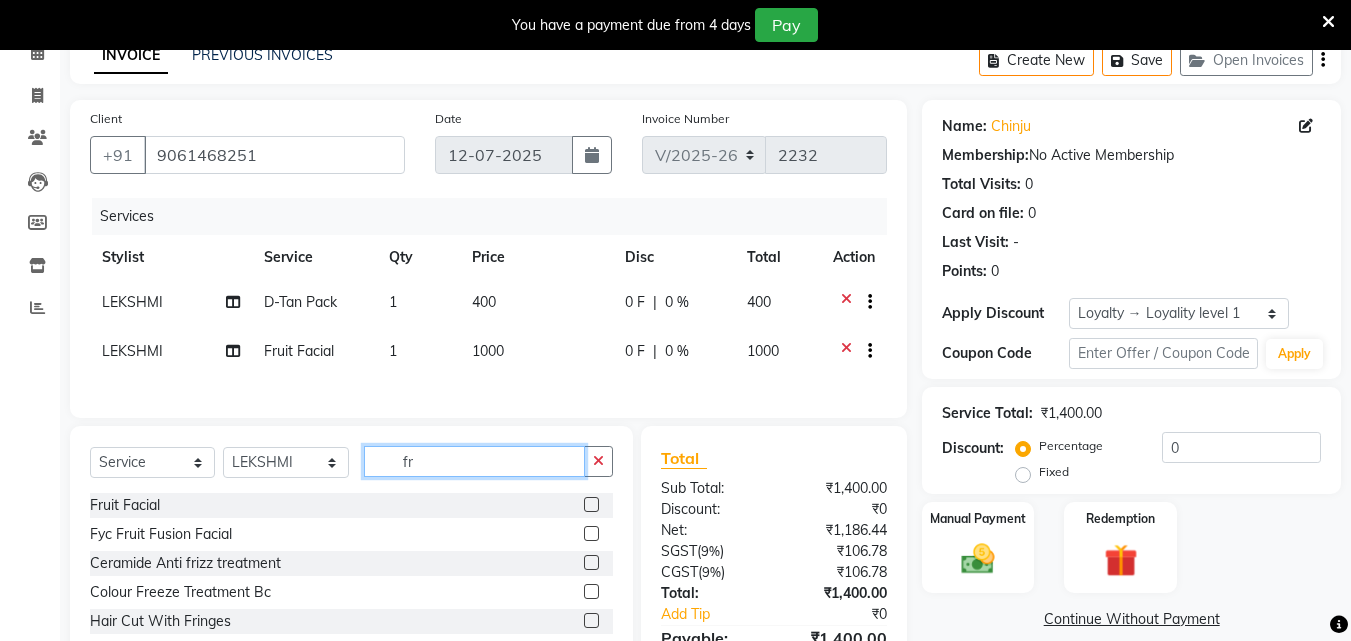 click on "fr" 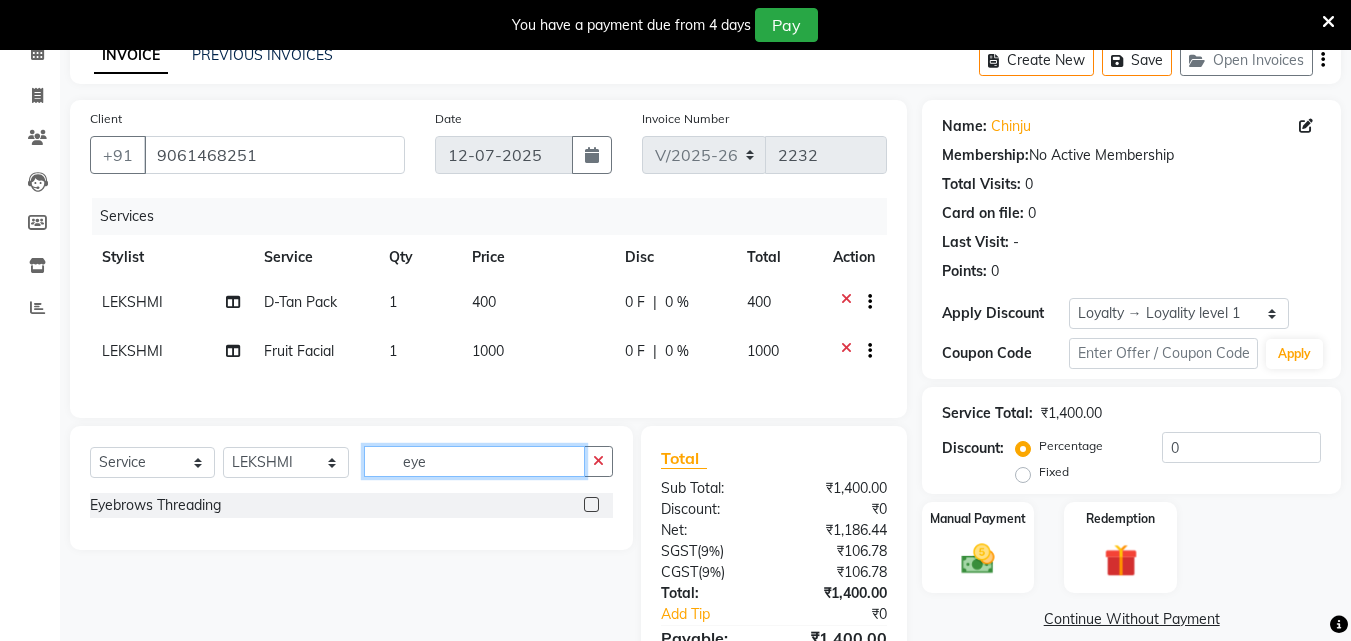 type on "eye" 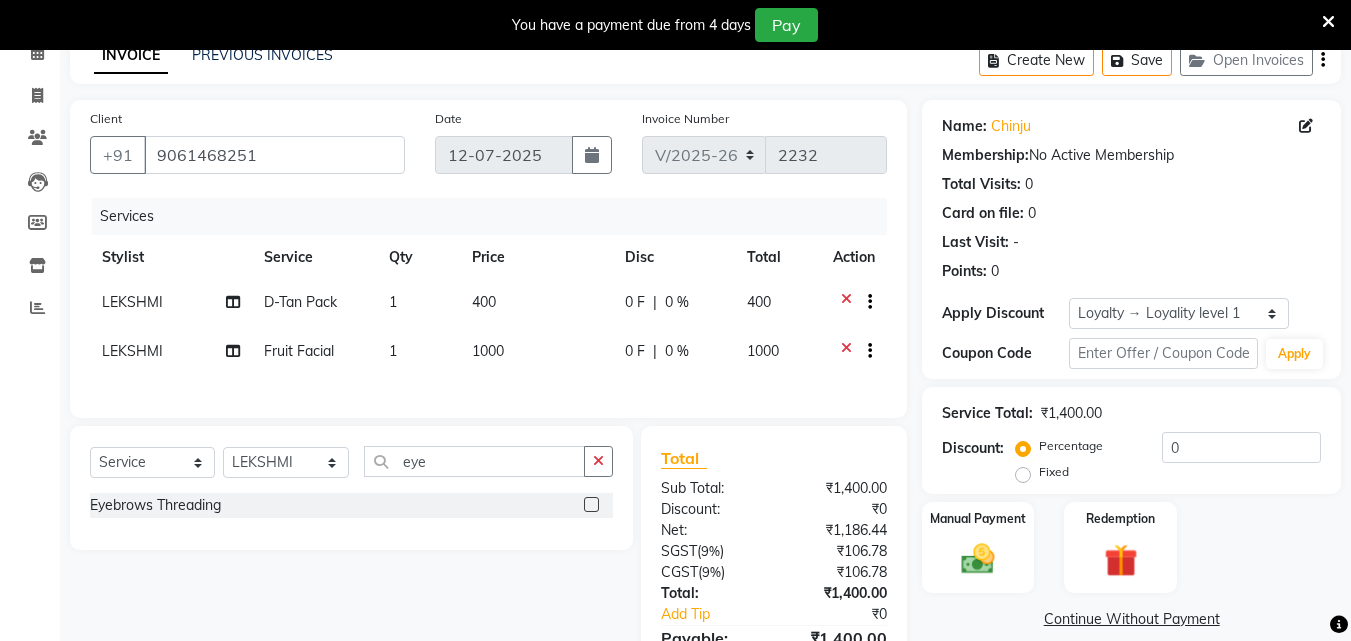 click 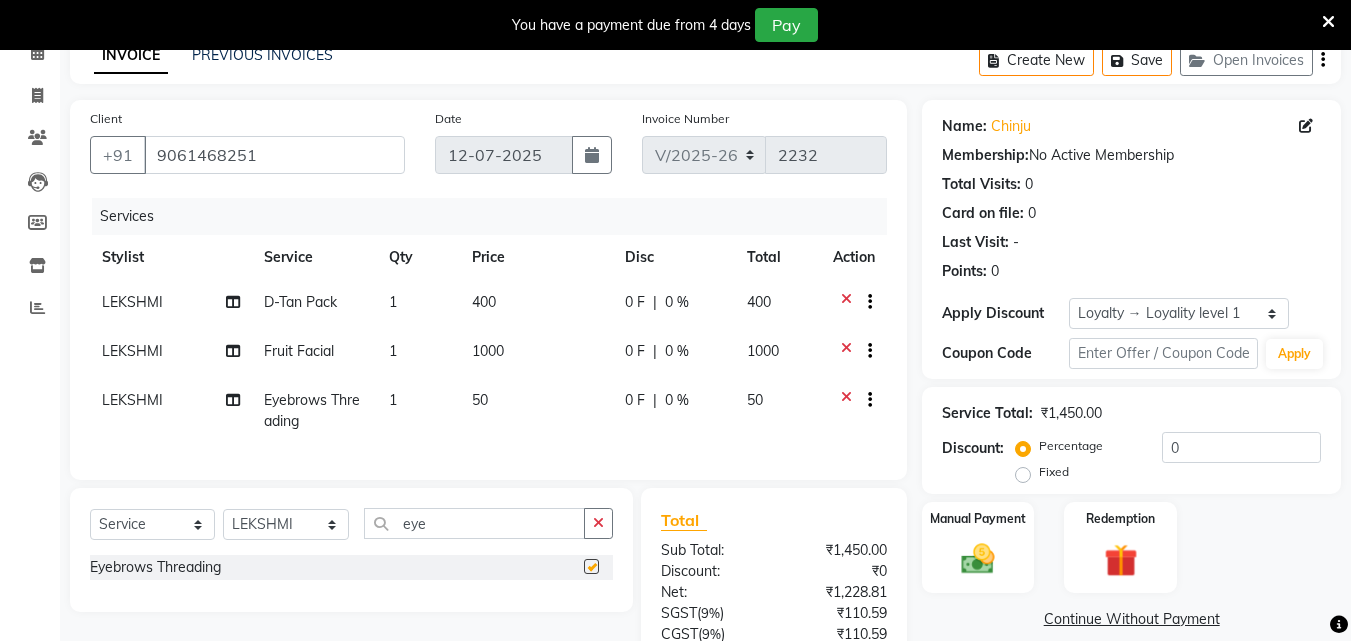 checkbox on "false" 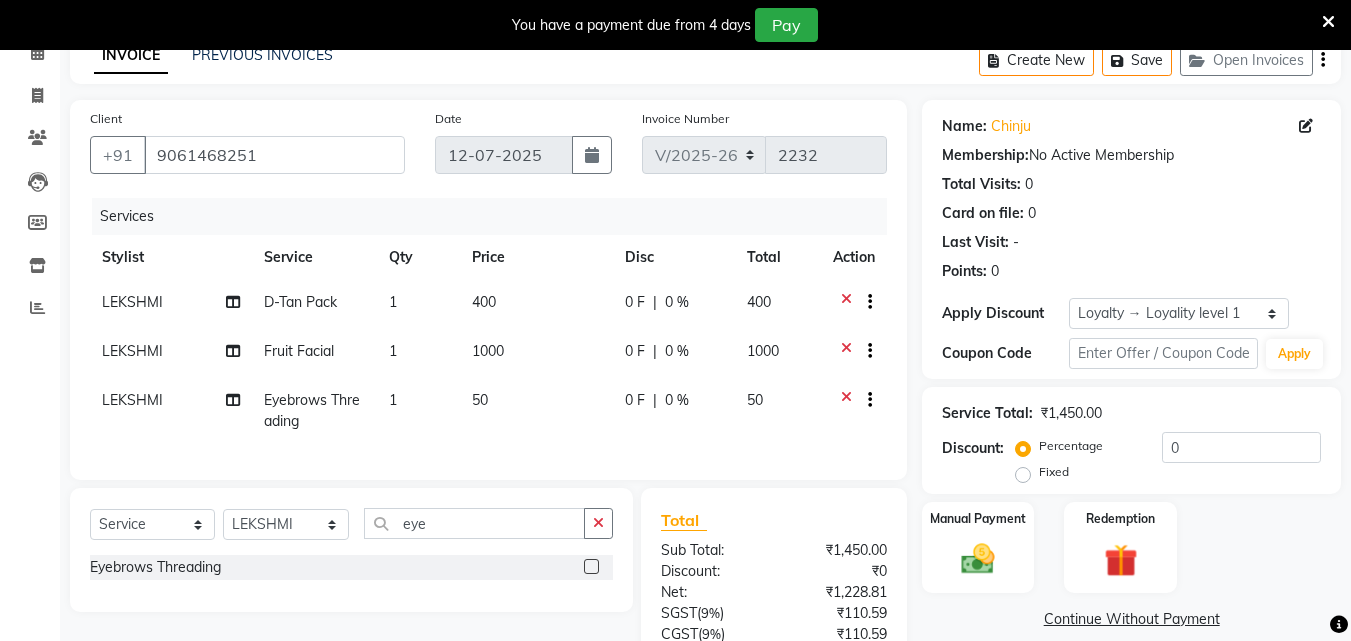 scroll, scrollTop: 200, scrollLeft: 0, axis: vertical 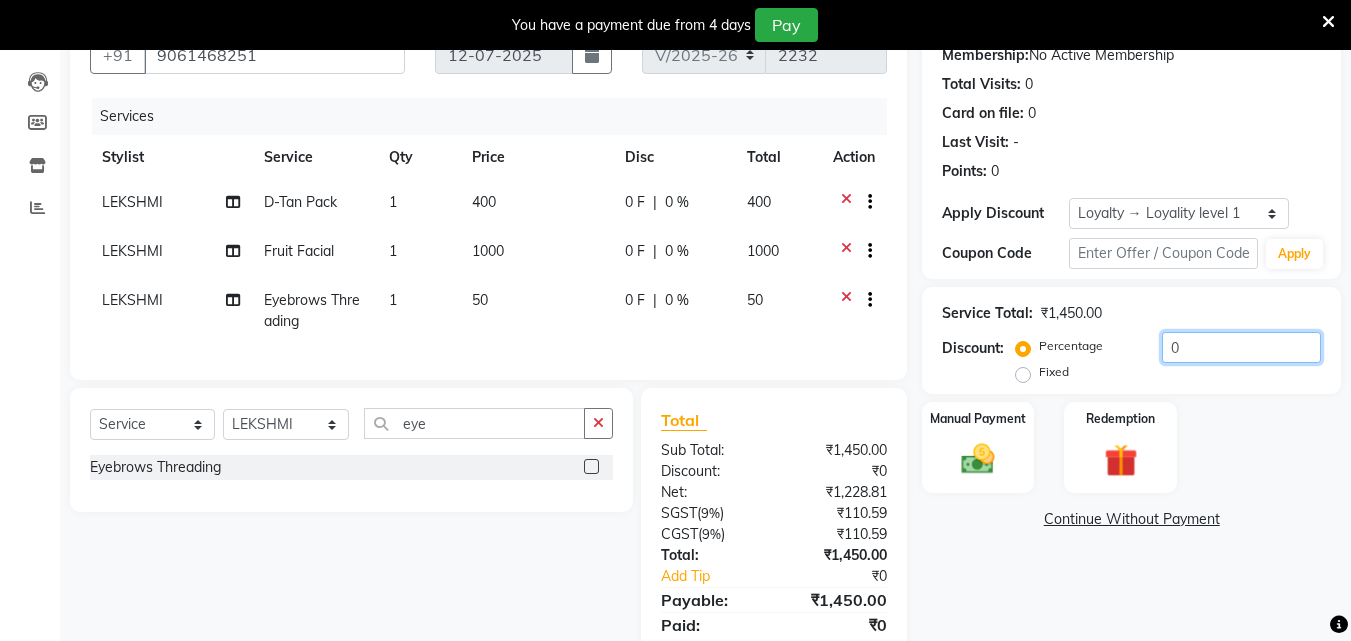 click on "0" 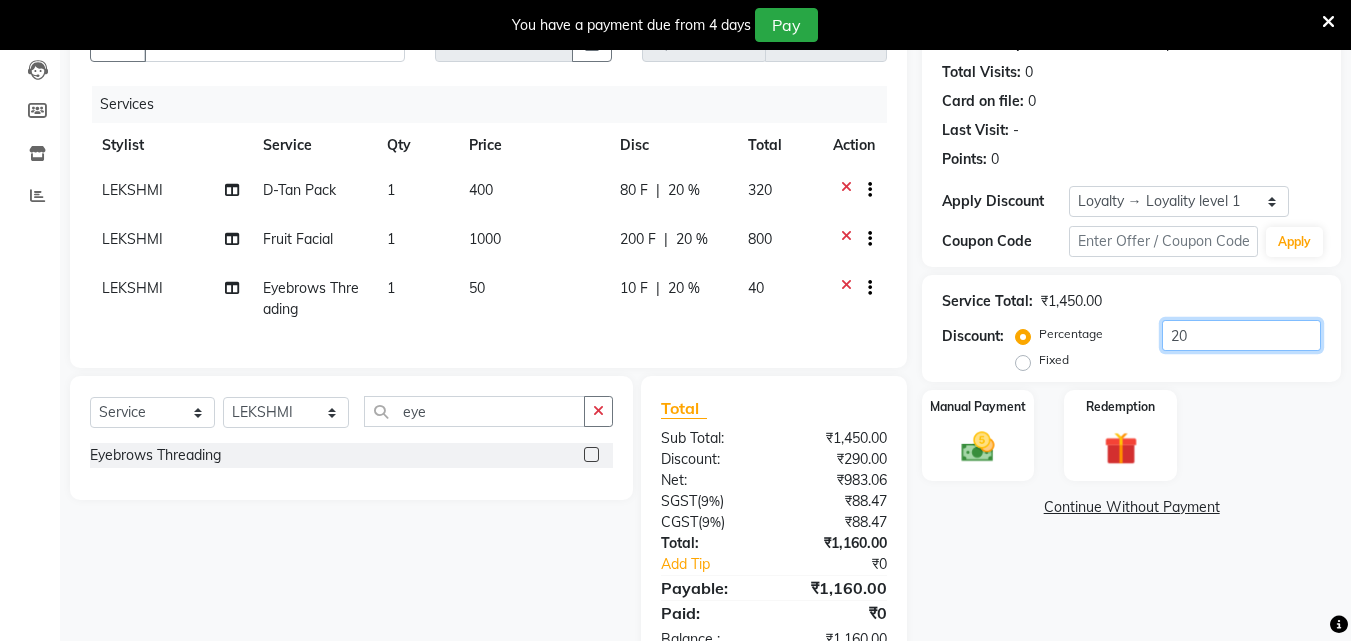 scroll, scrollTop: 286, scrollLeft: 0, axis: vertical 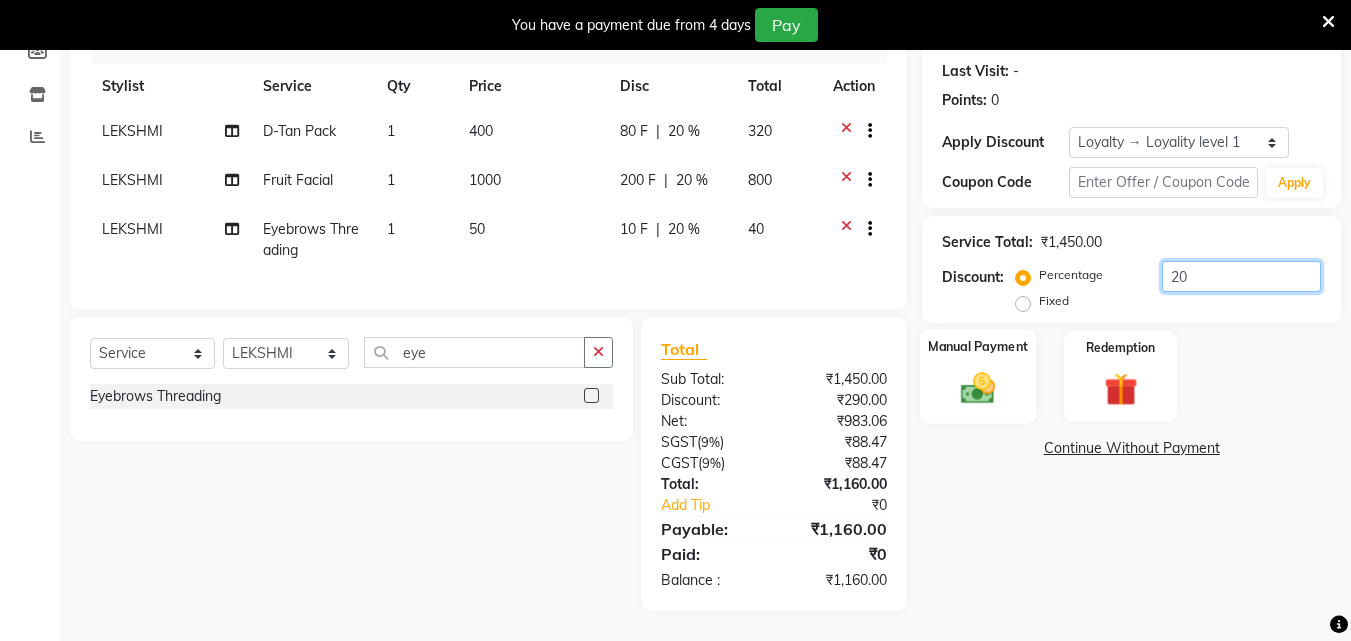 type on "20" 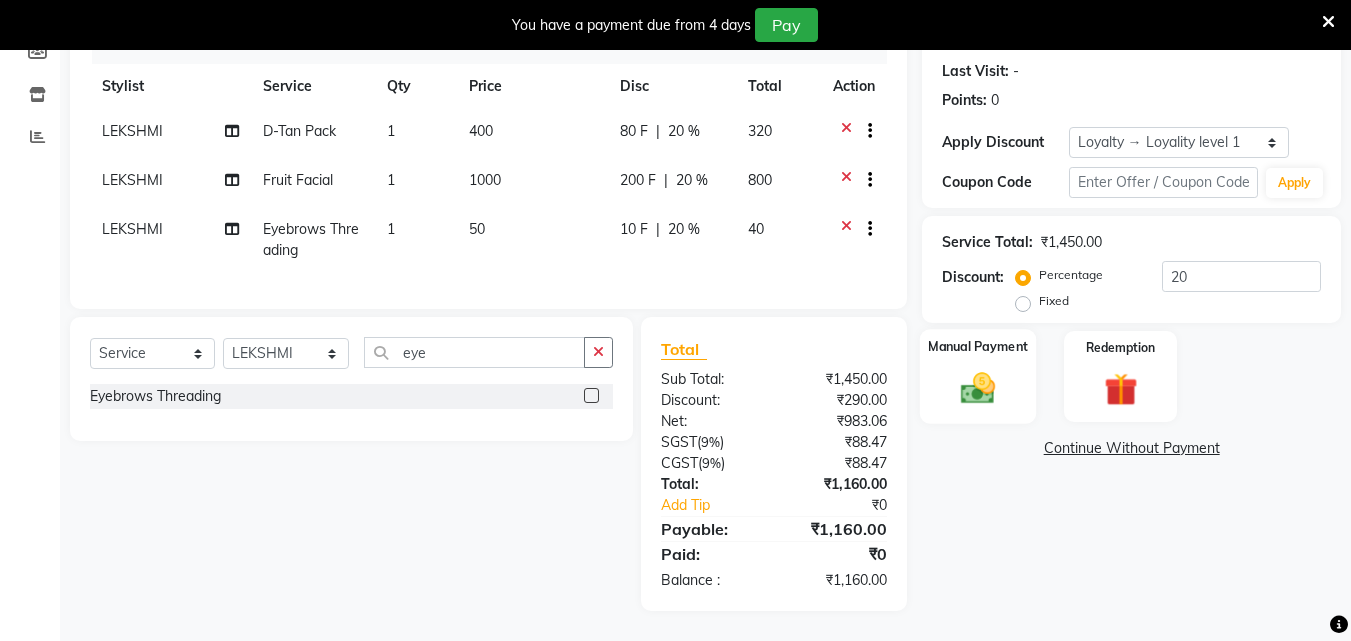 click 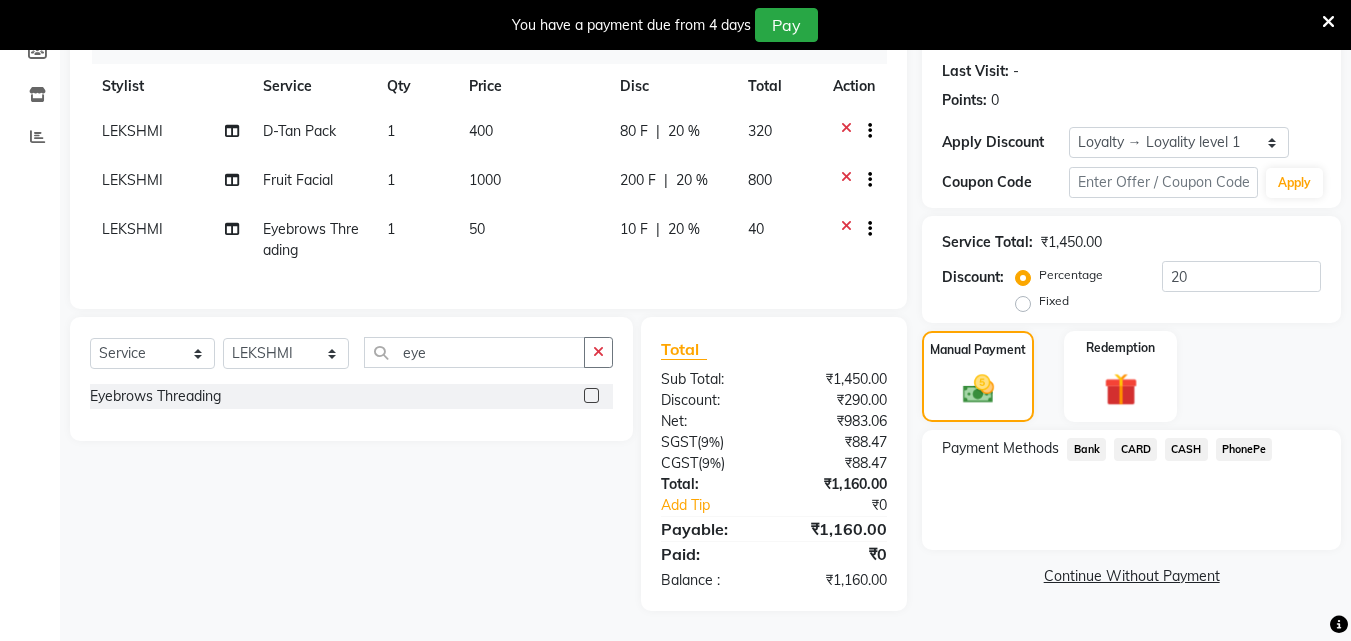 click on "PhonePe" 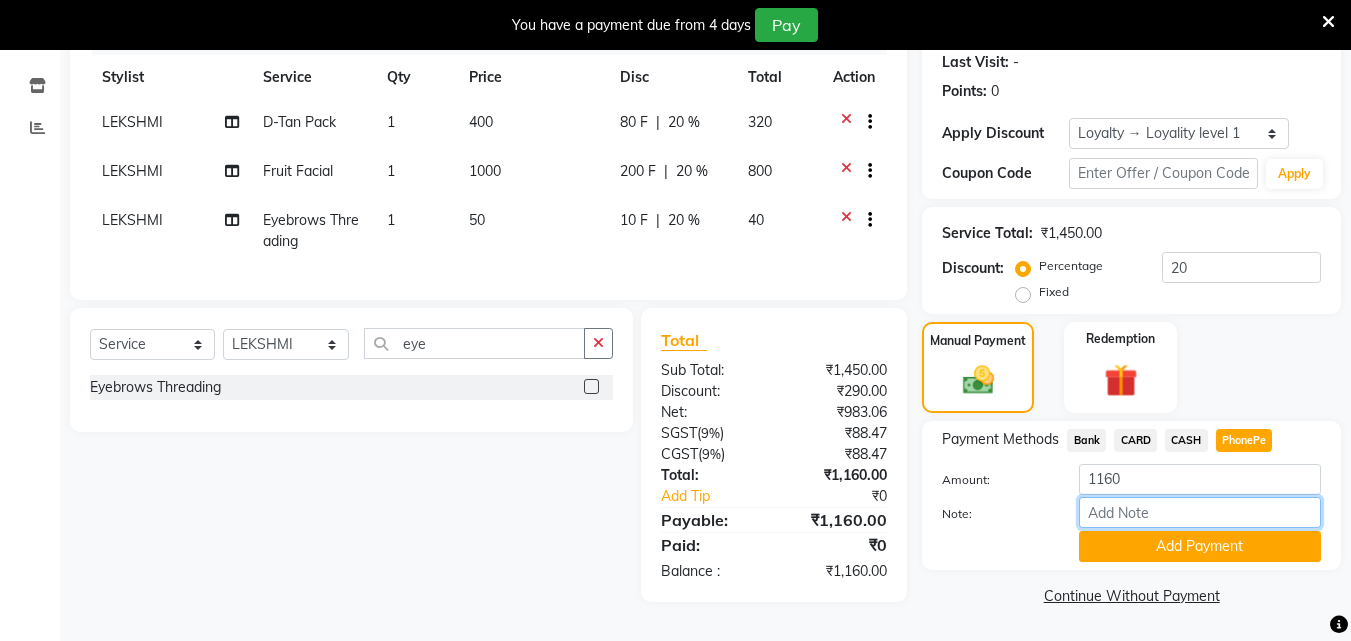 click on "Note:" at bounding box center (1200, 512) 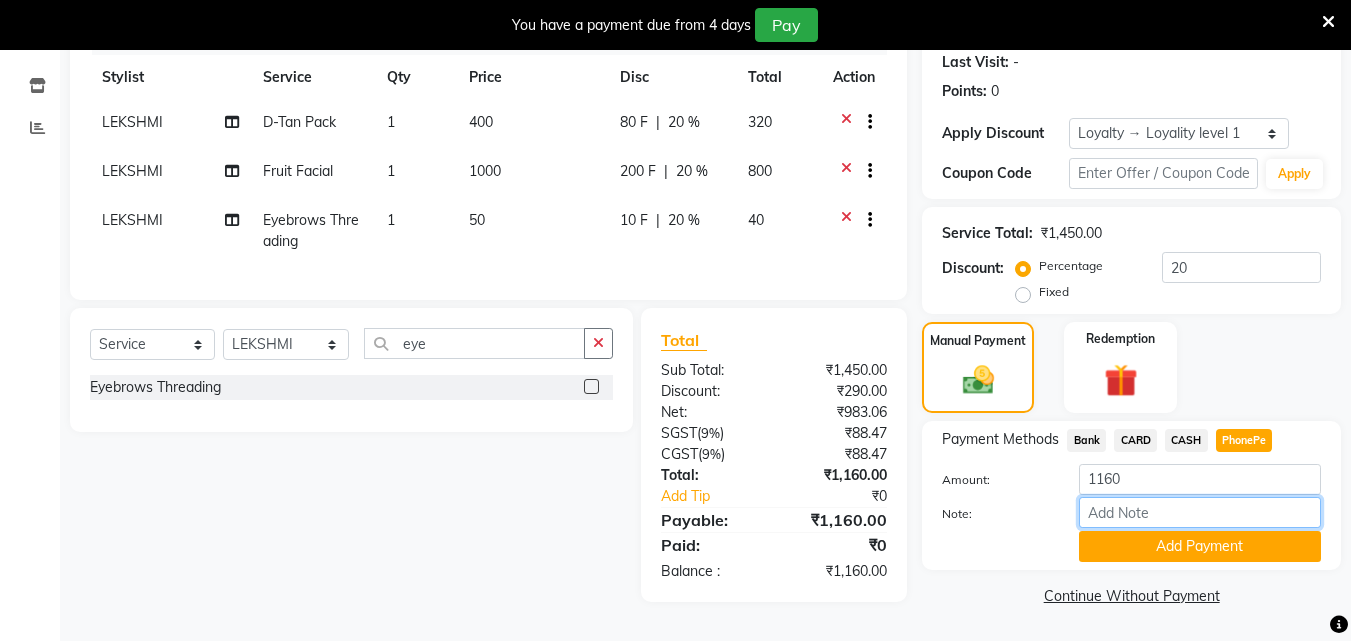 type on "soorya" 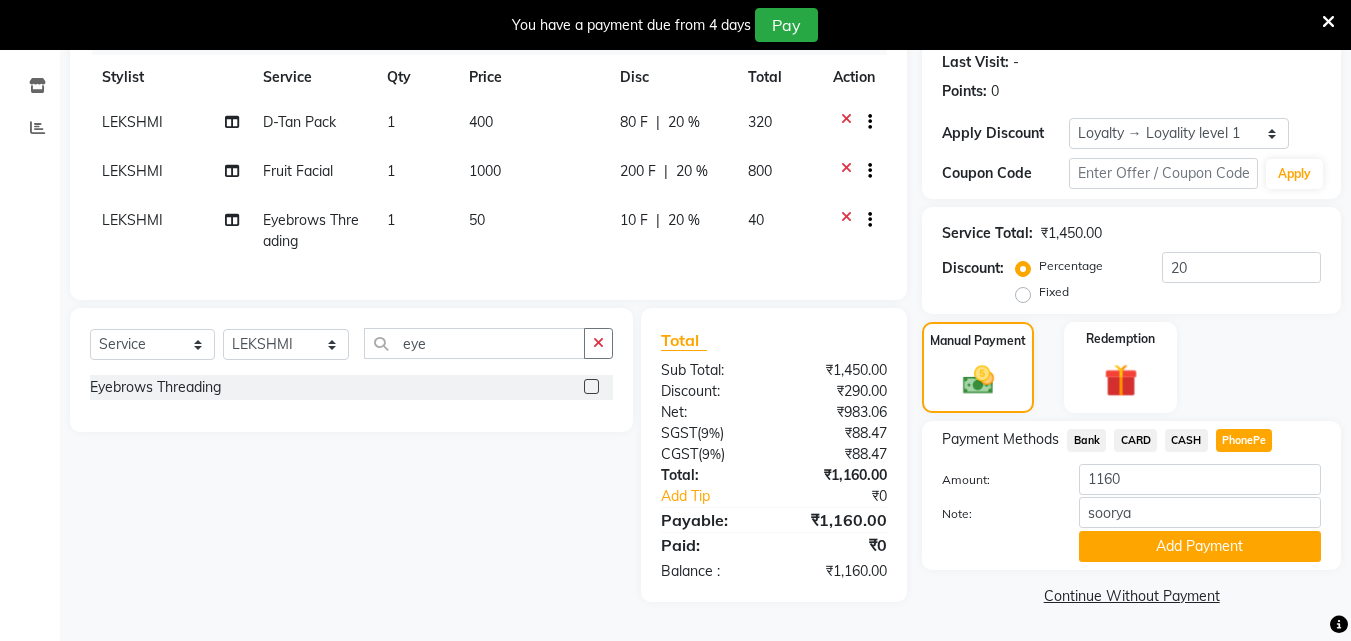 click on "Add Payment" 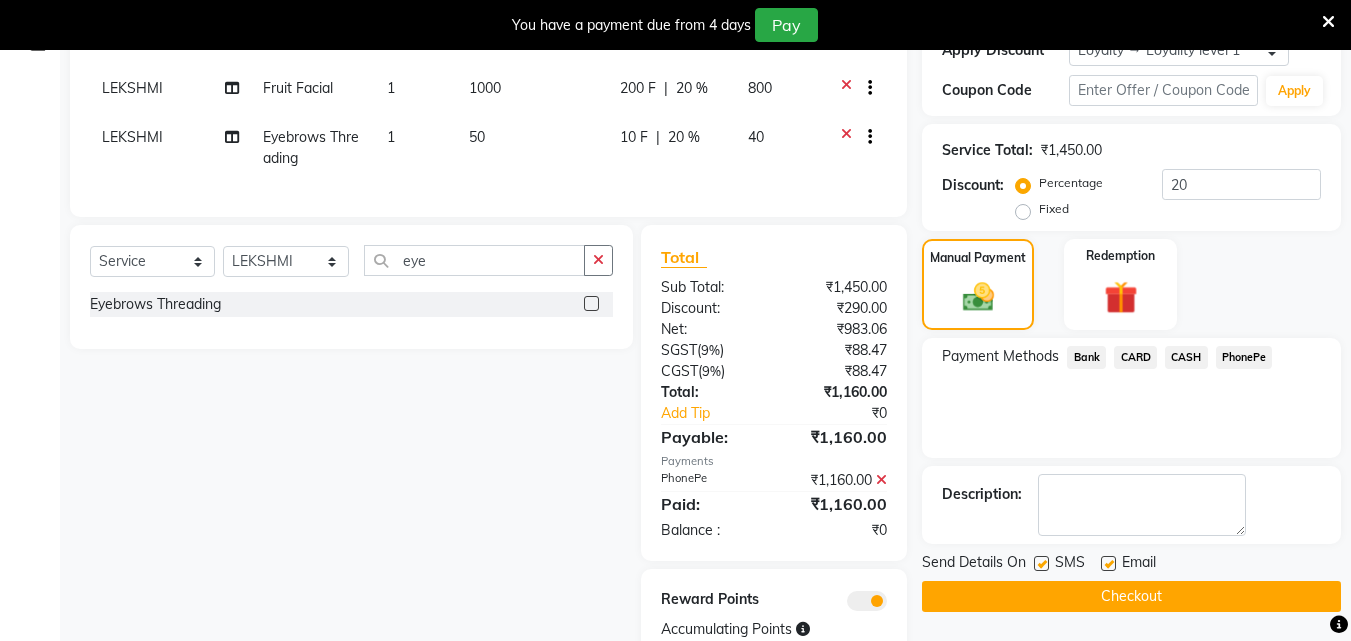 scroll, scrollTop: 448, scrollLeft: 0, axis: vertical 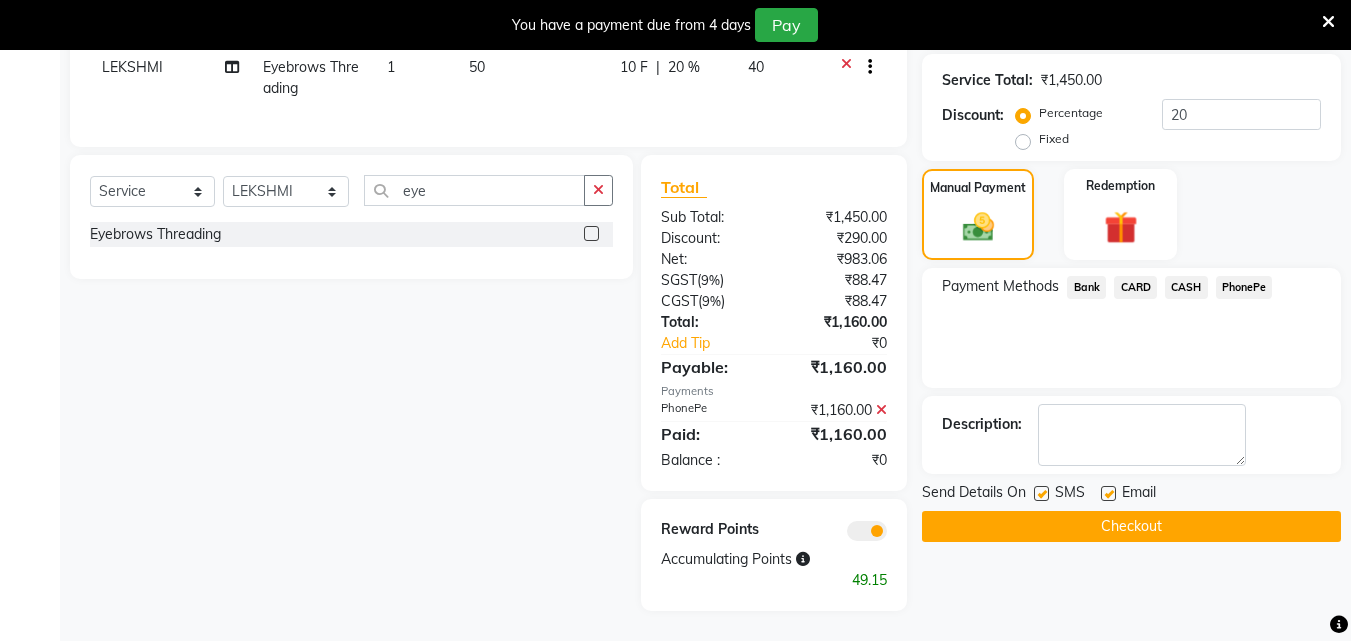 drag, startPoint x: 1043, startPoint y: 474, endPoint x: 1099, endPoint y: 474, distance: 56 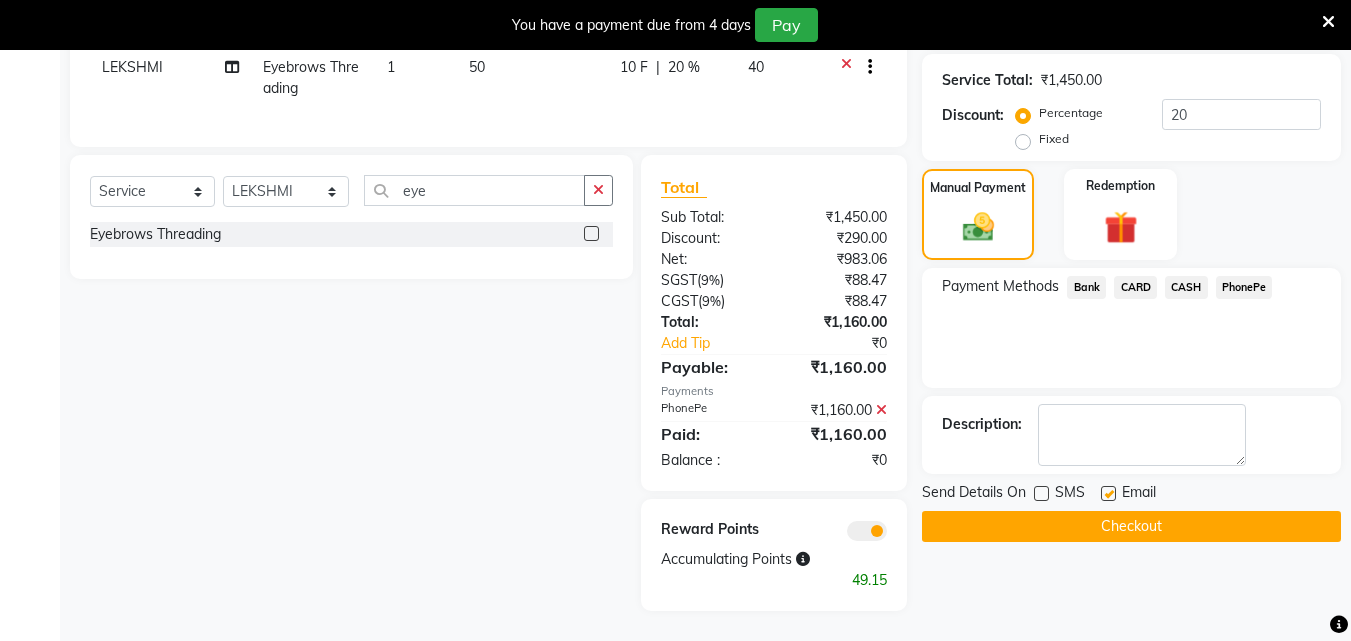 click 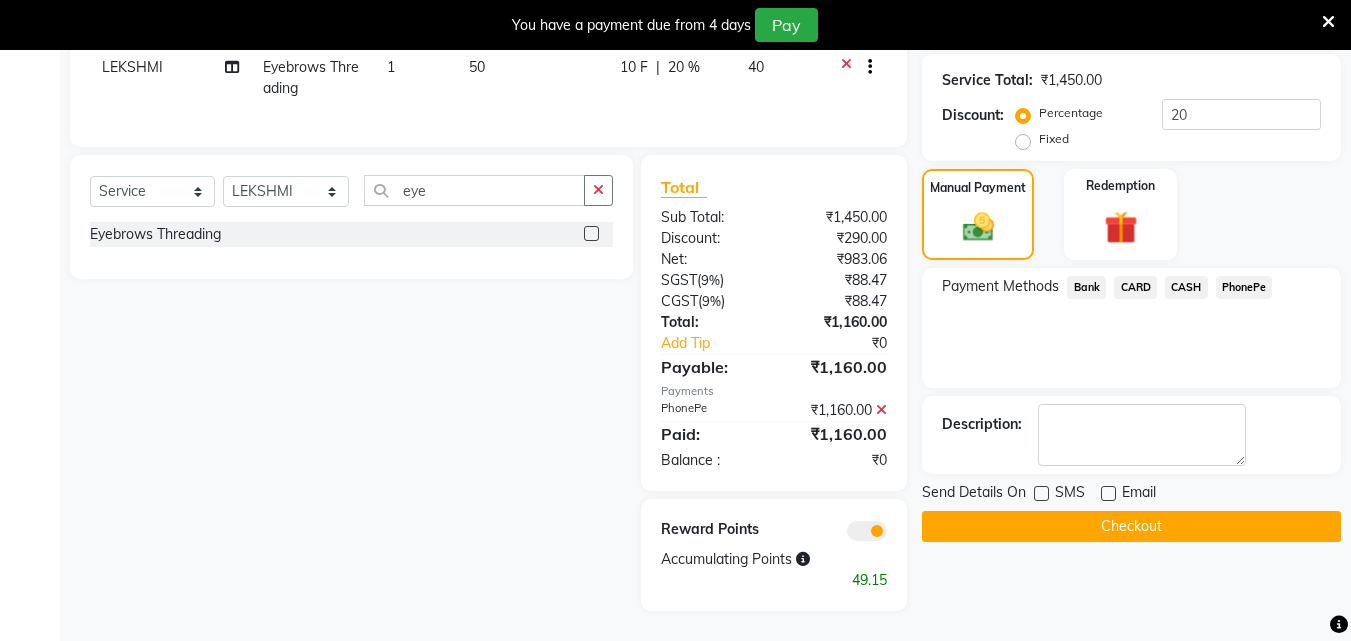 click on "Checkout" 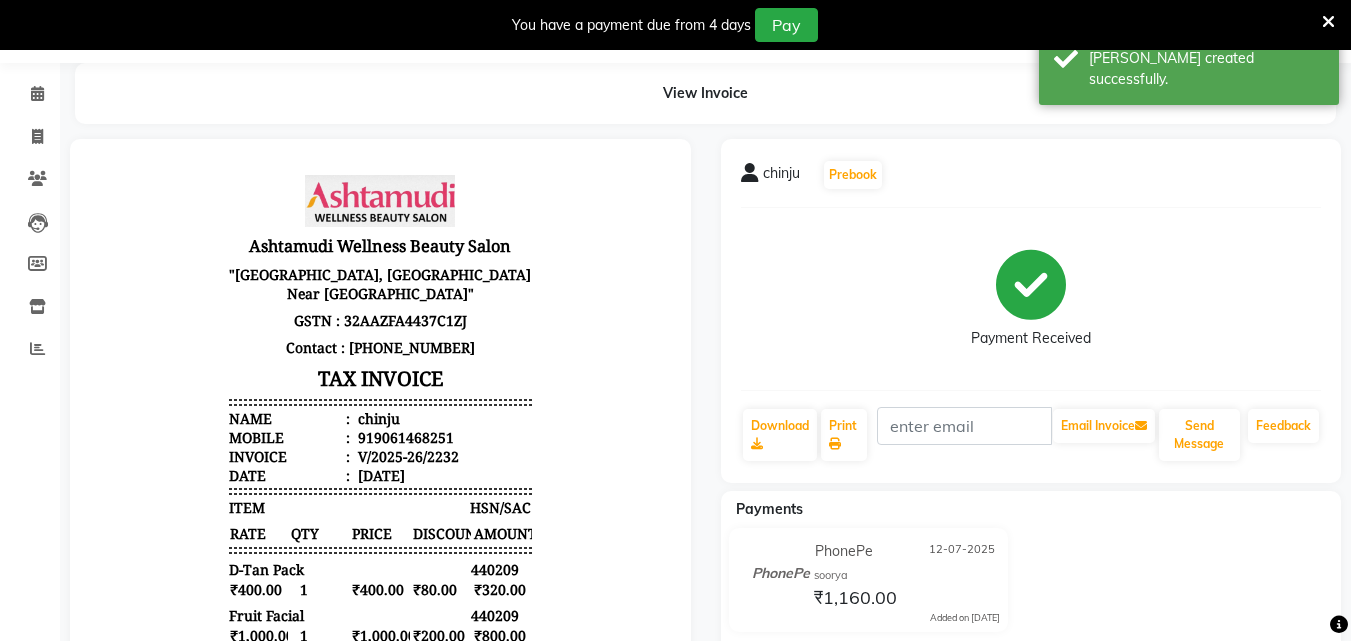 scroll, scrollTop: 48, scrollLeft: 0, axis: vertical 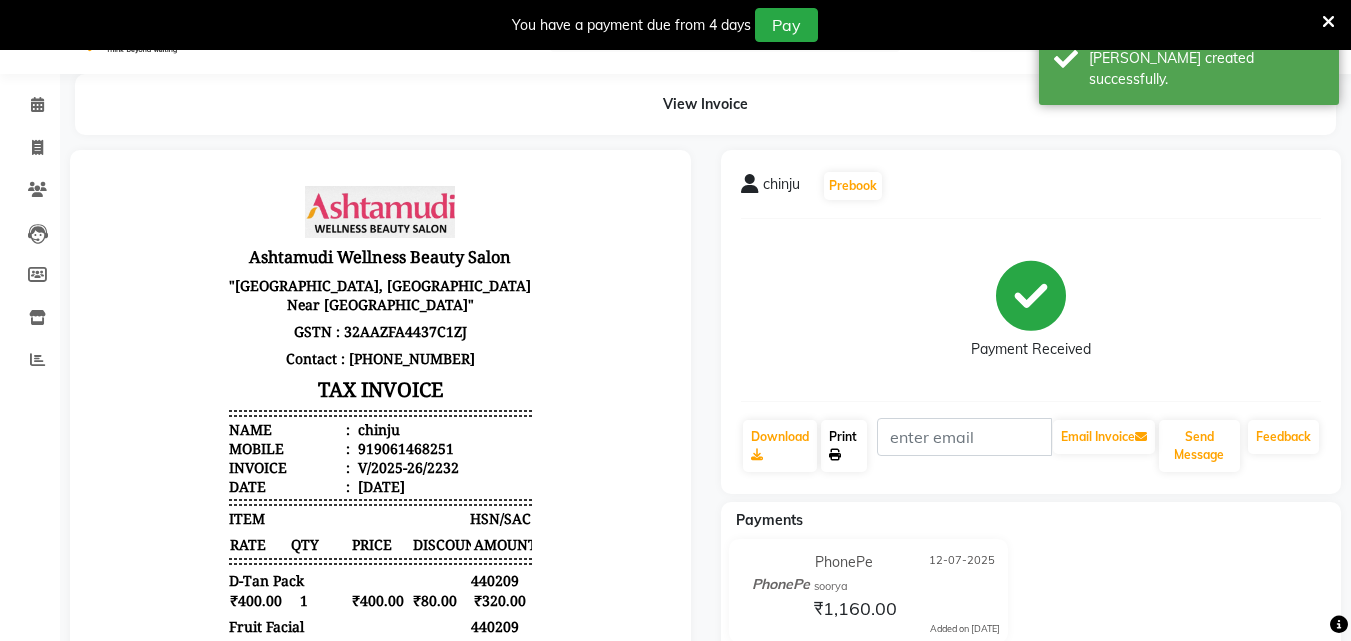 click on "Print" 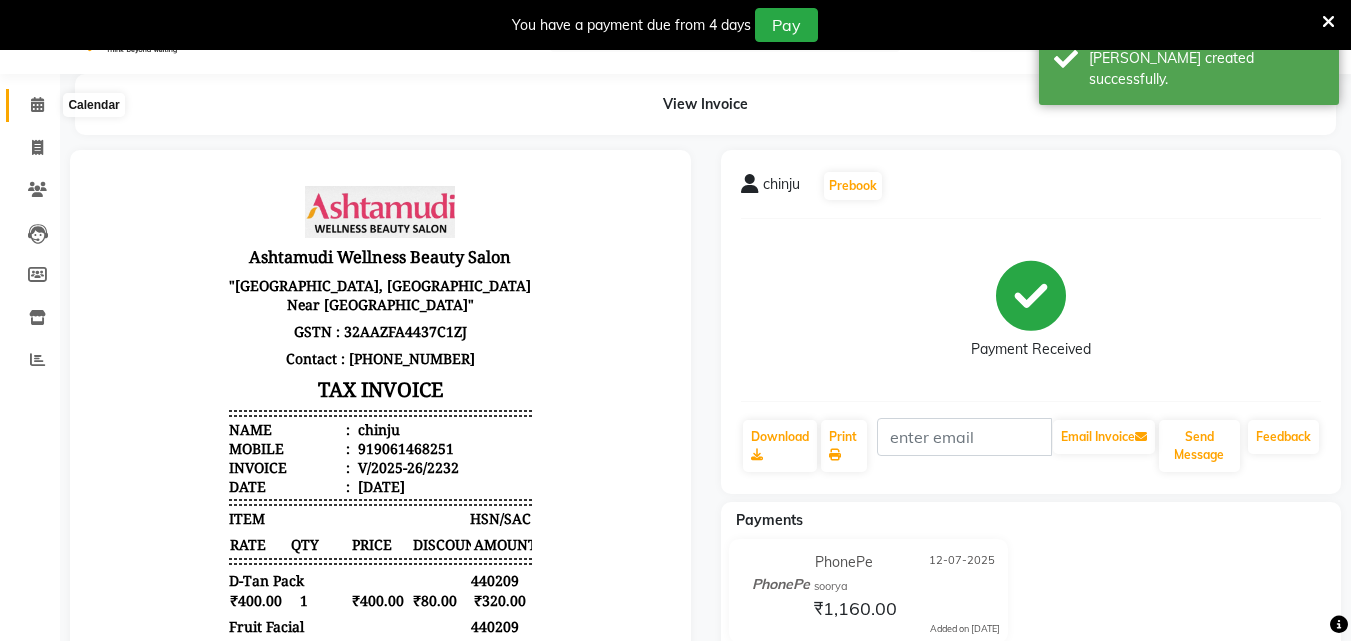 click 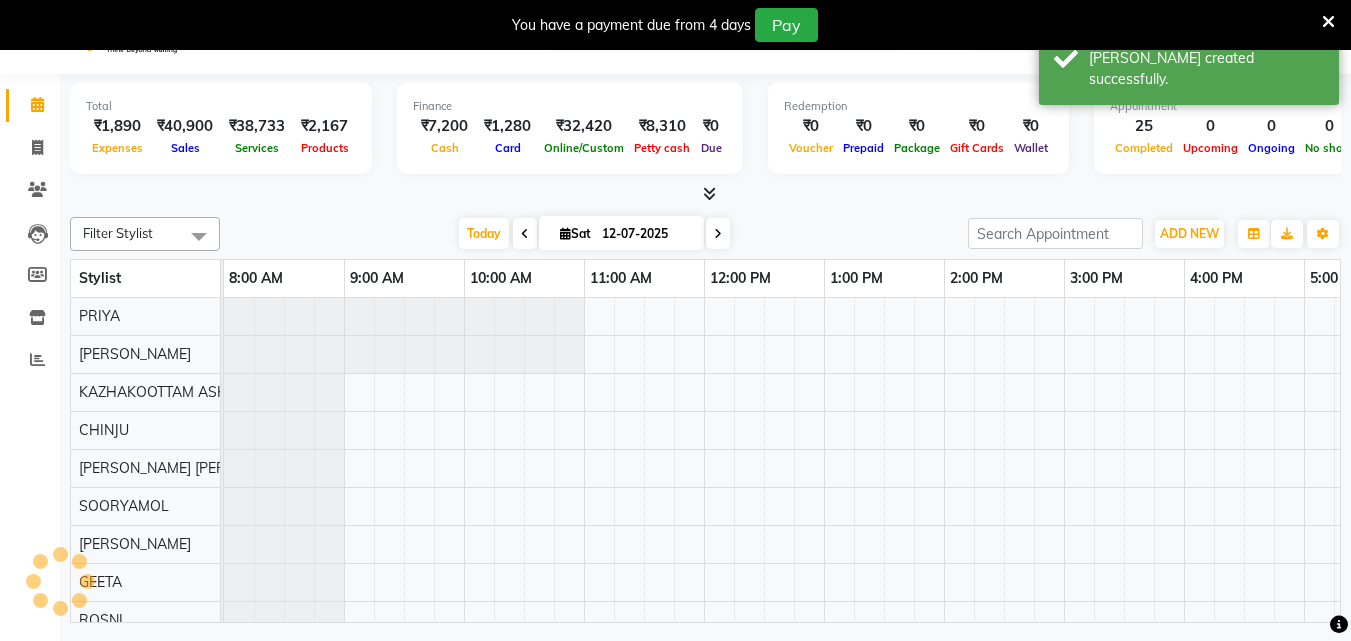 scroll, scrollTop: 0, scrollLeft: 0, axis: both 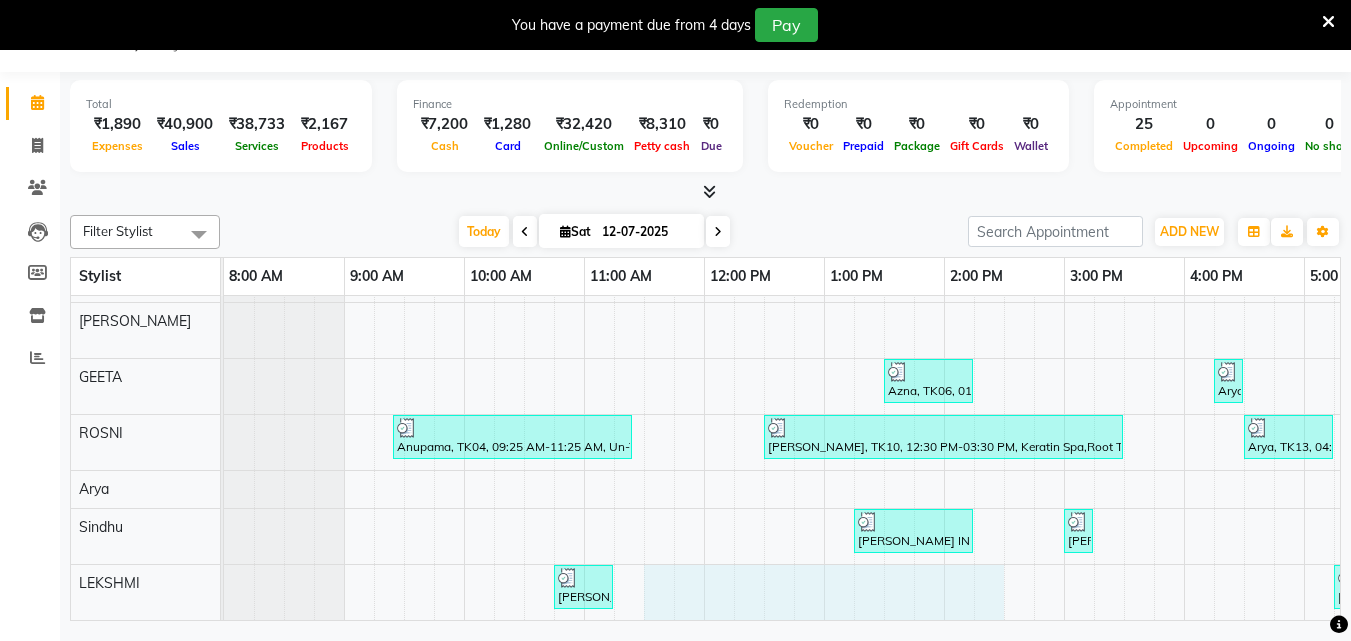 drag, startPoint x: 646, startPoint y: 604, endPoint x: 1032, endPoint y: 541, distance: 391.1074 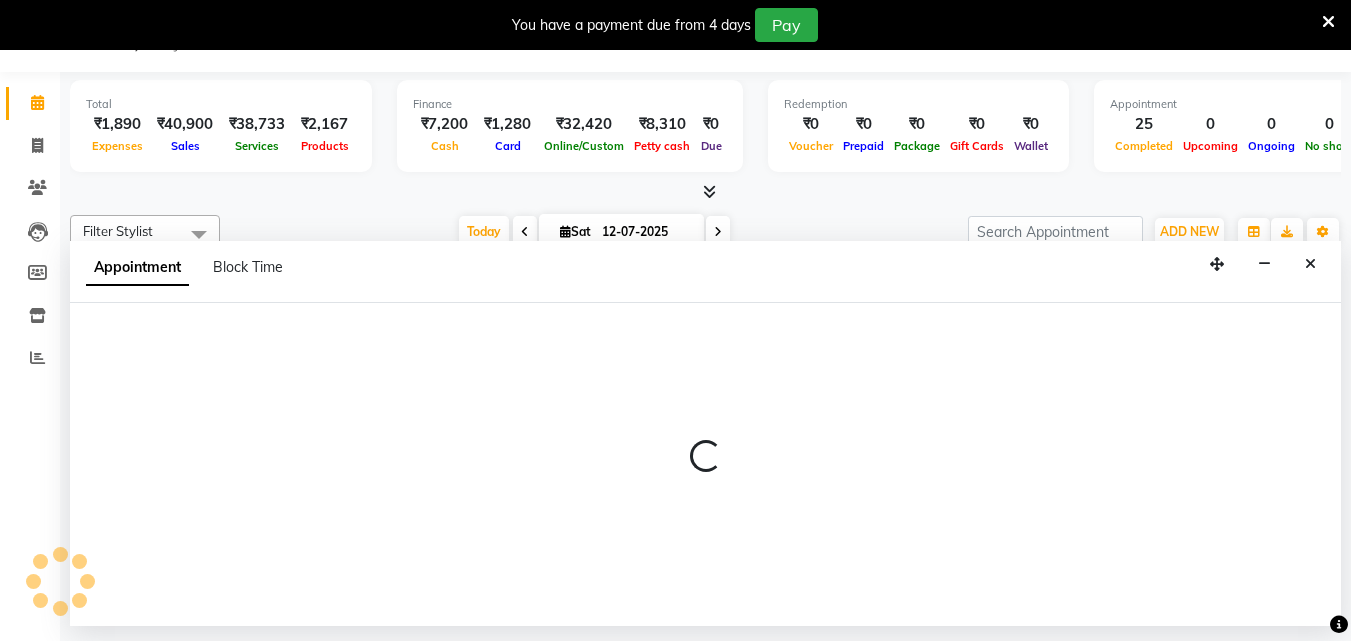 select on "85074" 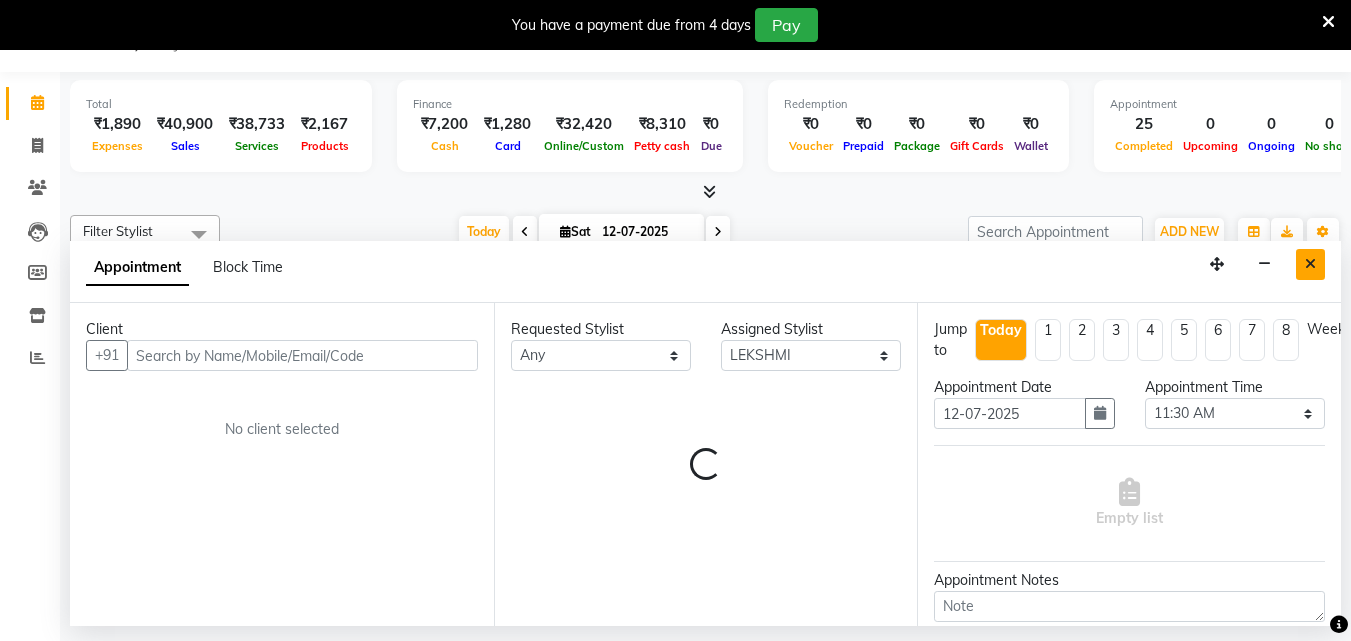 click at bounding box center [1310, 264] 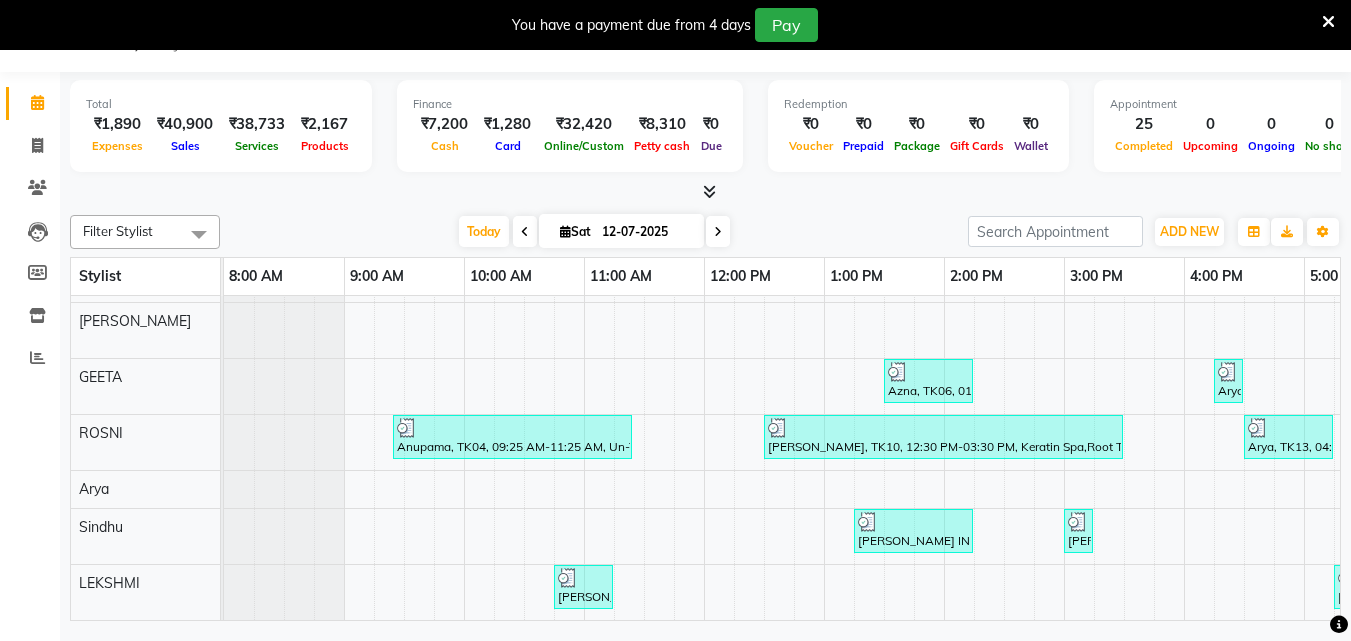 scroll, scrollTop: 380, scrollLeft: 270, axis: both 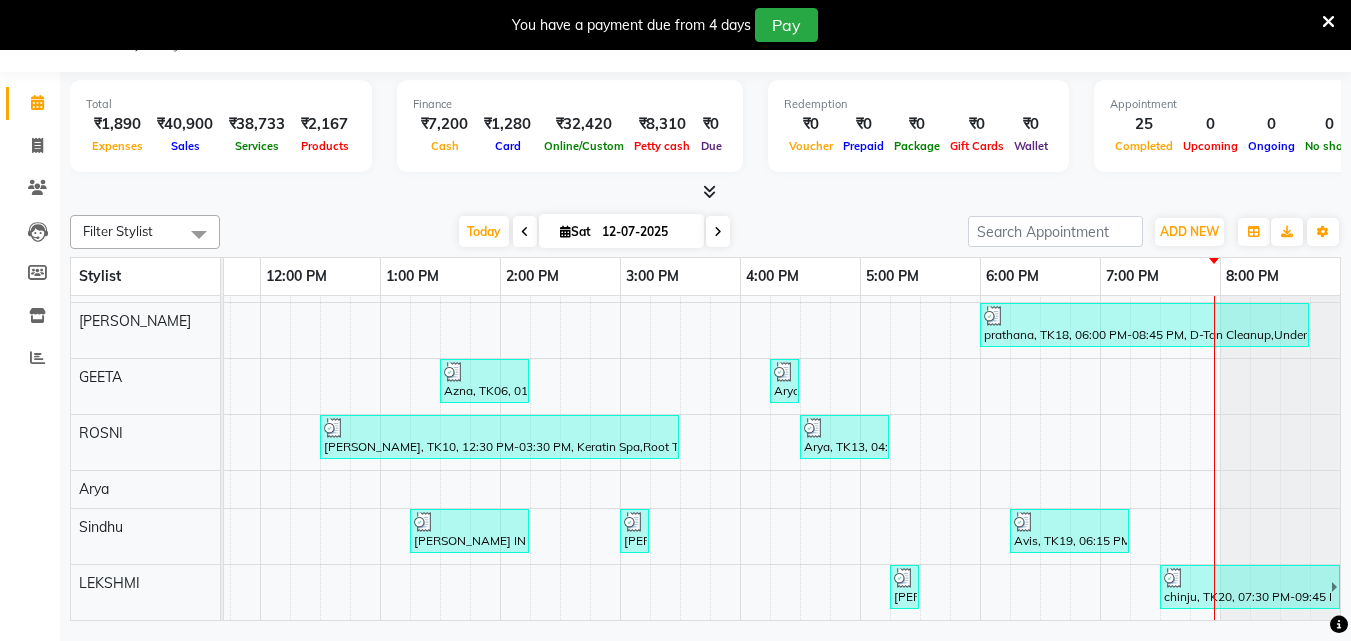 click on "Anupama, TK04, 11:25 AM-12:25 PM, Stemcell  Facial     [PERSON_NAME], TK15, 05:15 PM-07:55 PM, Root Touch-Up ([MEDICAL_DATA] Free),Skin Glow Facial,Keratin Spa     Azna, TK06, 12:20 PM-01:30 PM, Root Touch-Up ([MEDICAL_DATA] Free),Under Arm Waxing     nisha, TK07, 11:55 AM-01:50 PM, Root Touch-Up ([MEDICAL_DATA] Free),Keratin Spa,Eyebrows Threading     SURYA UST, TK09, 02:25 PM-02:40 PM, Eyebrows Threading     shilpa, TK17, 05:00 PM-05:15 PM, Eyebrows Threading     PRIYA, TK16, 05:30 PM-07:45 PM, Half Arm Waxing,Under Arm Waxing,Half Leg Waxing,Eyebrows Threading,Upper Lip Threading     prathana, TK18, 07:00 PM-07:30 PM, Half Leg Waxing     [PERSON_NAME] UST, TK01, 07:55 AM-08:25 AM, Make up     [PERSON_NAME], TK02, 08:25 AM-08:55 AM, Make up     ragi, TK05, 12:20 PM-12:50 PM, Make up     [GEOGRAPHIC_DATA], TK11, 03:45 PM-04:45 PM, Hair Spa     [PERSON_NAME], TK11, 04:45 PM-05:45 PM, Fruit Facial     prathana, TK18, 06:00 PM-08:45 PM, D-Tan Cleanup,Under arm D tan ,Eyebrows Threading,Layer Cut     Azna, TK06, 01:30 PM-02:15 PM, Hair Setting With Tongs" at bounding box center (560, 275) 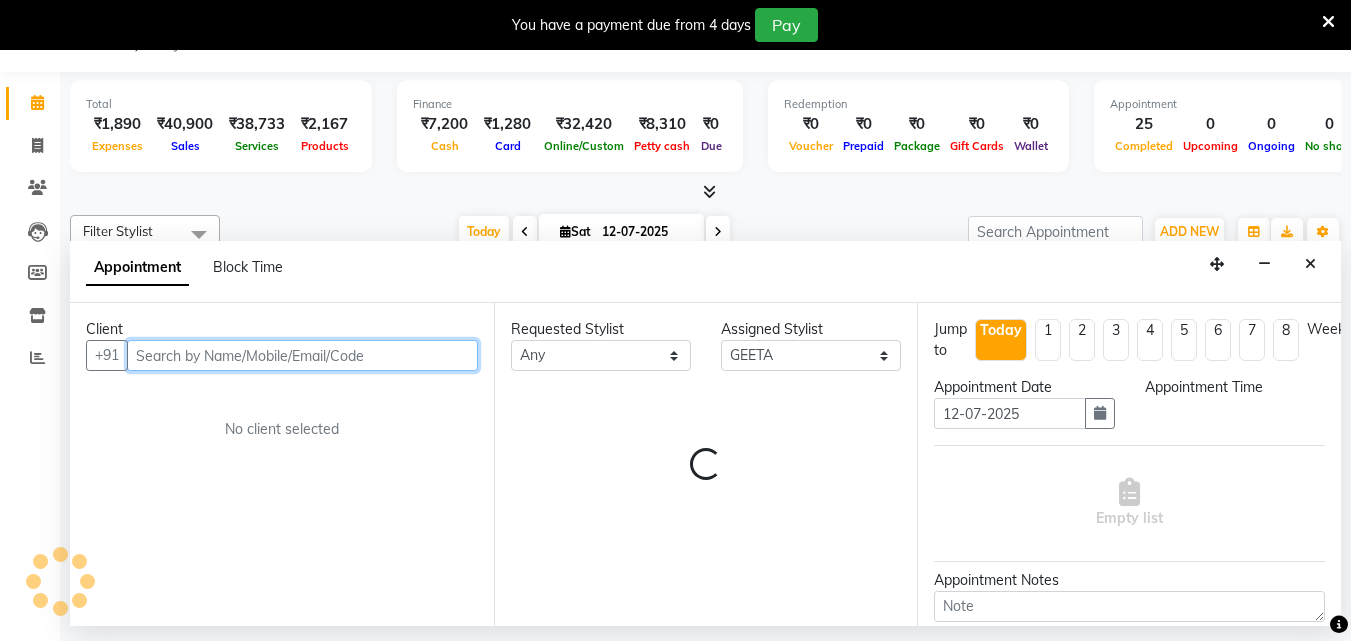 select on "1095" 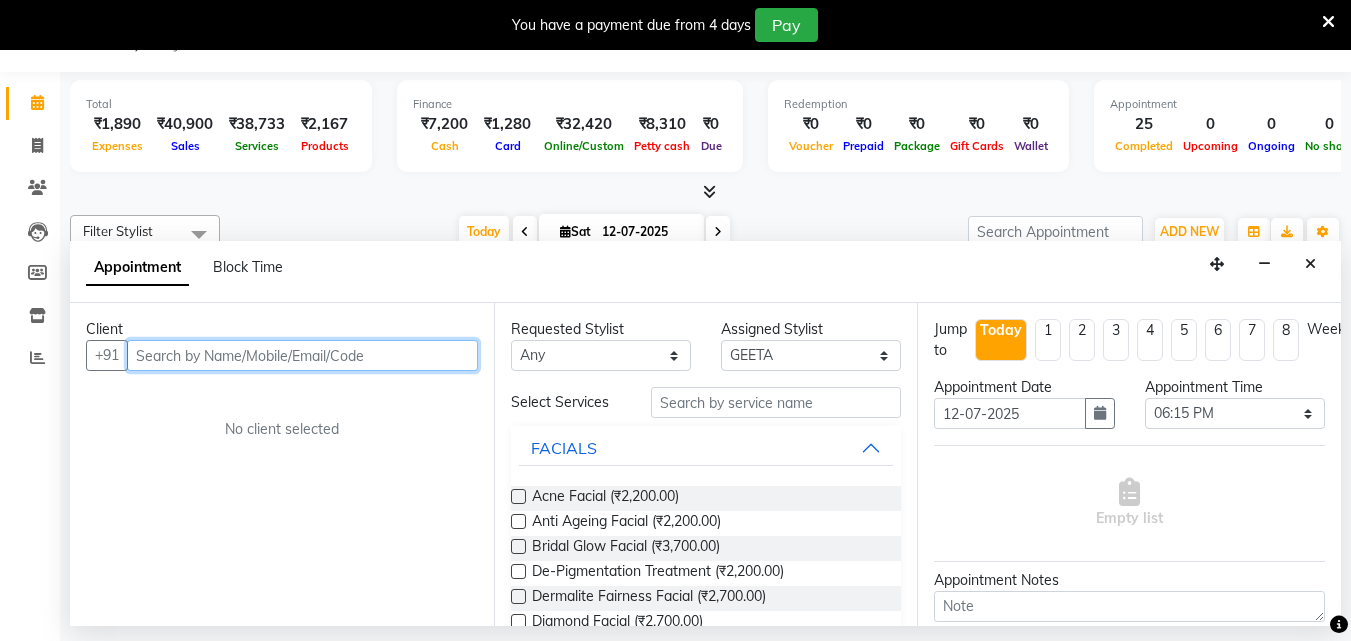 click at bounding box center [302, 355] 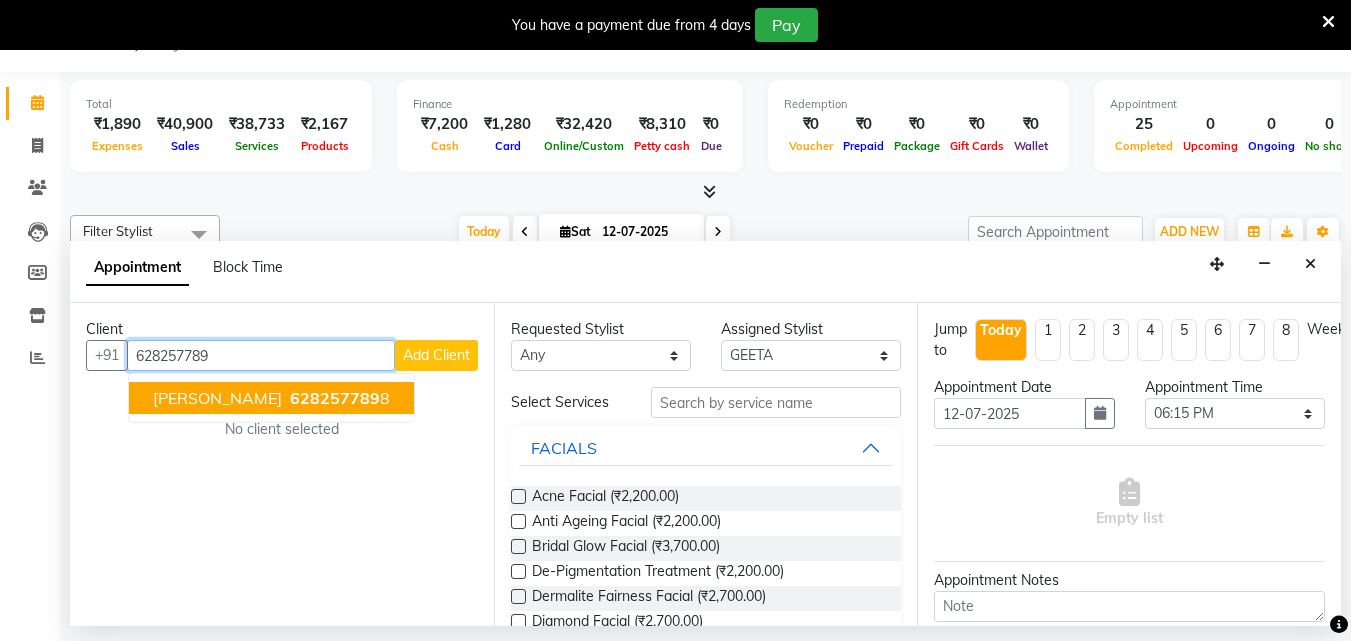 drag, startPoint x: 372, startPoint y: 398, endPoint x: 415, endPoint y: 398, distance: 43 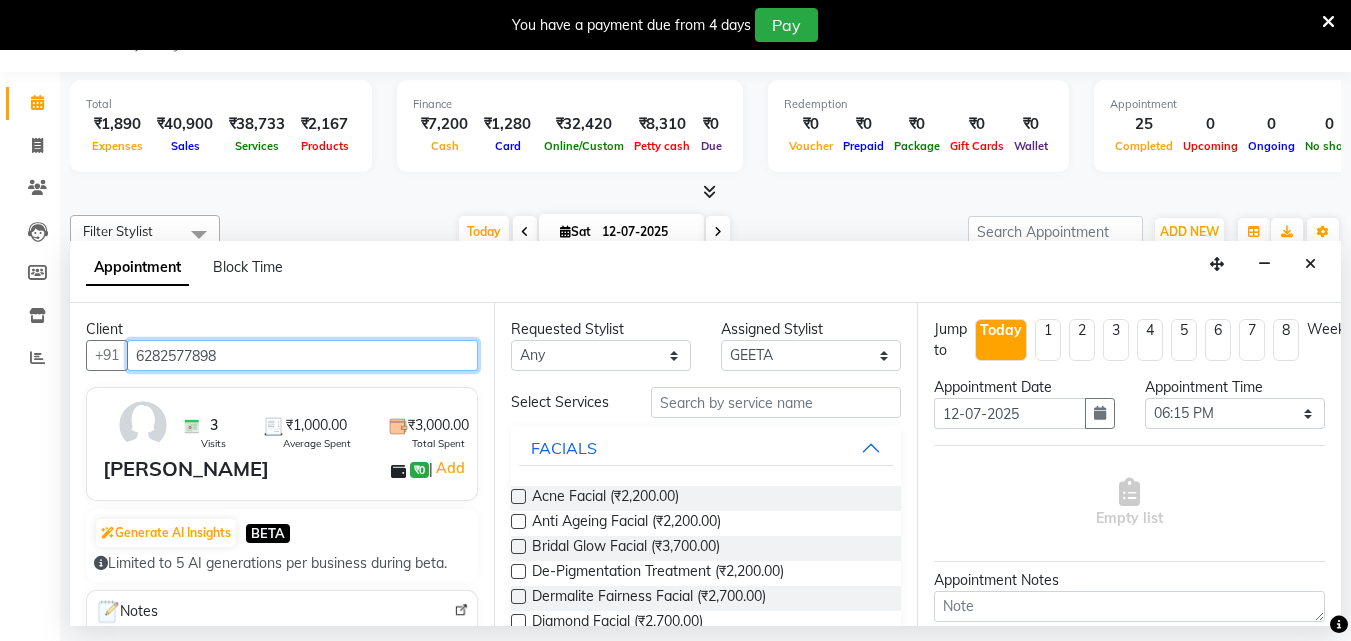 type on "6282577898" 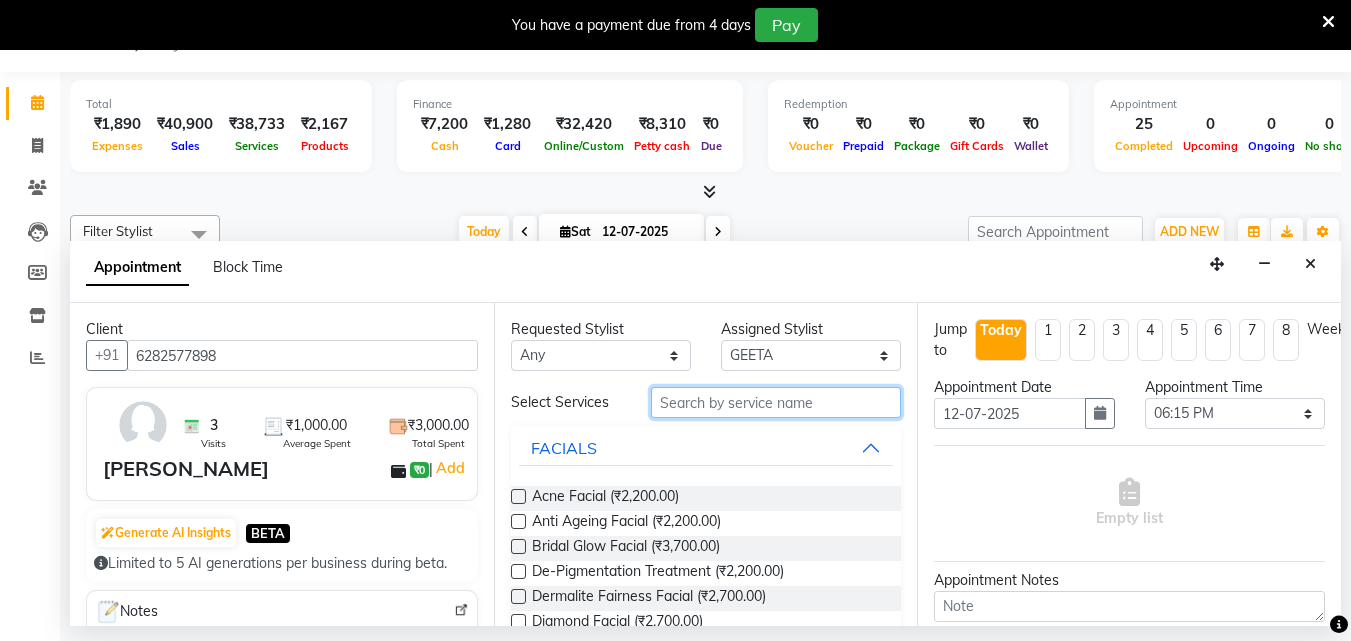 click at bounding box center [776, 402] 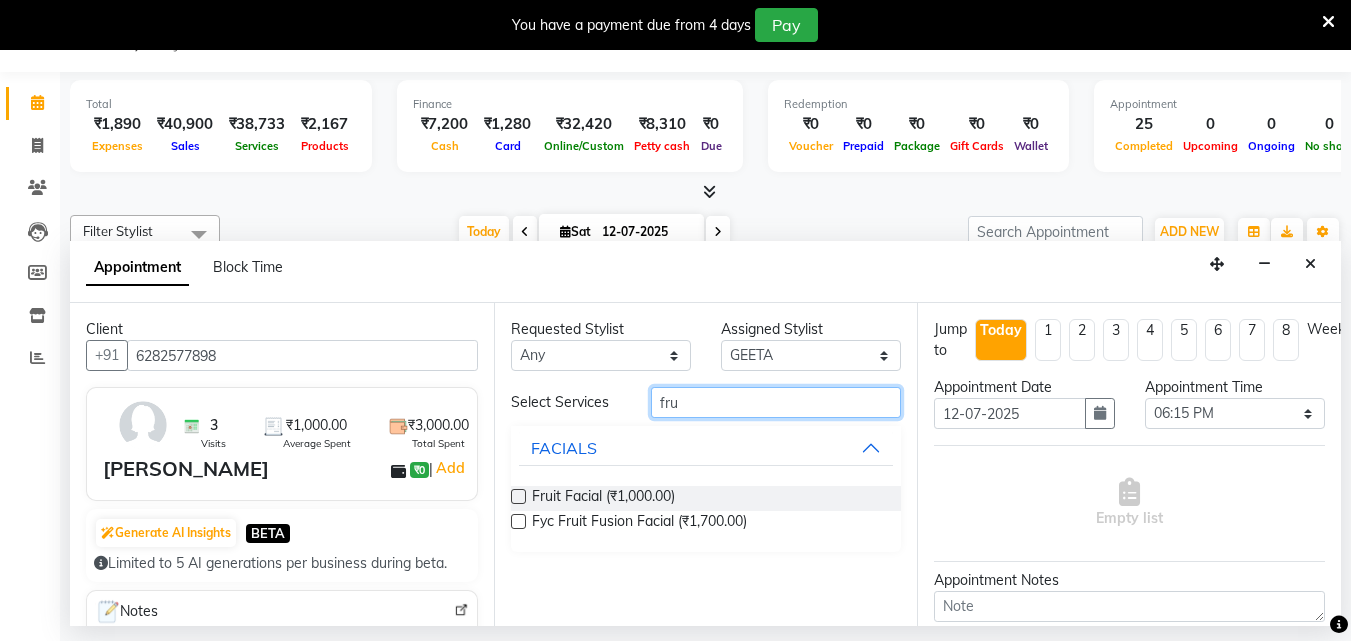 type on "fru" 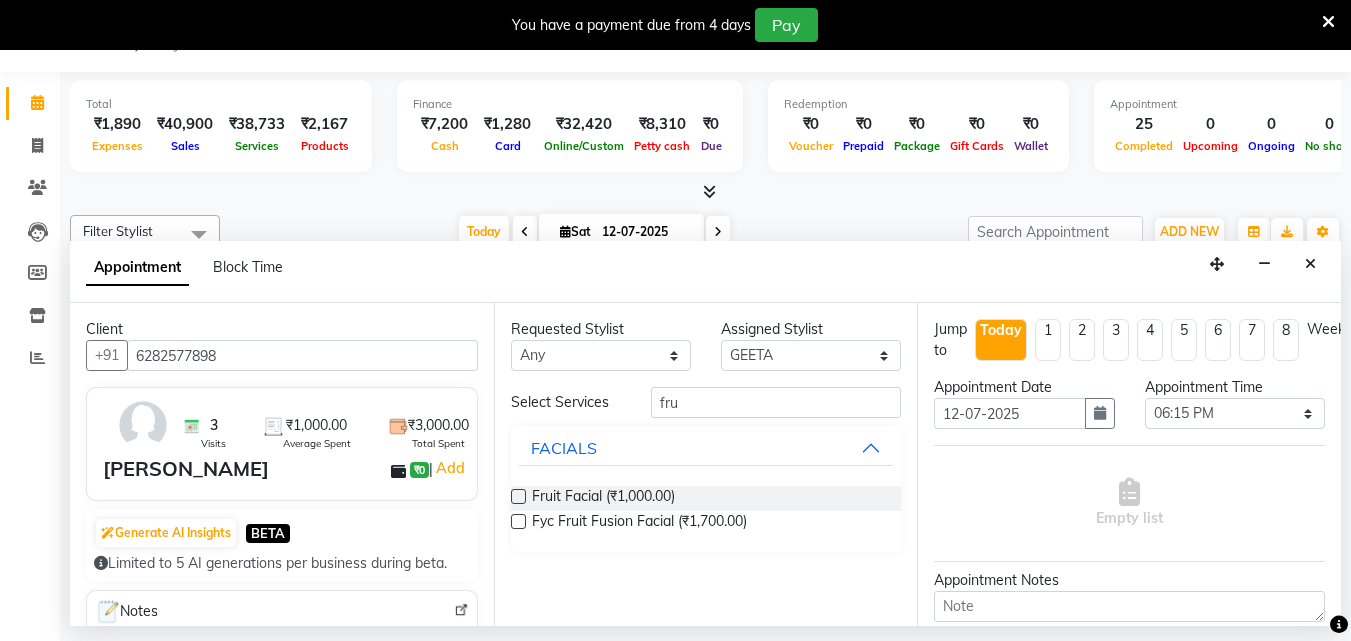 drag, startPoint x: 519, startPoint y: 522, endPoint x: 530, endPoint y: 518, distance: 11.7046995 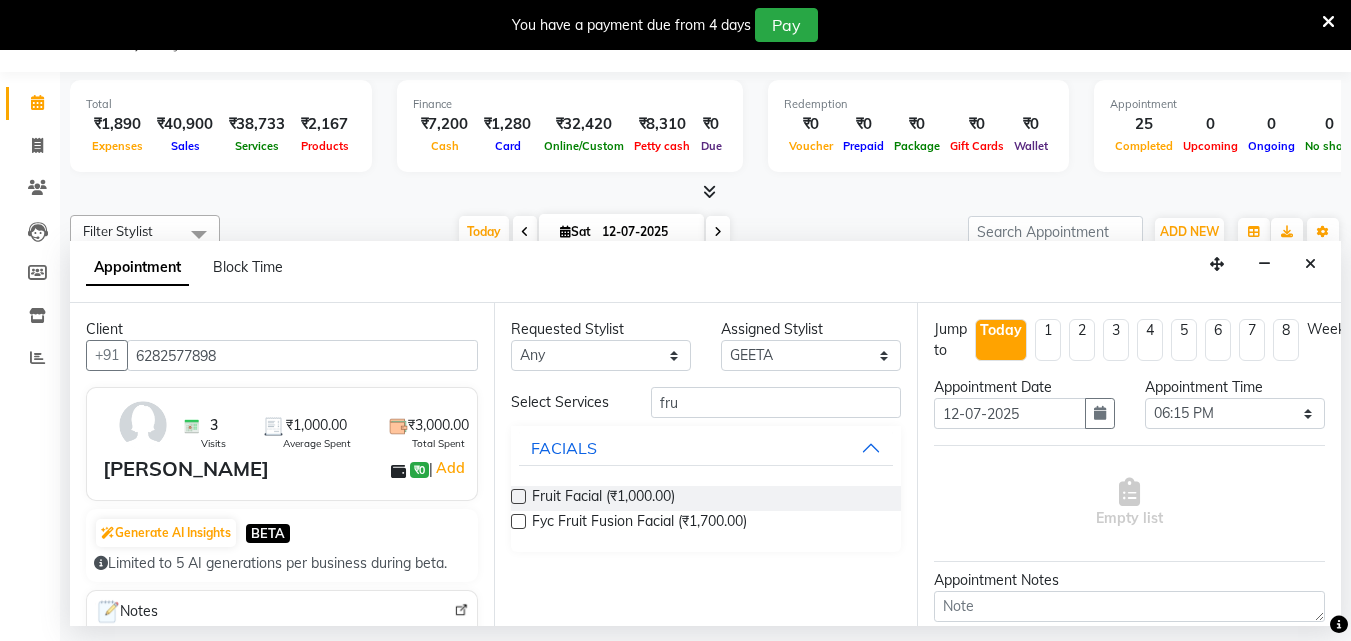 click at bounding box center [518, 521] 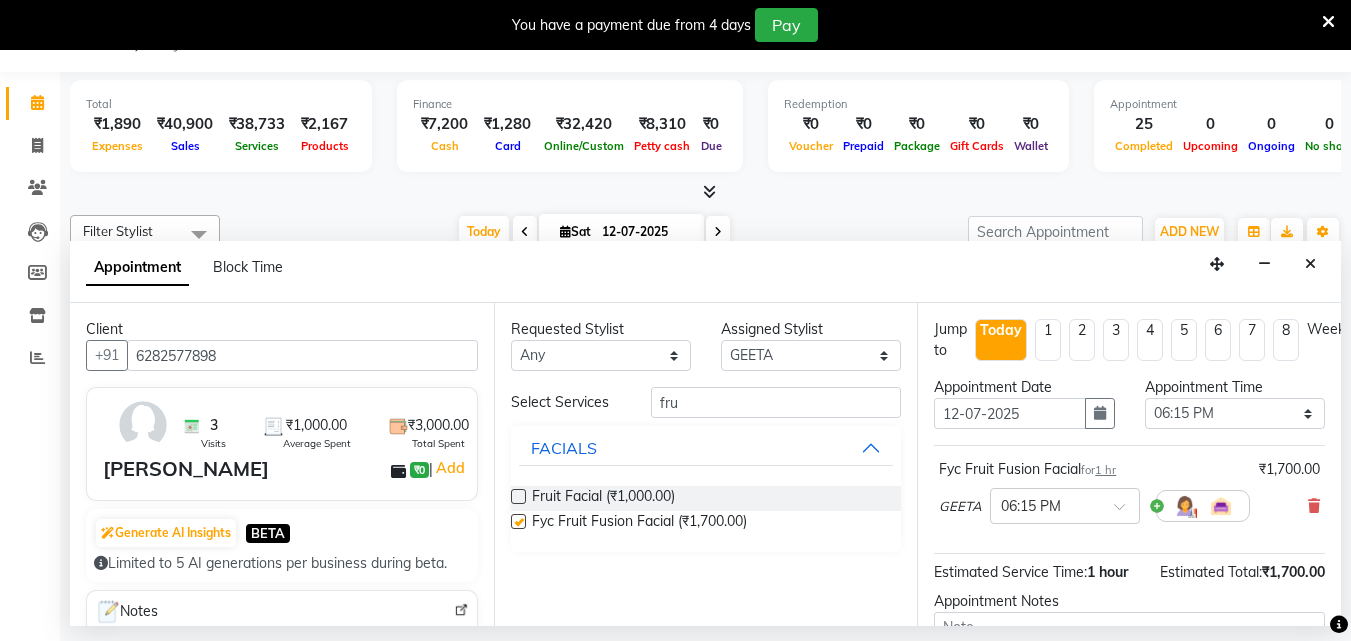 checkbox on "false" 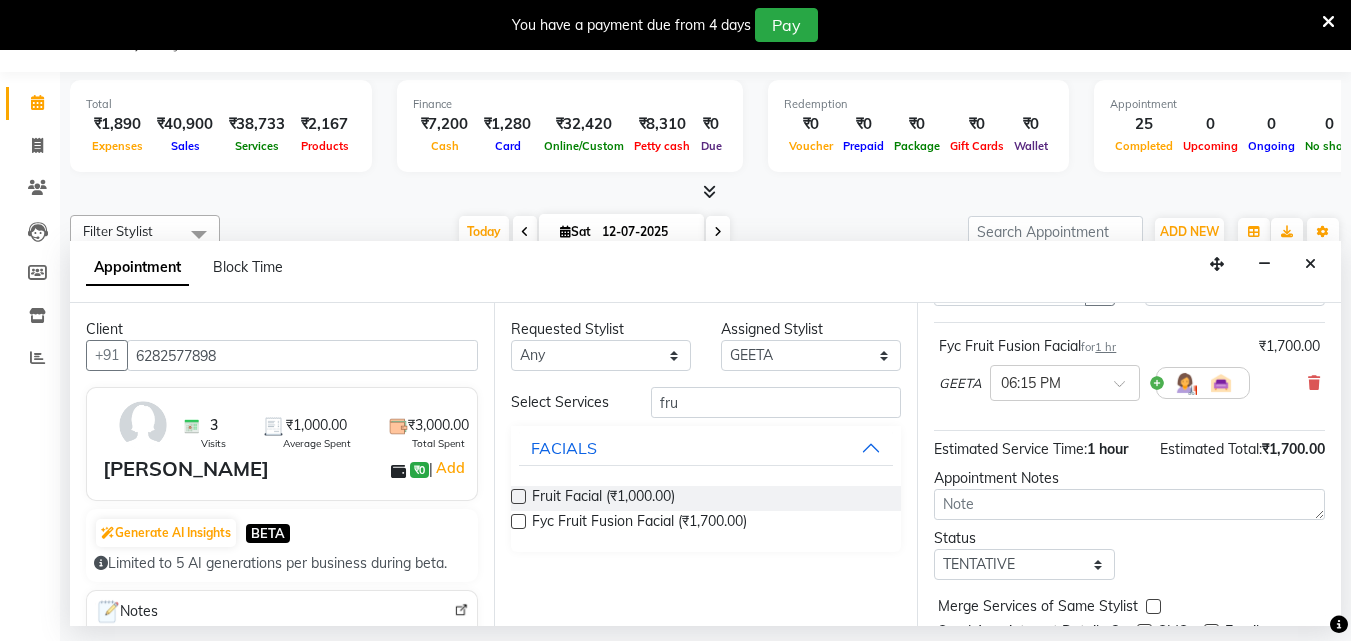 scroll, scrollTop: 218, scrollLeft: 0, axis: vertical 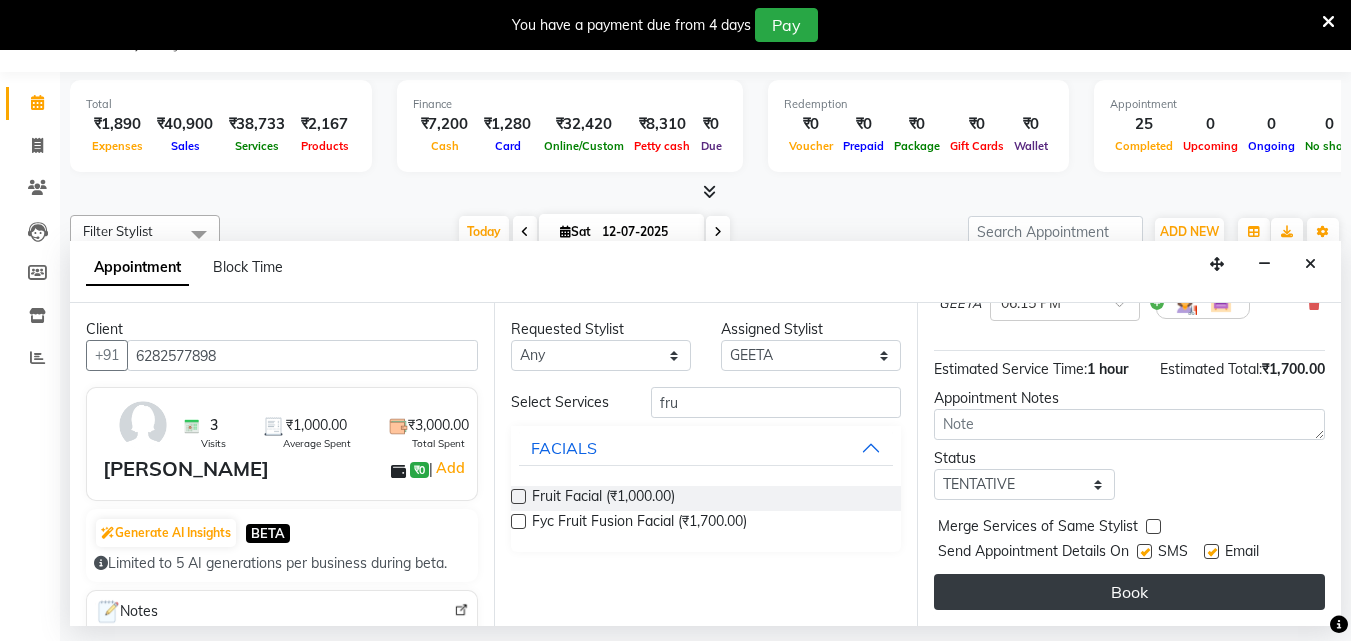 click on "Book" at bounding box center (1129, 592) 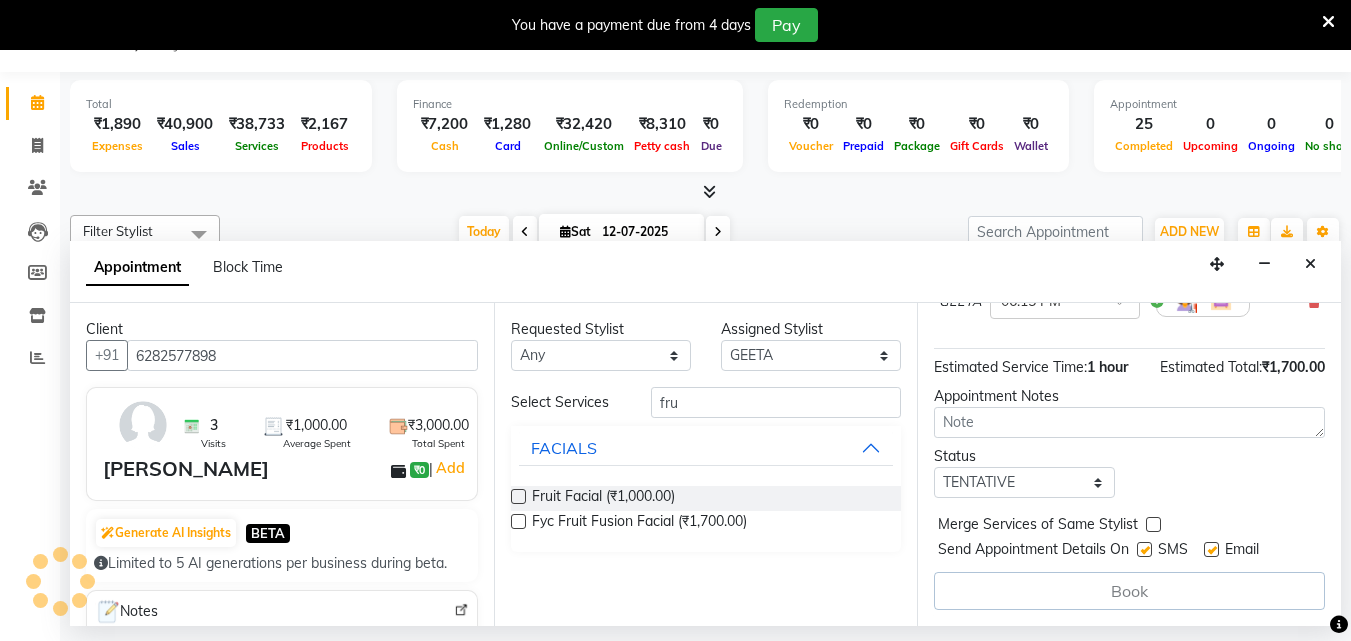 scroll, scrollTop: 0, scrollLeft: 0, axis: both 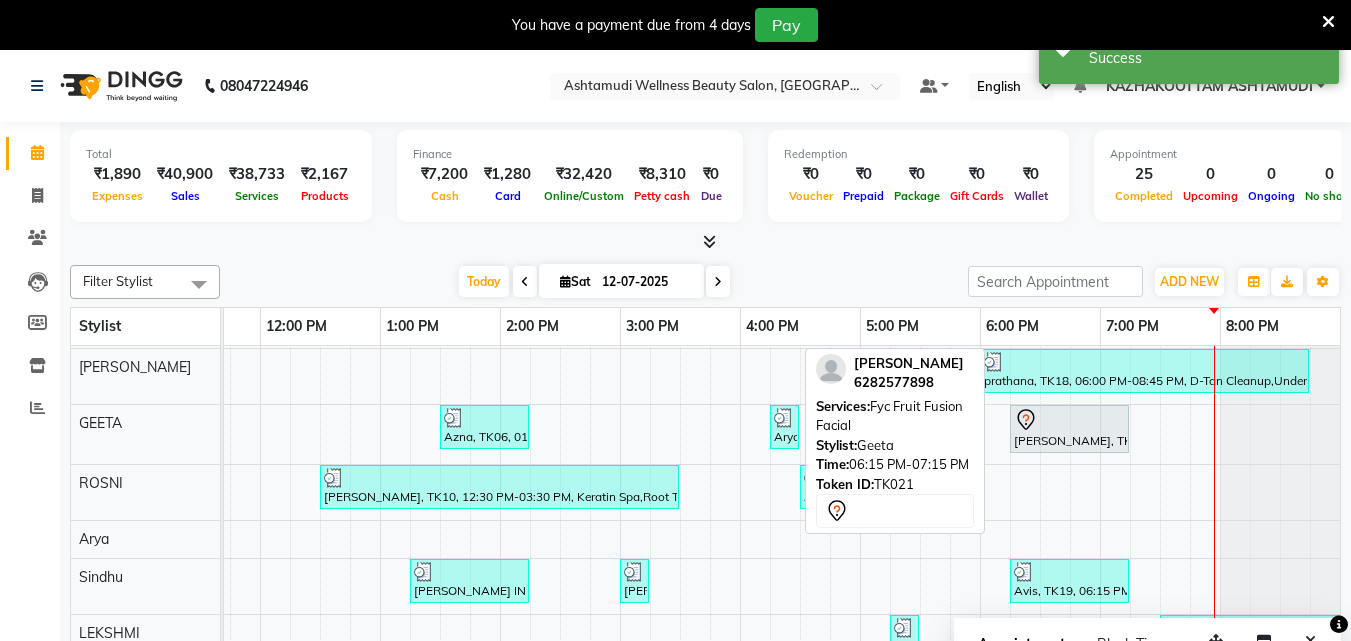 click at bounding box center [1069, 420] 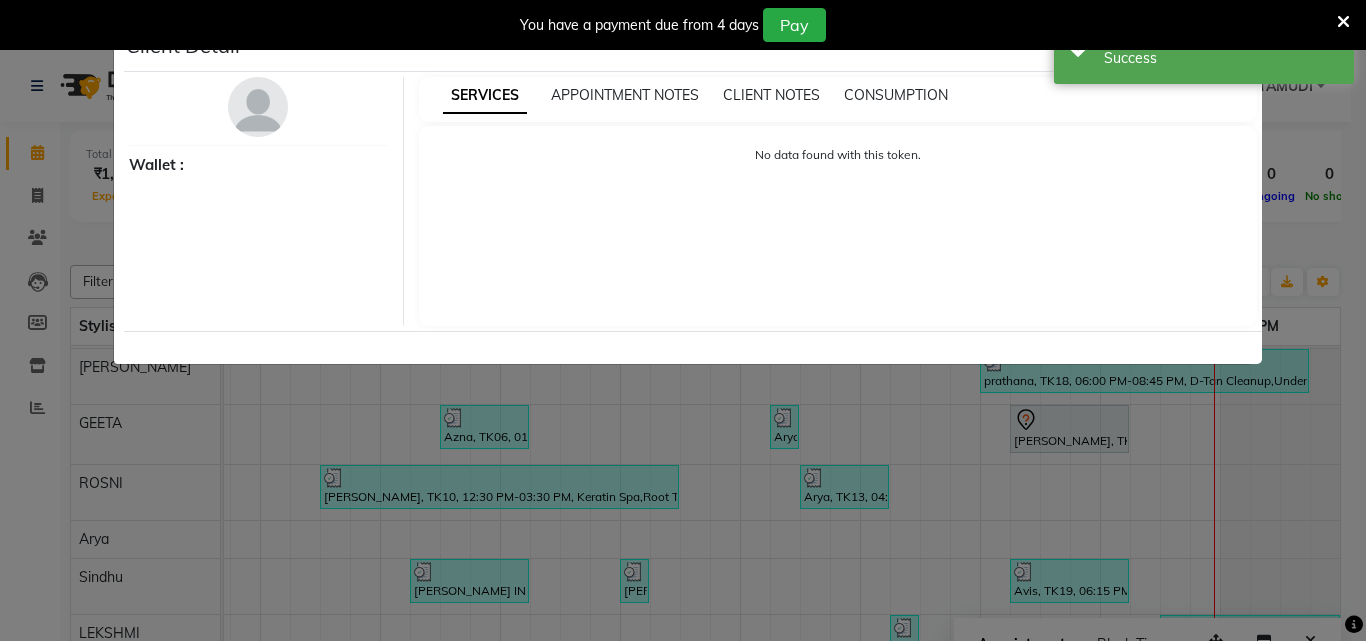select on "7" 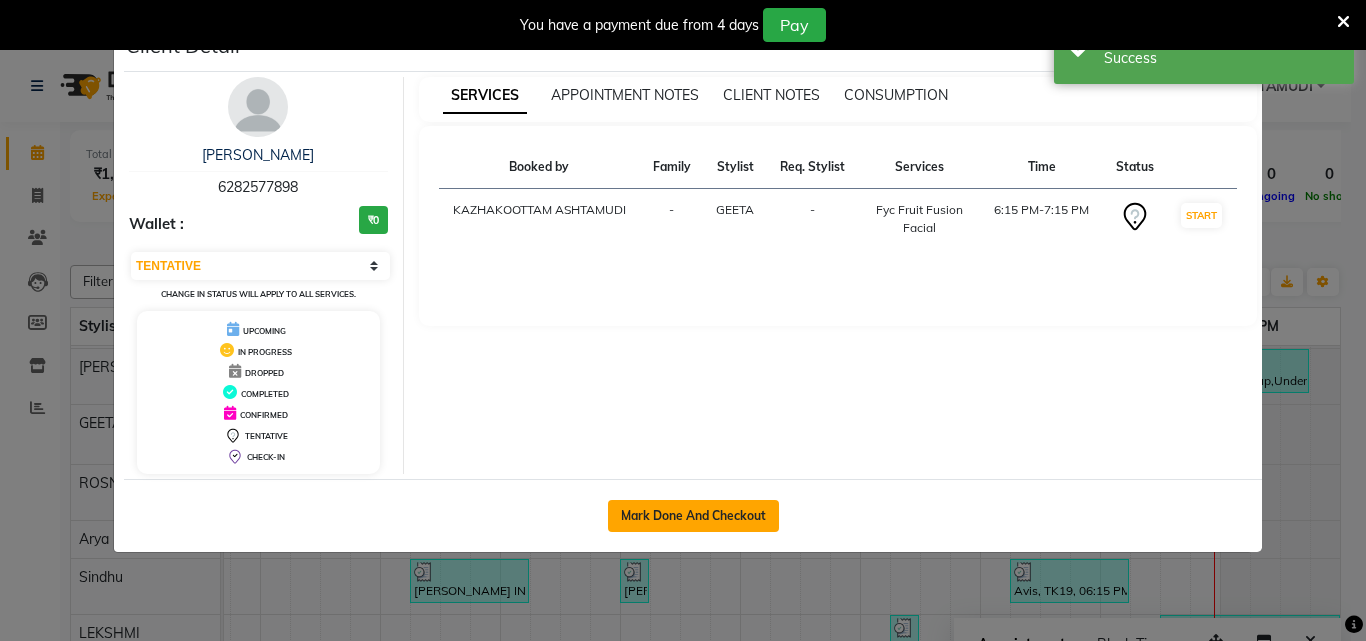 click on "Mark Done And Checkout" 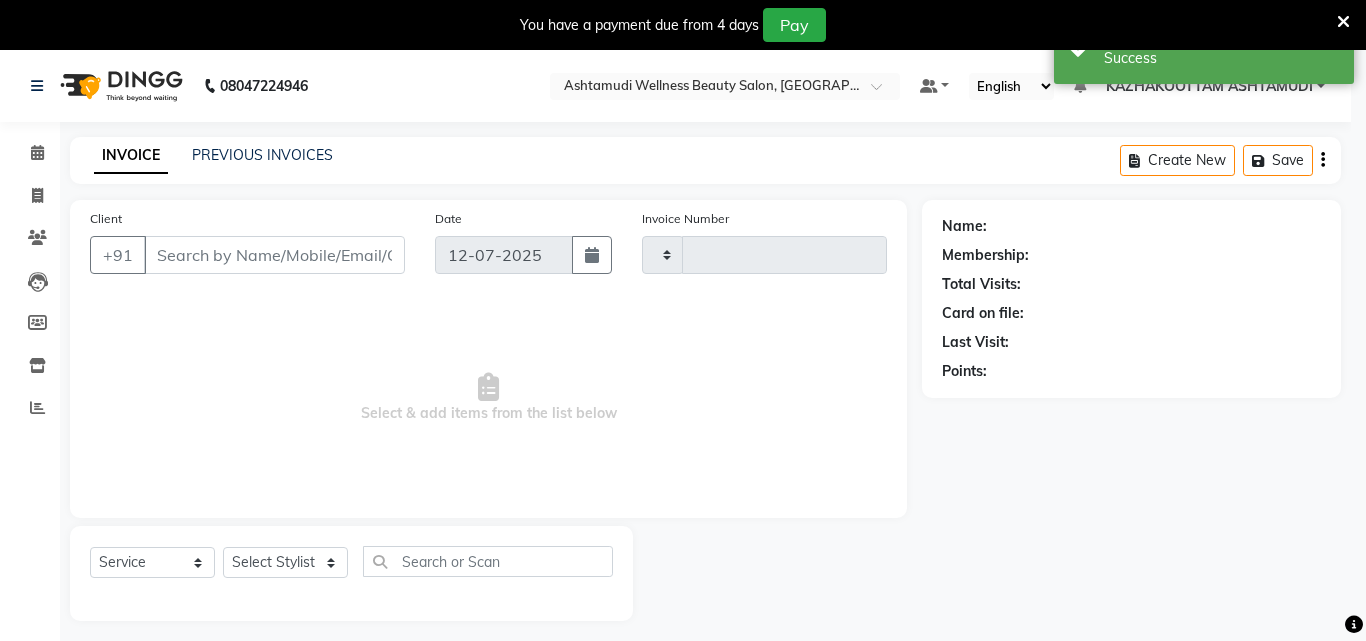 type on "2233" 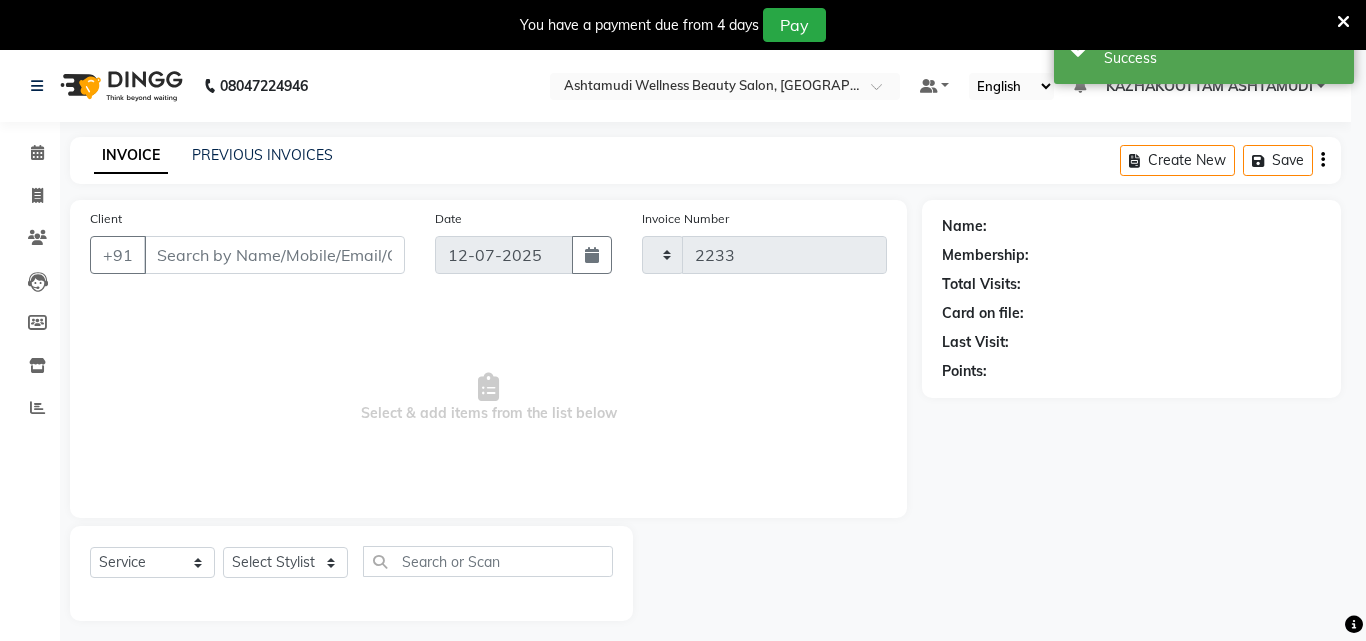 select on "4662" 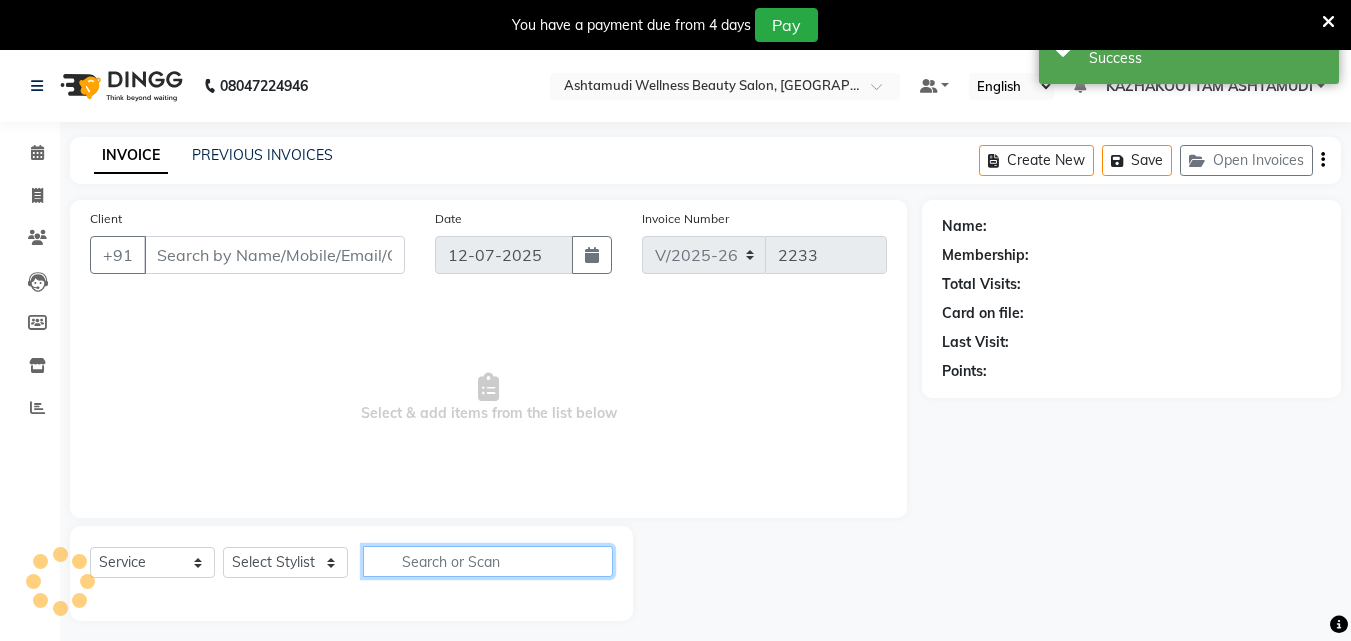 type on "6282577898" 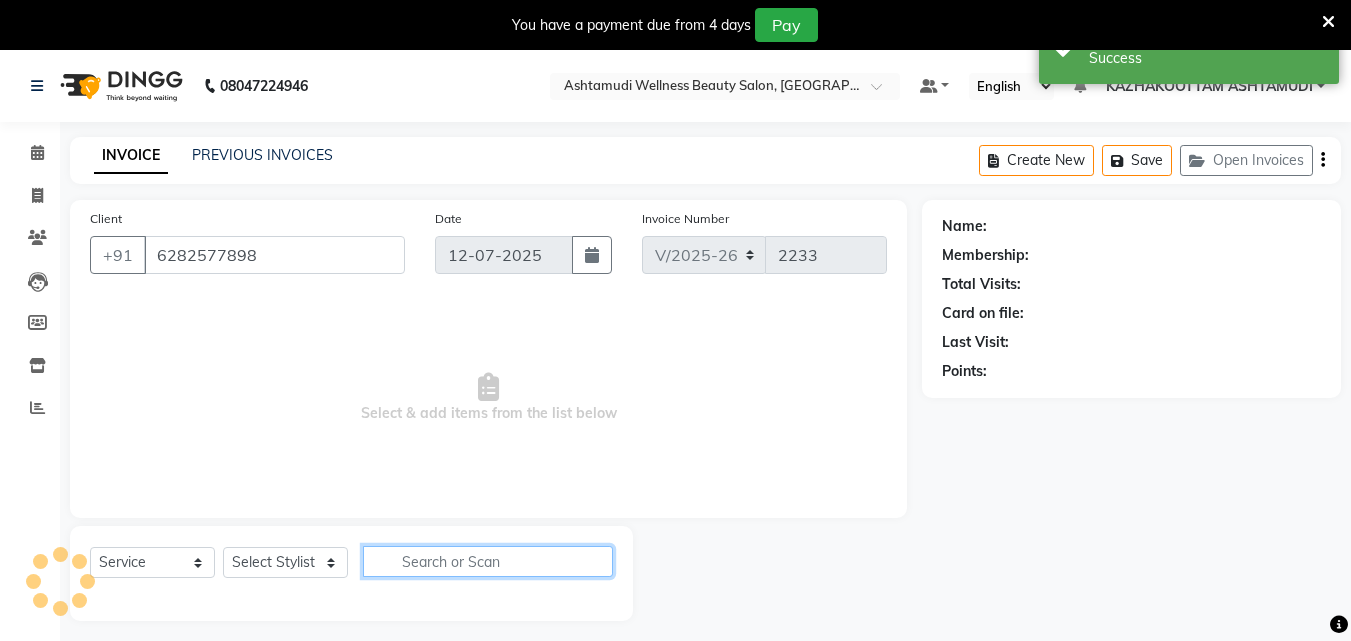 click 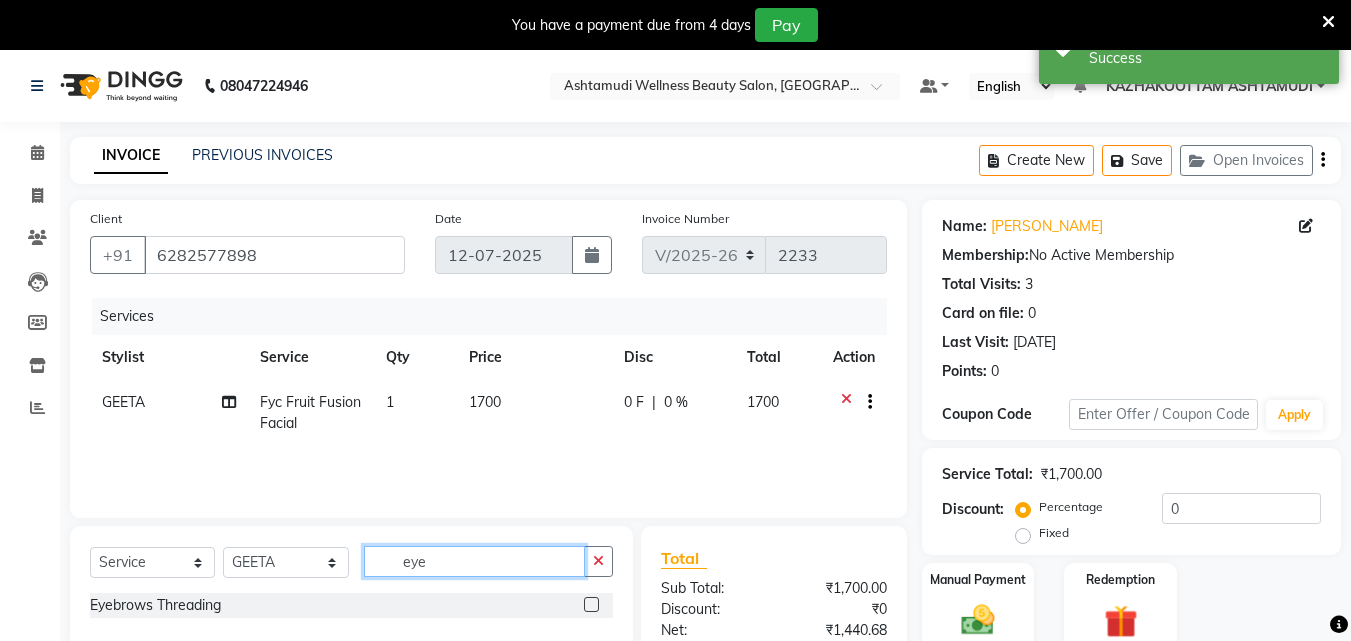 type on "eye" 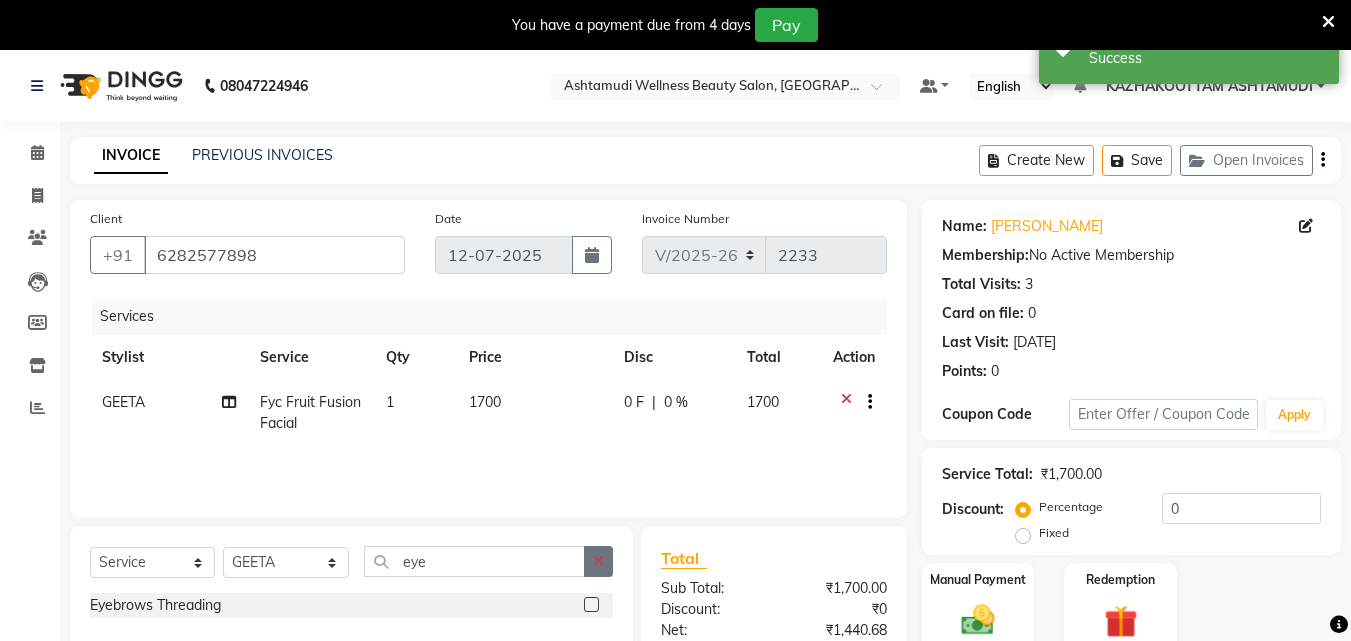 click 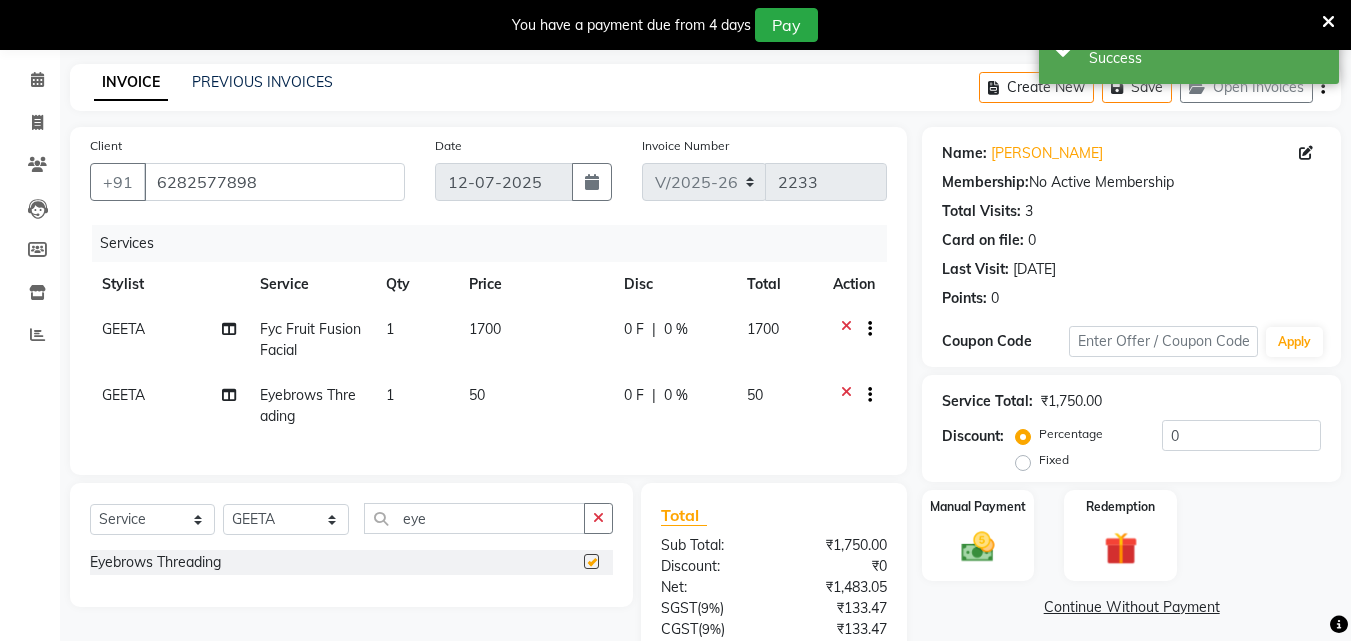 checkbox on "false" 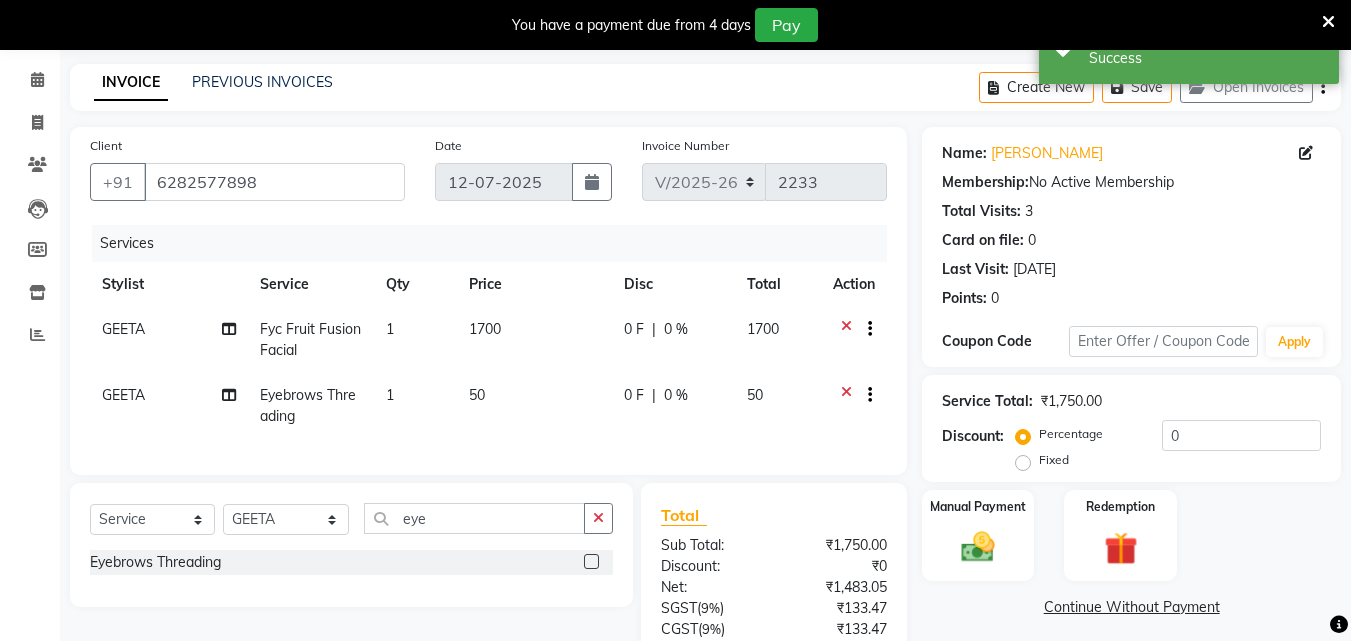 scroll, scrollTop: 254, scrollLeft: 0, axis: vertical 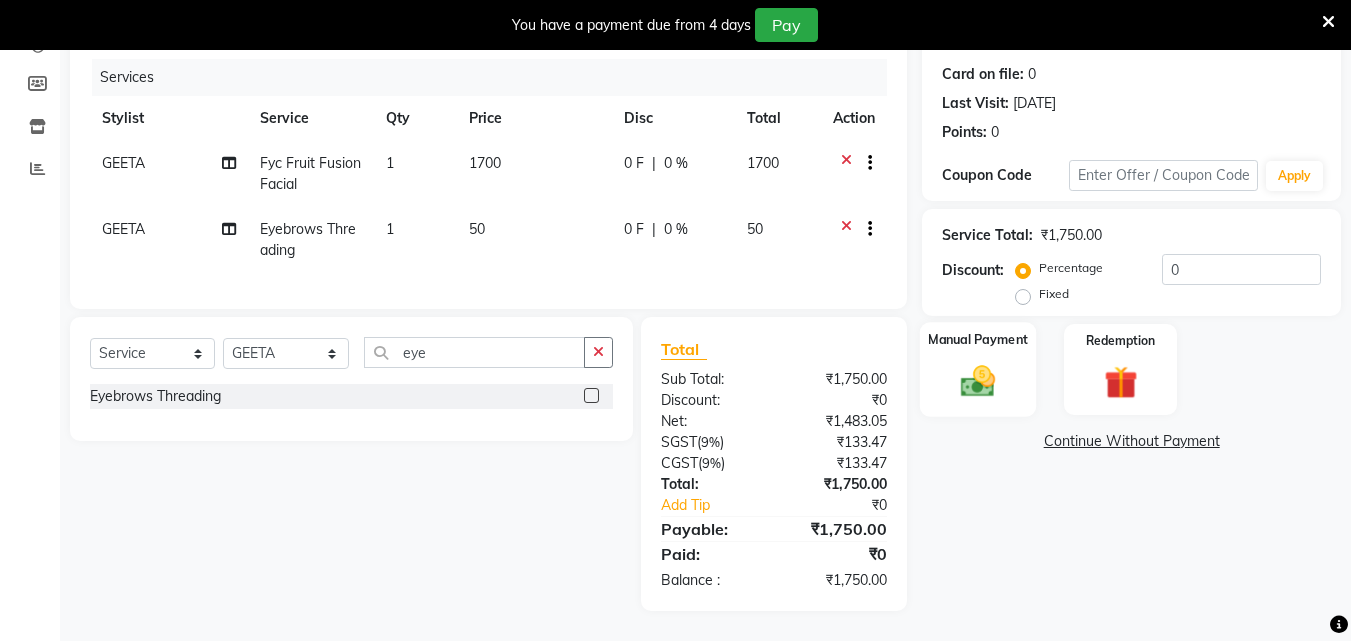 click 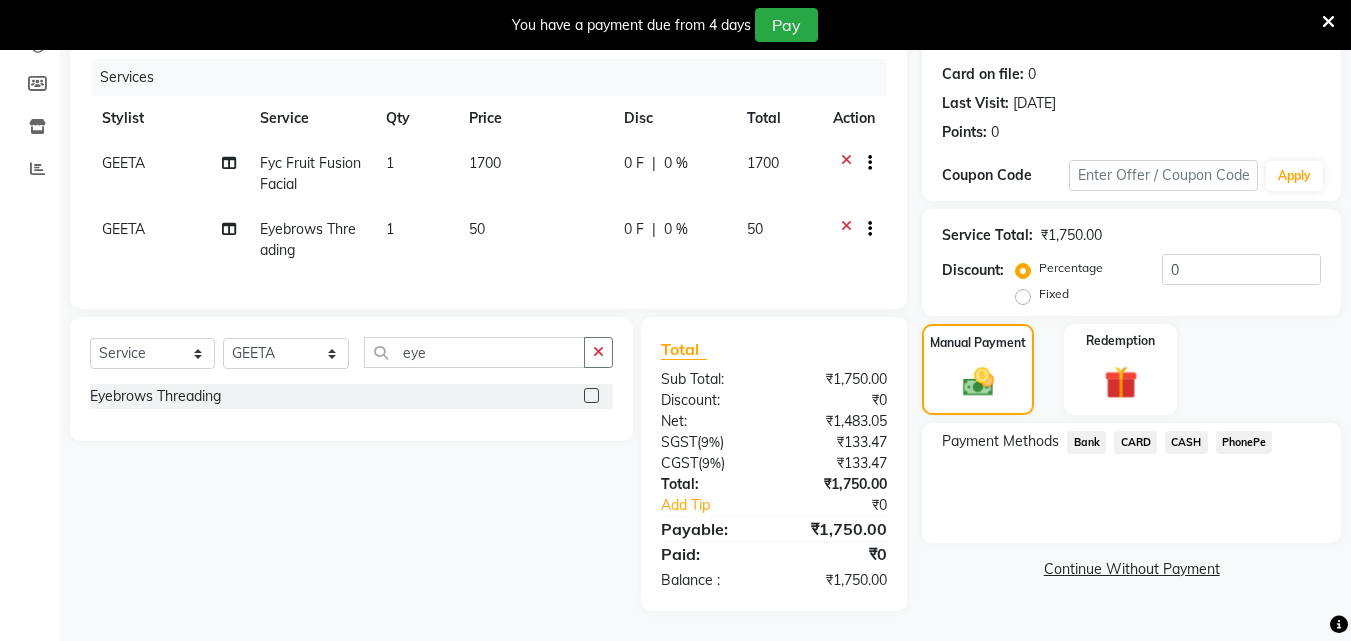 click on "PhonePe" 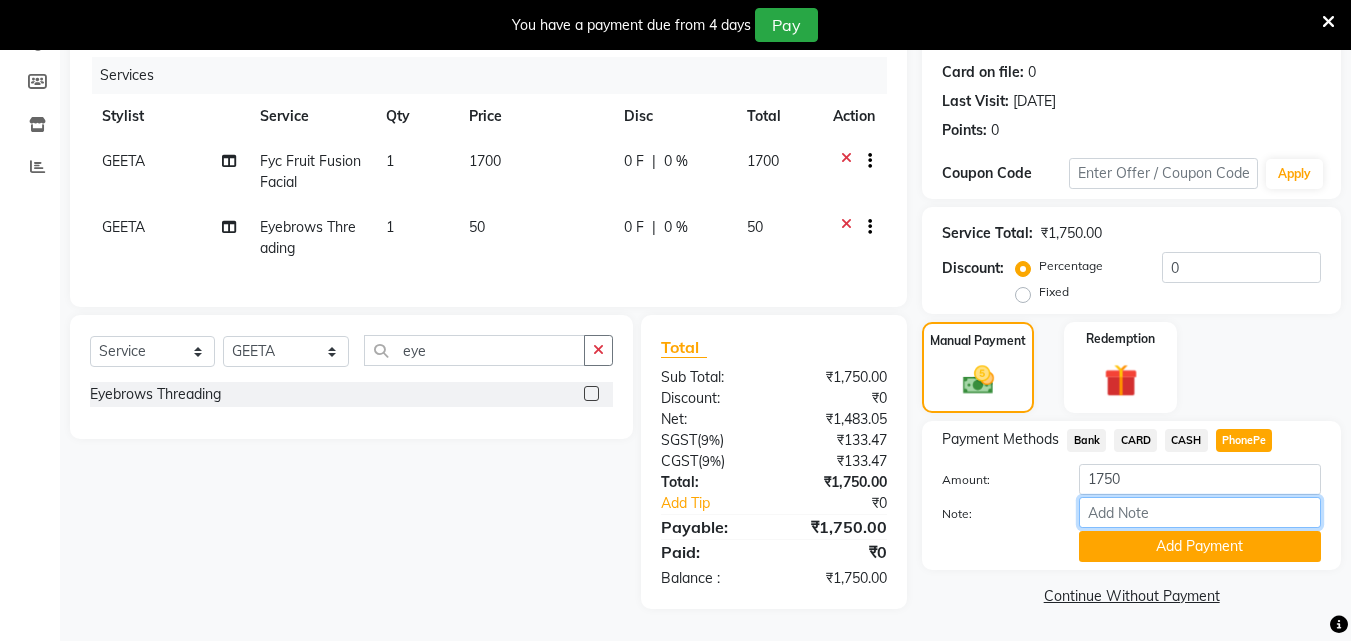 click on "Note:" at bounding box center (1200, 512) 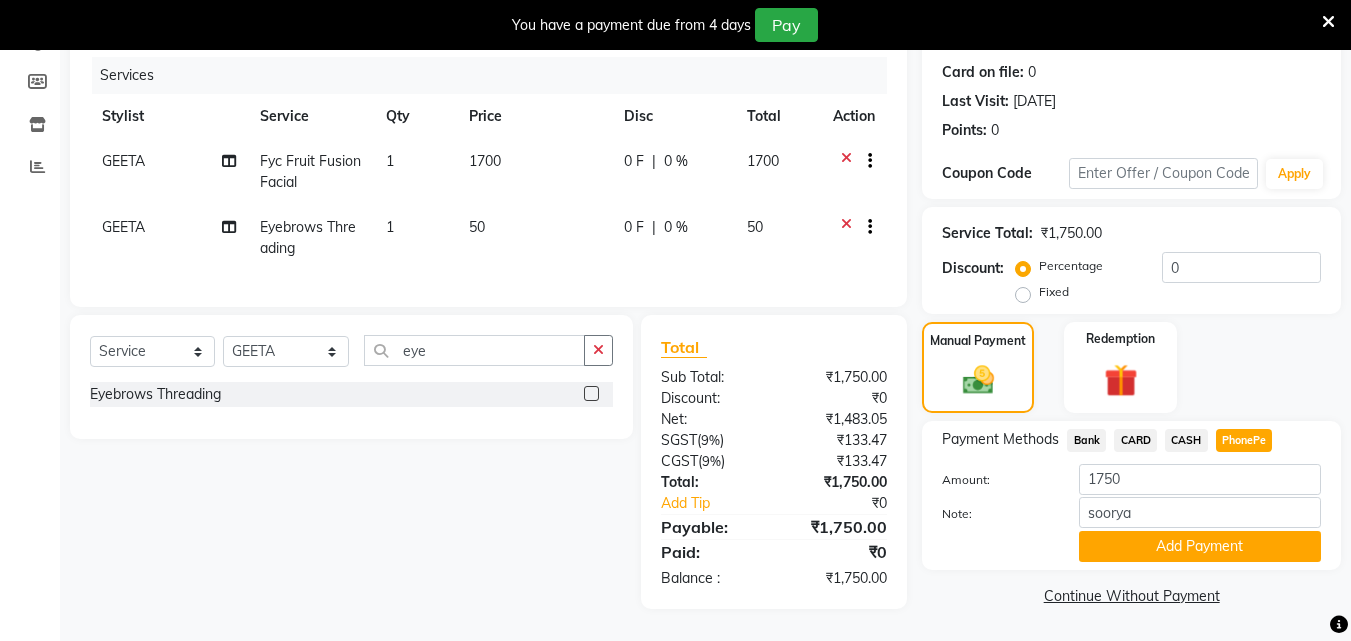 click on "Add Payment" 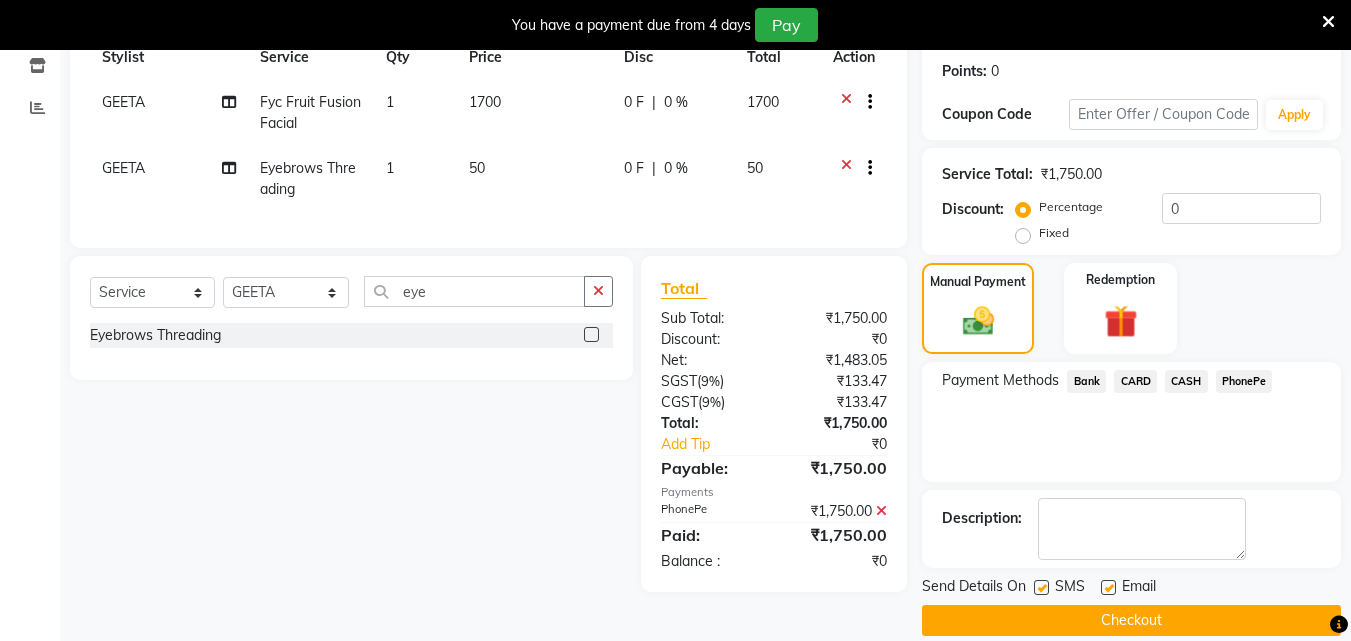 scroll, scrollTop: 325, scrollLeft: 0, axis: vertical 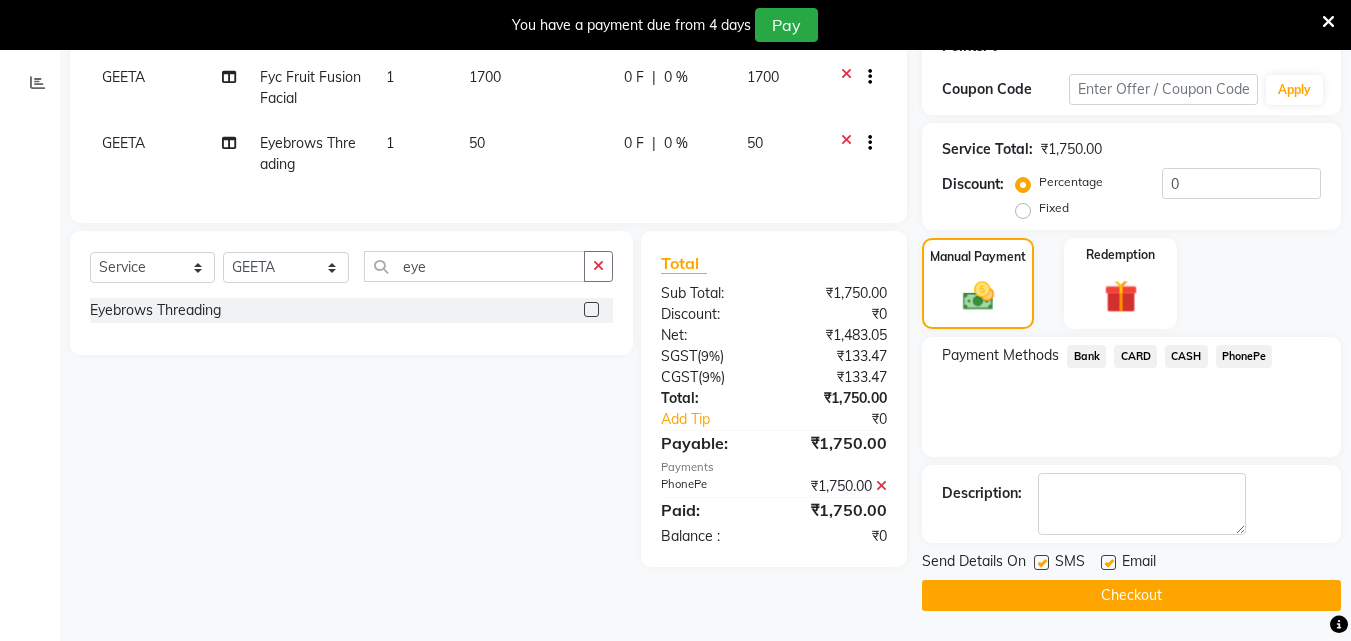 click 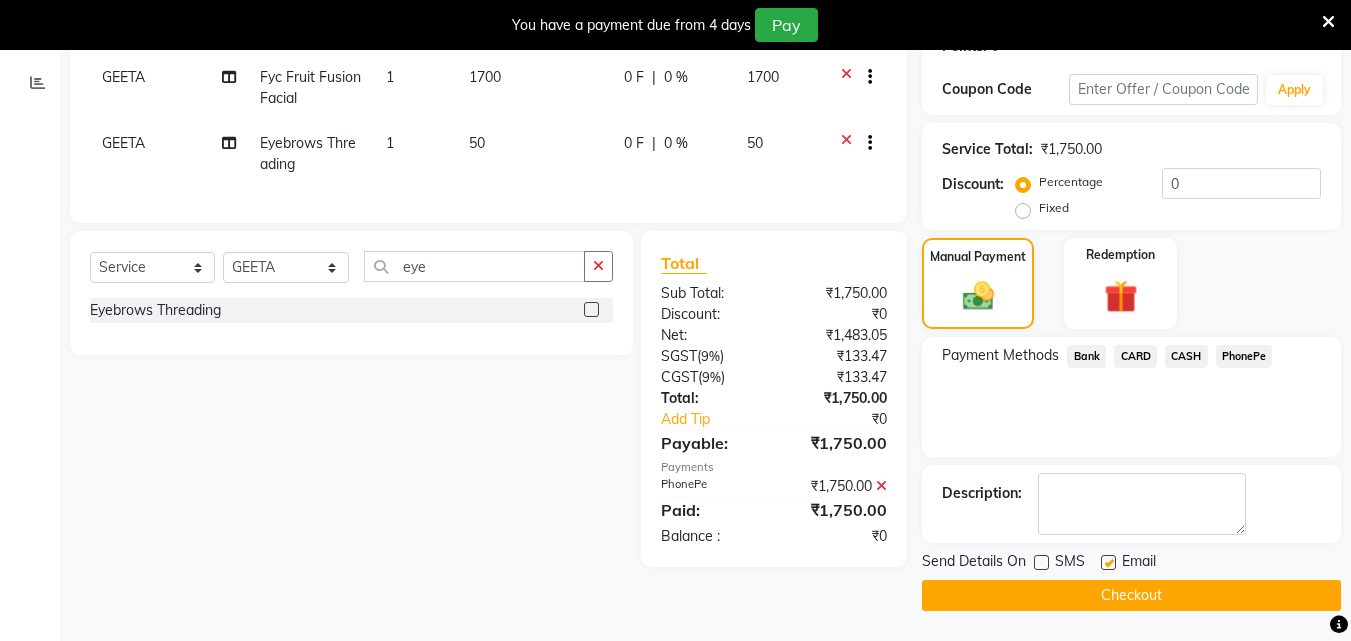 drag, startPoint x: 1108, startPoint y: 560, endPoint x: 1212, endPoint y: 595, distance: 109.73149 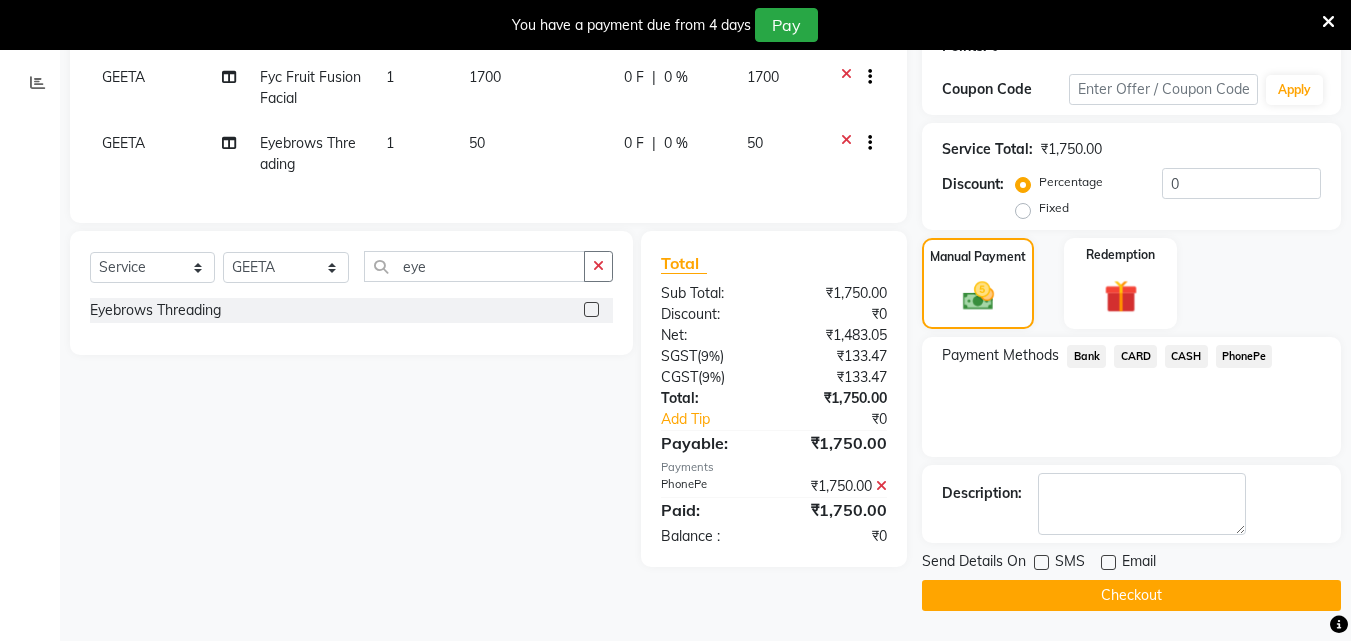 click on "Checkout" 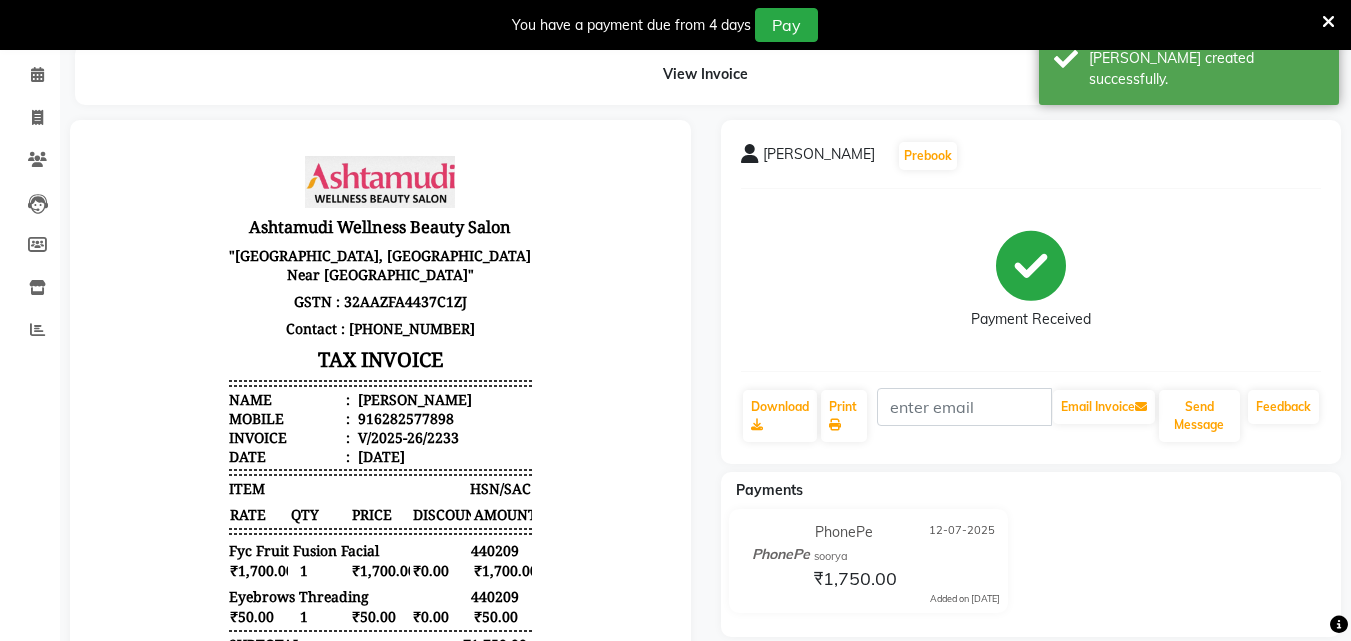 scroll, scrollTop: 25, scrollLeft: 0, axis: vertical 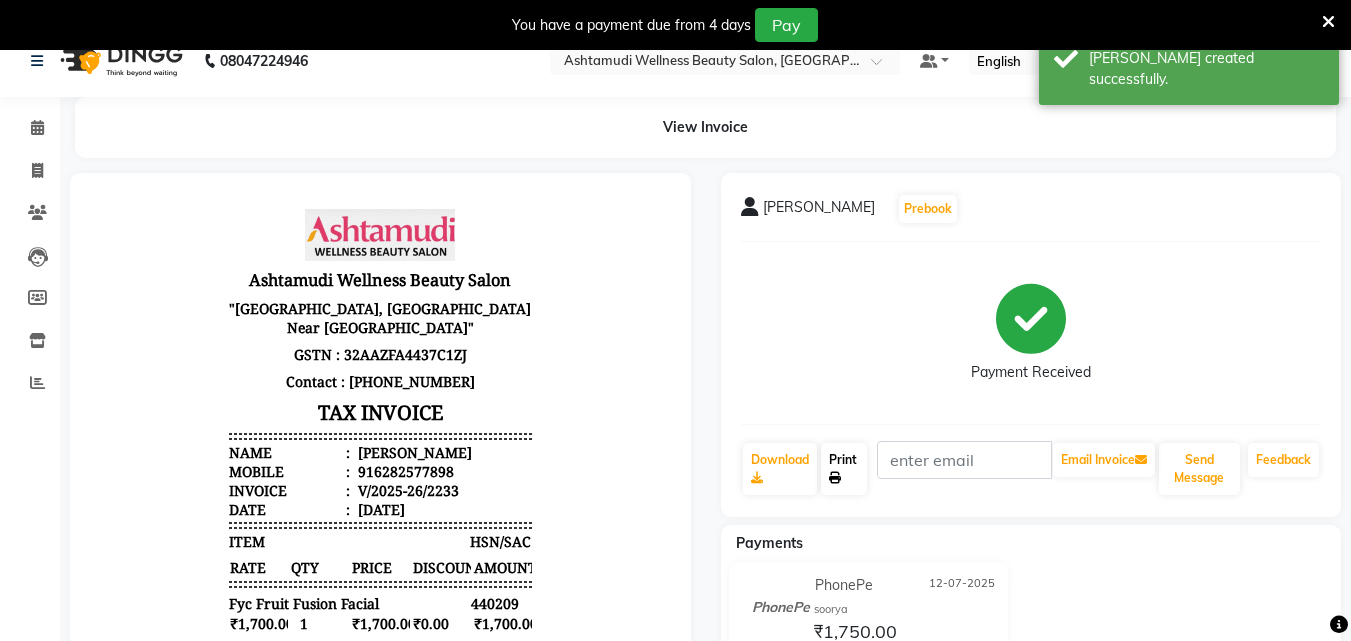click on "Print" 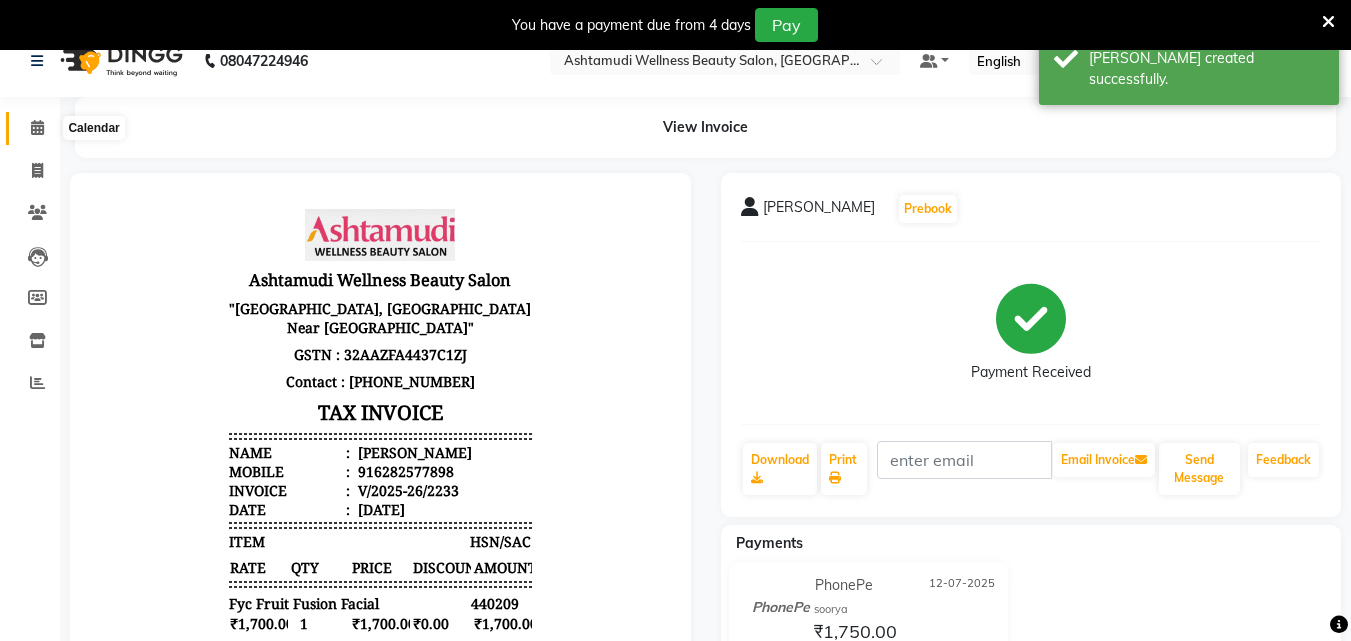 click 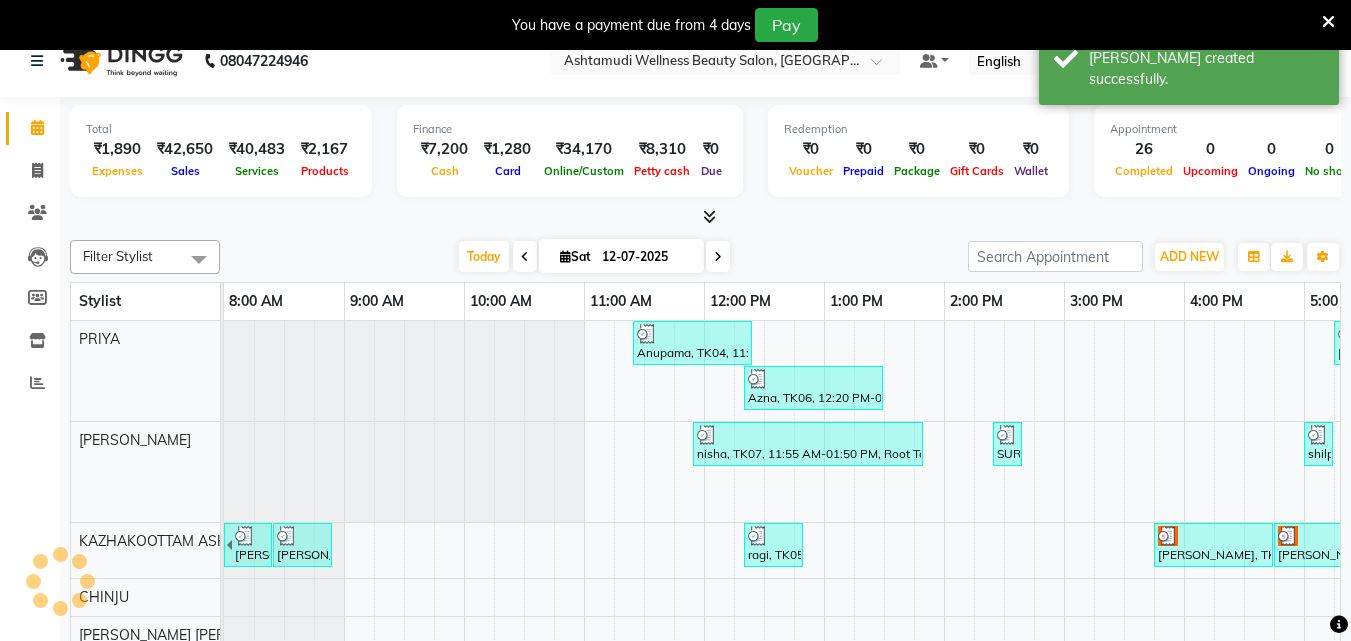 scroll, scrollTop: 0, scrollLeft: 0, axis: both 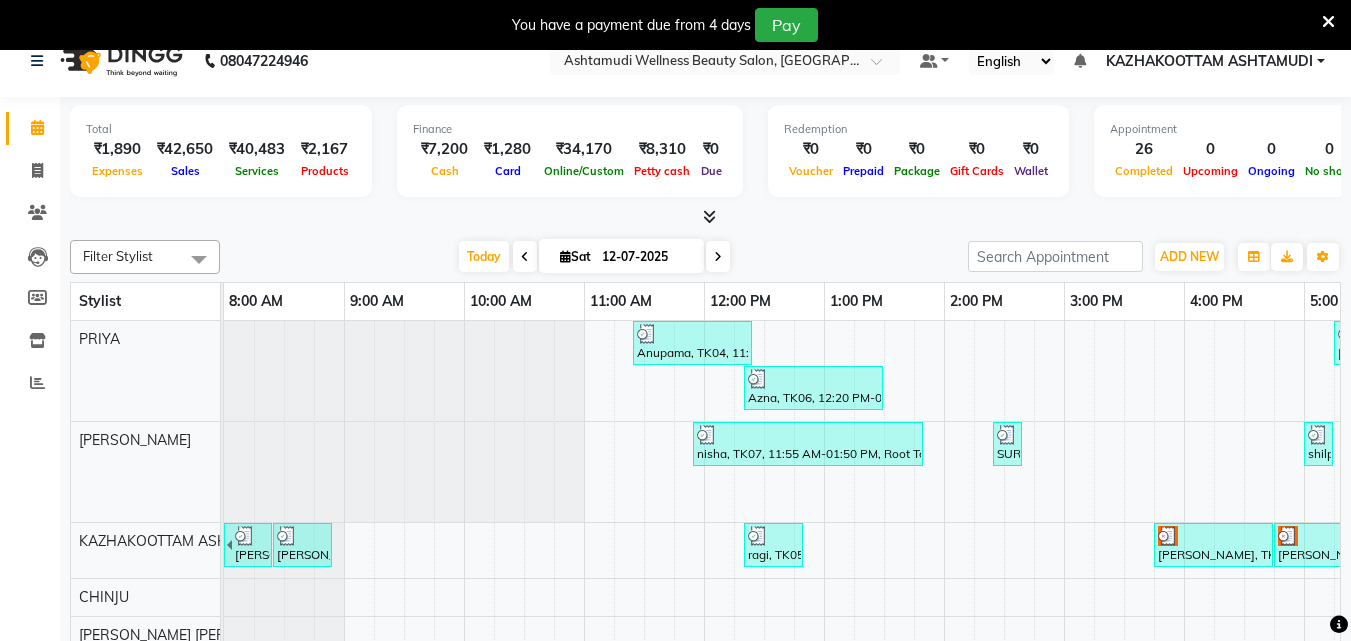 click at bounding box center [709, 216] 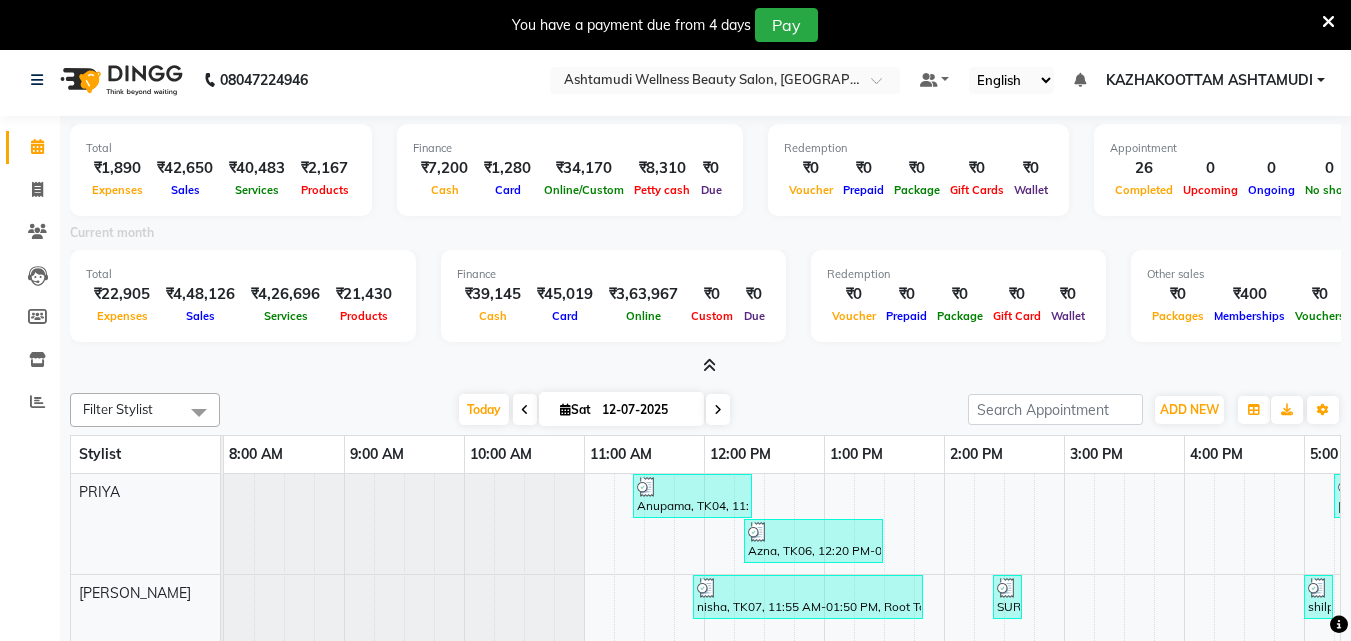 scroll, scrollTop: 0, scrollLeft: 0, axis: both 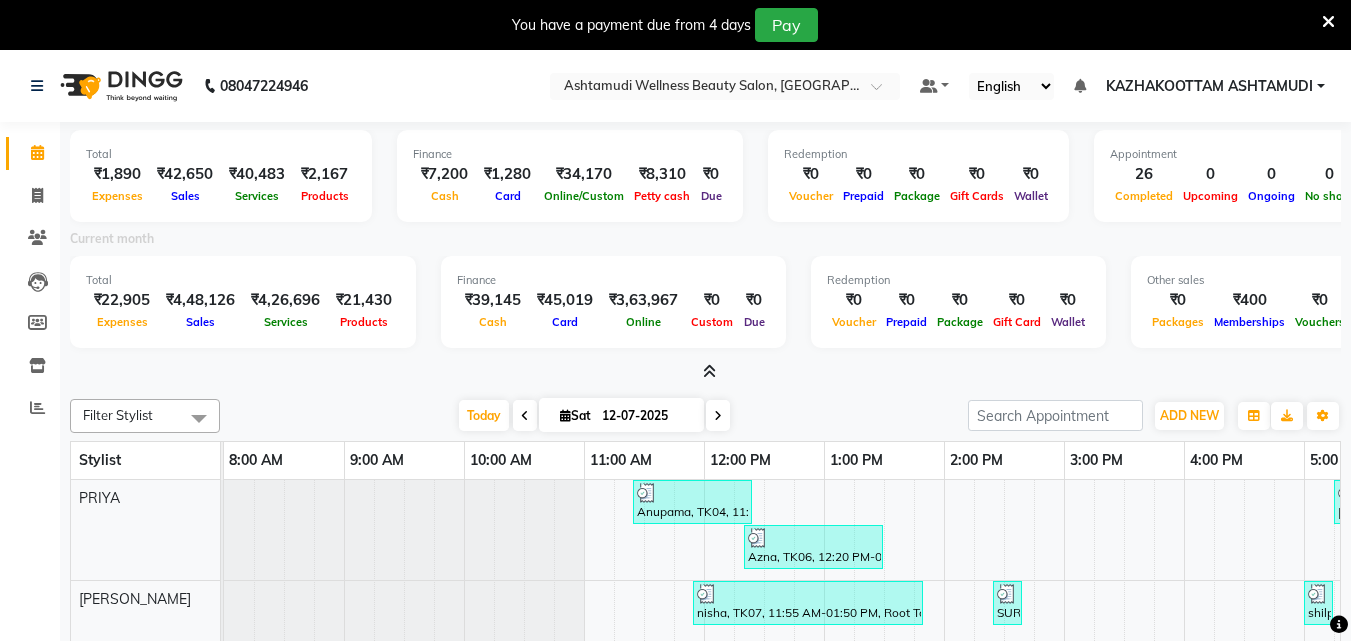 click at bounding box center [709, 371] 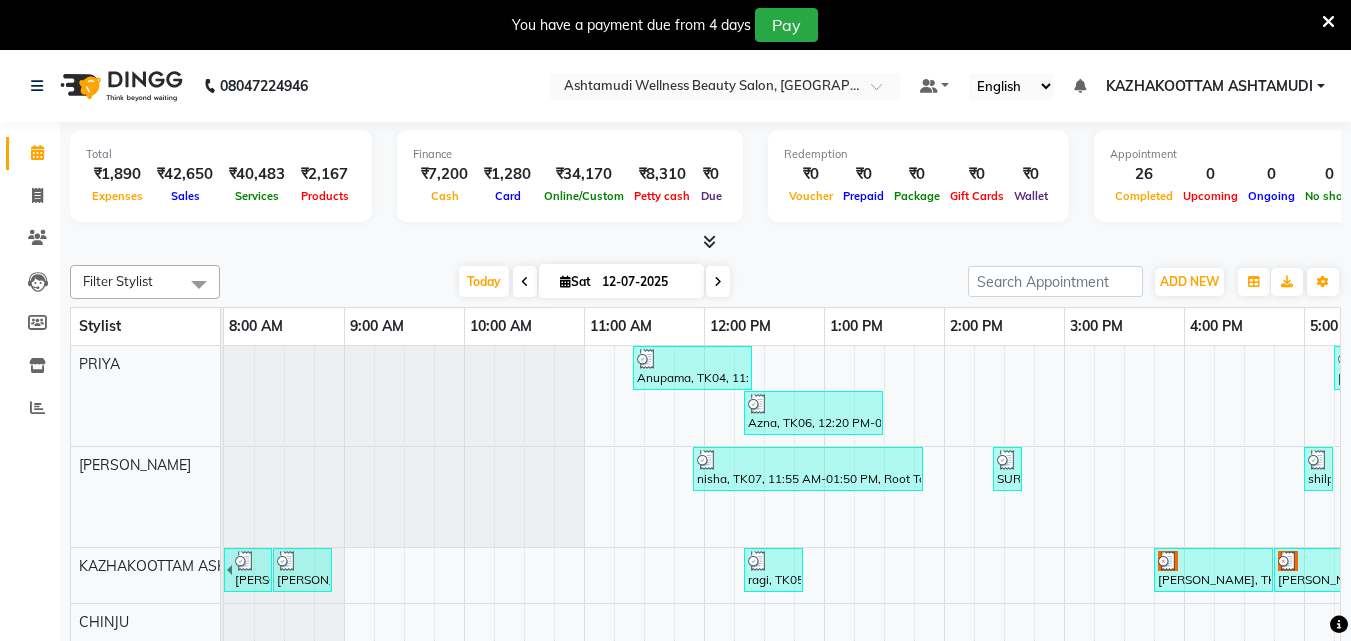 scroll, scrollTop: 67, scrollLeft: 0, axis: vertical 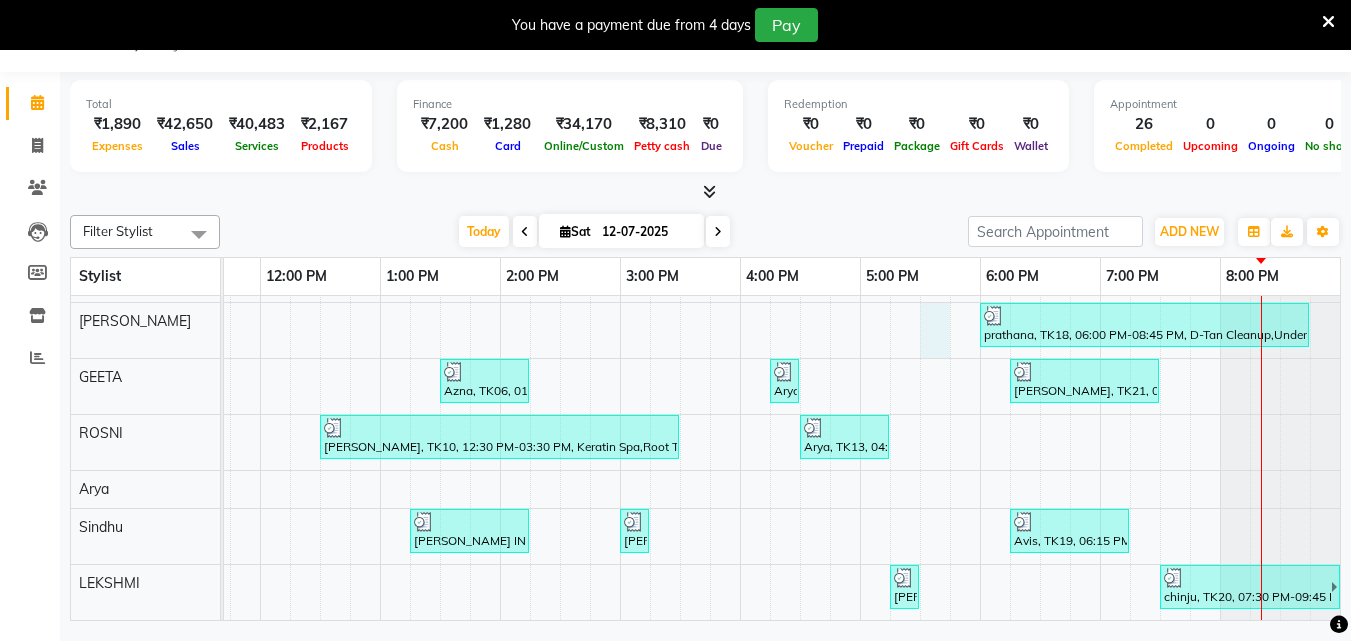 click on "Anupama, TK04, 11:25 AM-12:25 PM, Stemcell  Facial     [PERSON_NAME], TK15, 05:15 PM-07:55 PM, Root Touch-Up ([MEDICAL_DATA] Free),Skin Glow Facial,Keratin Spa     Azna, TK06, 12:20 PM-01:30 PM, Root Touch-Up ([MEDICAL_DATA] Free),Under Arm Waxing     nisha, TK07, 11:55 AM-01:50 PM, Root Touch-Up ([MEDICAL_DATA] Free),Keratin Spa,Eyebrows Threading     SURYA UST, TK09, 02:25 PM-02:40 PM, Eyebrows Threading     shilpa, TK17, 05:00 PM-05:15 PM, Eyebrows Threading     PRIYA, TK16, 05:30 PM-07:45 PM, Half Arm Waxing,Under Arm Waxing,Half Leg Waxing,Eyebrows Threading,Upper Lip Threading     prathana, TK18, 07:00 PM-07:30 PM, Half Leg Waxing     [PERSON_NAME] UST, TK01, 07:55 AM-08:25 AM, Make up     [PERSON_NAME], TK02, 08:25 AM-08:55 AM, Make up     ragi, TK05, 12:20 PM-12:50 PM, Make up     [GEOGRAPHIC_DATA], TK11, 03:45 PM-04:45 PM, Hair Spa     [PERSON_NAME], TK11, 04:45 PM-05:45 PM, Fruit Facial     prathana, TK18, 06:00 PM-08:45 PM, D-Tan Cleanup,Under arm D tan ,Eyebrows Threading,Layer Cut     Azna, TK06, 01:30 PM-02:15 PM, Hair Setting With Tongs" at bounding box center (560, 275) 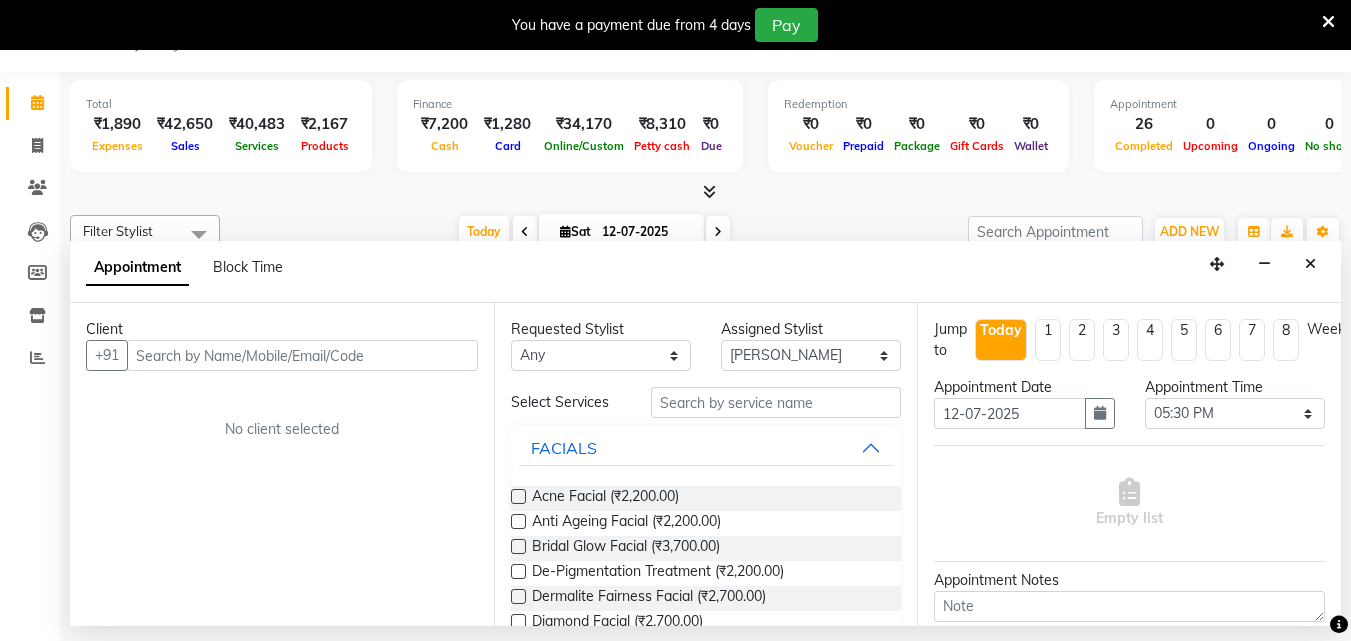 click at bounding box center [302, 355] 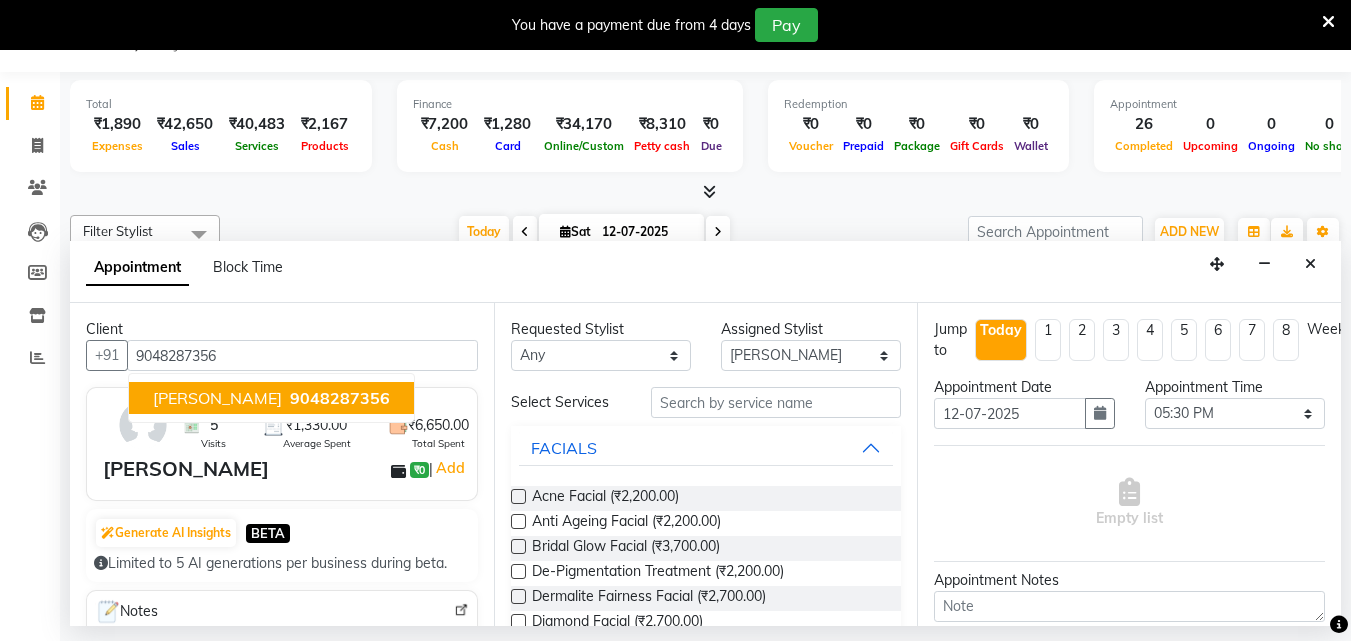 click on "9048287356" at bounding box center [340, 398] 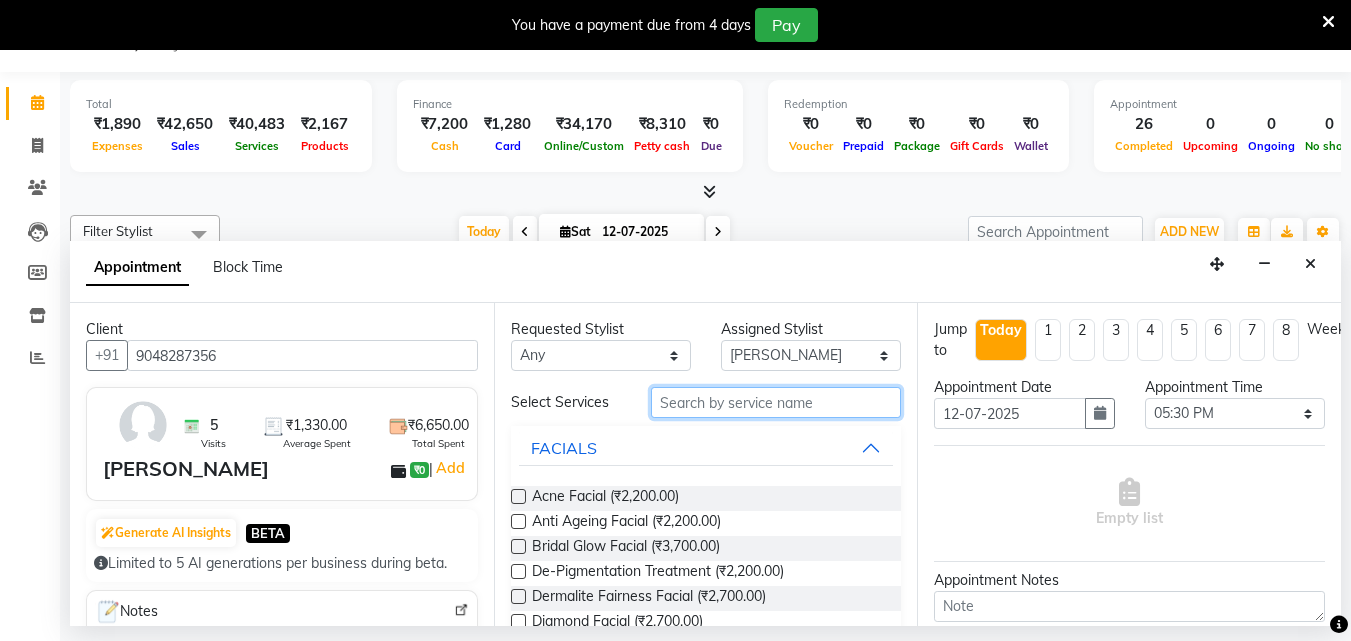 click at bounding box center (776, 402) 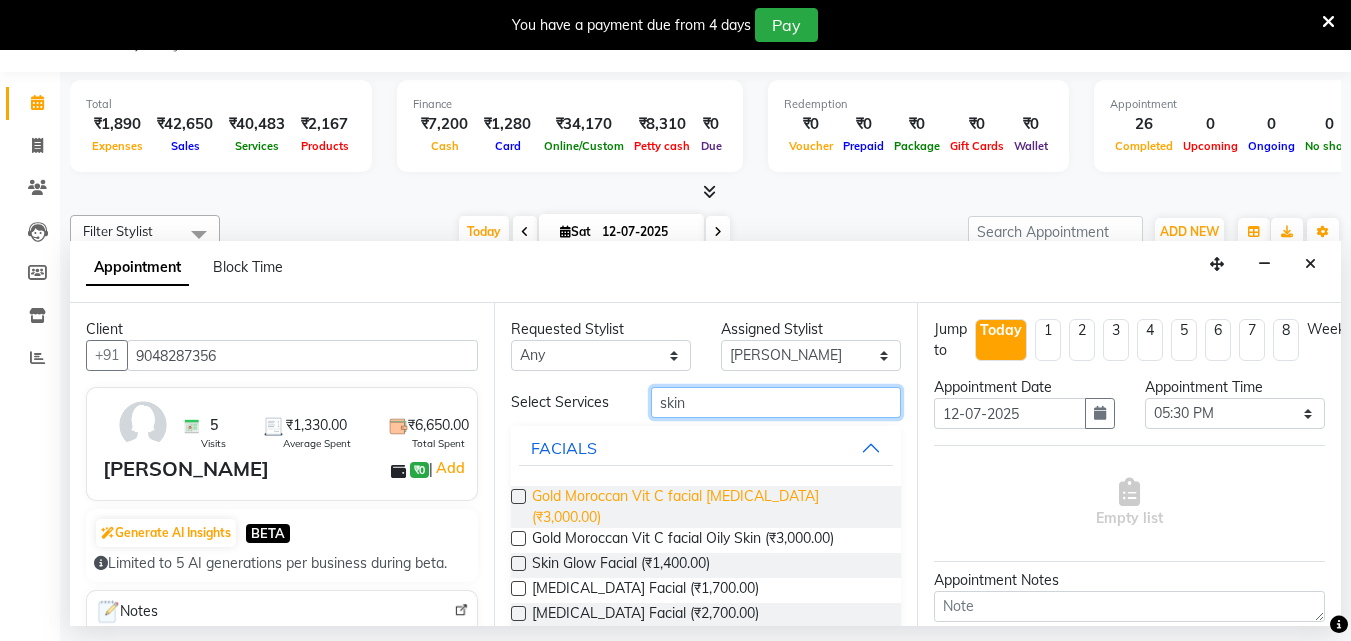 scroll, scrollTop: 86, scrollLeft: 0, axis: vertical 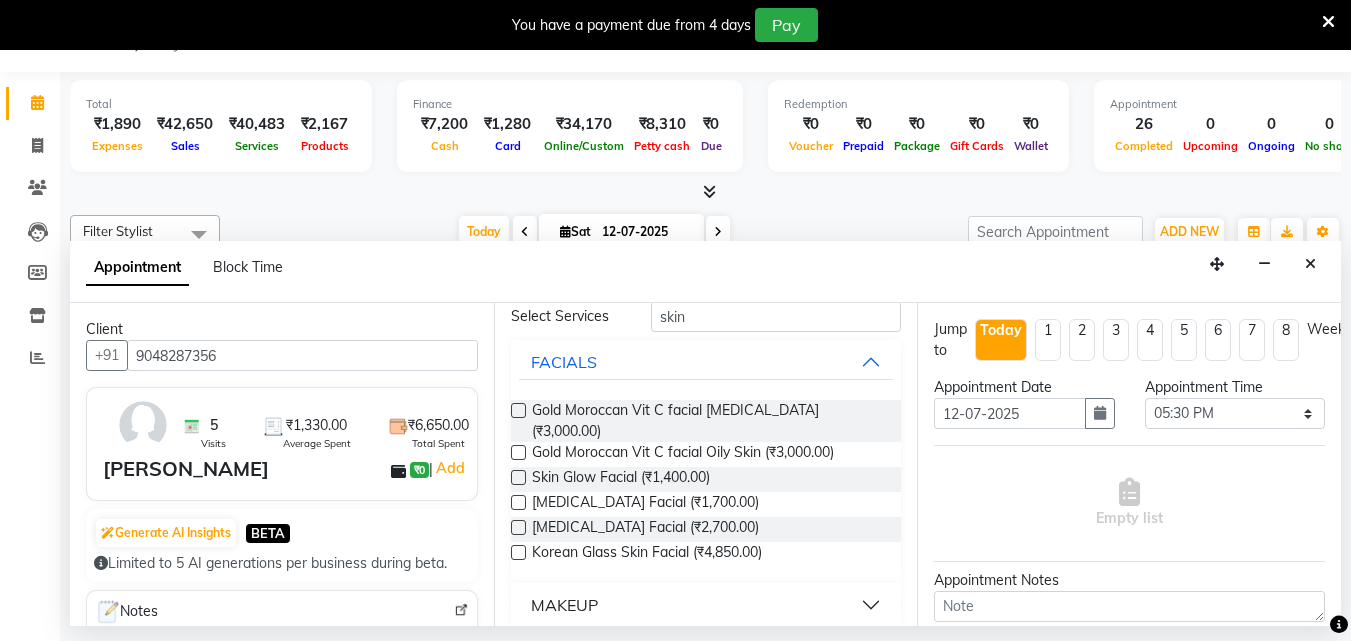 click at bounding box center [518, 527] 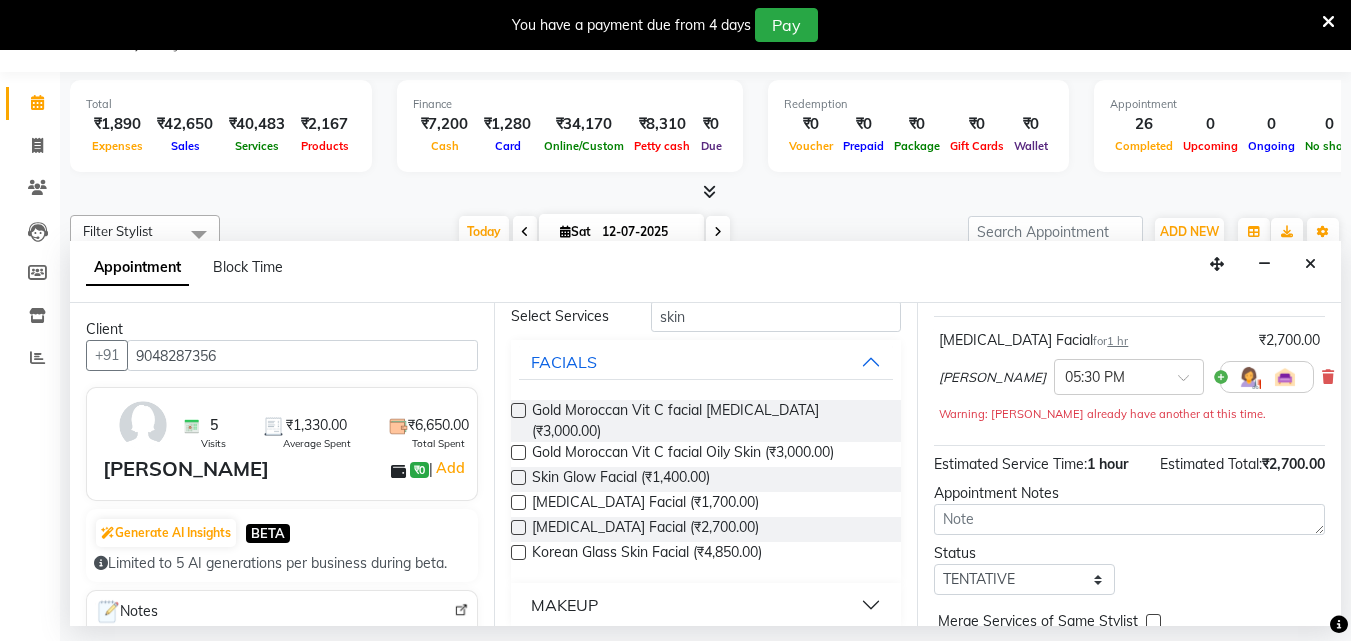 scroll, scrollTop: 242, scrollLeft: 0, axis: vertical 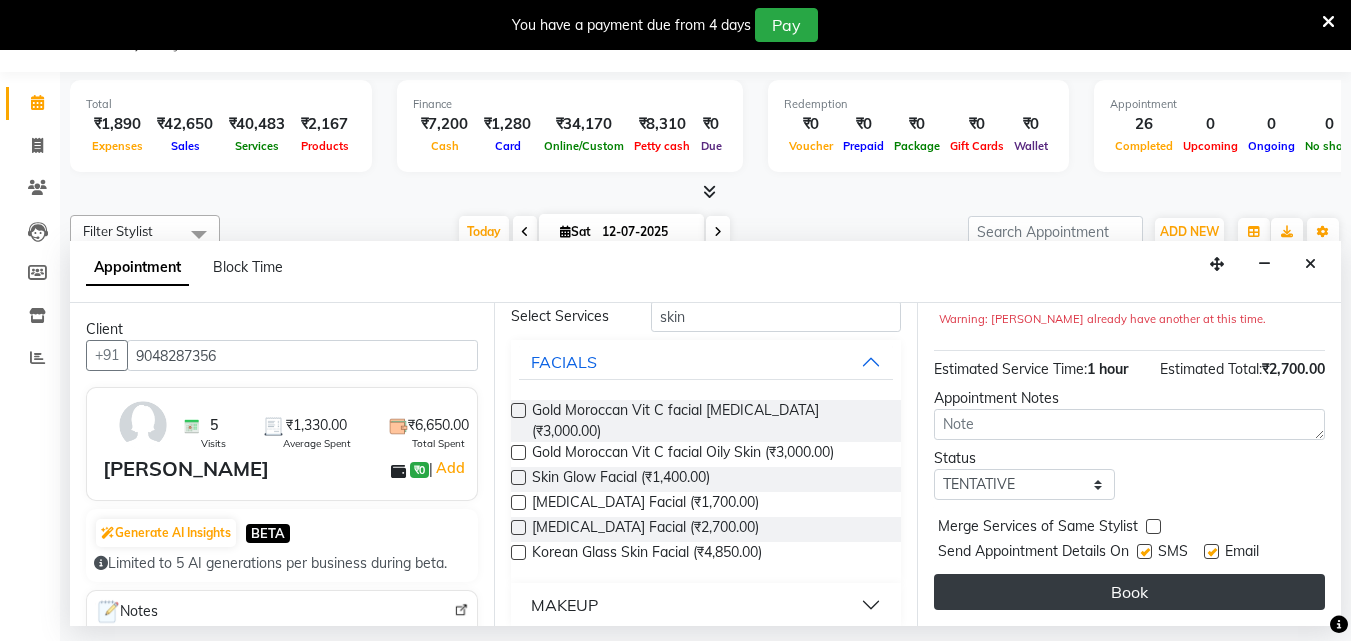 click on "Book" at bounding box center (1129, 592) 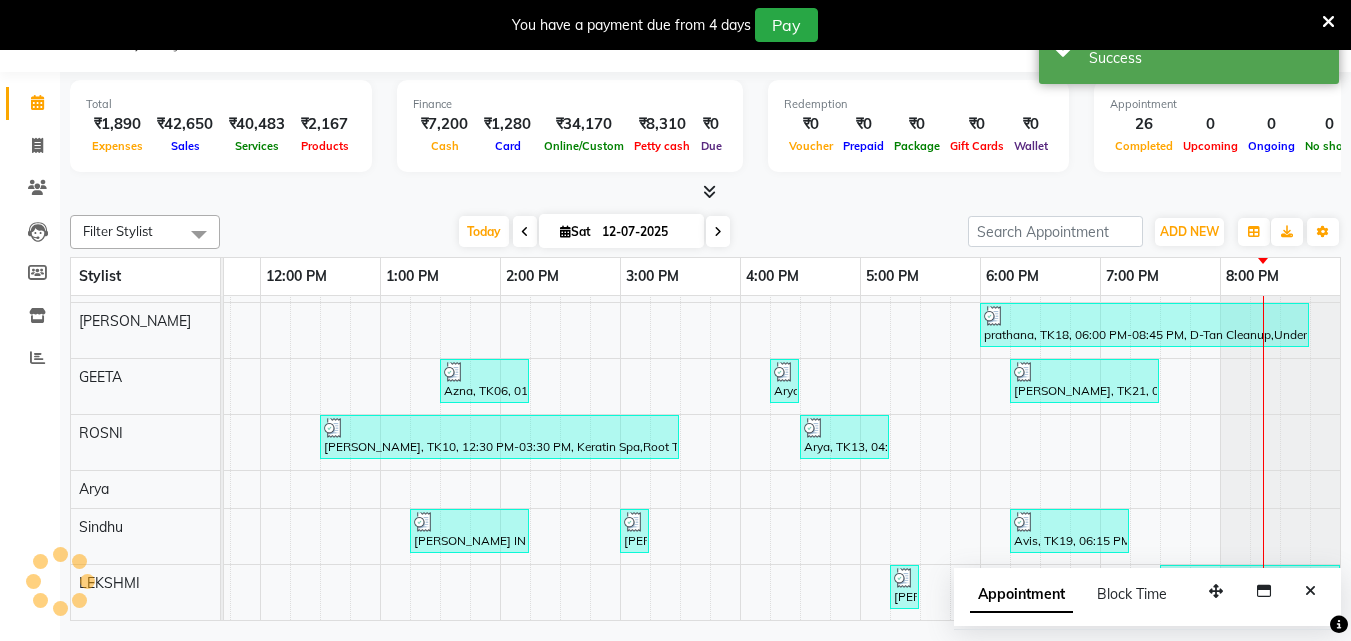 scroll, scrollTop: 0, scrollLeft: 0, axis: both 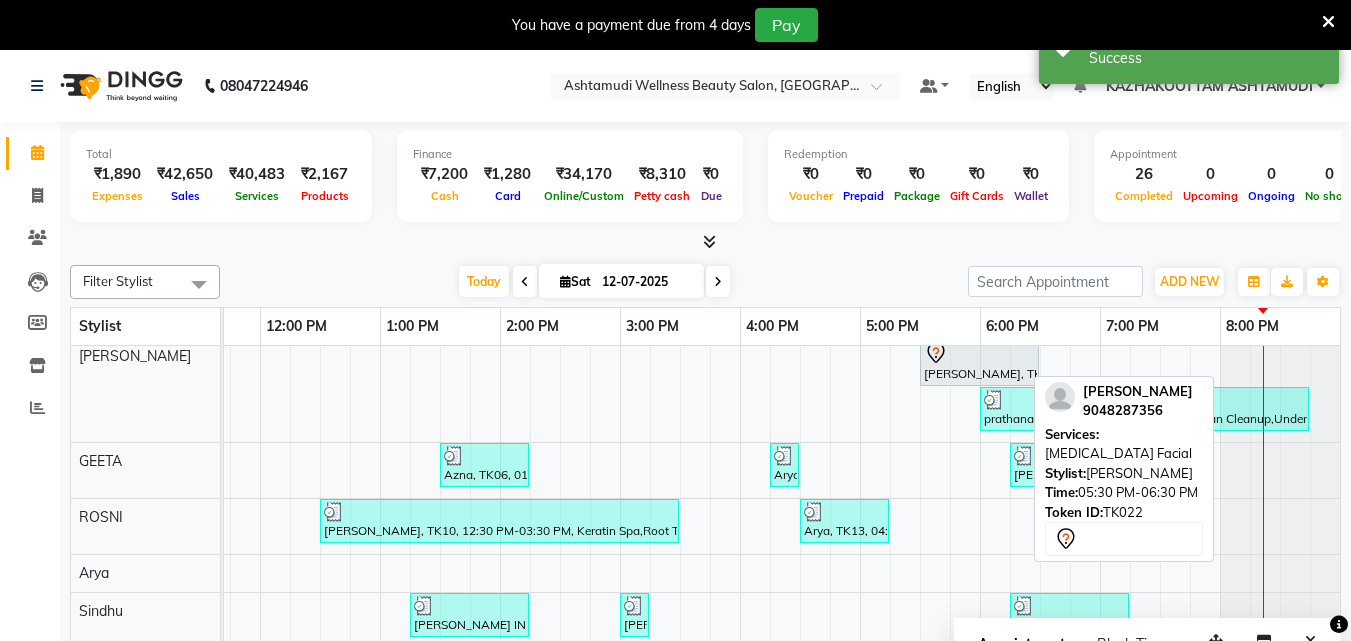click at bounding box center (979, 353) 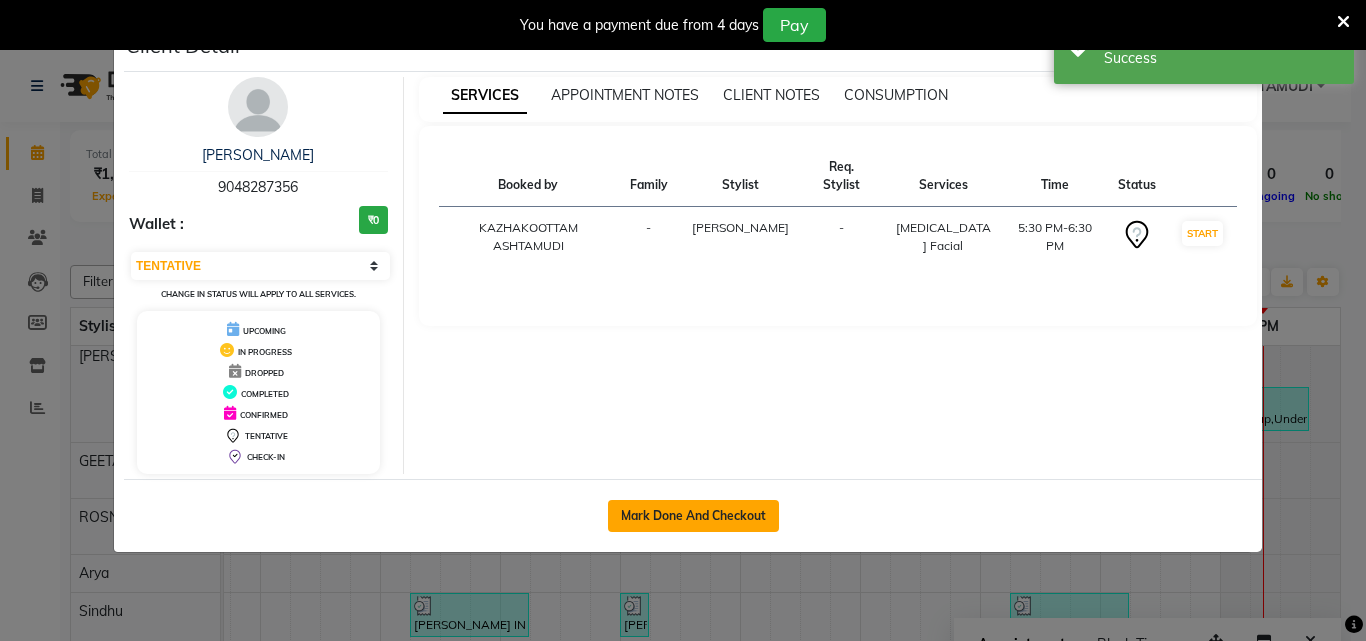 click on "Mark Done And Checkout" 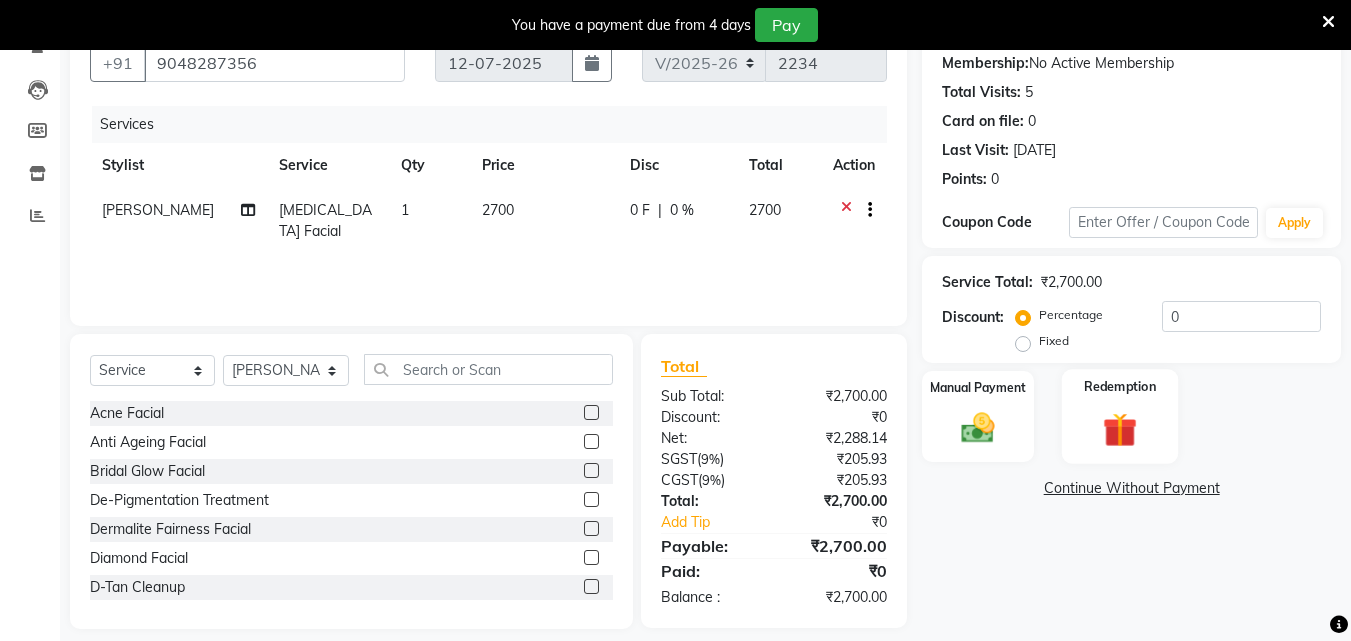 scroll, scrollTop: 200, scrollLeft: 0, axis: vertical 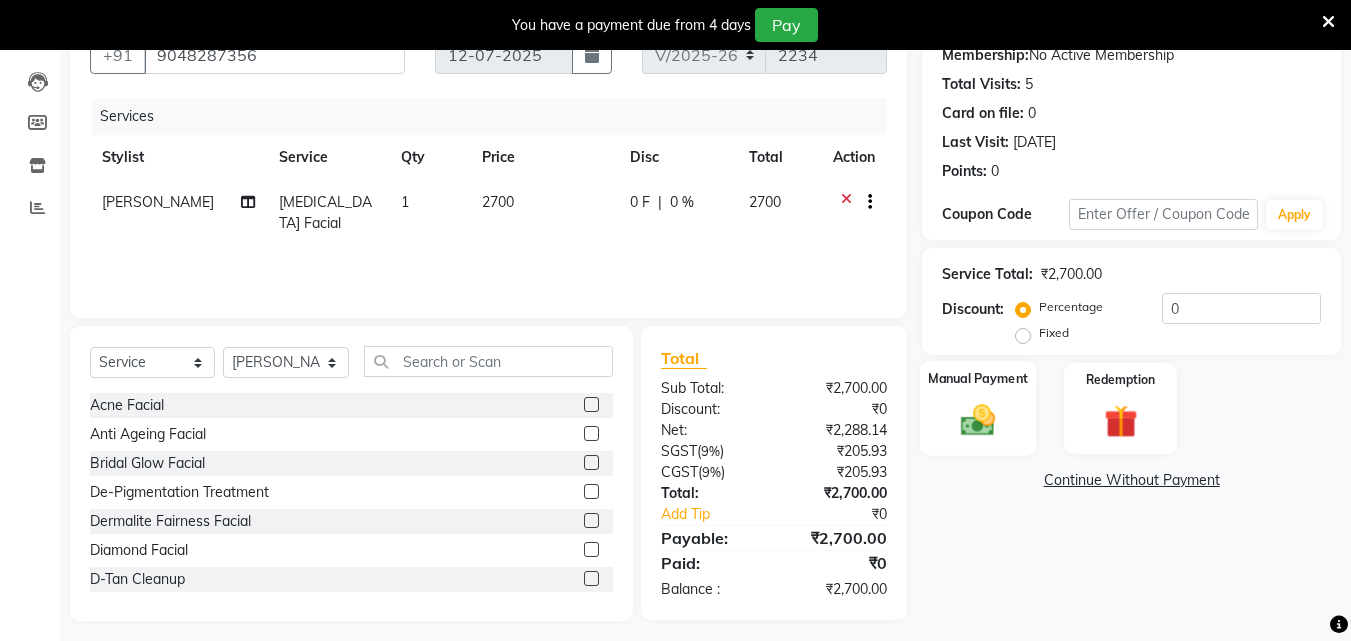click 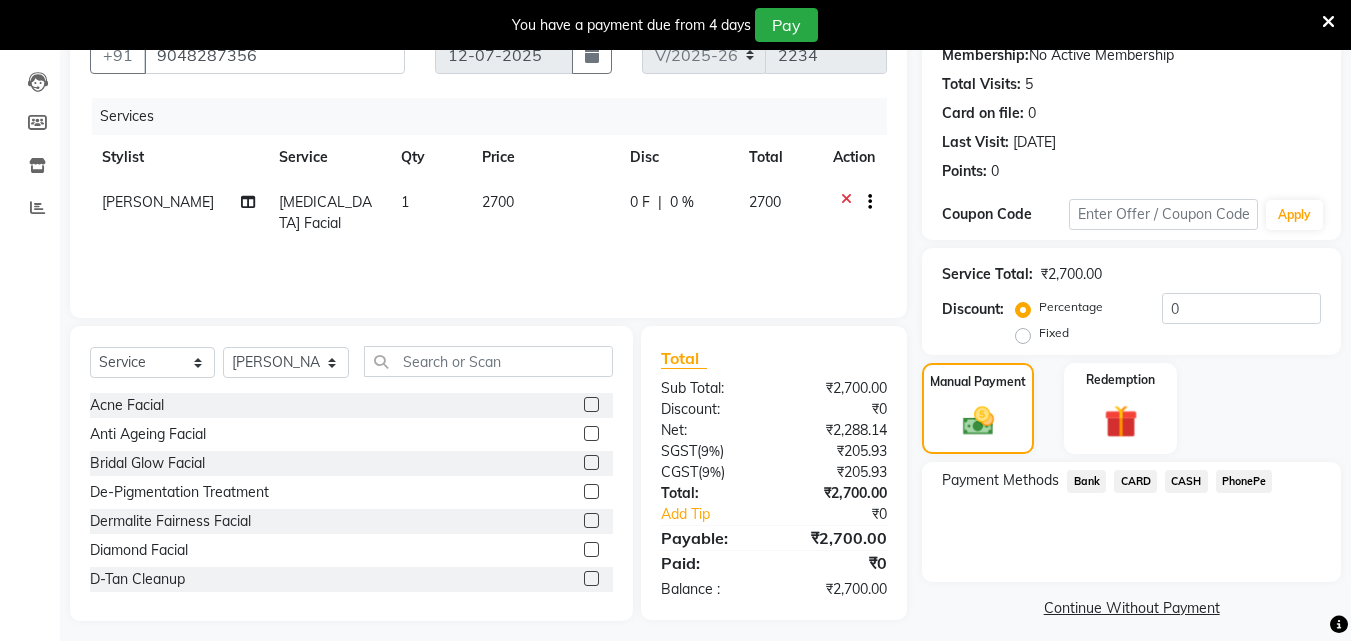 click on "CARD" 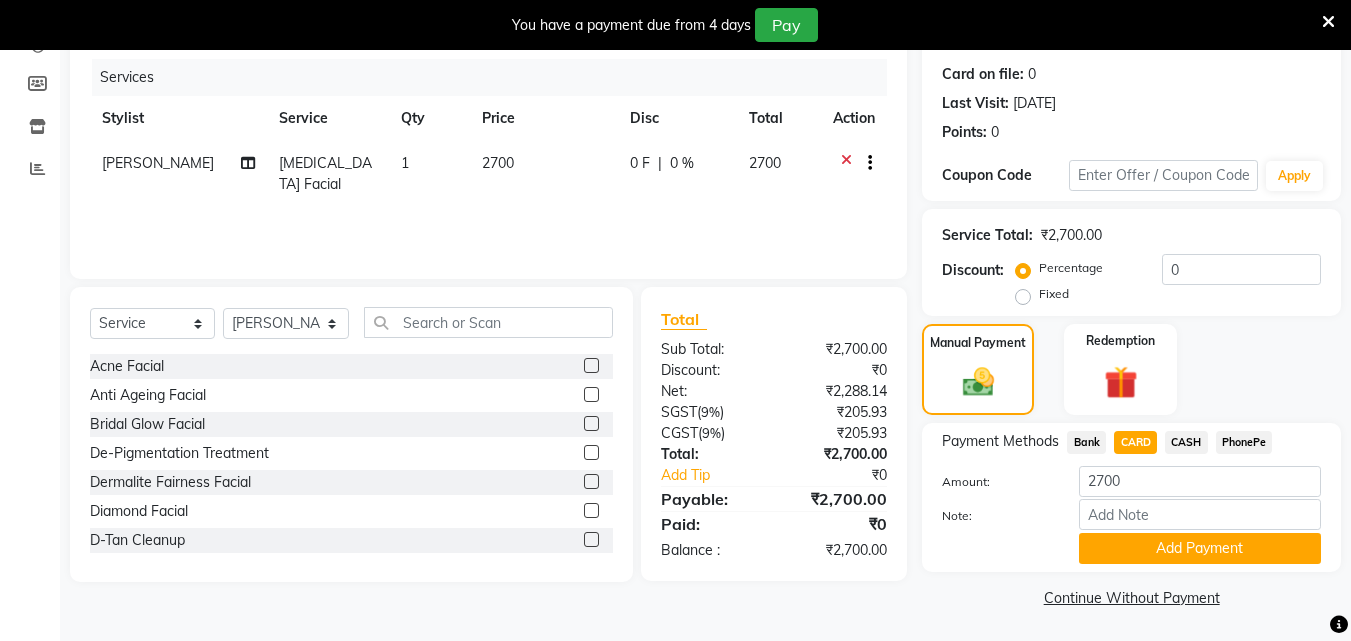 scroll, scrollTop: 241, scrollLeft: 0, axis: vertical 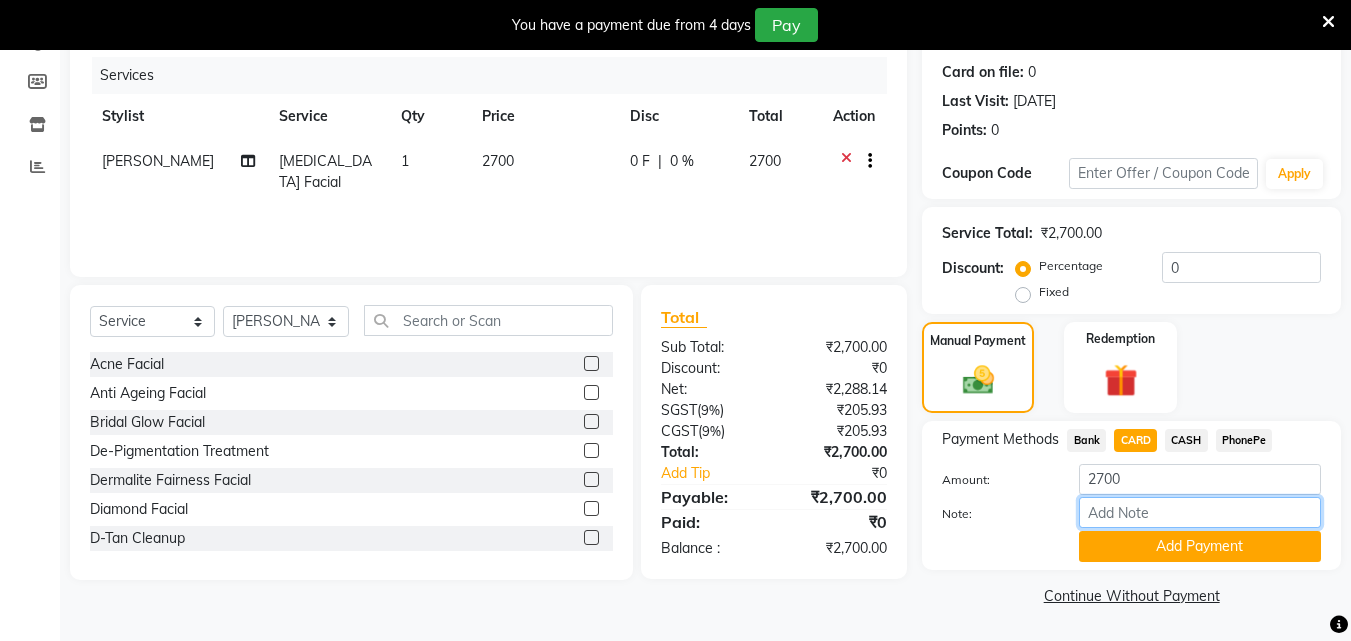 click on "Note:" at bounding box center [1200, 512] 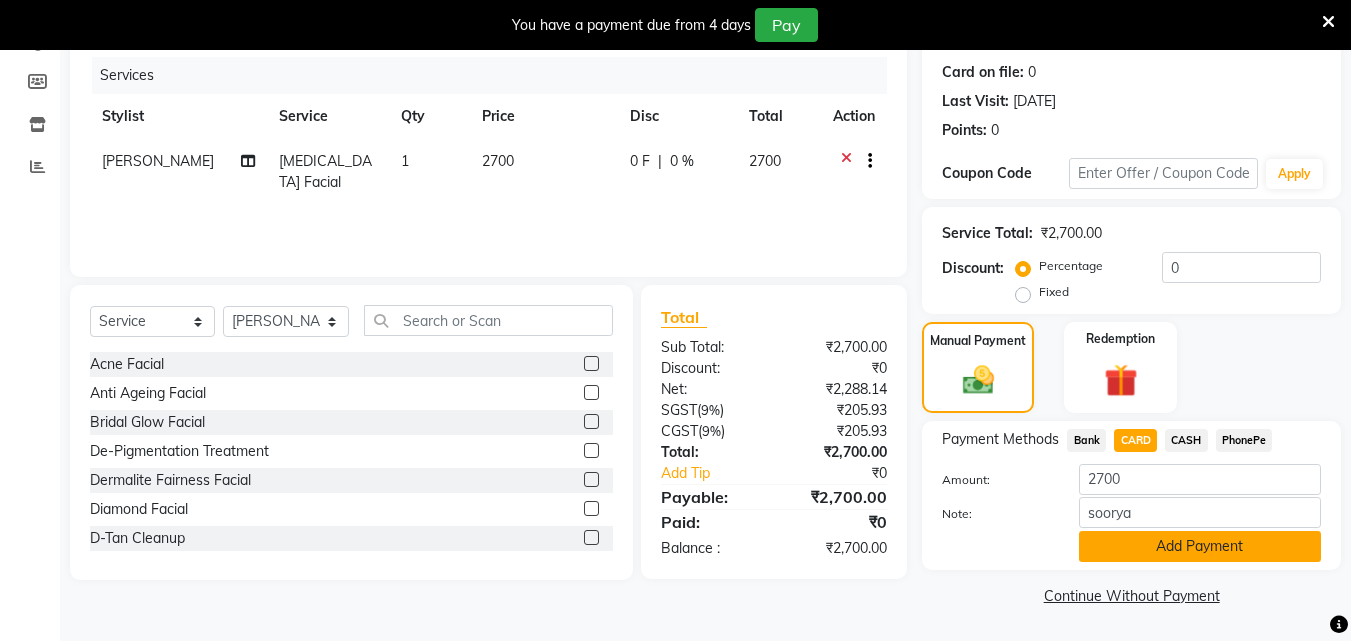 click on "Add Payment" 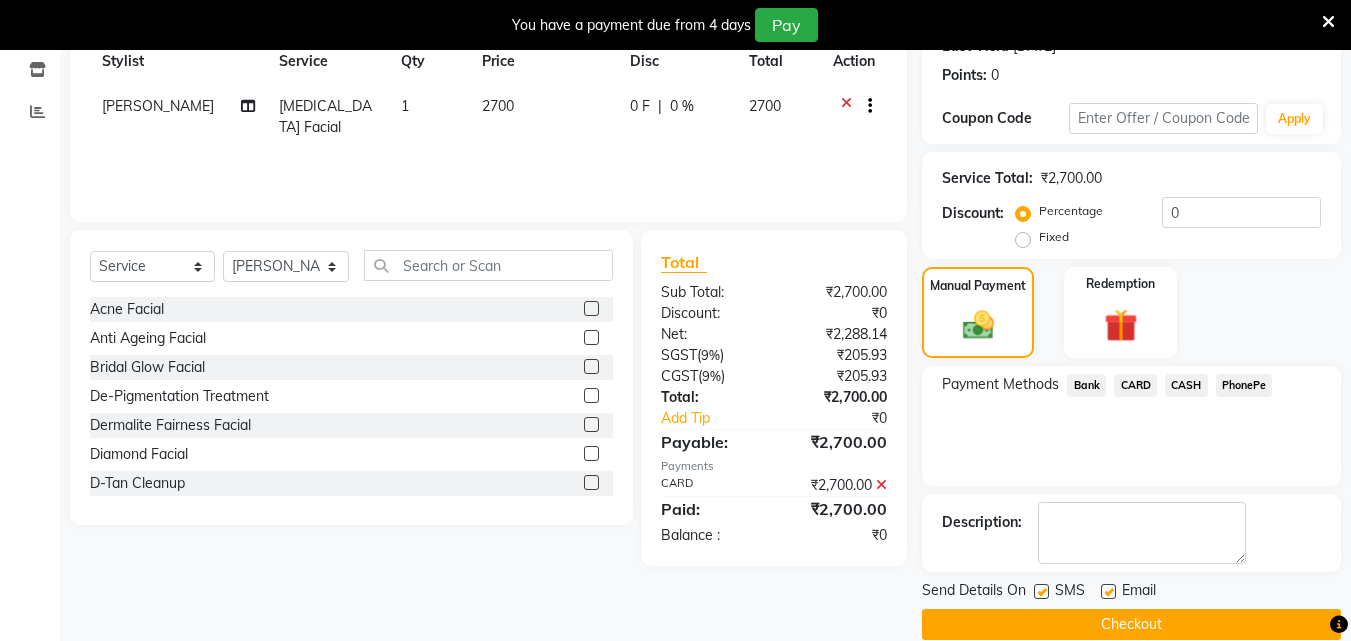scroll, scrollTop: 325, scrollLeft: 0, axis: vertical 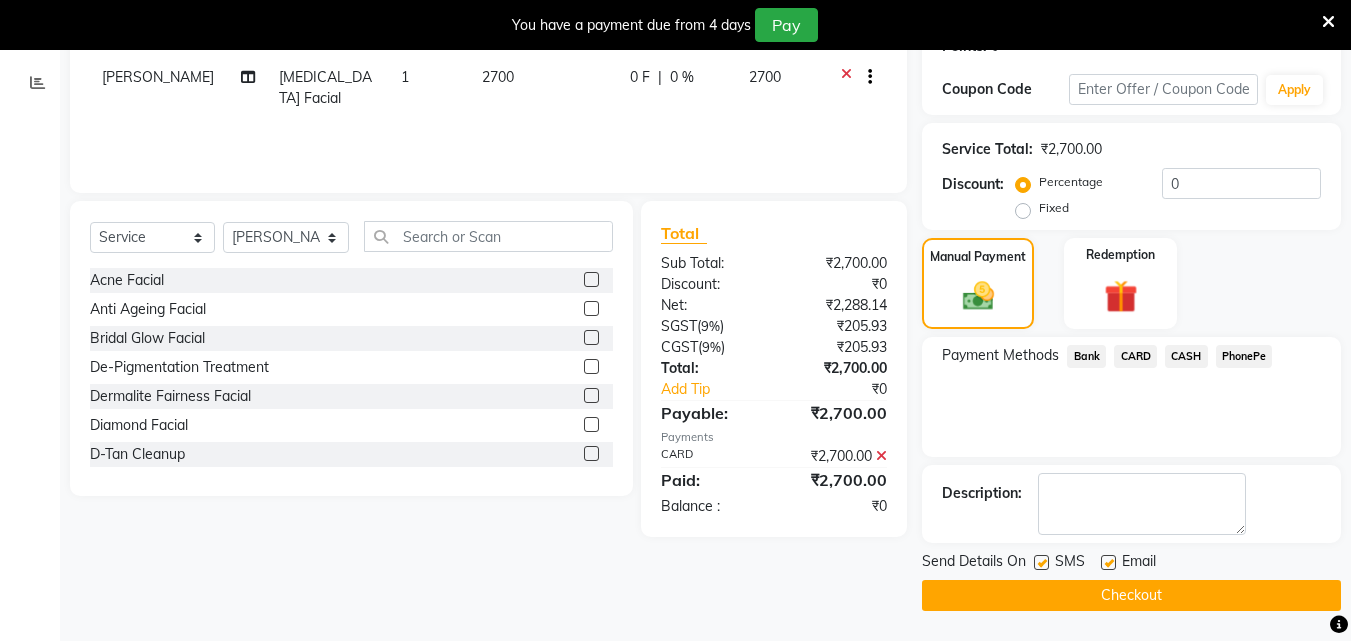 click on "Checkout" 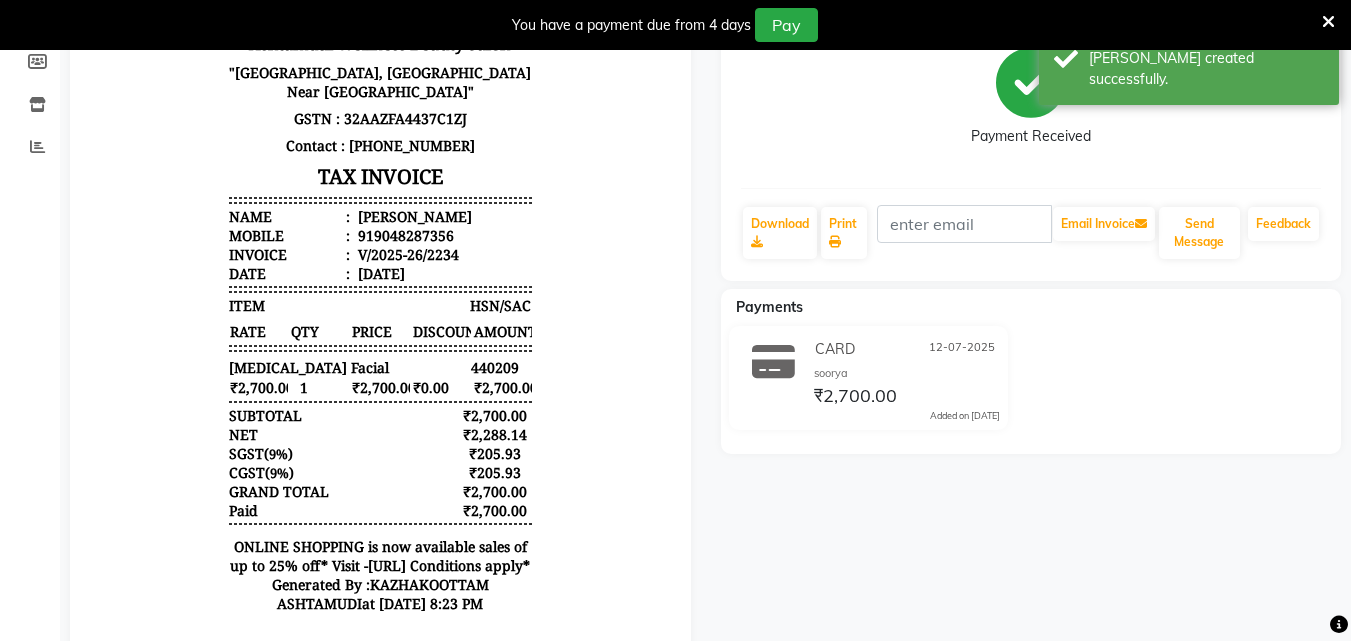 scroll, scrollTop: 125, scrollLeft: 0, axis: vertical 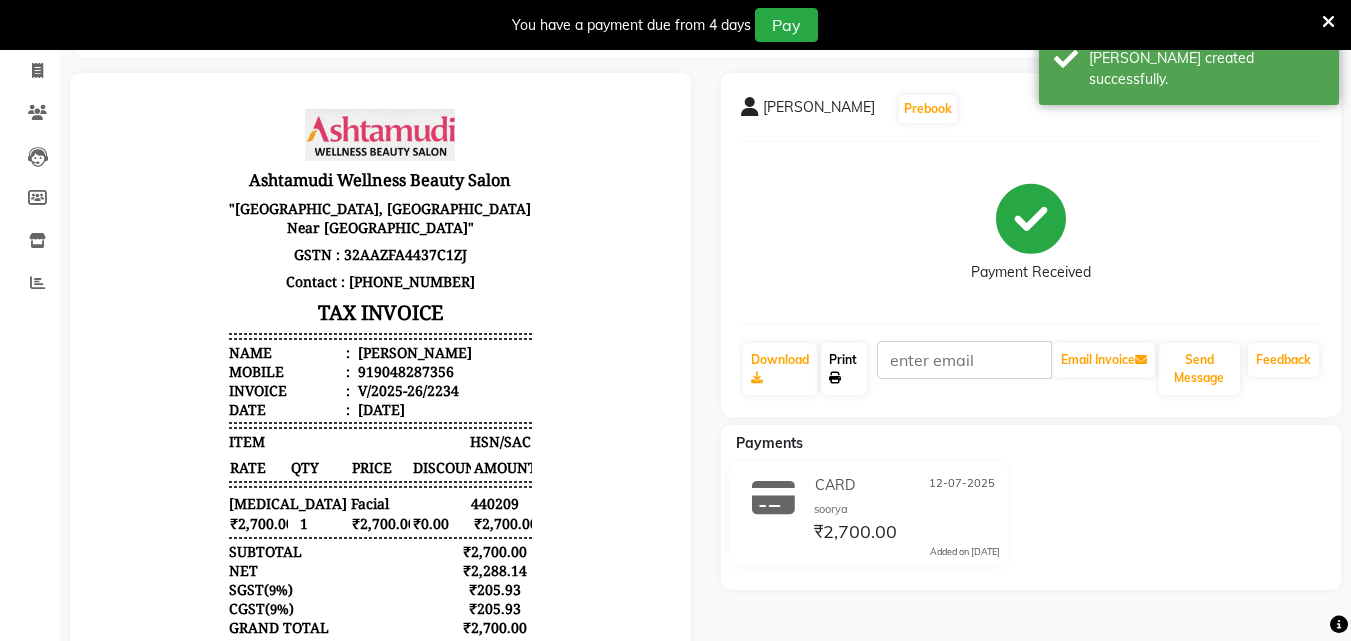 click on "Print" 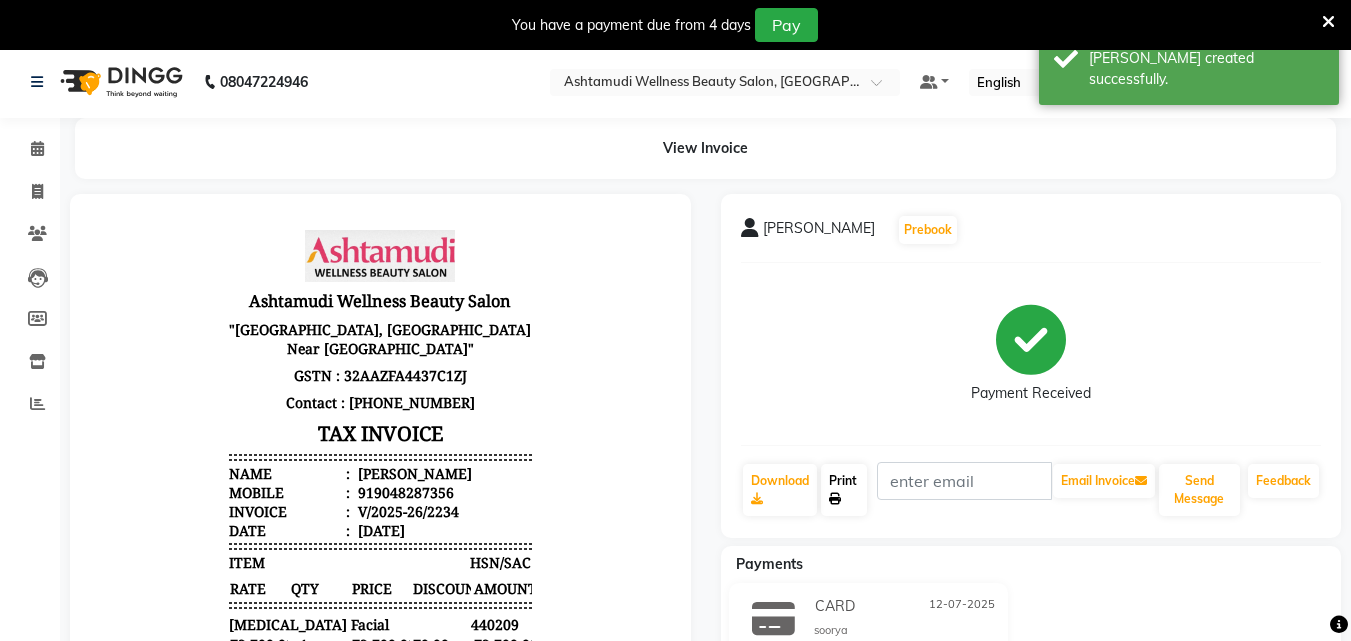 scroll, scrollTop: 0, scrollLeft: 0, axis: both 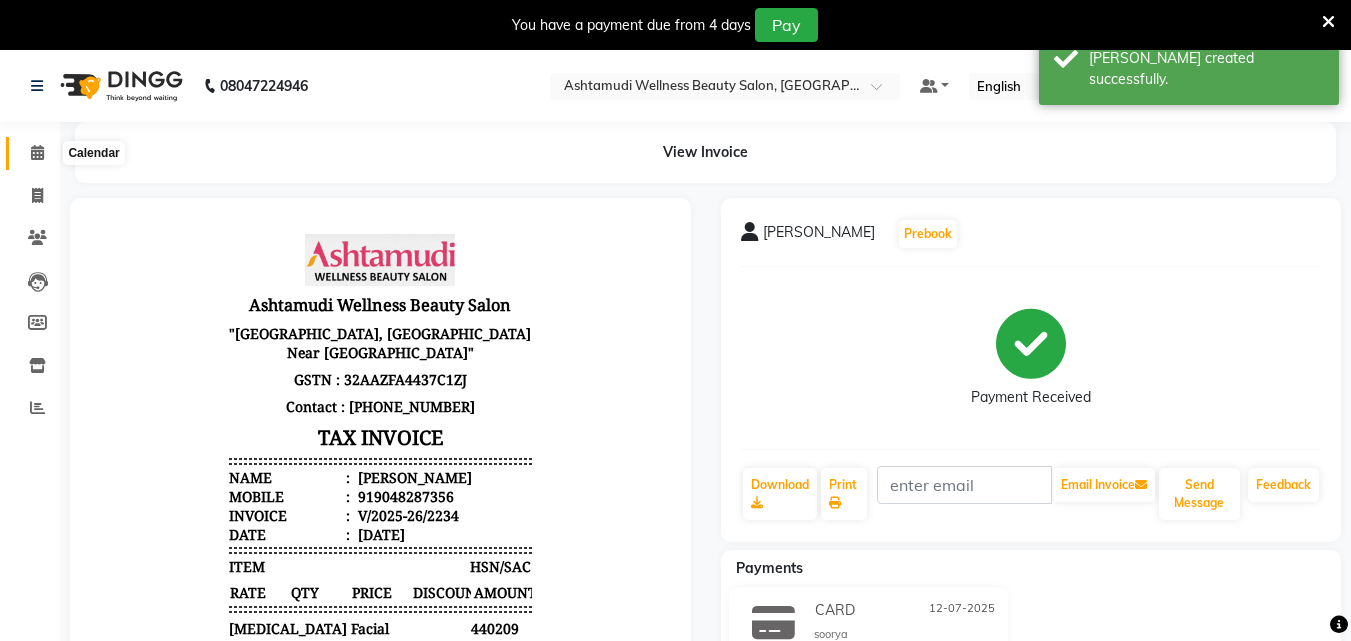 click 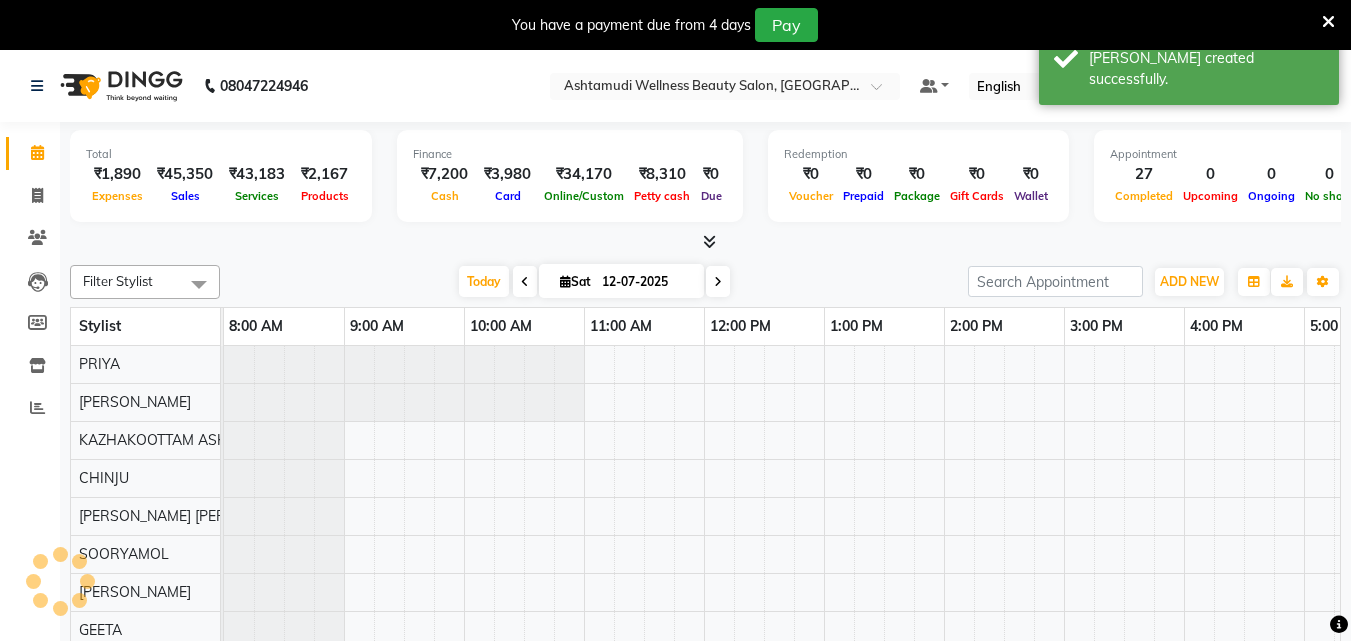 scroll, scrollTop: 0, scrollLeft: 0, axis: both 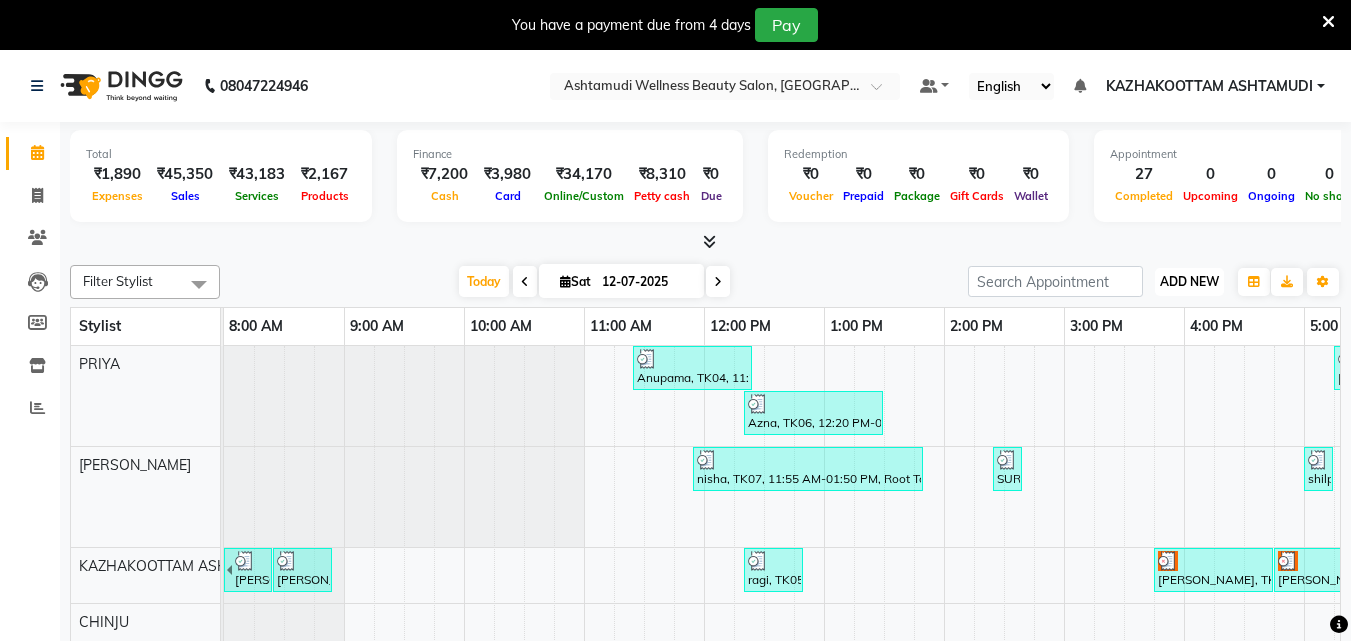 click on "ADD NEW" at bounding box center [1189, 281] 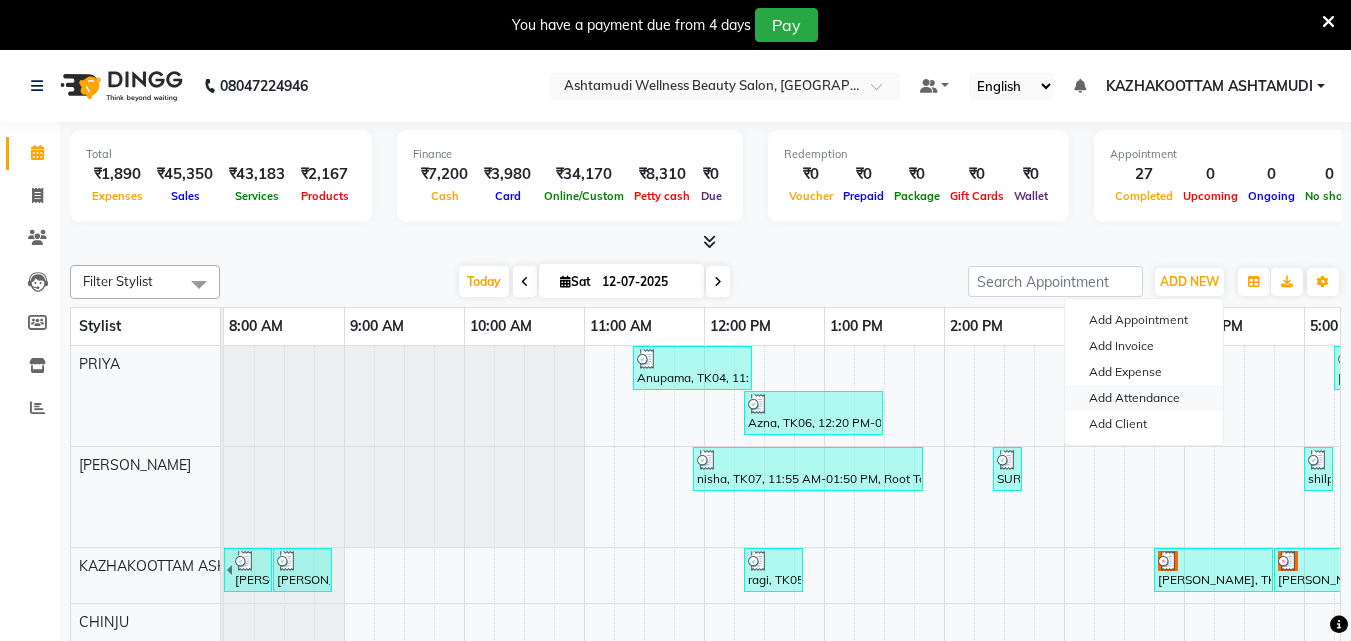 click on "Add Attendance" at bounding box center (1144, 398) 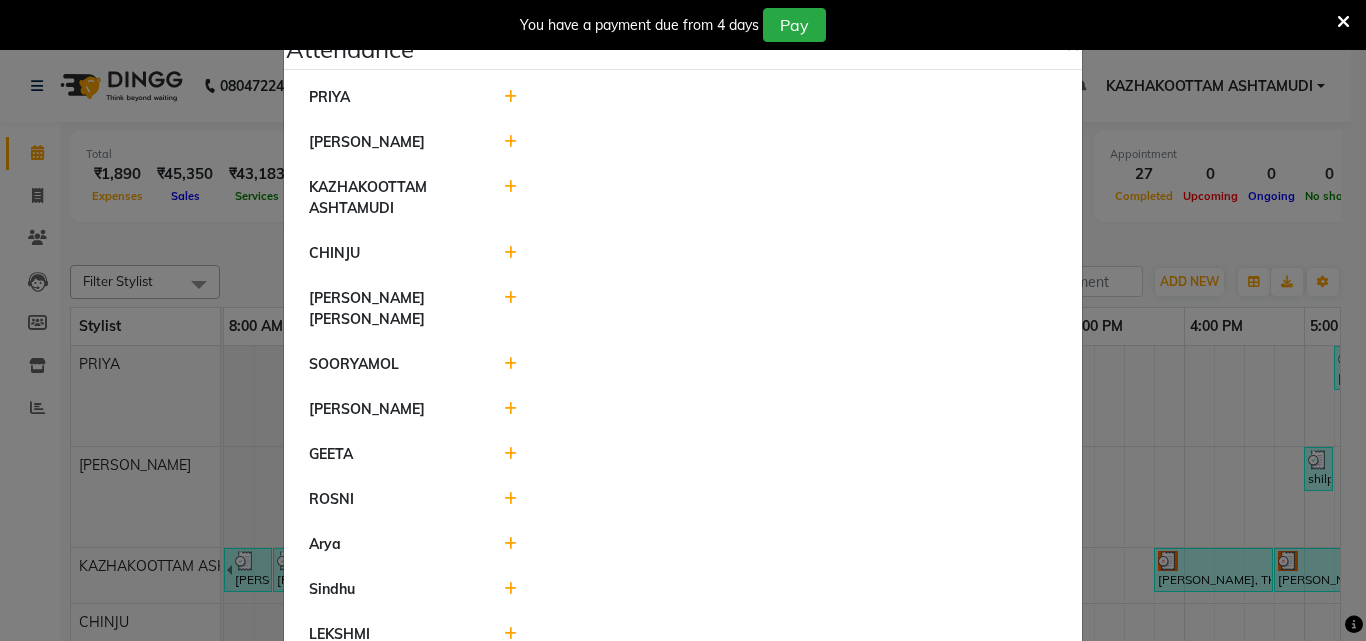 click 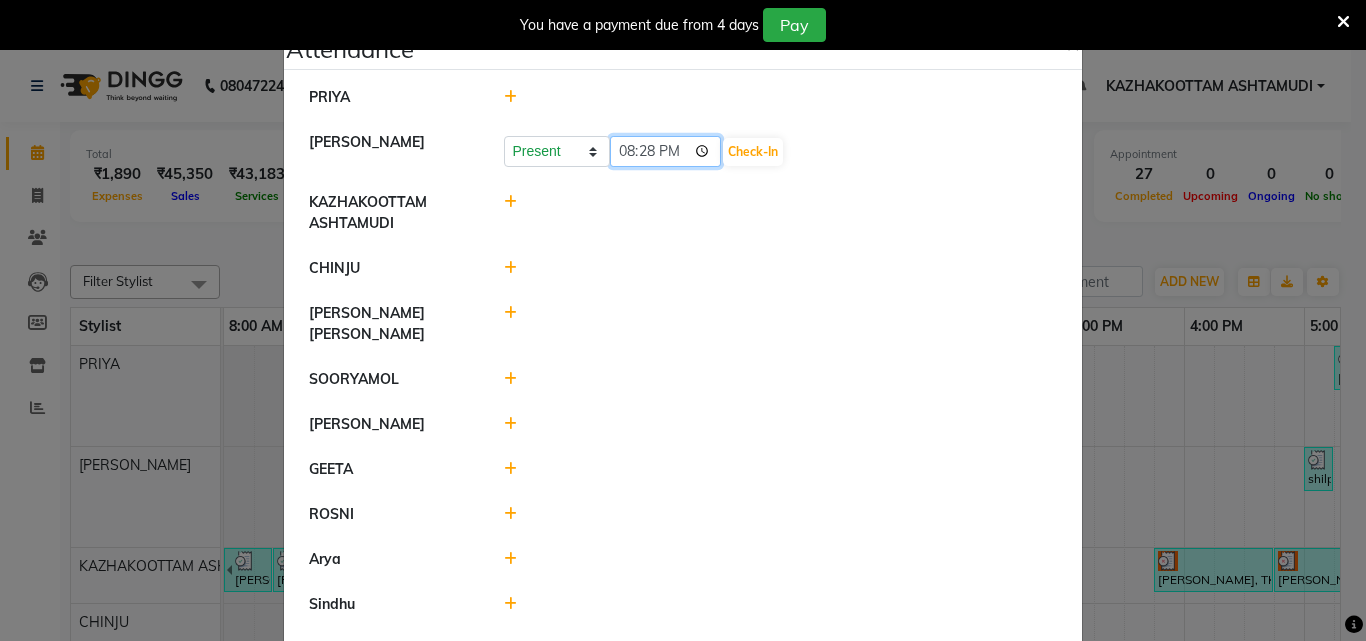 click on "20:28" 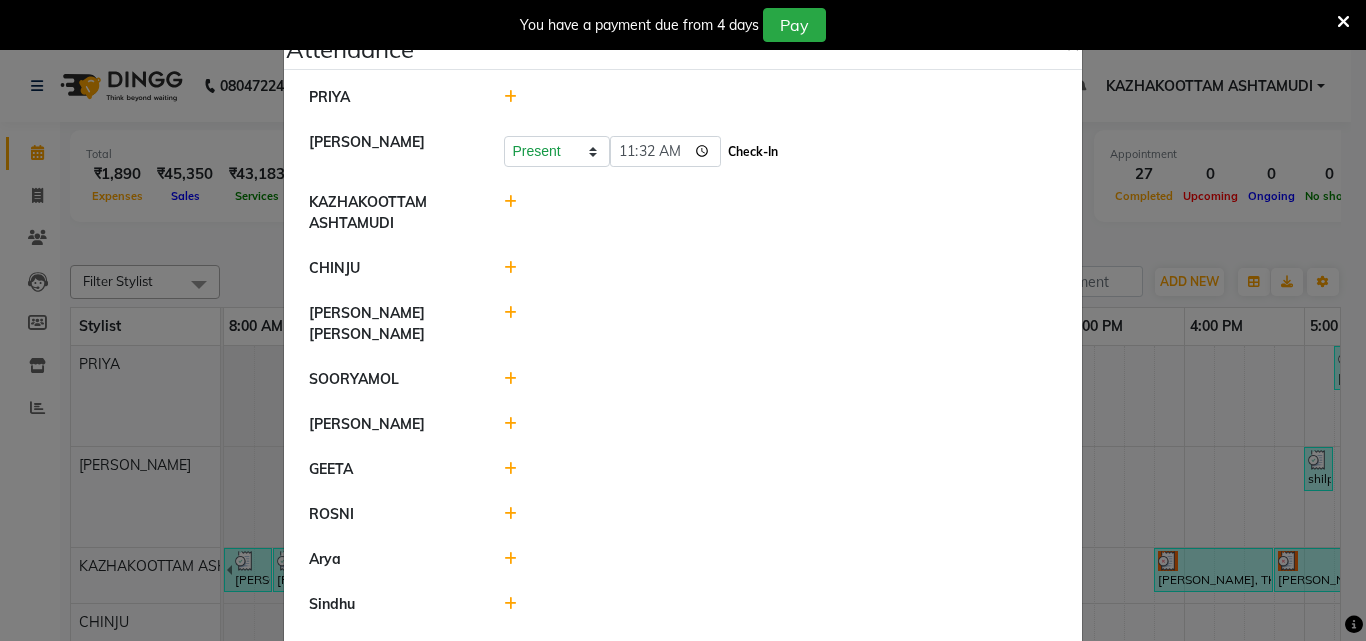 click on "Check-In" 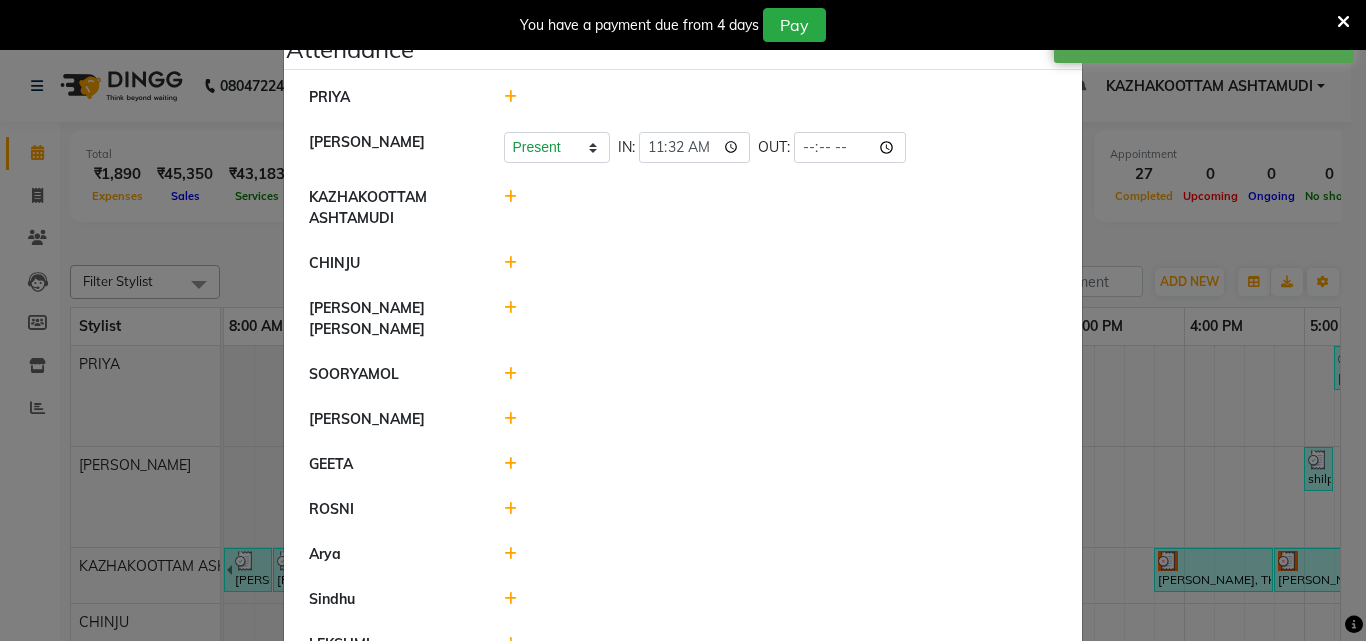 click 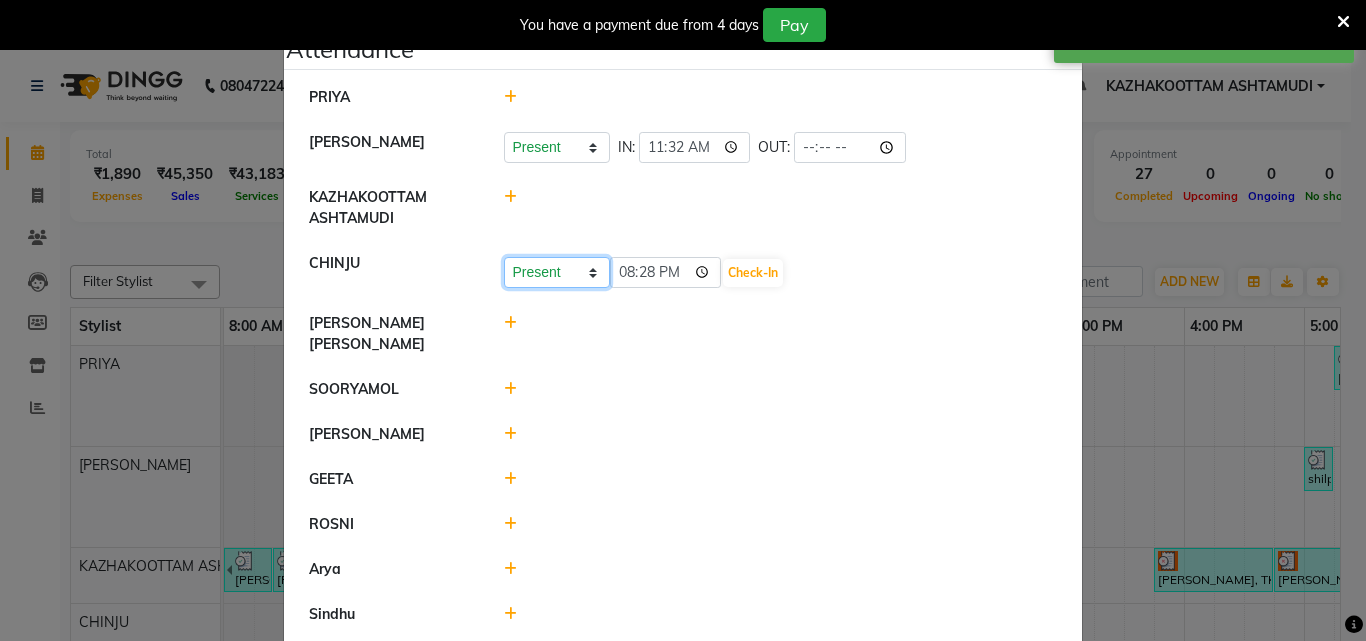 click on "Present Absent Late Half Day Weekly Off" 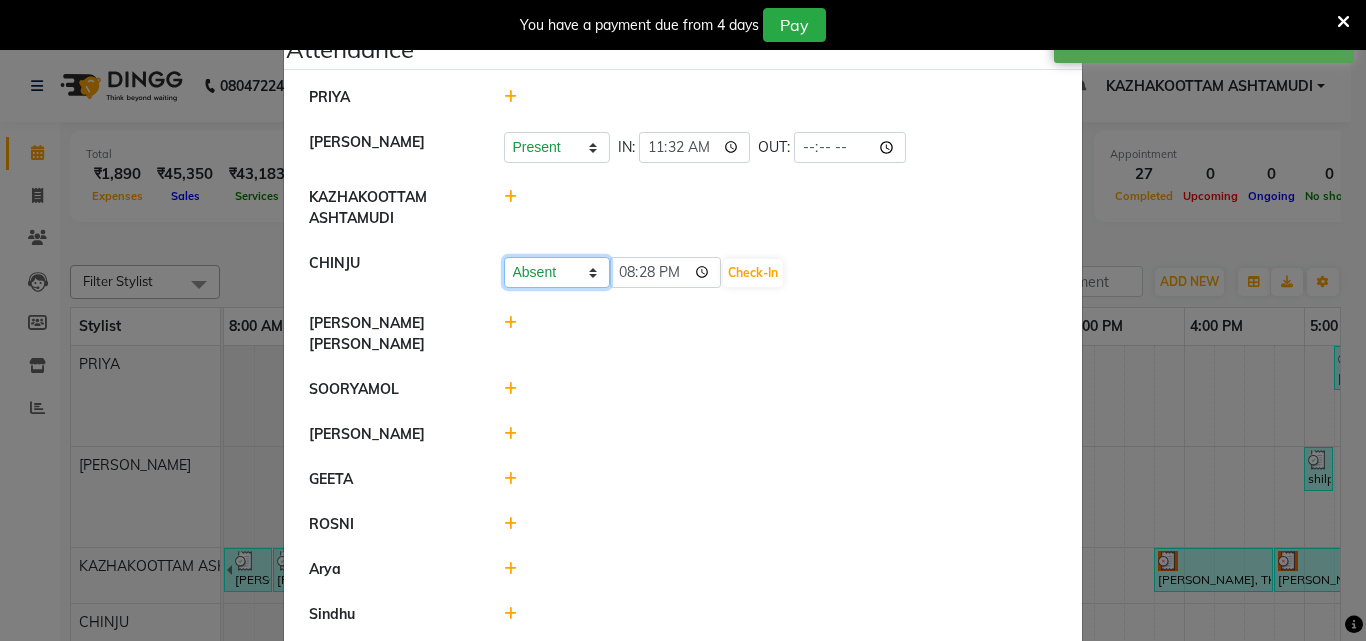 click on "Present Absent Late Half Day Weekly Off" 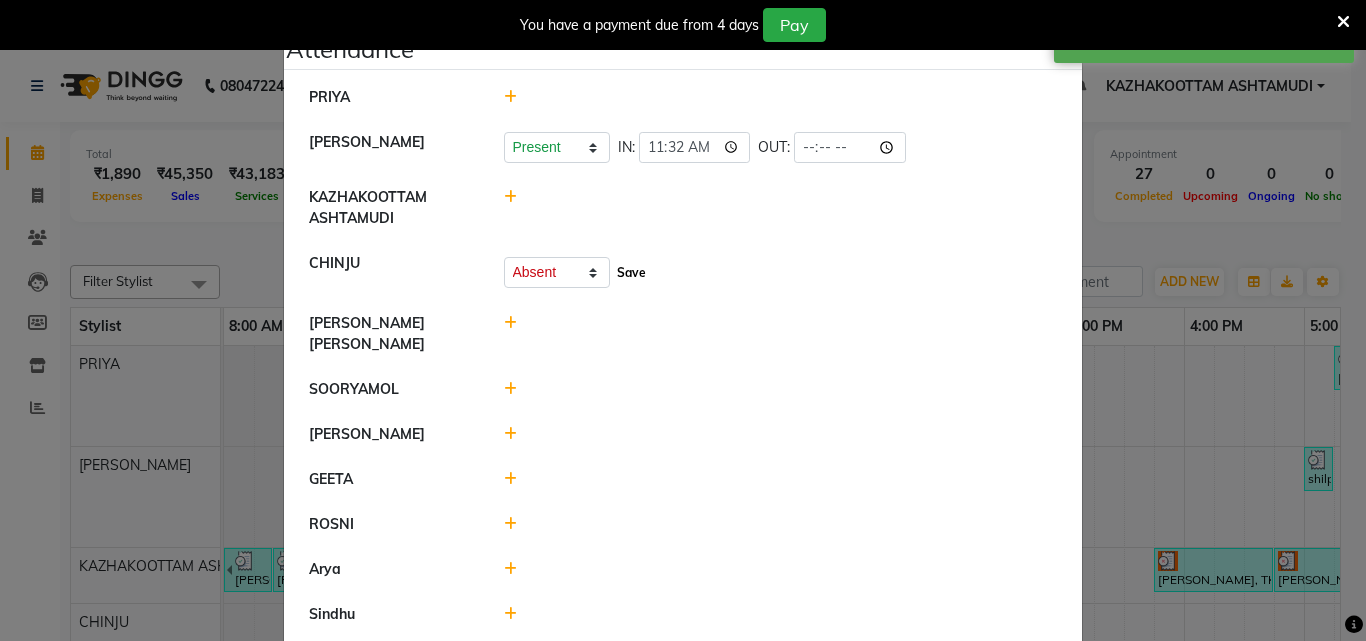 click on "Save" 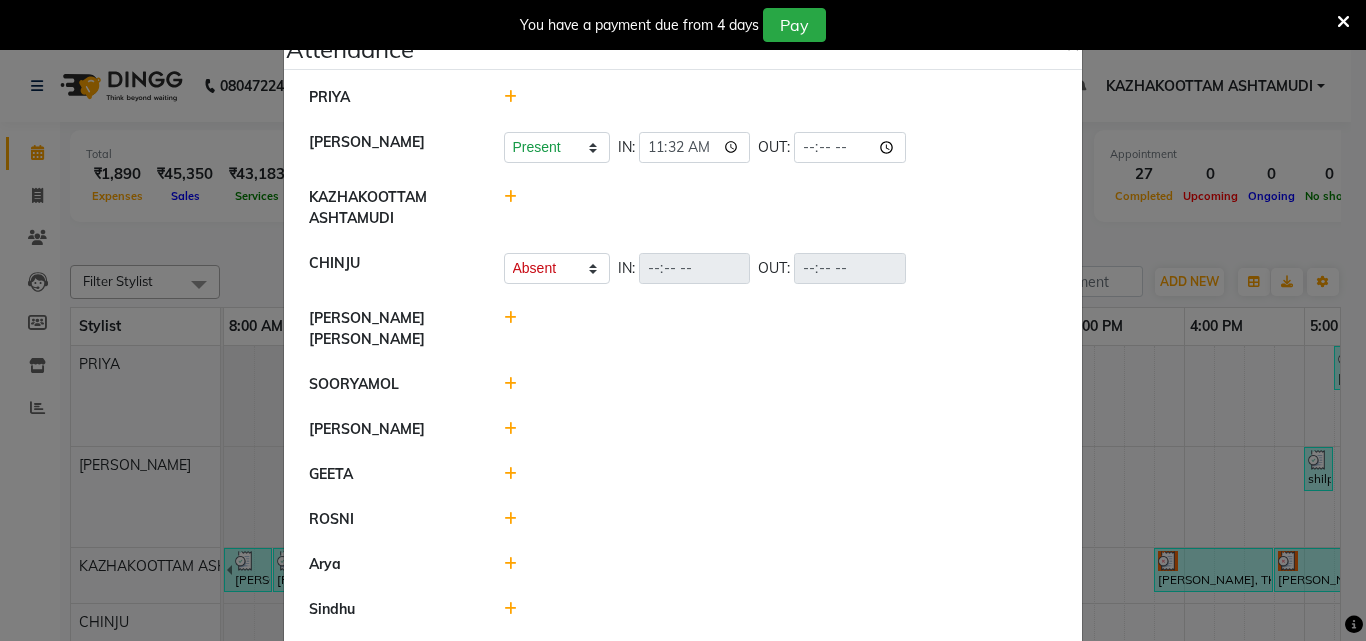 click 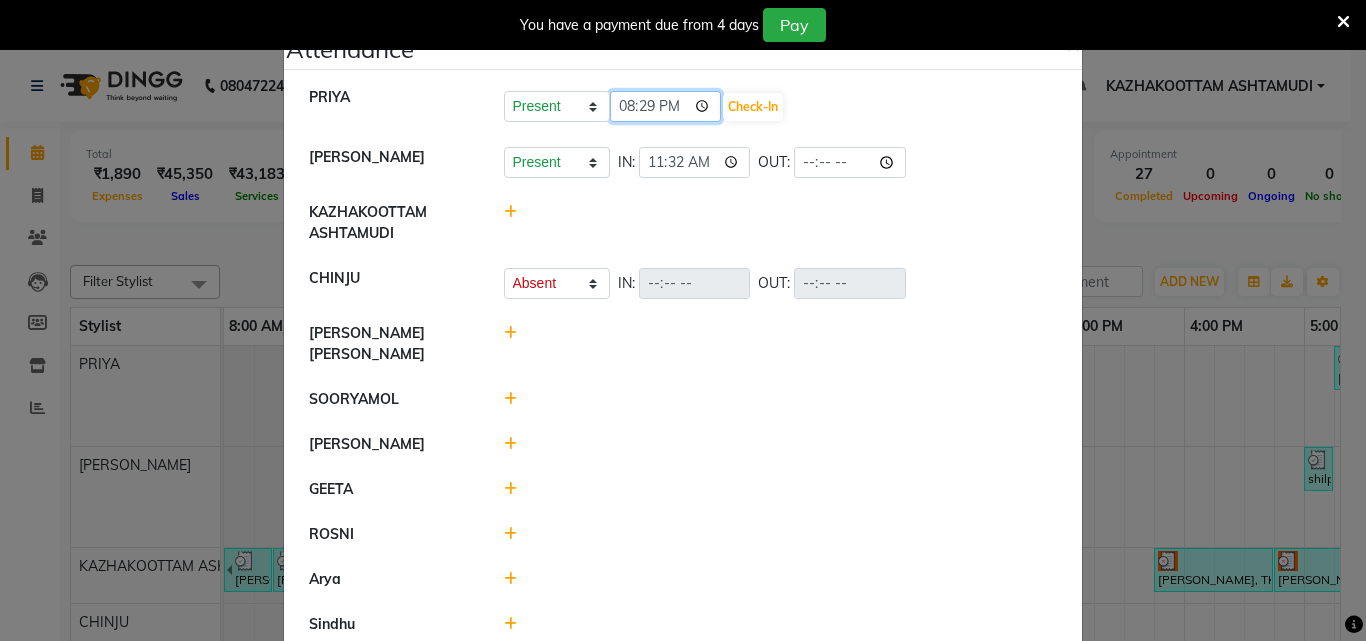 click on "20:29" 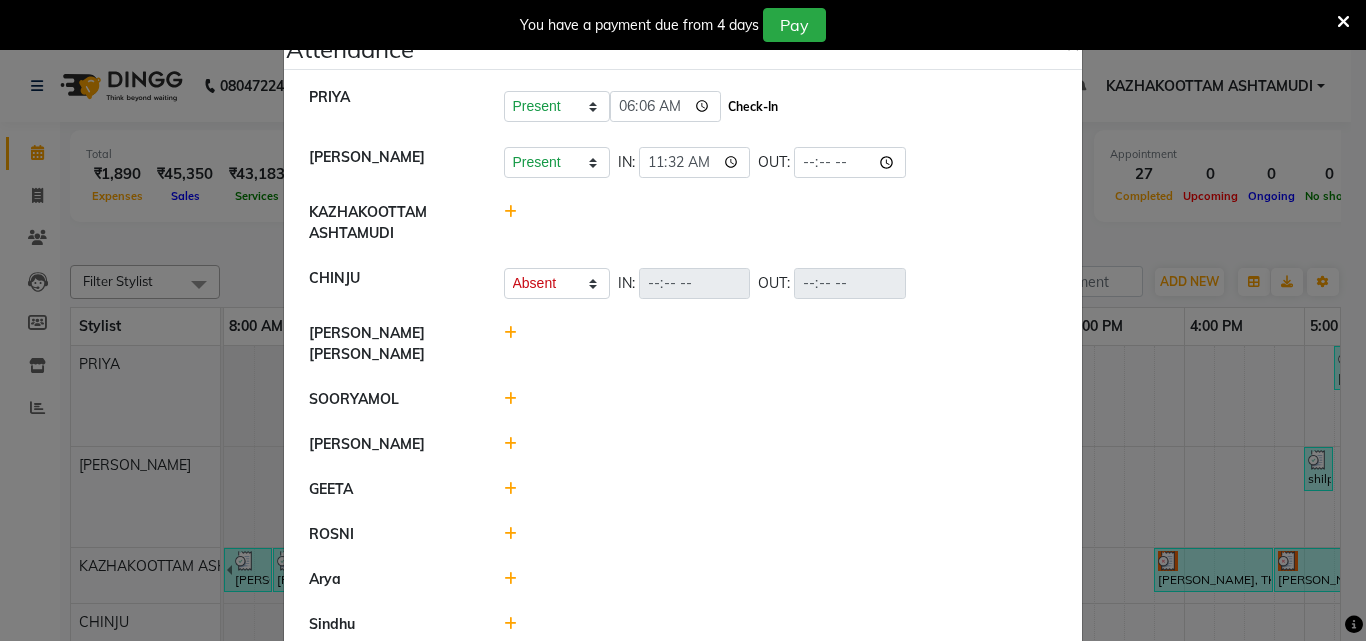 click on "Check-In" 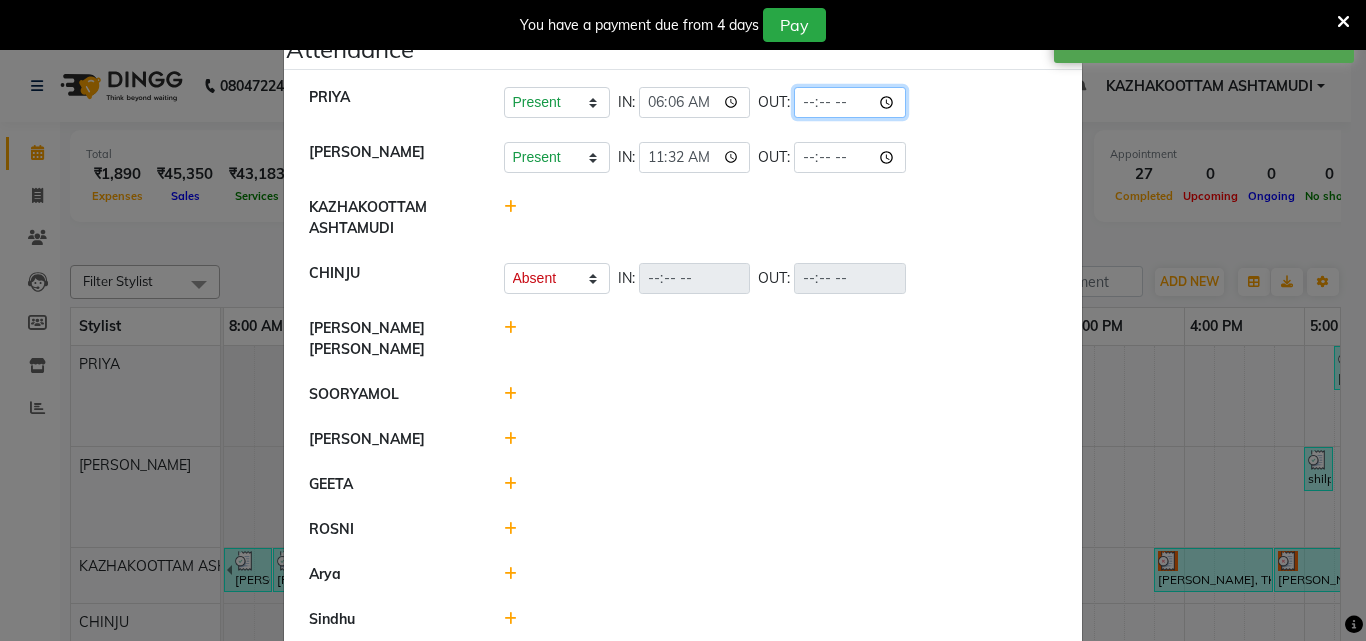 click 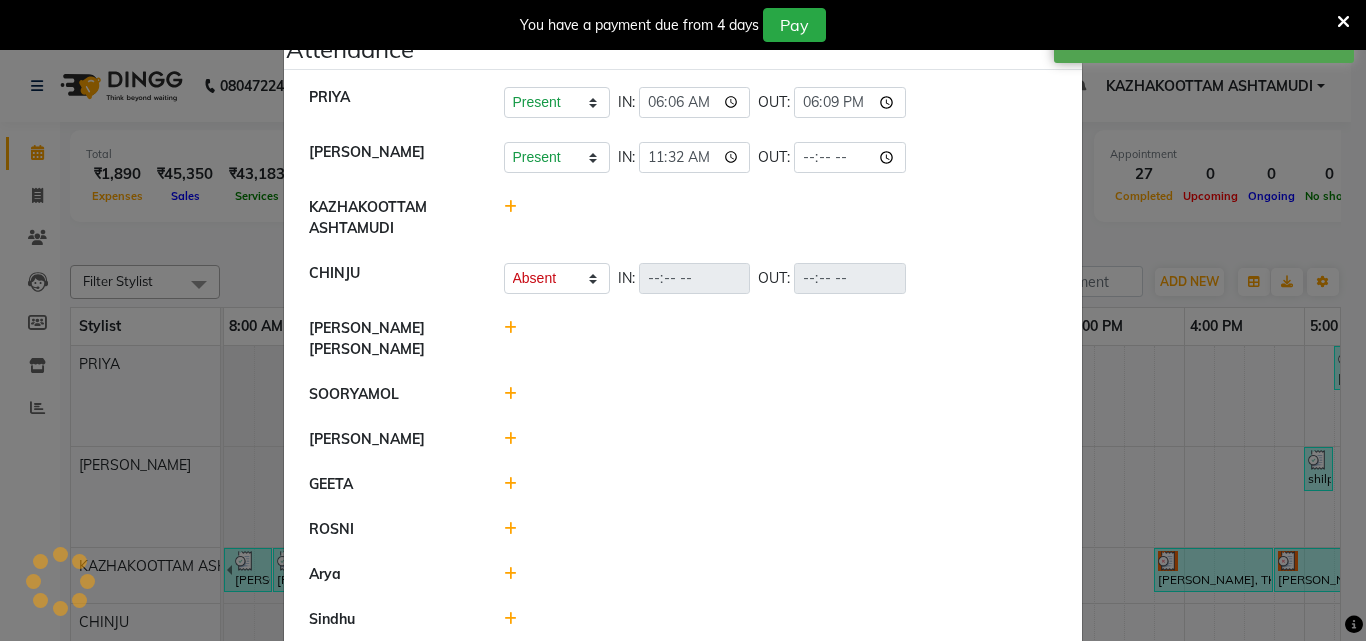 click on "Present   Absent   Late   Half Day   Weekly Off  IN:  11:32 OUT:" 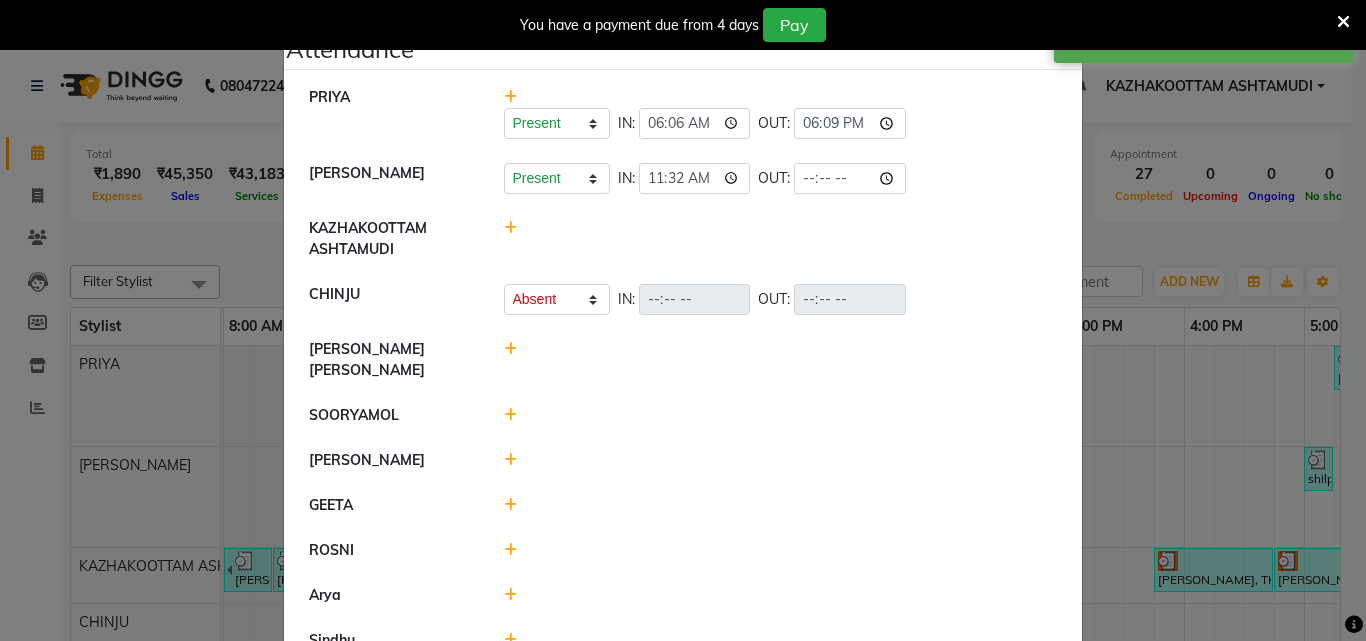 scroll, scrollTop: 80, scrollLeft: 0, axis: vertical 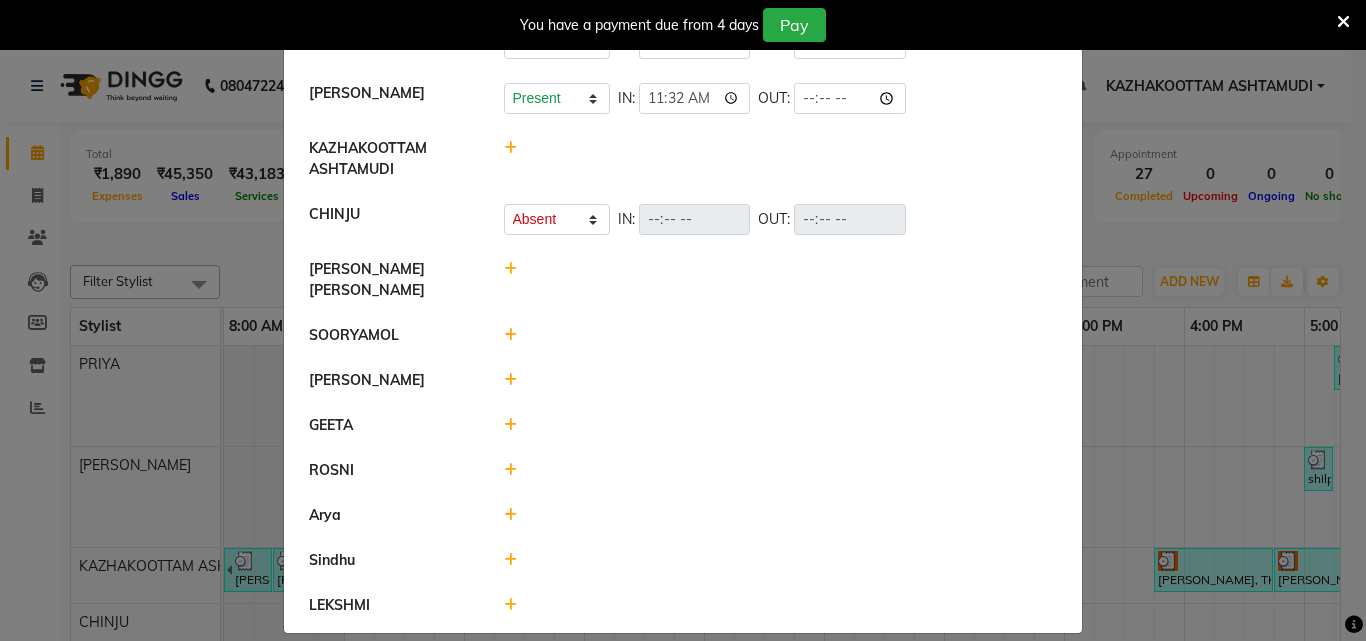 click 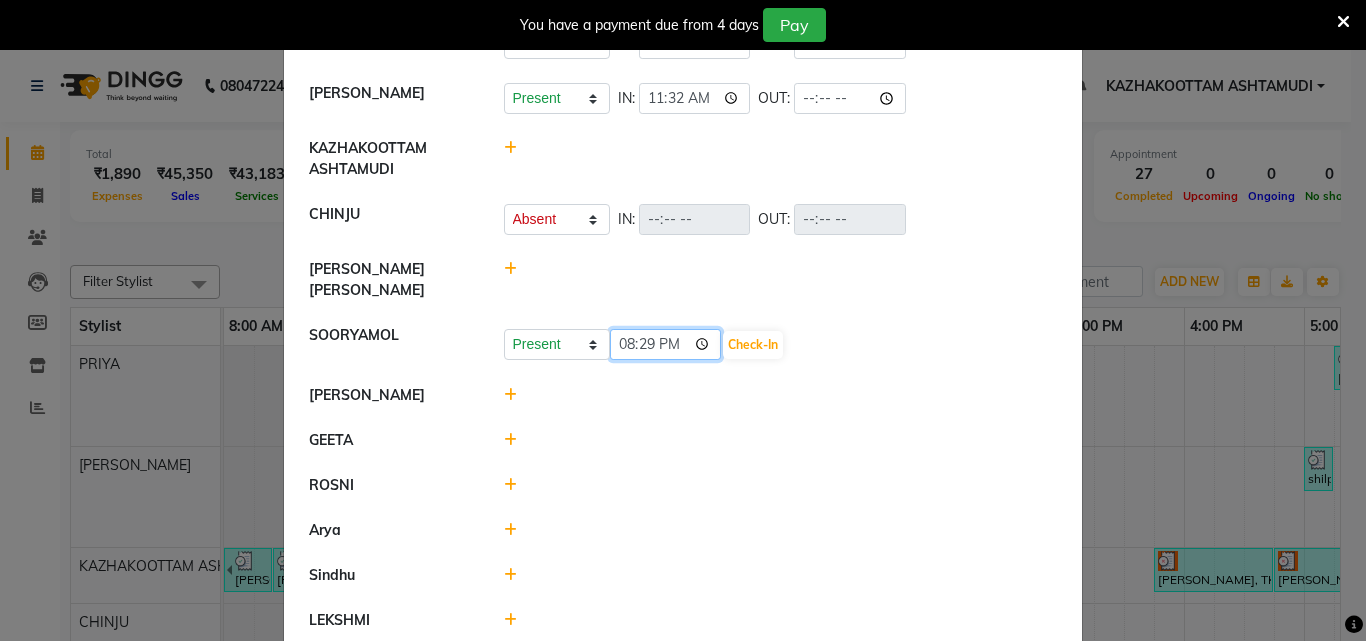 click on "20:29" 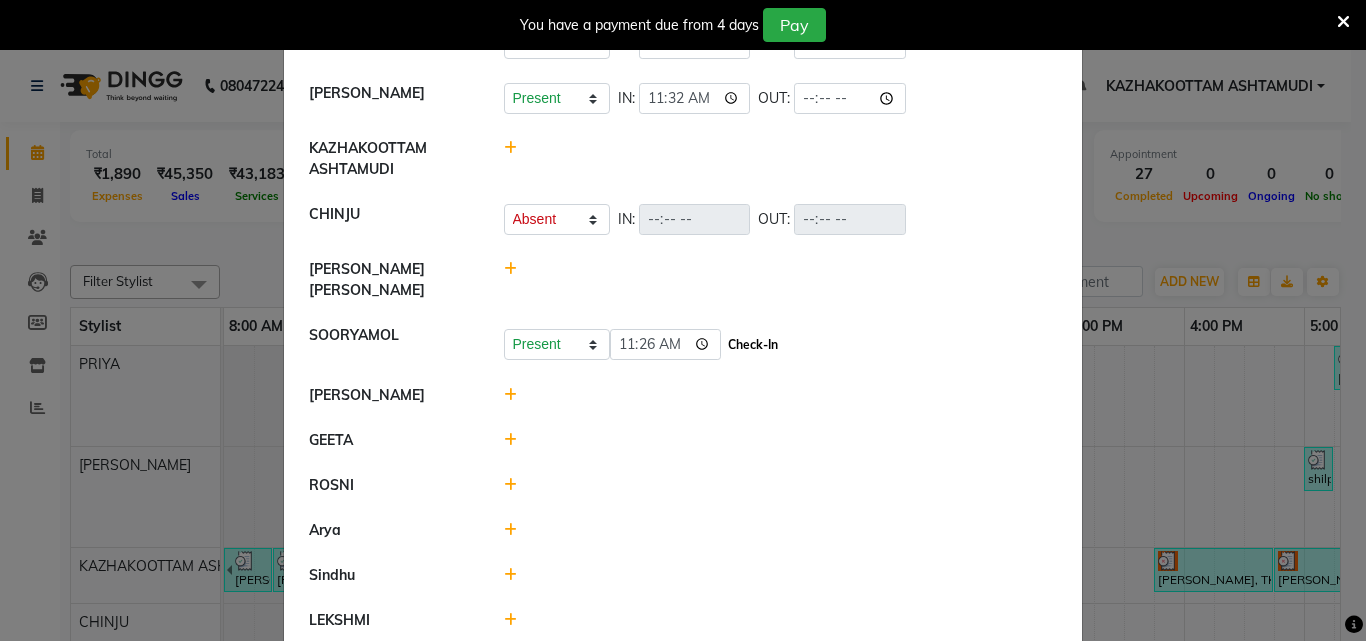 click on "Check-In" 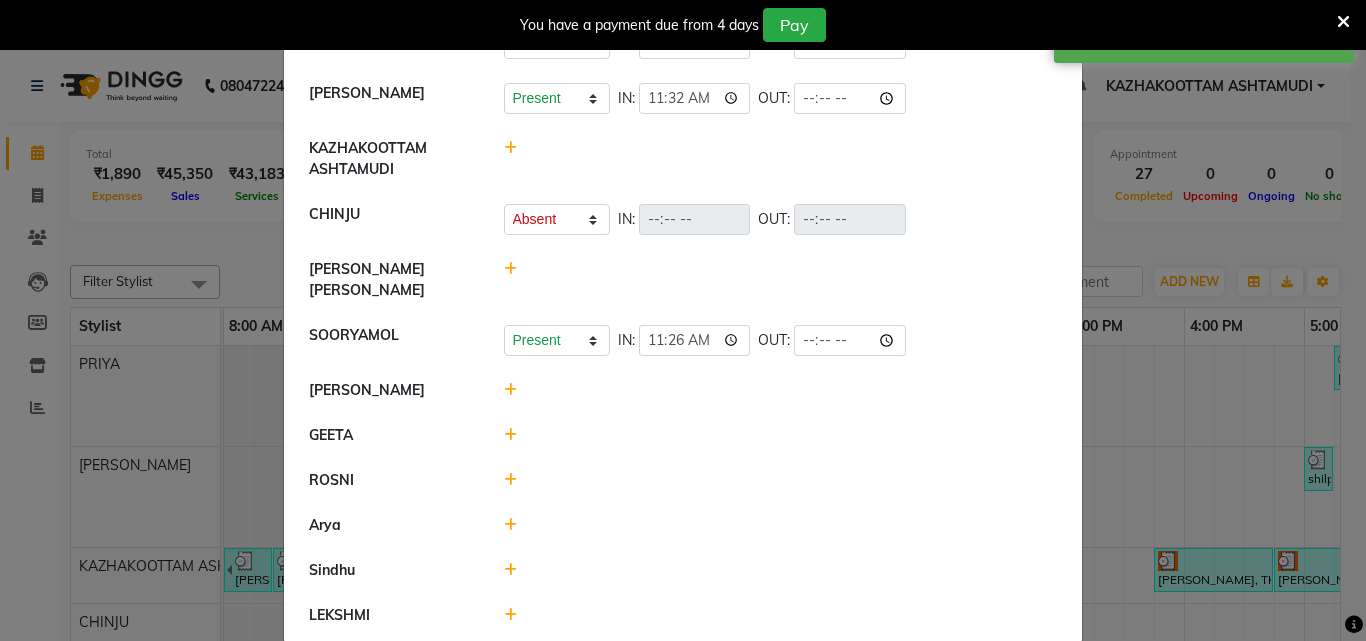 click 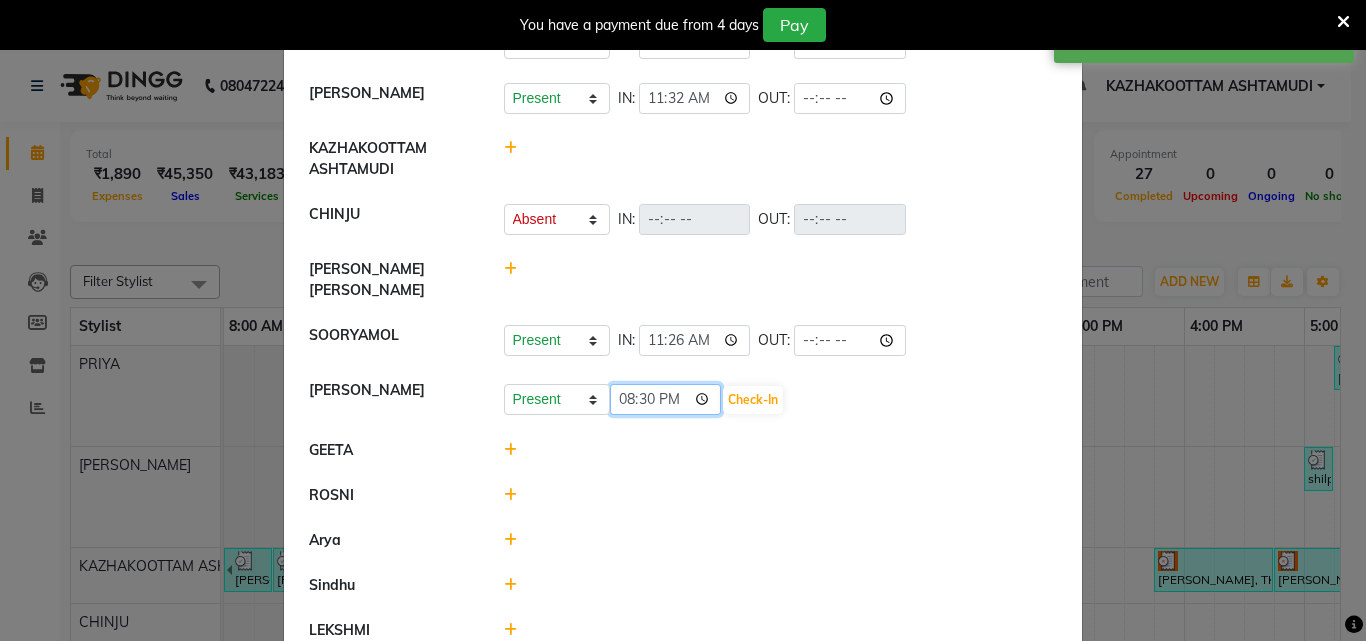 click on "20:30" 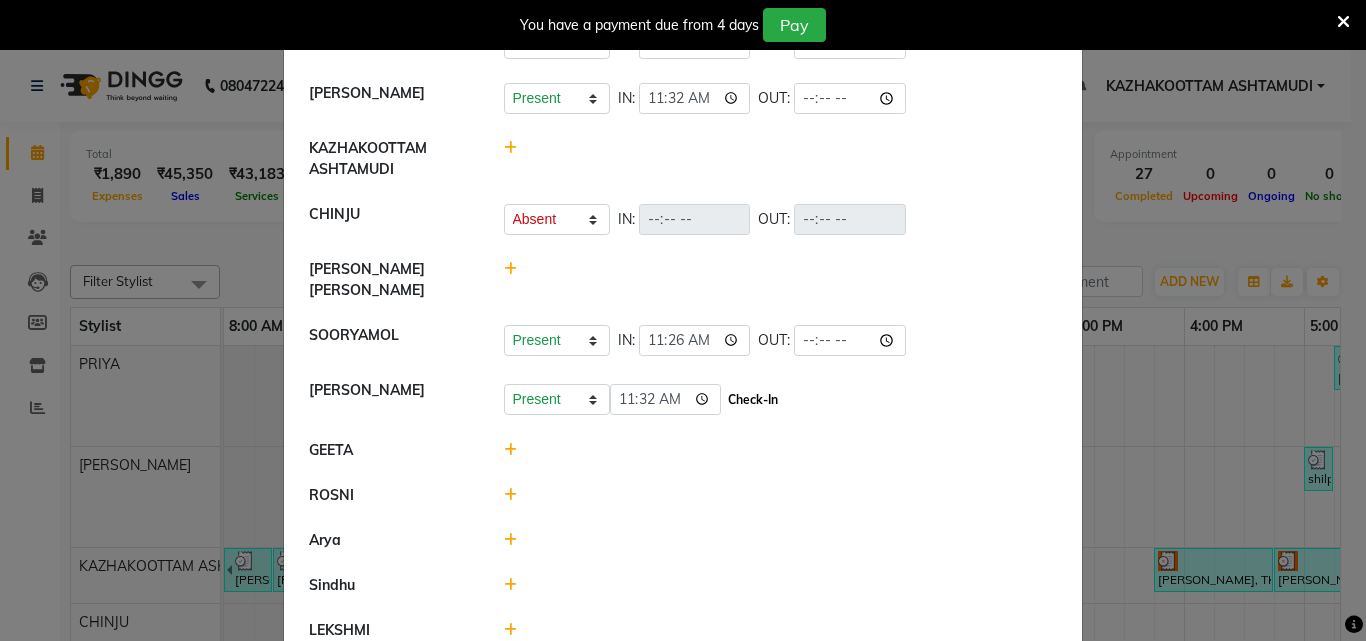 click on "Check-In" 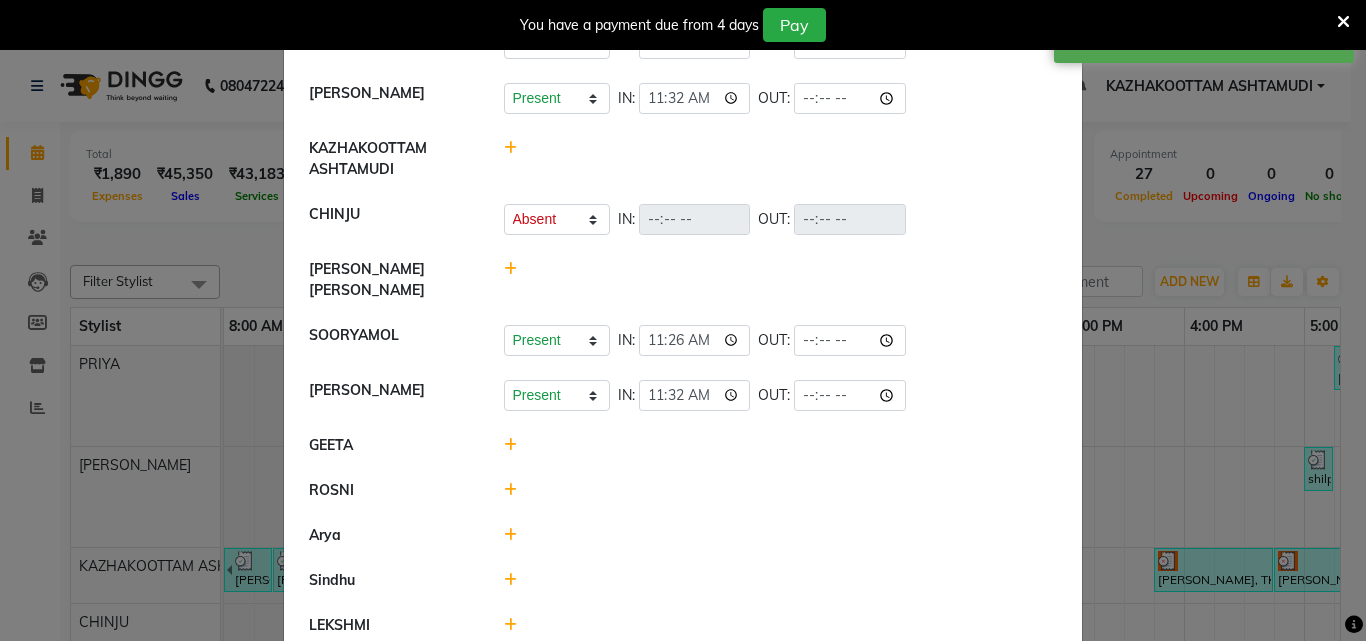 click 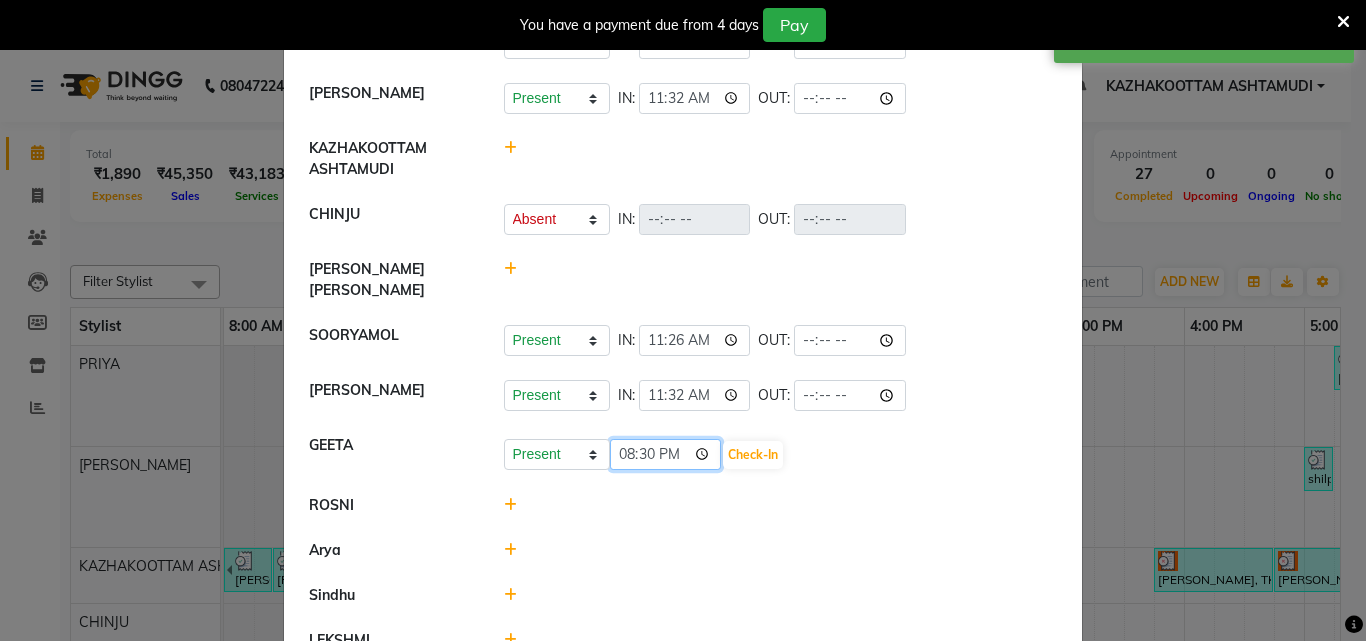 click on "20:30" 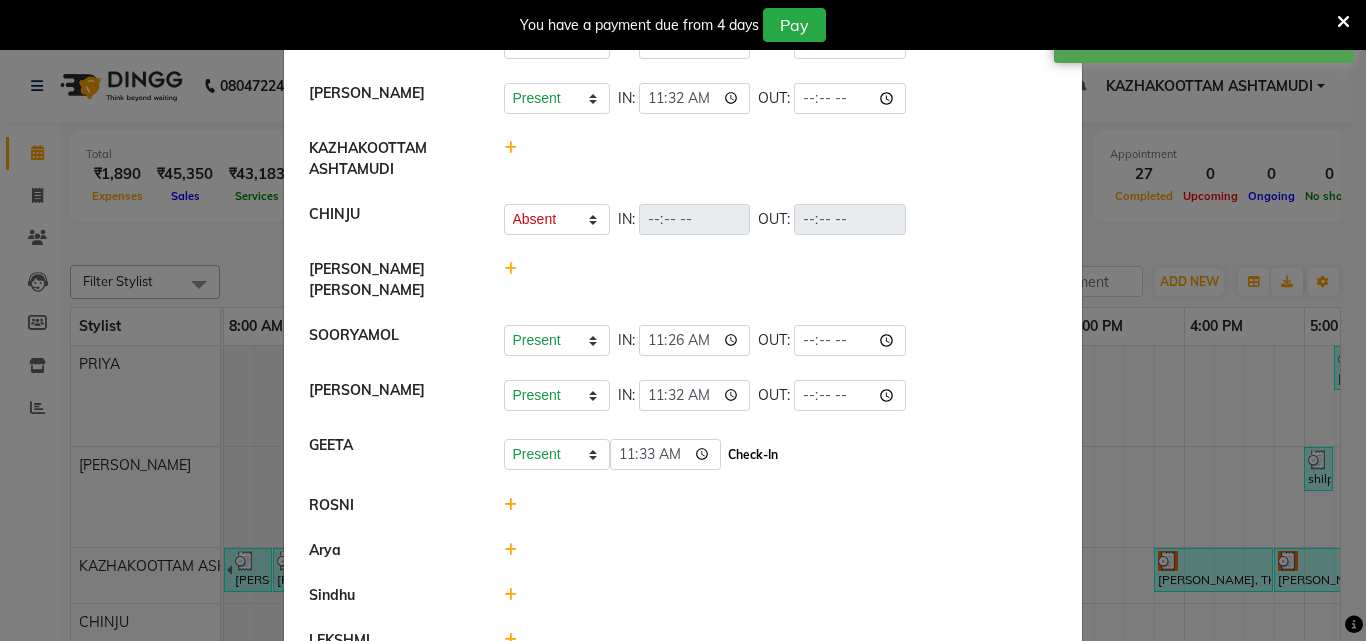 click on "Check-In" 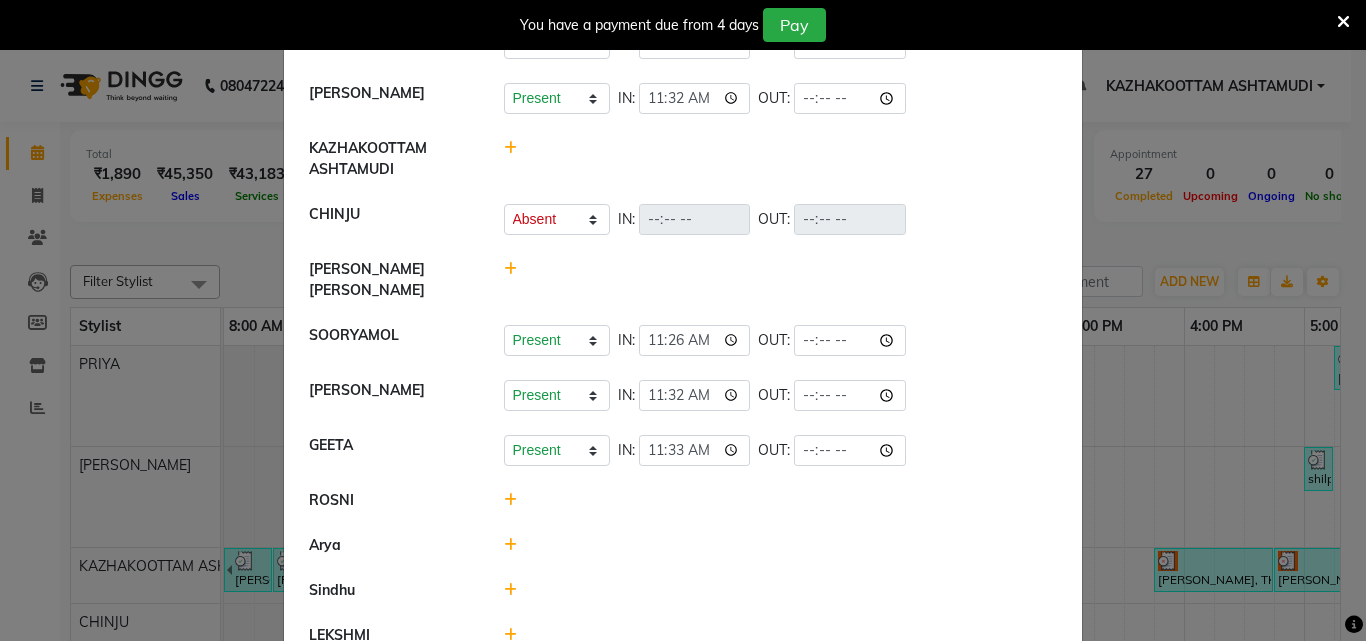 click 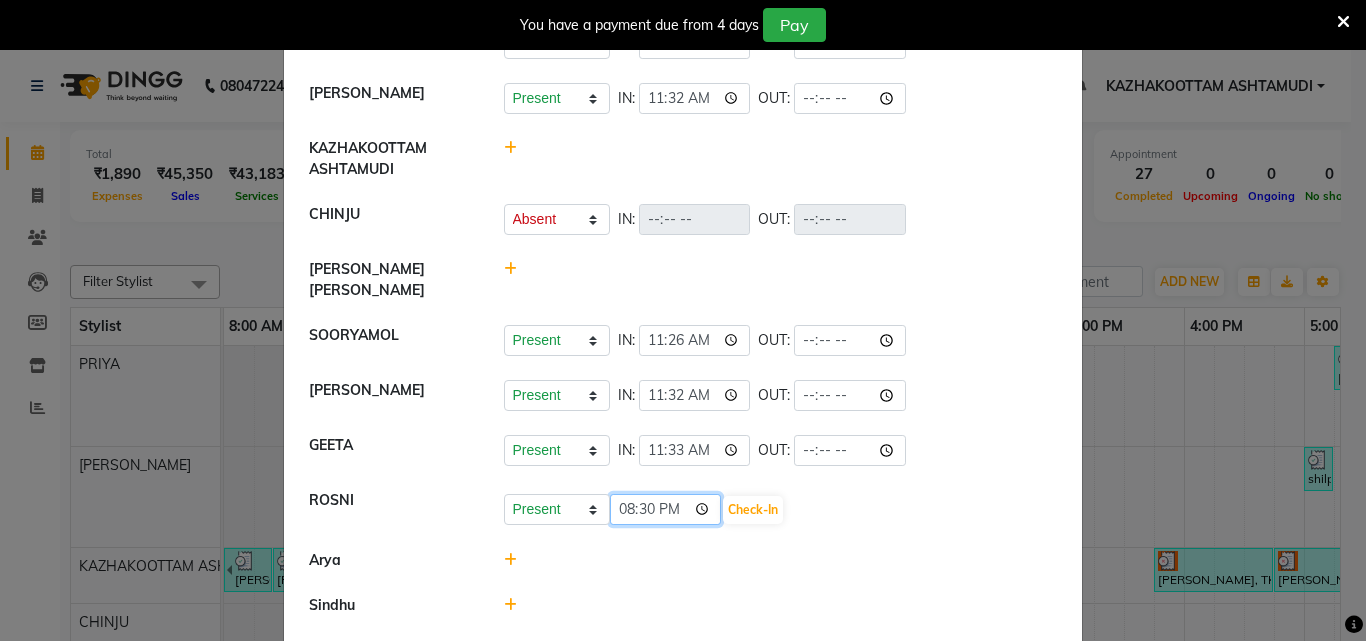 click on "20:30" 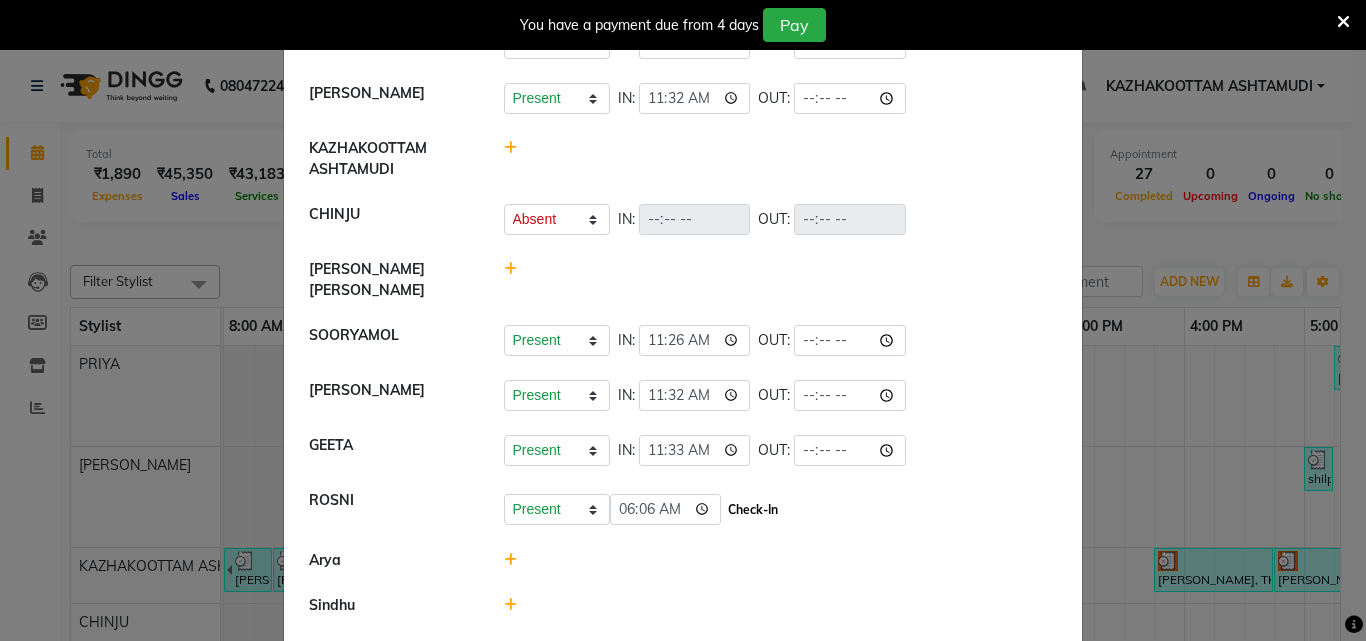 click on "Check-In" 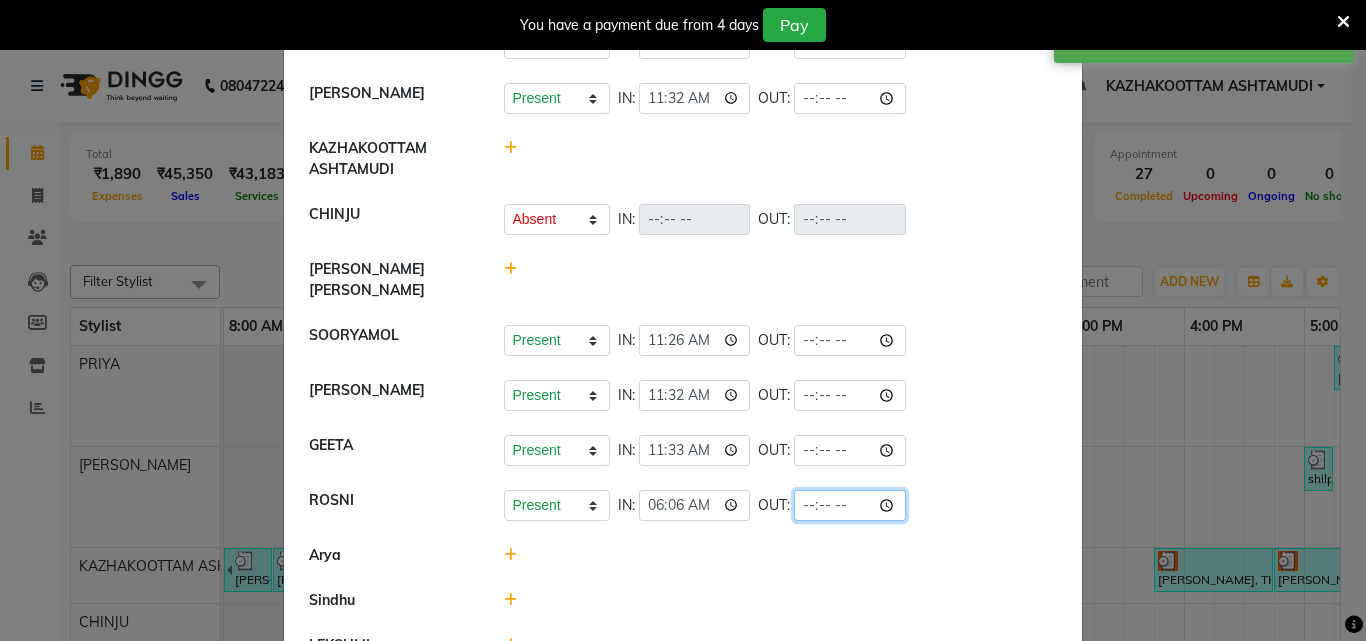 click on "ROSNI   Present   Absent   Late   Half Day   Weekly Off  IN:  06:06 OUT:" 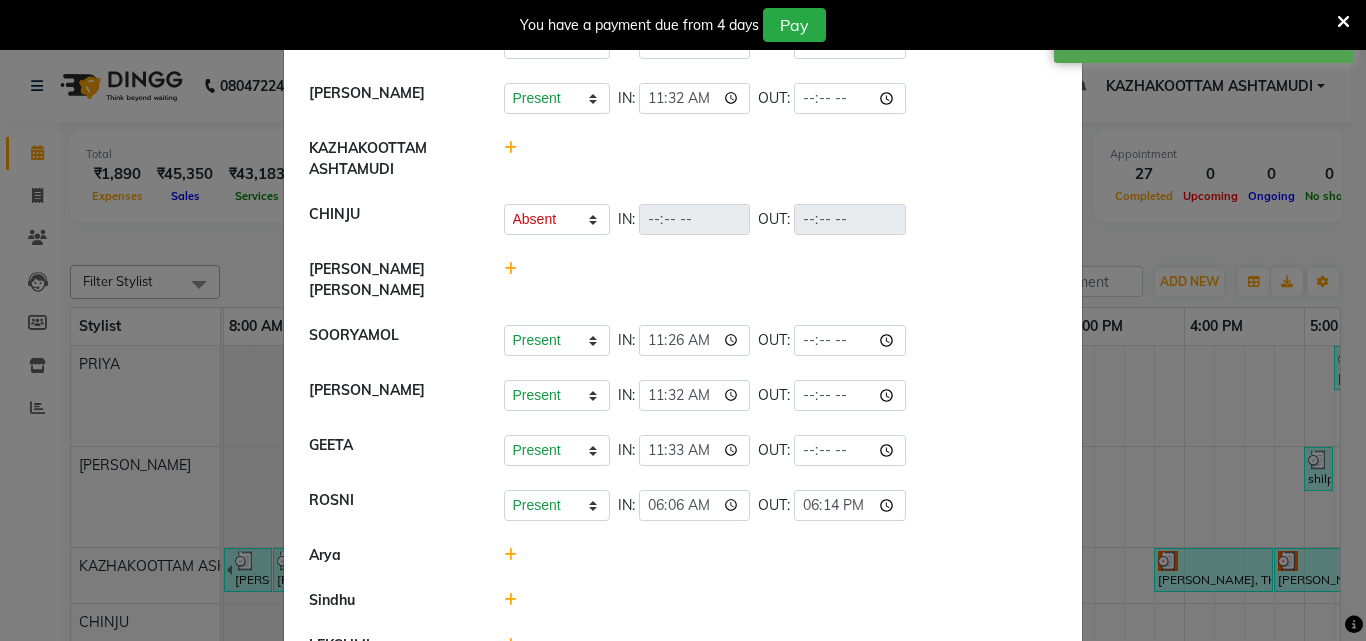 click on "Present   Absent   Late   Half Day   Weekly Off  IN:  06:06 OUT:  18:14" 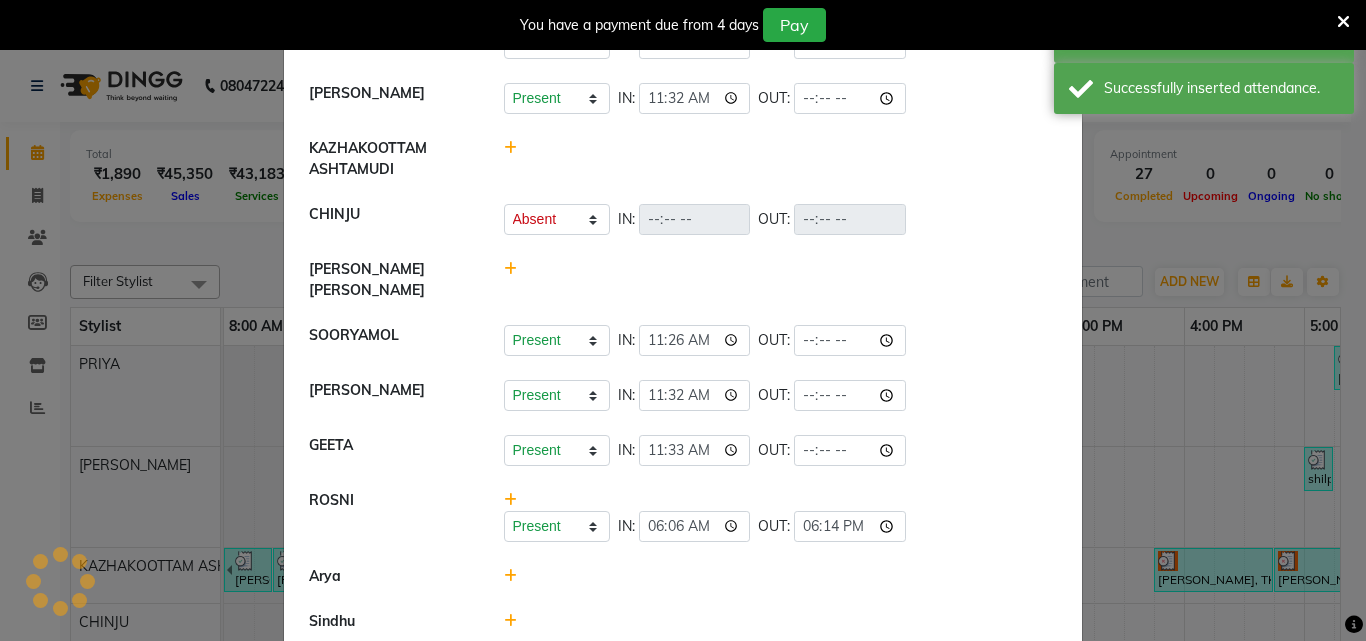 scroll, scrollTop: 141, scrollLeft: 0, axis: vertical 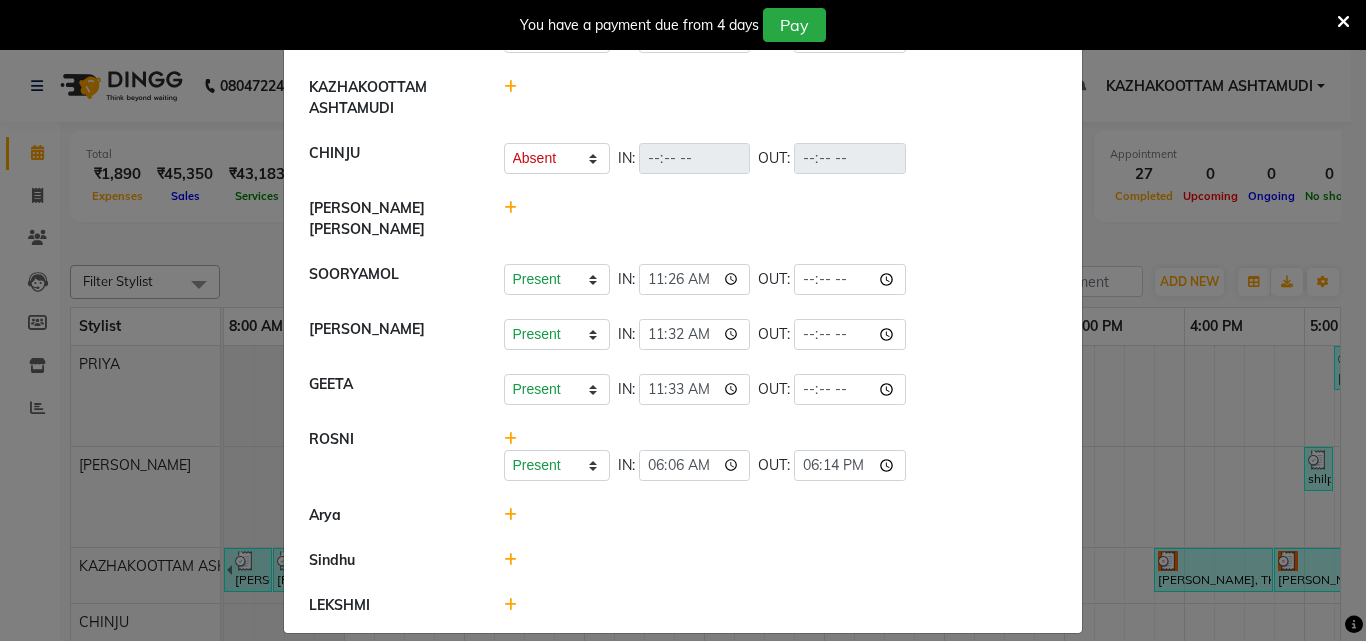 click 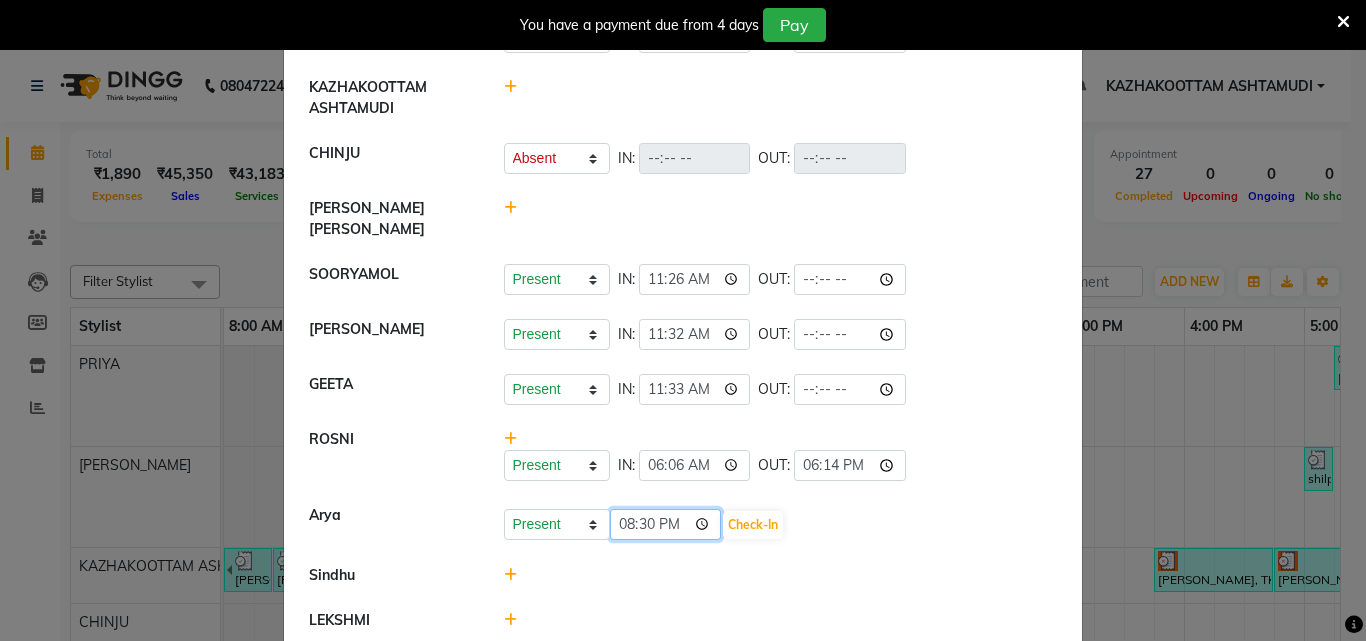 click on "20:30" 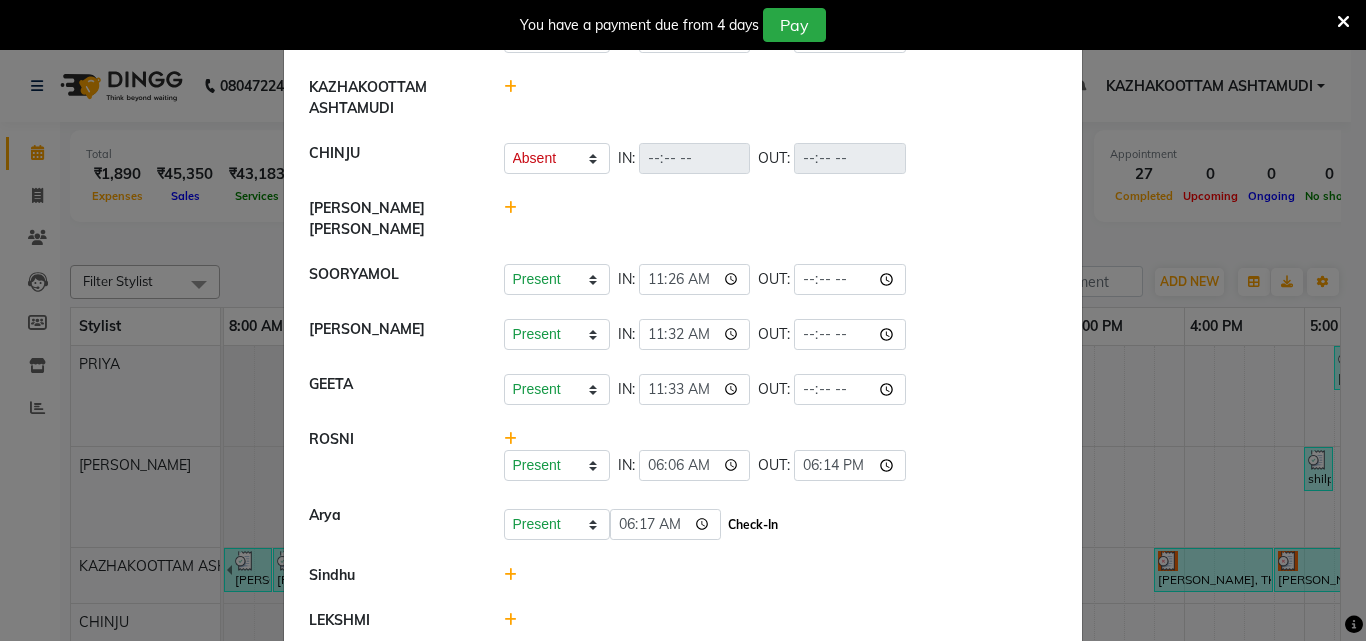 click on "Check-In" 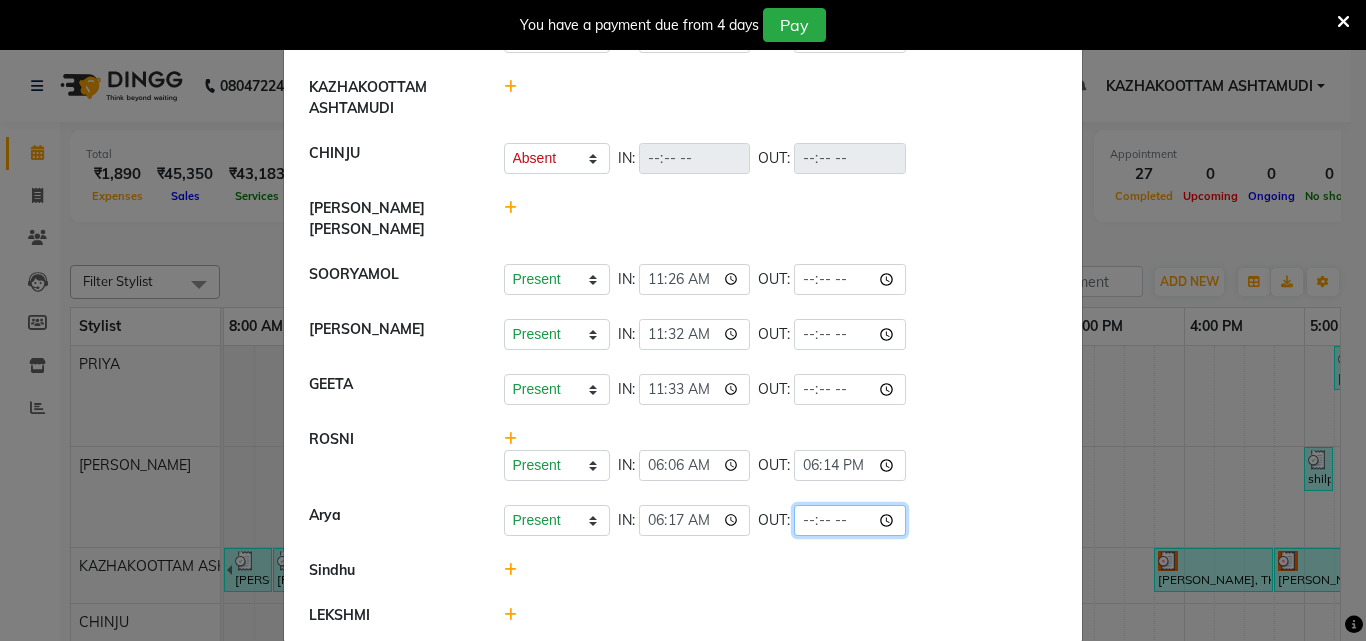 click 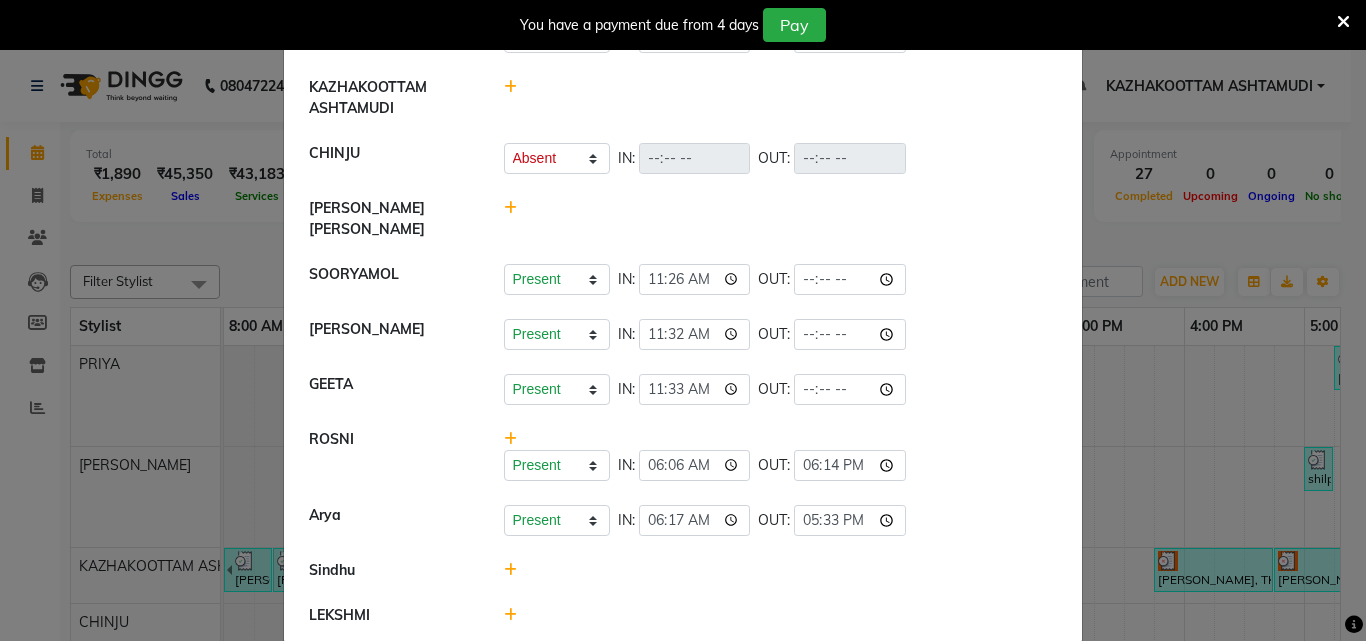 click on "ROSNI   Present   Absent   Late   Half Day   Weekly Off  IN:  06:06 OUT:  18:14" 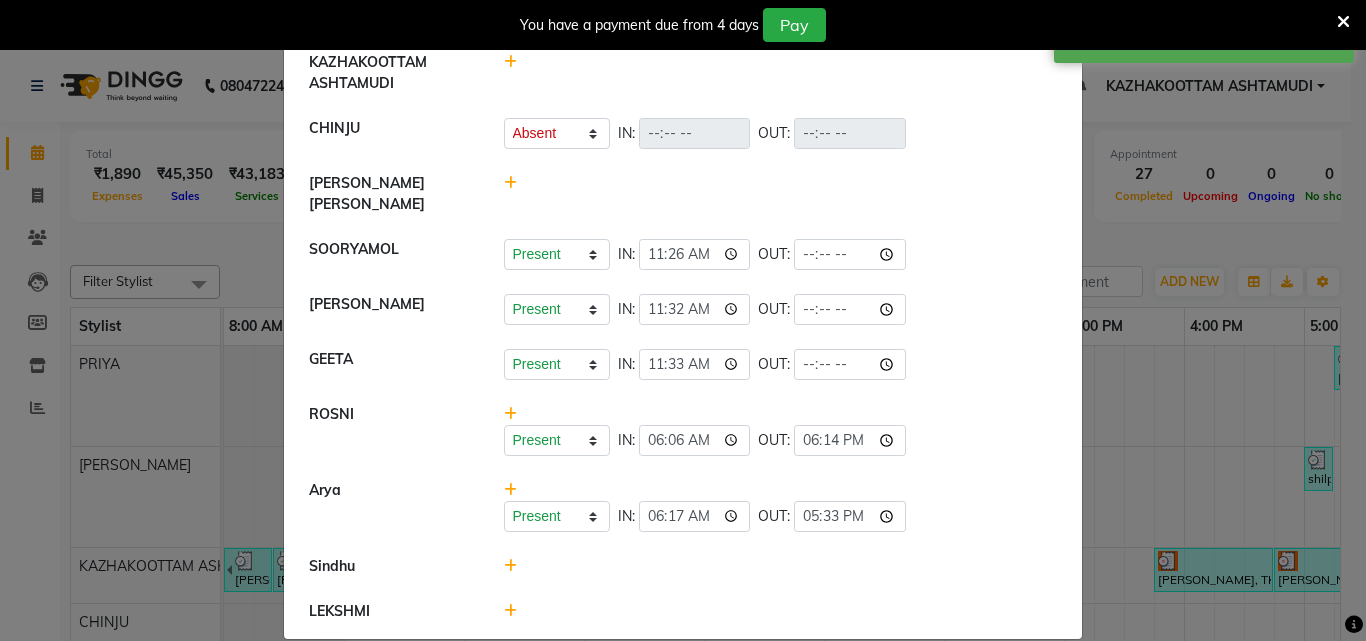 scroll, scrollTop: 172, scrollLeft: 0, axis: vertical 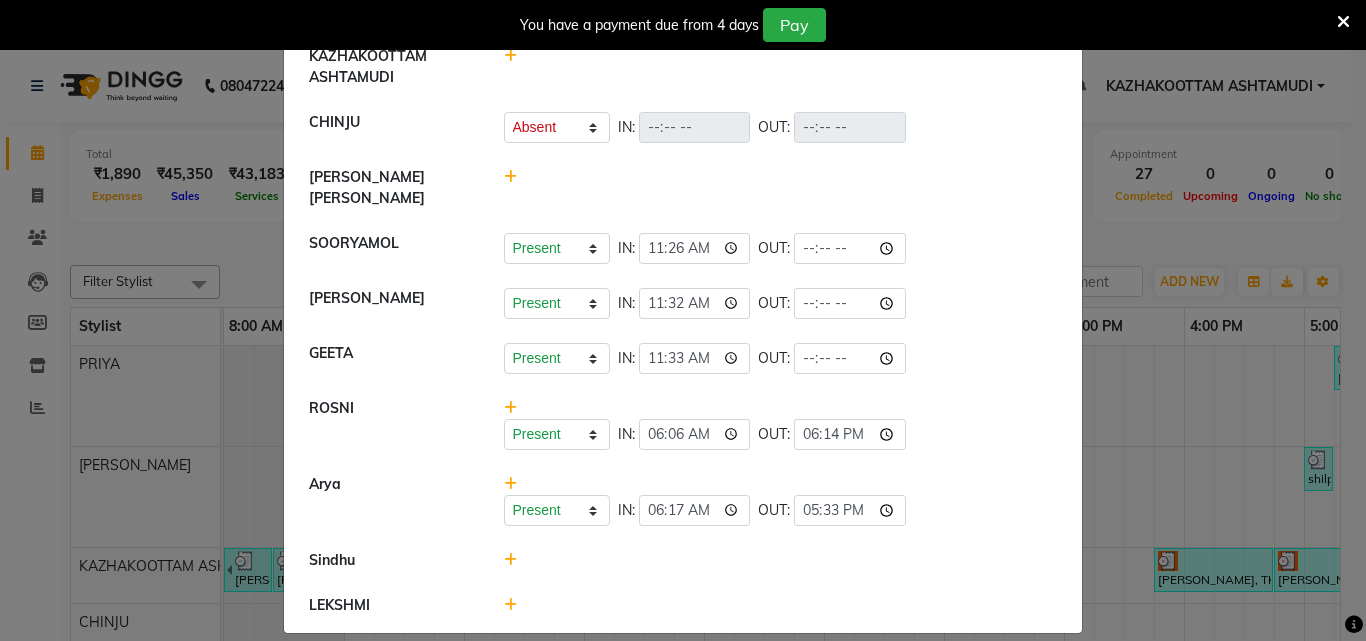 click 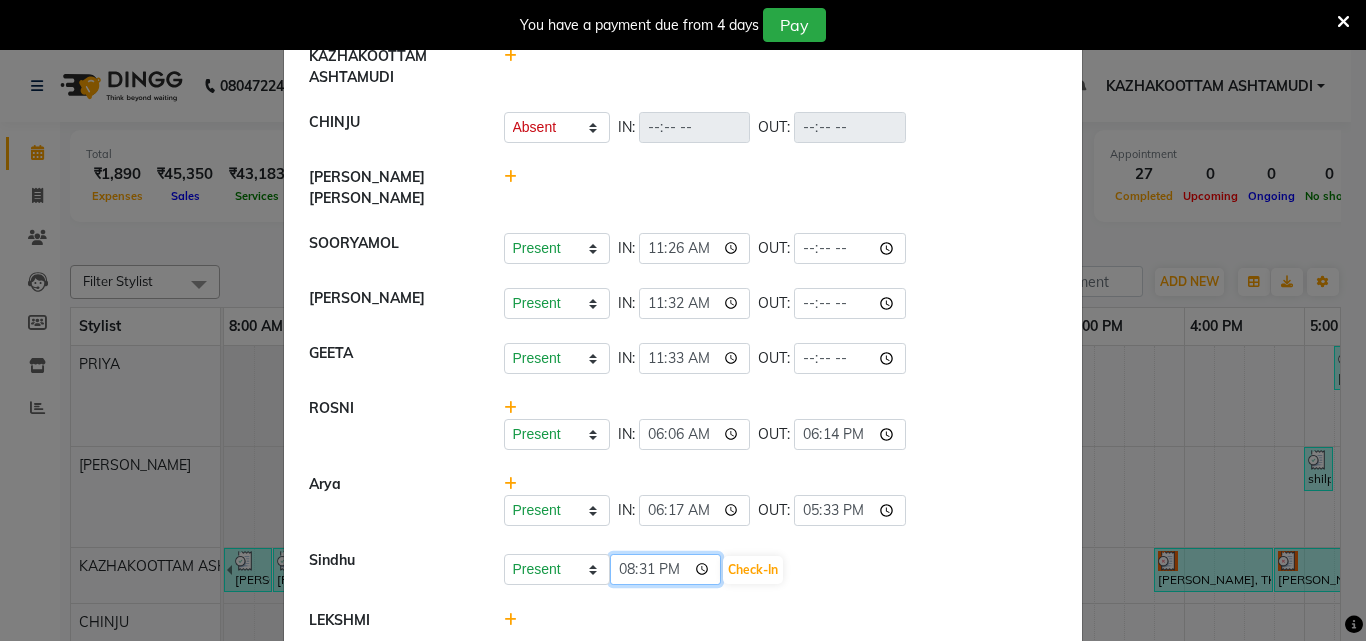 click on "20:31" 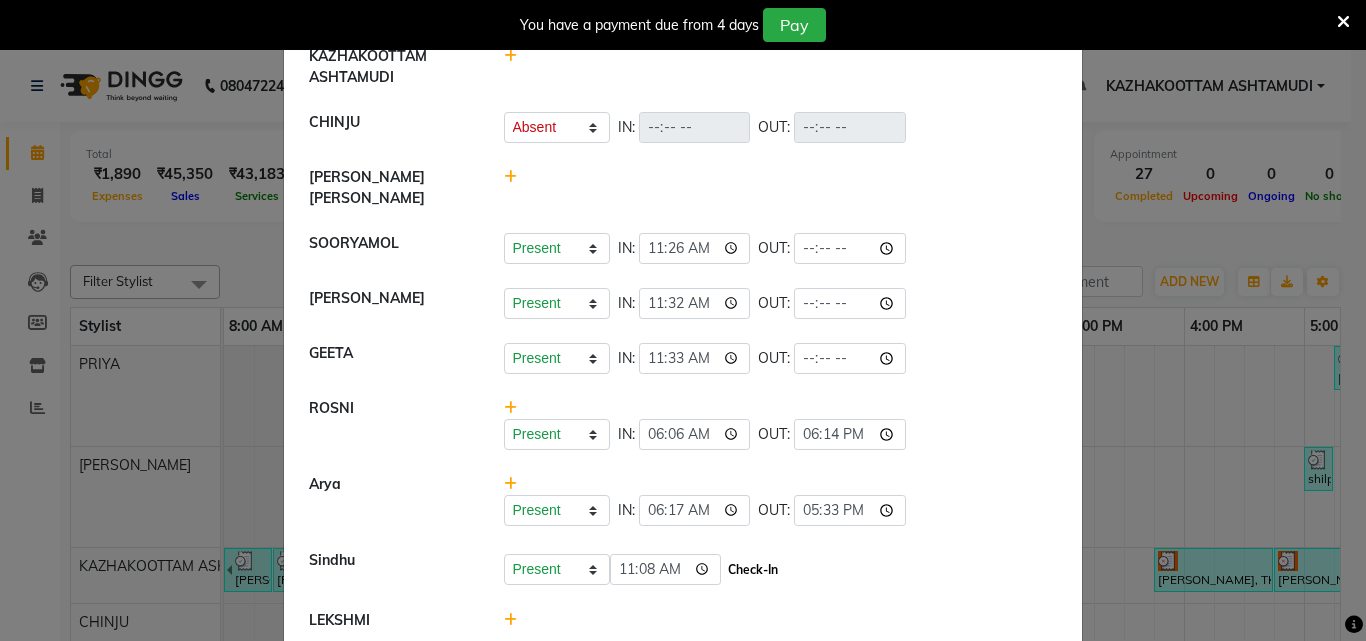 click on "Check-In" 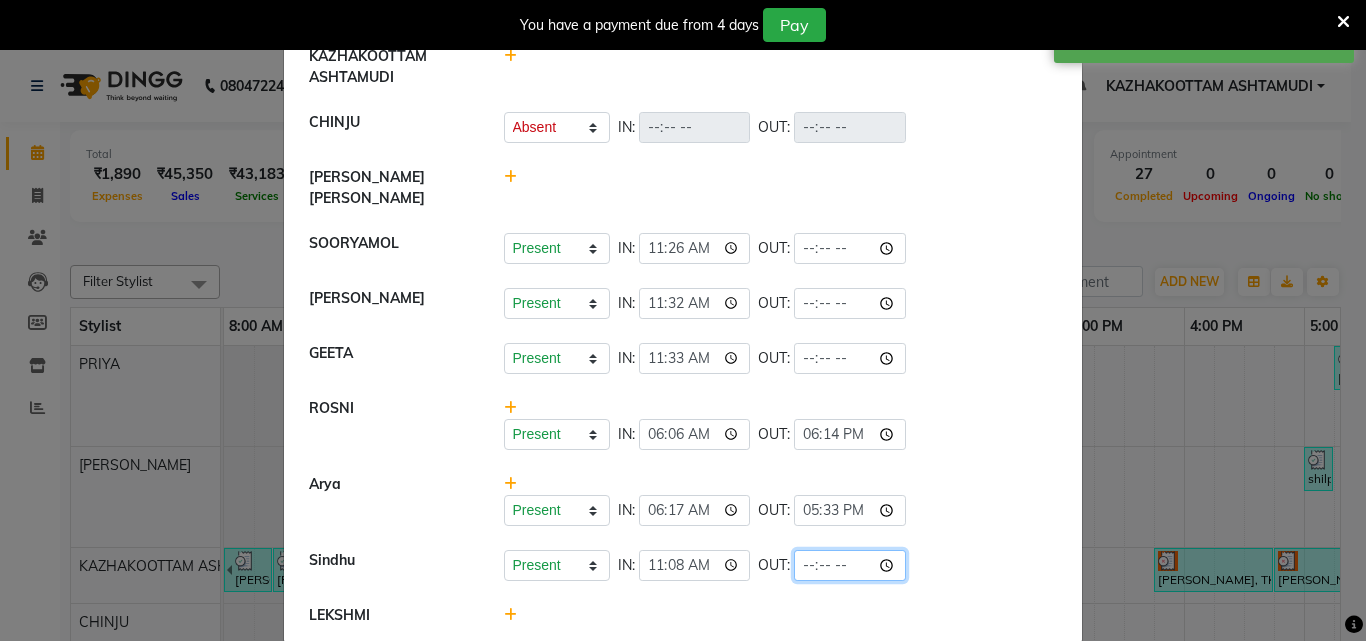 drag, startPoint x: 770, startPoint y: 530, endPoint x: 776, endPoint y: 541, distance: 12.529964 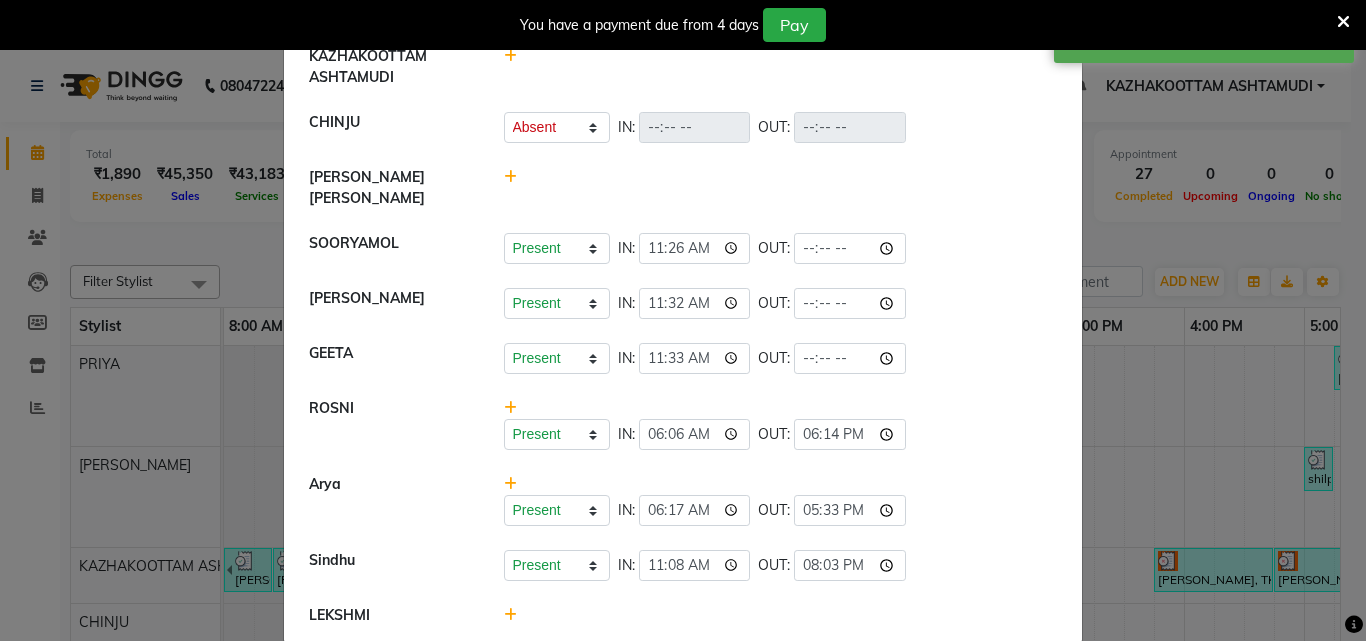 click on "Present   Absent   Late   Half Day   Weekly Off  IN:  06:17 OUT:  17:33" 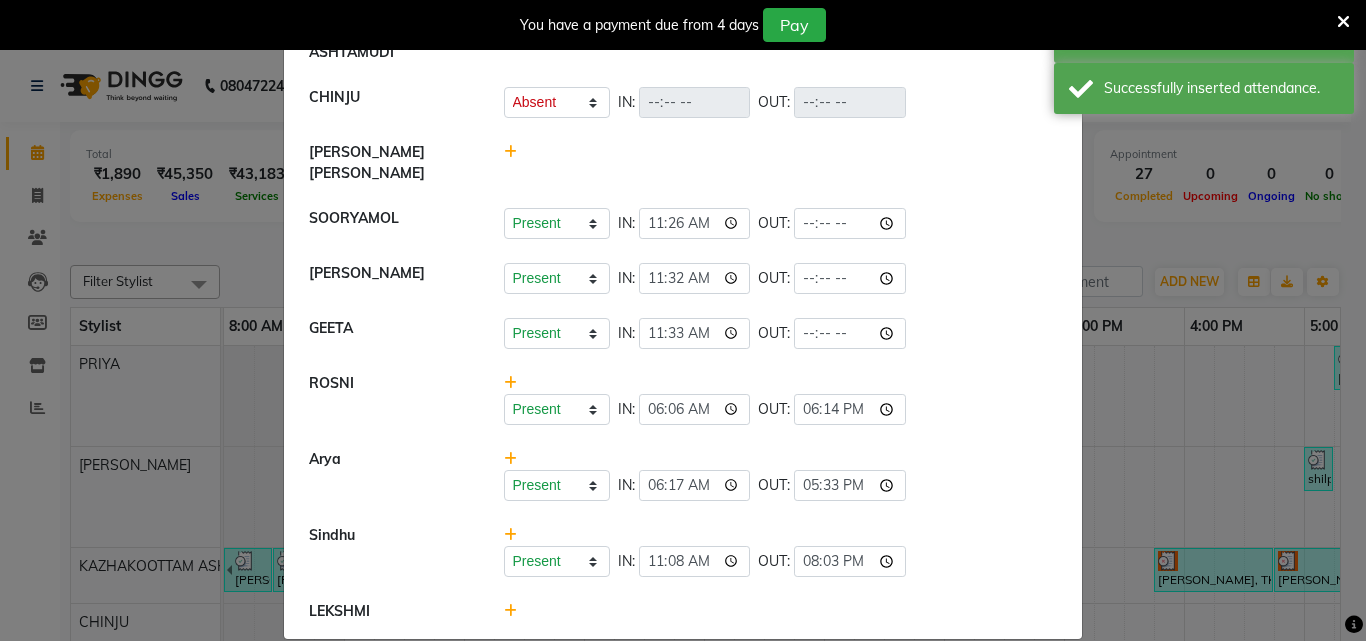 scroll, scrollTop: 203, scrollLeft: 0, axis: vertical 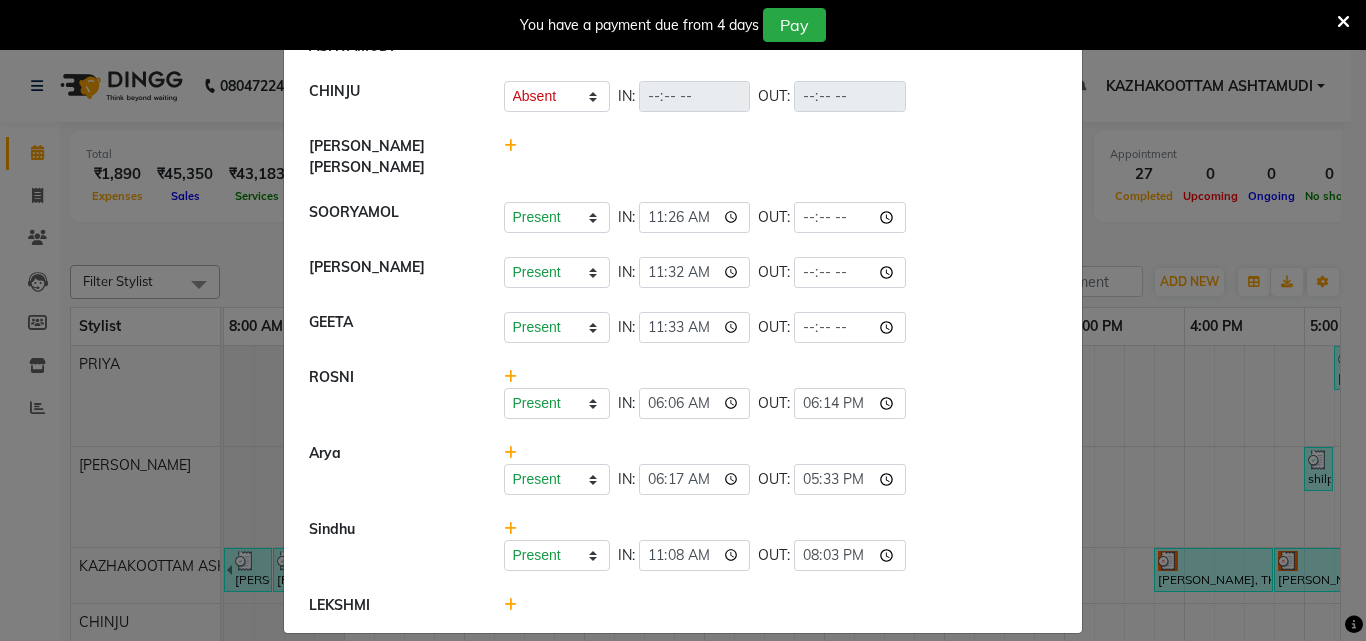 click 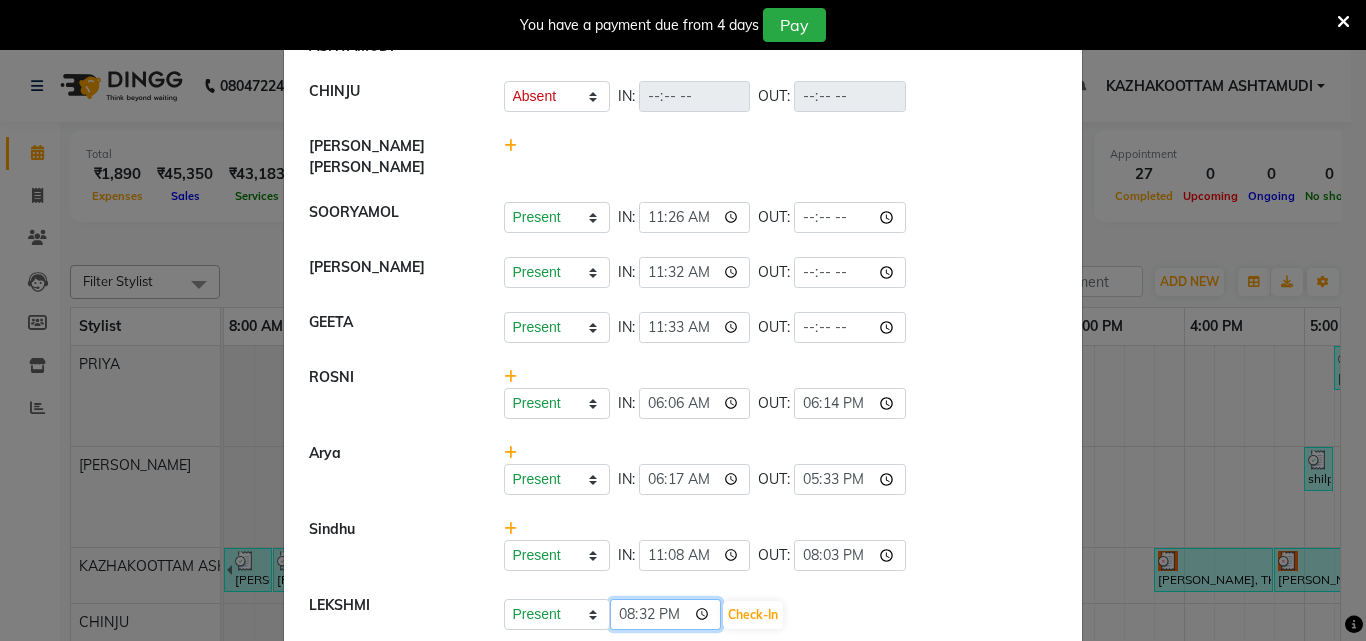 click on "20:32" 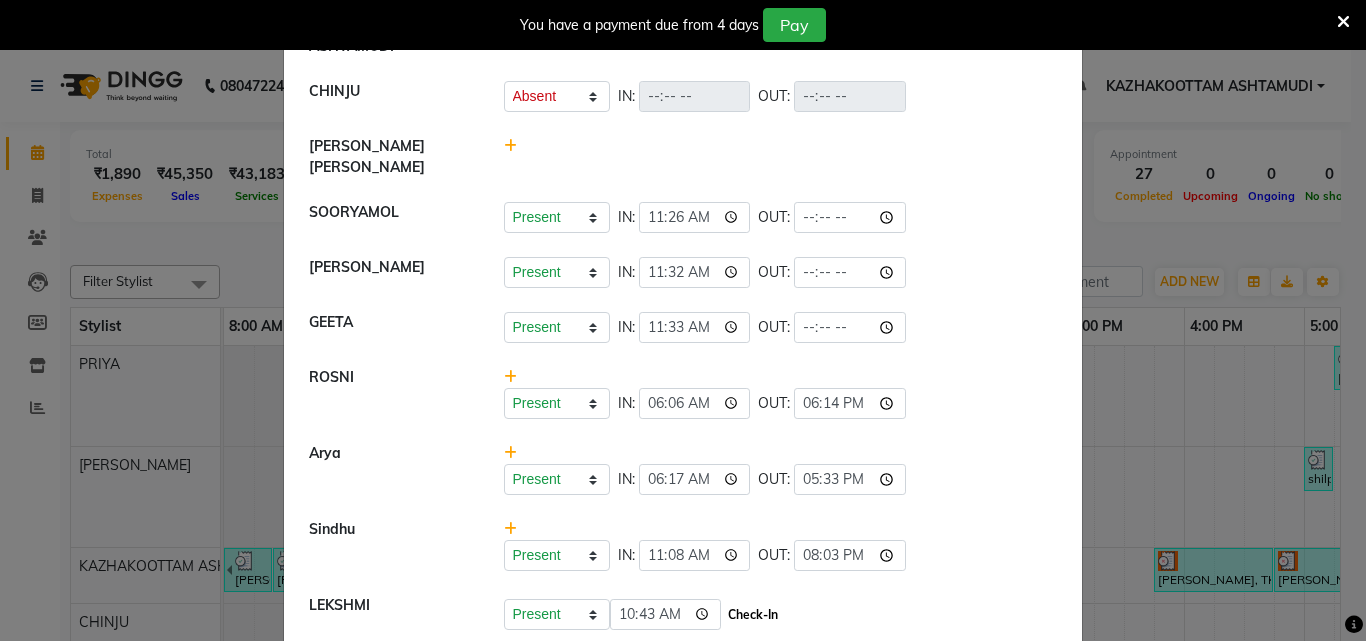 click on "Check-In" 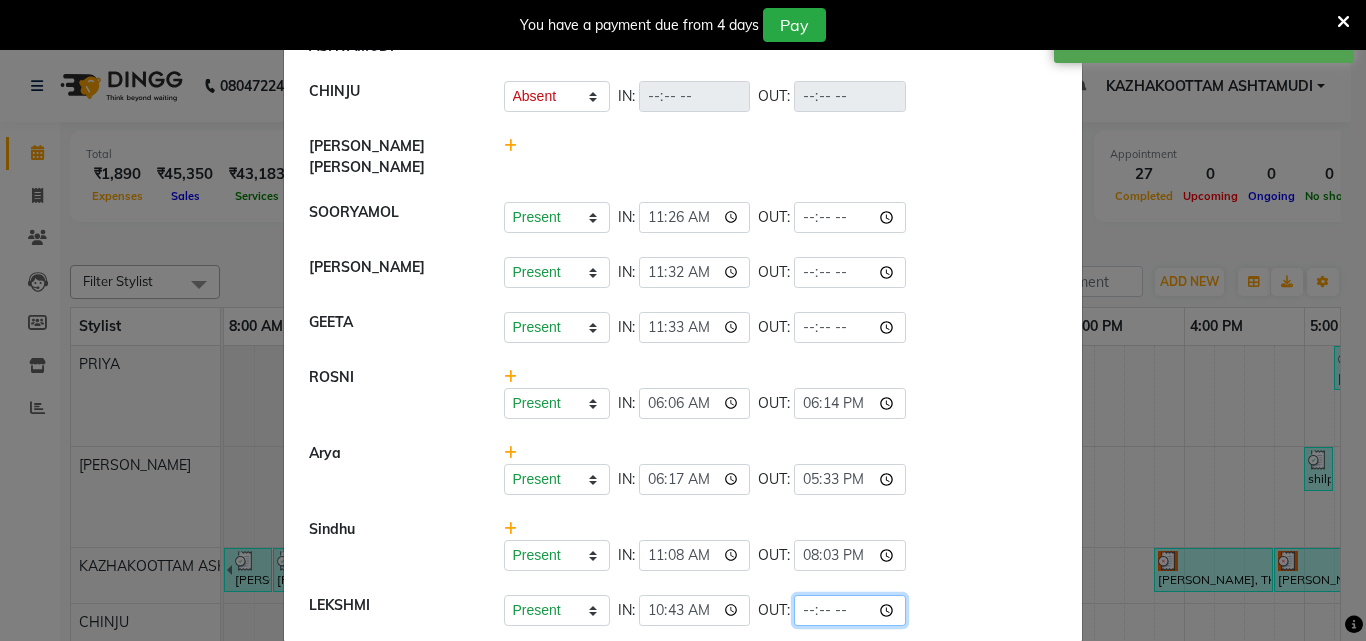 click 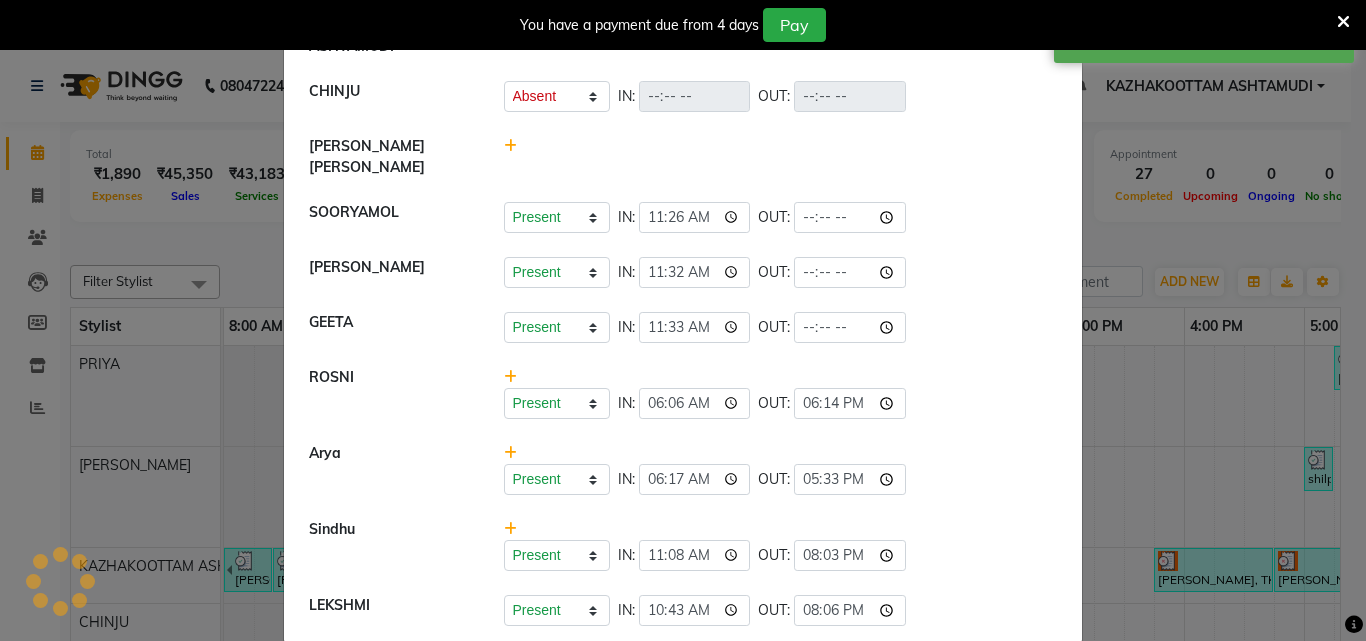 click on "Present   Absent   Late   Half Day   Weekly Off  IN:  11:08 OUT:  20:03" 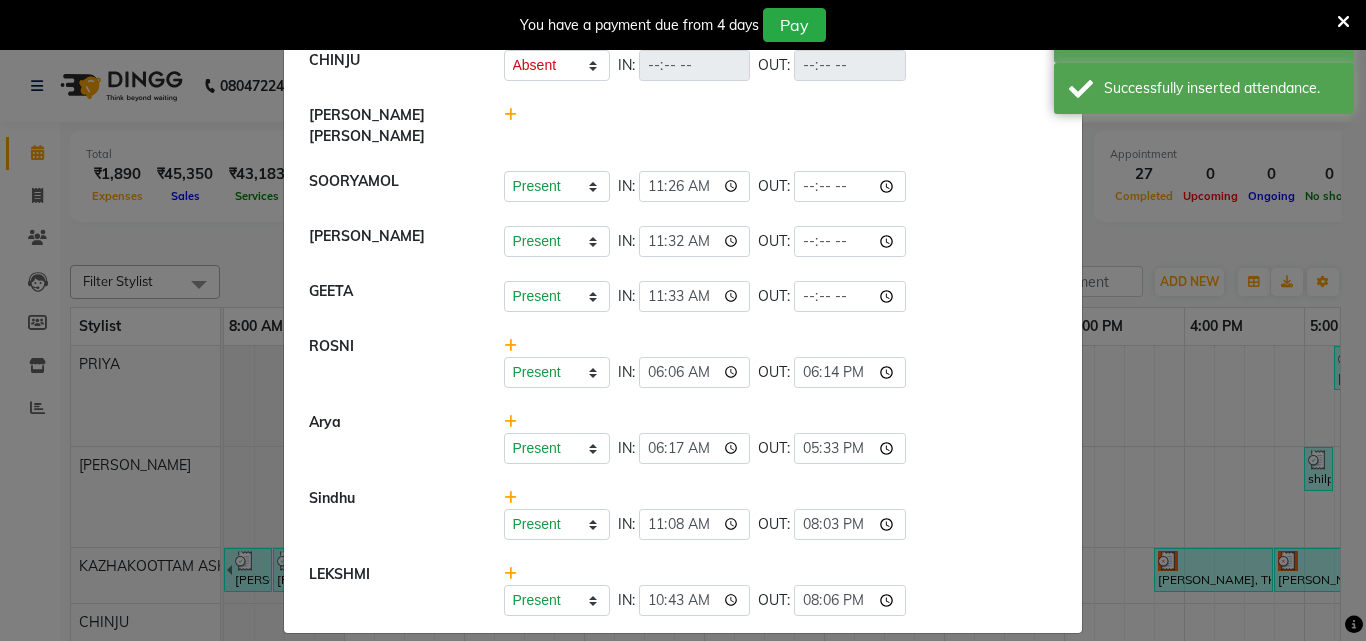 scroll, scrollTop: 0, scrollLeft: 0, axis: both 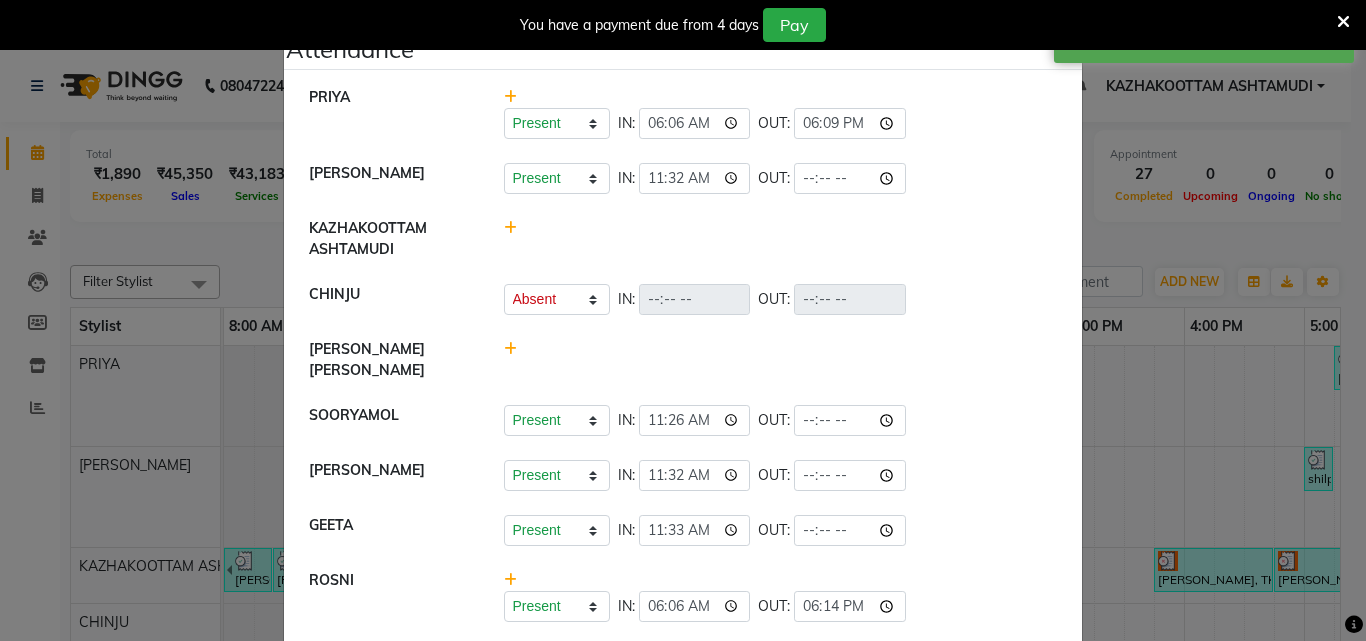 click on "Attendance ×" 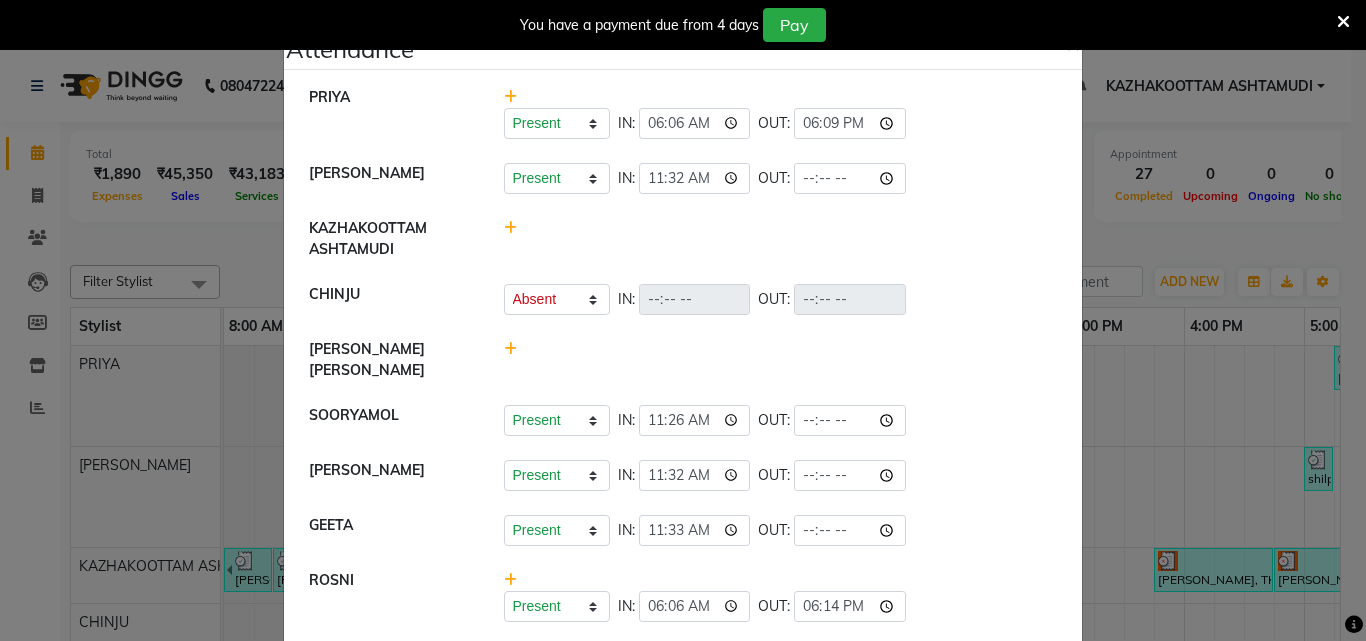 click on "You have a payment due from 4 days   Pay" at bounding box center (683, 25) 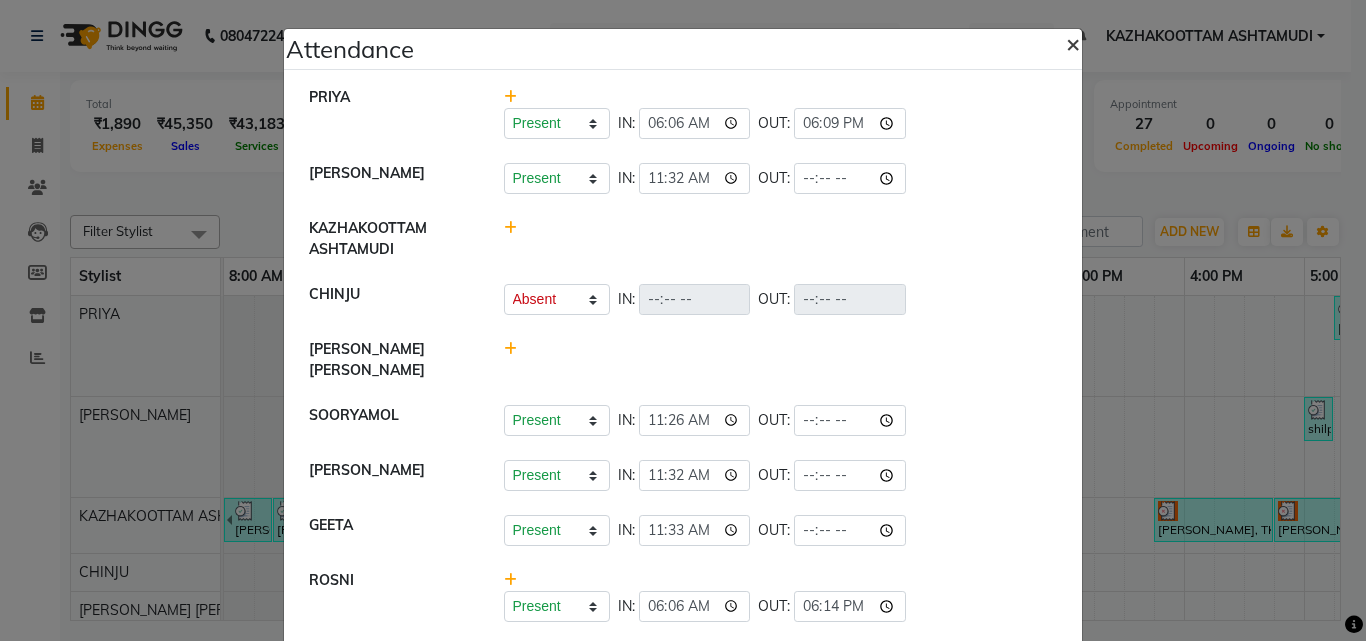 click on "×" 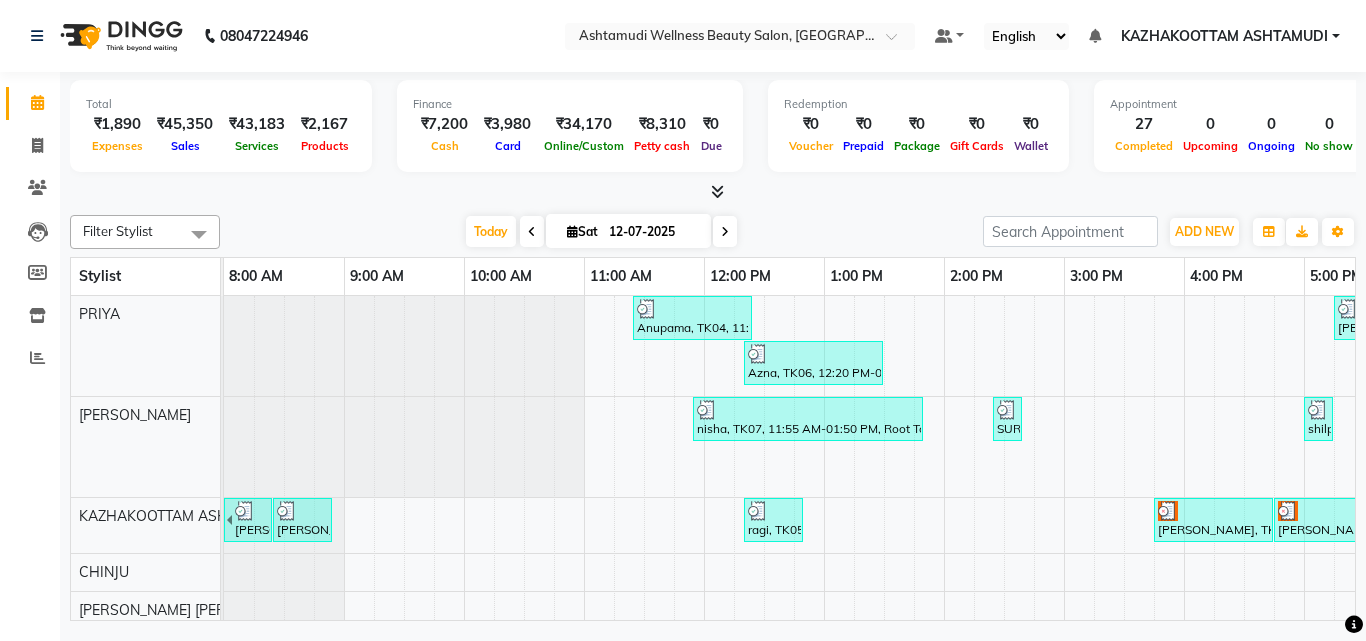 click on "Total  ₹1,890  Expenses ₹45,350  Sales ₹43,183  Services ₹2,167  Products Finance  ₹7,200  Cash ₹3,980  Card ₹34,170  Online/Custom ₹8,310 [PERSON_NAME] cash ₹0 Due  Redemption  ₹0 Voucher ₹0 Prepaid ₹0 Package ₹0  Gift Cards ₹0  Wallet  Appointment  27 Completed 0 Upcoming 0 Ongoing 0 No show  Other sales  ₹0  Packages ₹0  Memberships ₹0  Vouchers ₹0  Prepaids ₹0  Gift Cards" at bounding box center (713, 137) 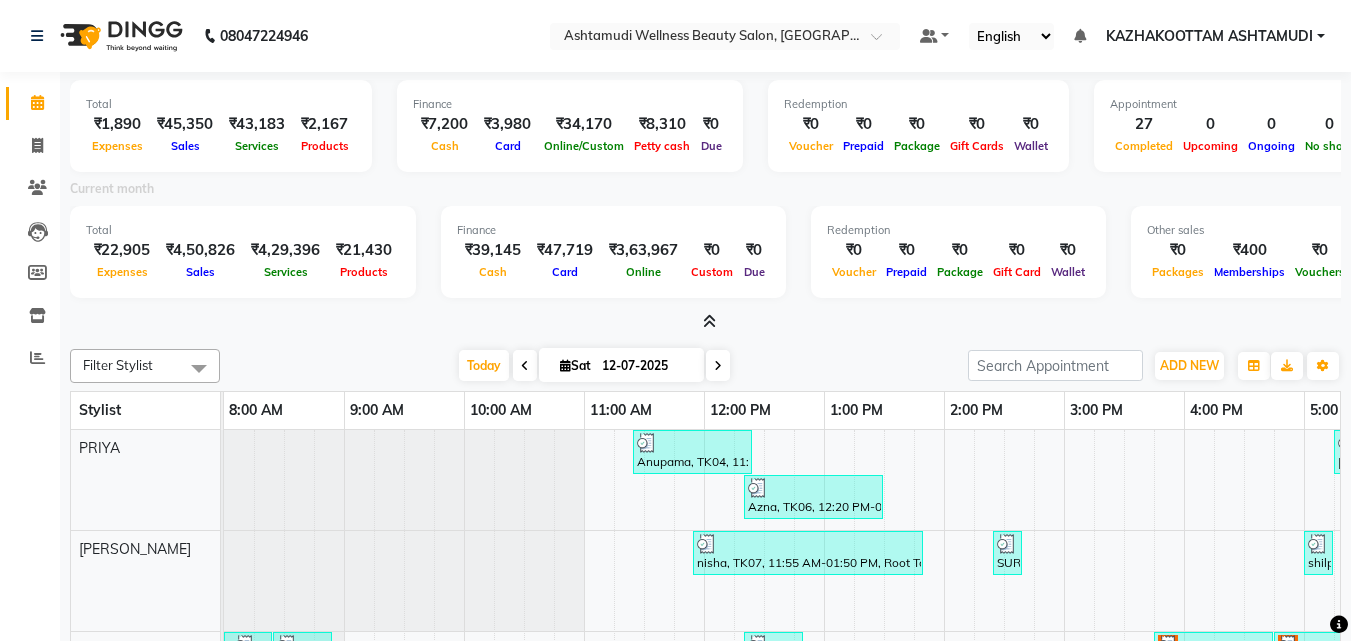 click at bounding box center [709, 321] 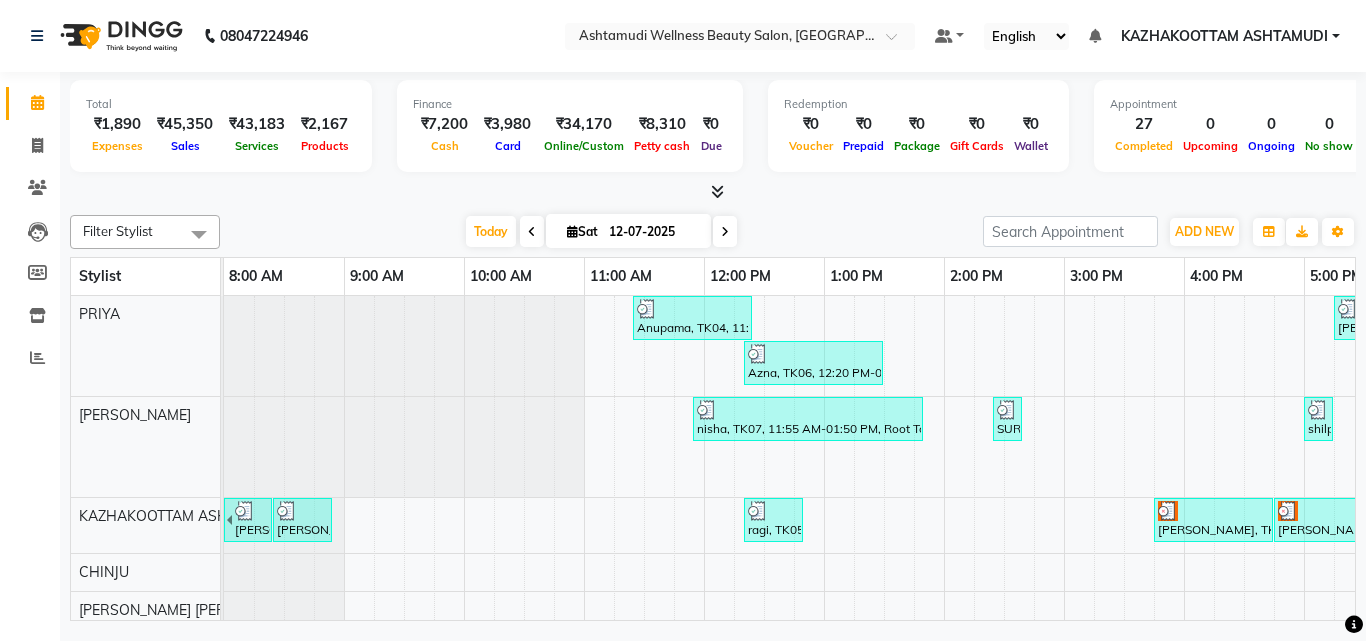 scroll, scrollTop: 277, scrollLeft: 0, axis: vertical 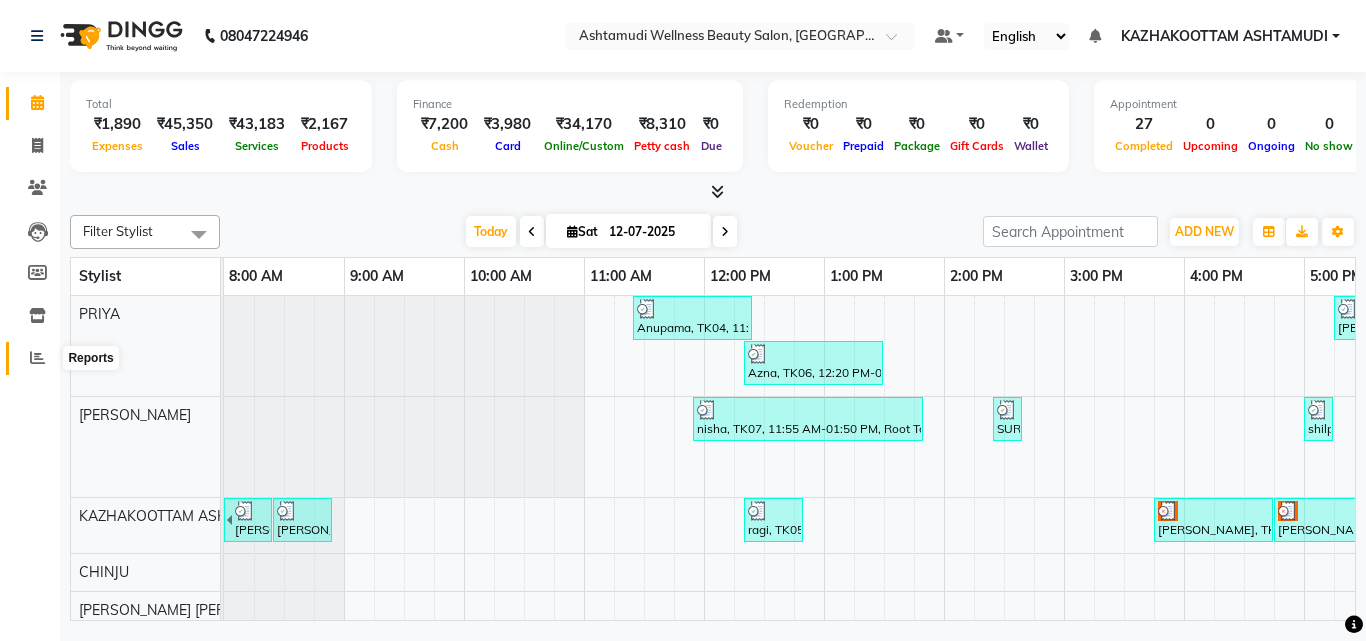 click 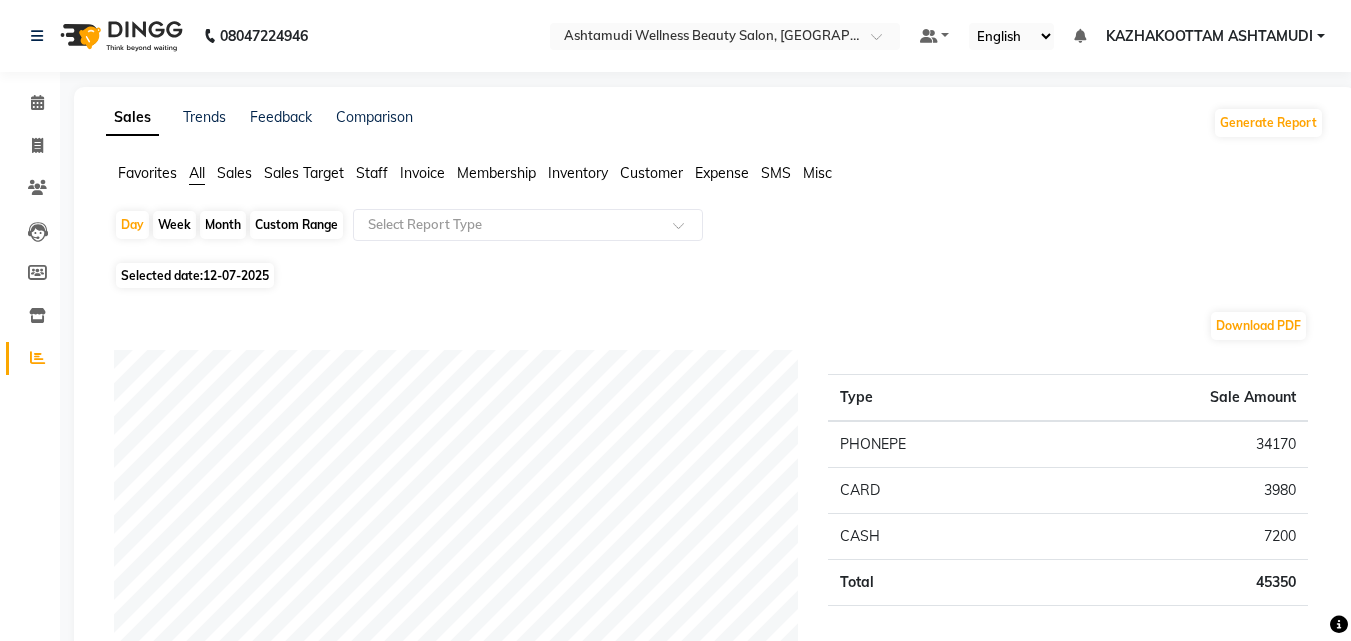 click on "Custom Range" 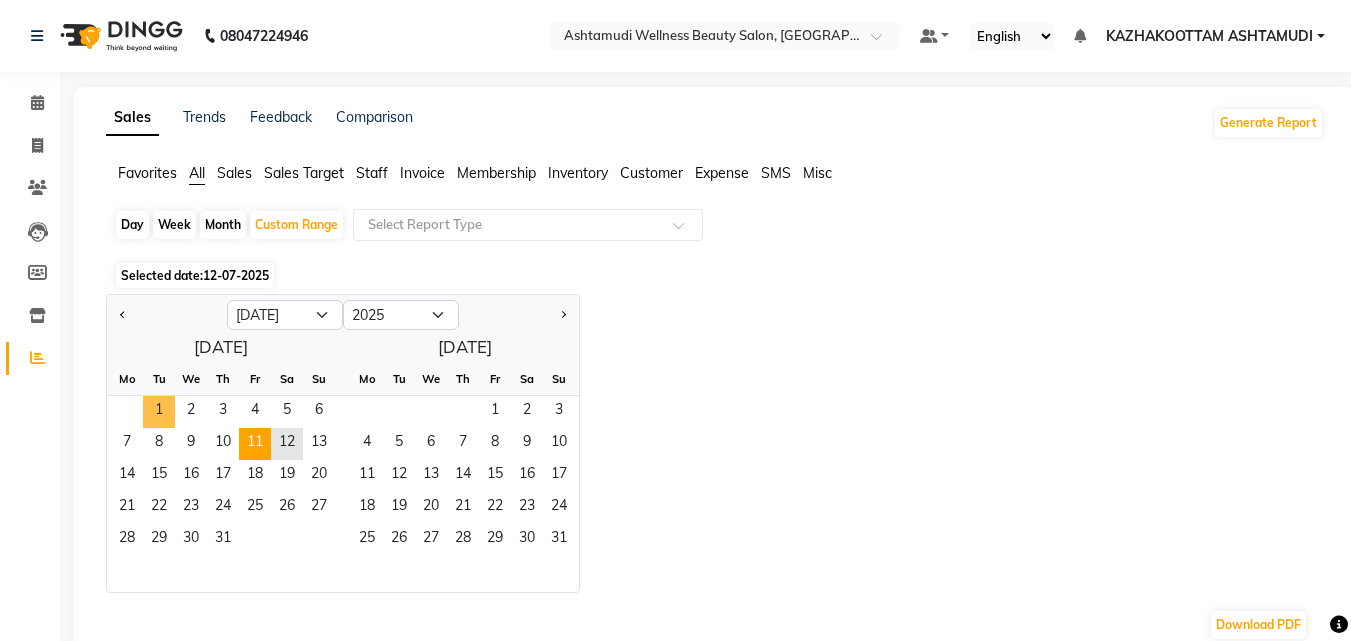 drag, startPoint x: 156, startPoint y: 405, endPoint x: 248, endPoint y: 432, distance: 95.880135 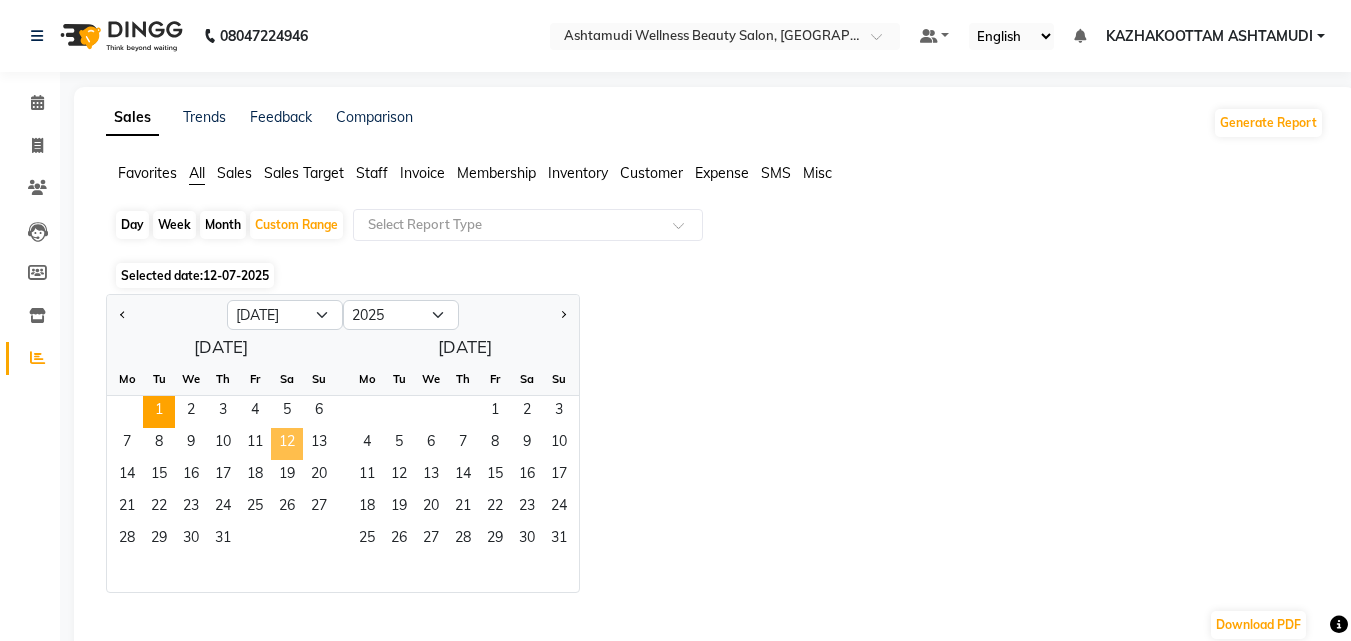 click on "12" 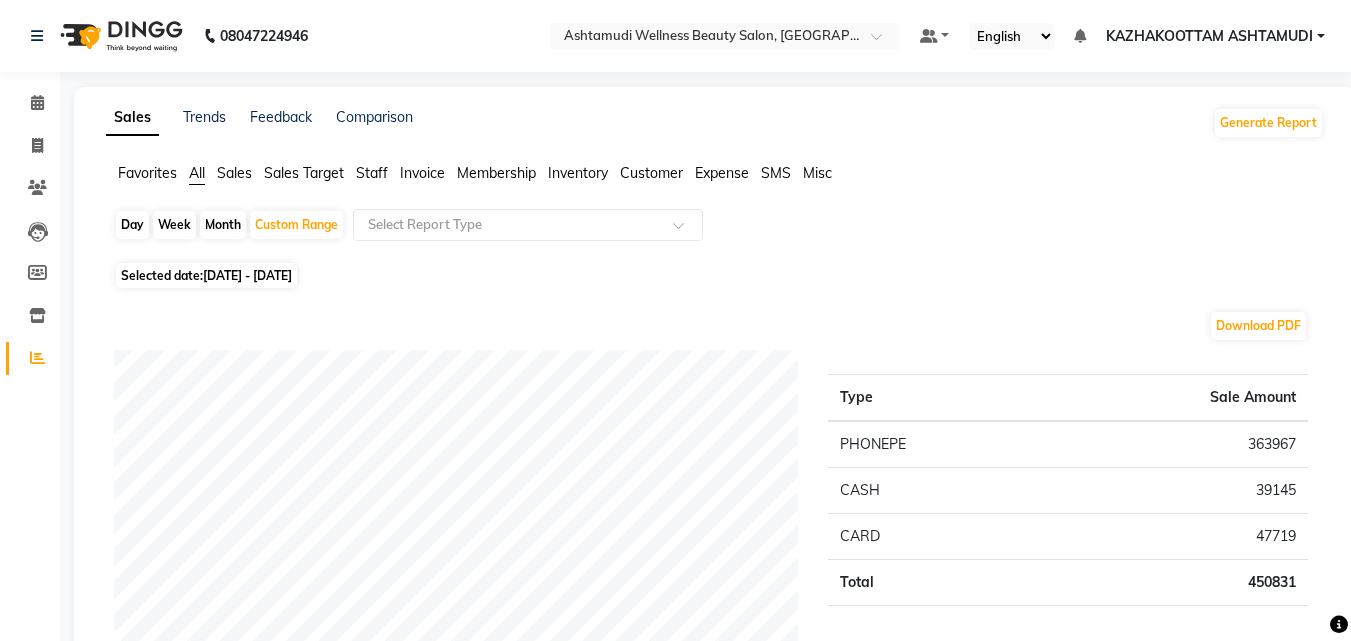 click on "Staff" 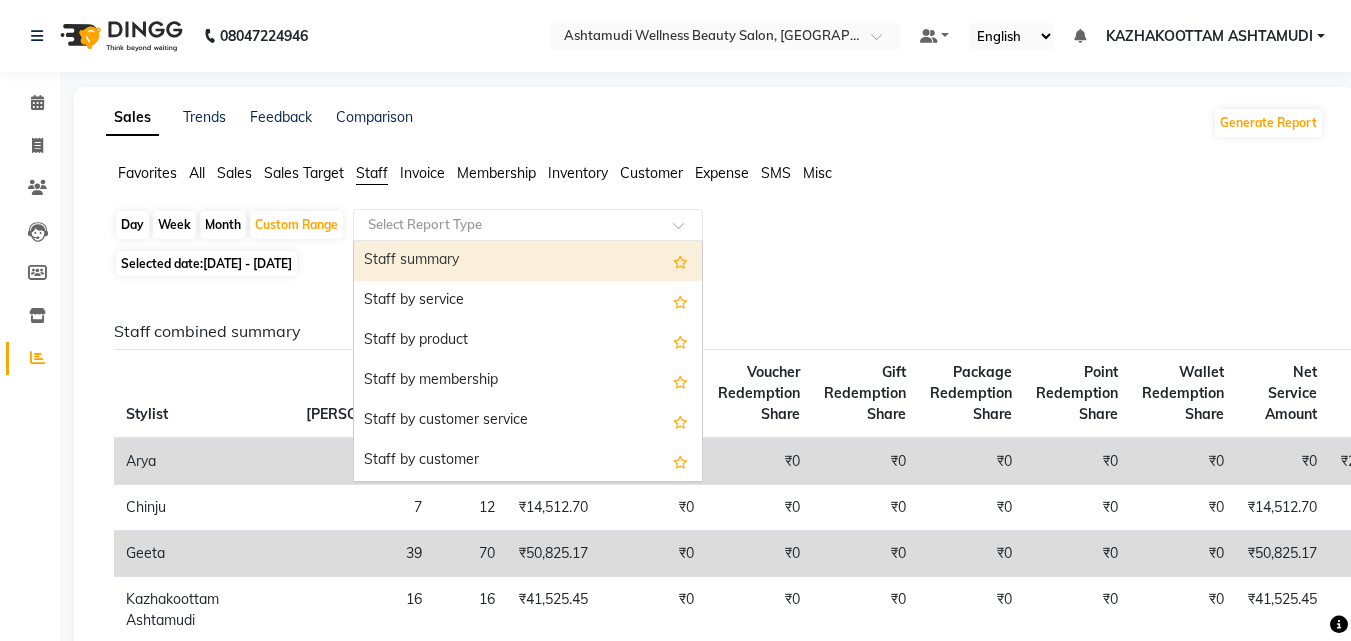 click 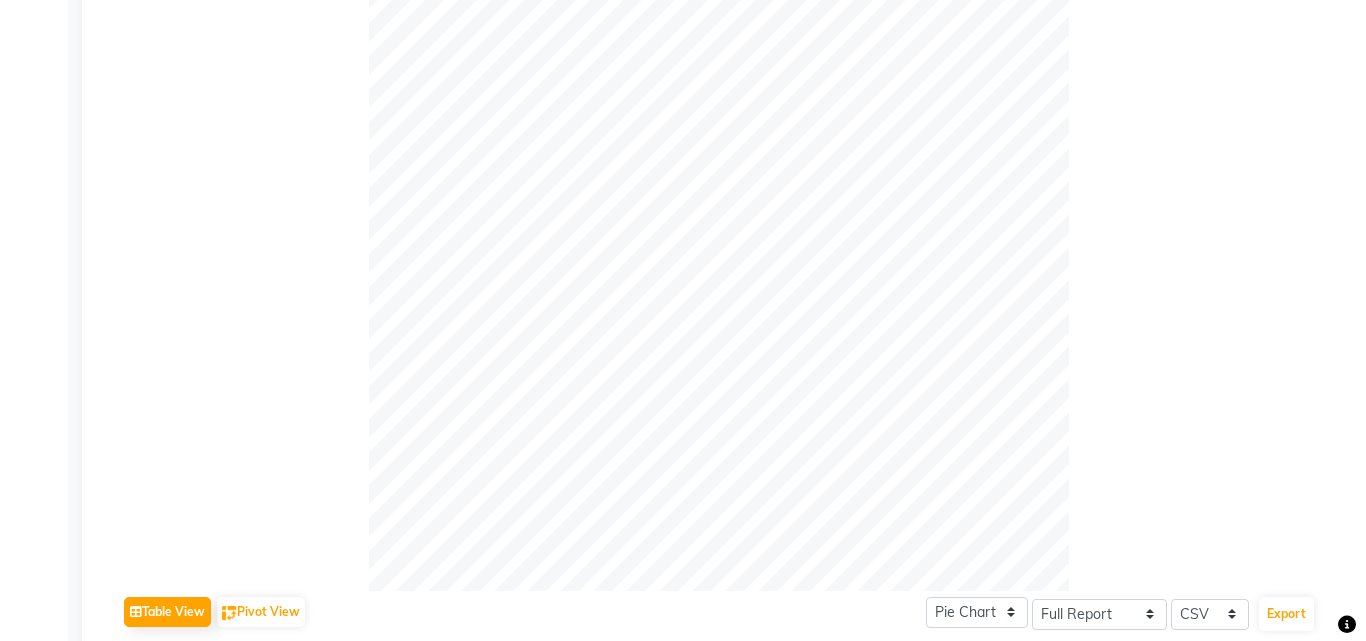 scroll, scrollTop: 0, scrollLeft: 0, axis: both 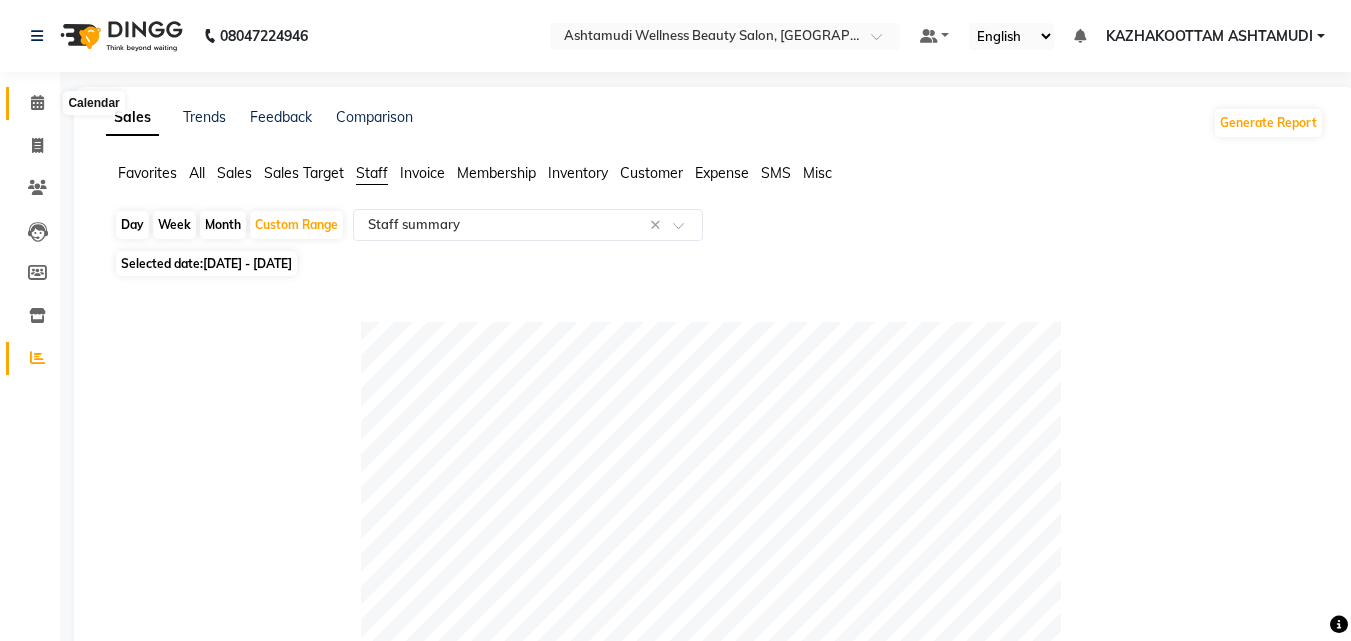 click 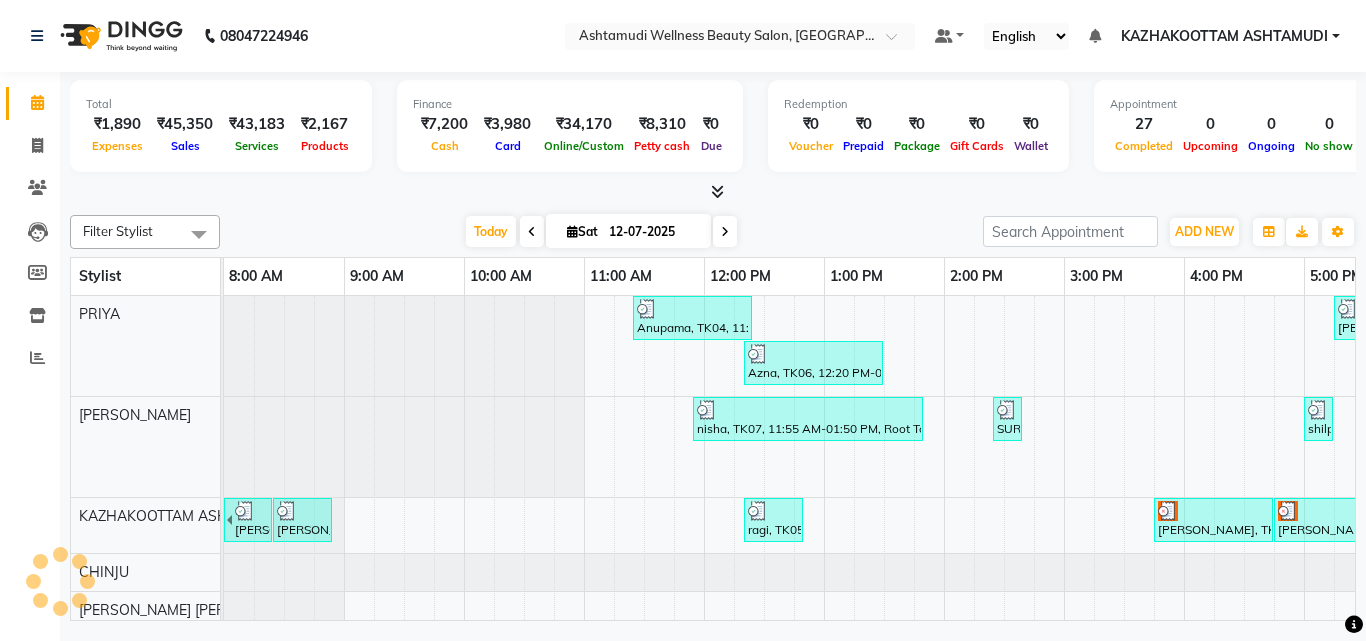 scroll, scrollTop: 0, scrollLeft: 0, axis: both 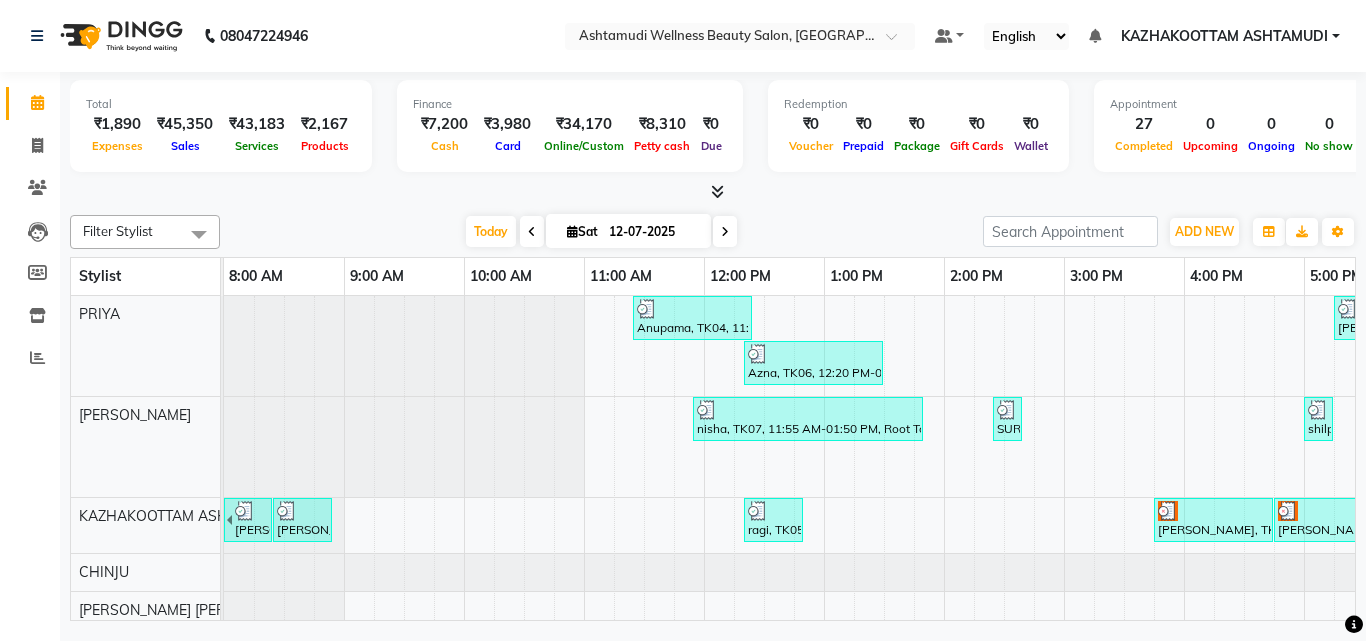 click at bounding box center (717, 191) 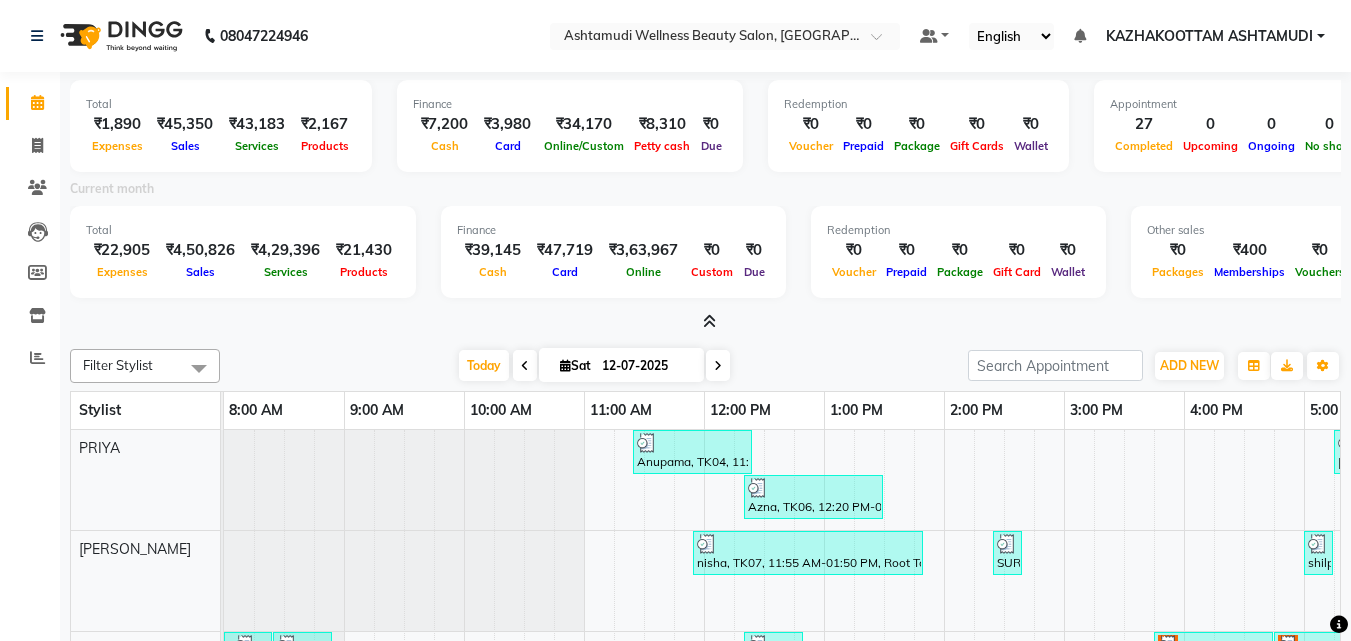 click at bounding box center (709, 321) 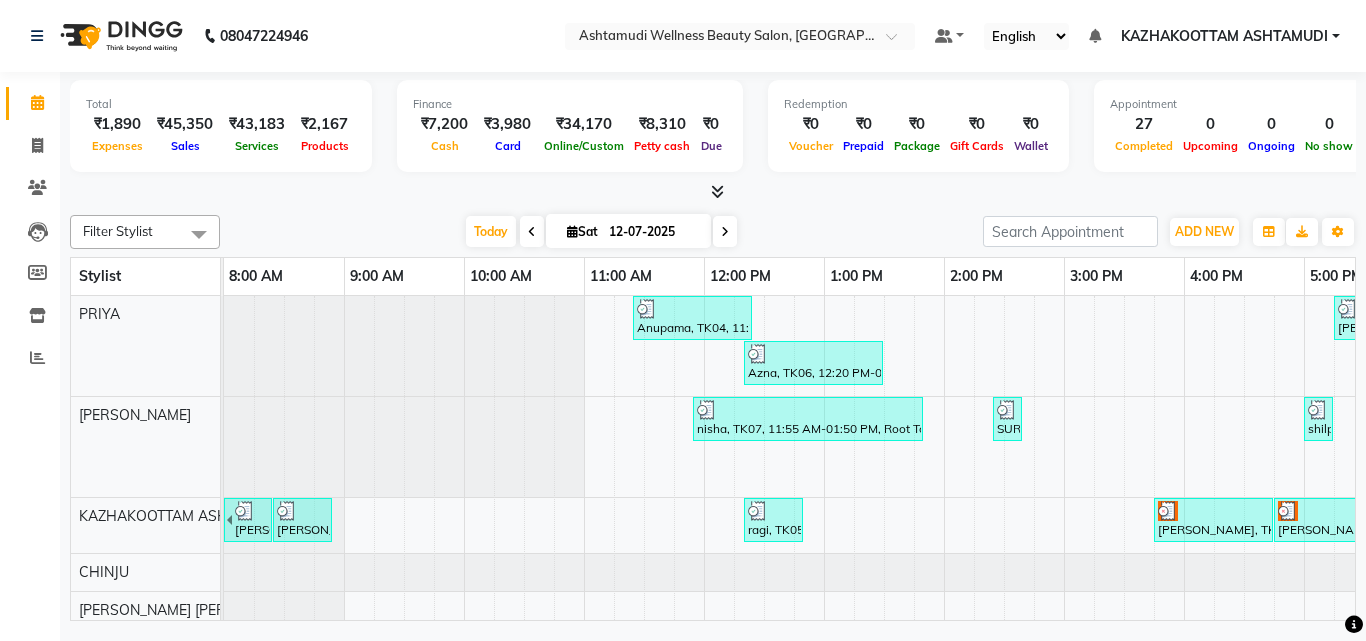 click at bounding box center (717, 191) 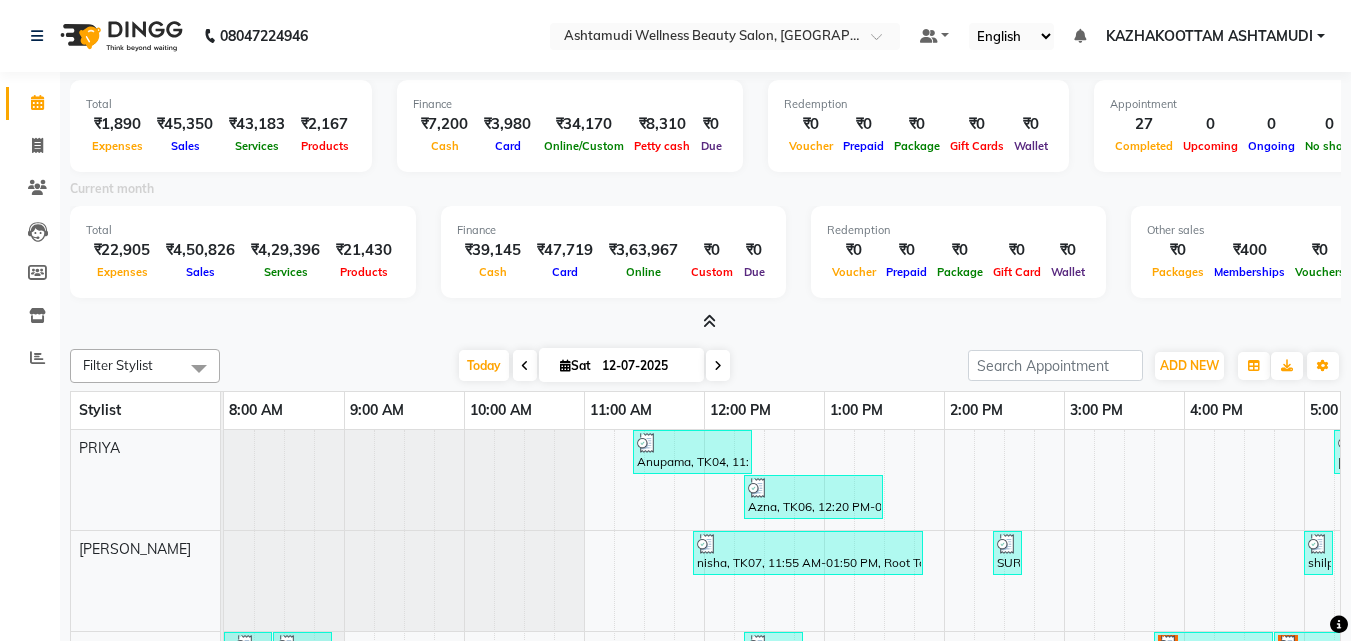 click at bounding box center [709, 321] 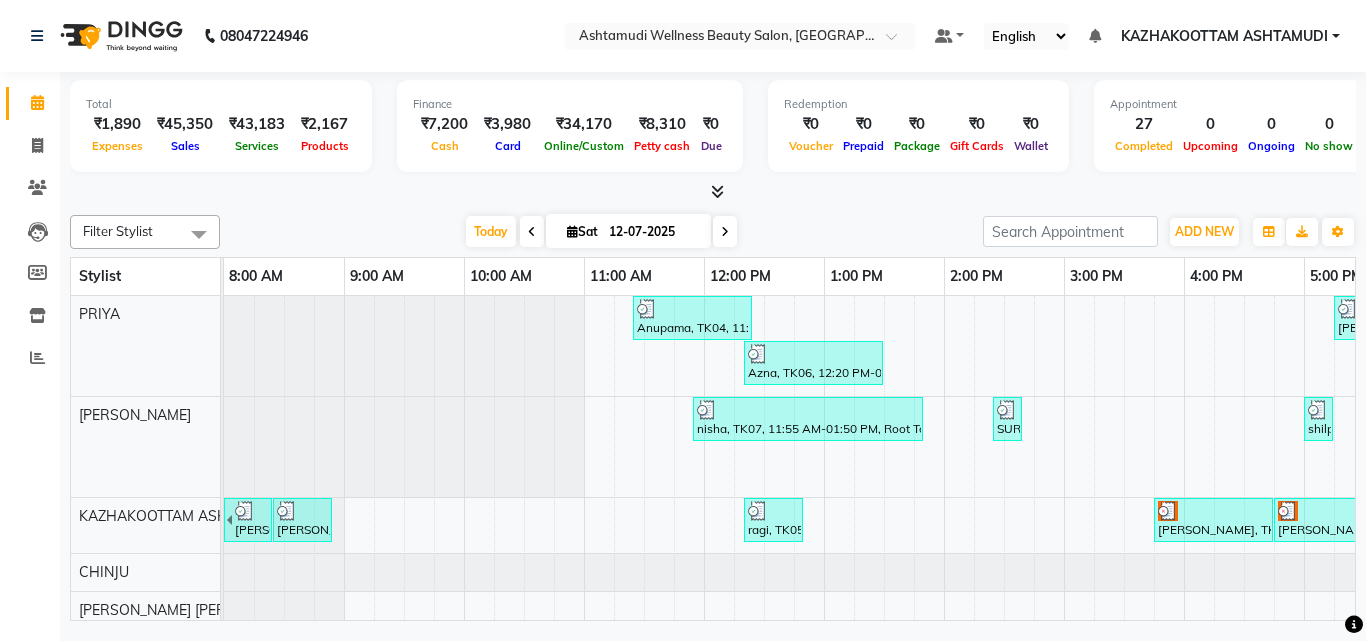 click at bounding box center [713, 192] 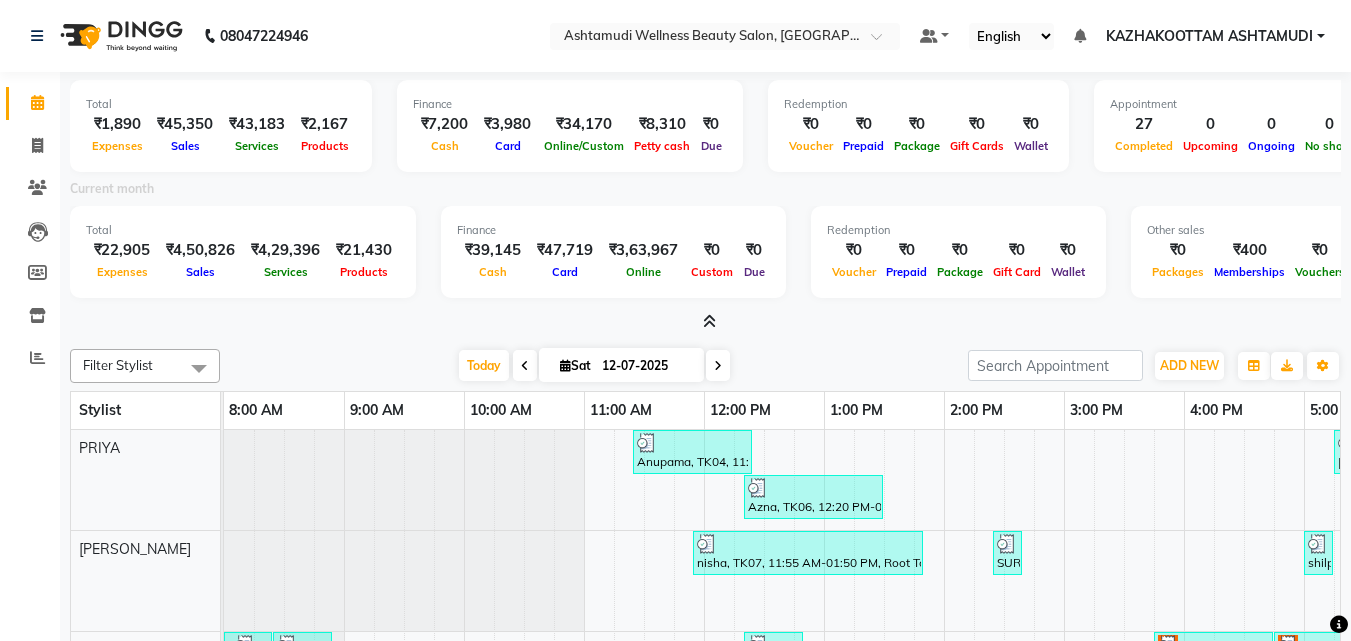 click at bounding box center (709, 321) 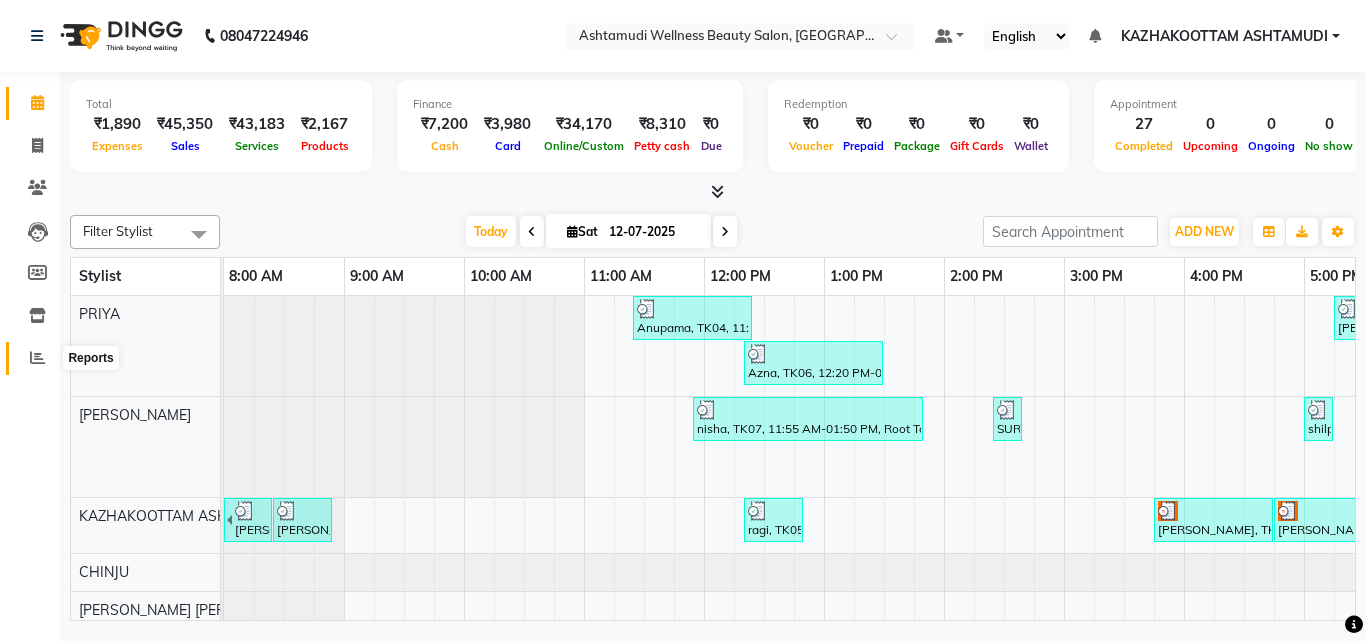 click 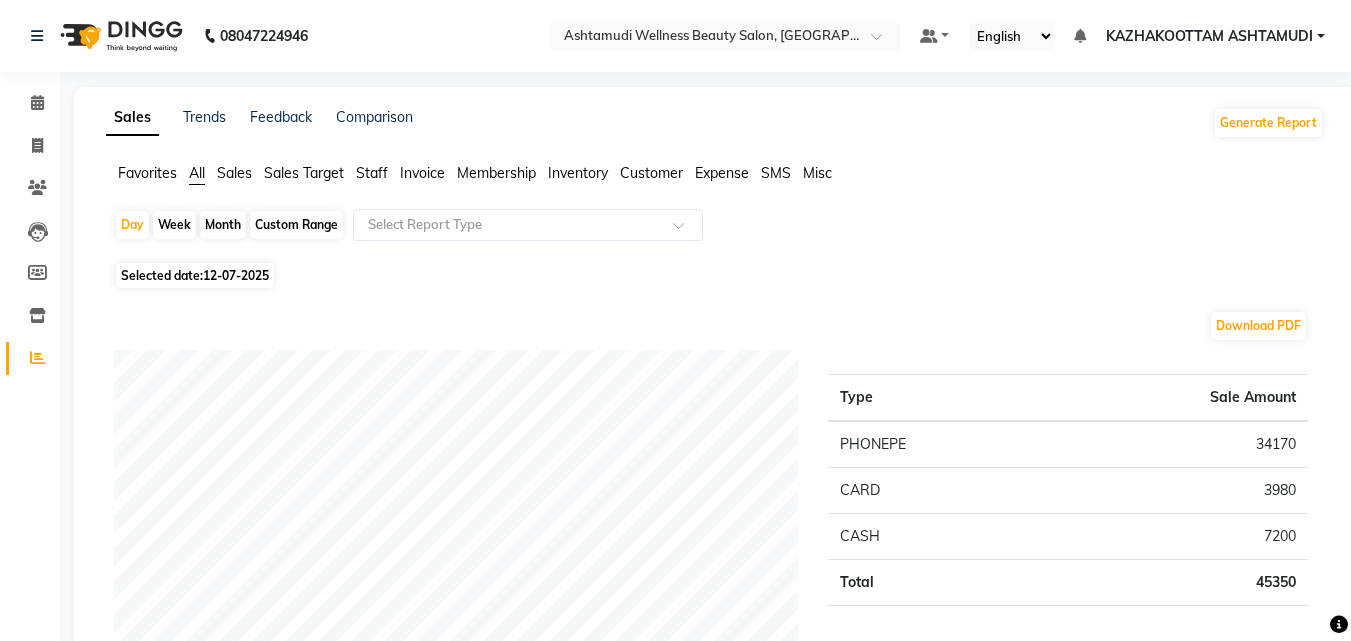 click on "Customer" 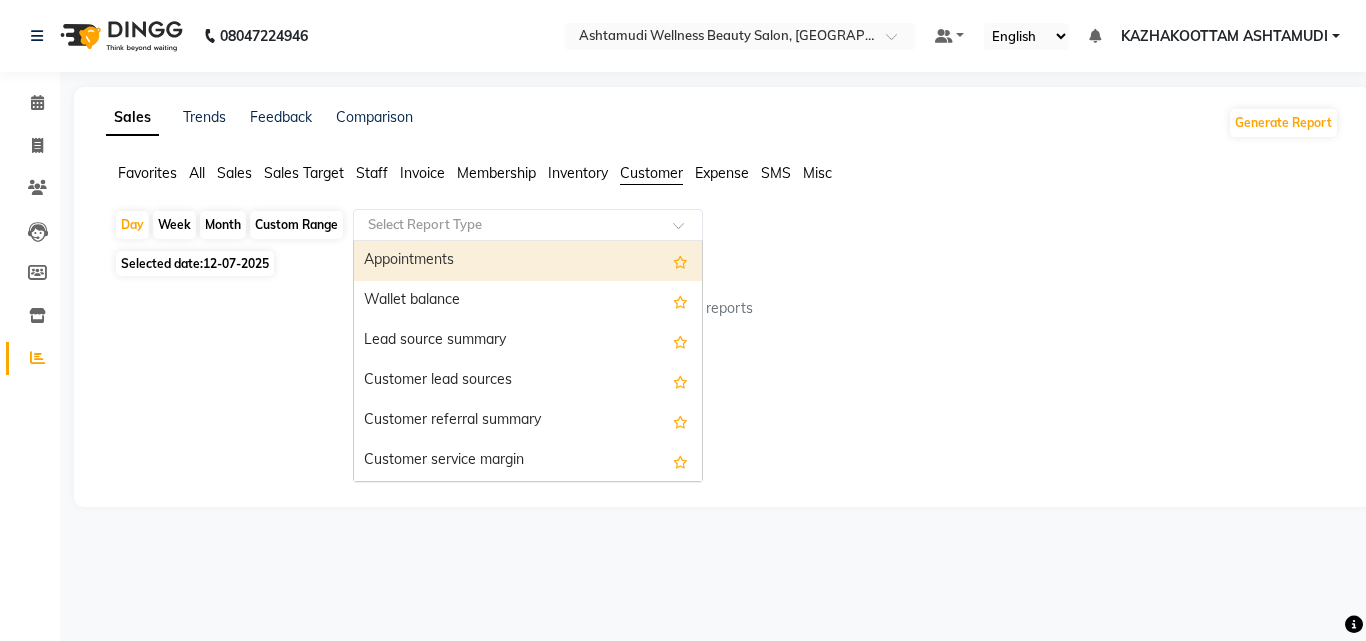click 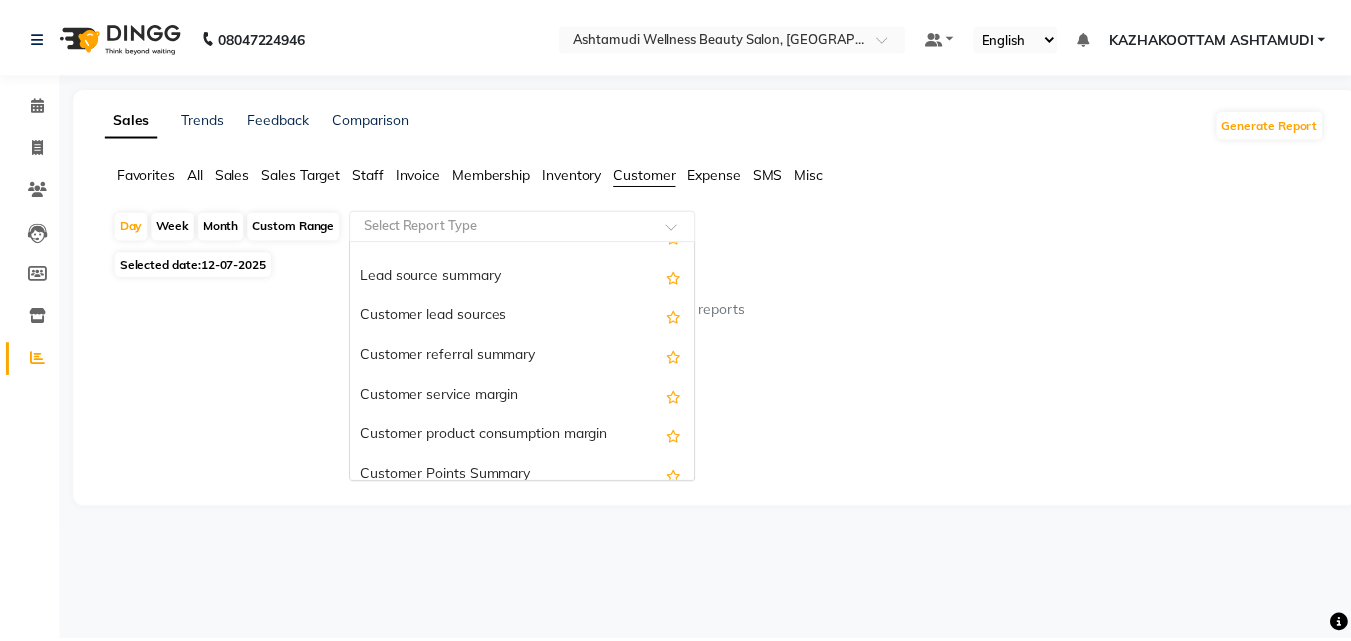 scroll, scrollTop: 160, scrollLeft: 0, axis: vertical 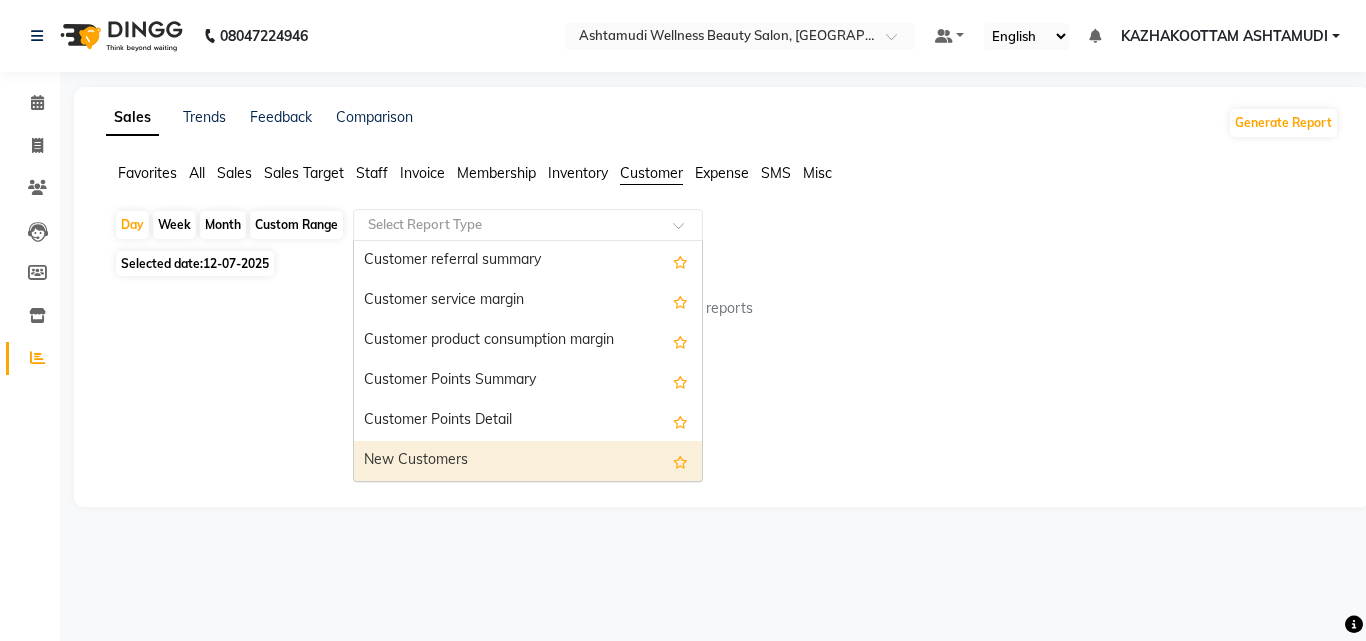 click on "New Customers" at bounding box center [528, 461] 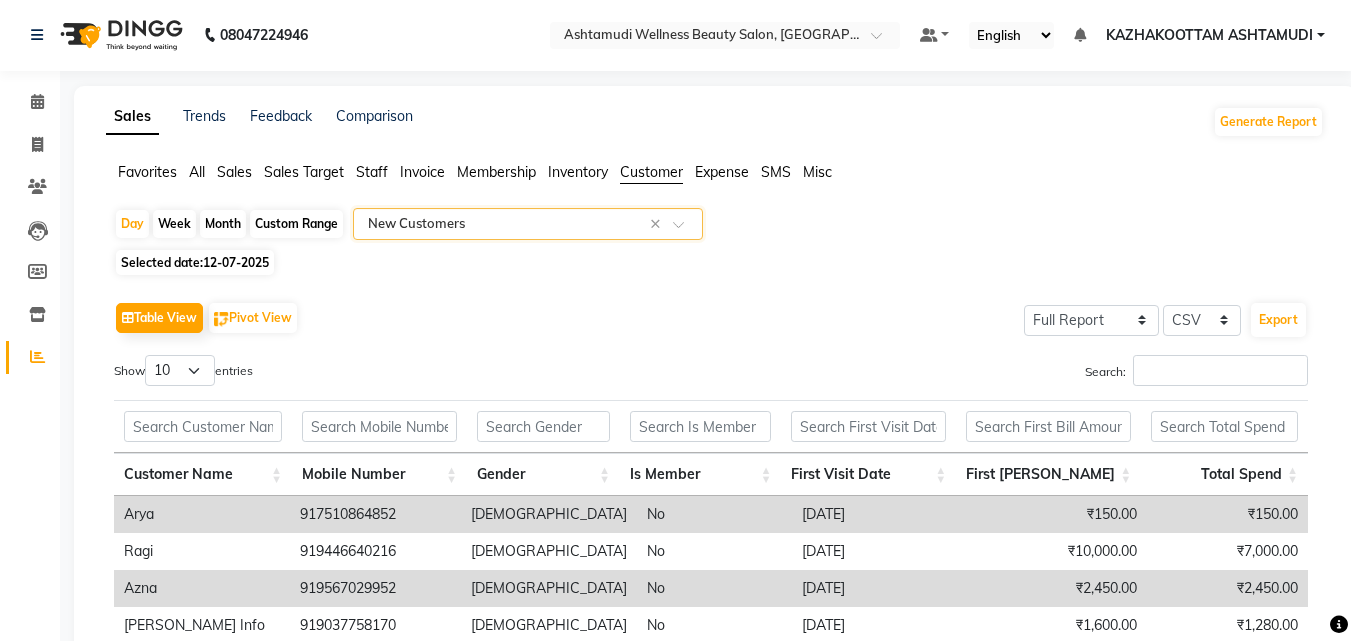 scroll, scrollTop: 0, scrollLeft: 0, axis: both 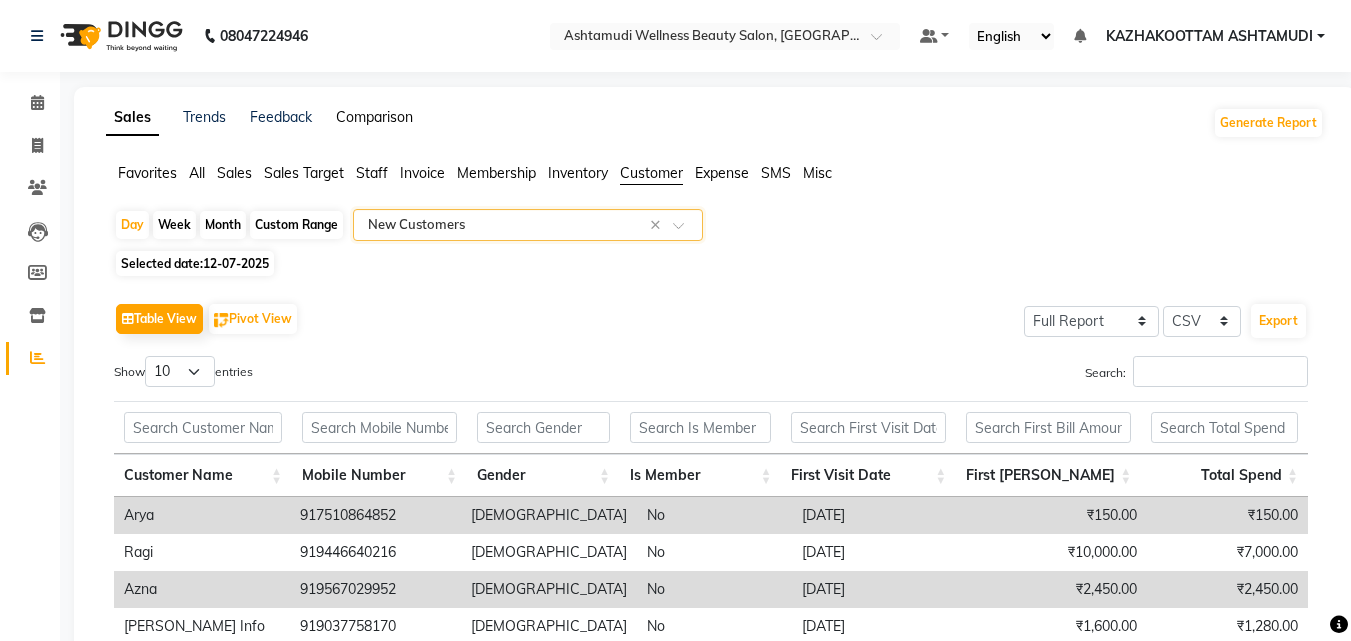 click on "Comparison" 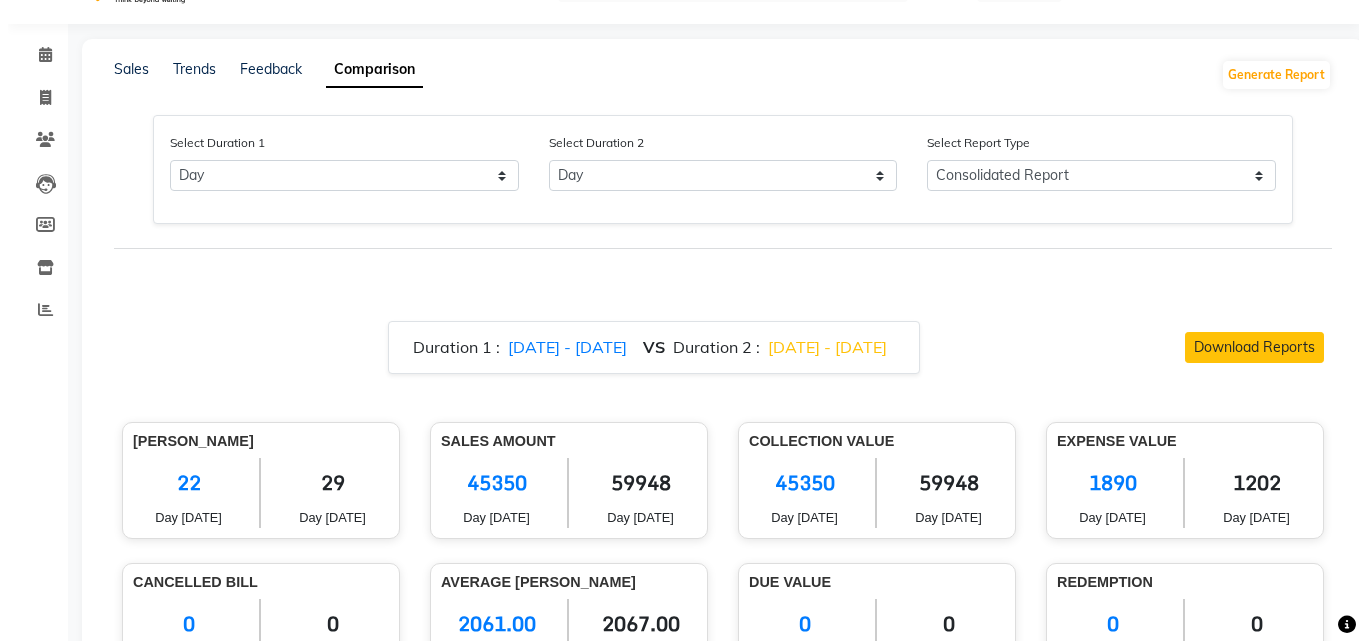 scroll, scrollTop: 0, scrollLeft: 0, axis: both 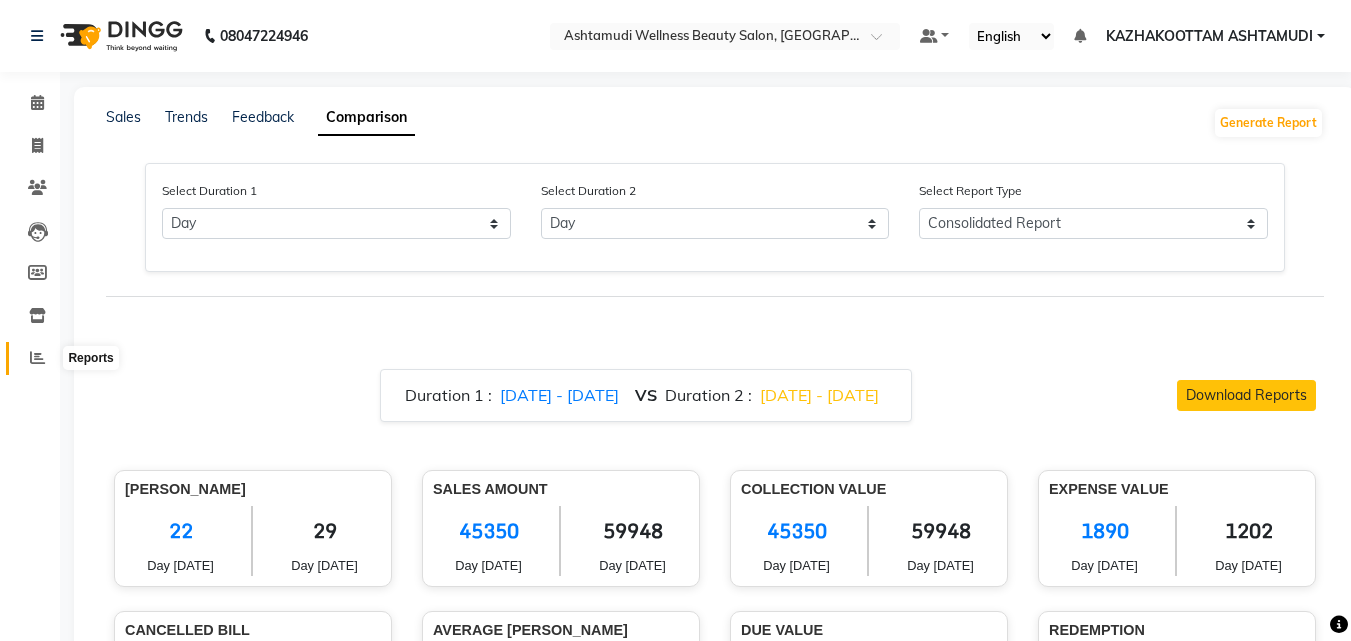 click 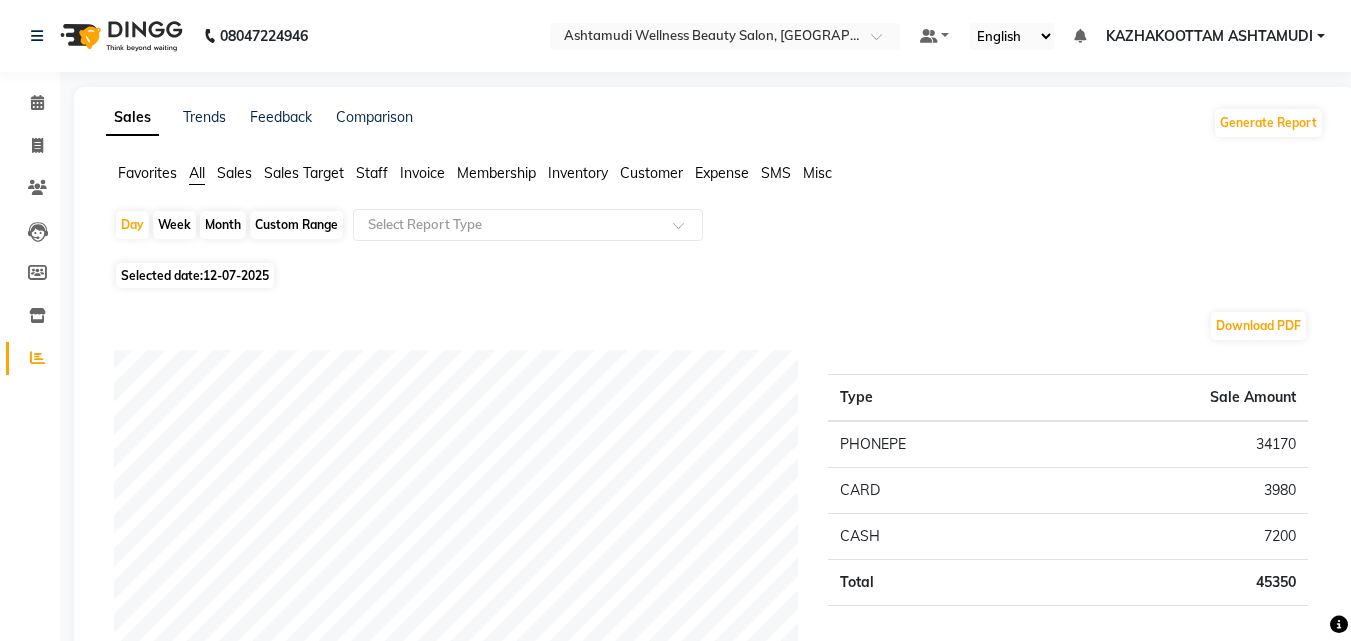 drag, startPoint x: 674, startPoint y: 164, endPoint x: 647, endPoint y: 185, distance: 34.20526 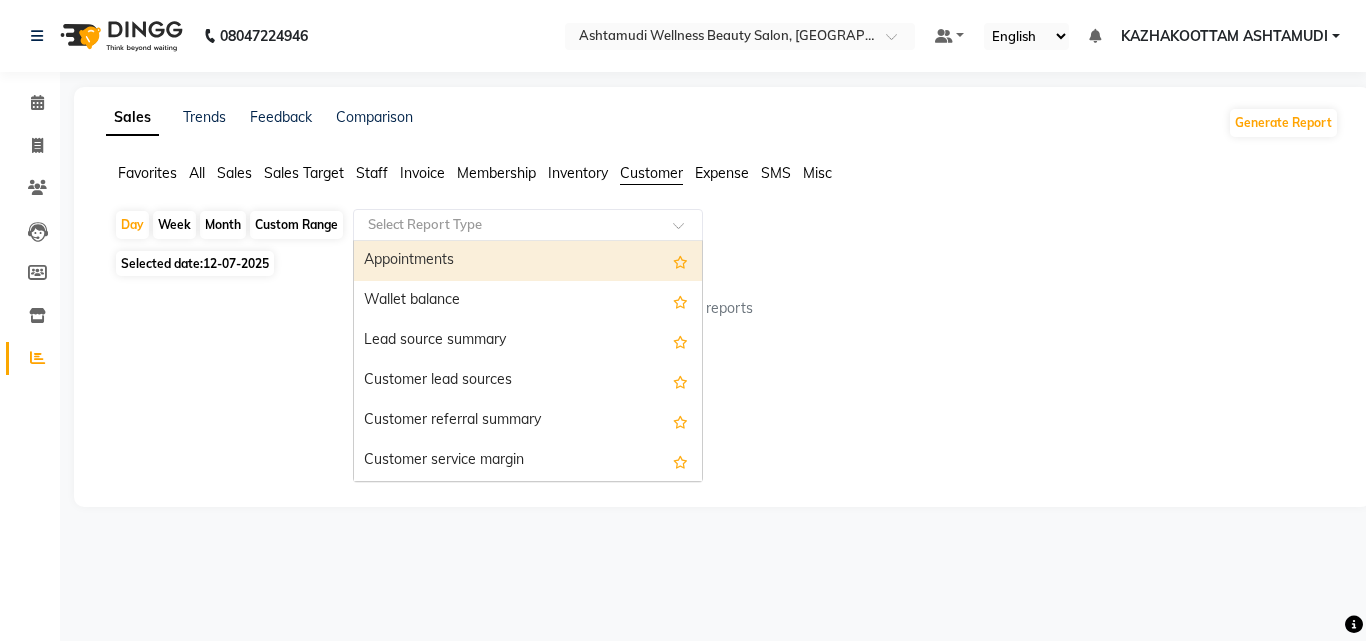click 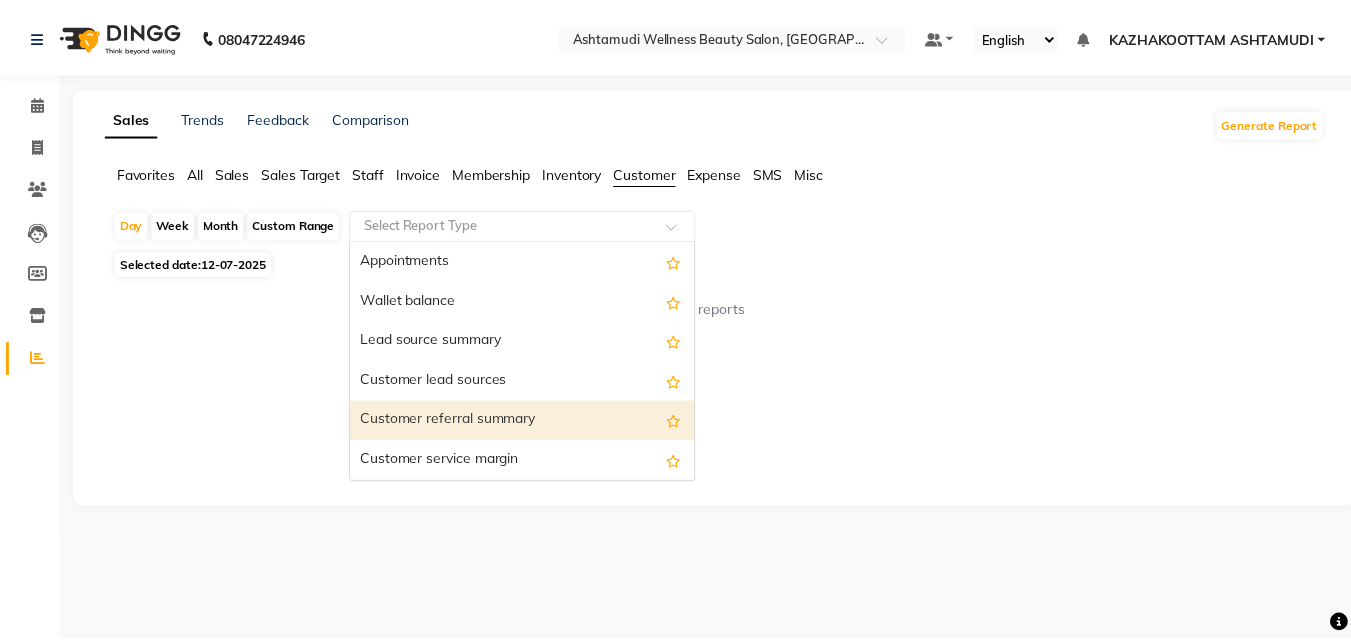 scroll, scrollTop: 160, scrollLeft: 0, axis: vertical 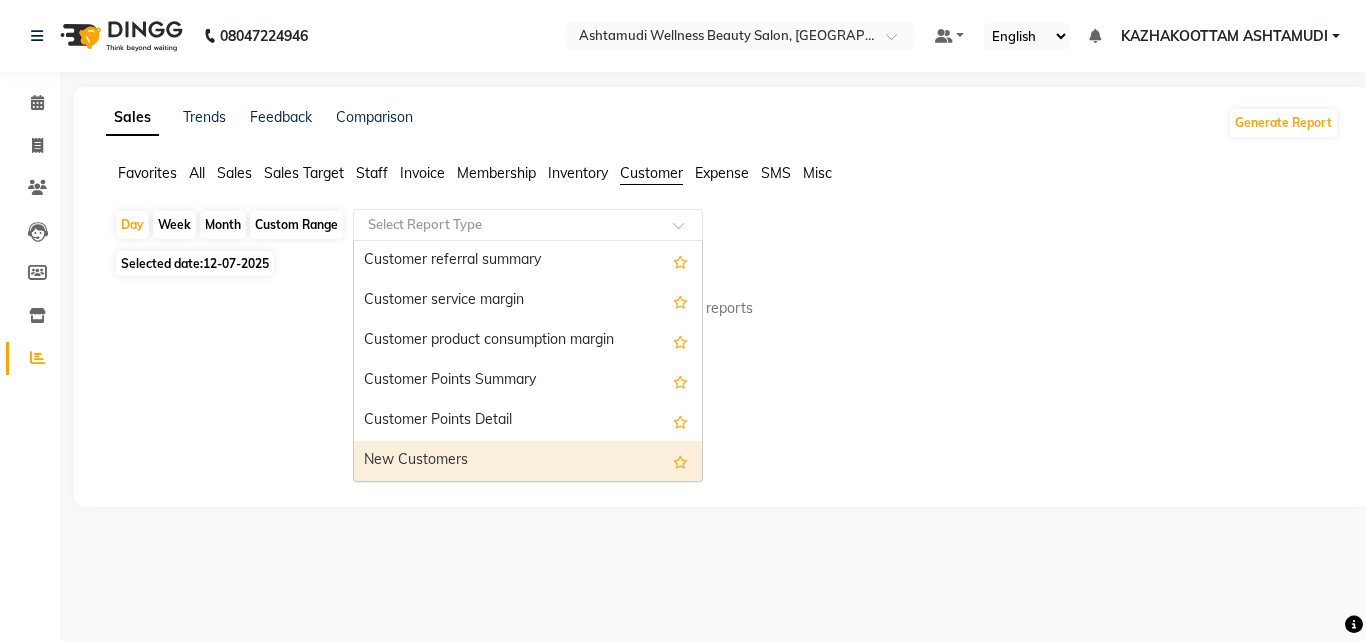 click on "New Customers" at bounding box center (528, 461) 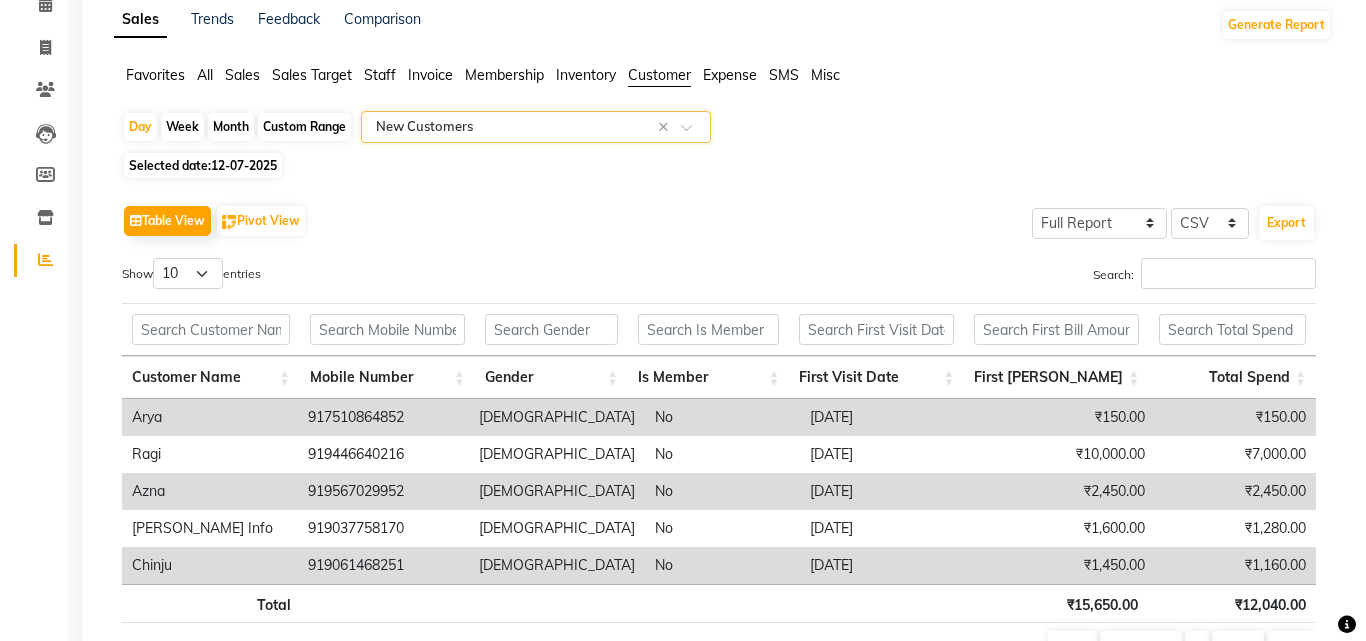 scroll, scrollTop: 0, scrollLeft: 0, axis: both 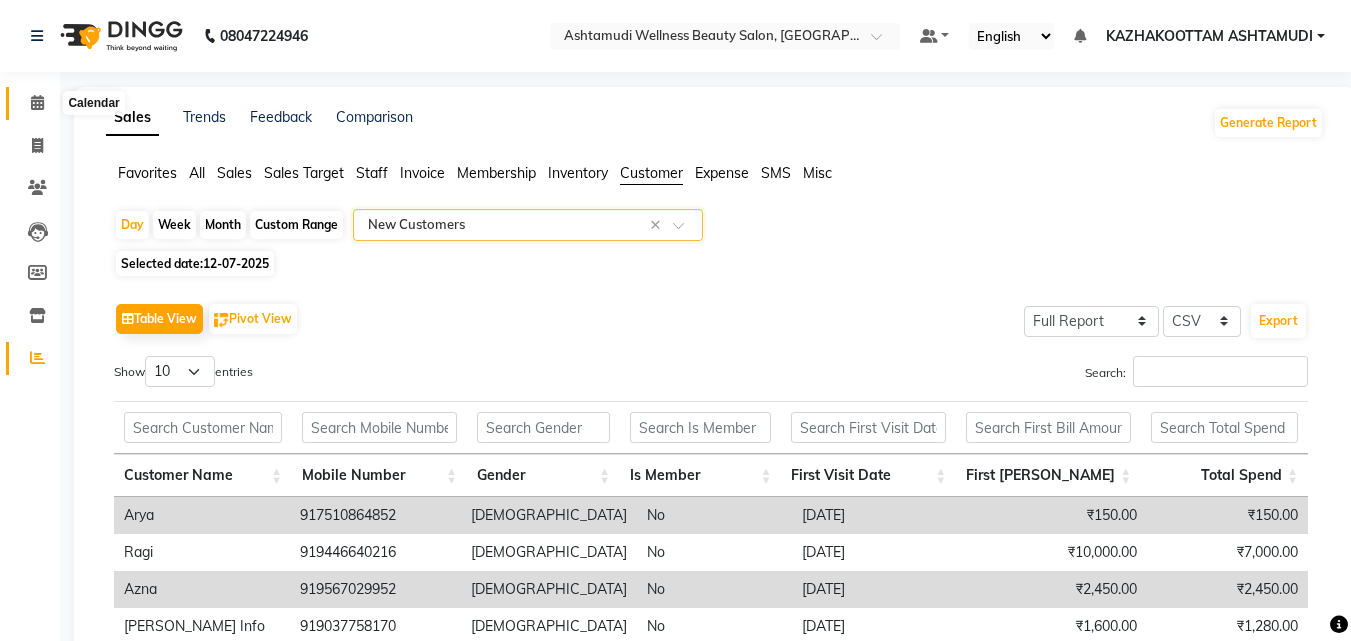 click 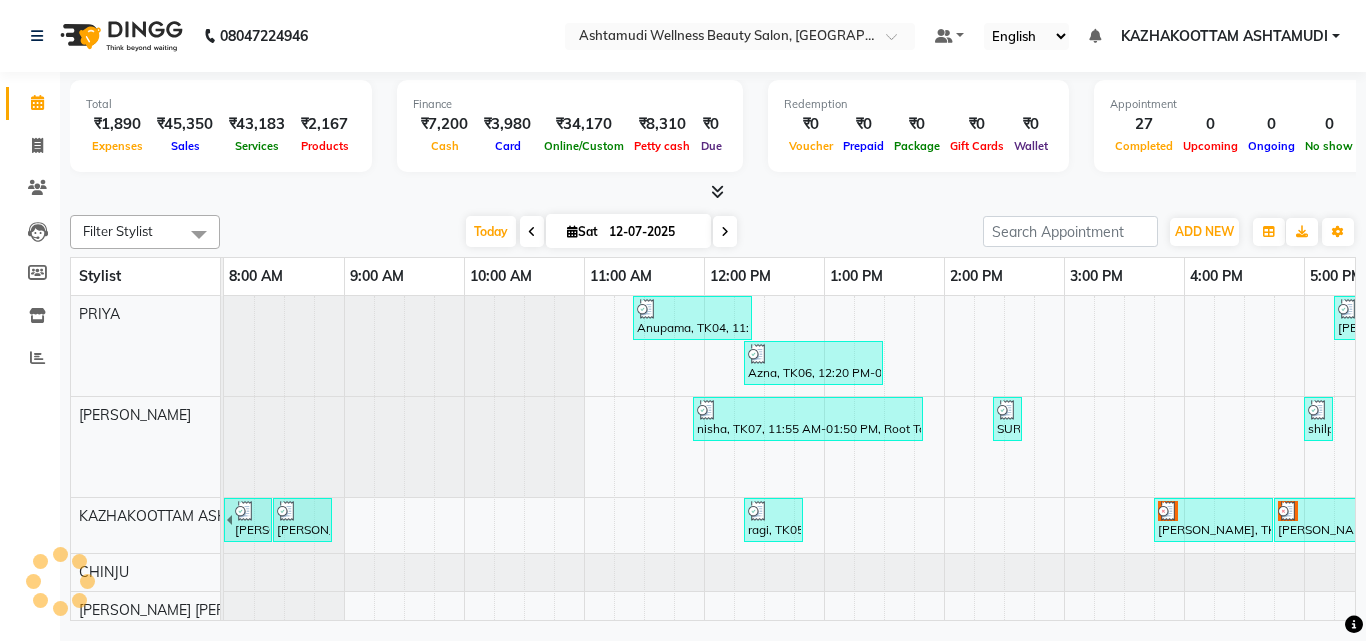 scroll, scrollTop: 0, scrollLeft: 0, axis: both 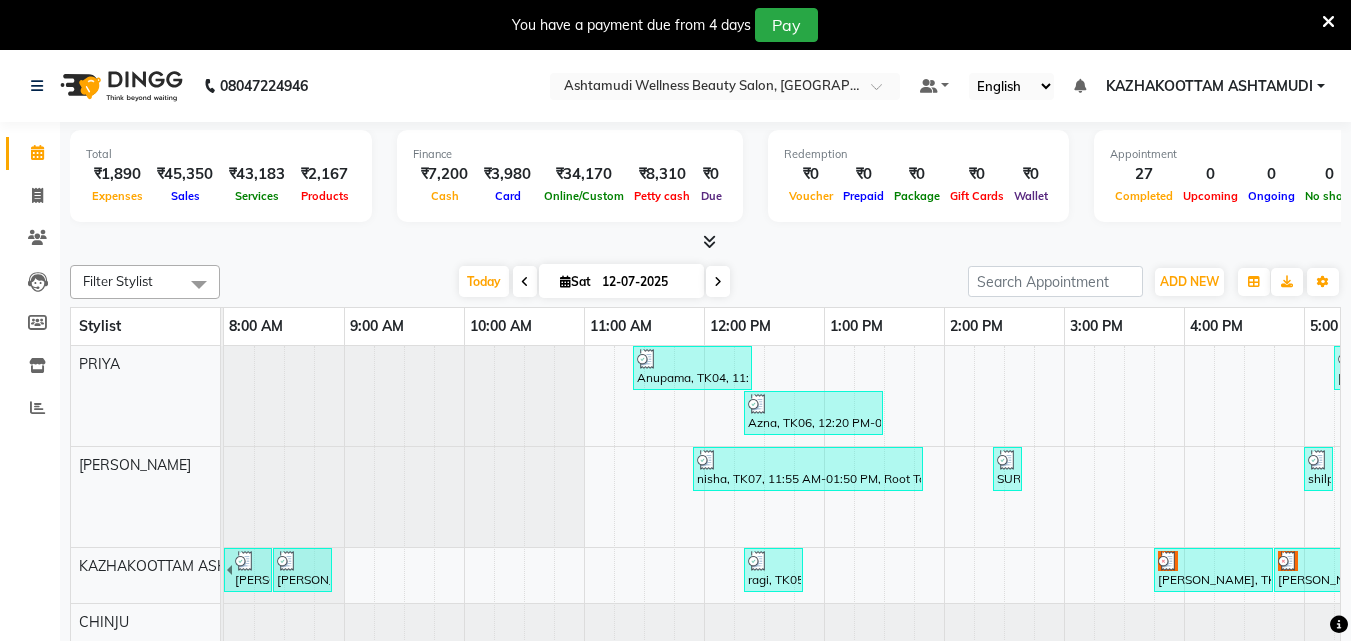 click at bounding box center [709, 241] 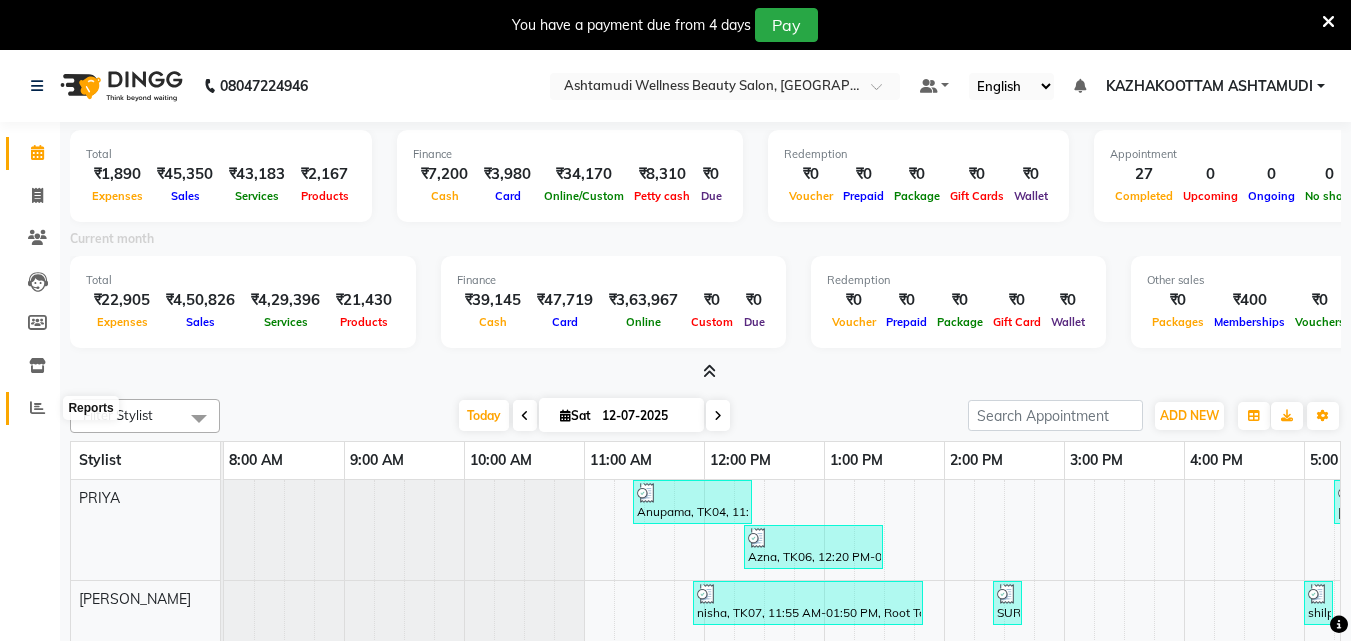 click 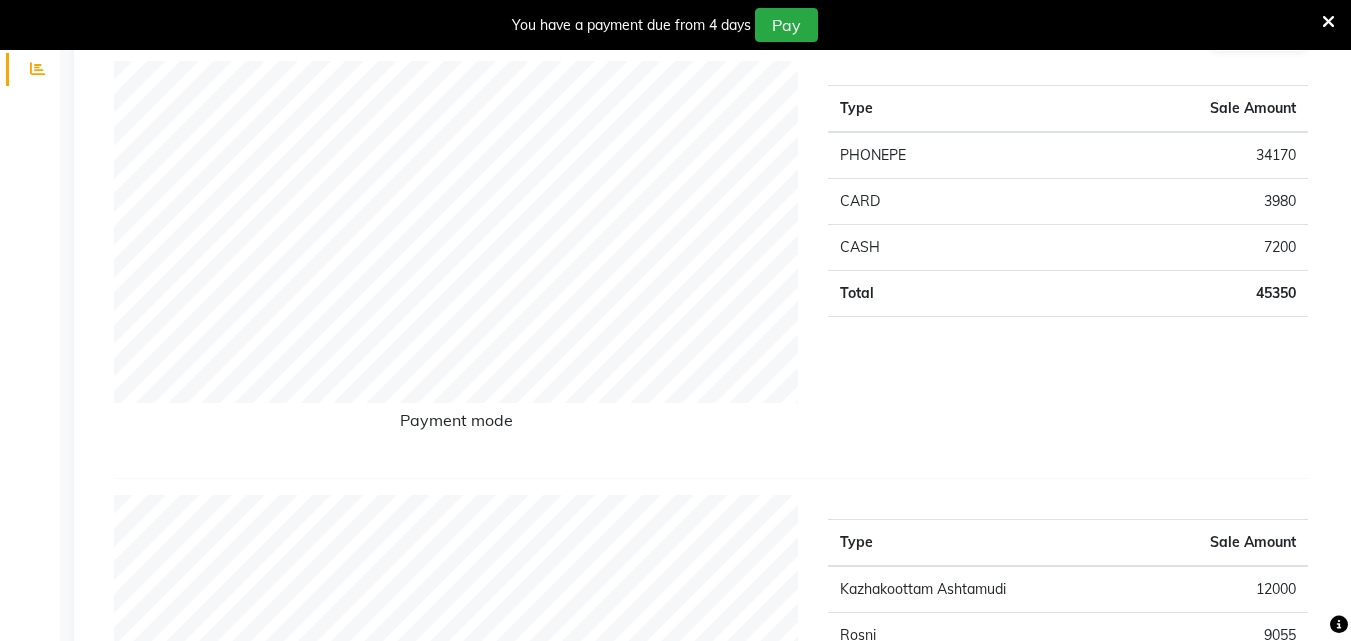 scroll, scrollTop: 0, scrollLeft: 0, axis: both 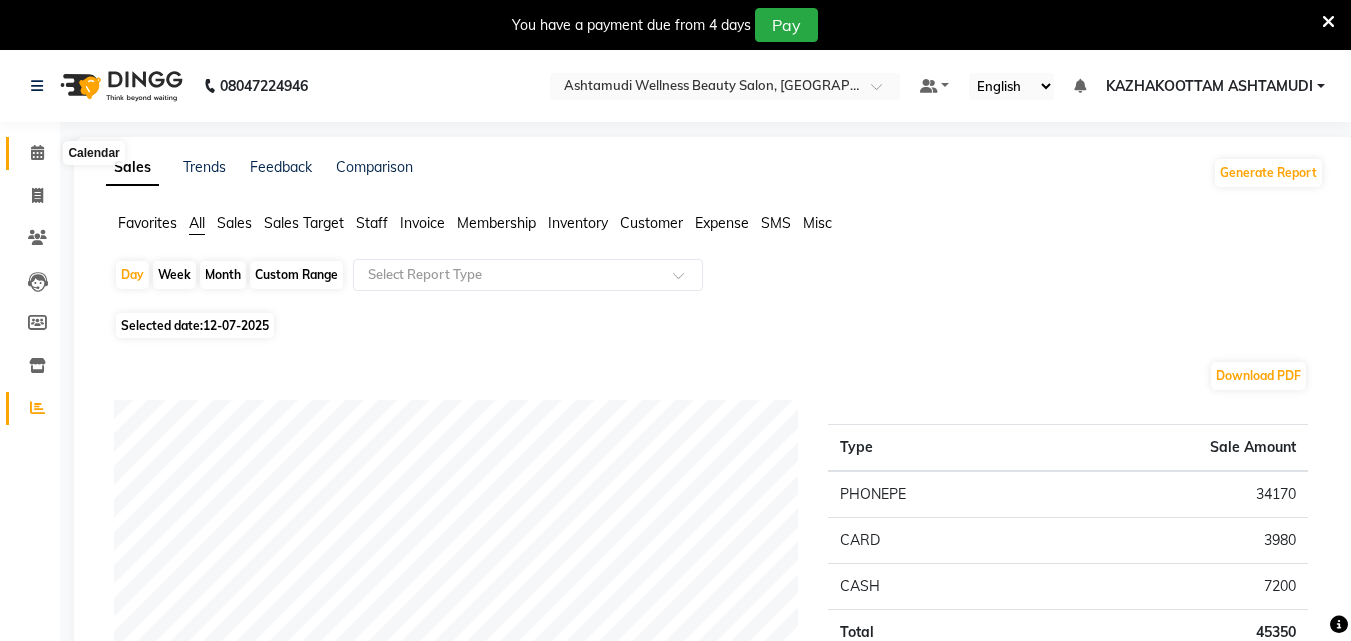 click 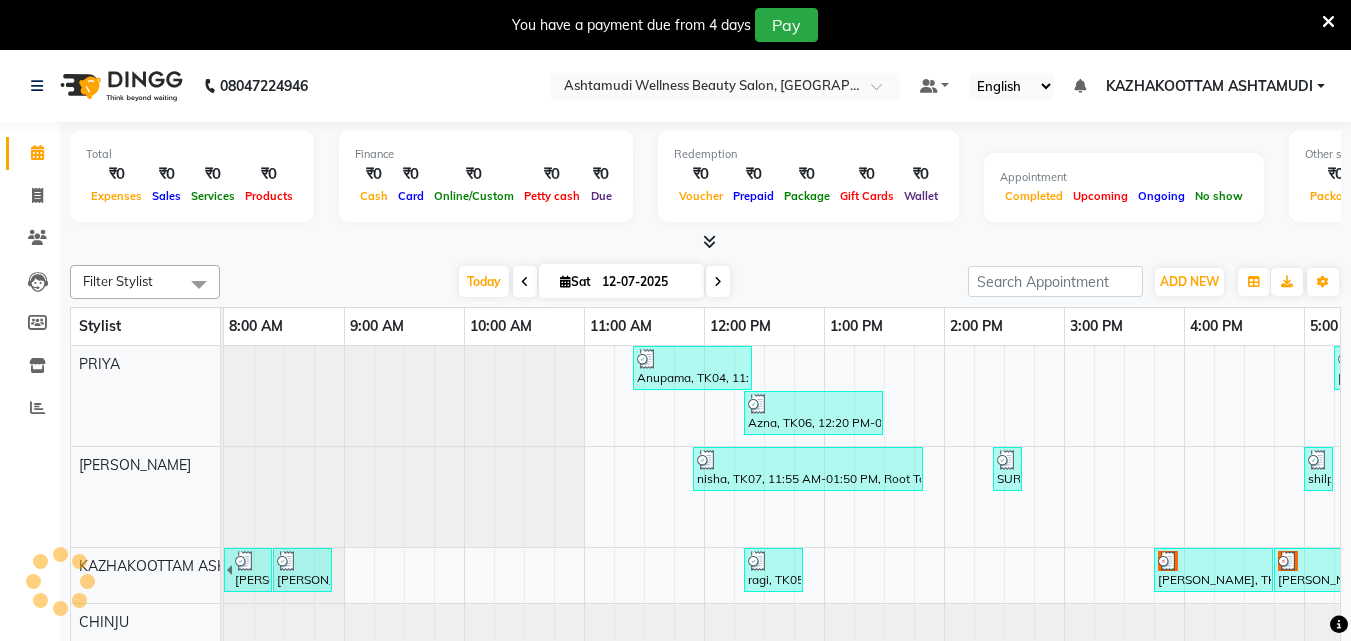scroll, scrollTop: 0, scrollLeft: 444, axis: horizontal 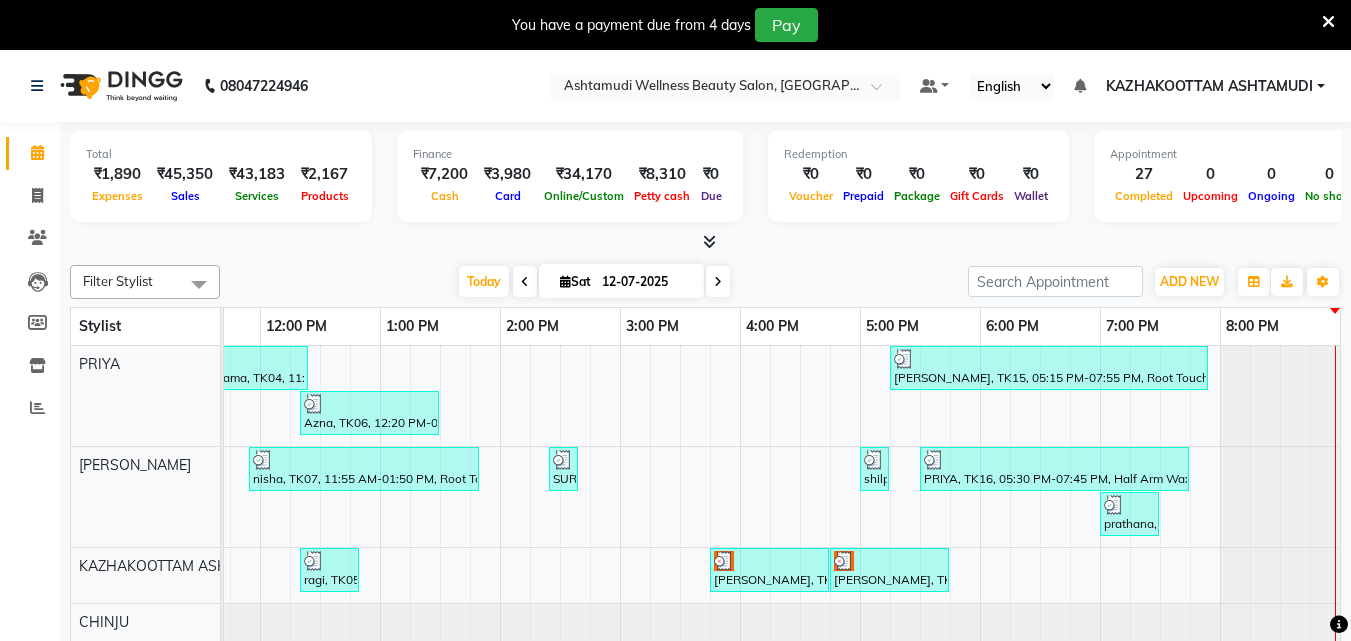 click at bounding box center [705, 242] 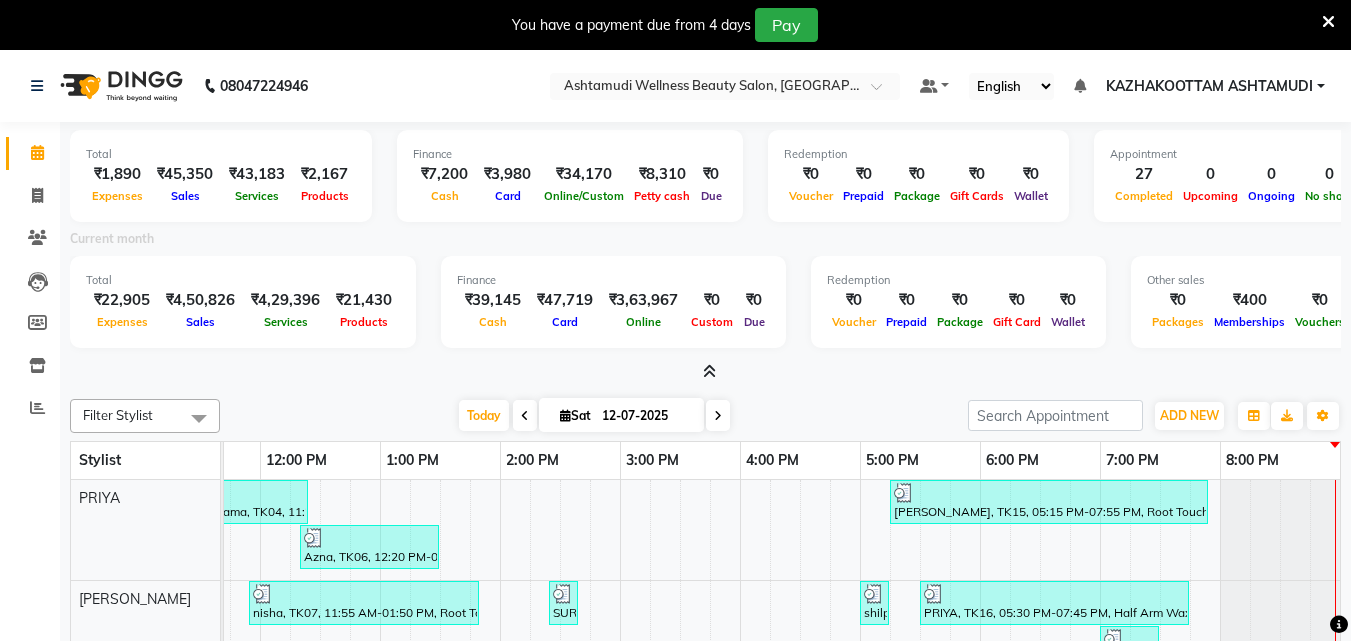 click at bounding box center (709, 371) 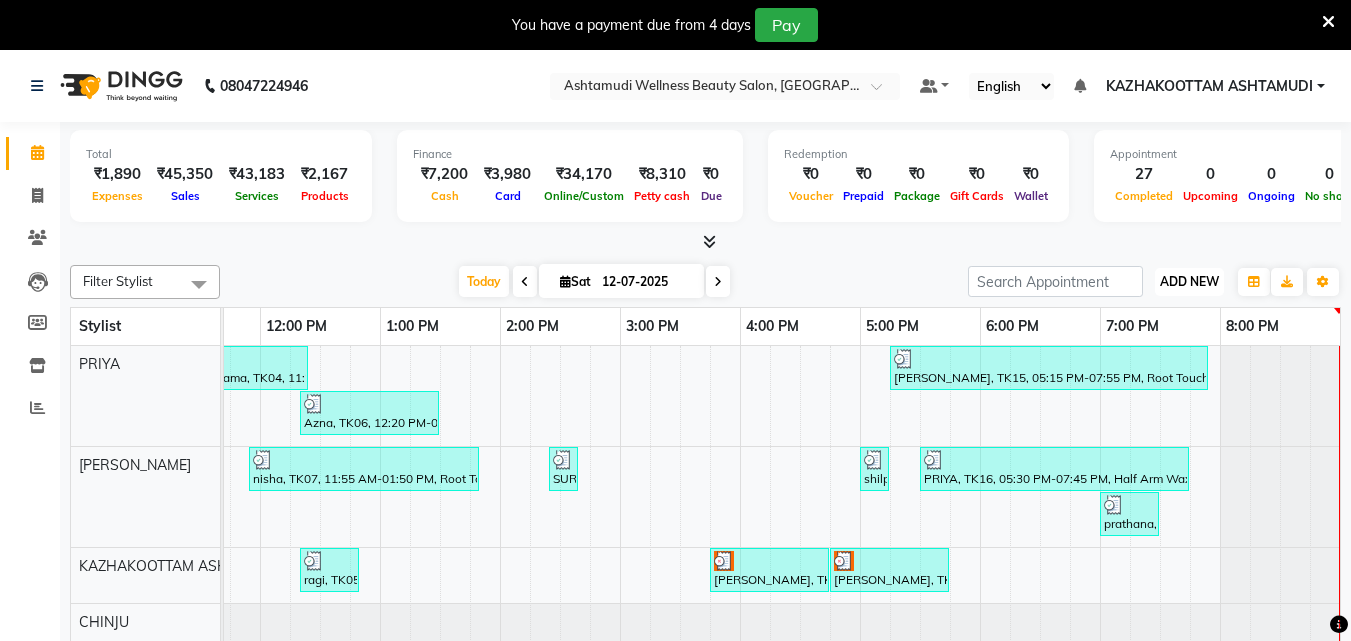 click on "ADD NEW" at bounding box center (1189, 281) 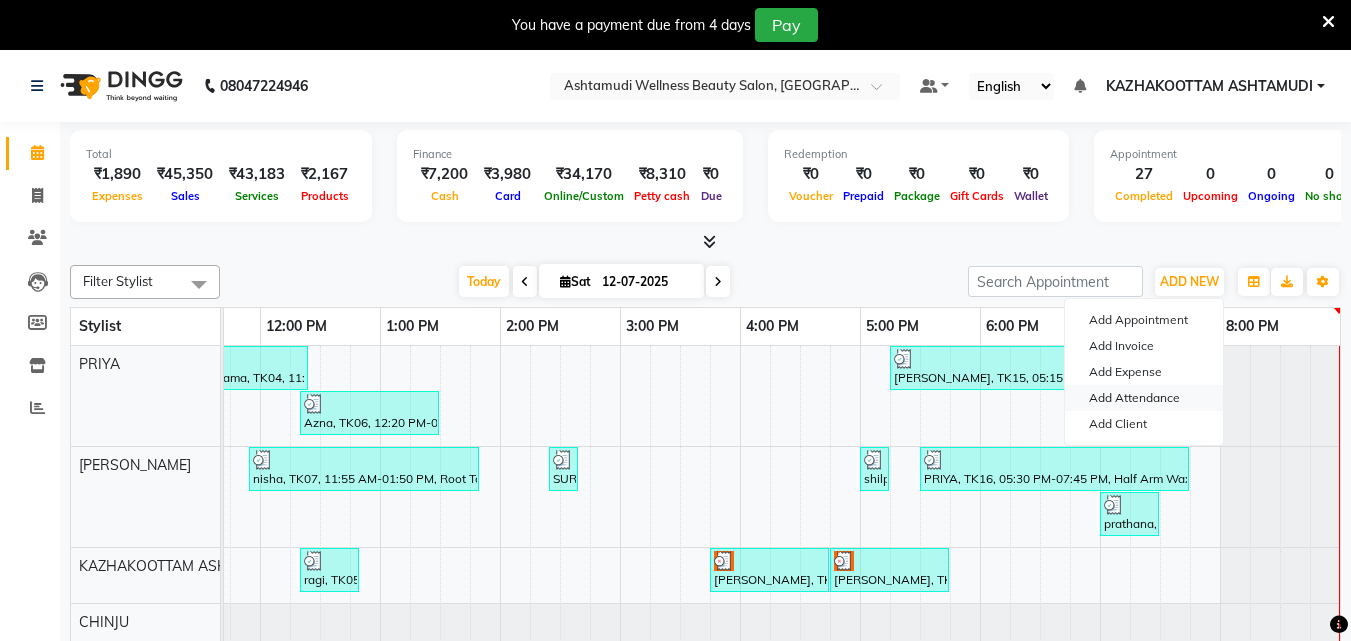 click on "Add Attendance" at bounding box center [1144, 398] 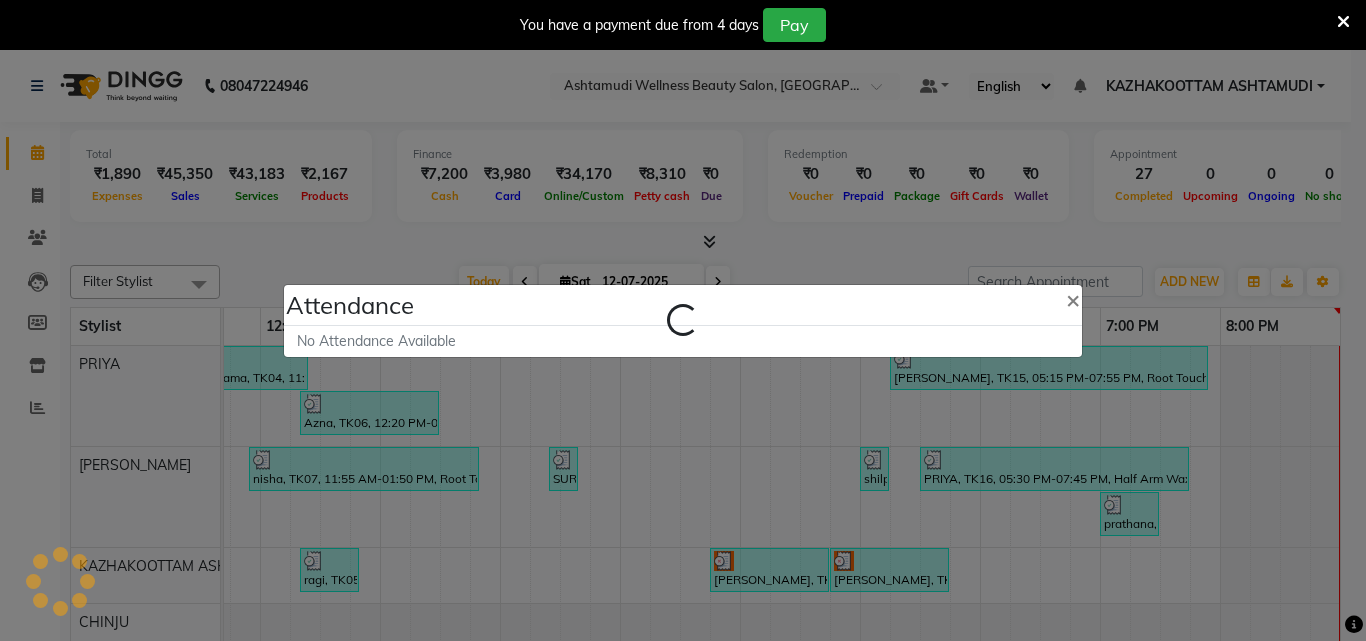select on "A" 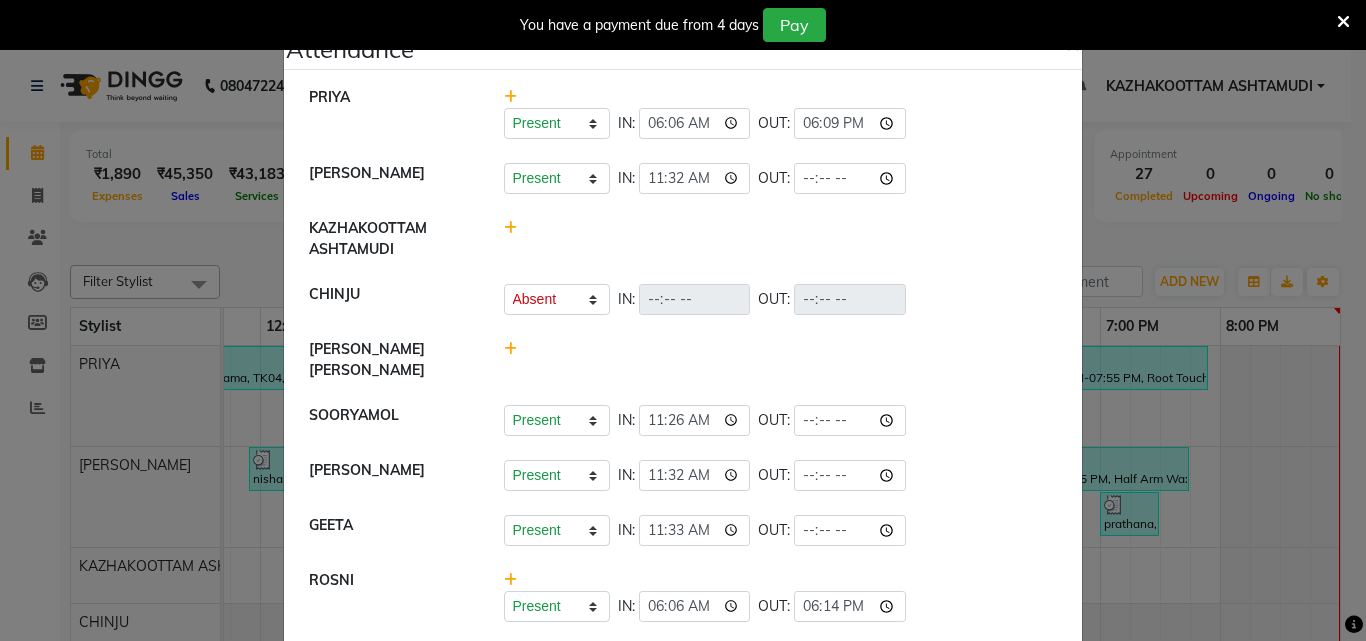 scroll, scrollTop: 100, scrollLeft: 0, axis: vertical 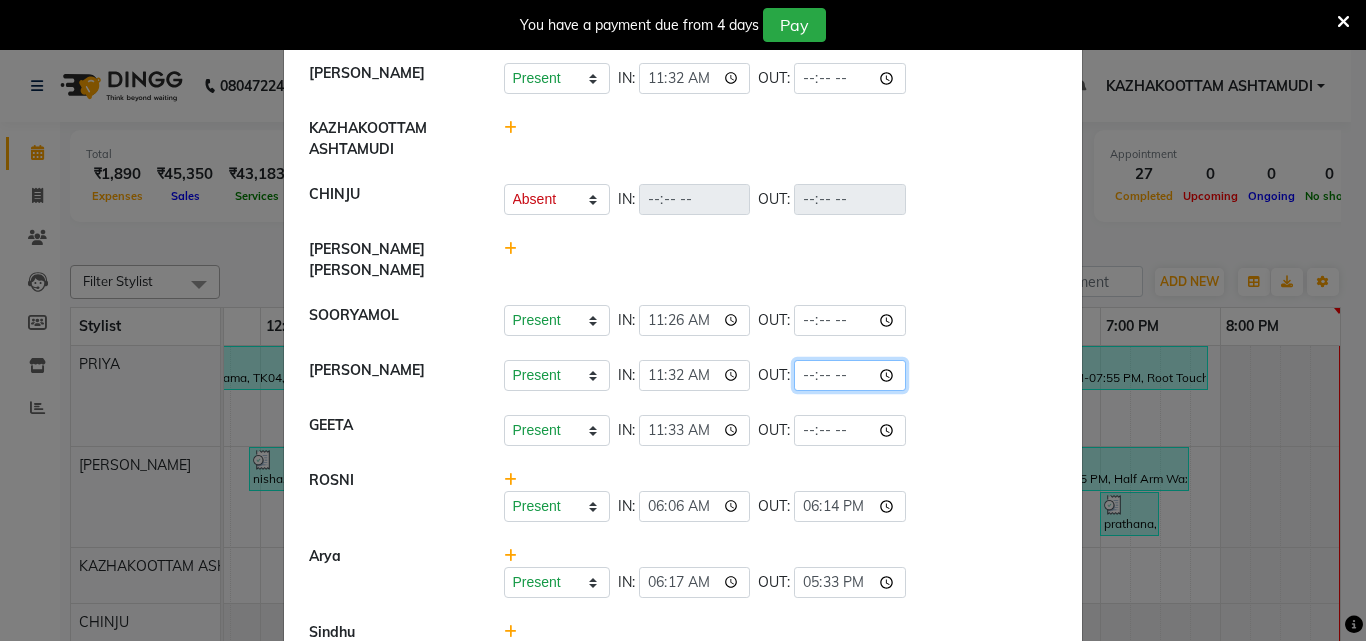 click 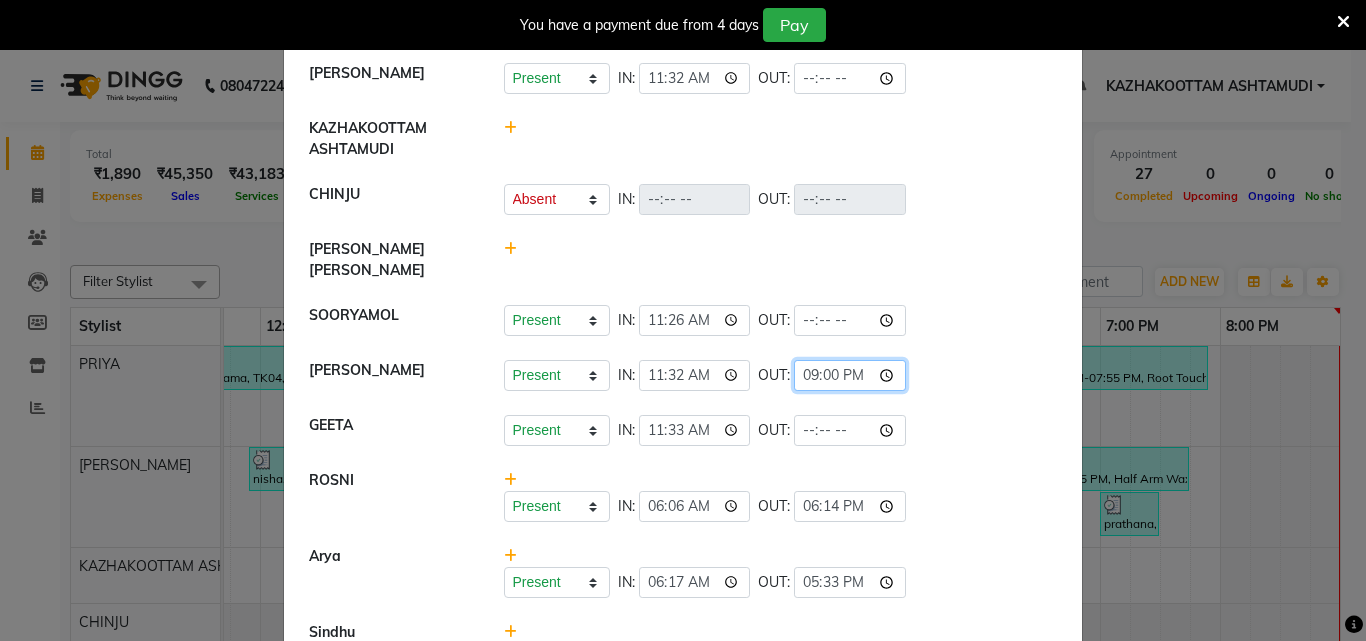type on "21:04" 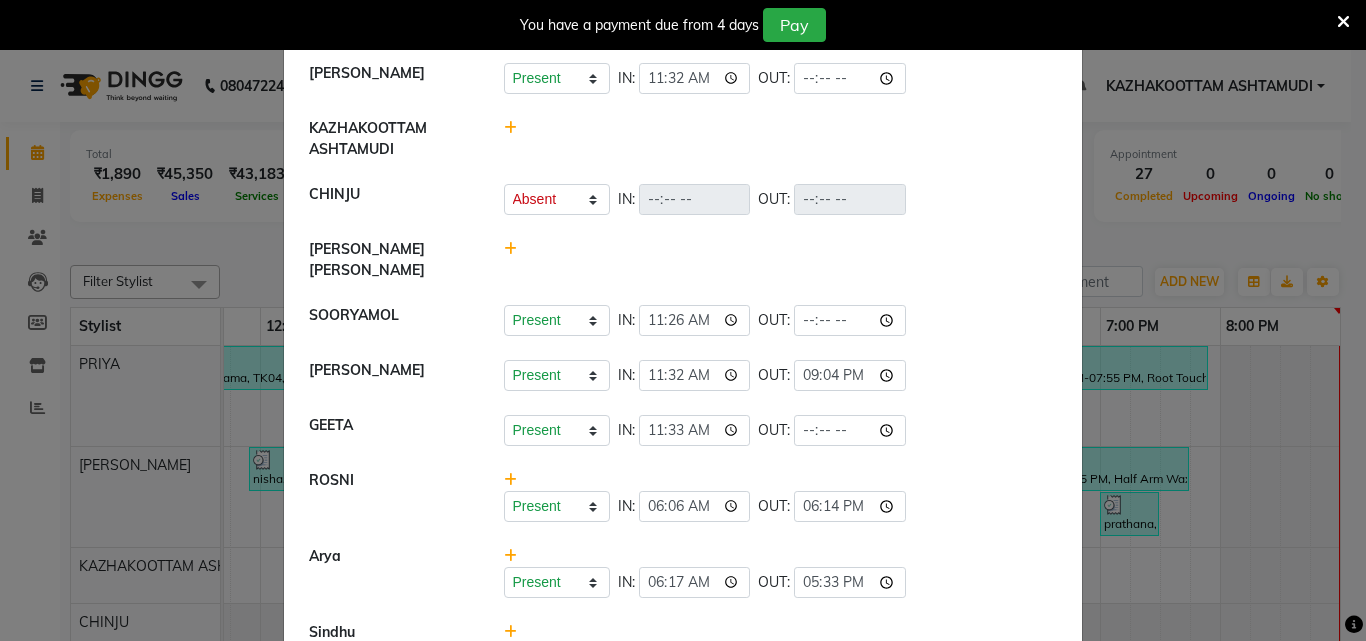 click on "Poornima Gopal   Present   Absent   Late   Half Day   Weekly Off  IN:  11:32 OUT:  21:04" 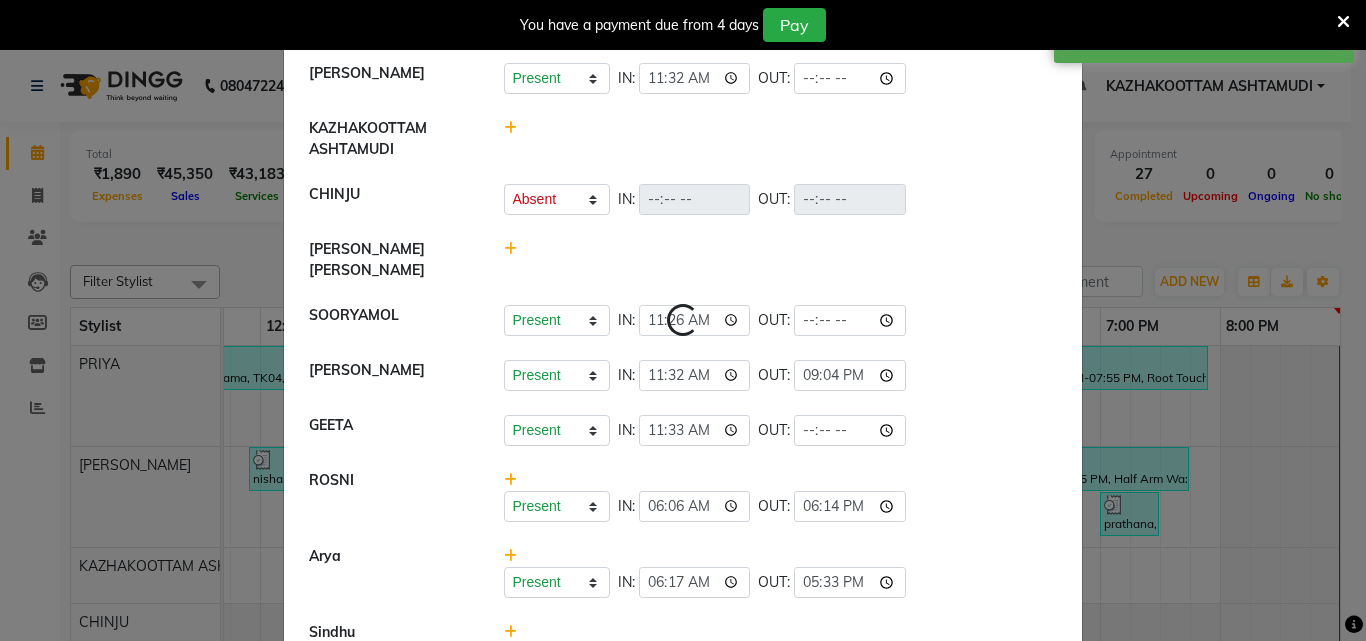 select on "A" 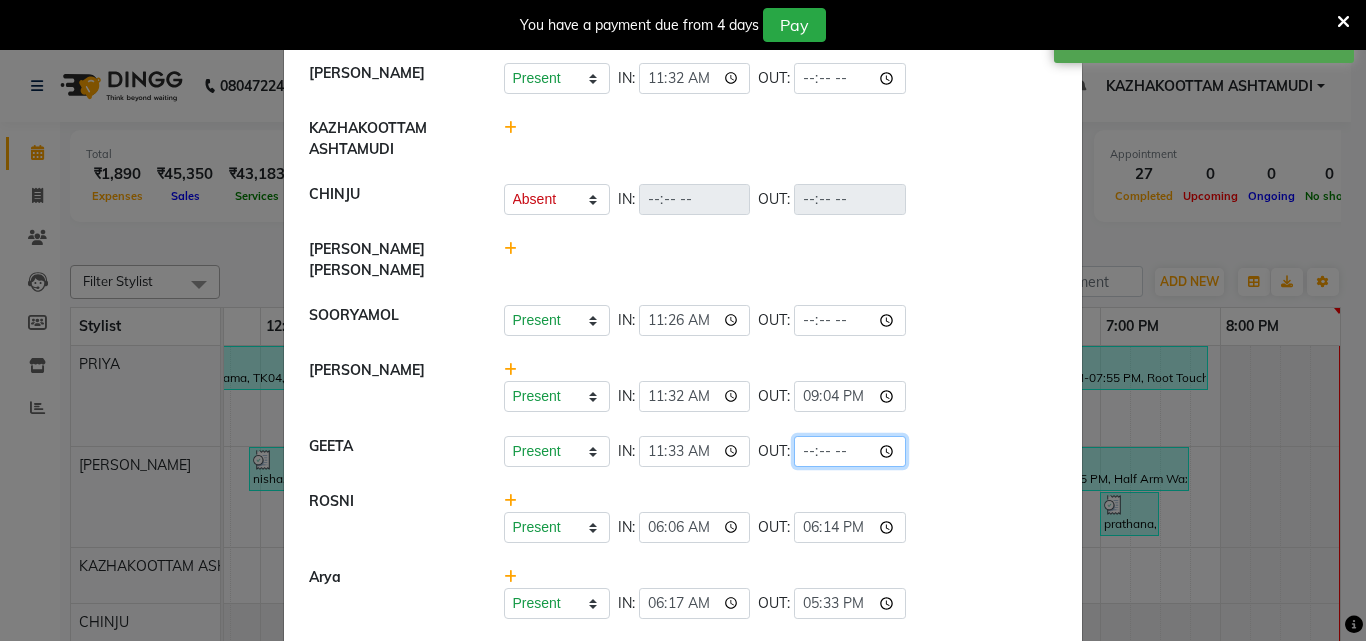 click 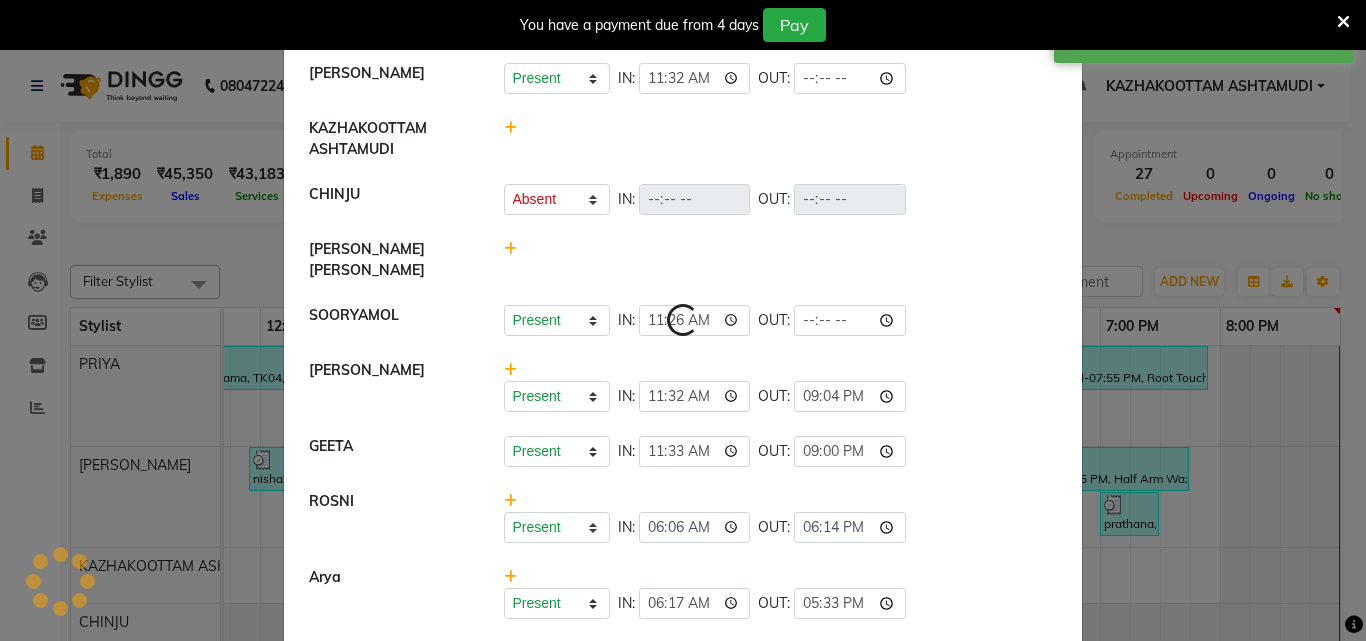 click on "GEETA   Present   Absent   Late   Half Day   Weekly Off  IN:  11:33 OUT:  21:00" 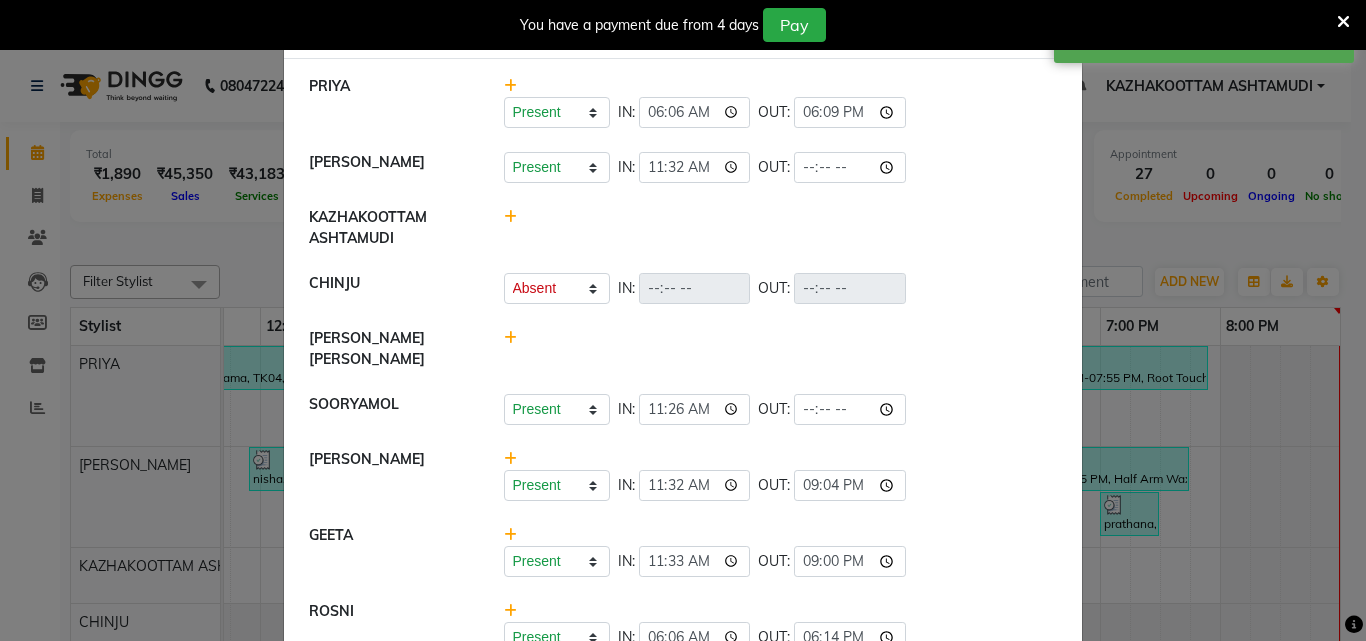 scroll, scrollTop: 0, scrollLeft: 0, axis: both 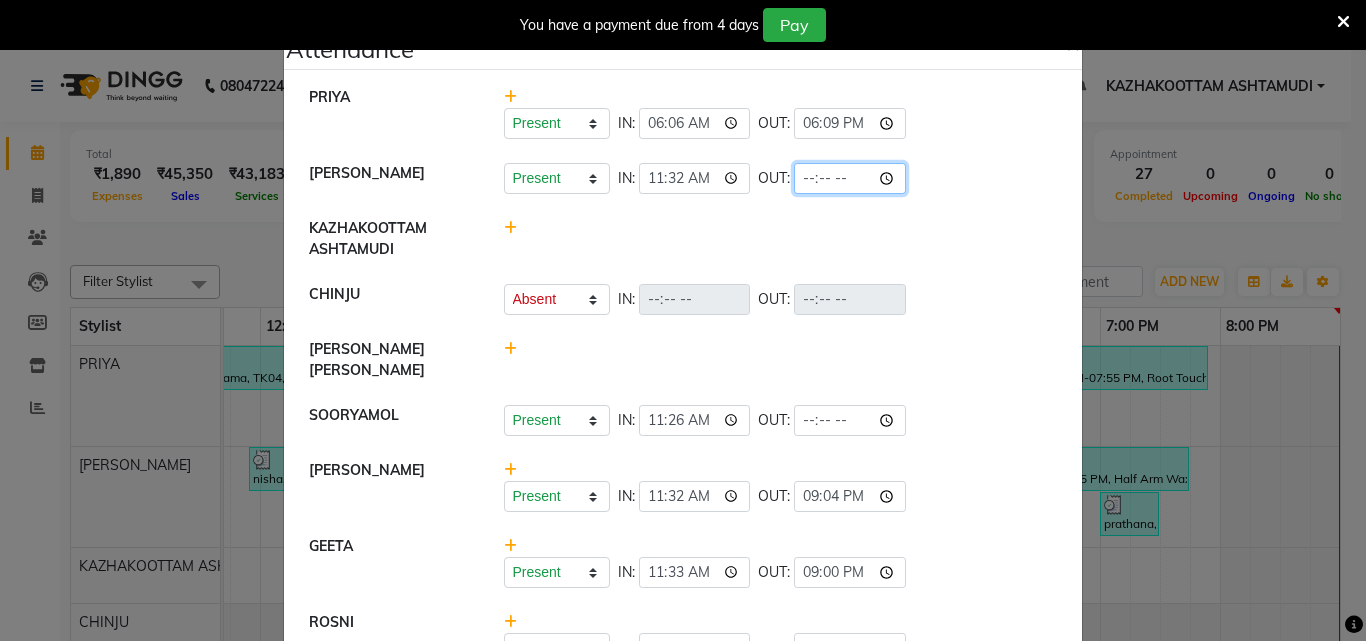 click 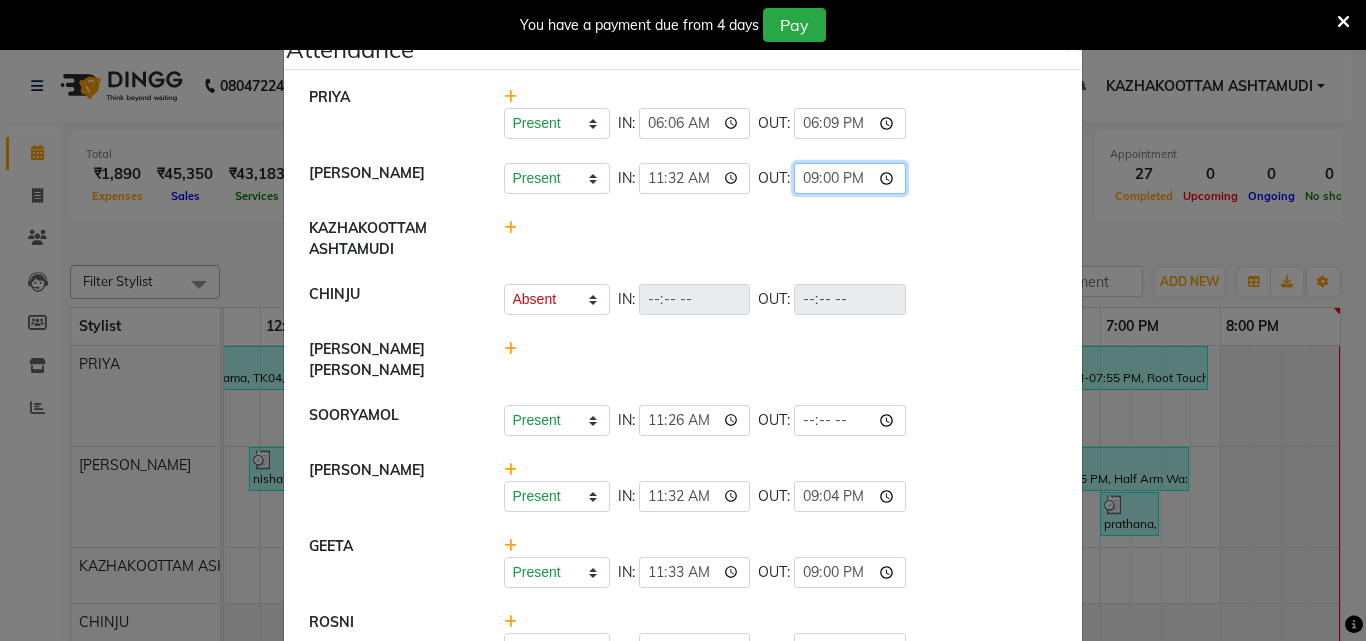 type on "21:04" 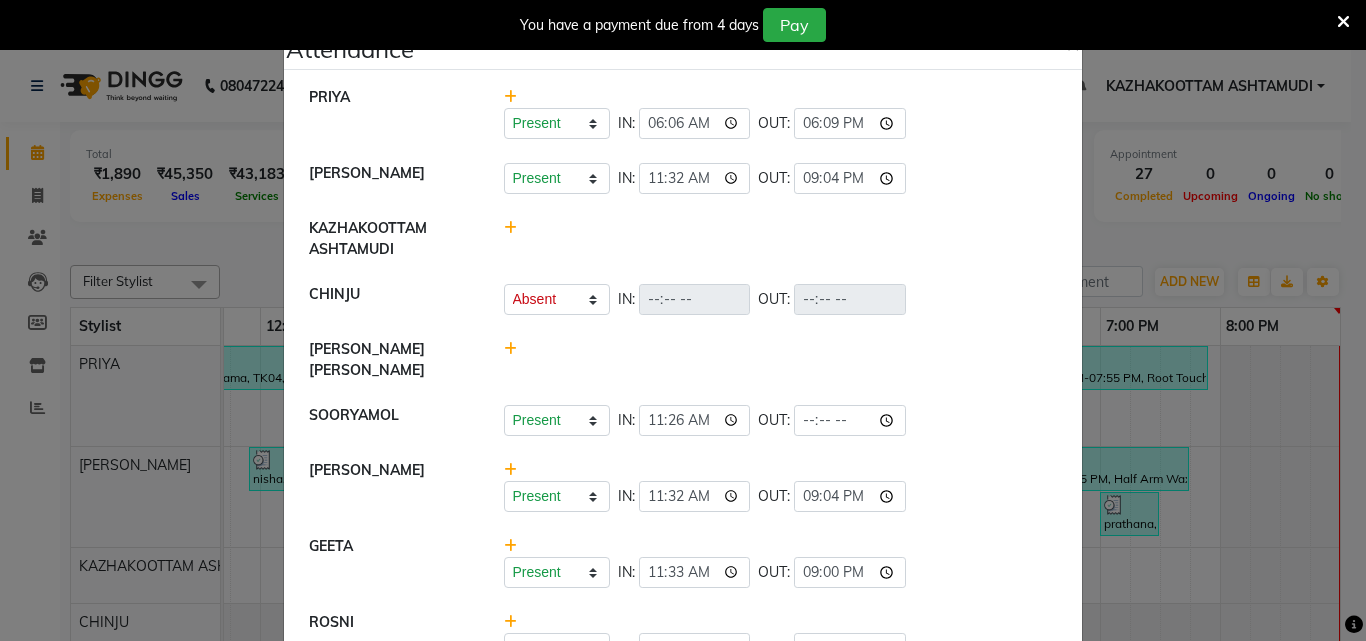 click on "KRISHNA   Present   Absent   Late   Half Day   Weekly Off  IN:  11:32 OUT:  21:04" 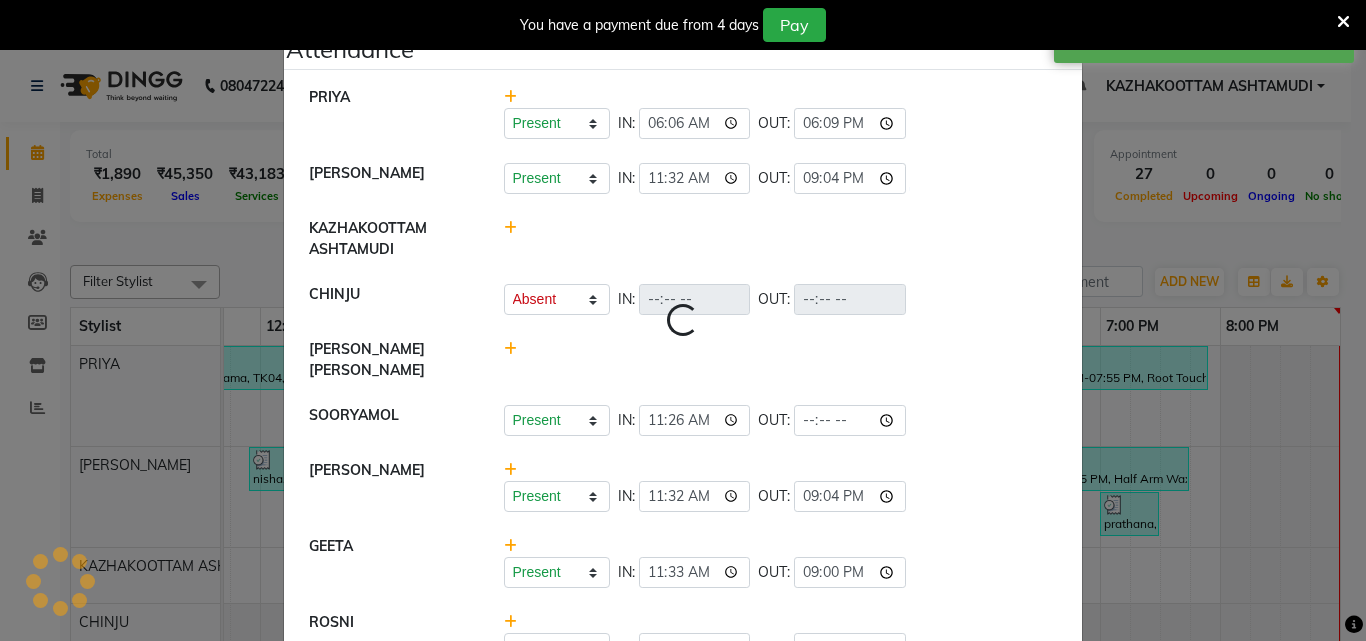 select on "A" 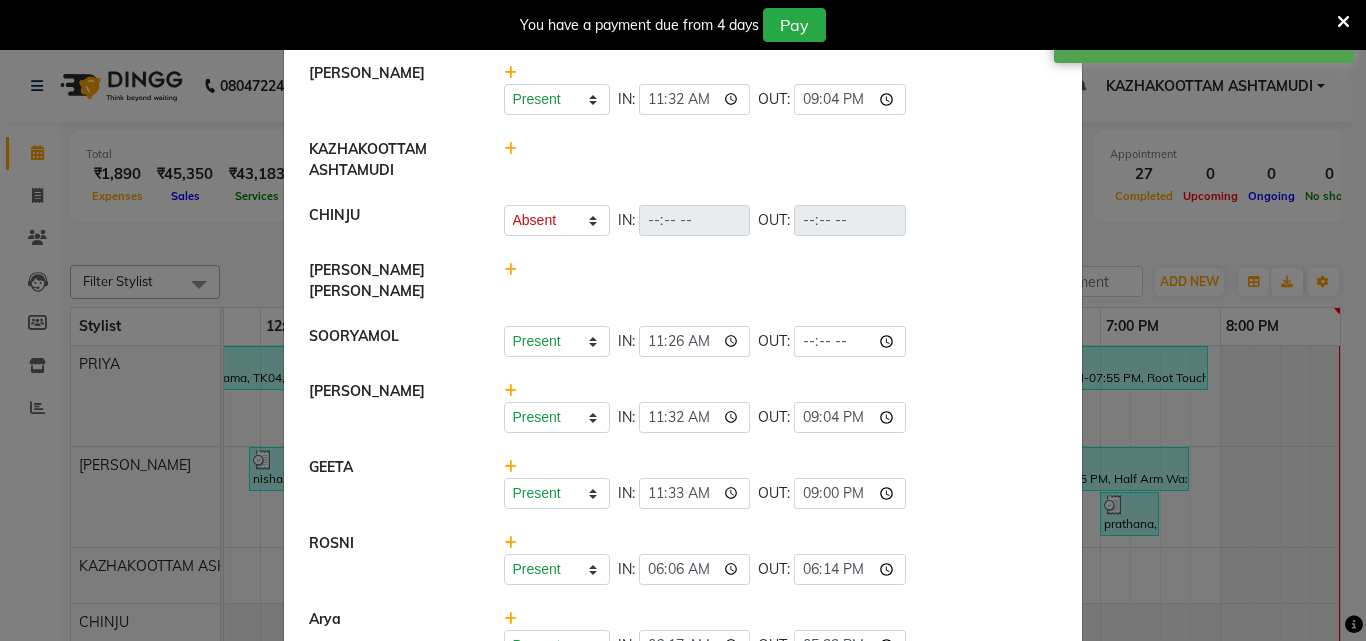 scroll, scrollTop: 200, scrollLeft: 0, axis: vertical 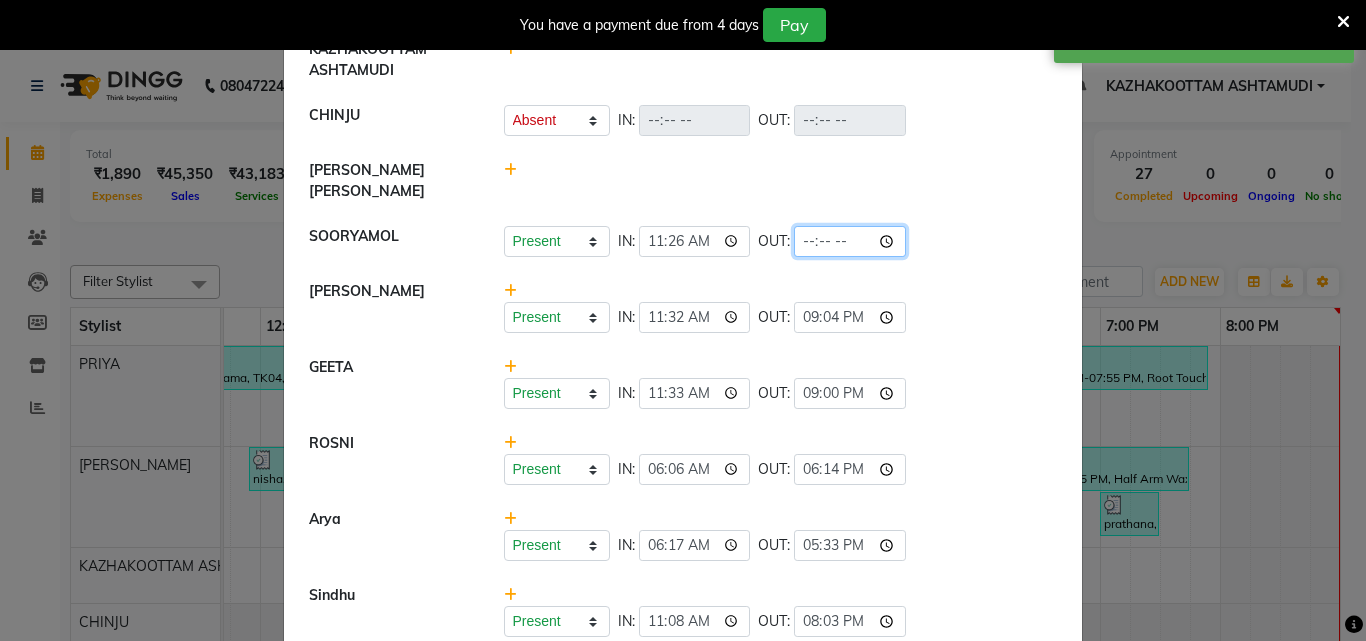 click 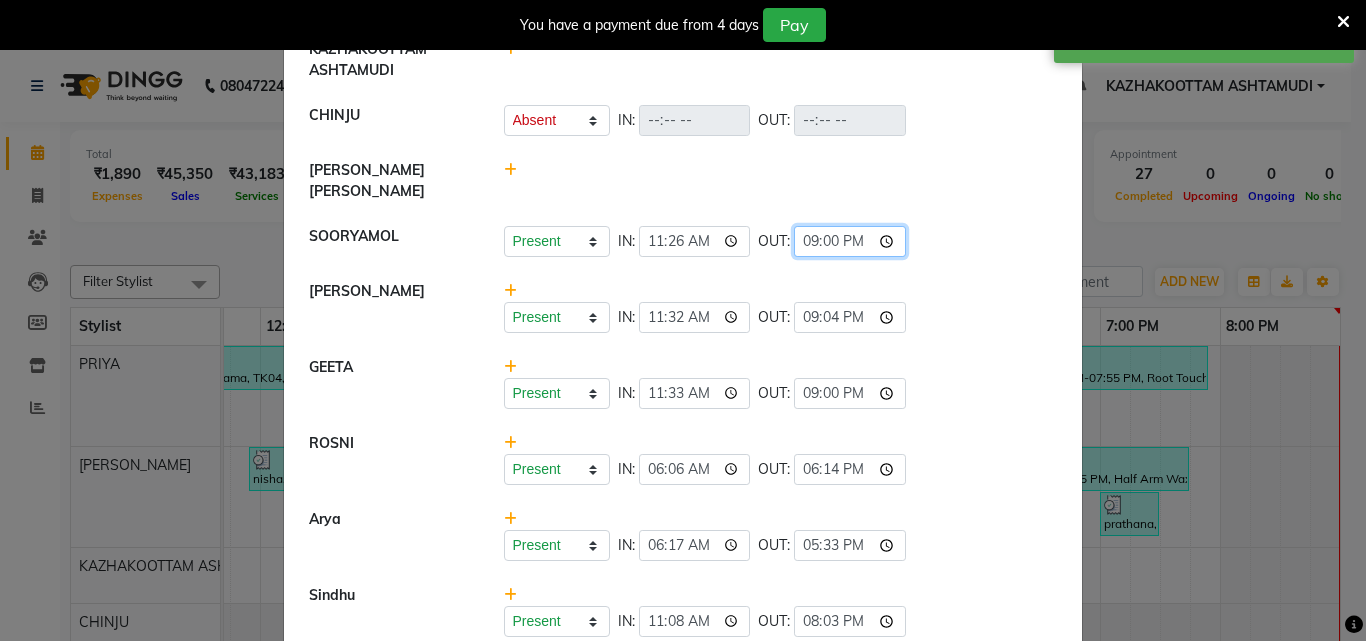 type on "21:04" 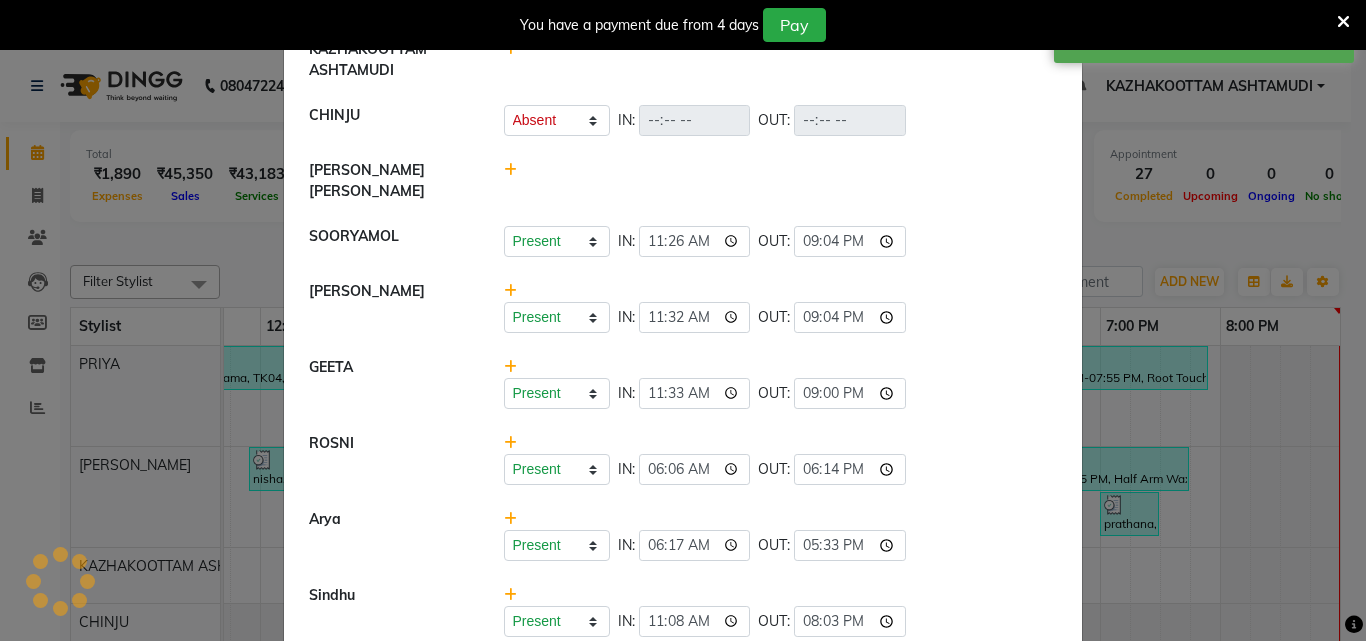 click on "Present   Absent   Late   Half Day   Weekly Off  IN:  11:26 OUT:  21:04" 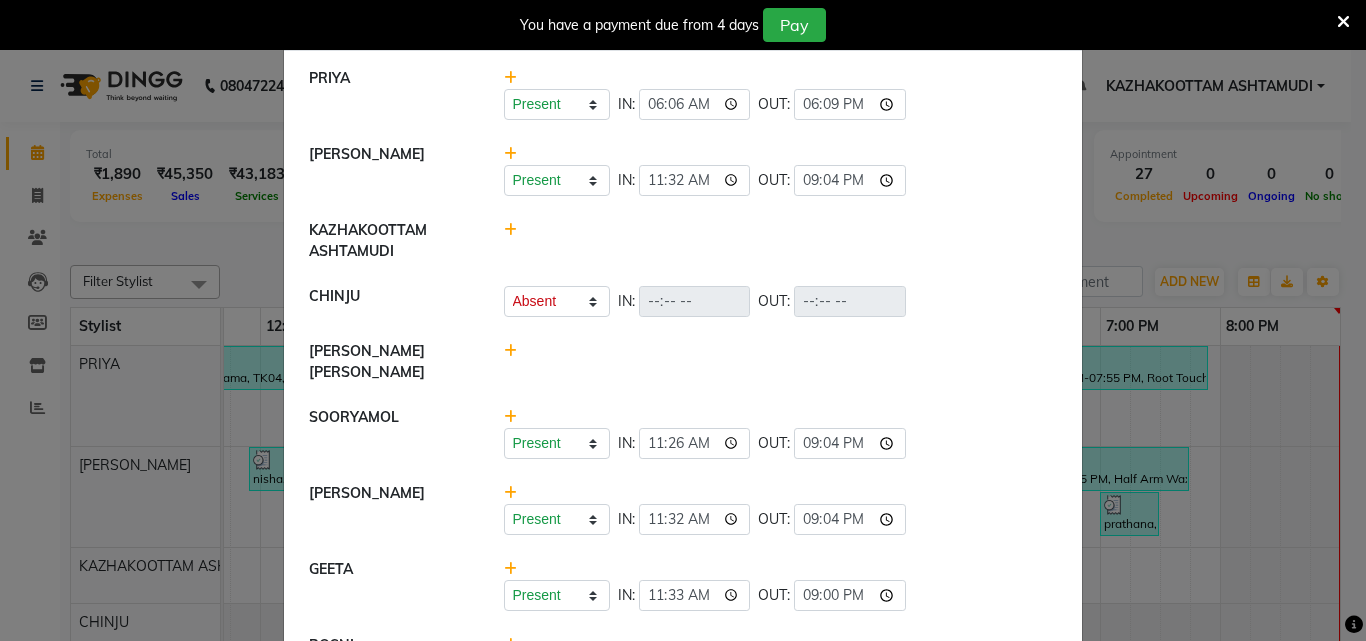 scroll, scrollTop: 0, scrollLeft: 0, axis: both 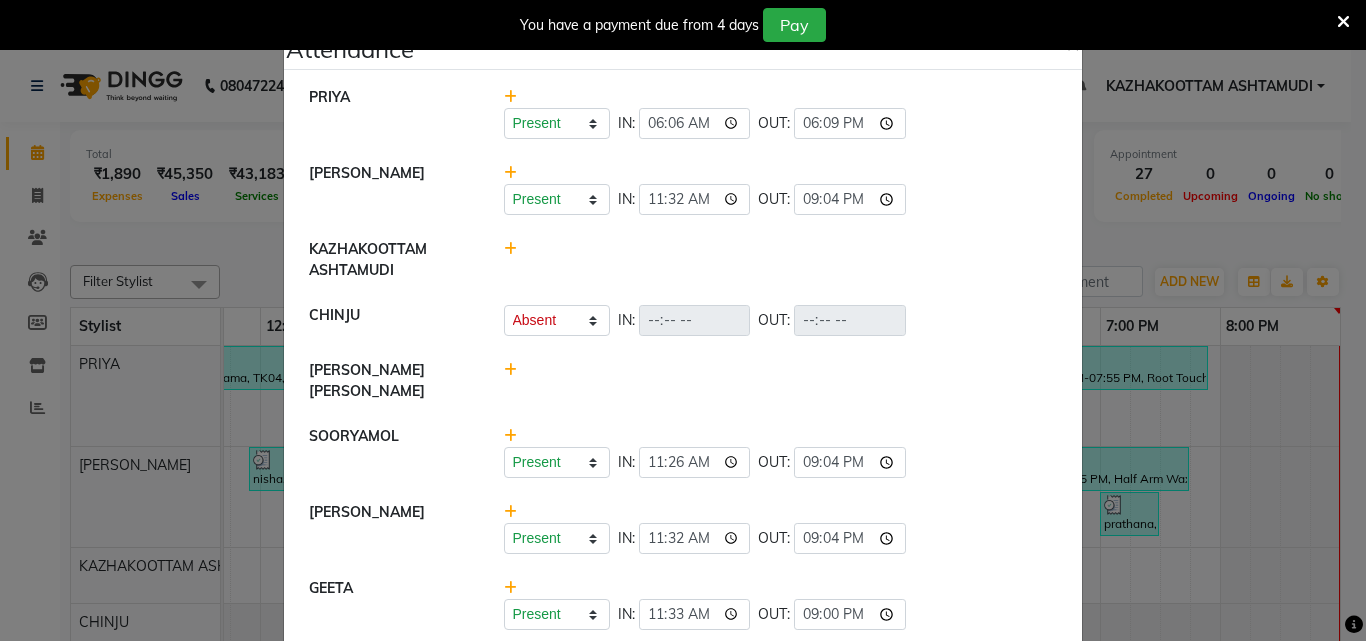 click on "Attendance ×" 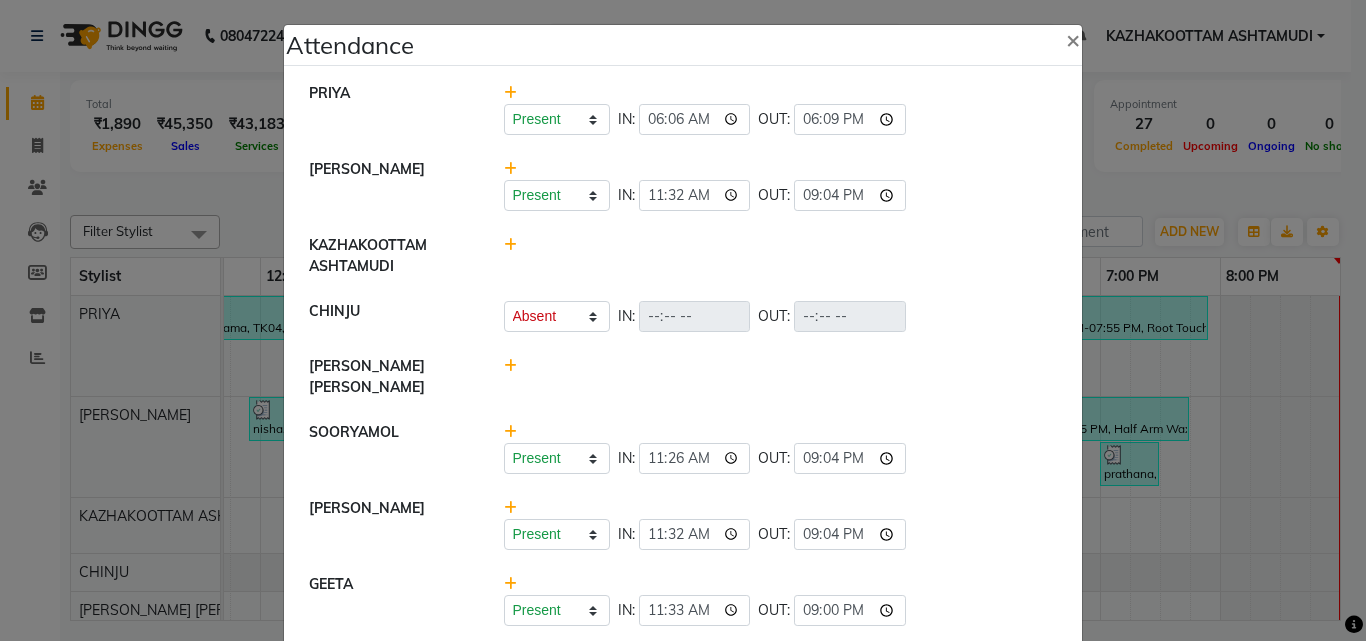 scroll, scrollTop: 0, scrollLeft: 0, axis: both 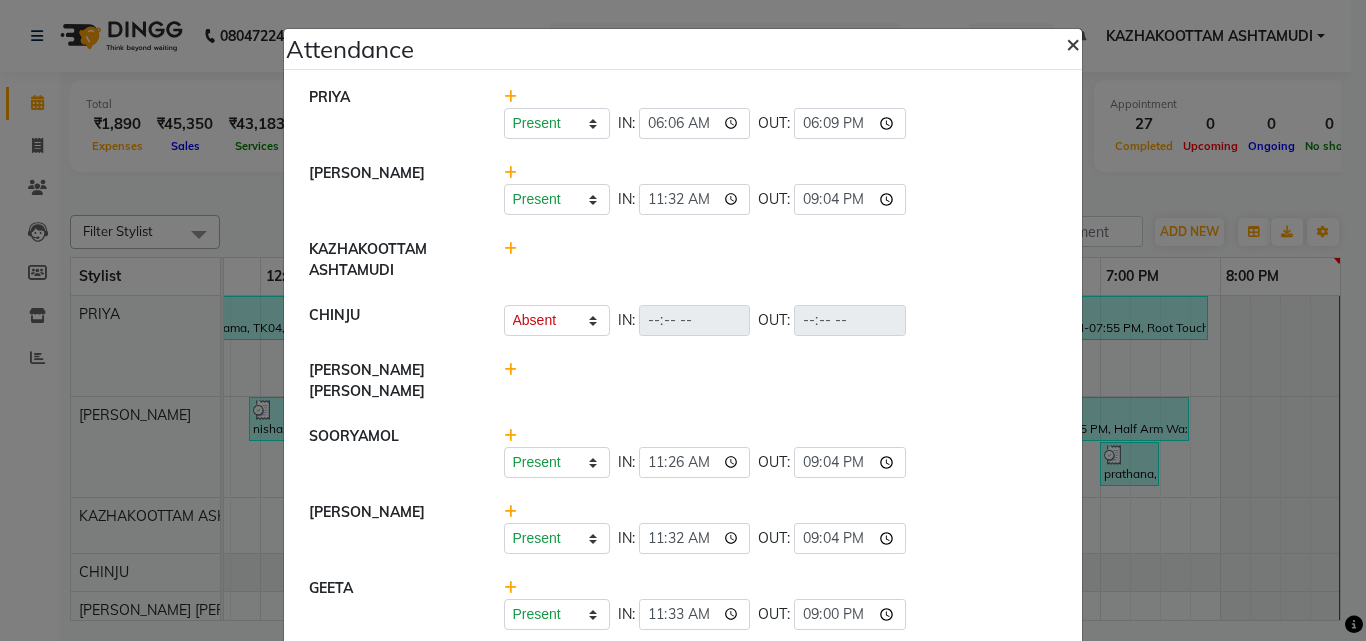 click on "×" 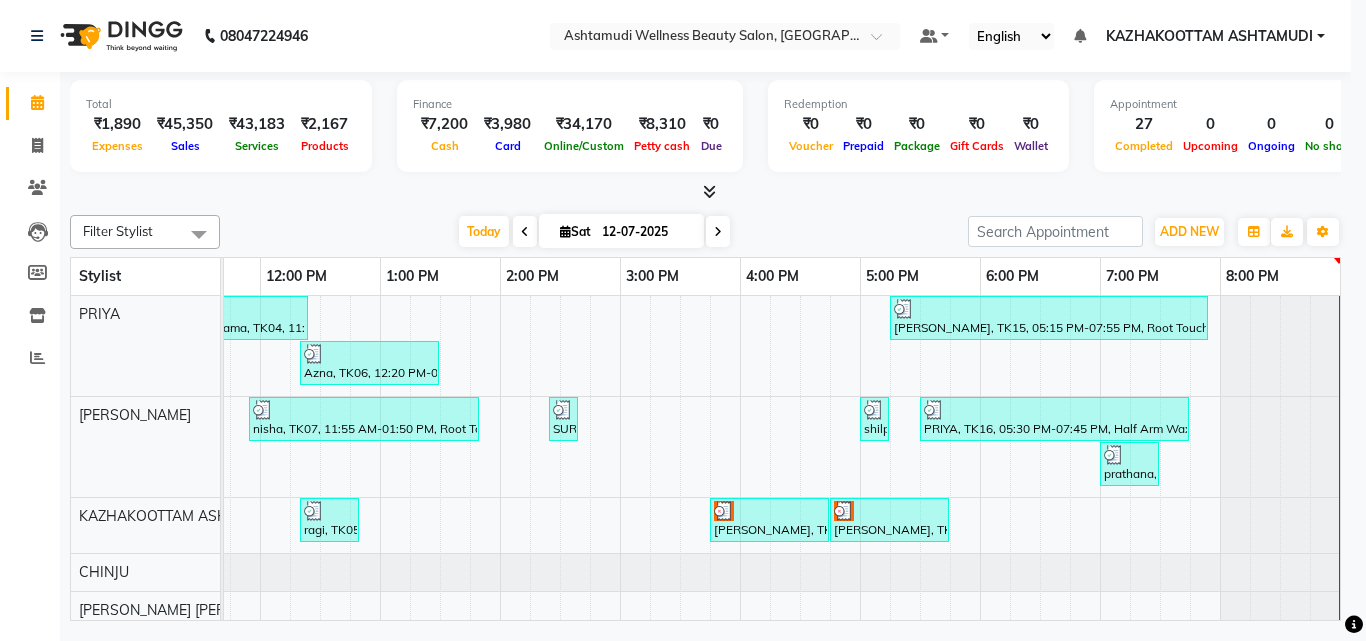 scroll, scrollTop: 0, scrollLeft: 433, axis: horizontal 